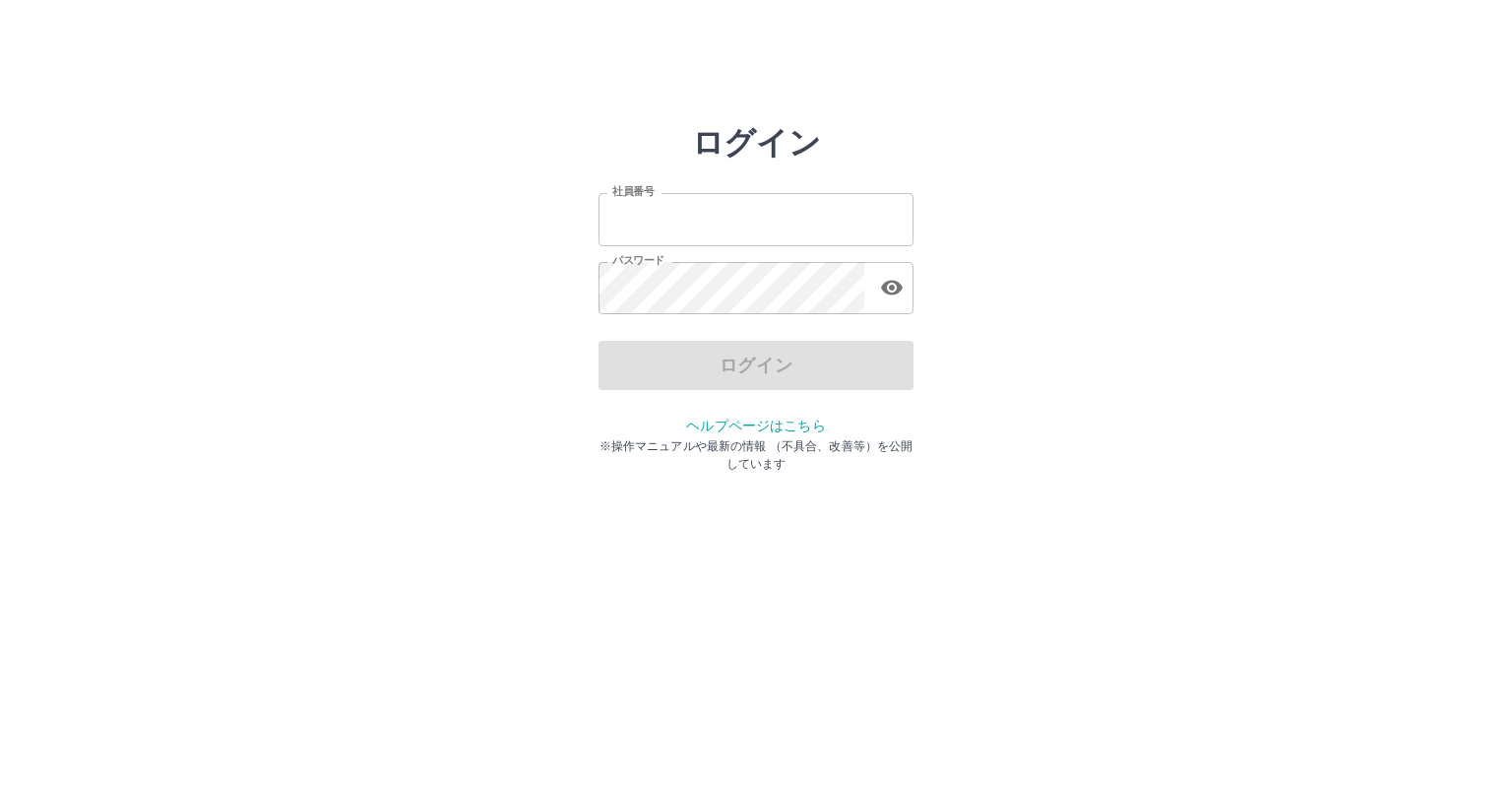 scroll, scrollTop: 0, scrollLeft: 0, axis: both 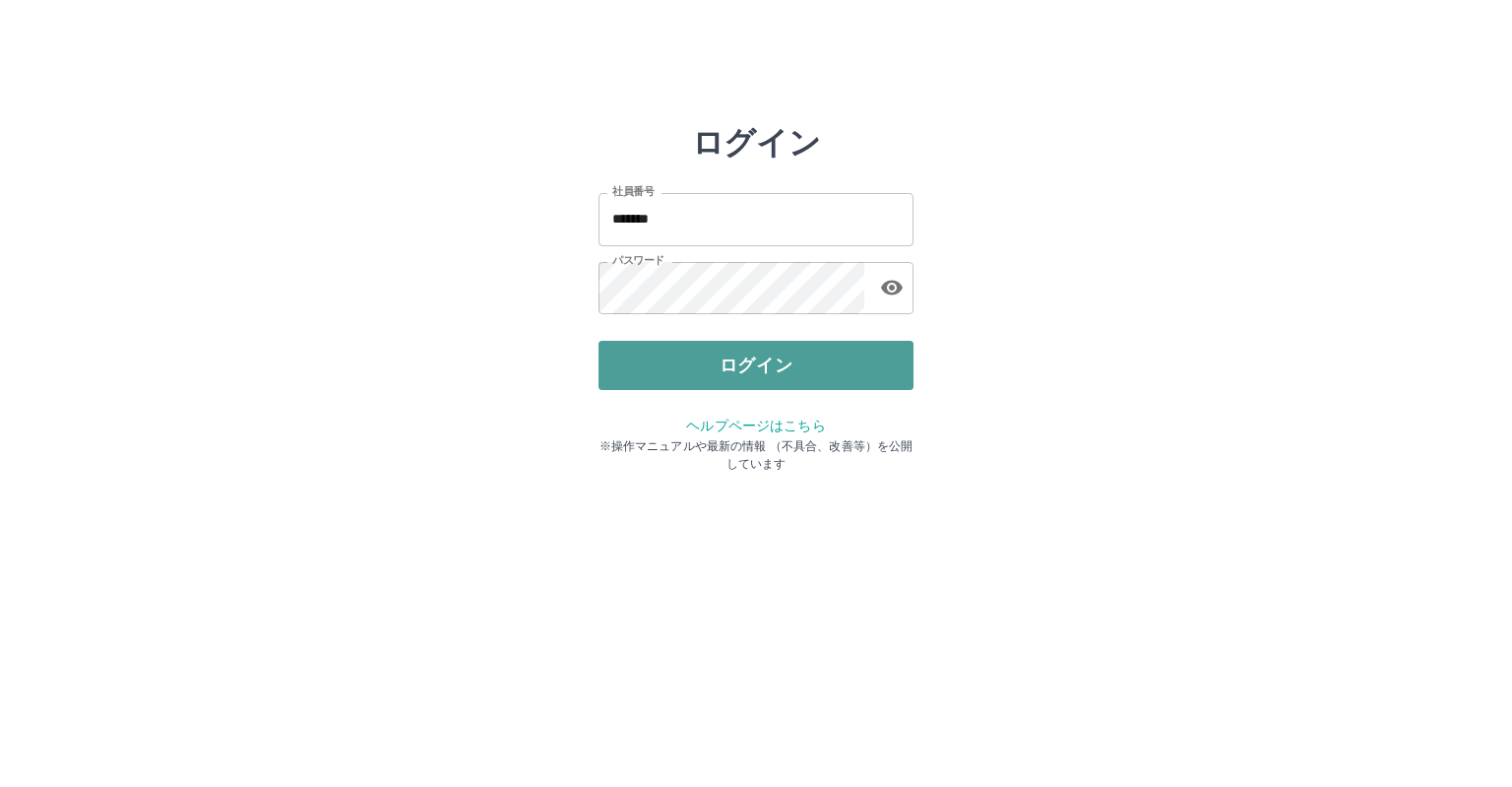 click on "ログイン" at bounding box center (756, 365) 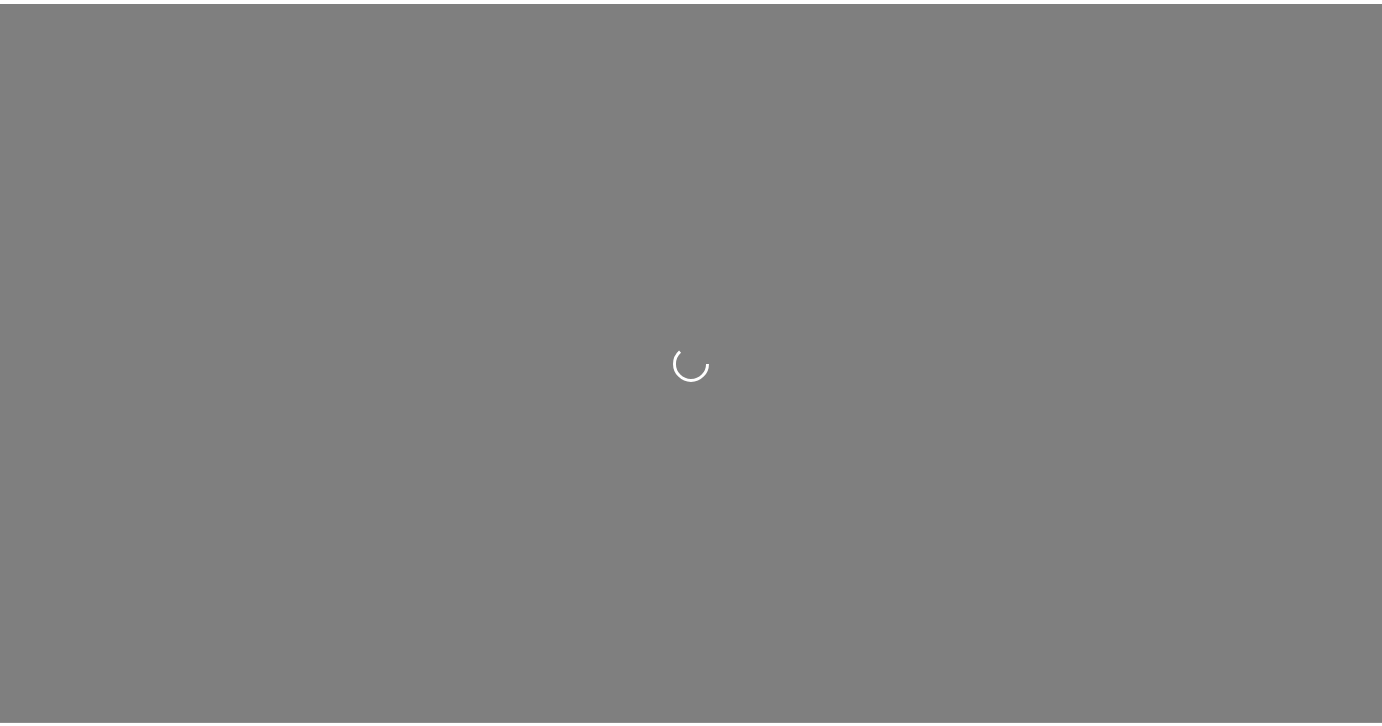 scroll, scrollTop: 0, scrollLeft: 0, axis: both 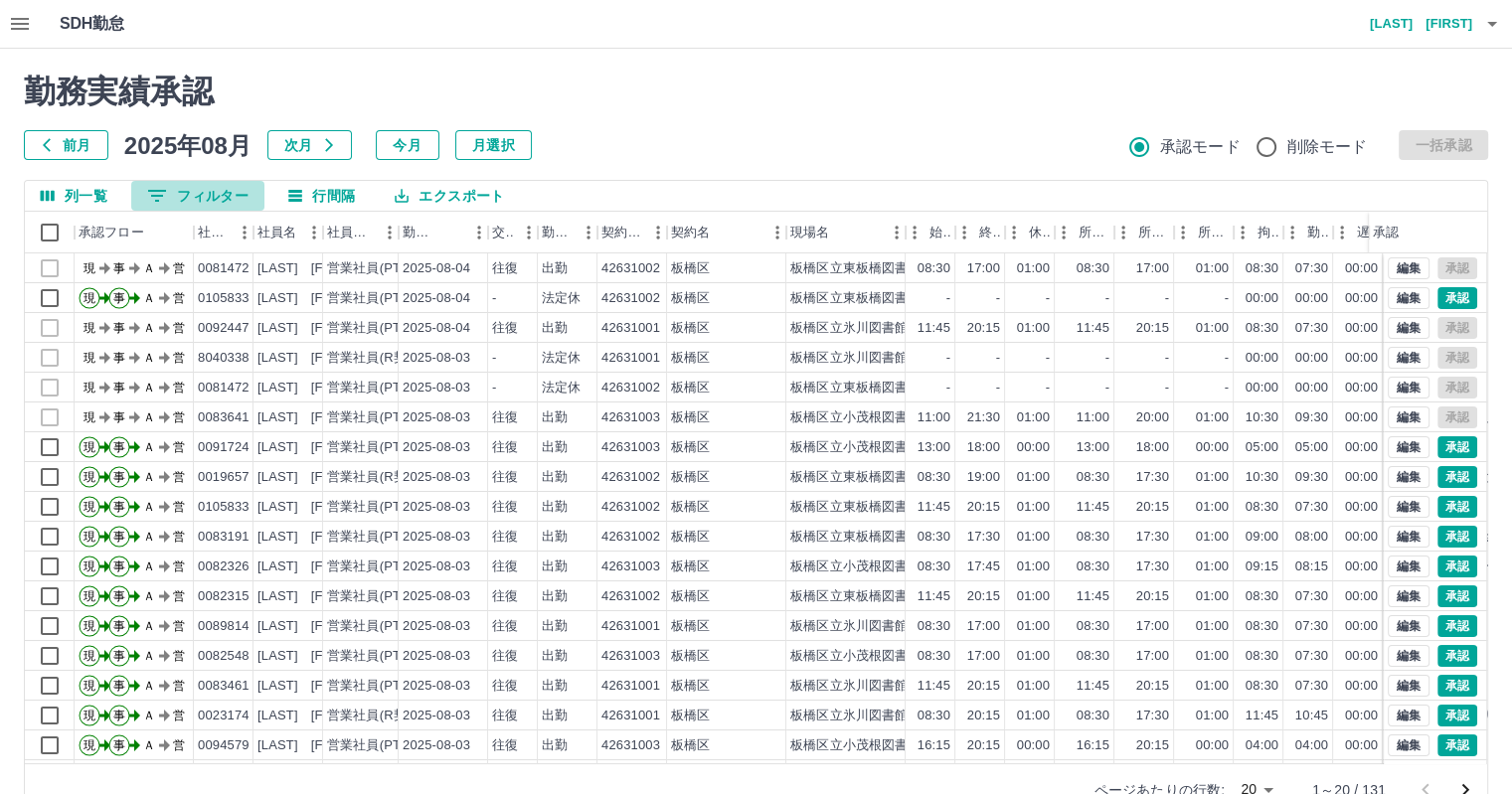 click on "0 フィルター" at bounding box center (198, 196) 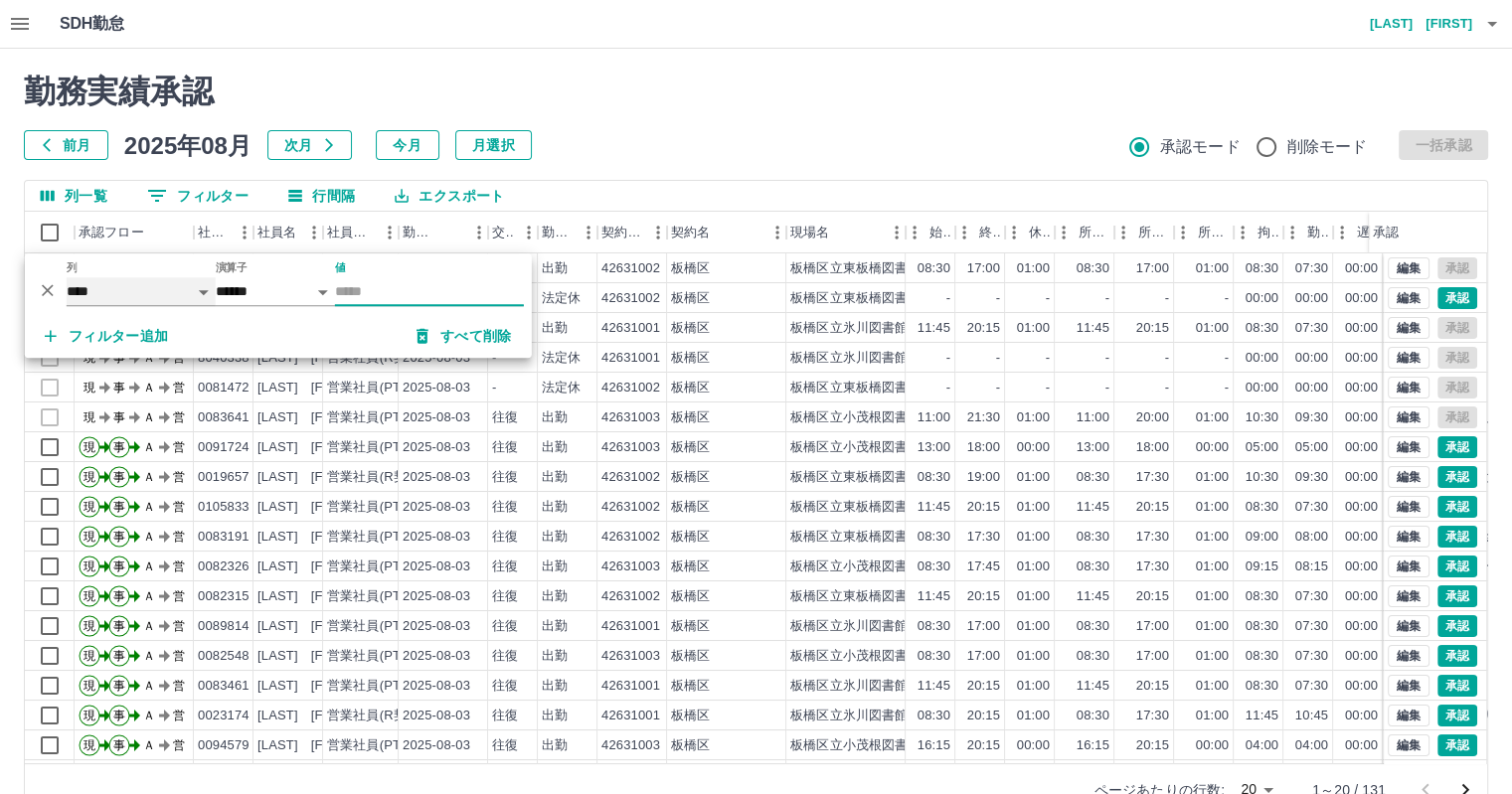click on "**** *** **** *** *** **** ***** *** *** ** ** ** **** **** **** ** ** *** **** *****" at bounding box center (141, 291) 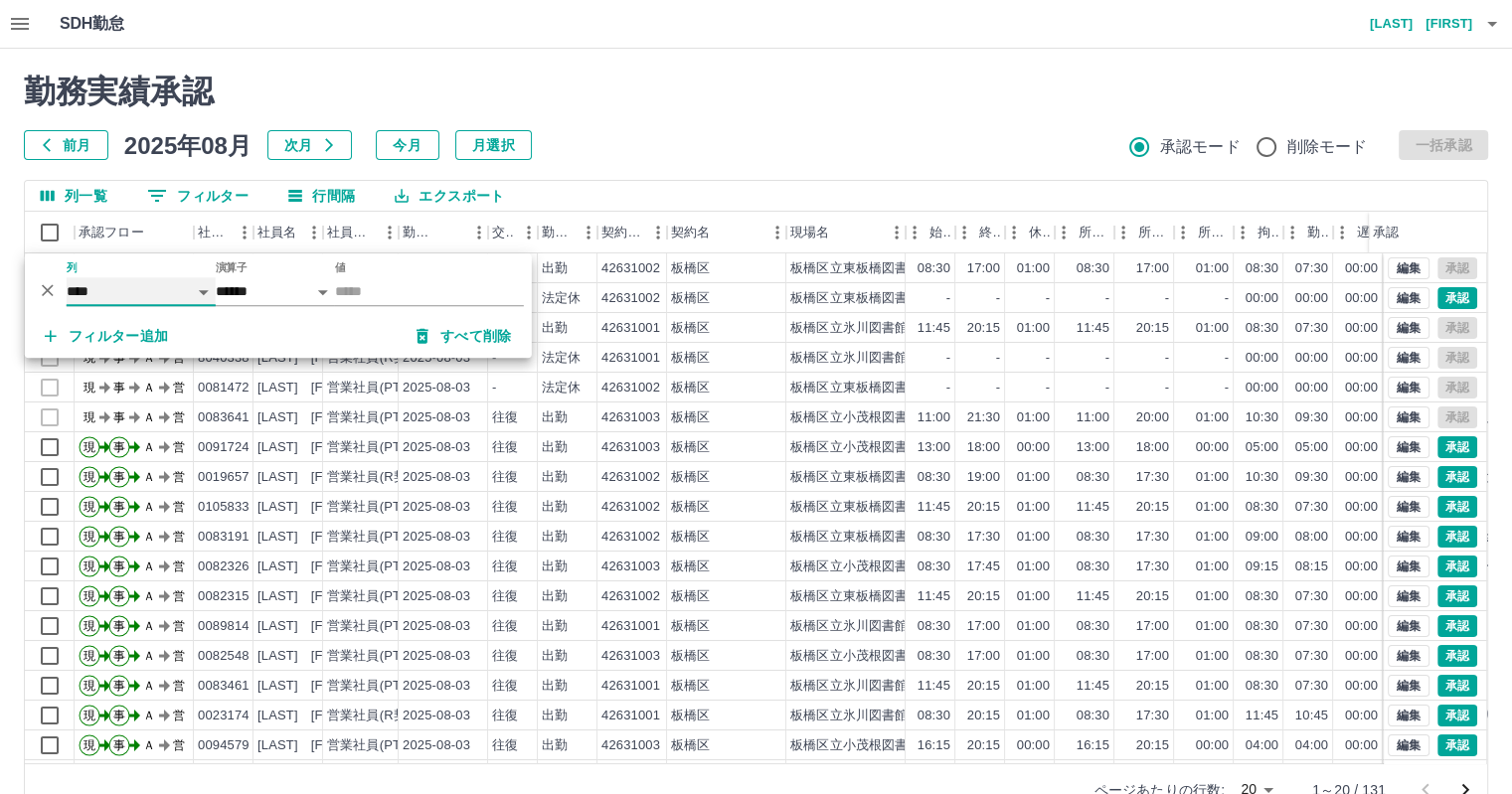 click on "**** *** **** *** *** **** ***** *** *** ** ** ** **** **** **** ** ** *** **** *****" at bounding box center (141, 291) 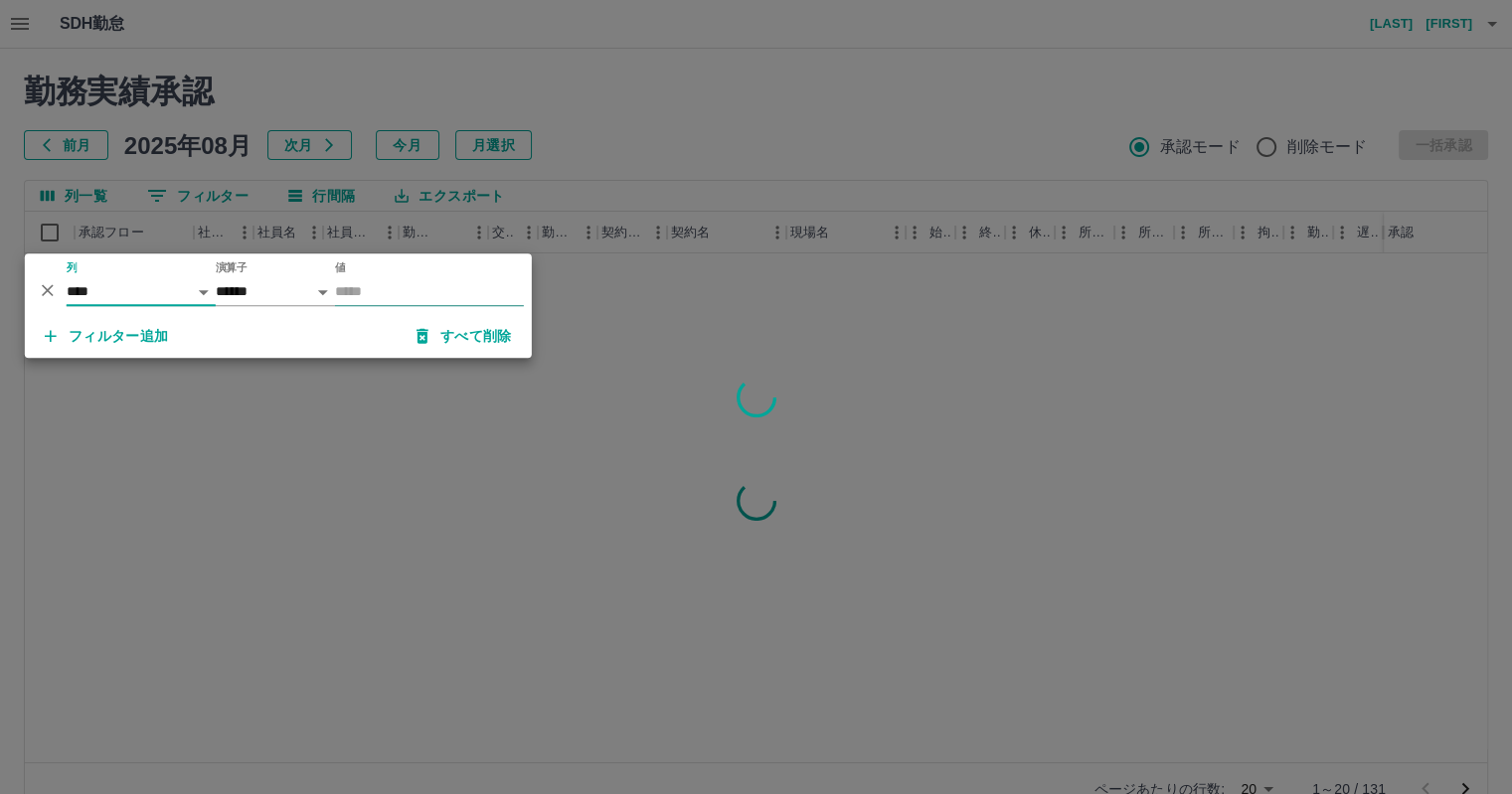 click on "値" at bounding box center (429, 291) 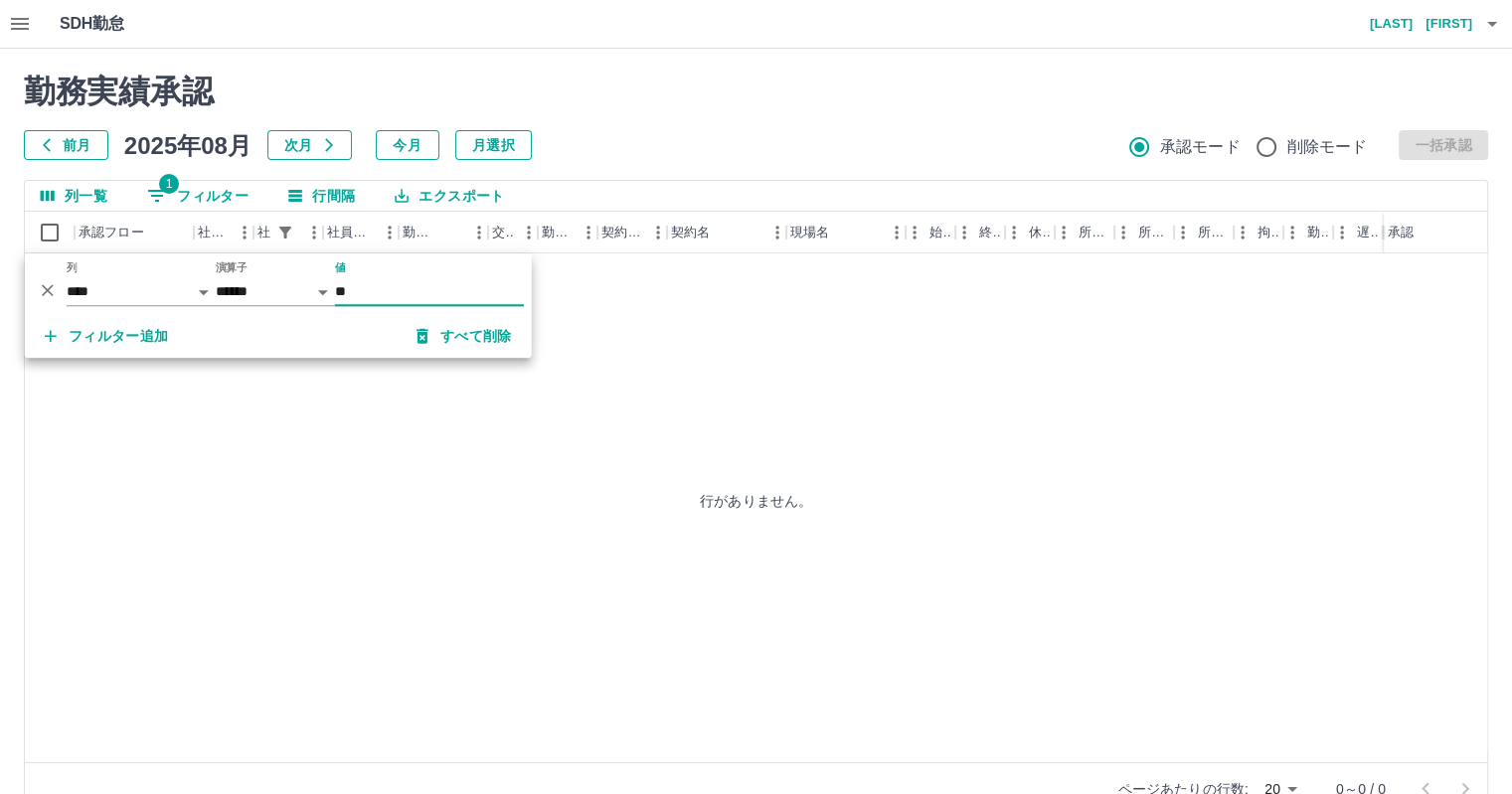 type on "**" 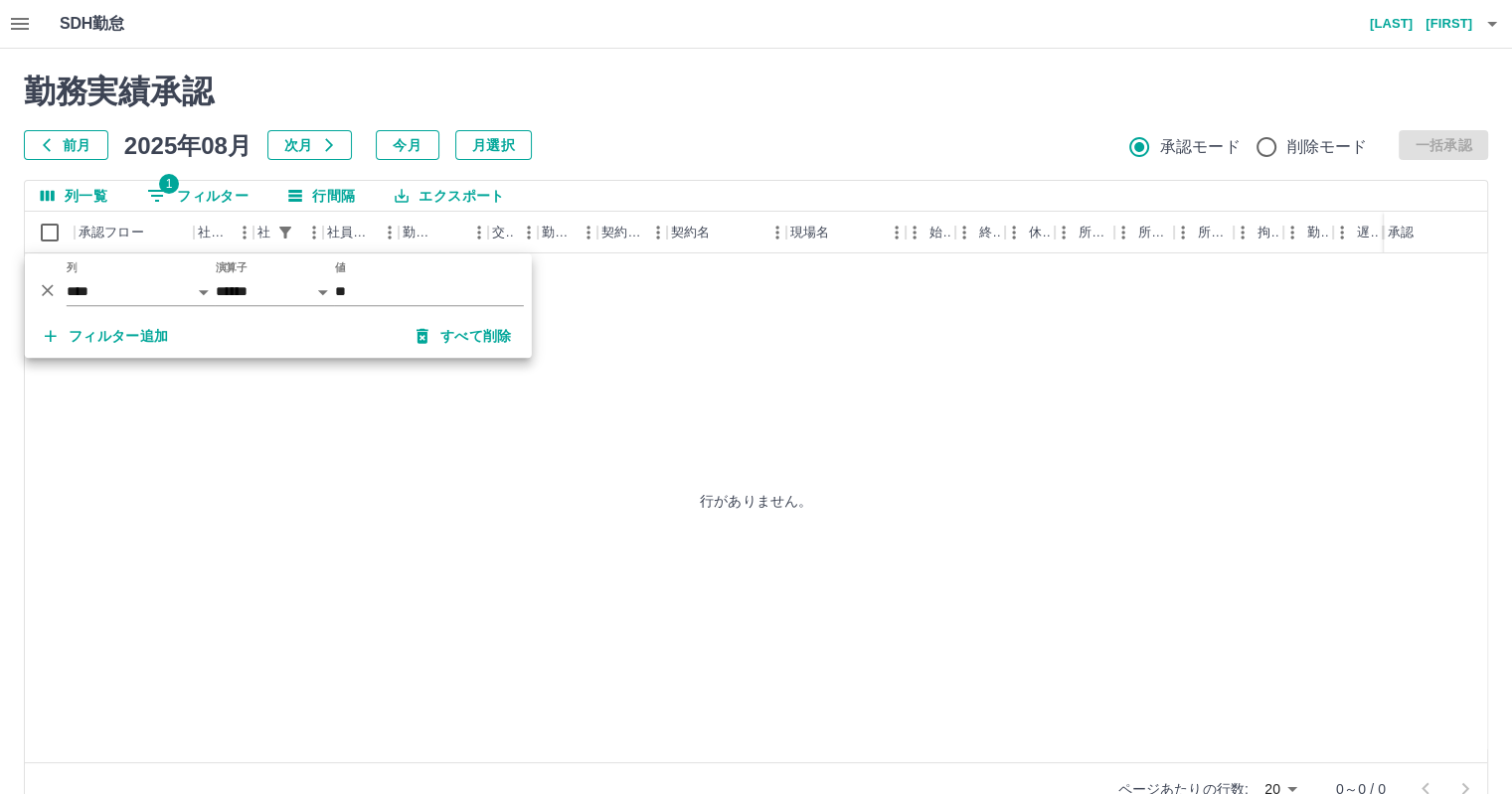 drag, startPoint x: 700, startPoint y: 114, endPoint x: 608, endPoint y: 126, distance: 92.779308 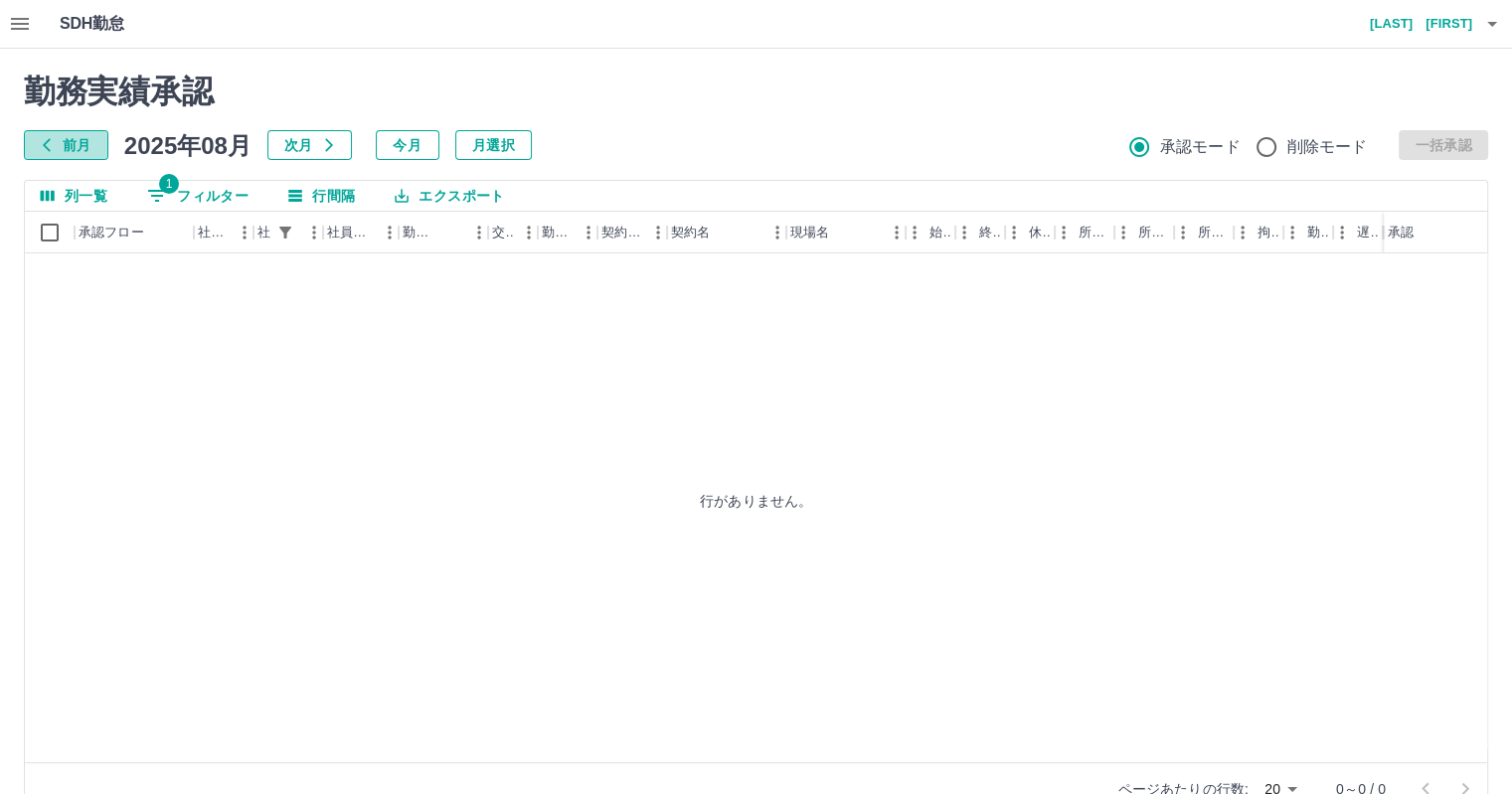 click on "前月" at bounding box center [66, 145] 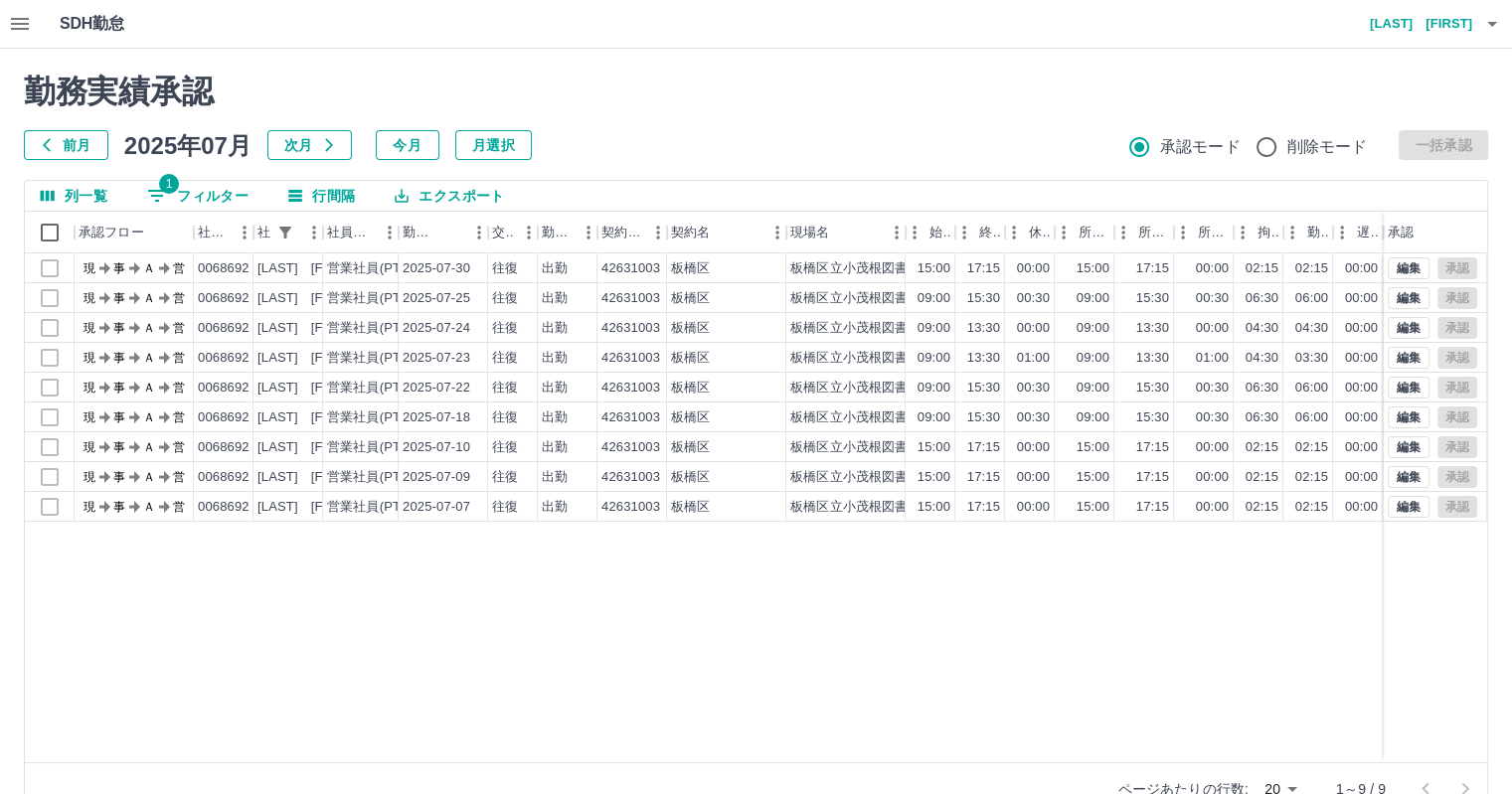 type 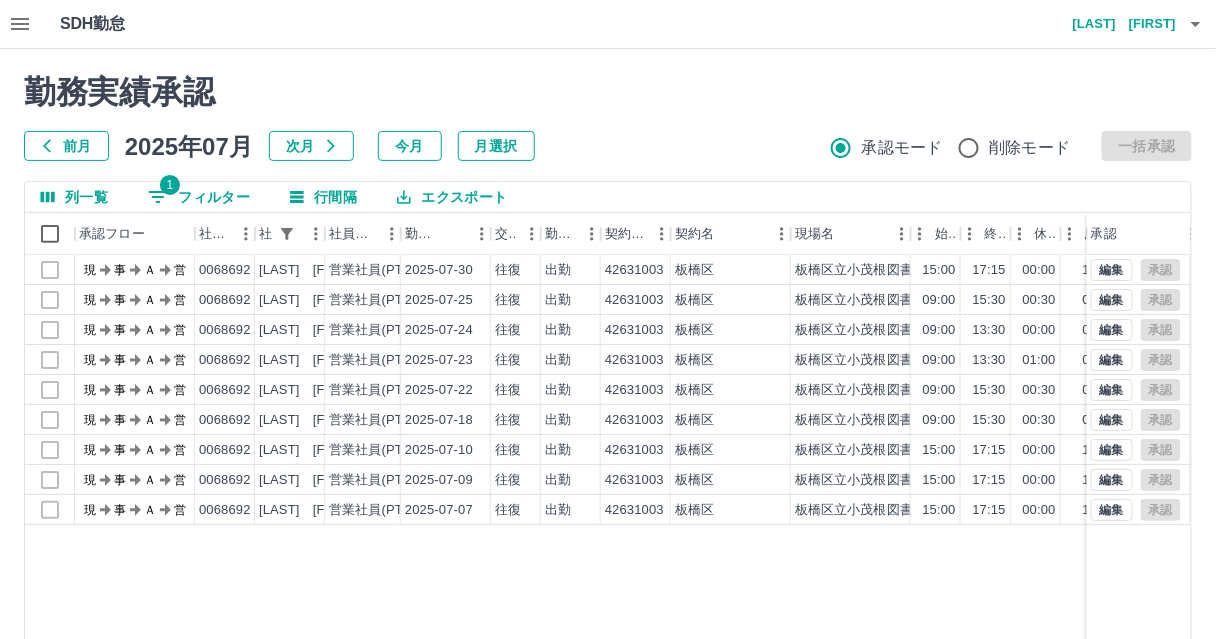 click on "現 事 Ａ 営 0068692 清野　健太郎 営業社員(PT契約) 2025-07-30 往復 出勤 42631003 板橋区 板橋区立小茂根図書館 15:00 17:15 00:00 15:00 17:15 00:00 02:15 02:15 00:00 現 事 Ａ 営 0068692 清野　健太郎 営業社員(PT契約) 2025-07-25 往復 出勤 42631003 板橋区 板橋区立小茂根図書館 09:00 15:30 00:30 09:00 15:30 00:30 06:30 06:00 00:00 現 事 Ａ 営 0068692 清野　健太郎 営業社員(PT契約) 2025-07-24 往復 出勤 42631003 板橋区 板橋区立小茂根図書館 09:00 13:30 00:00 09:00 13:30 00:00 04:30 04:30 00:00 現 事 Ａ 営 0068692 清野　健太郎 営業社員(PT契約) 2025-07-23 往復 出勤 42631003 板橋区 板橋区立小茂根図書館 09:00 13:30 01:00 09:00 13:30 01:00 04:30 03:30 00:00 現 事 Ａ 営 0068692 清野　健太郎 営業社員(PT契約) 2025-07-22 往復 出勤 42631003 板橋区 板橋区立小茂根図書館 09:00 15:30 00:30 09:00 15:30 00:30 06:30 06:00 00:00 現 事 Ａ 営 0068692 清野　健太郎 往復" at bounding box center (898, 511) 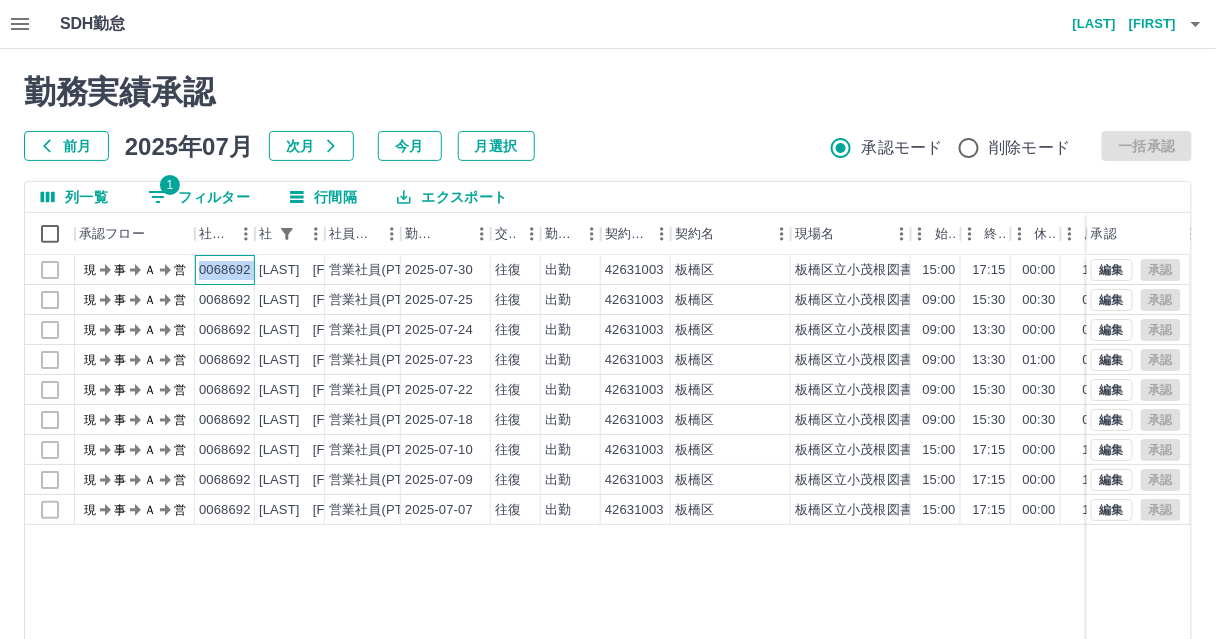 drag, startPoint x: 197, startPoint y: 268, endPoint x: 255, endPoint y: 269, distance: 58.00862 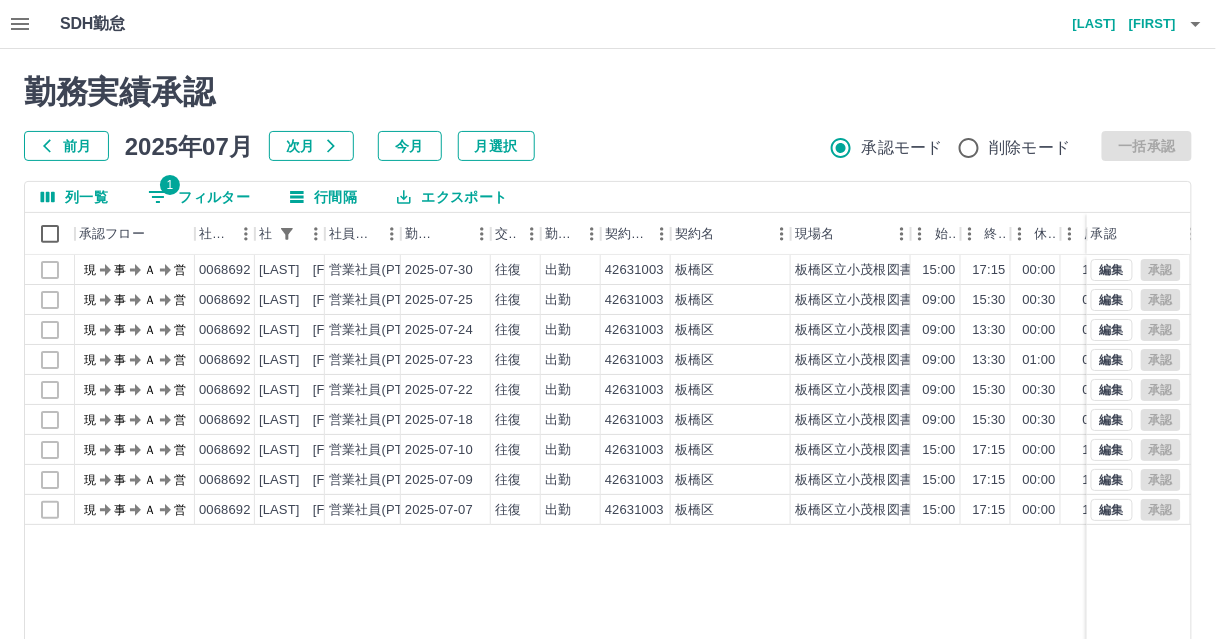 click on "勤務実績承認 前月 2025年07月 次月 今月 月選択 承認モード 削除モード 一括承認 列一覧 1 フィルター 行間隔 エクスポート 承認フロー 社員番号 社員名 社員区分 勤務日 交通費 勤務区分 契約コード 契約名 現場名 始業 終業 休憩 所定開始 所定終業 所定休憩 拘束 勤務 遅刻等 承認 現 事 Ａ 営 0068692 清野　健太郎 営業社員(PT契約) 2025-07-30 往復 出勤 42631003 板橋区 板橋区立小茂根図書館 15:00 17:15 00:00 15:00 17:15 00:00 02:15 02:15 00:00 現 事 Ａ 営 0068692 清野　健太郎 営業社員(PT契約) 2025-07-25 往復 出勤 42631003 板橋区 板橋区立小茂根図書館 09:00 15:30 00:30 09:00 15:30 00:30 06:30 06:00 00:00 現 事 Ａ 営 0068692 清野　健太郎 営業社員(PT契約) 2025-07-24 往復 出勤 42631003 板橋区 板橋区立小茂根図書館 09:00 13:30 00:00 09:00 13:30 00:00 04:30 04:30 00:00 現 事 Ａ 営 0068692 清野　健太郎 2025-07-23 往復" at bounding box center (608, 447) 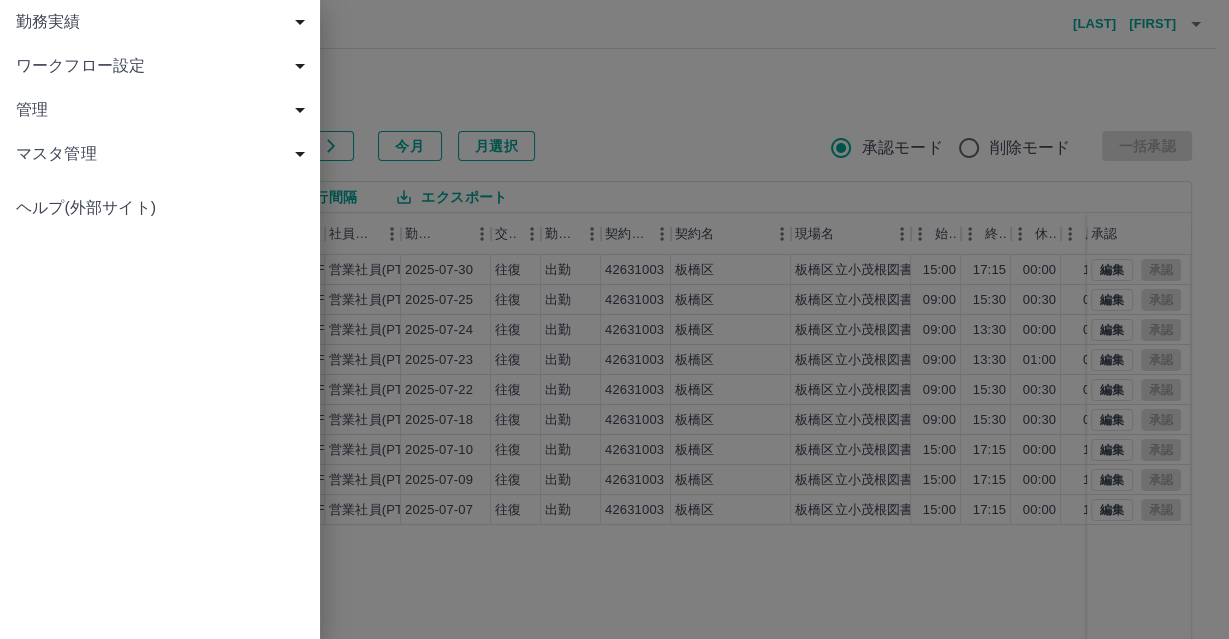 click on "マスタ管理" at bounding box center (164, 154) 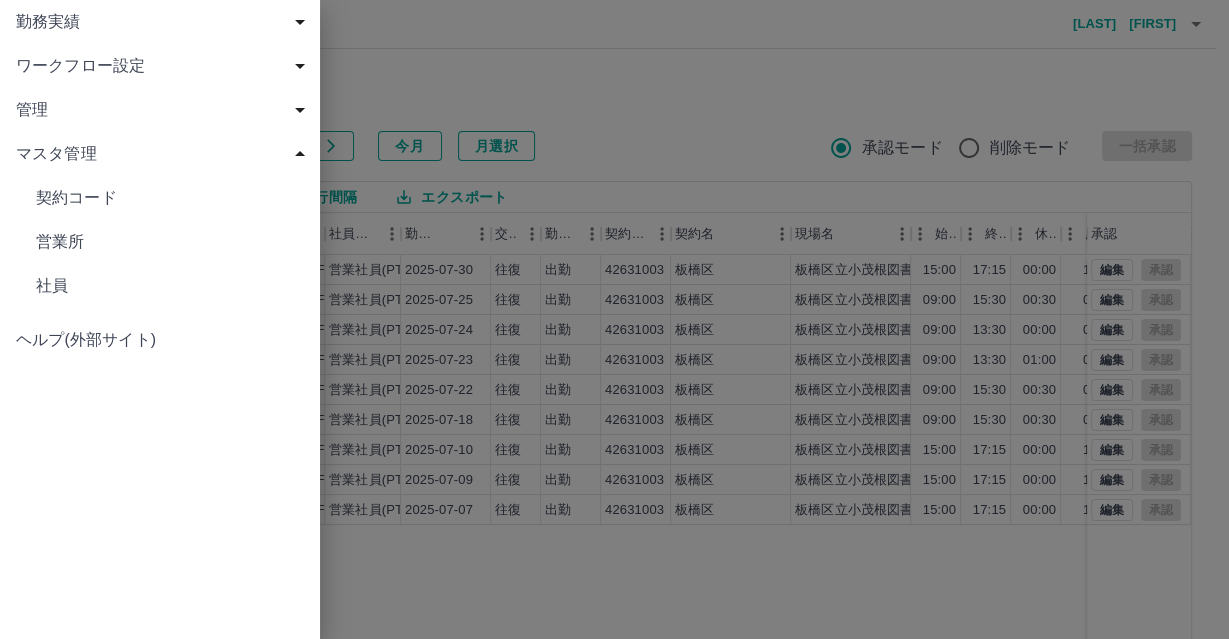 click on "ワークフロー設定" at bounding box center (160, 66) 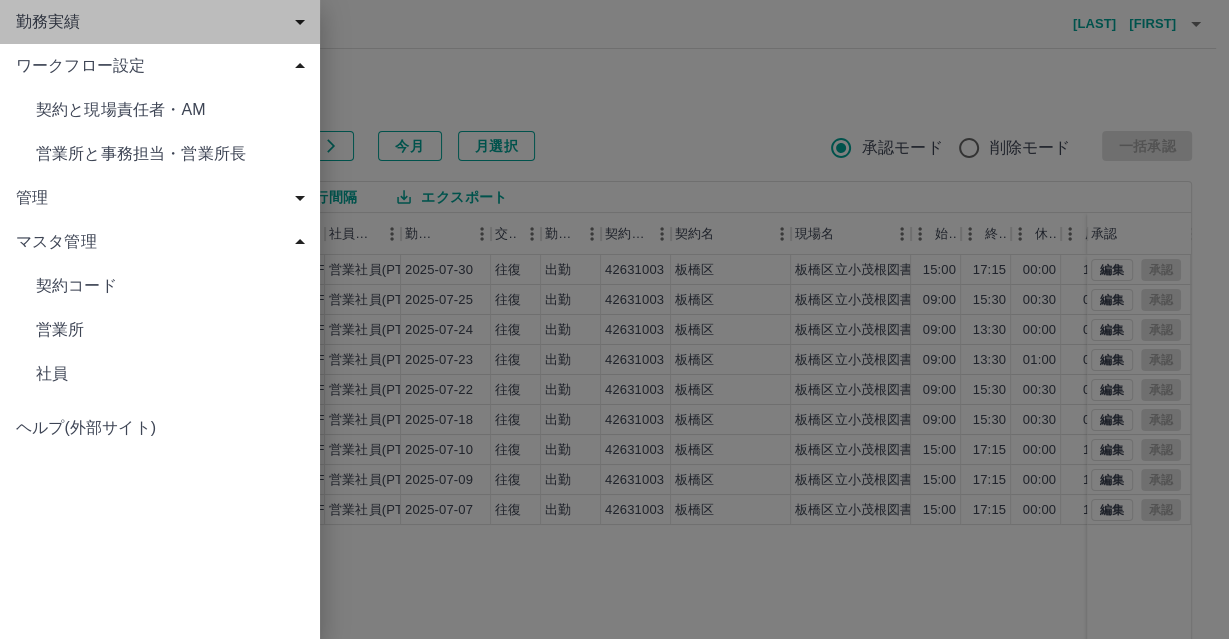 click on "勤務実績" at bounding box center [160, 22] 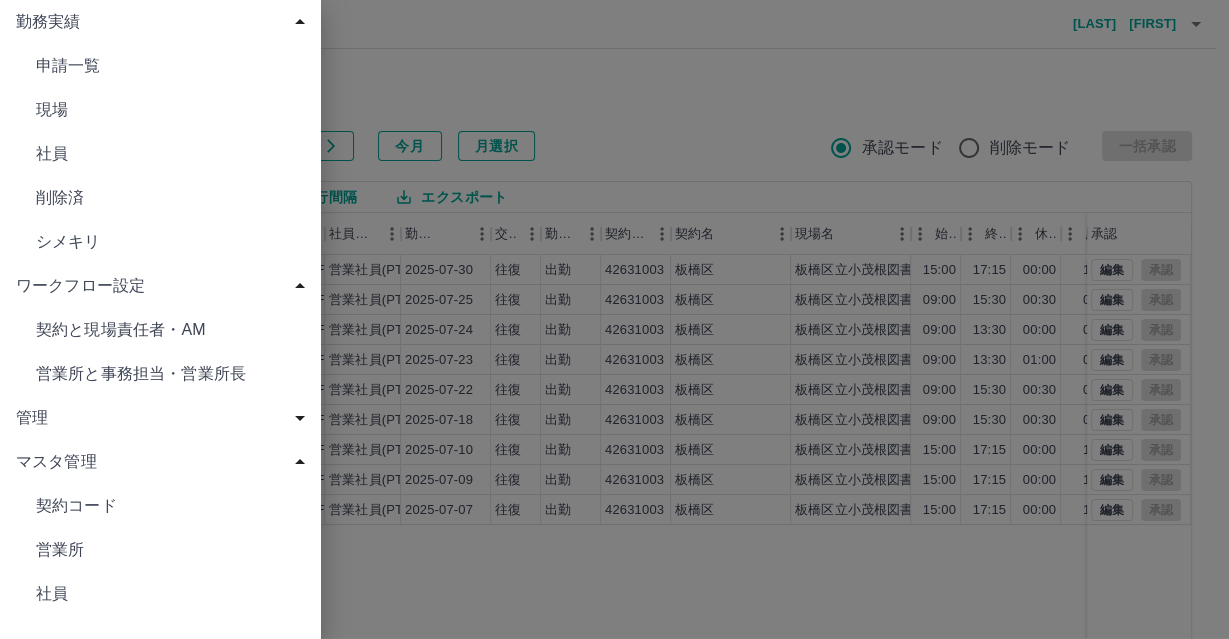 click on "契約と現場責任者・AM" at bounding box center (170, 66) 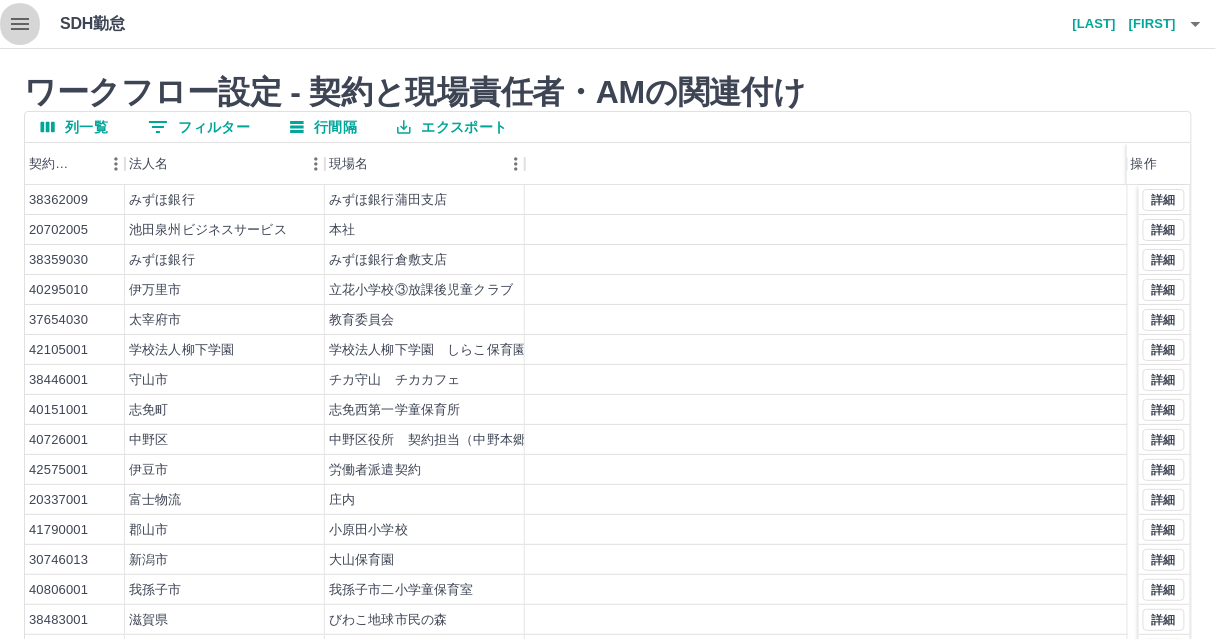 click 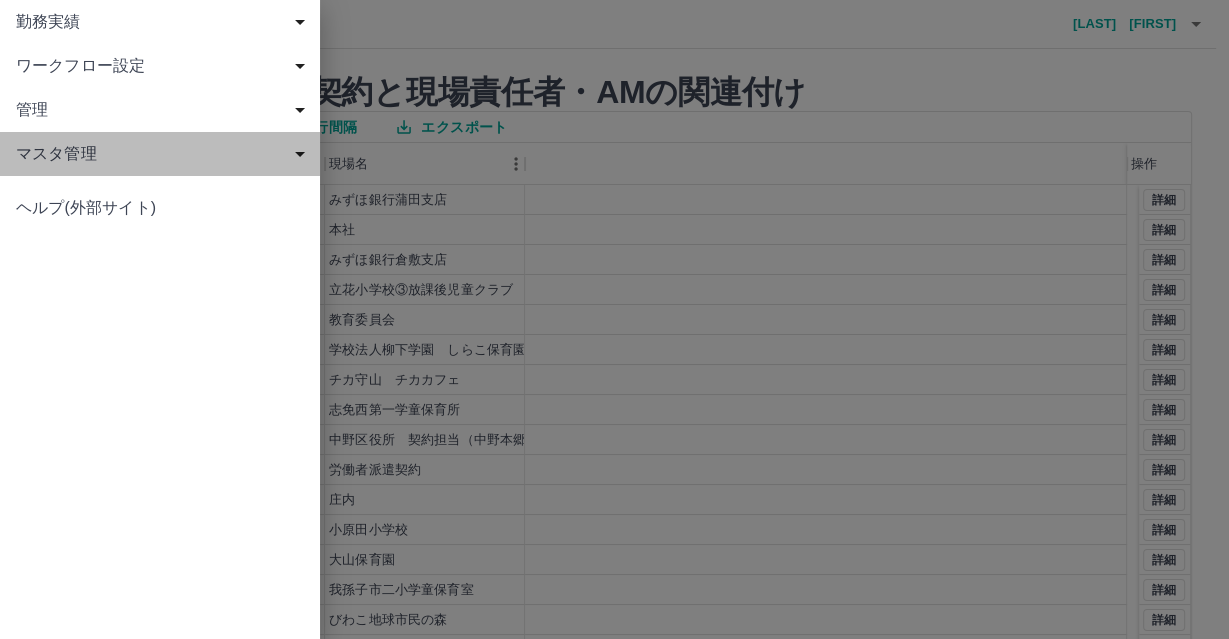 click on "マスタ管理" at bounding box center [164, 154] 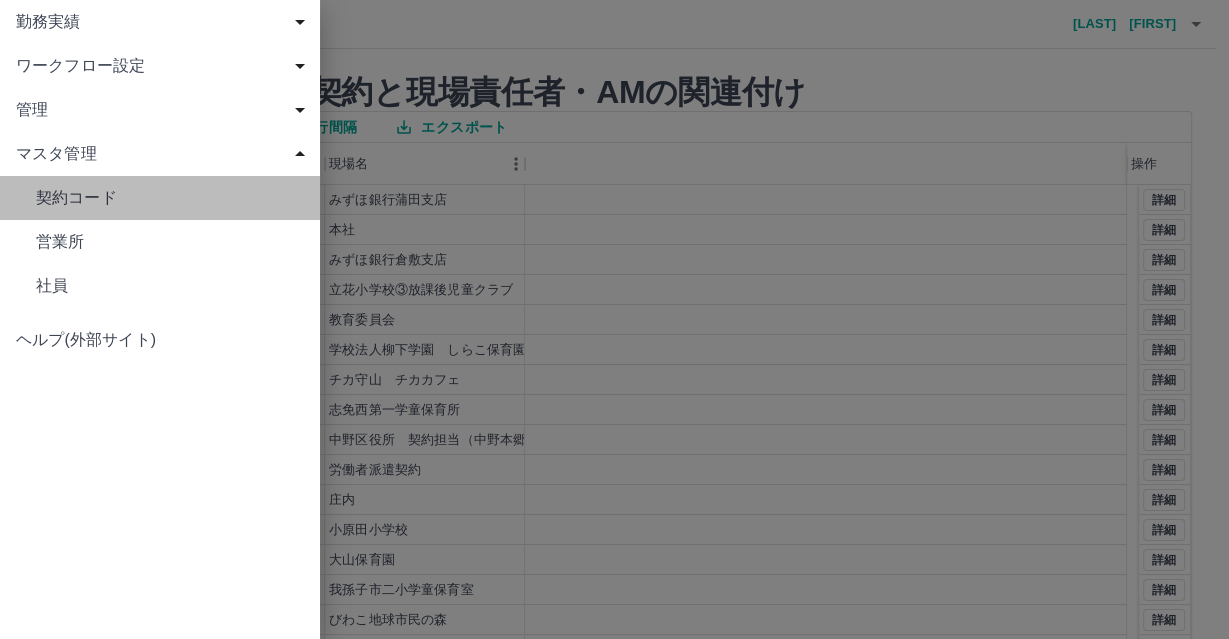 click on "契約コード" at bounding box center [170, 198] 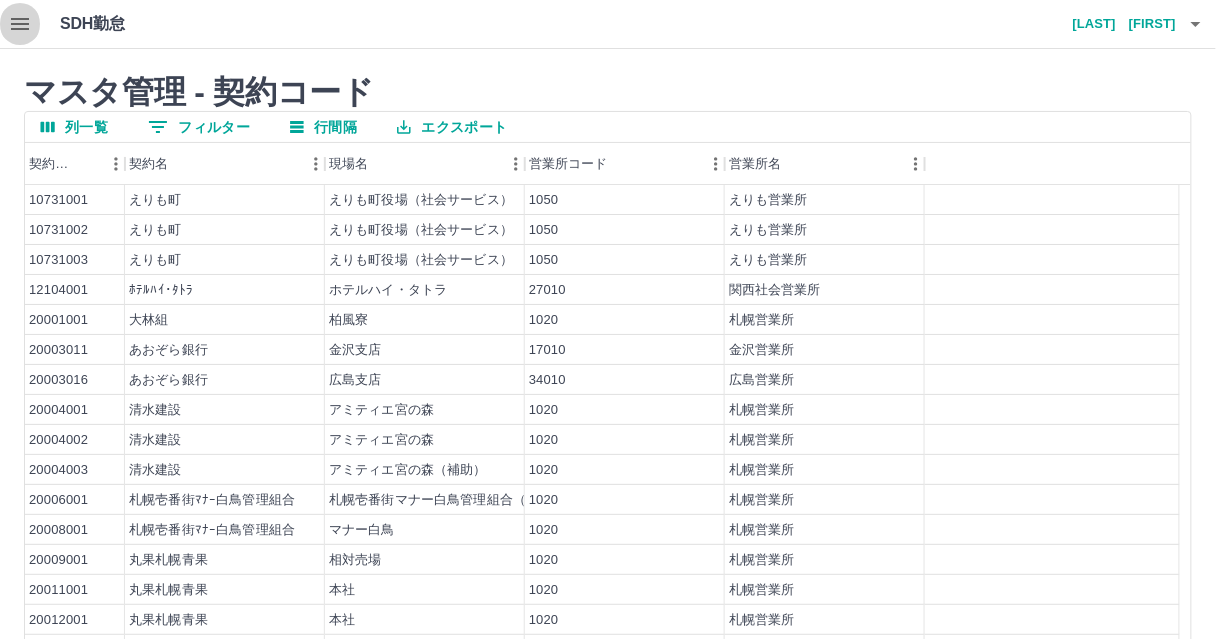 click 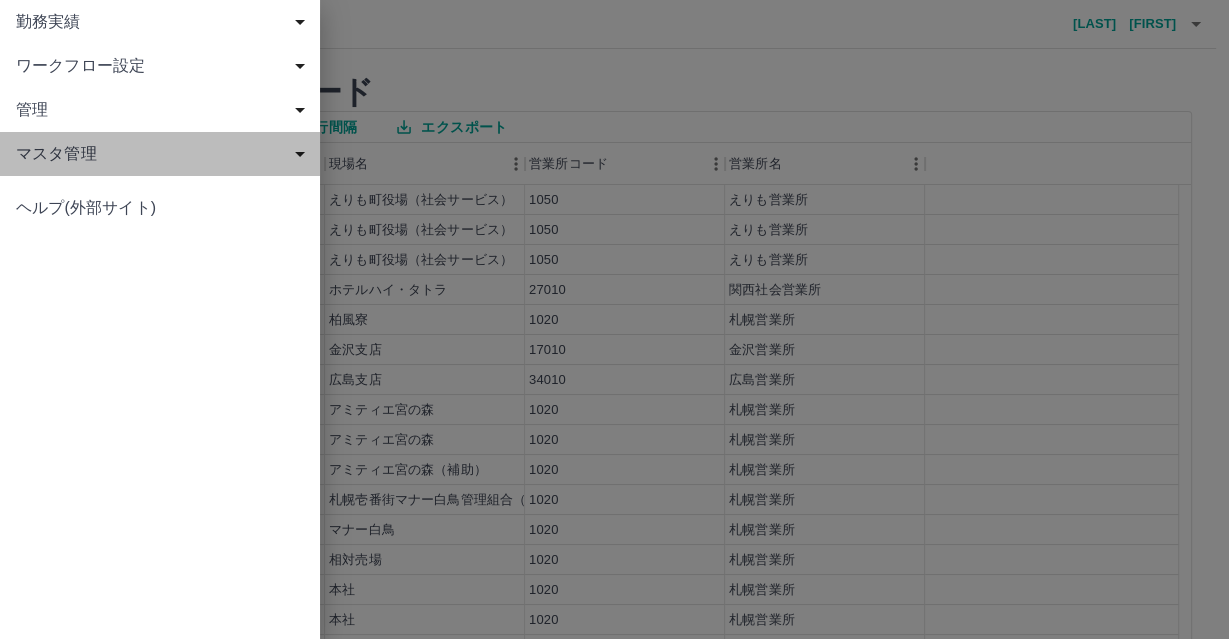 click on "マスタ管理" at bounding box center (160, 154) 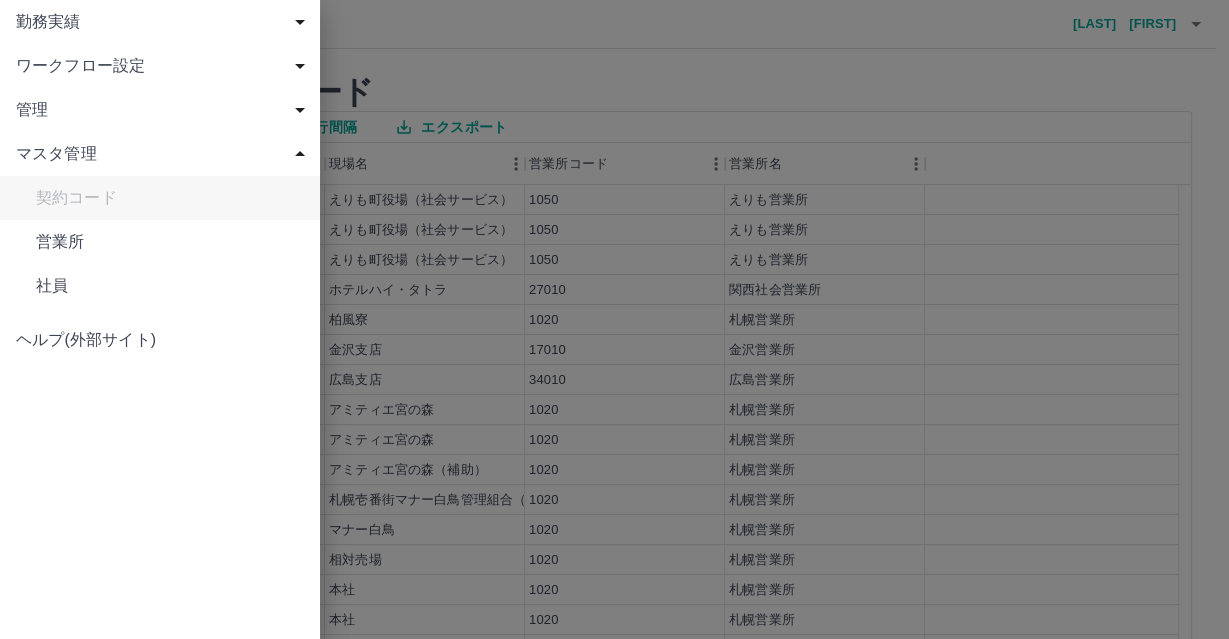 click on "勤務実績" at bounding box center [164, 22] 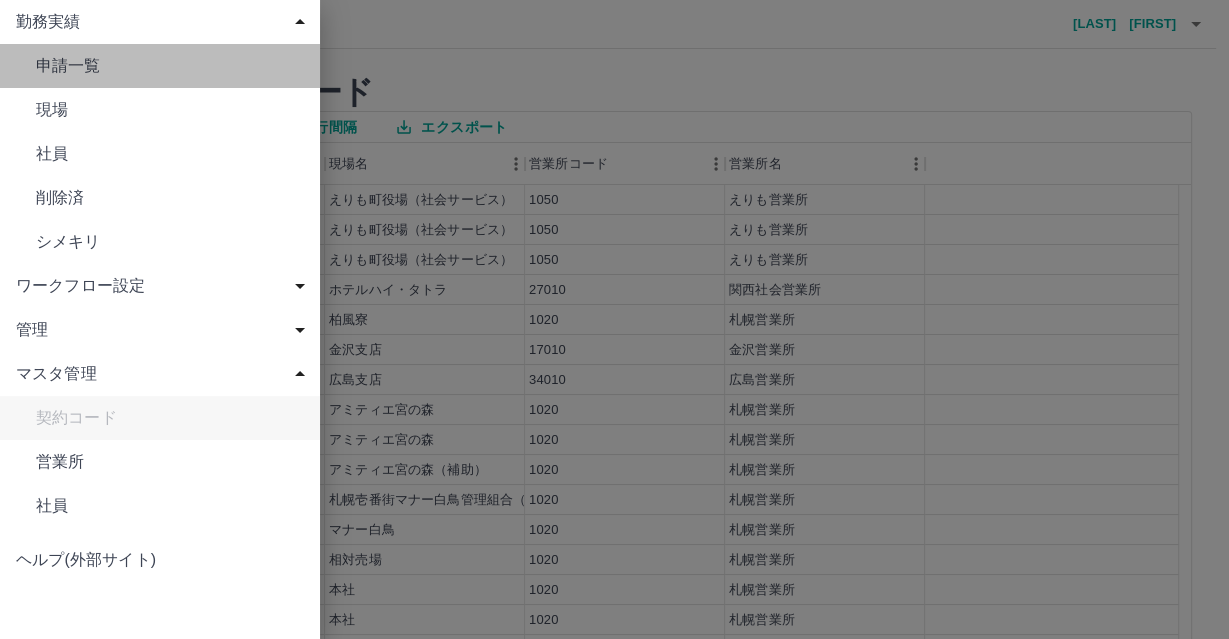 click on "申請一覧" at bounding box center (170, 66) 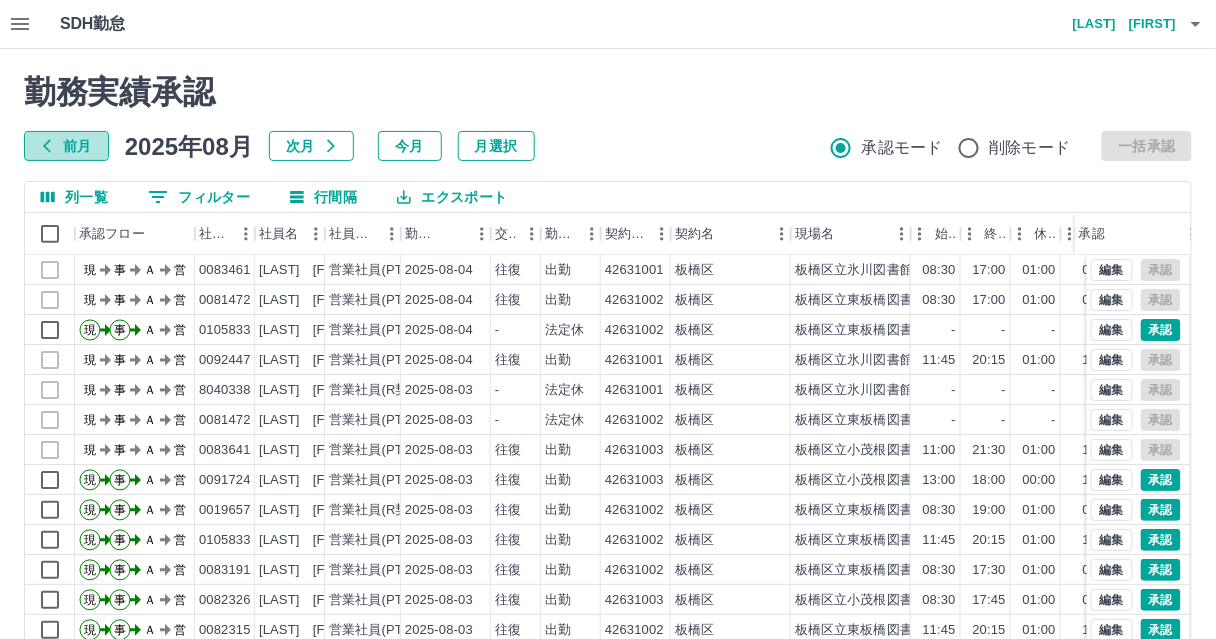 click on "前月" at bounding box center (66, 146) 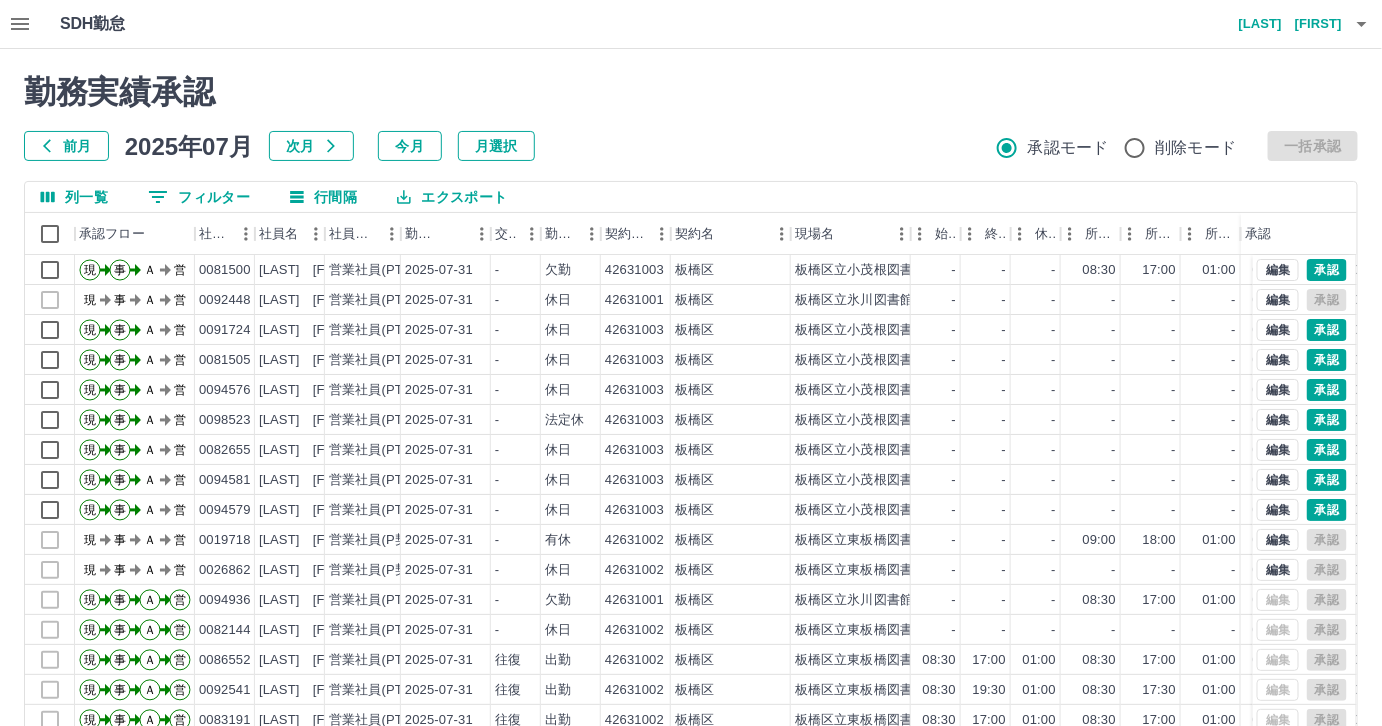 click on "0 フィルター" at bounding box center [199, 197] 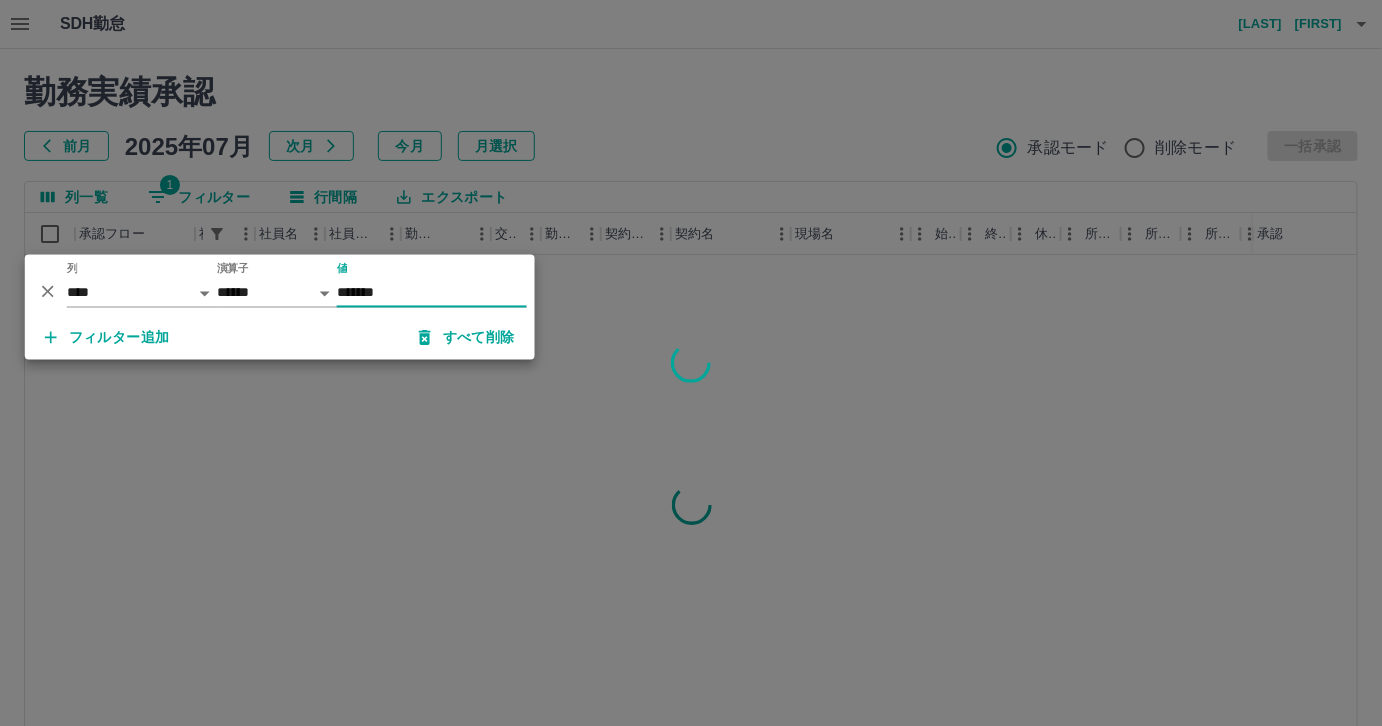 type on "*******" 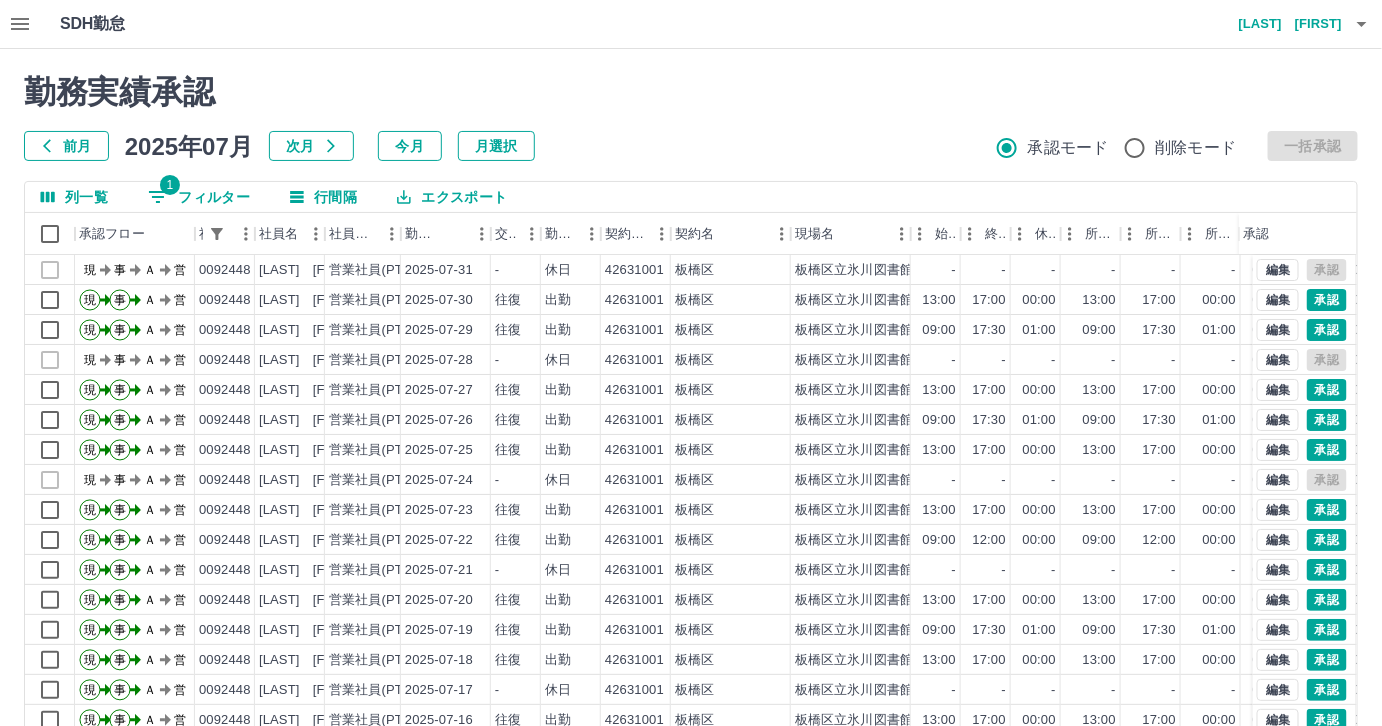scroll, scrollTop: 99, scrollLeft: 0, axis: vertical 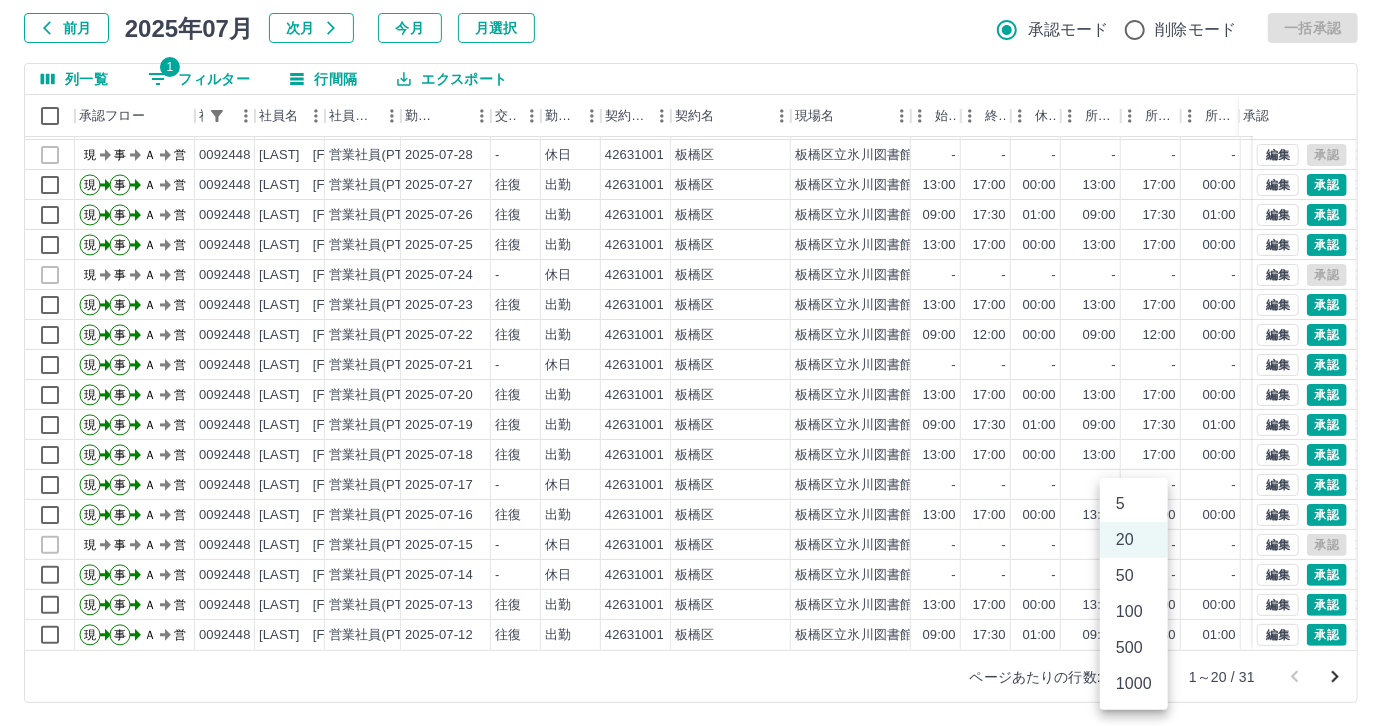 click on "SDH勤怠 藤原　朋望 勤務実績承認 前月 2025年07月 次月 今月 月選択 承認モード 削除モード 一括承認 列一覧 1 フィルター 行間隔 エクスポート 承認フロー 社員番号 社員名 社員区分 勤務日 交通費 勤務区分 契約コード 契約名 現場名 始業 終業 休憩 所定開始 所定終業 所定休憩 拘束 勤務 遅刻等 コメント ステータス 承認 現 事 Ａ 営 0092448 江連　聡 営業社員(PT契約) 2025-07-30 往復 出勤 42631001 板橋区 板橋区立氷川図書館 13:00 17:00 00:00 13:00 17:00 00:00 04:00 04:00 00:00 AM承認待 現 事 Ａ 営 0092448 江連　聡 営業社員(PT契約) 2025-07-29 往復 出勤 42631001 板橋区 板橋区立氷川図書館 09:00 17:30 01:00 09:00 17:30 01:00 08:30 07:30 00:00 AM承認待 現 事 Ａ 営 0092448 江連　聡 営業社員(PT契約) 2025-07-28  -  休日 42631001 板橋区 板橋区立氷川図書館 - - - - - - 00:00 00:00 00:00 現場責任者承認待 現 事 Ａ" at bounding box center (698, 304) 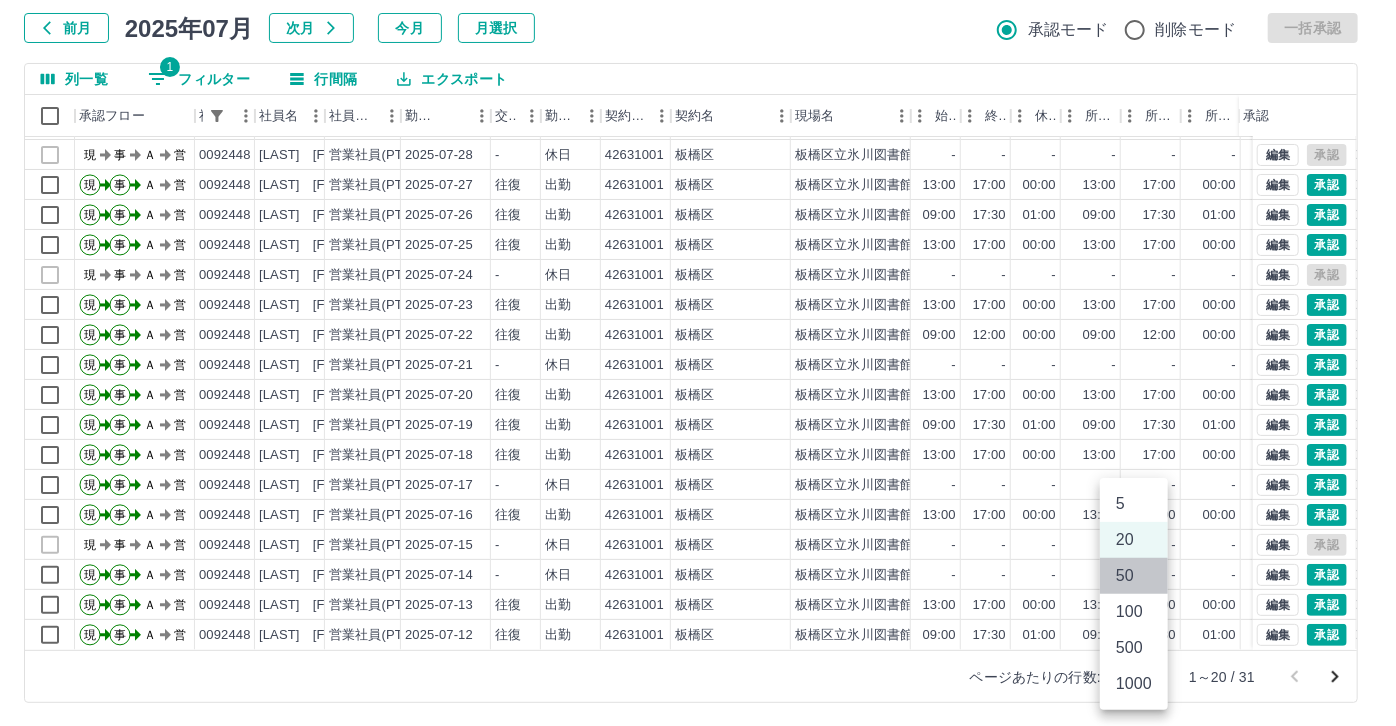 click on "50" at bounding box center (1134, 576) 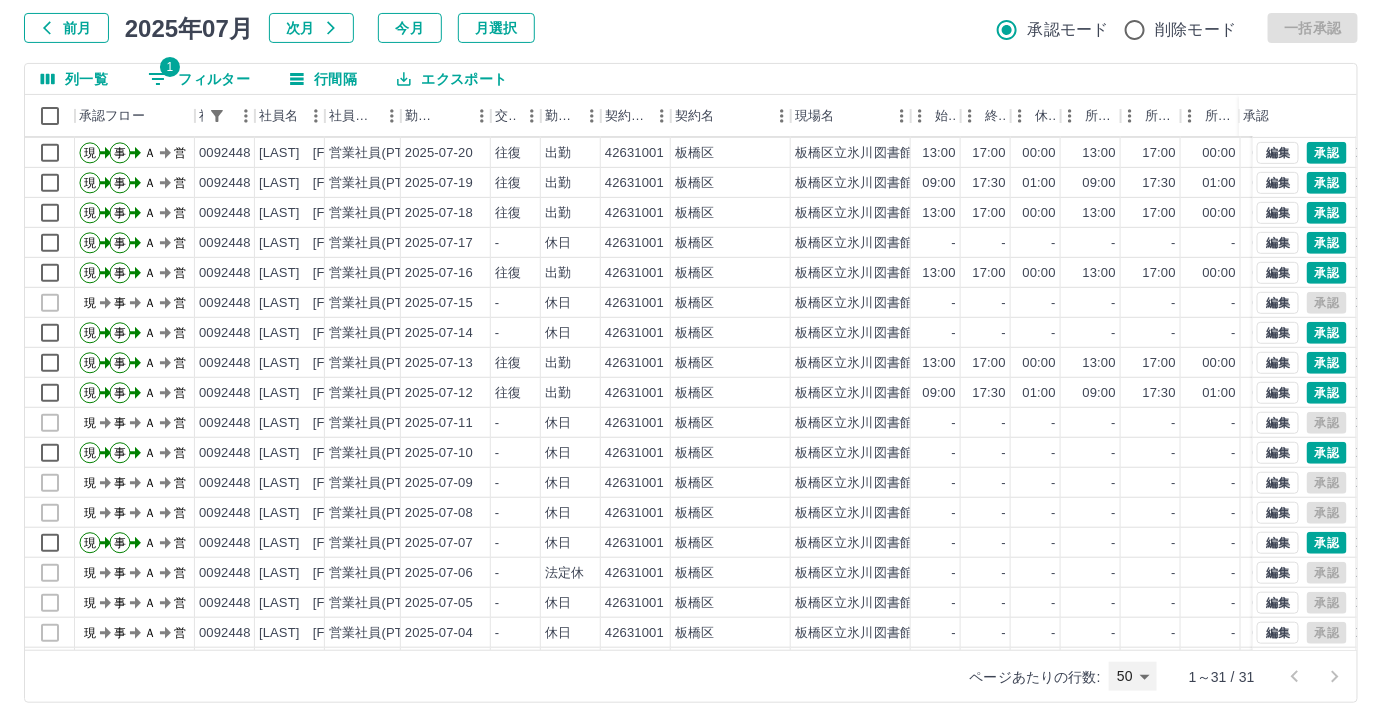 scroll, scrollTop: 429, scrollLeft: 0, axis: vertical 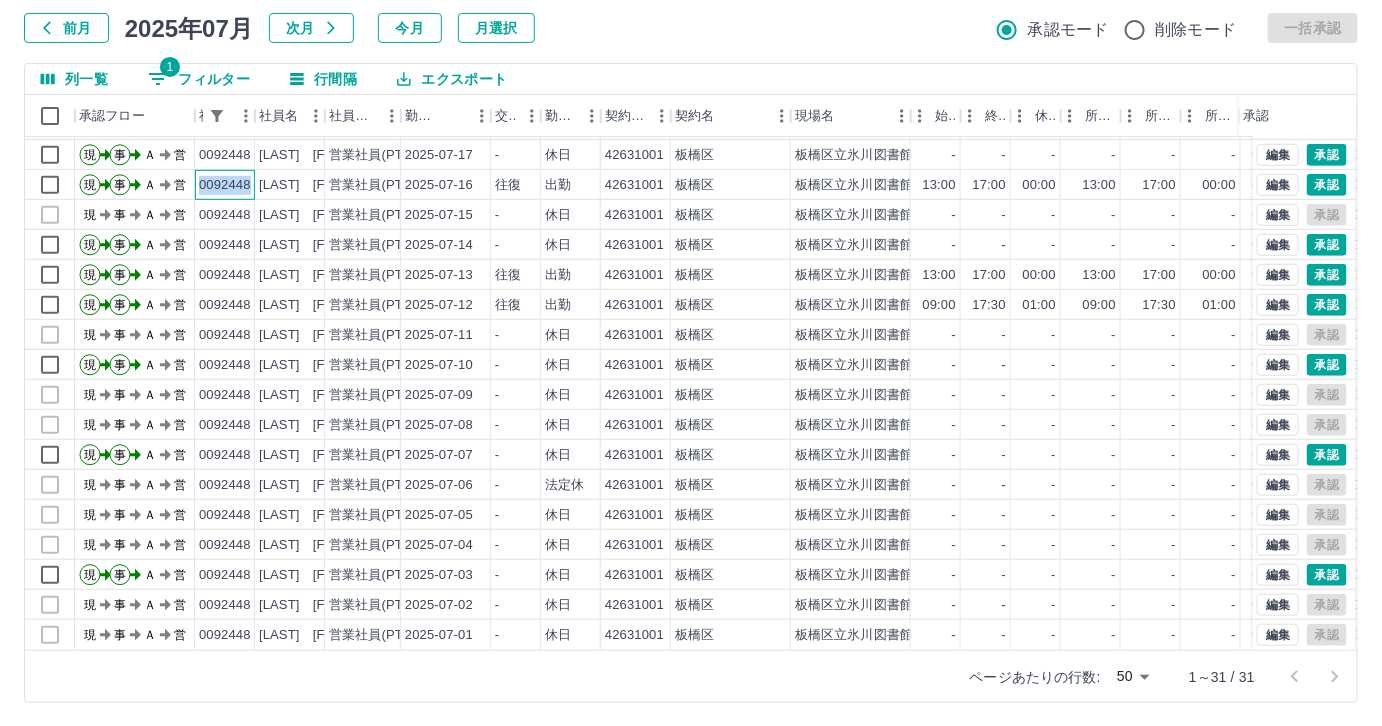 drag, startPoint x: 201, startPoint y: 169, endPoint x: 253, endPoint y: 174, distance: 52.23983 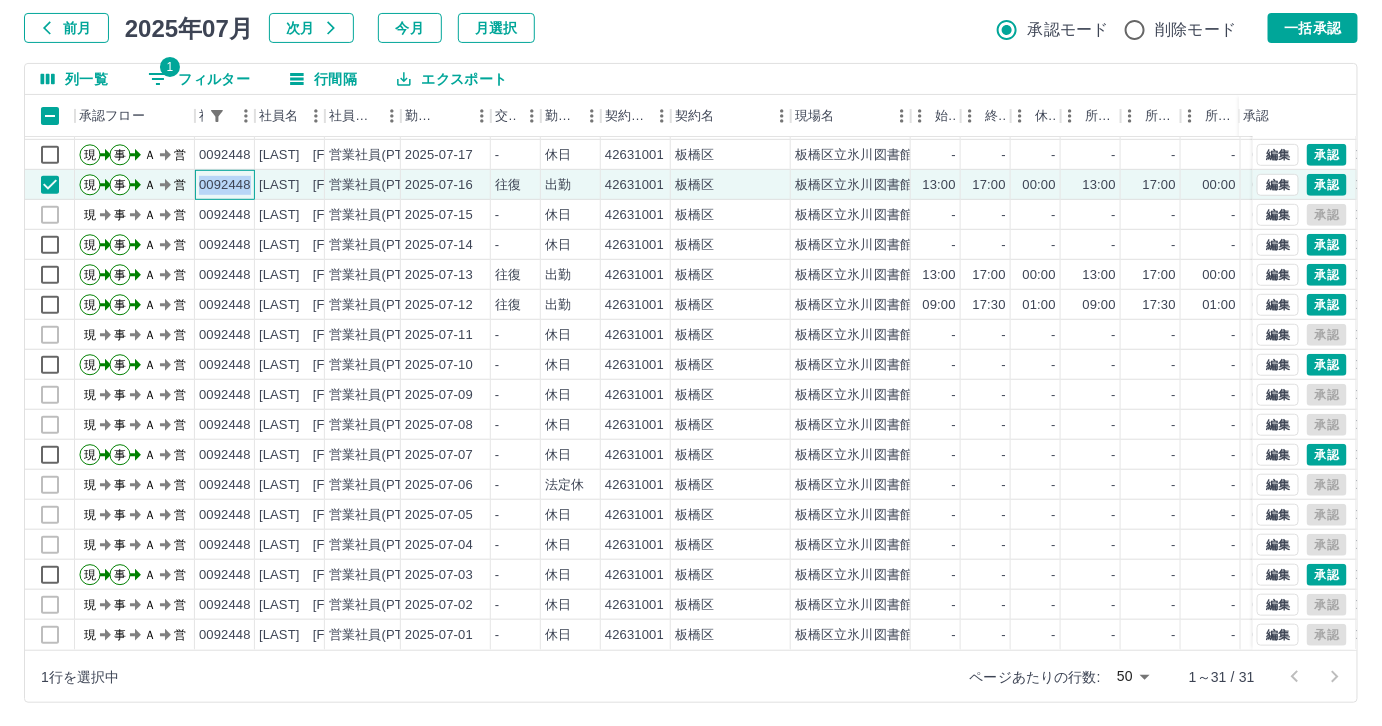 copy on "0092448" 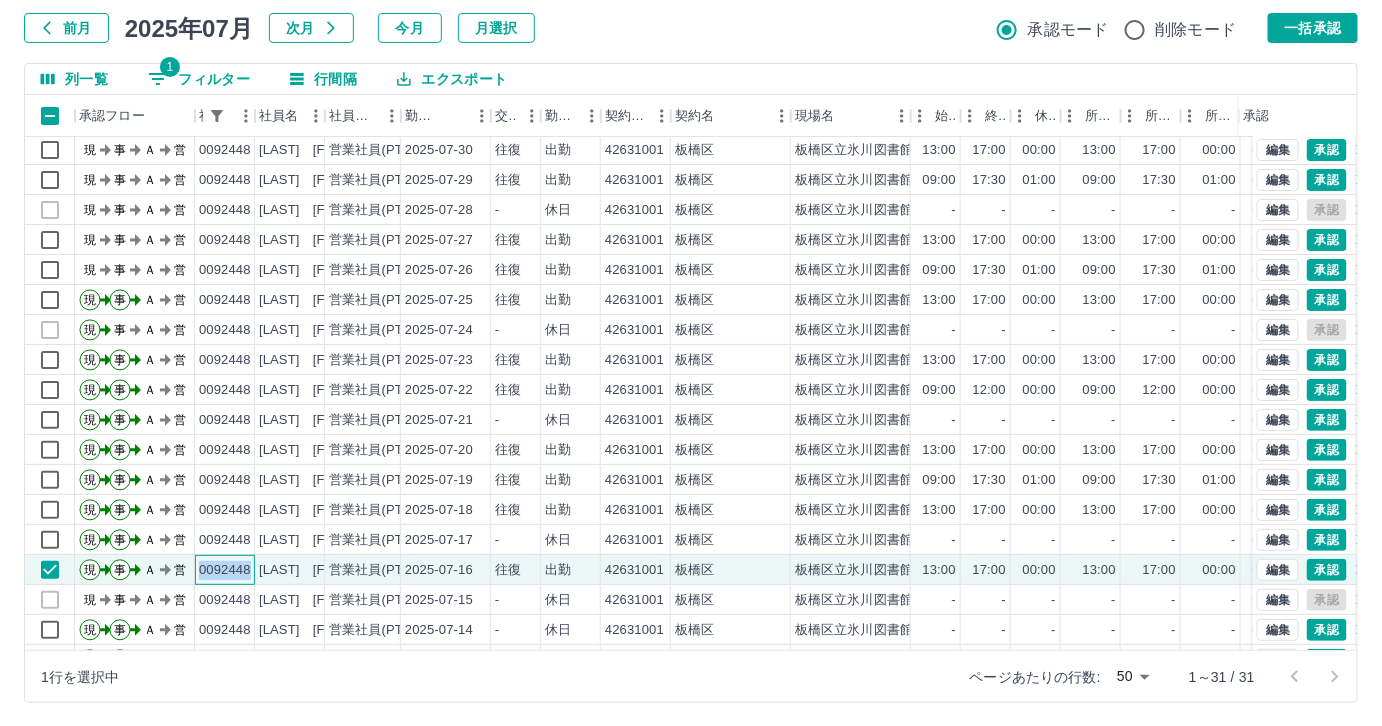 scroll, scrollTop: 0, scrollLeft: 0, axis: both 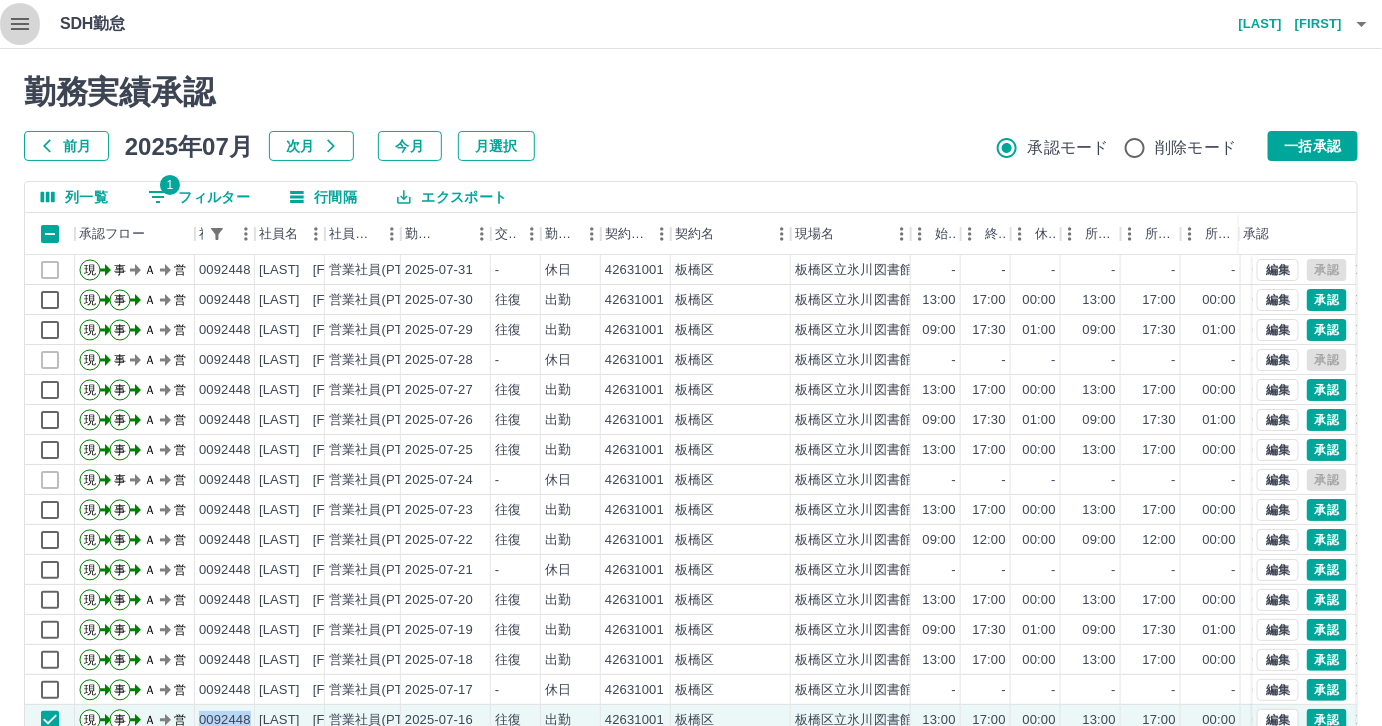 click 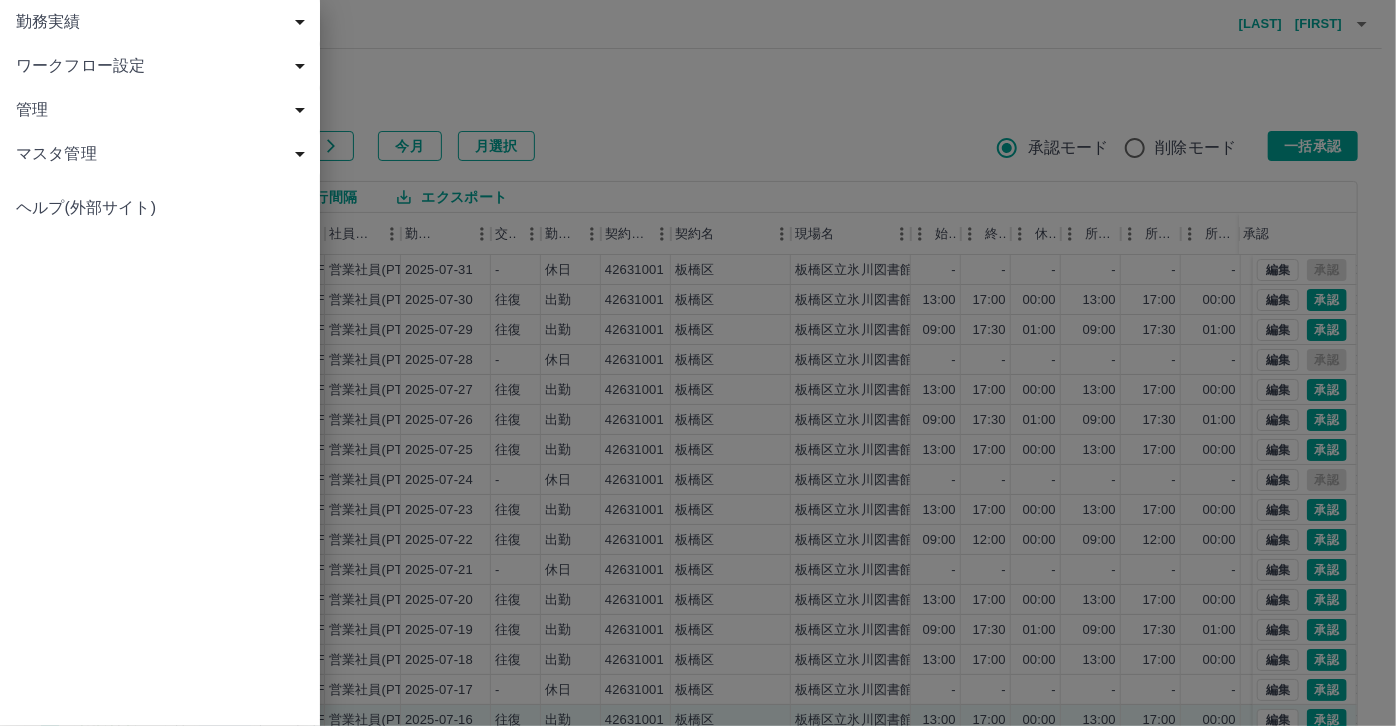 click on "勤務実績" at bounding box center (164, 22) 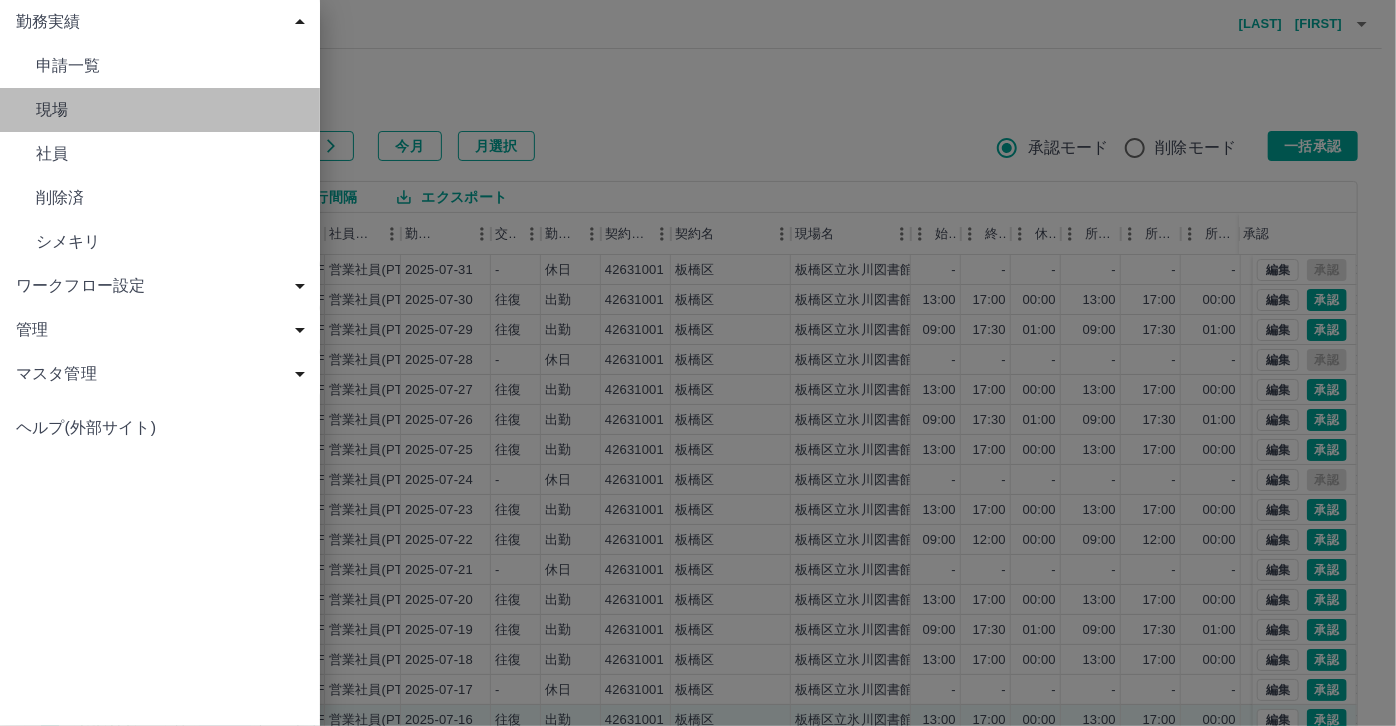 click on "現場" at bounding box center [160, 110] 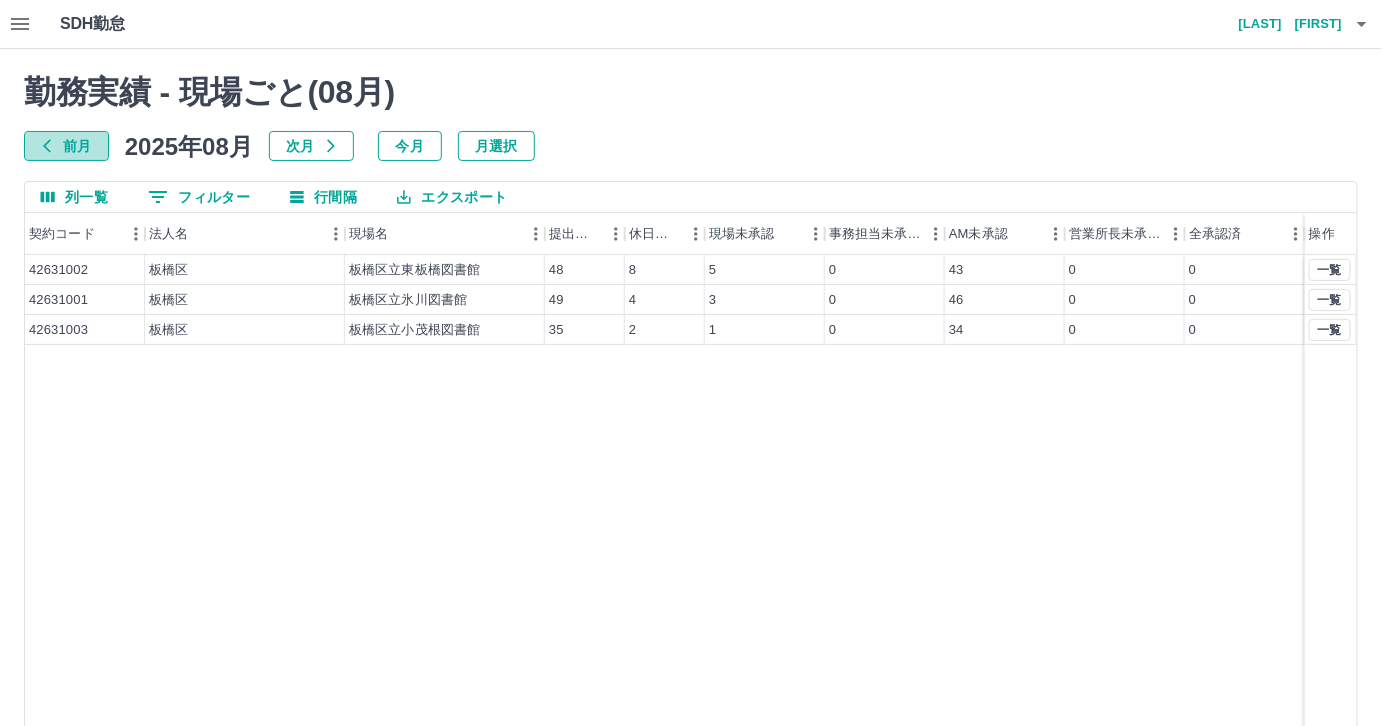 click on "前月" at bounding box center (66, 146) 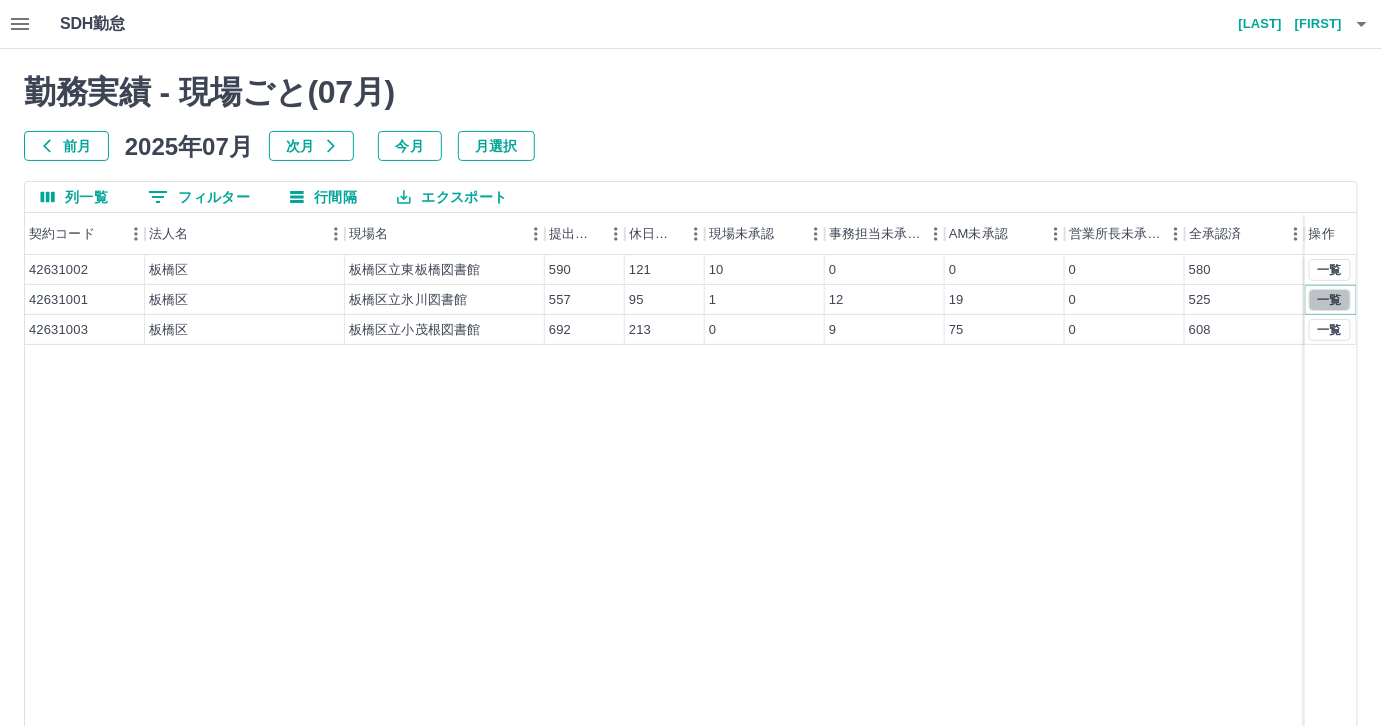 click on "一覧" at bounding box center [1330, 300] 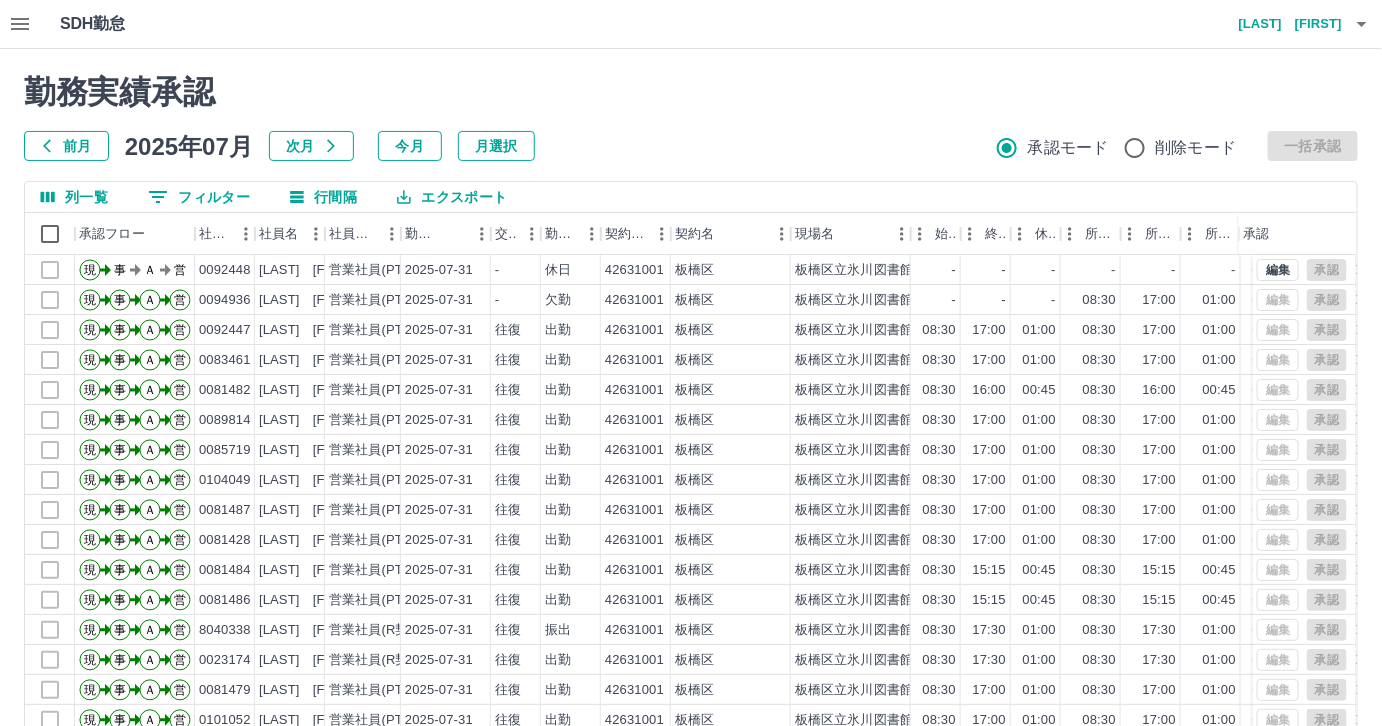 click on "0 フィルター" at bounding box center [199, 197] 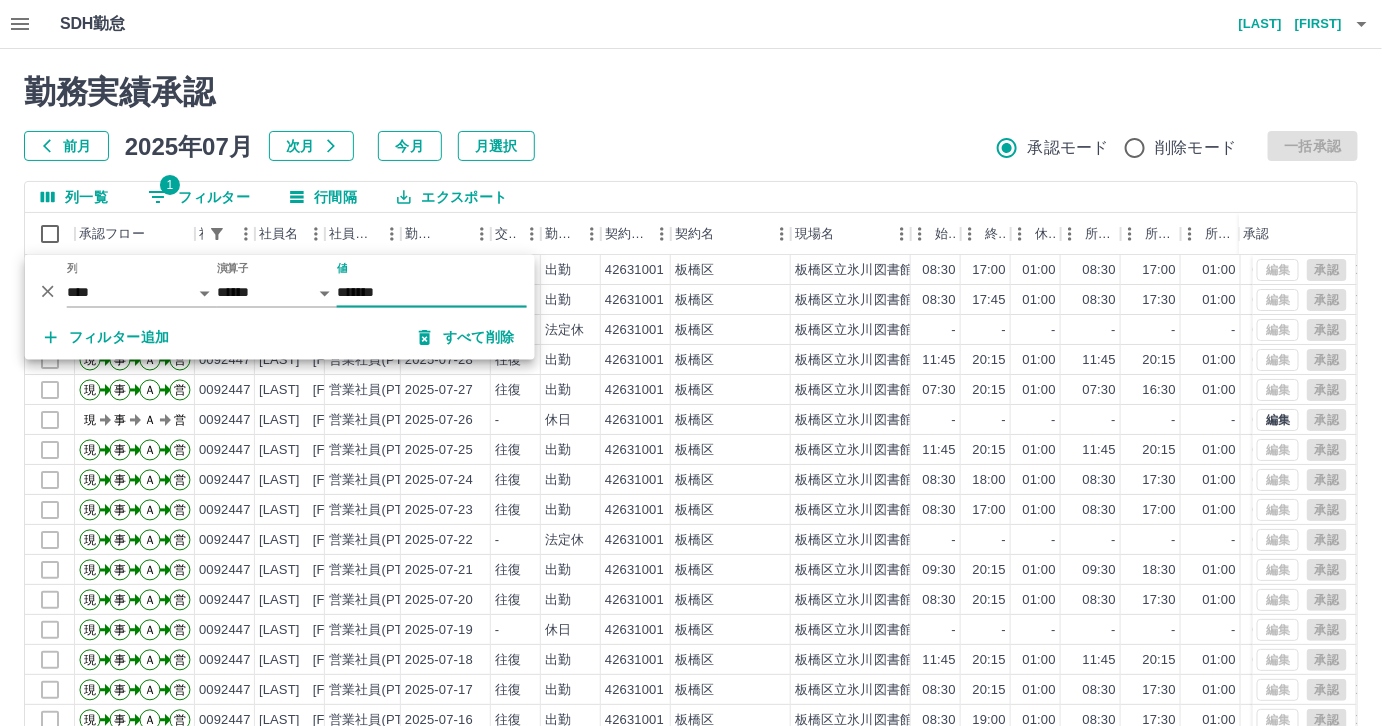 type on "*******" 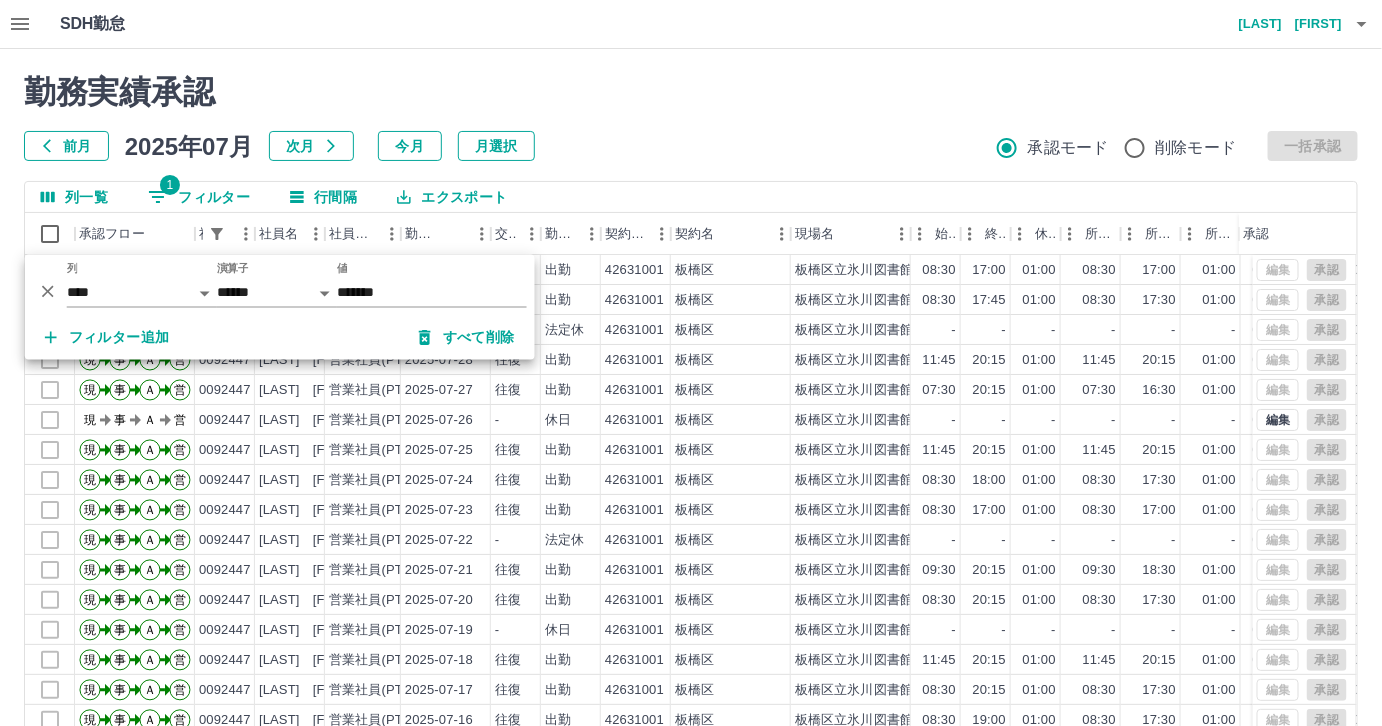 click on "勤務実績承認 前月 2025年07月 次月 今月 月選択 承認モード 削除モード 一括承認" at bounding box center [691, 117] 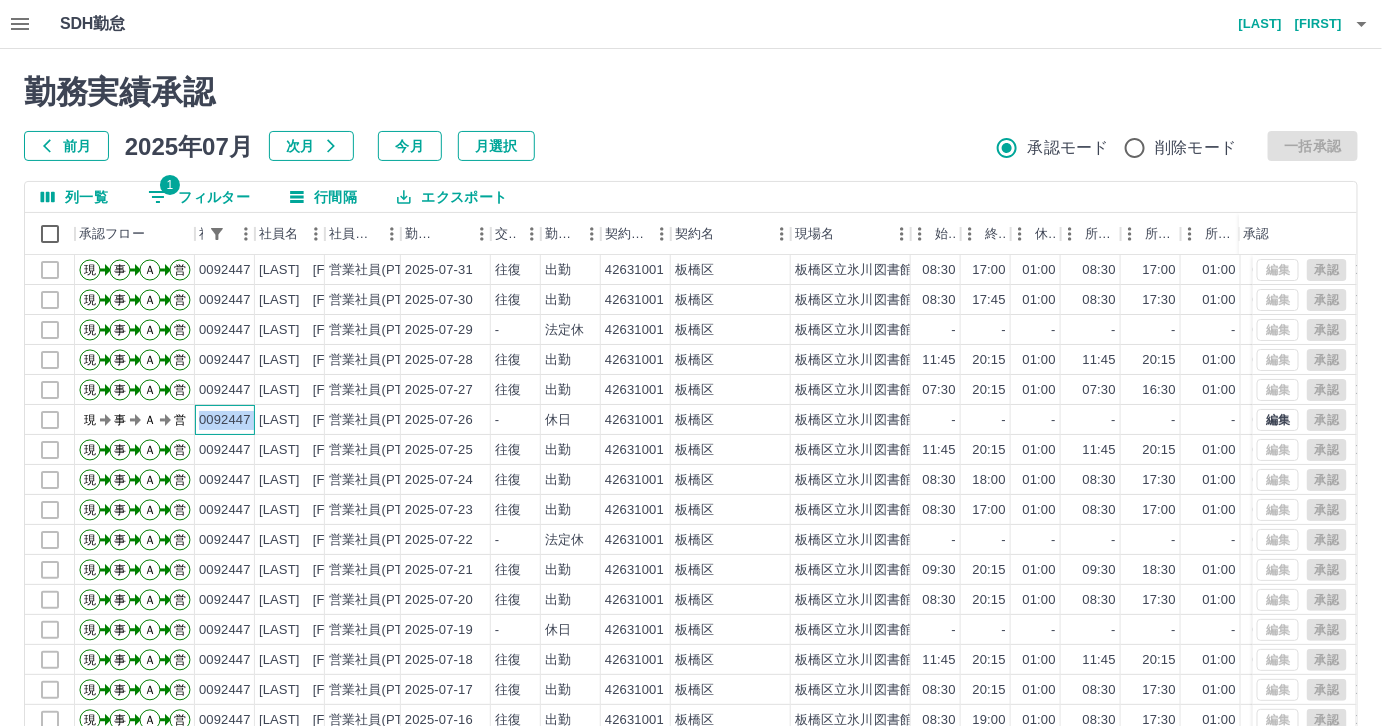 drag, startPoint x: 195, startPoint y: 416, endPoint x: 258, endPoint y: 420, distance: 63.126858 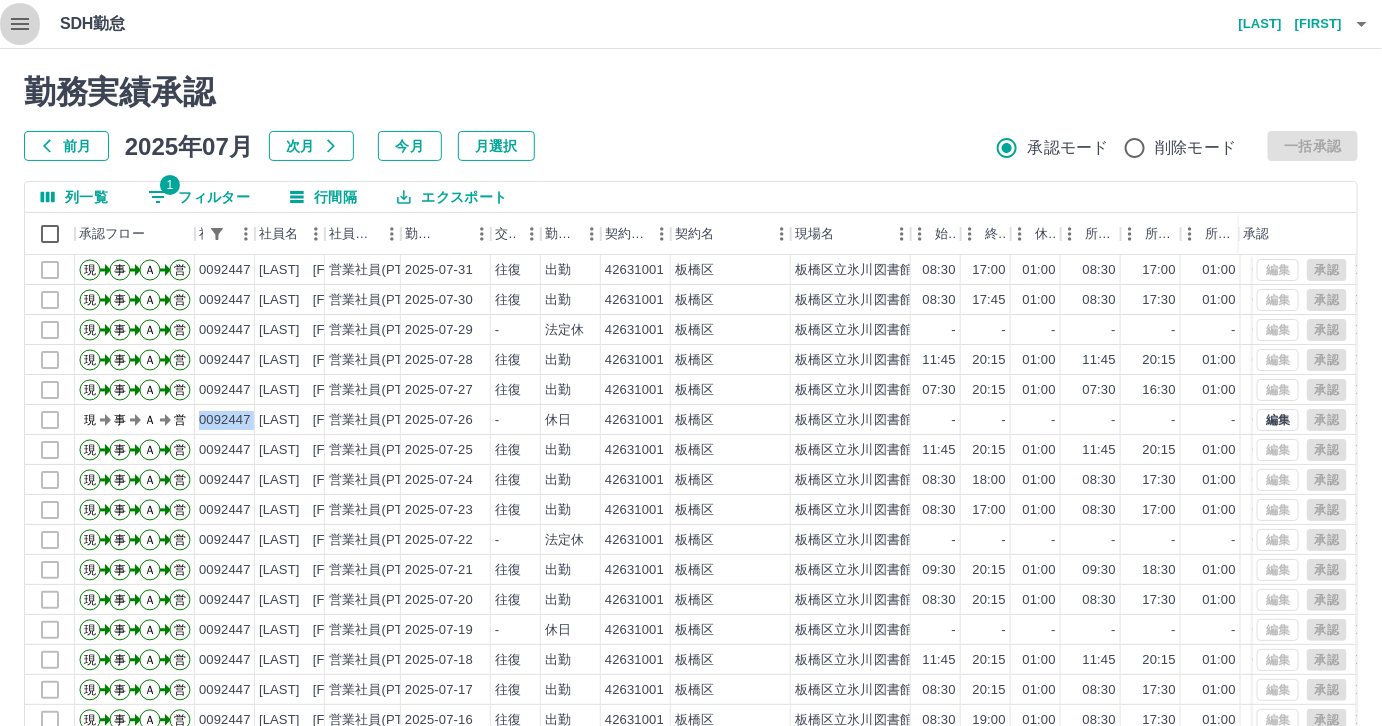 click 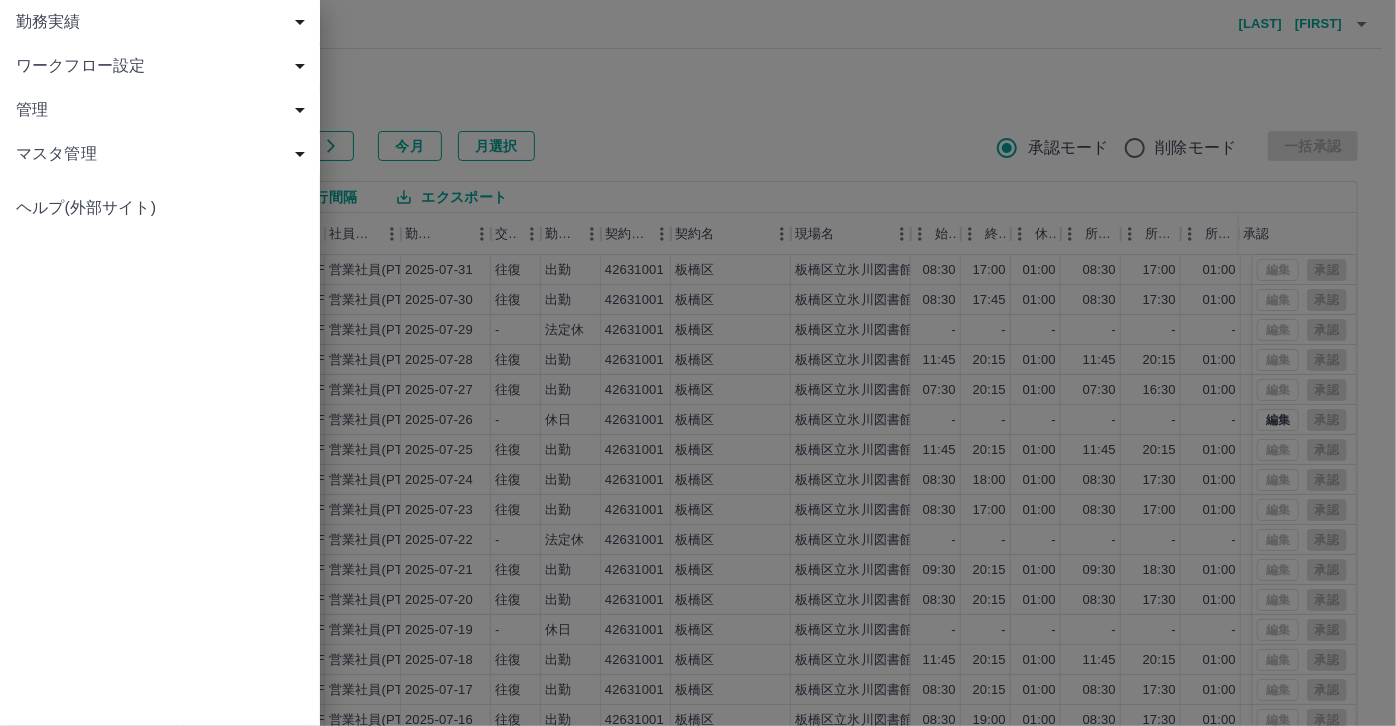 click on "勤務実績" at bounding box center (164, 22) 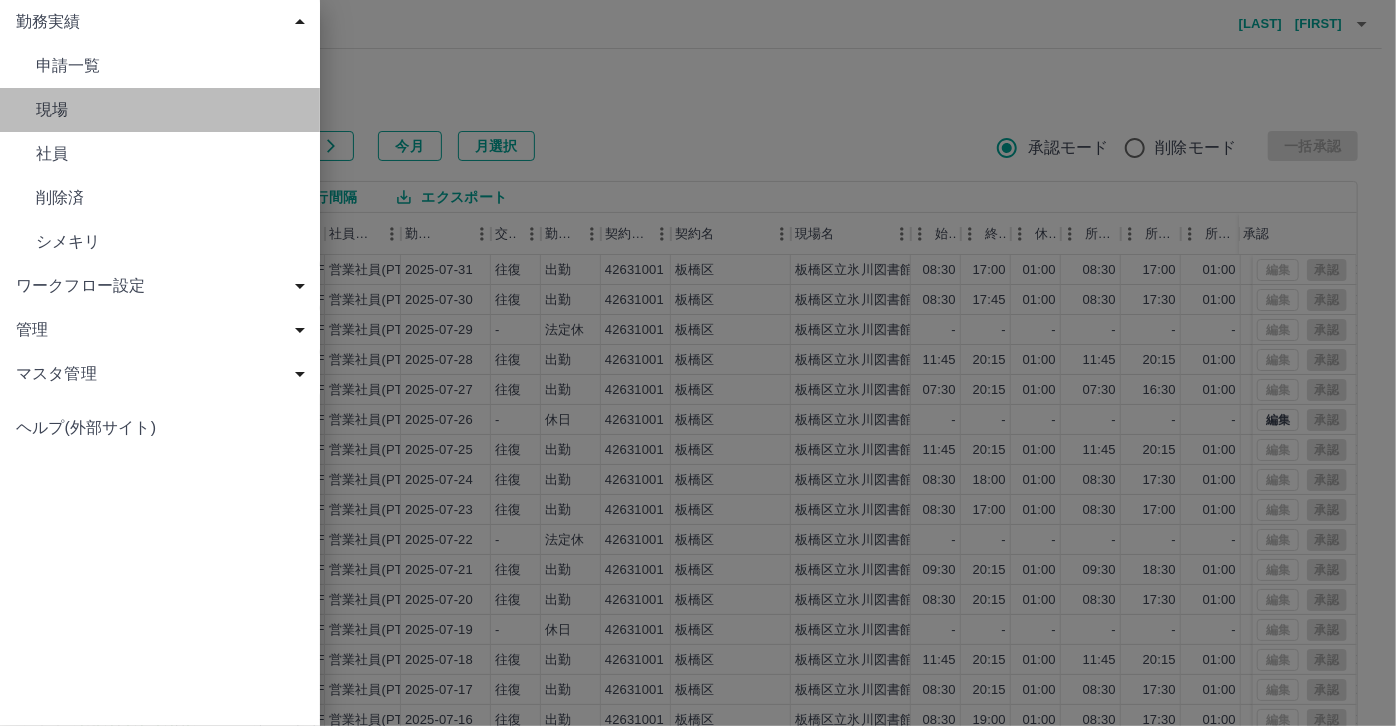 click on "現場" at bounding box center (170, 110) 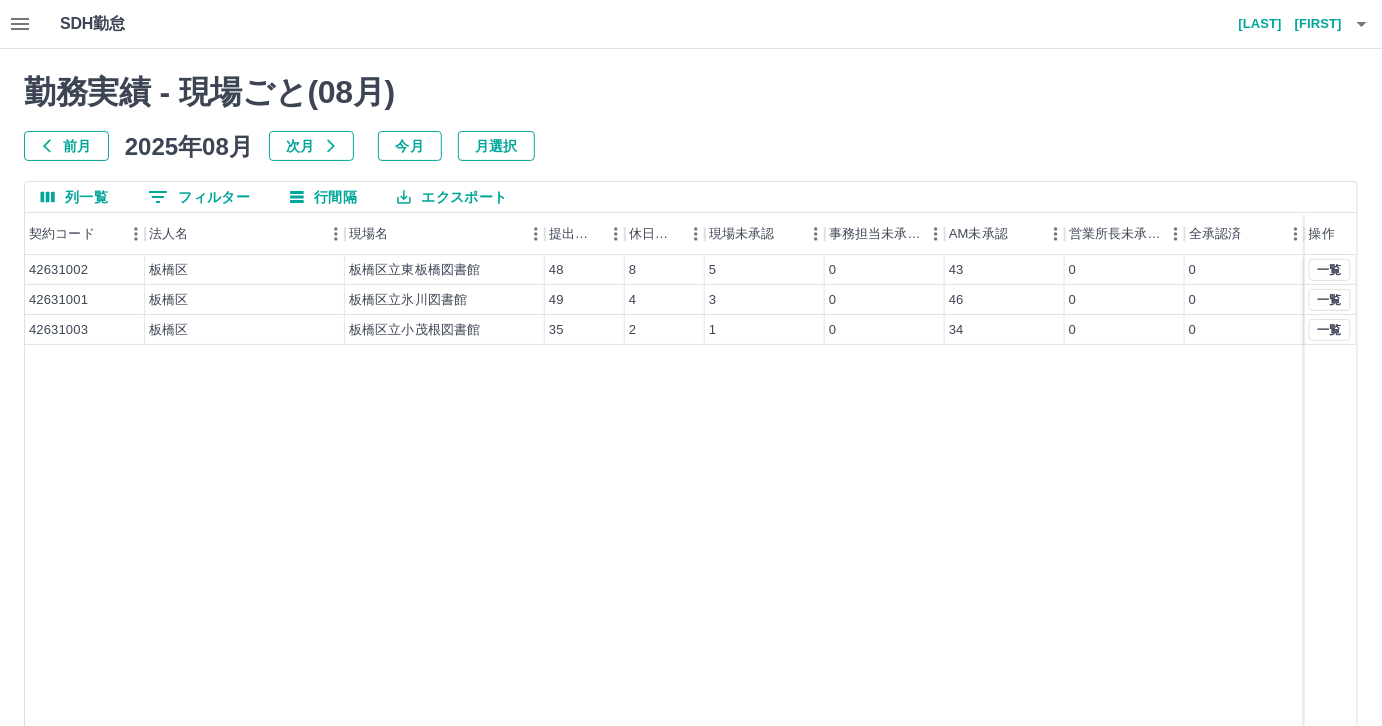 click on "前月" at bounding box center [66, 146] 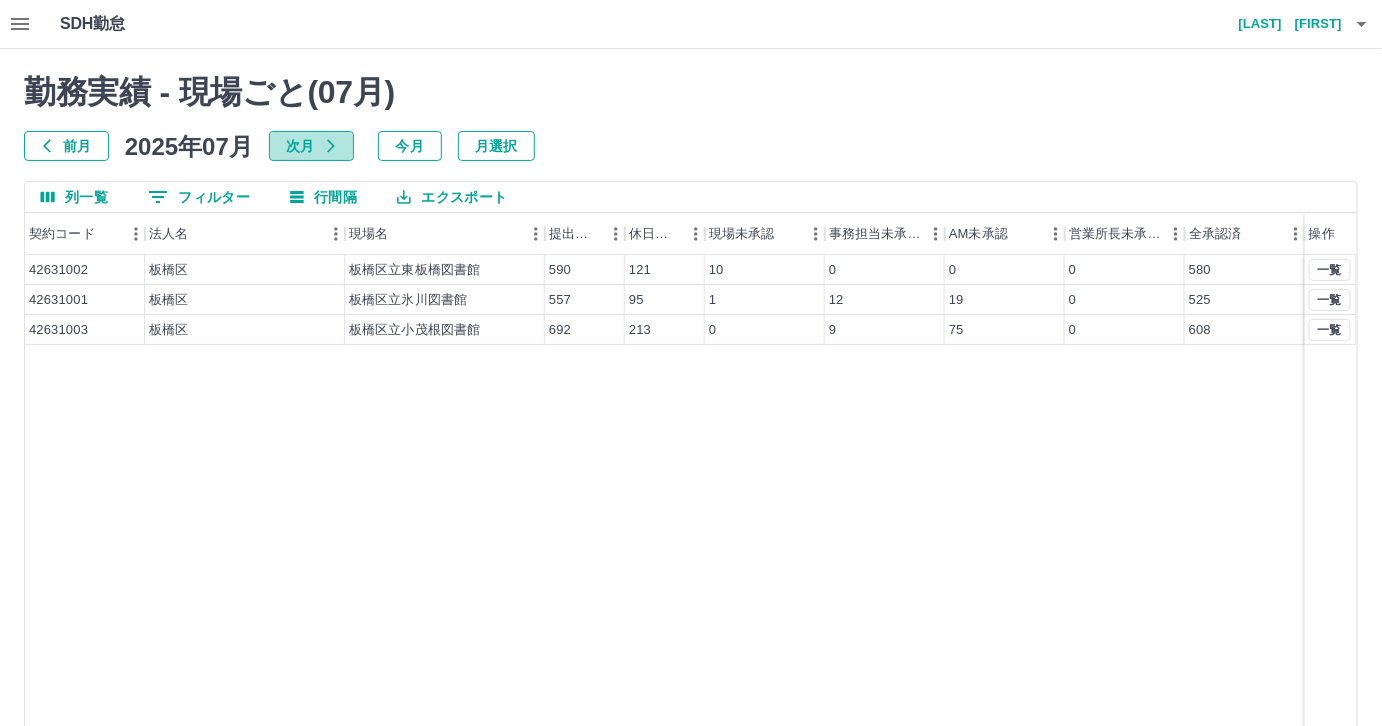 click 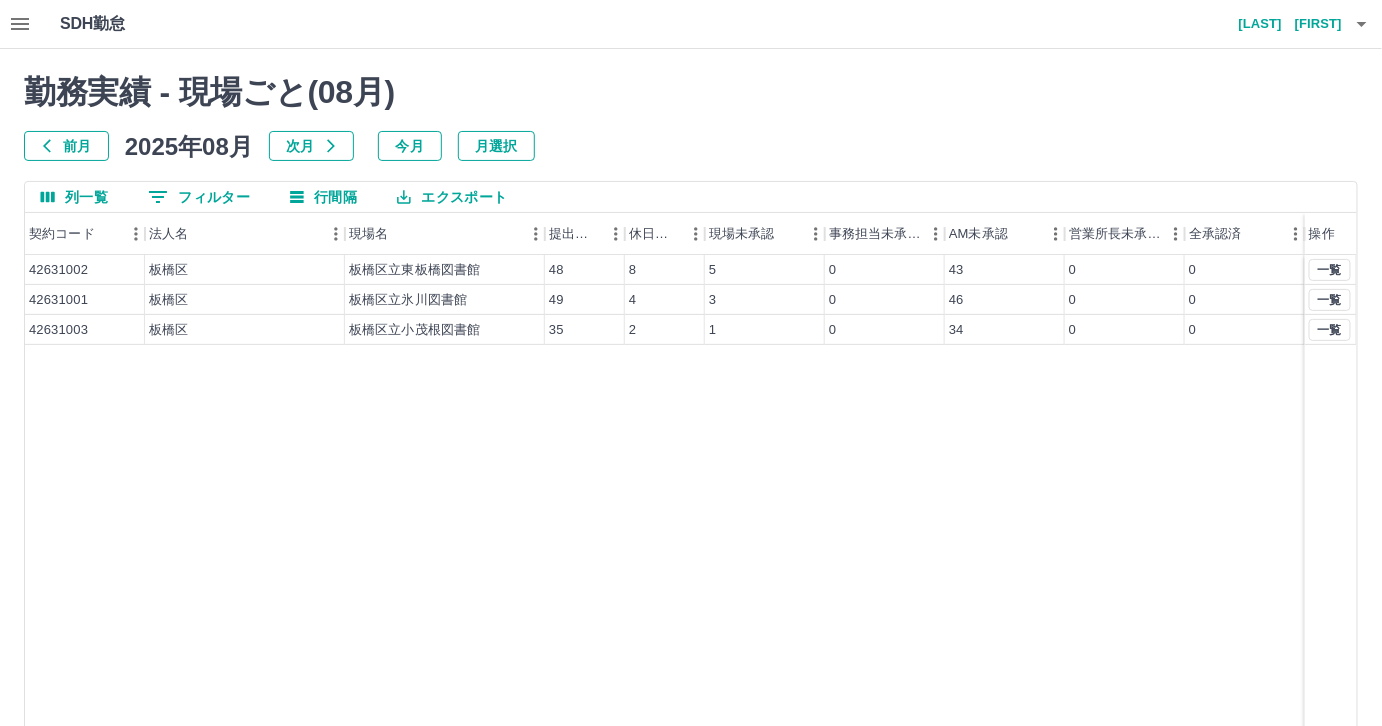 click on "前月" at bounding box center (66, 146) 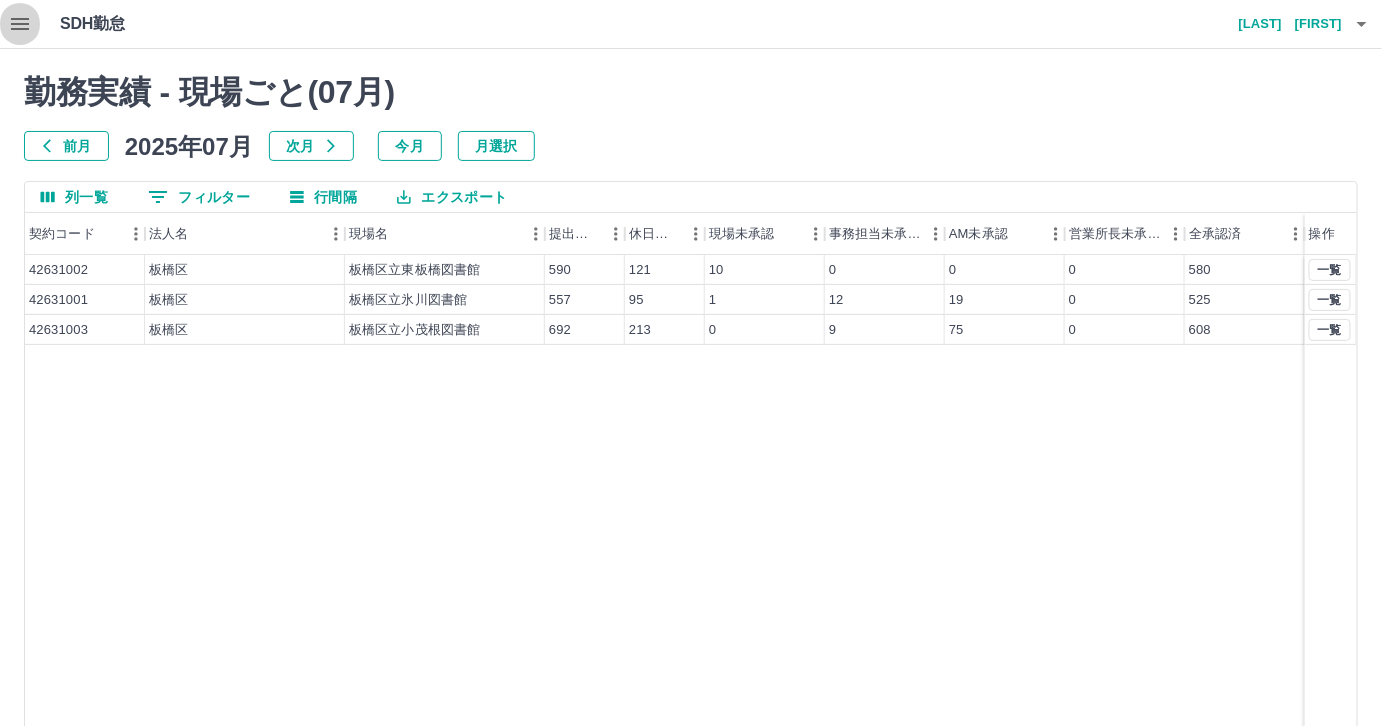 click 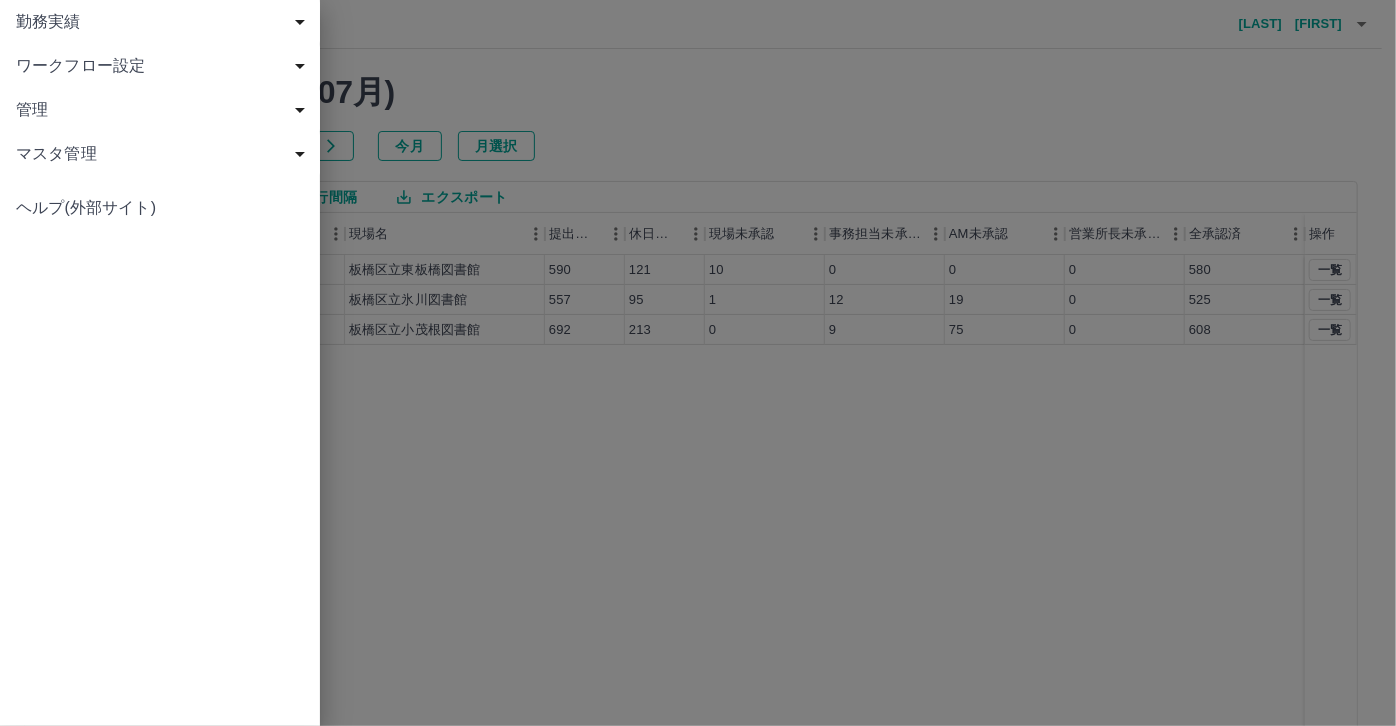 click on "マスタ管理" at bounding box center [164, 154] 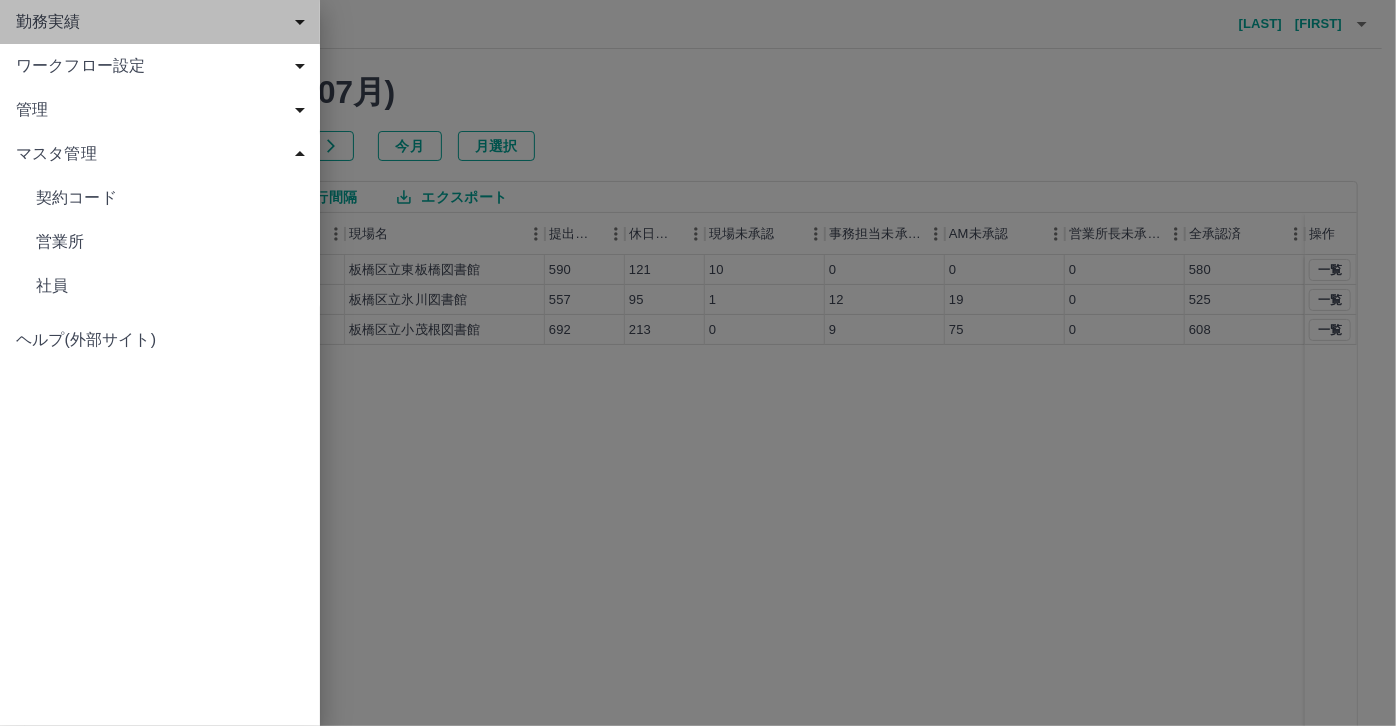 click on "勤務実績" at bounding box center (160, 22) 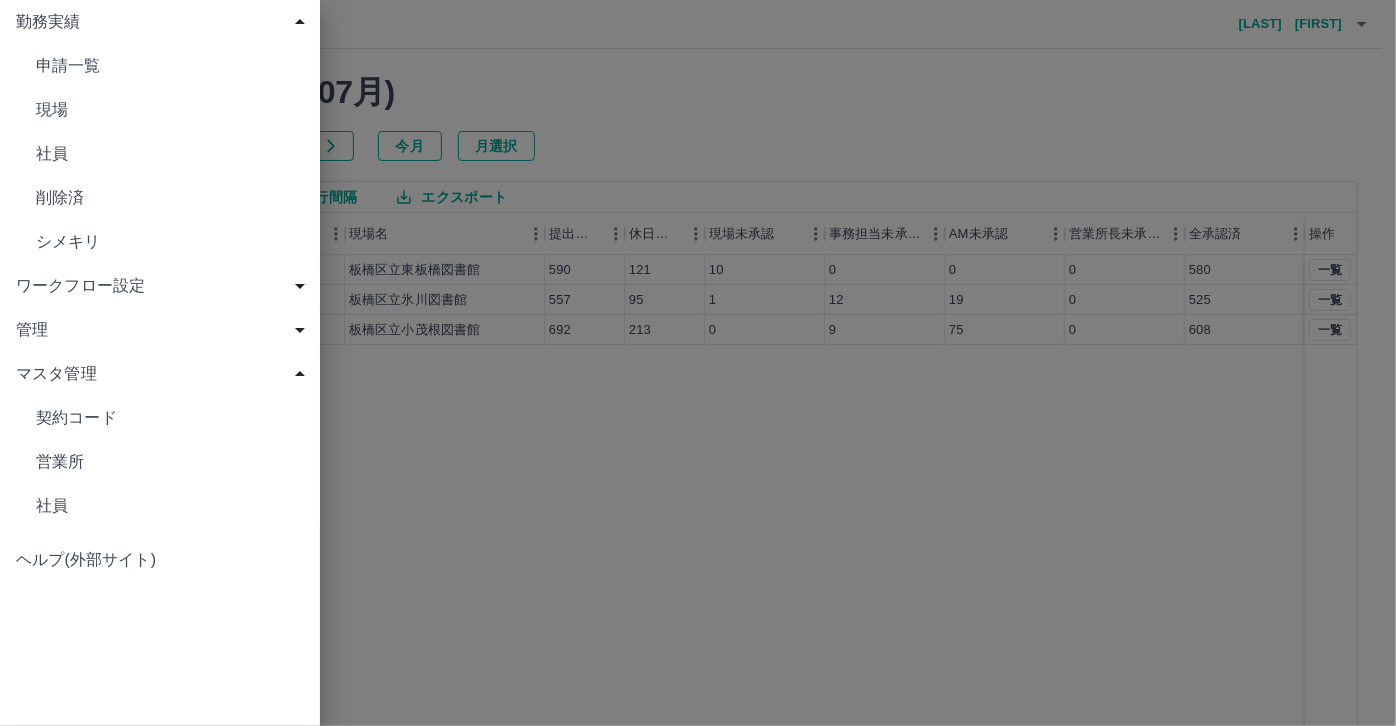 click on "現場" at bounding box center [170, 110] 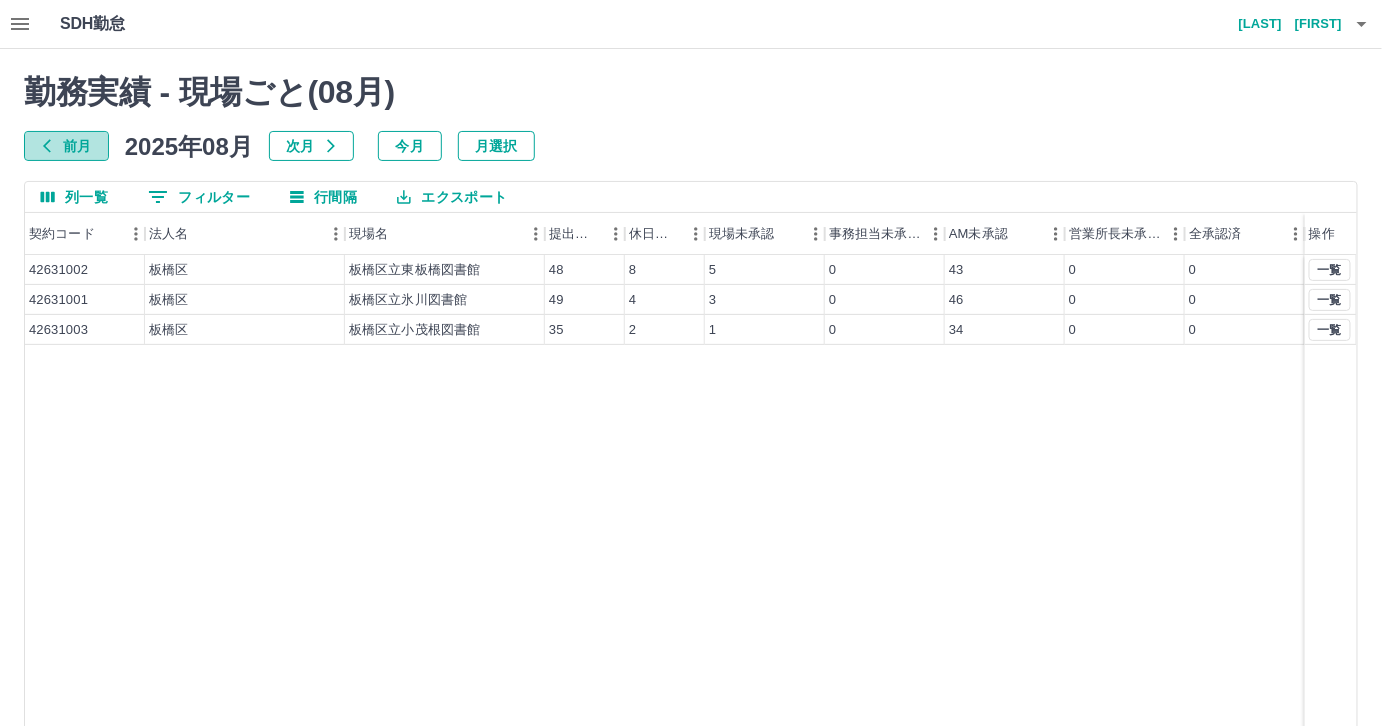 click on "前月" at bounding box center [66, 146] 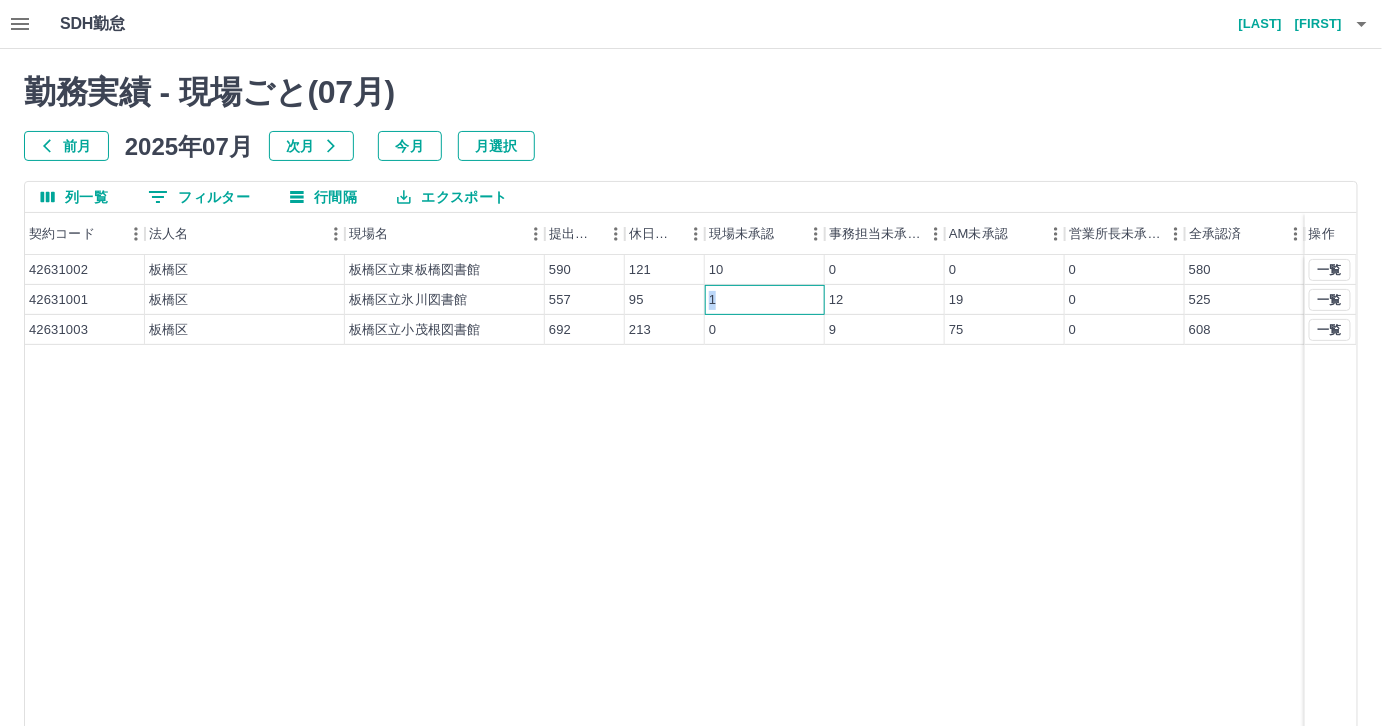 drag, startPoint x: 720, startPoint y: 305, endPoint x: 706, endPoint y: 304, distance: 14.035668 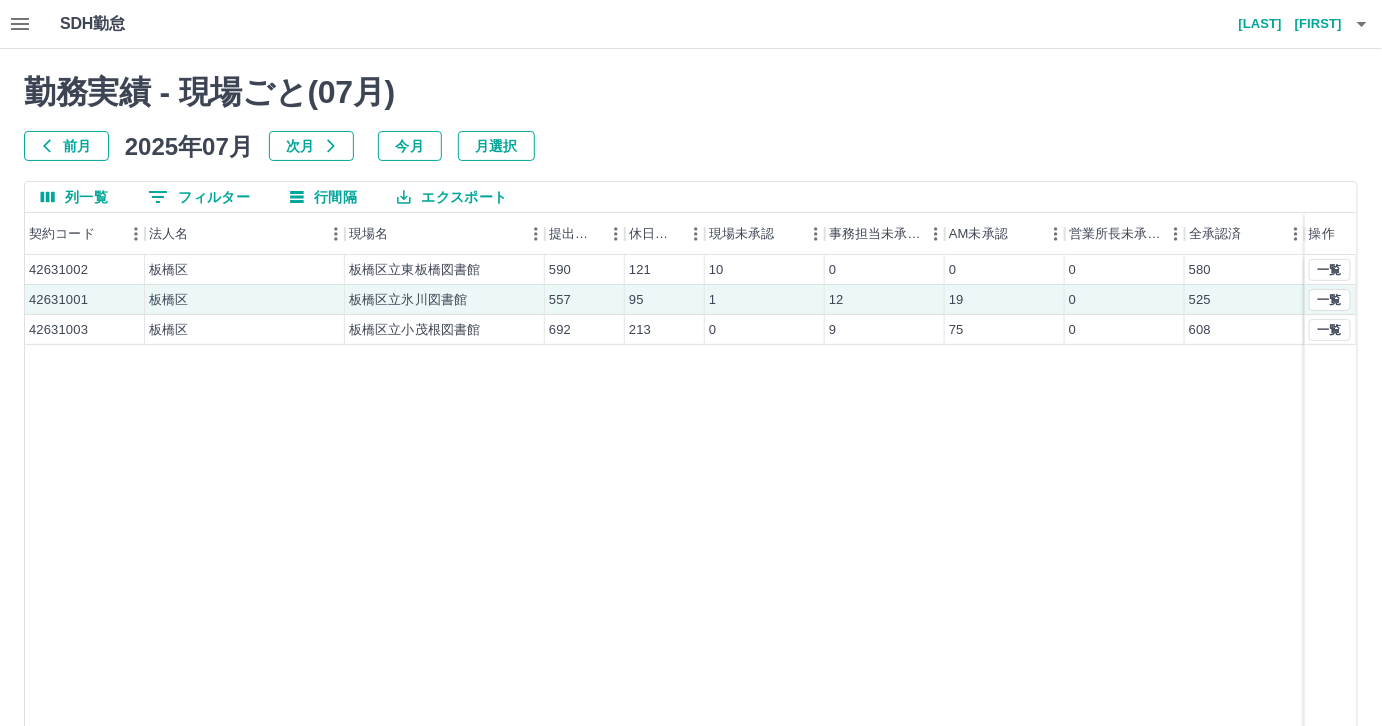 click on "42631002 板橋区 板橋区立東板橋図書館 590 121 10 0 0 0 580 42631001 板橋区 板橋区立氷川図書館 557 95 1 12 19 0 525 42631003 板橋区 板橋区立小茂根図書館 692 213 0 9 75 0 608 一覧 一覧 一覧" at bounding box center [691, 511] 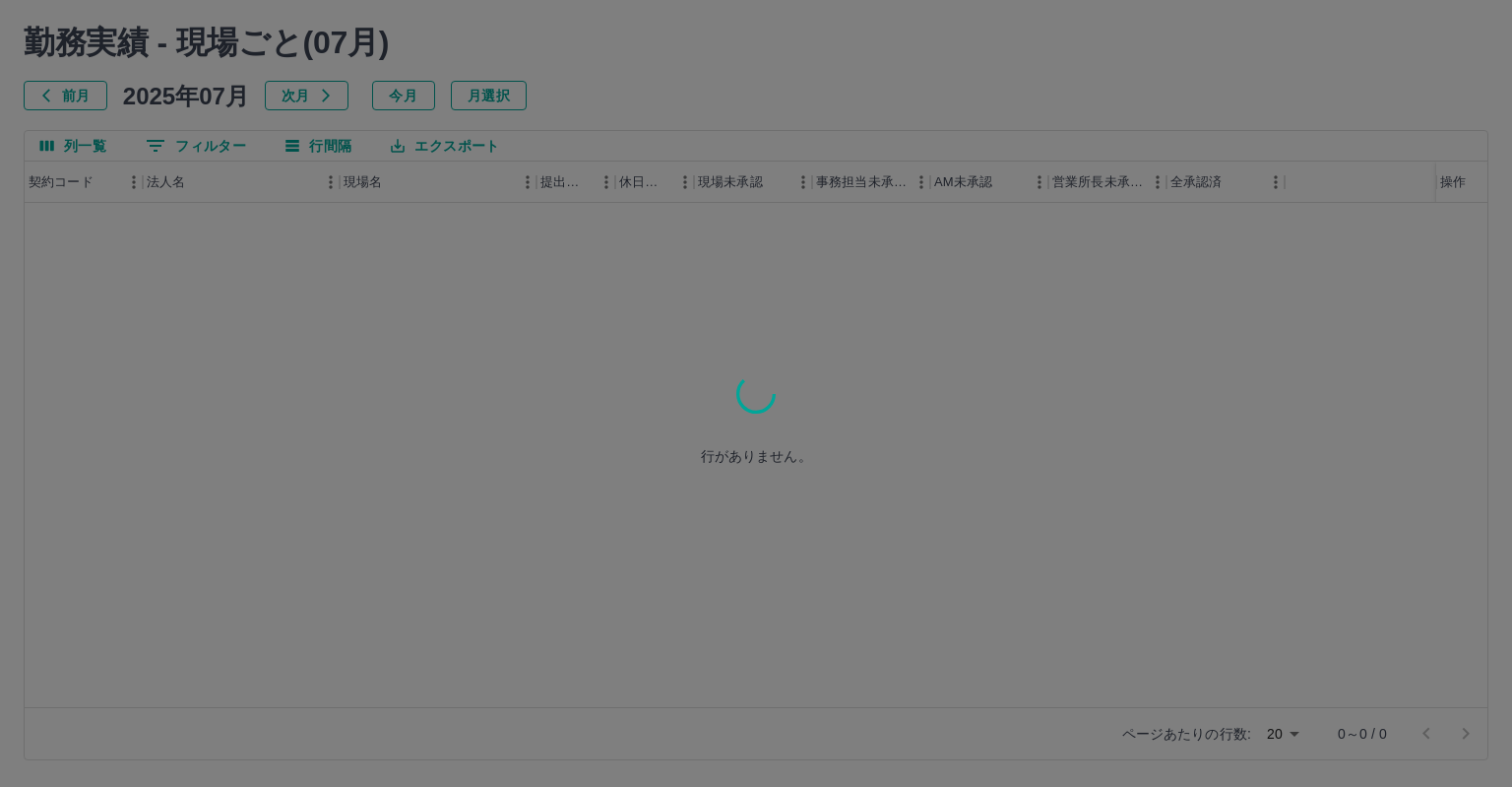 scroll, scrollTop: 0, scrollLeft: 0, axis: both 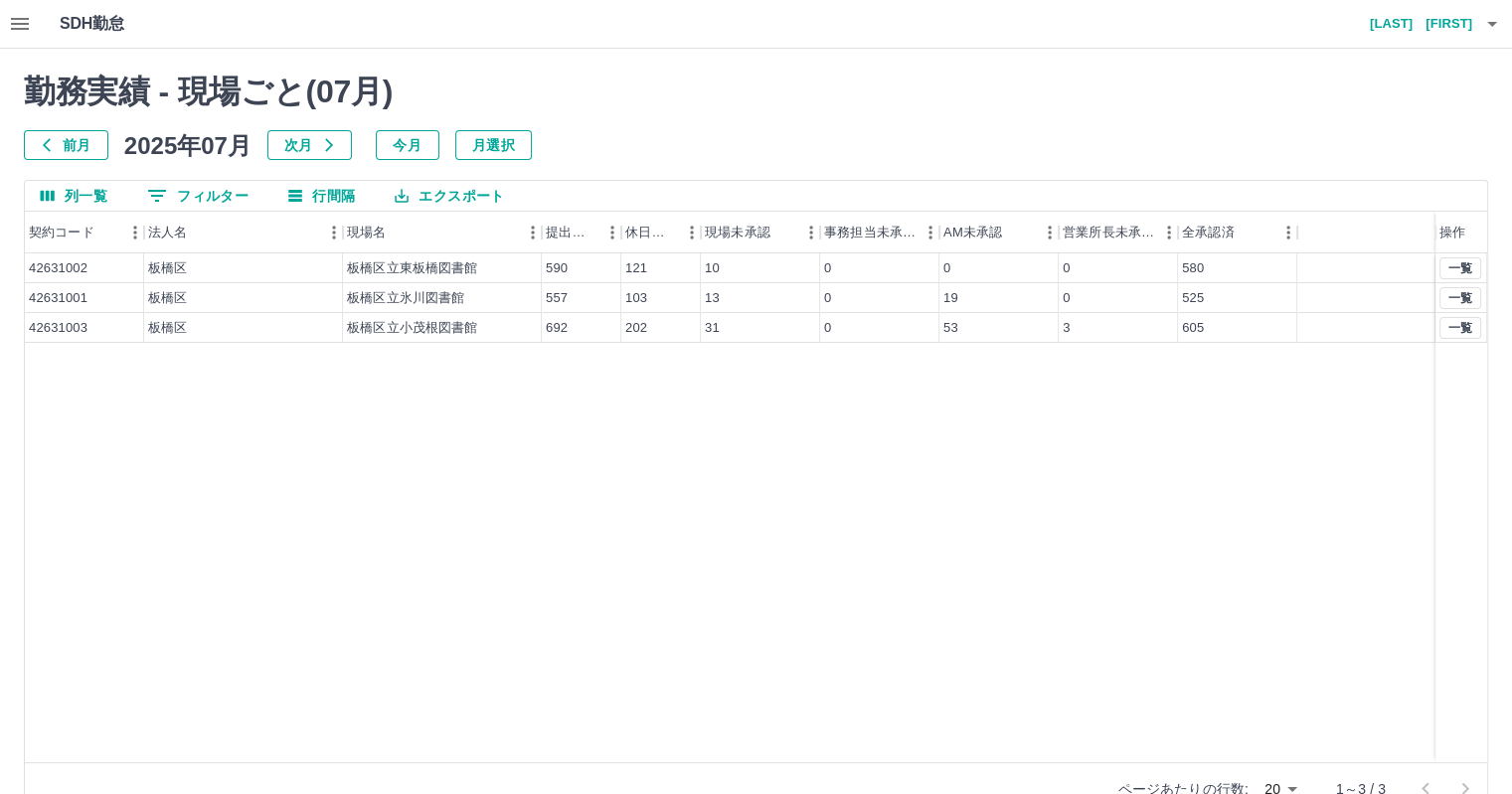 click on "[LAST]　[FIRST]" at bounding box center [1413, 24] 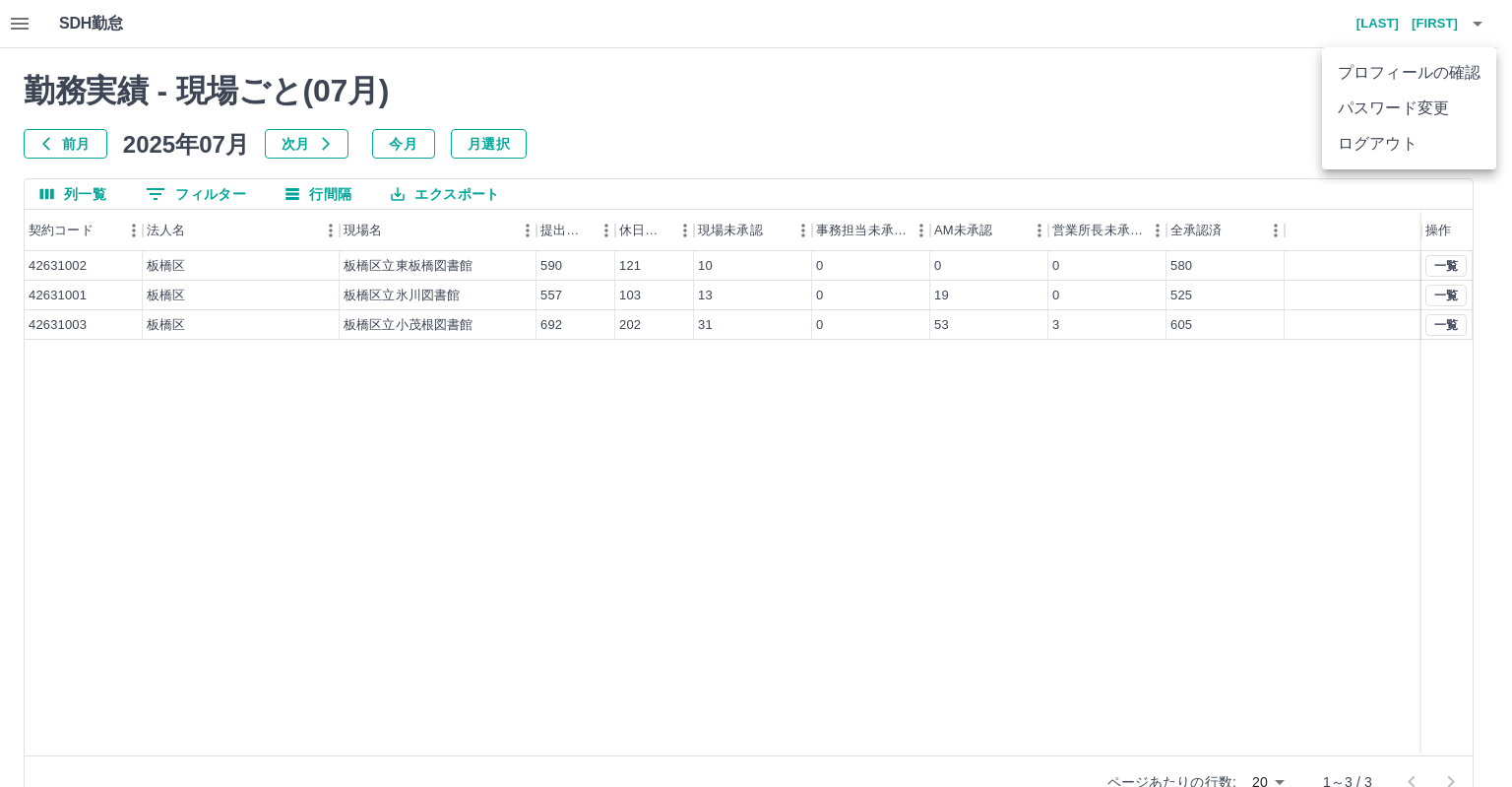 click at bounding box center [756, 393] 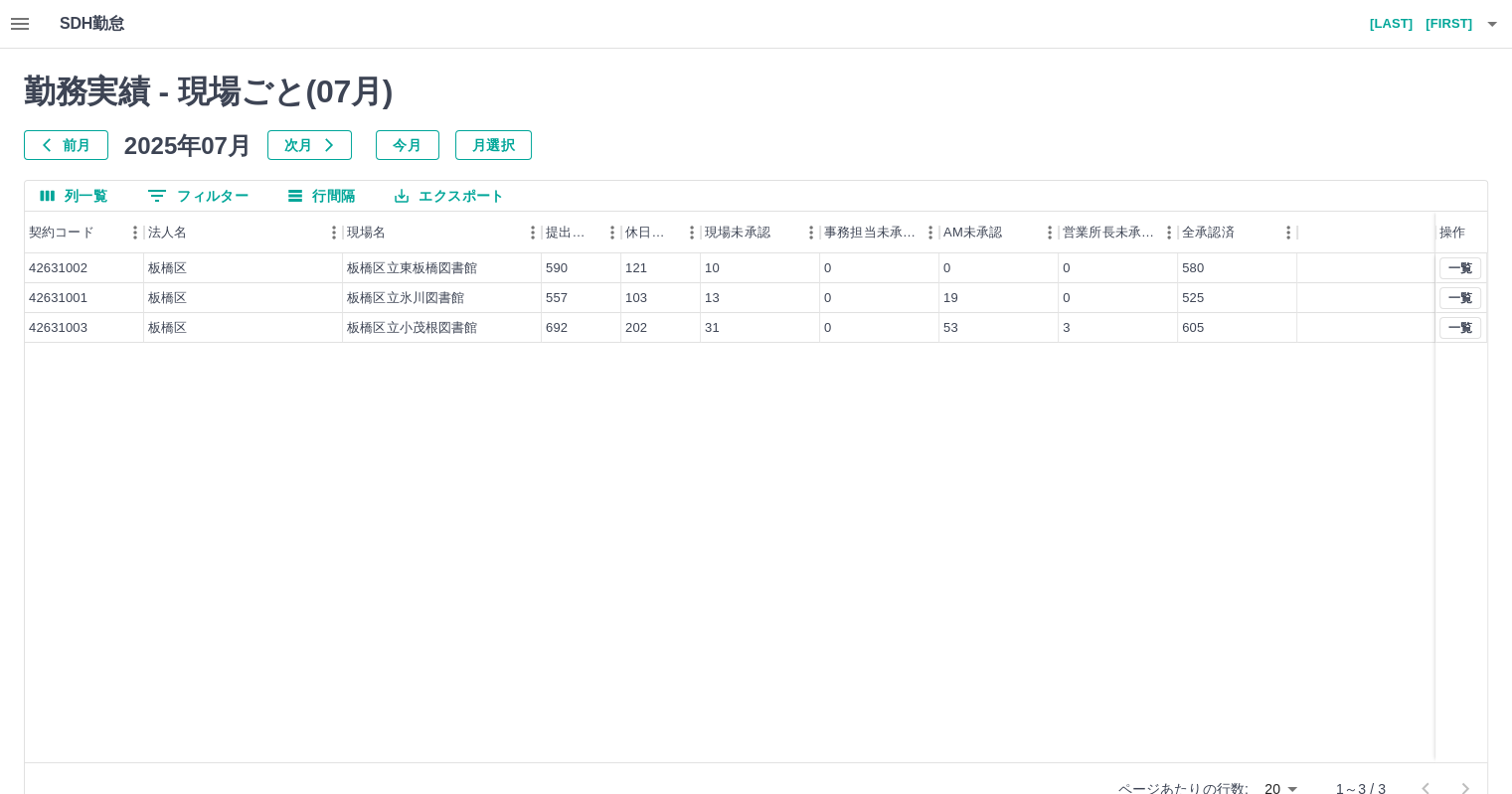 click on "藤原　朋望" at bounding box center [1413, 24] 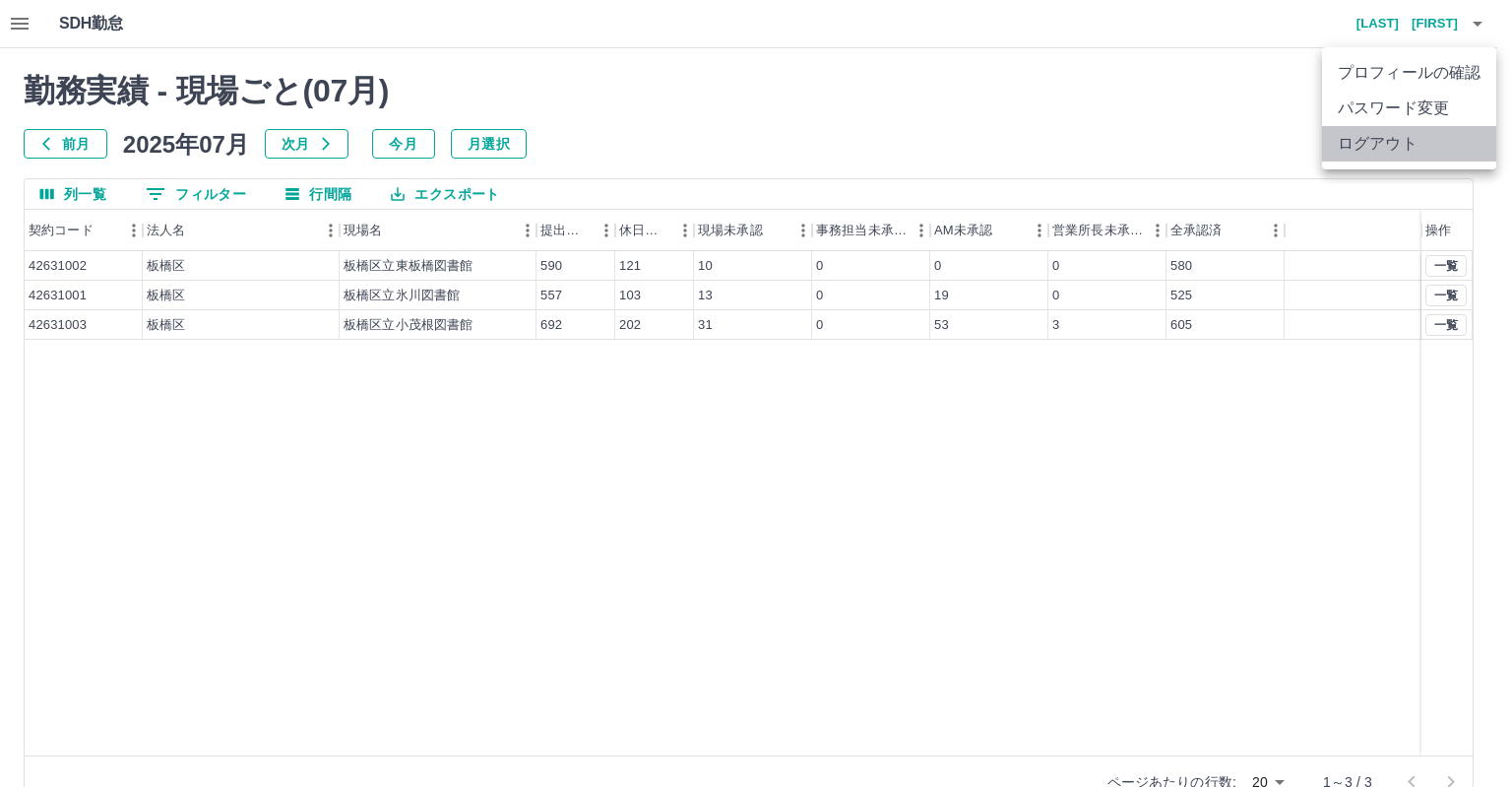 click on "ログアウト" at bounding box center (1409, 144) 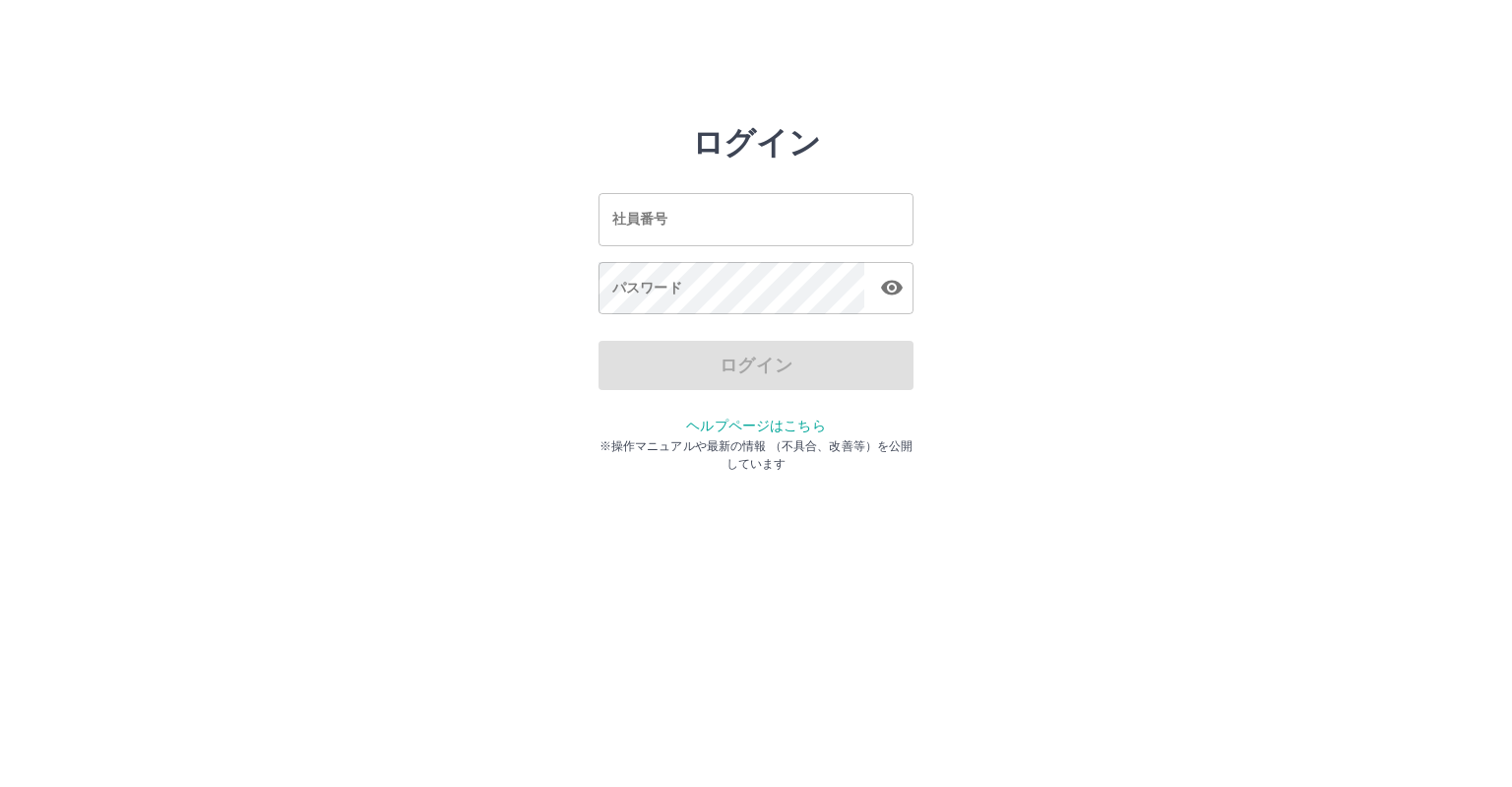 scroll, scrollTop: 0, scrollLeft: 0, axis: both 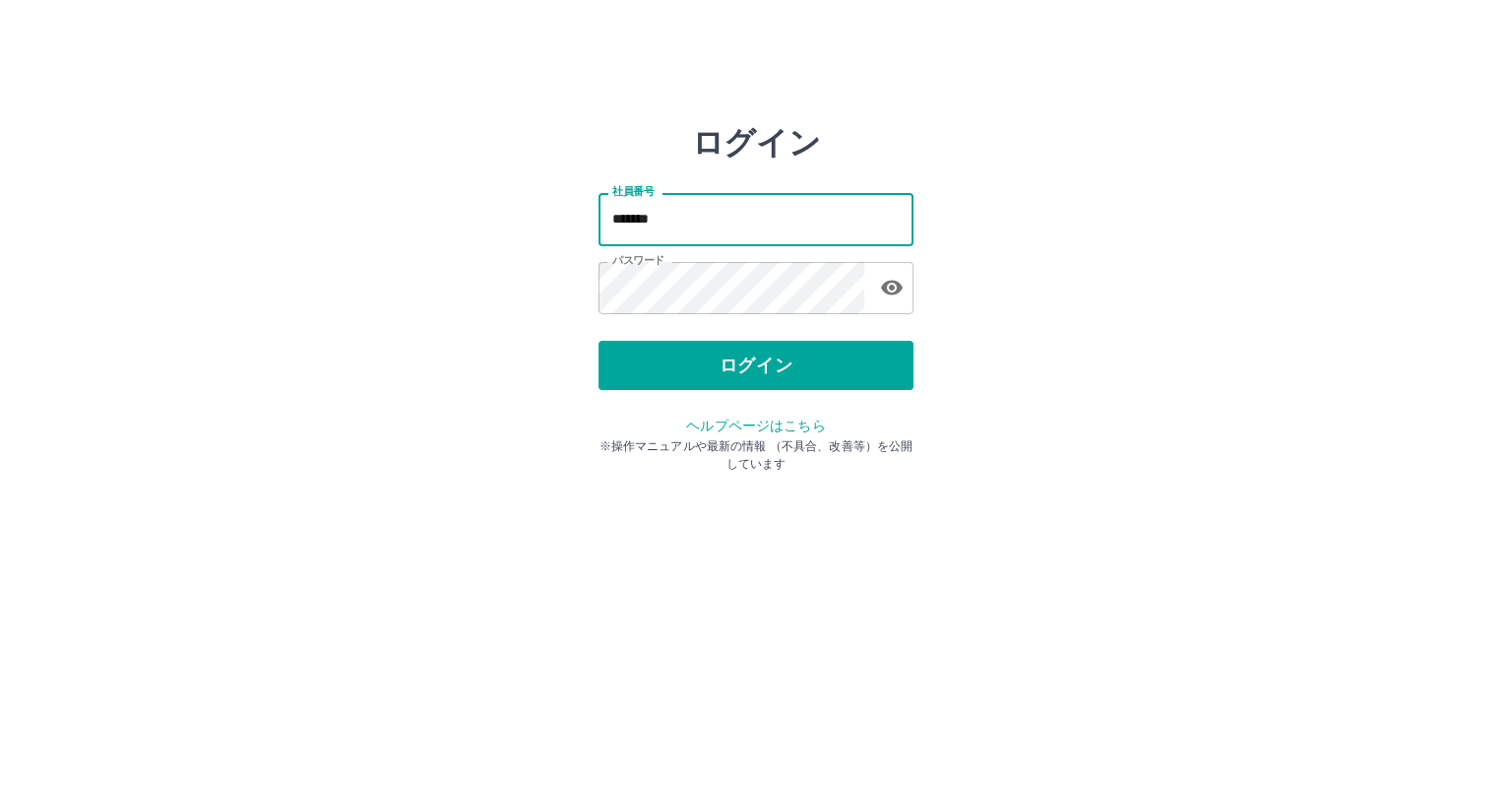 drag, startPoint x: 729, startPoint y: 230, endPoint x: 563, endPoint y: 228, distance: 166.01205 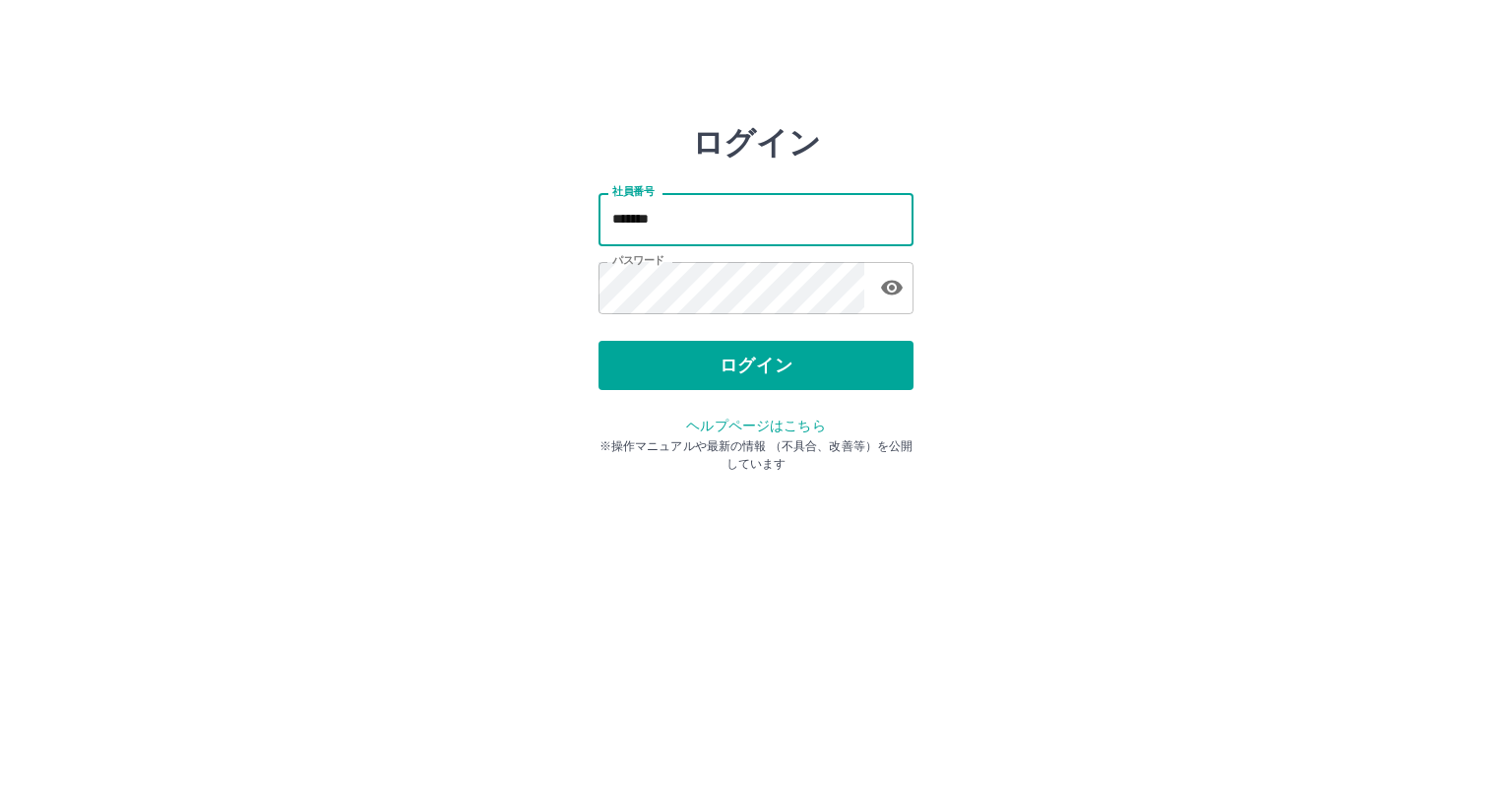 type on "*******" 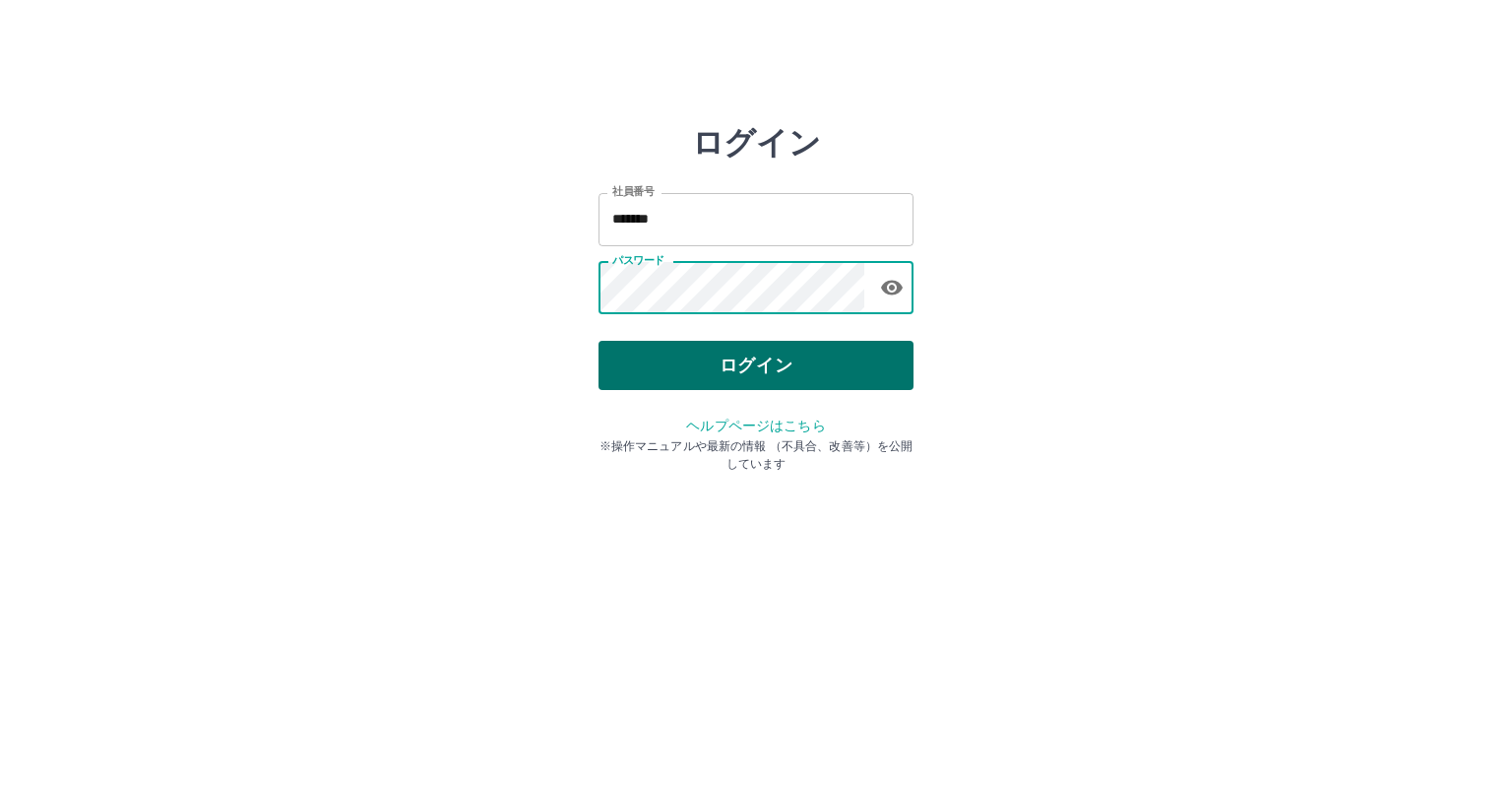 click on "ログイン" at bounding box center (756, 365) 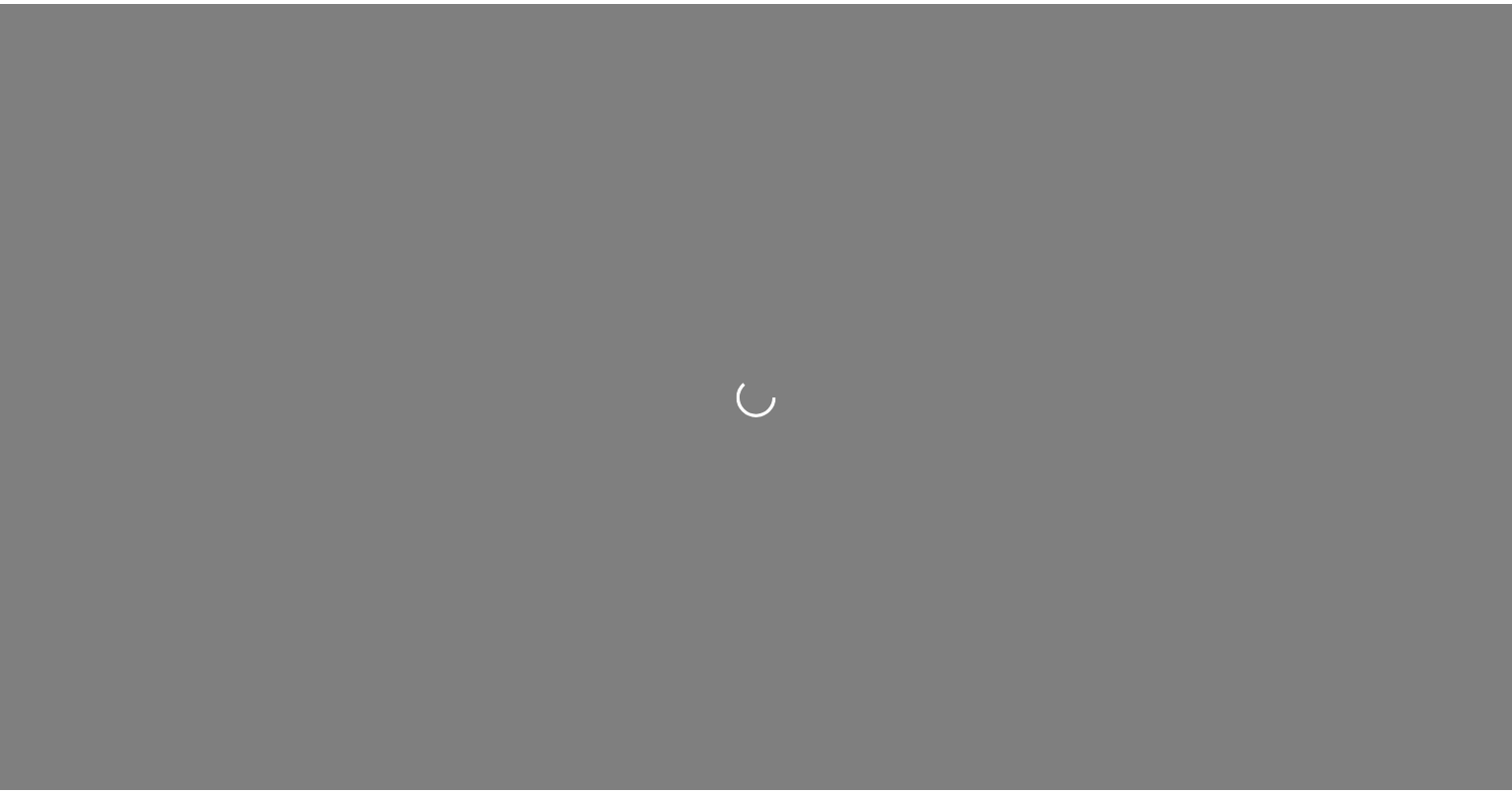 scroll, scrollTop: 0, scrollLeft: 0, axis: both 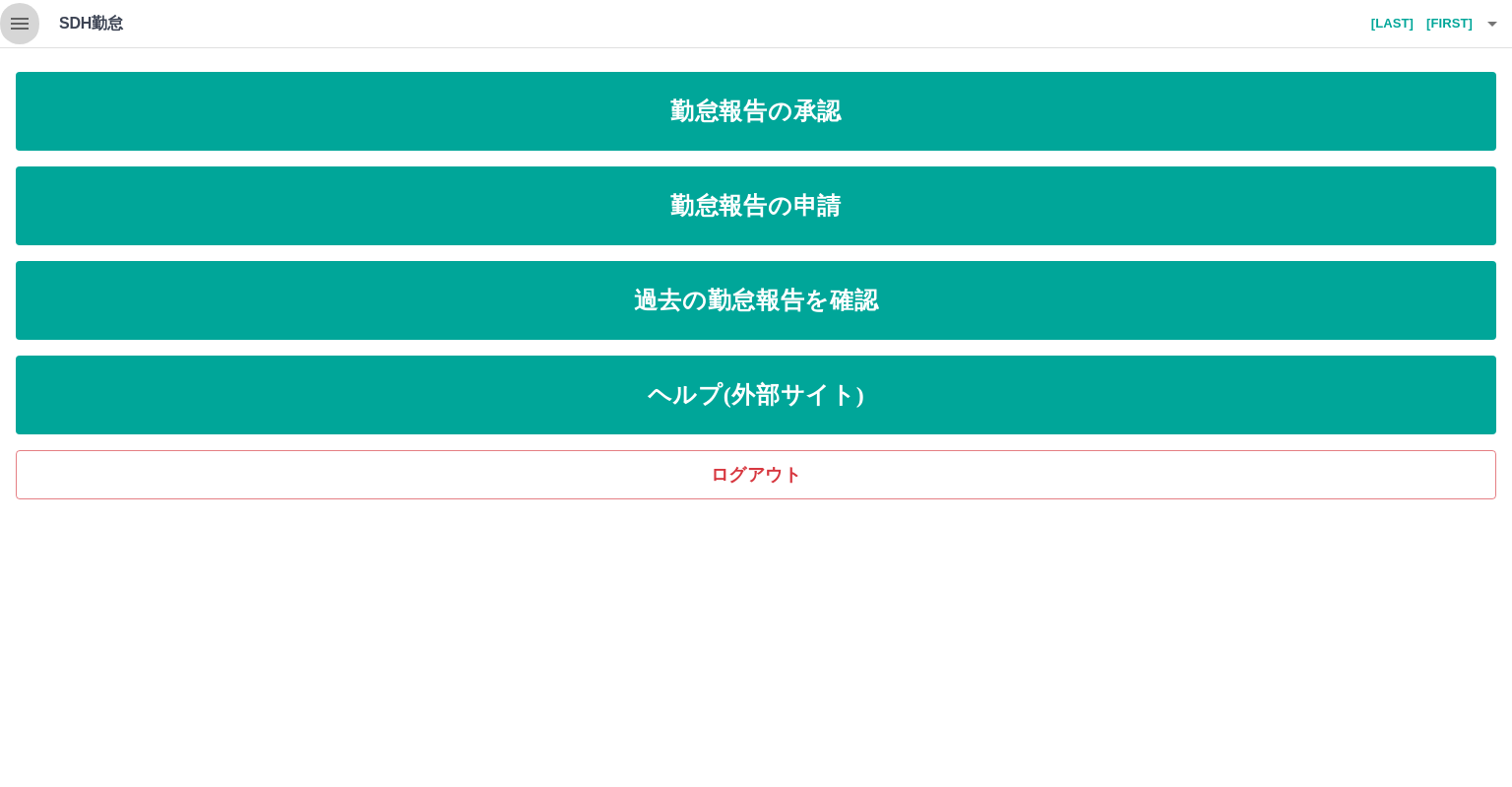 click 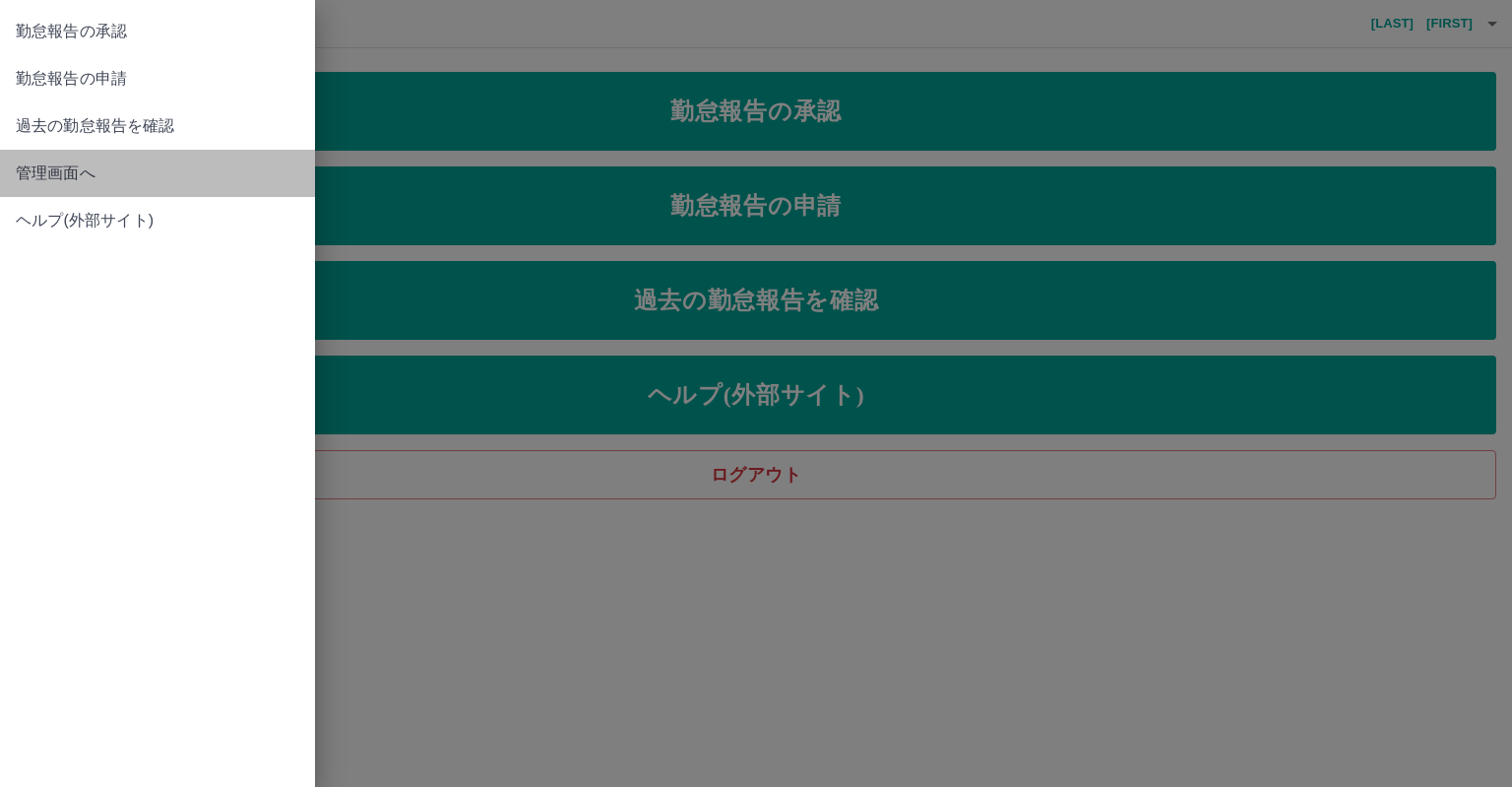click on "管理画面へ" at bounding box center [158, 173] 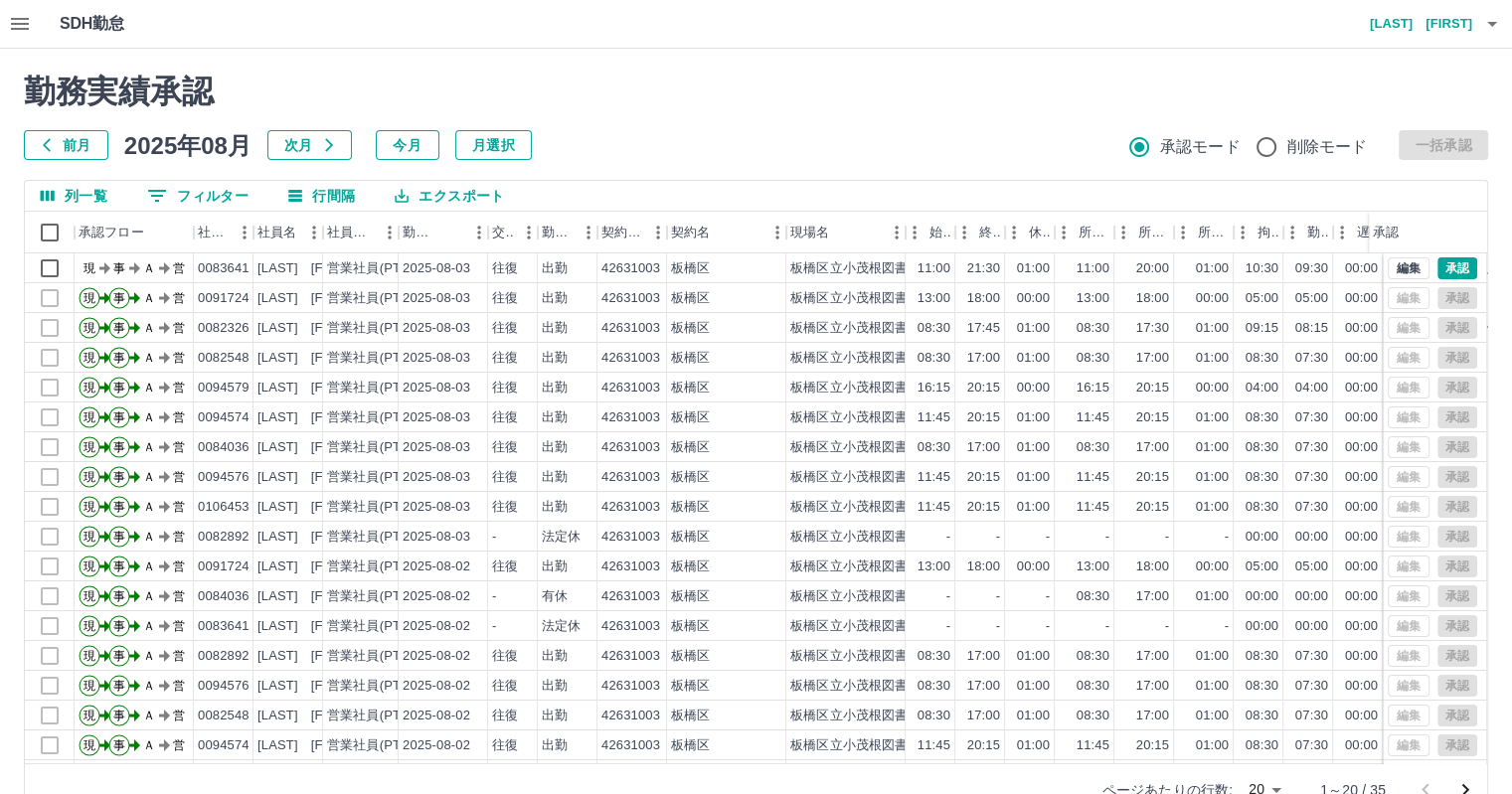 click 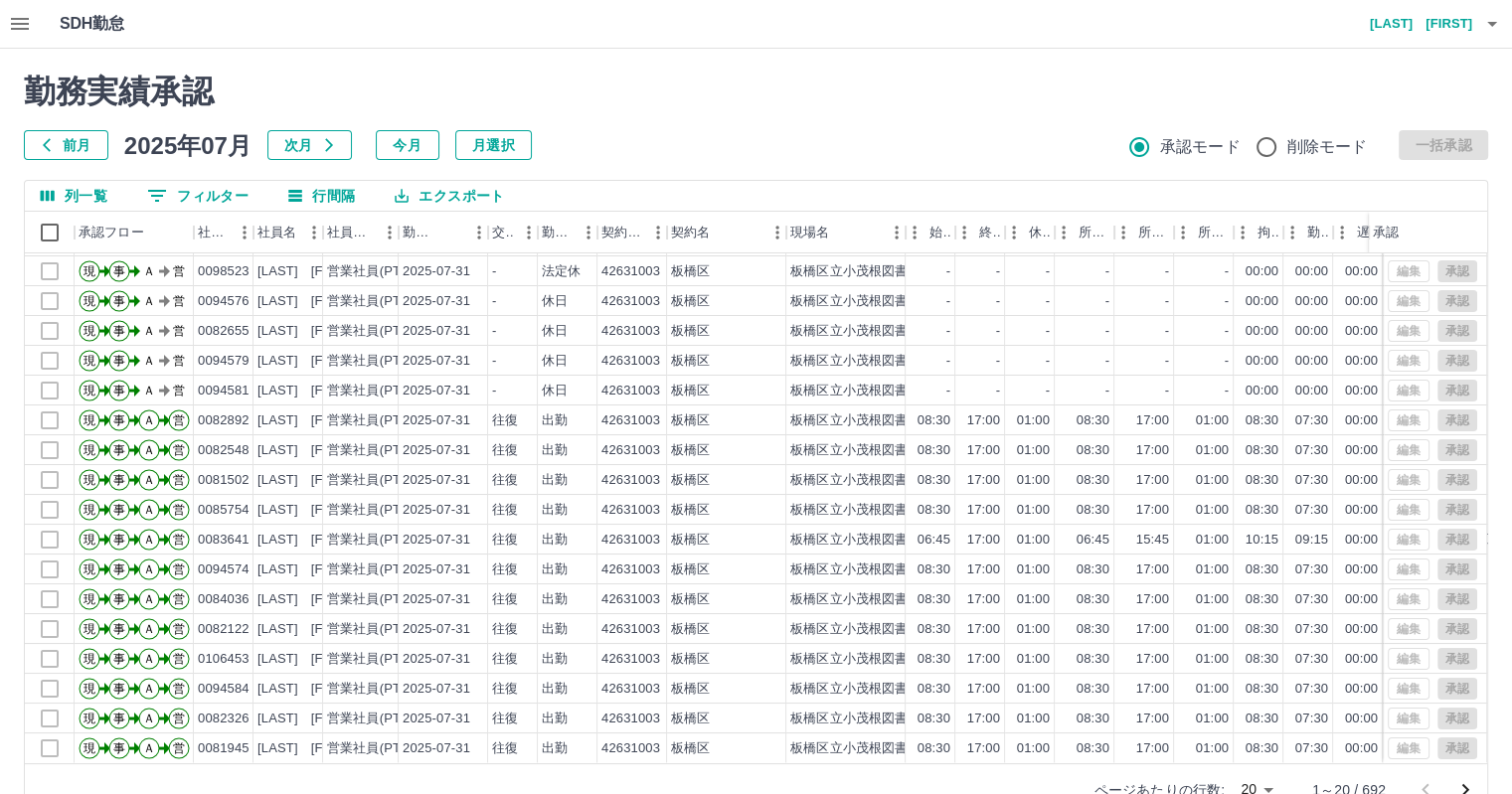 scroll, scrollTop: 100, scrollLeft: 0, axis: vertical 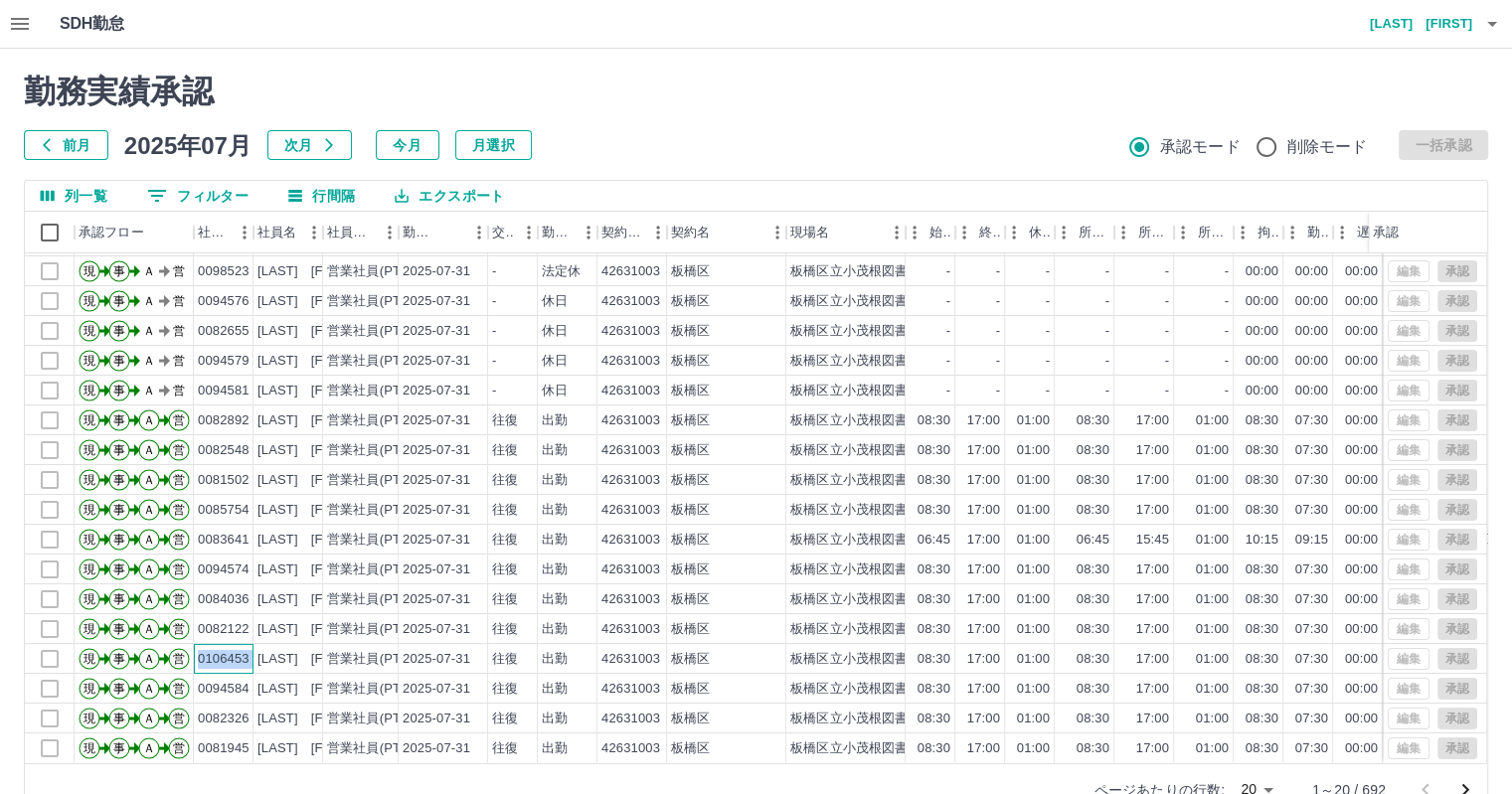 drag, startPoint x: 199, startPoint y: 643, endPoint x: 258, endPoint y: 644, distance: 59.00847 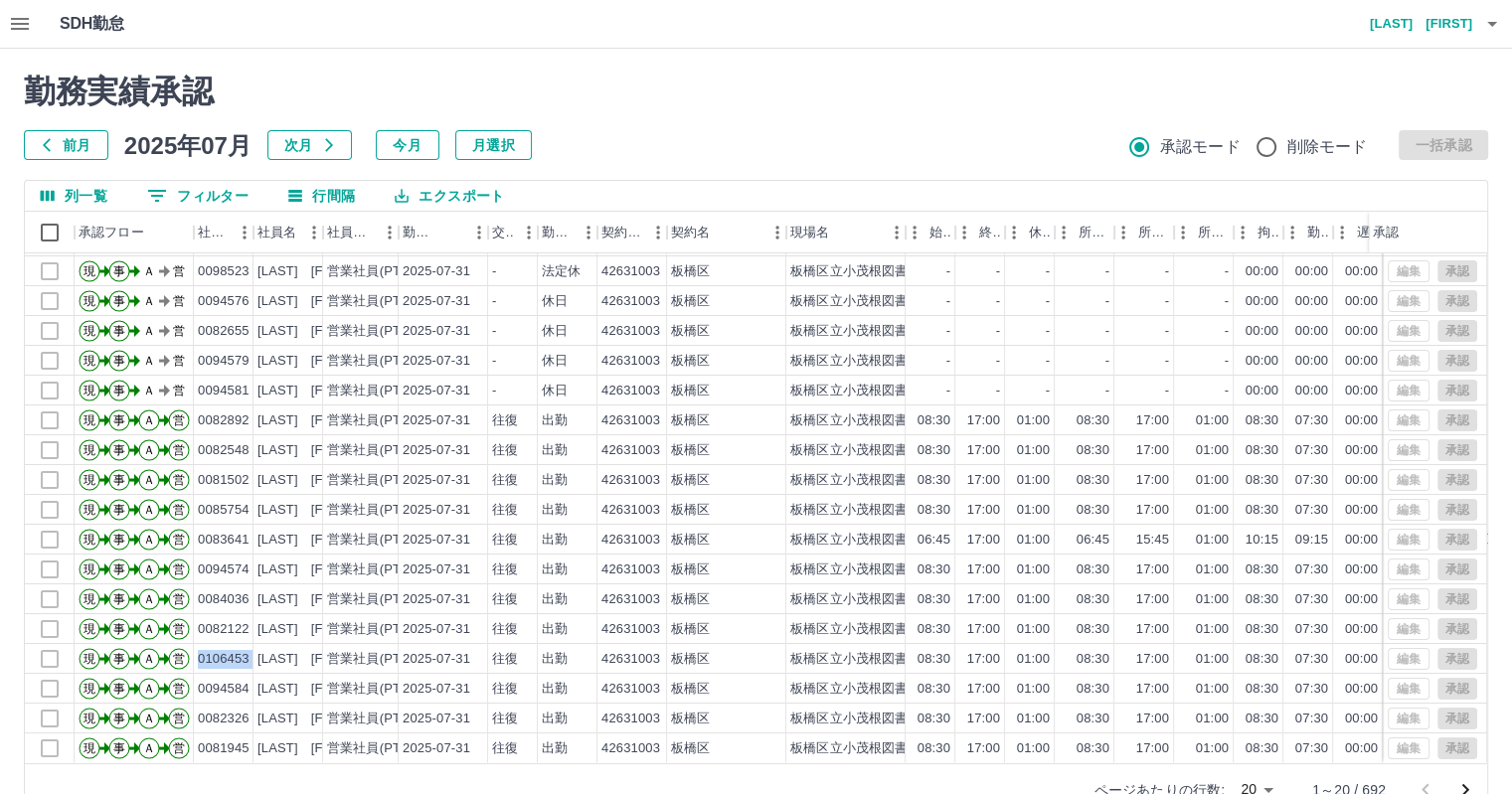 click on "0 フィルター" at bounding box center [198, 196] 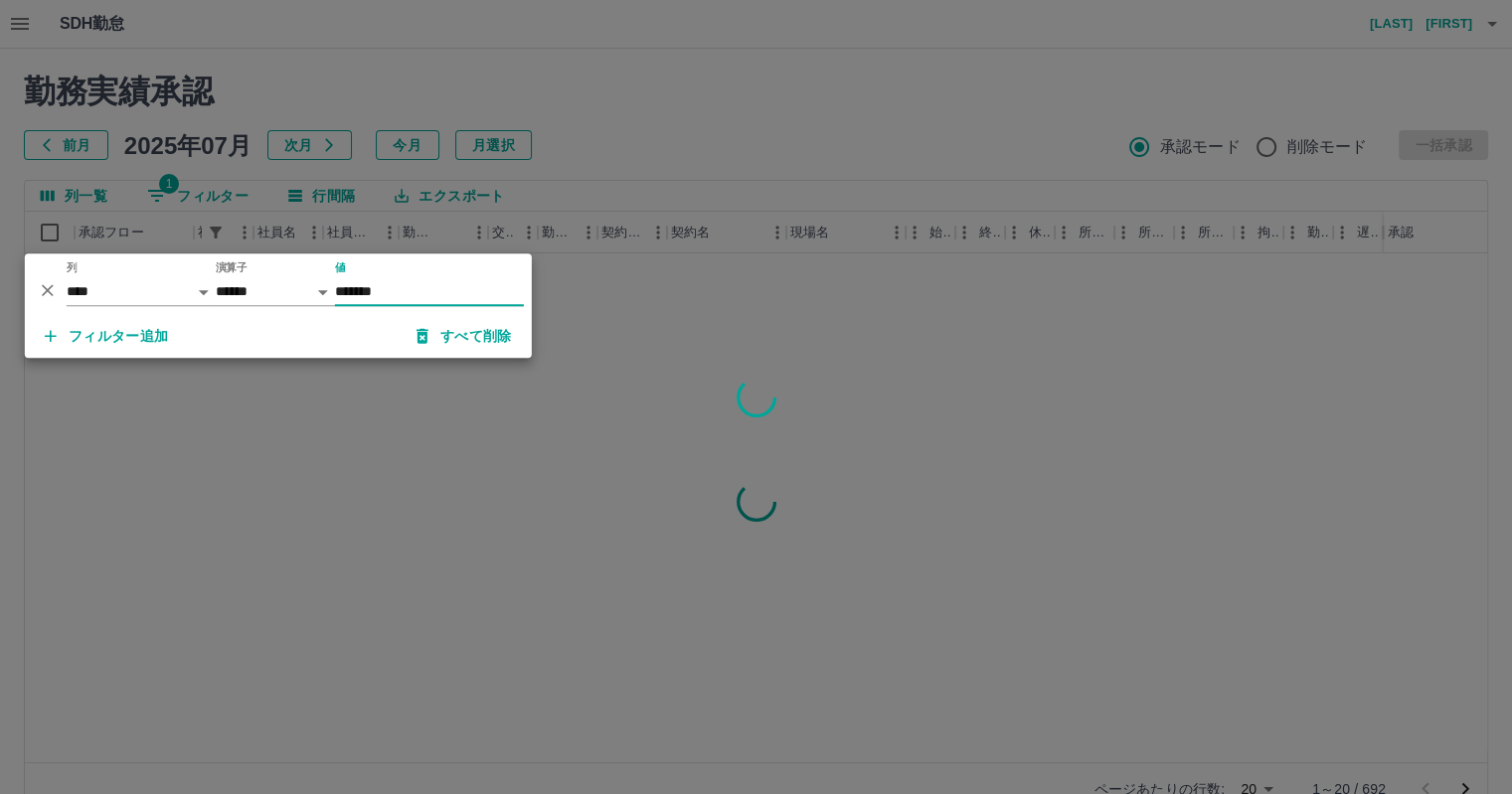 scroll, scrollTop: 0, scrollLeft: 0, axis: both 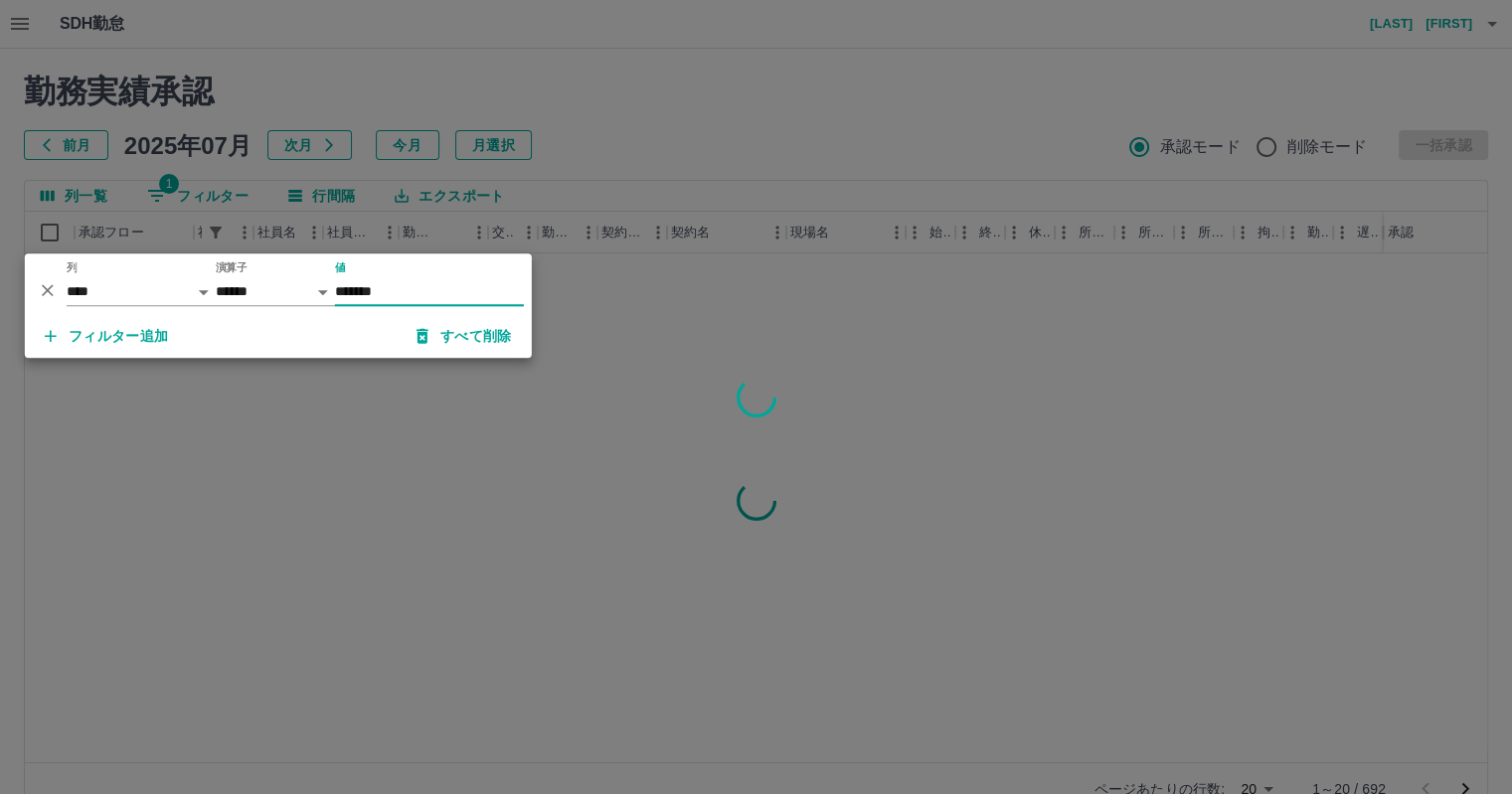 type on "*******" 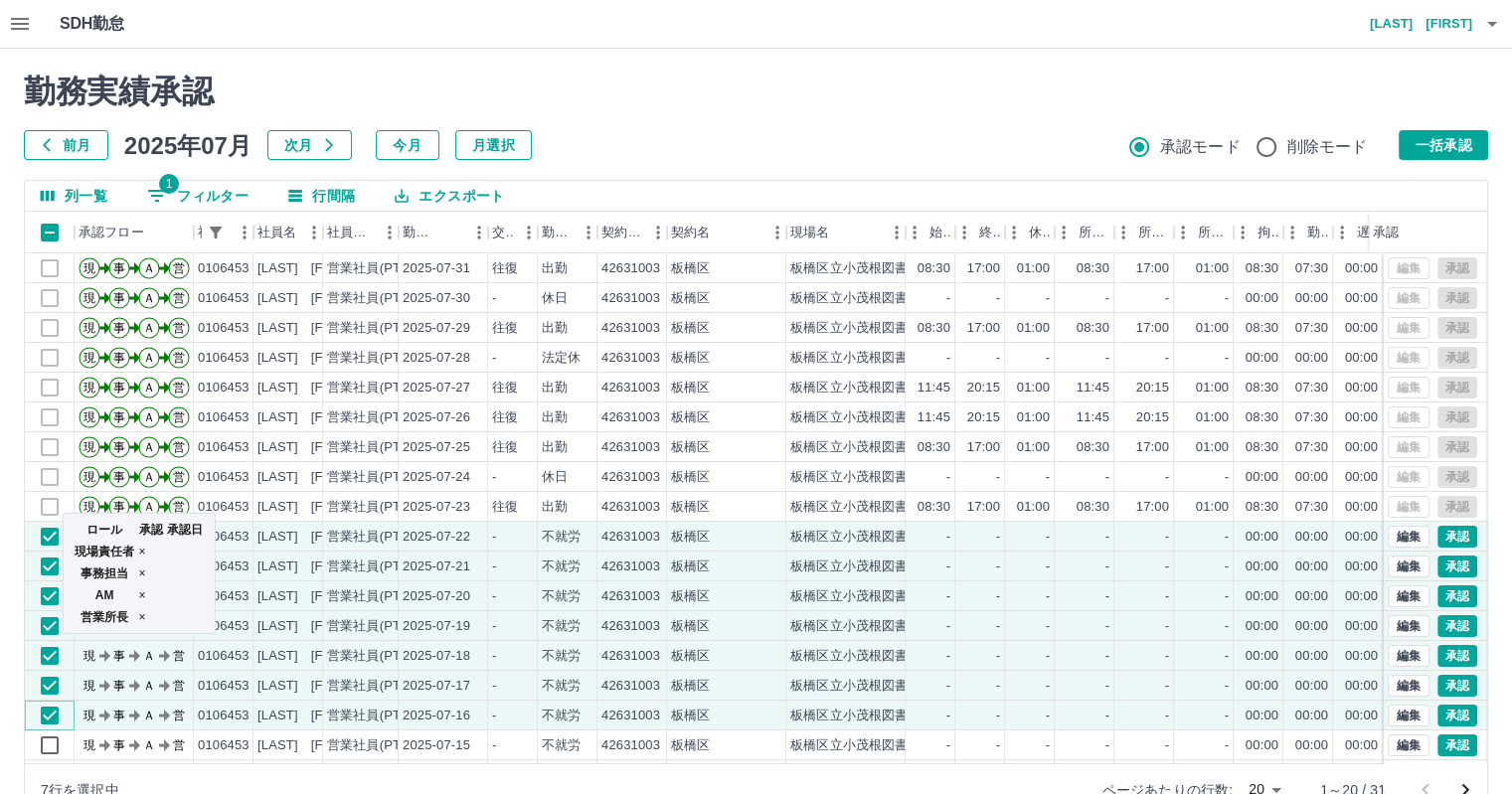 scroll, scrollTop: 100, scrollLeft: 0, axis: vertical 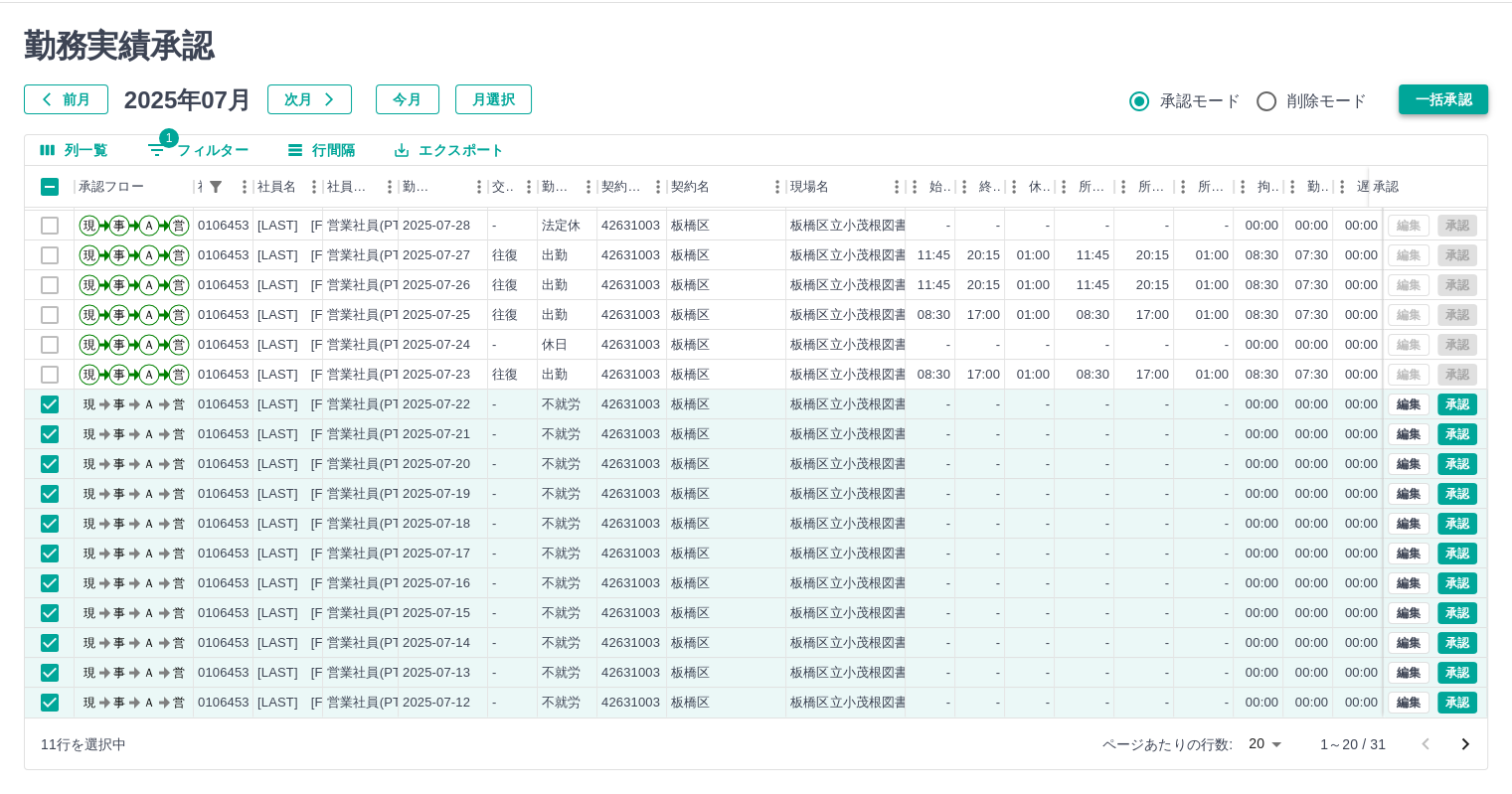 click on "一括承認" at bounding box center [1443, 99] 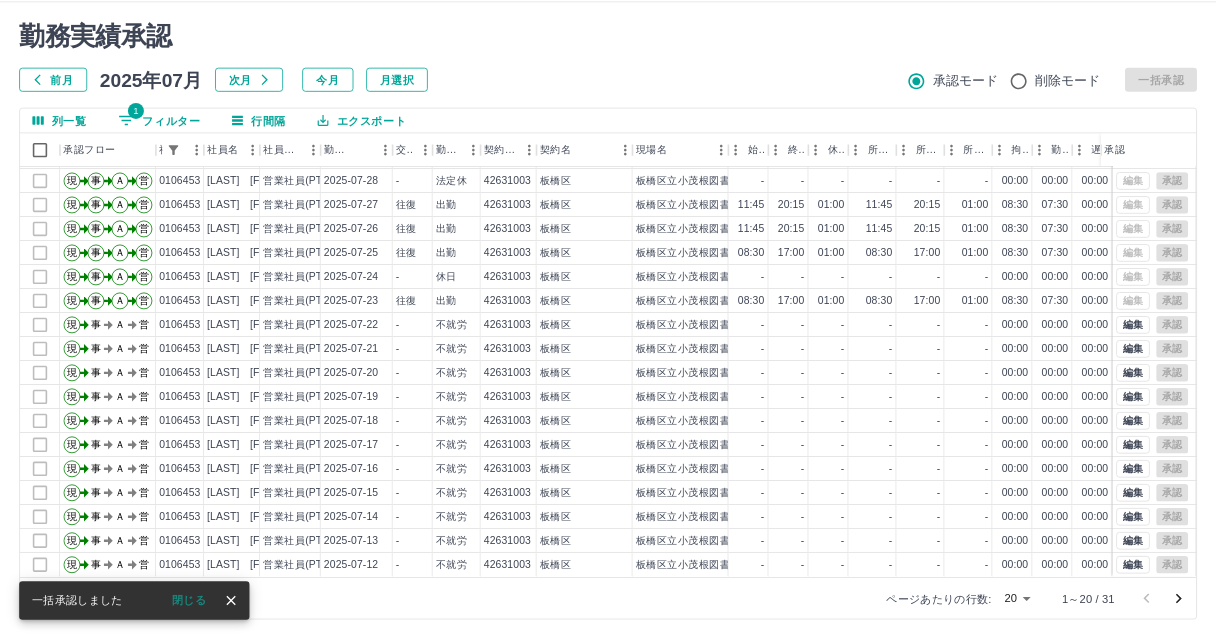 scroll, scrollTop: 46, scrollLeft: 0, axis: vertical 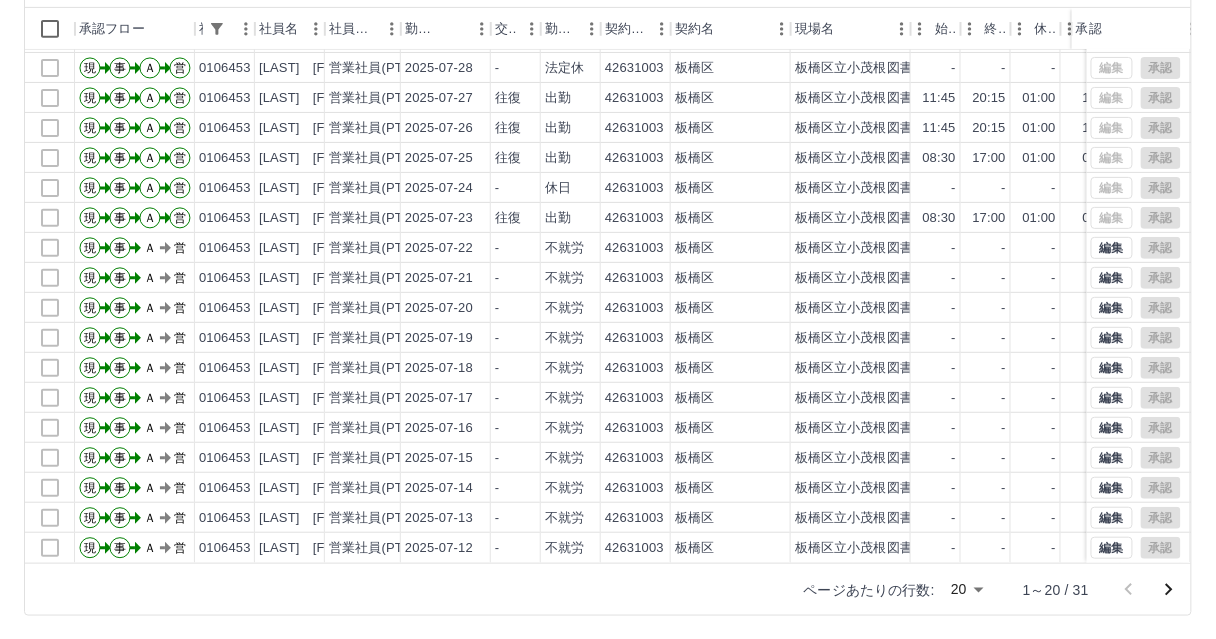 click 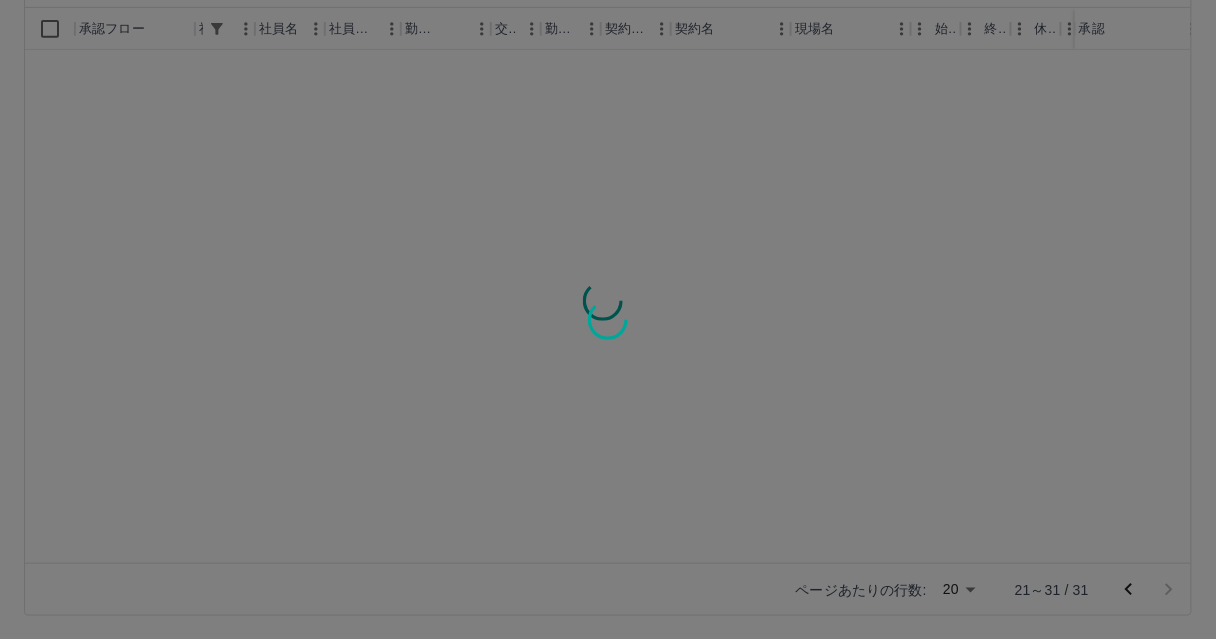 scroll, scrollTop: 0, scrollLeft: 0, axis: both 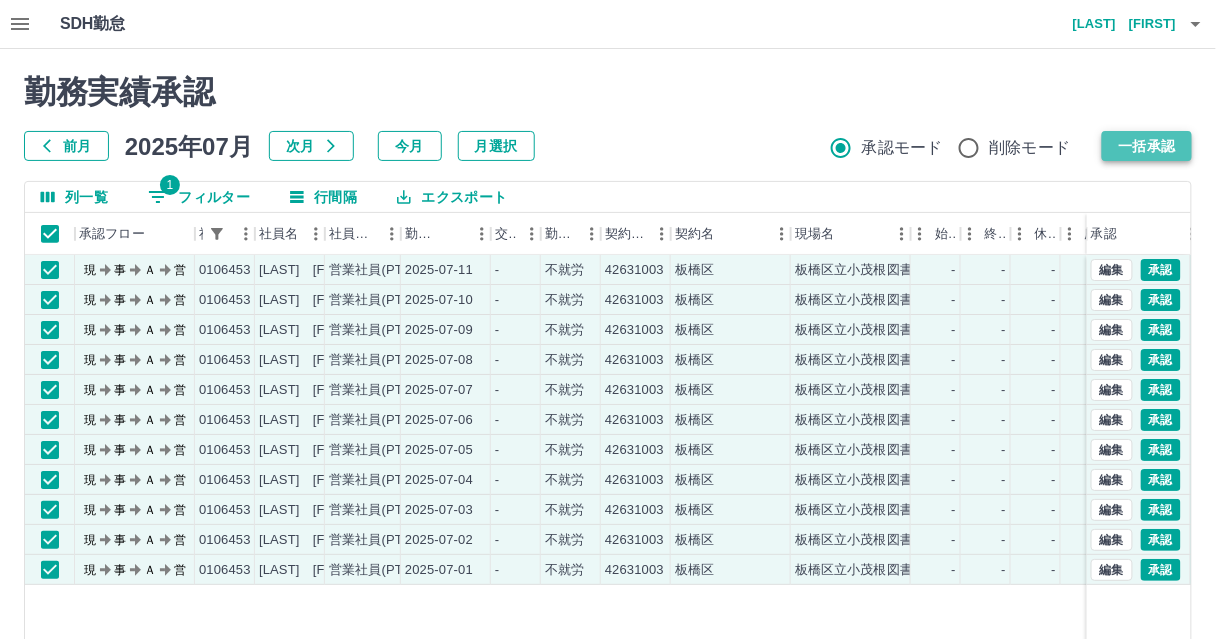 click on "一括承認" at bounding box center [1147, 146] 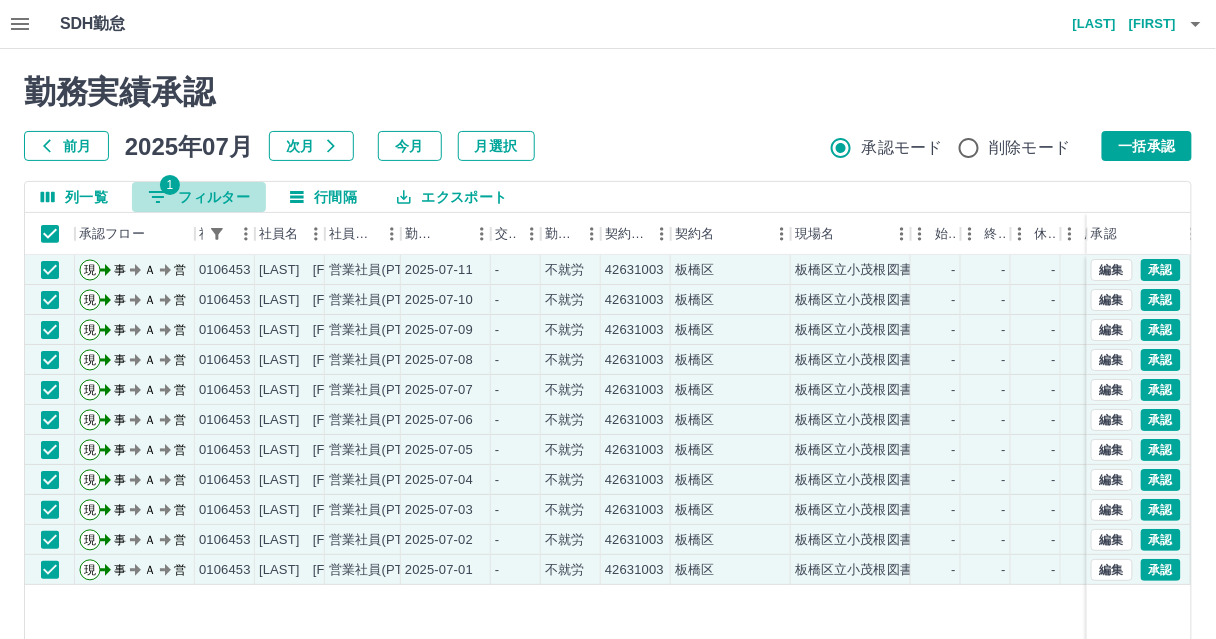 click on "1 フィルター" at bounding box center (199, 197) 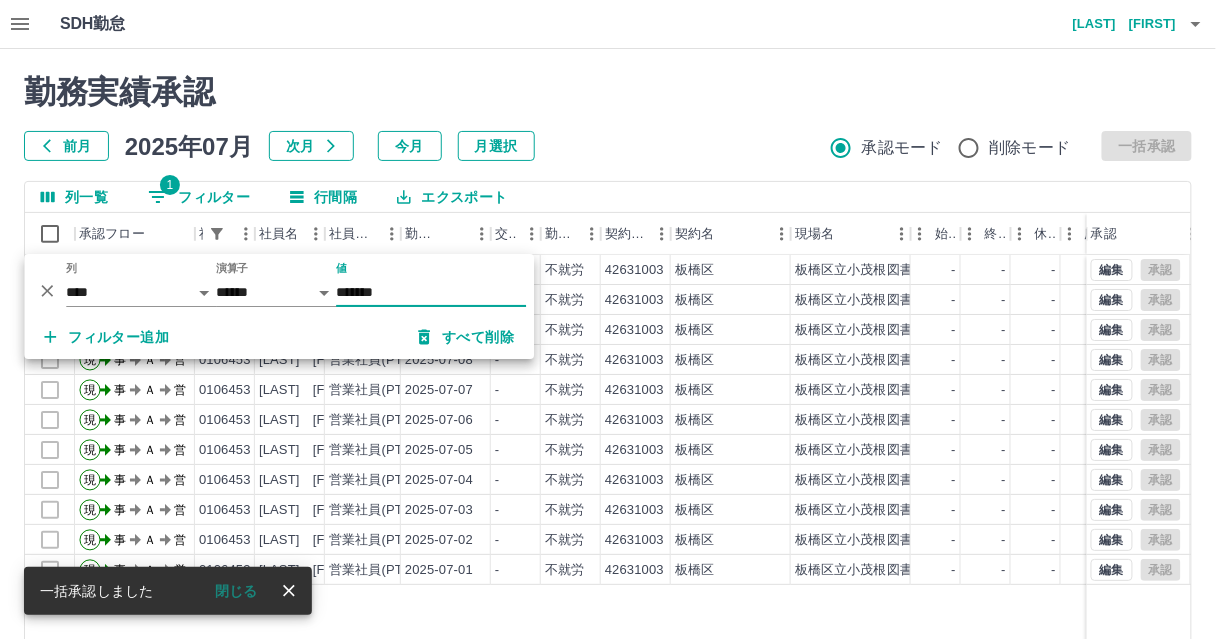 drag, startPoint x: 400, startPoint y: 293, endPoint x: 325, endPoint y: 293, distance: 75 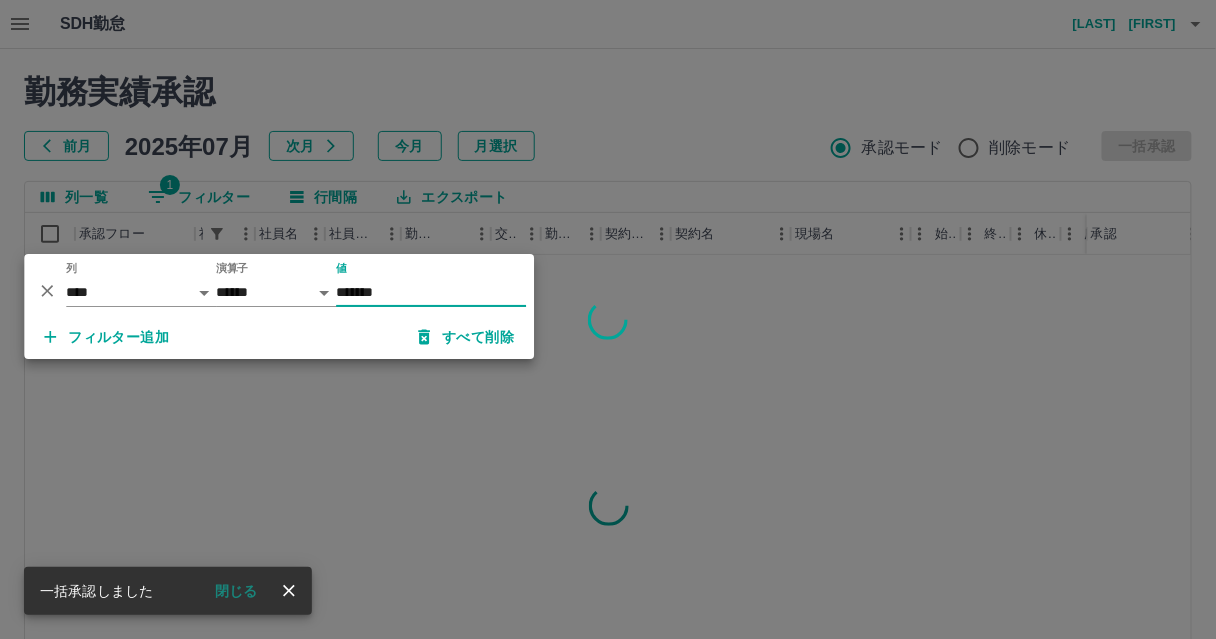 type on "*******" 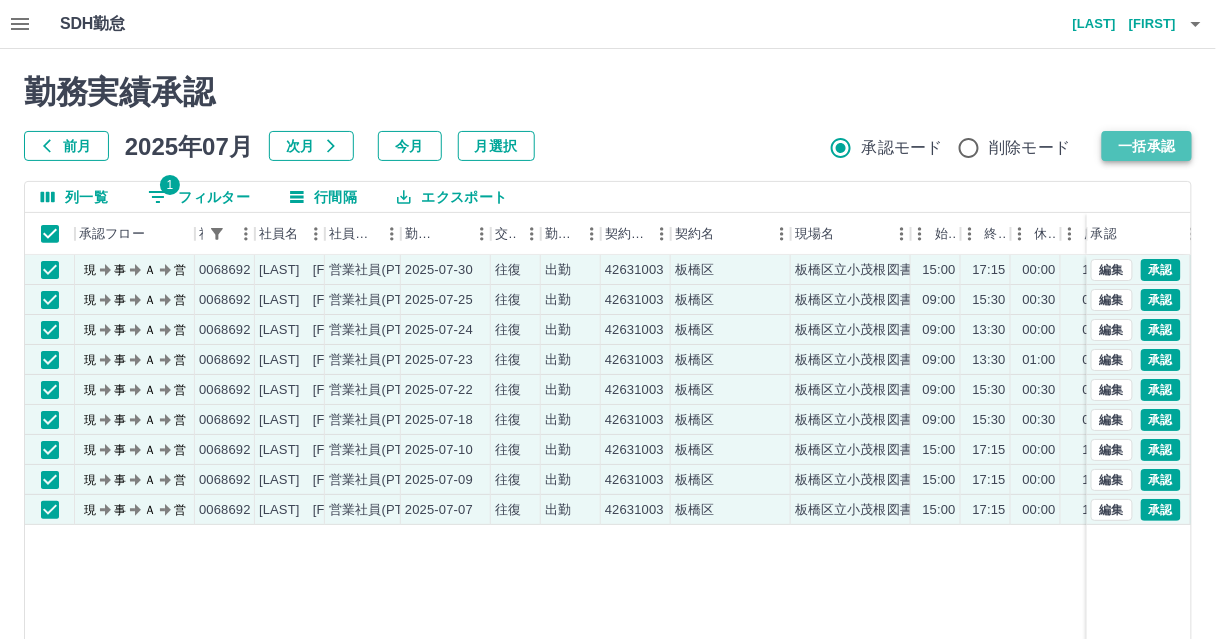 click on "一括承認" at bounding box center [1147, 146] 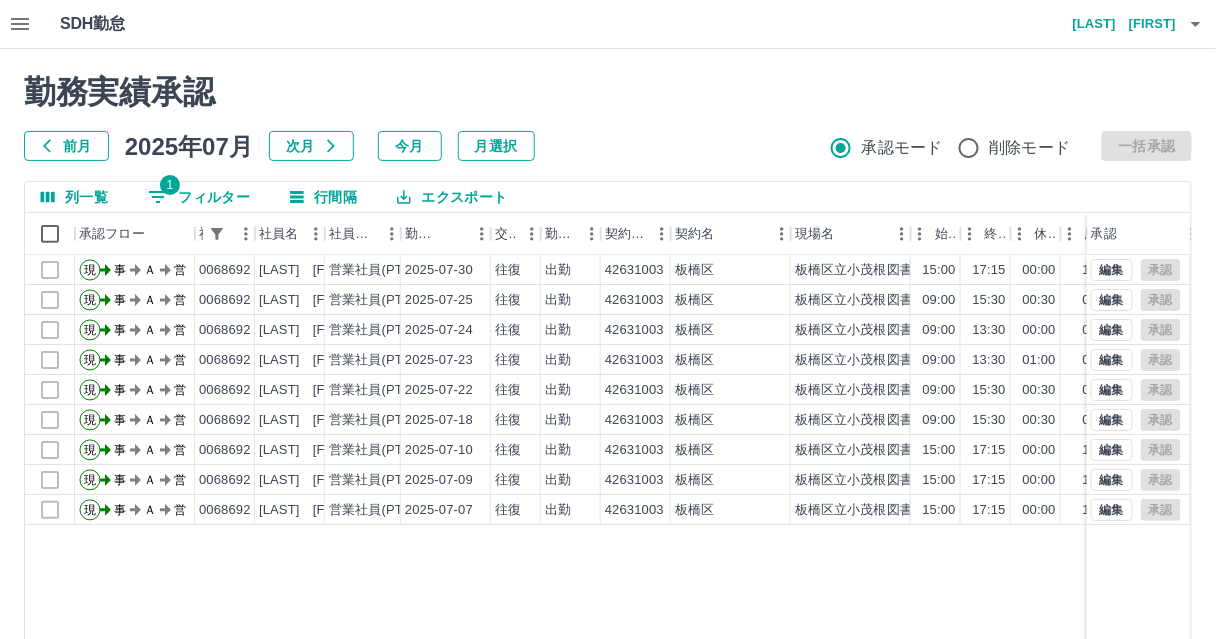 click on "田場　修司" at bounding box center [1116, 24] 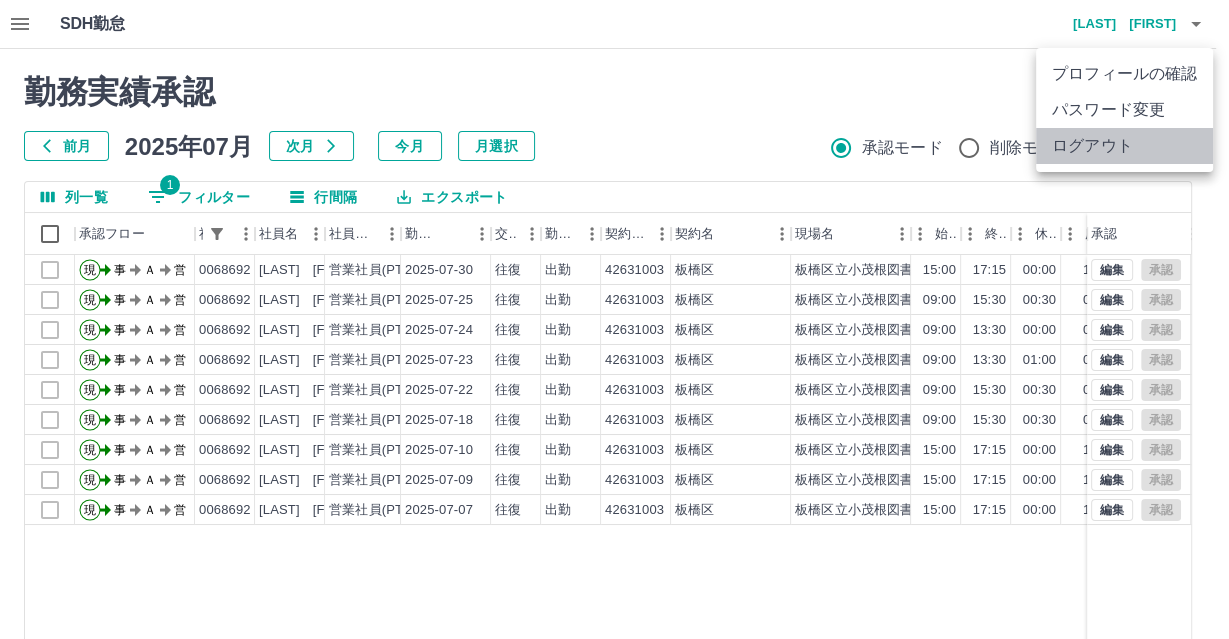 click on "ログアウト" at bounding box center (1124, 146) 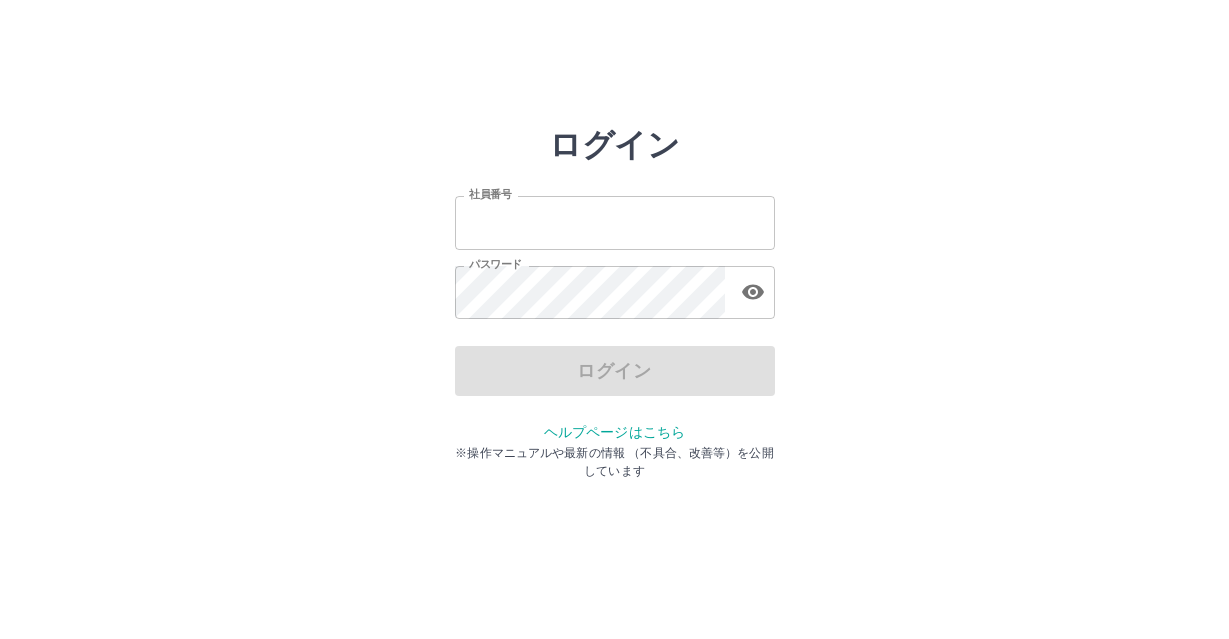 scroll, scrollTop: 0, scrollLeft: 0, axis: both 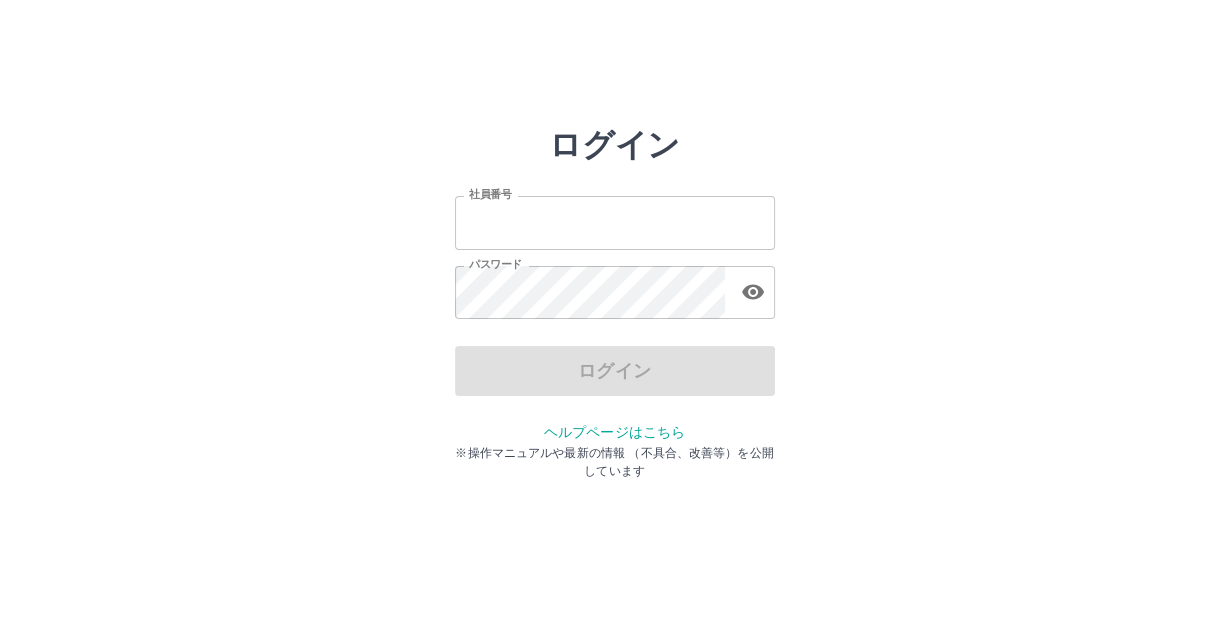 type on "*******" 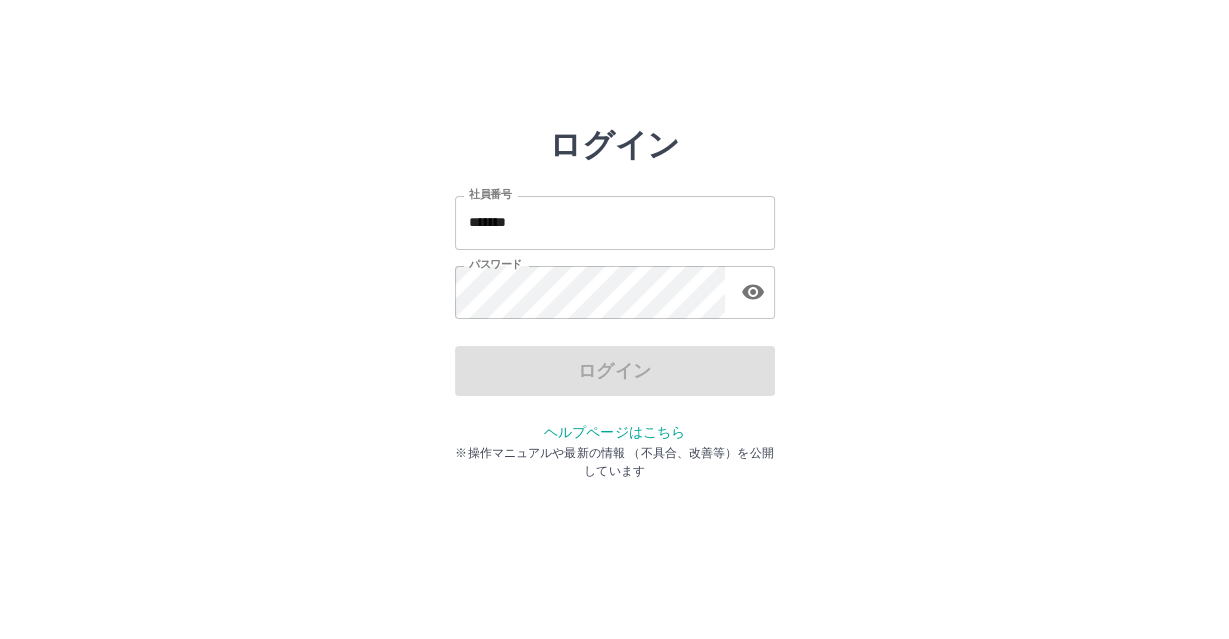 click on "*******" at bounding box center [615, 222] 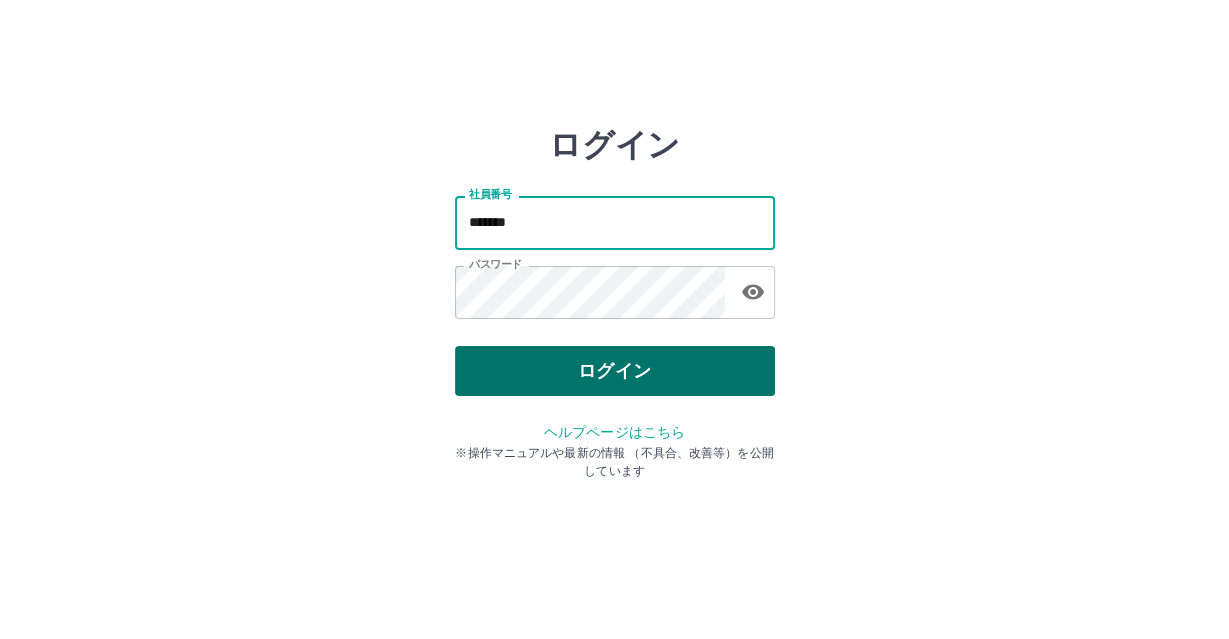 click on "ログイン" at bounding box center [615, 371] 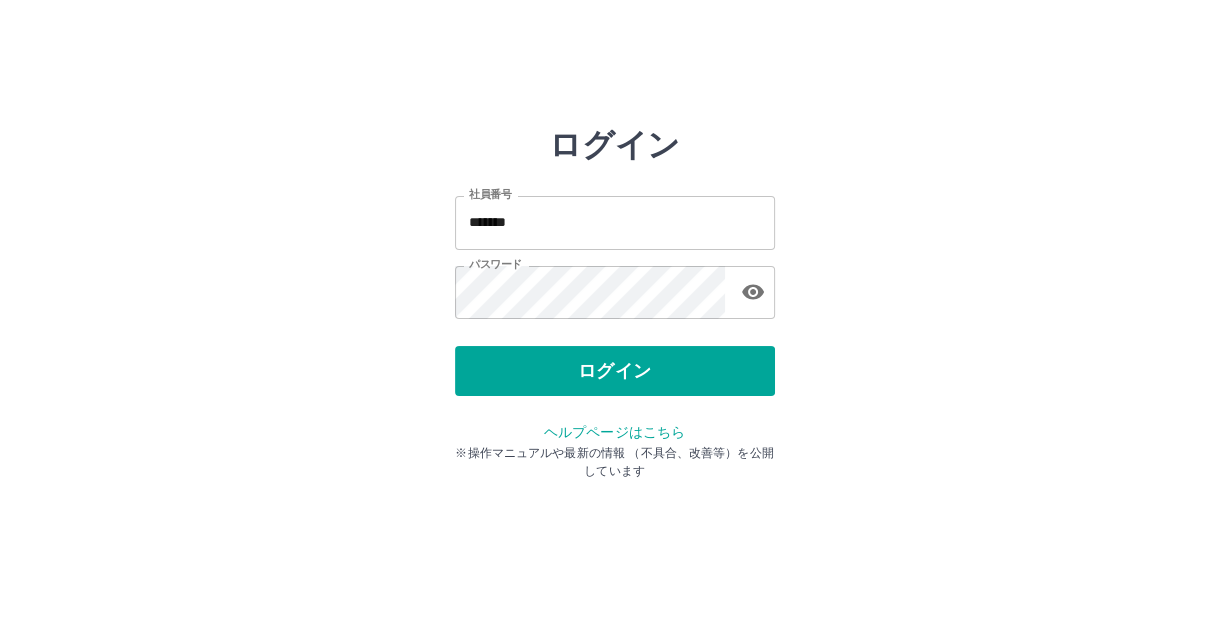 type 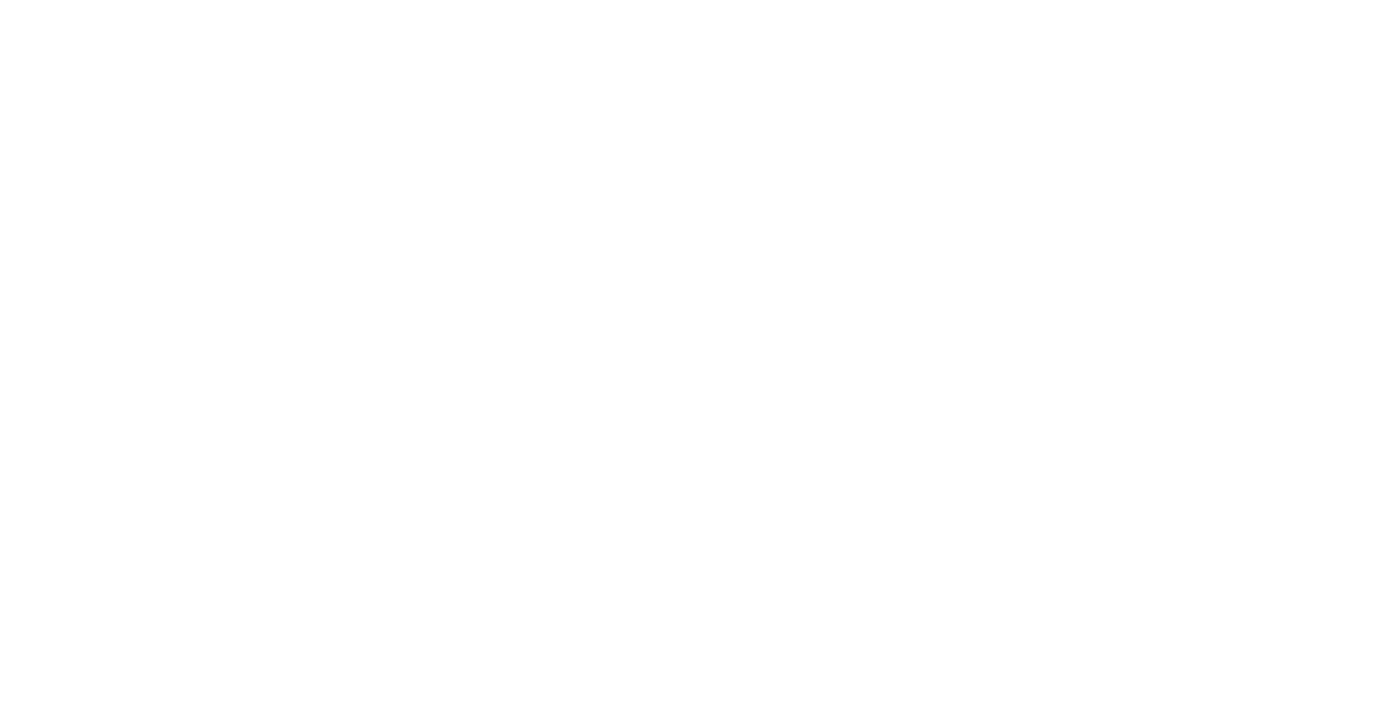 scroll, scrollTop: 0, scrollLeft: 0, axis: both 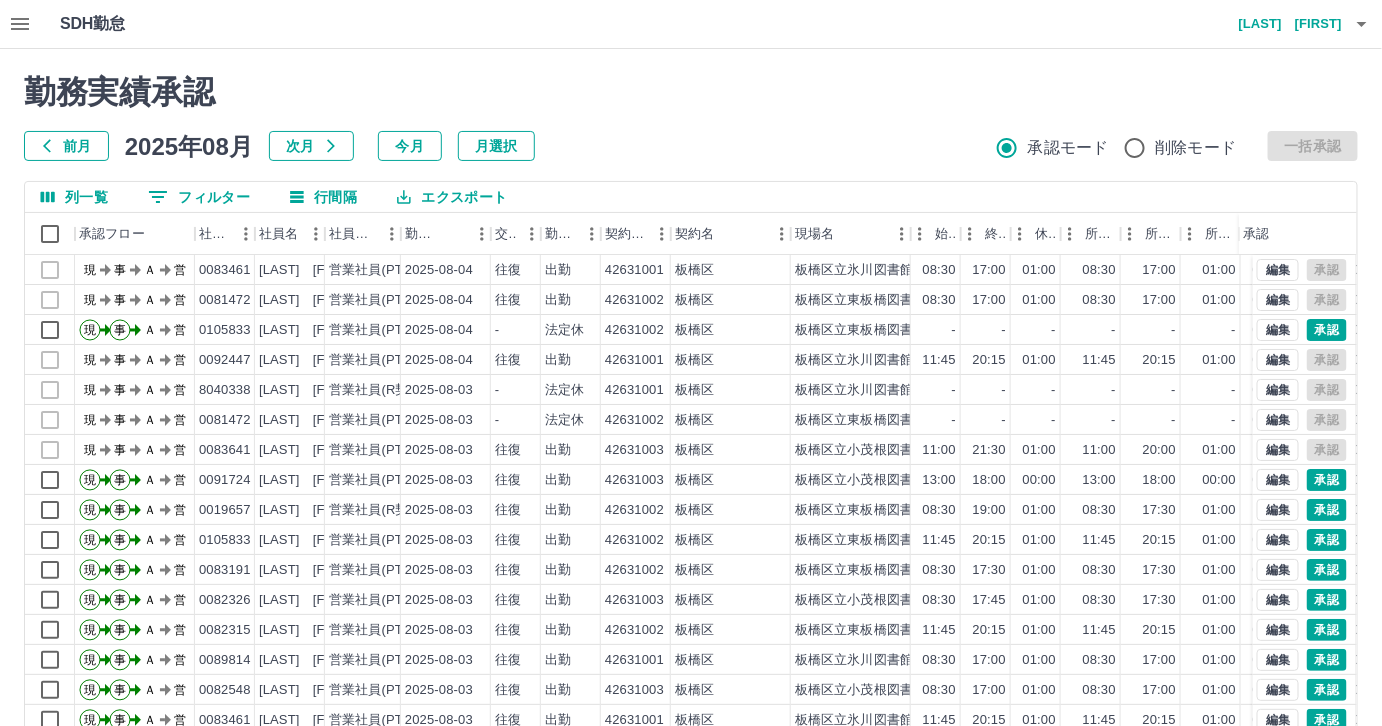 click 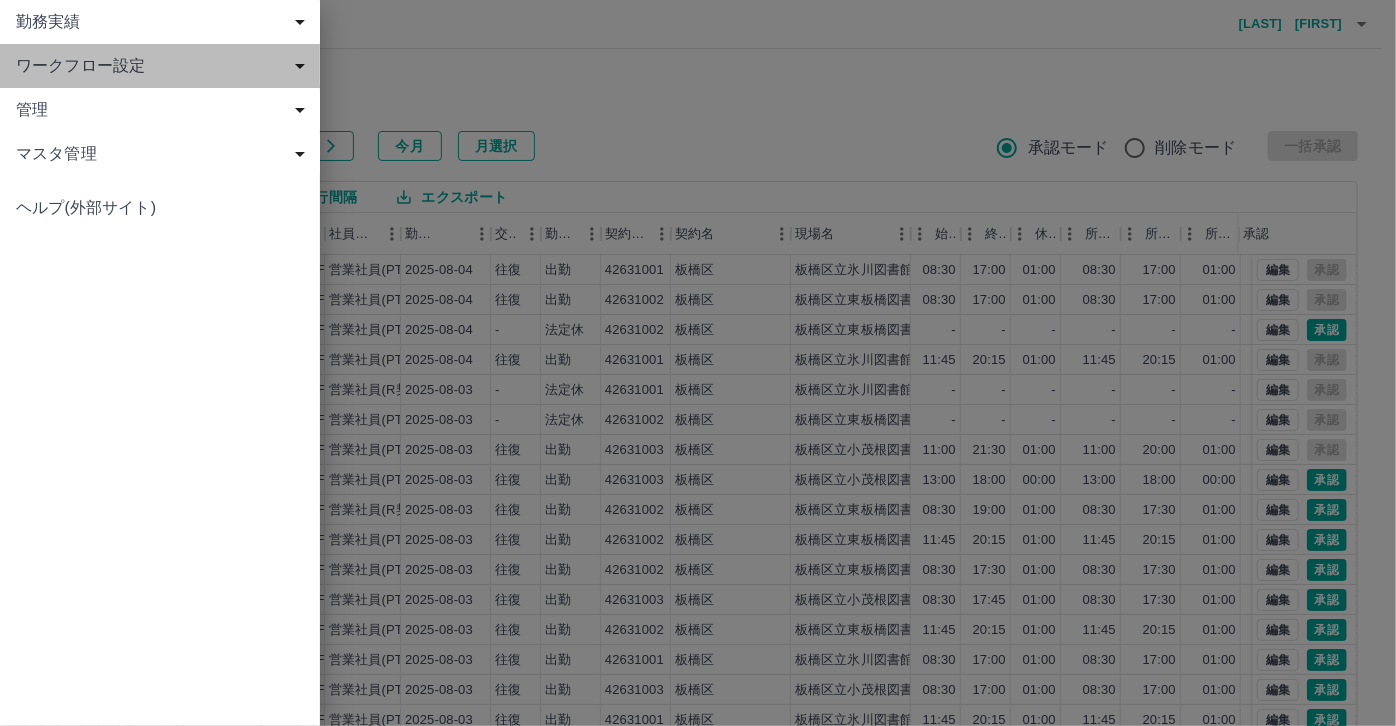 click on "ワークフロー設定" at bounding box center [160, 66] 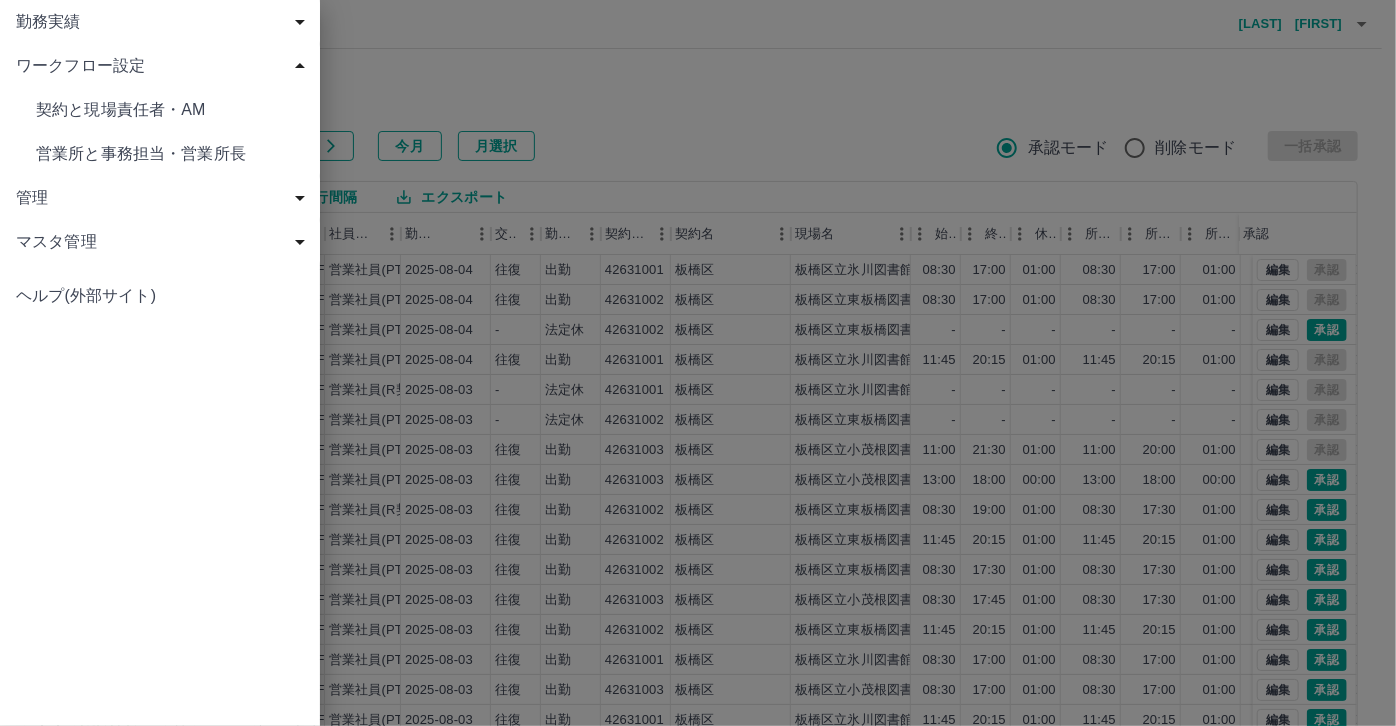 click on "管理" at bounding box center (164, 198) 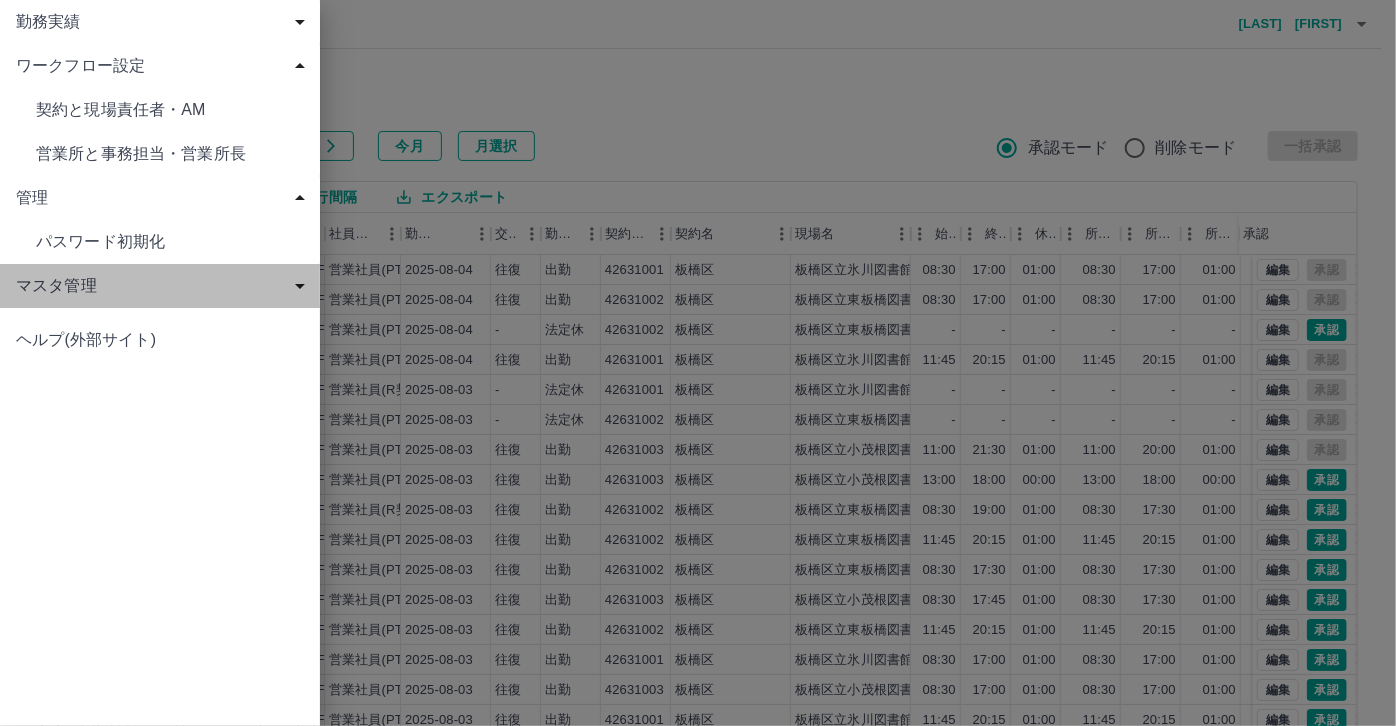 click on "マスタ管理" at bounding box center (164, 286) 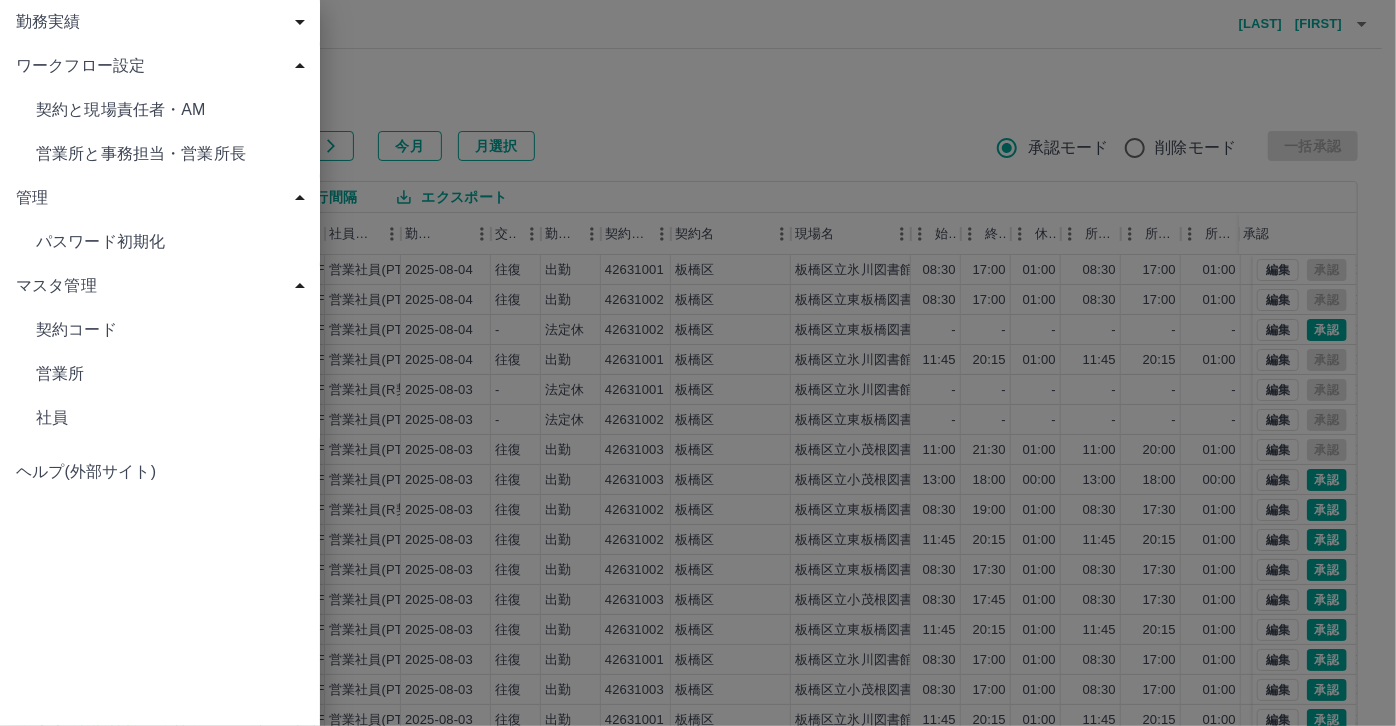click on "勤務実績" at bounding box center (164, 22) 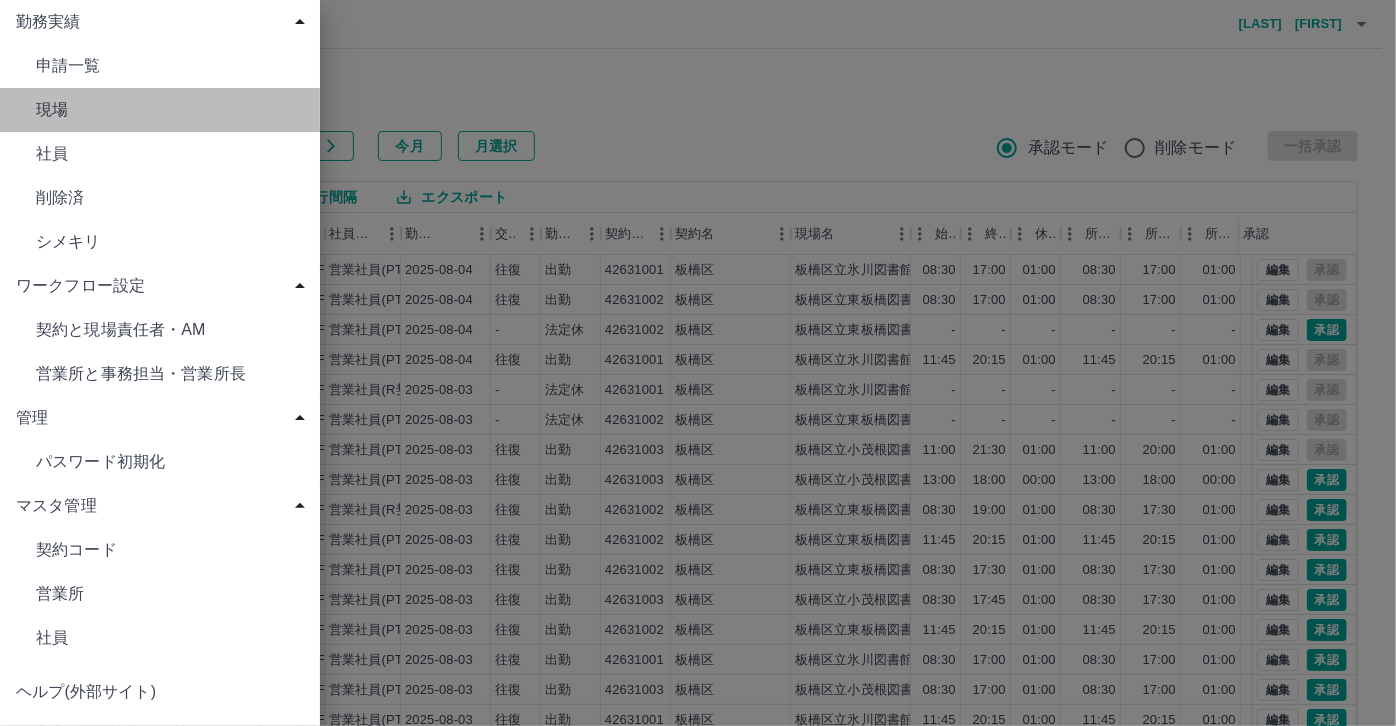click on "現場" at bounding box center [170, 110] 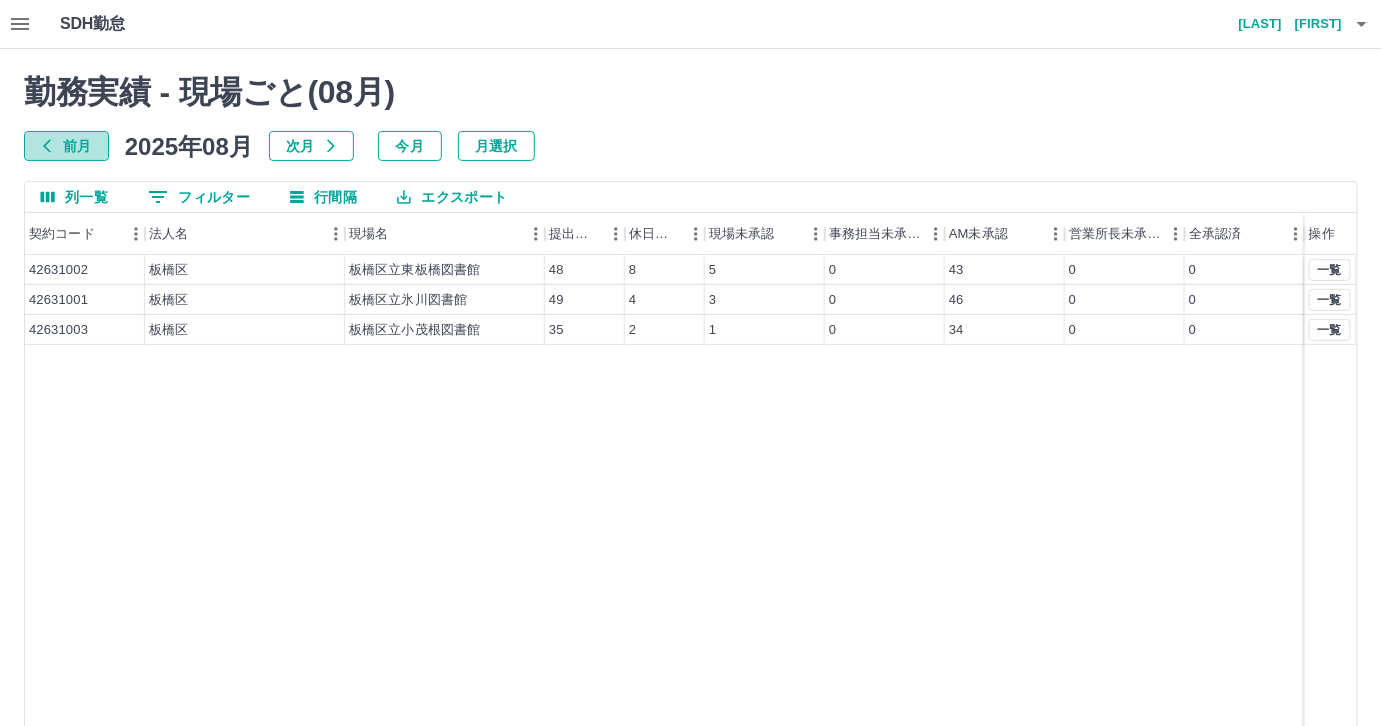 click on "前月" at bounding box center (66, 146) 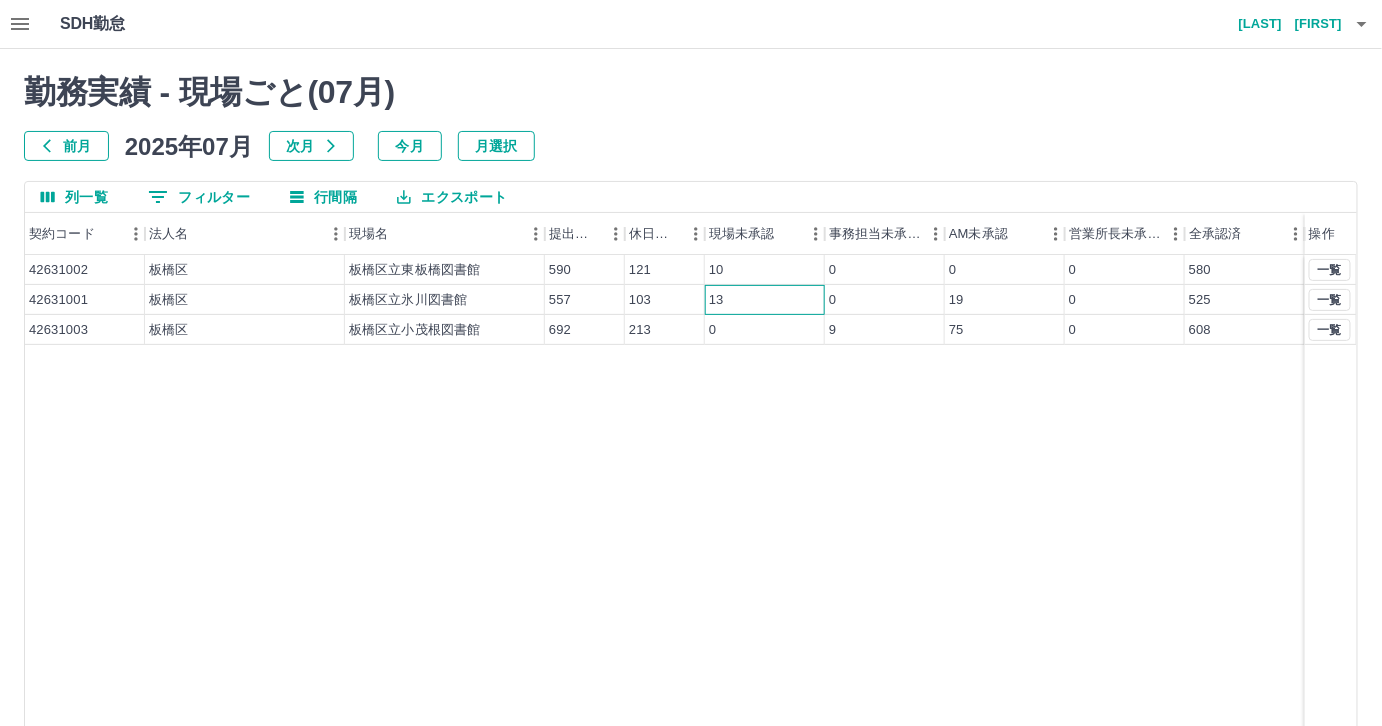 click on "13" at bounding box center [765, 300] 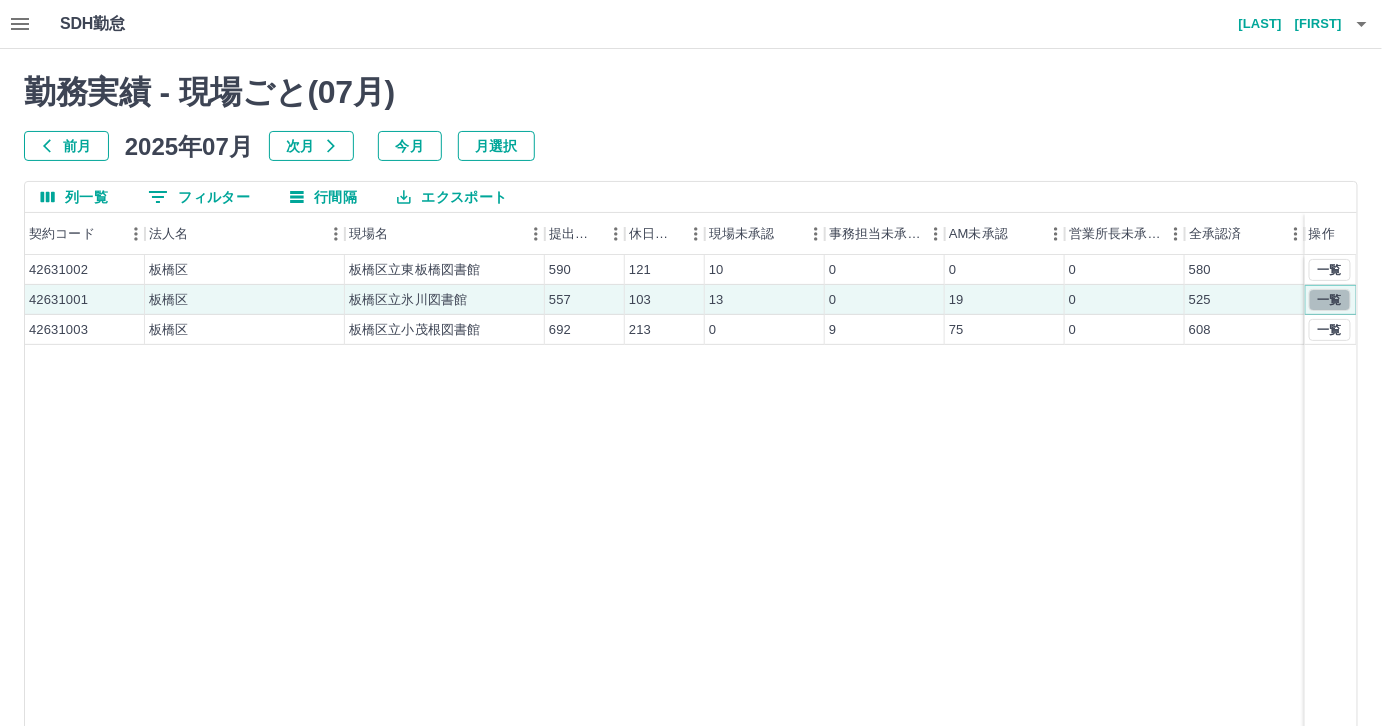 click on "一覧" at bounding box center (1330, 300) 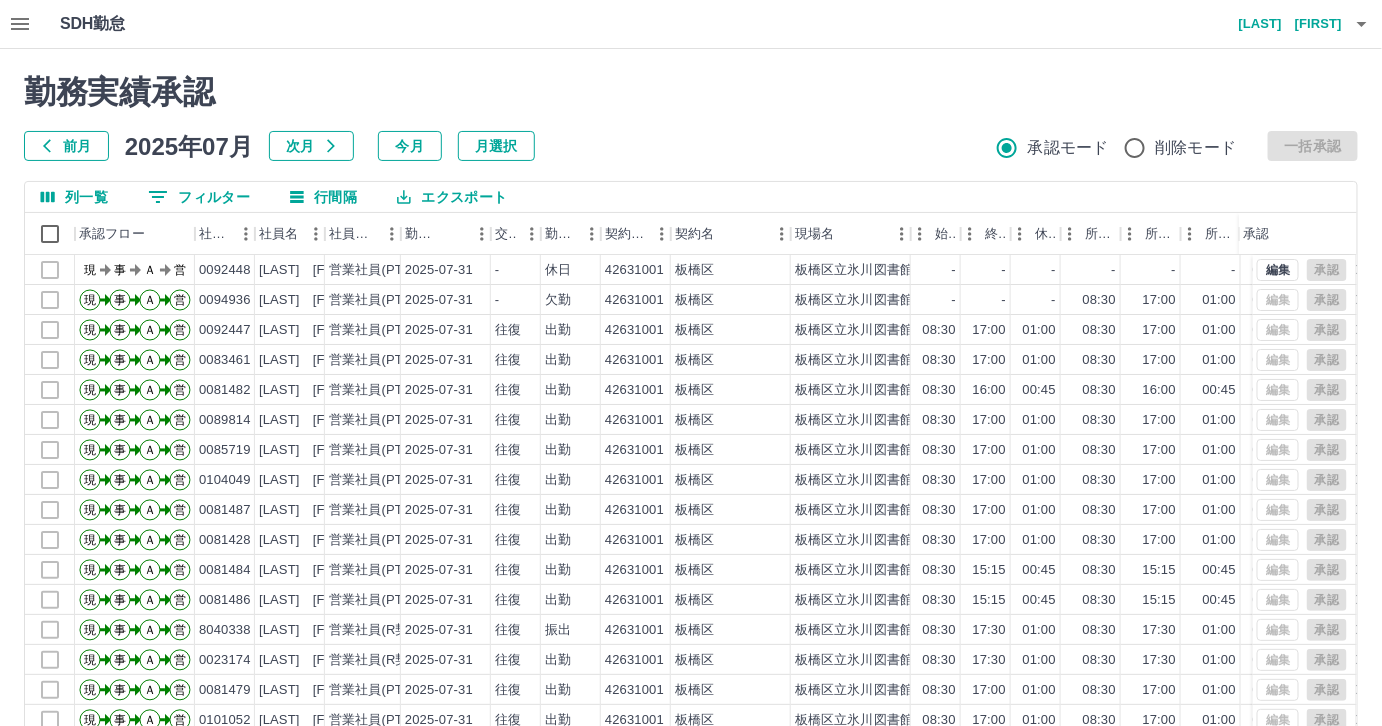 scroll, scrollTop: 99, scrollLeft: 0, axis: vertical 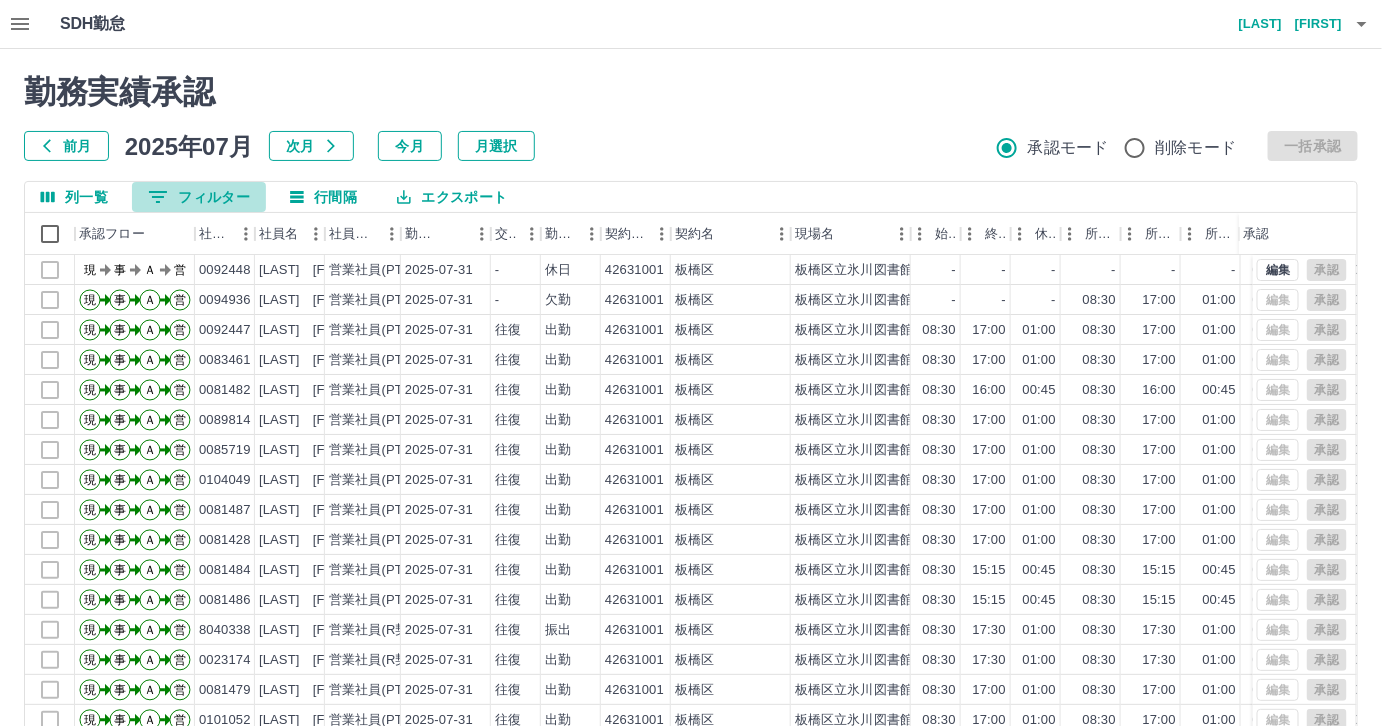 click on "0 フィルター" at bounding box center (199, 197) 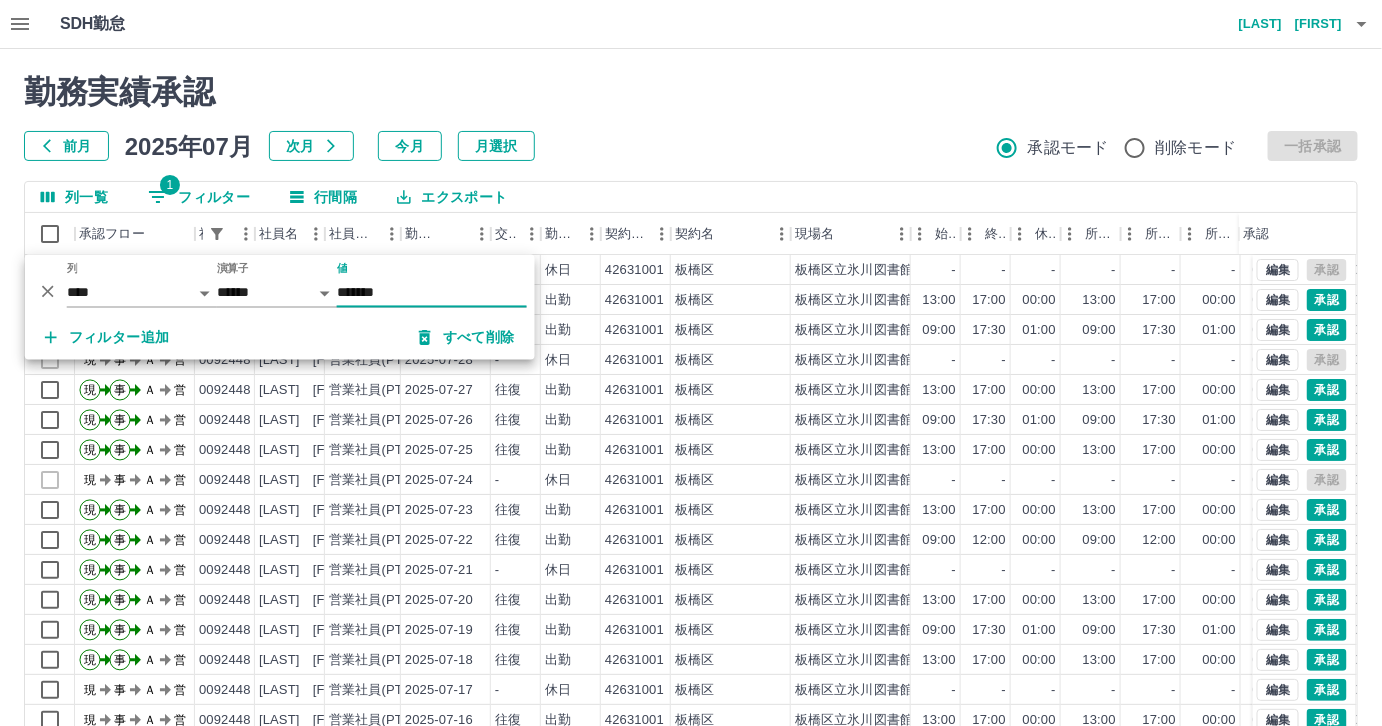 type on "*******" 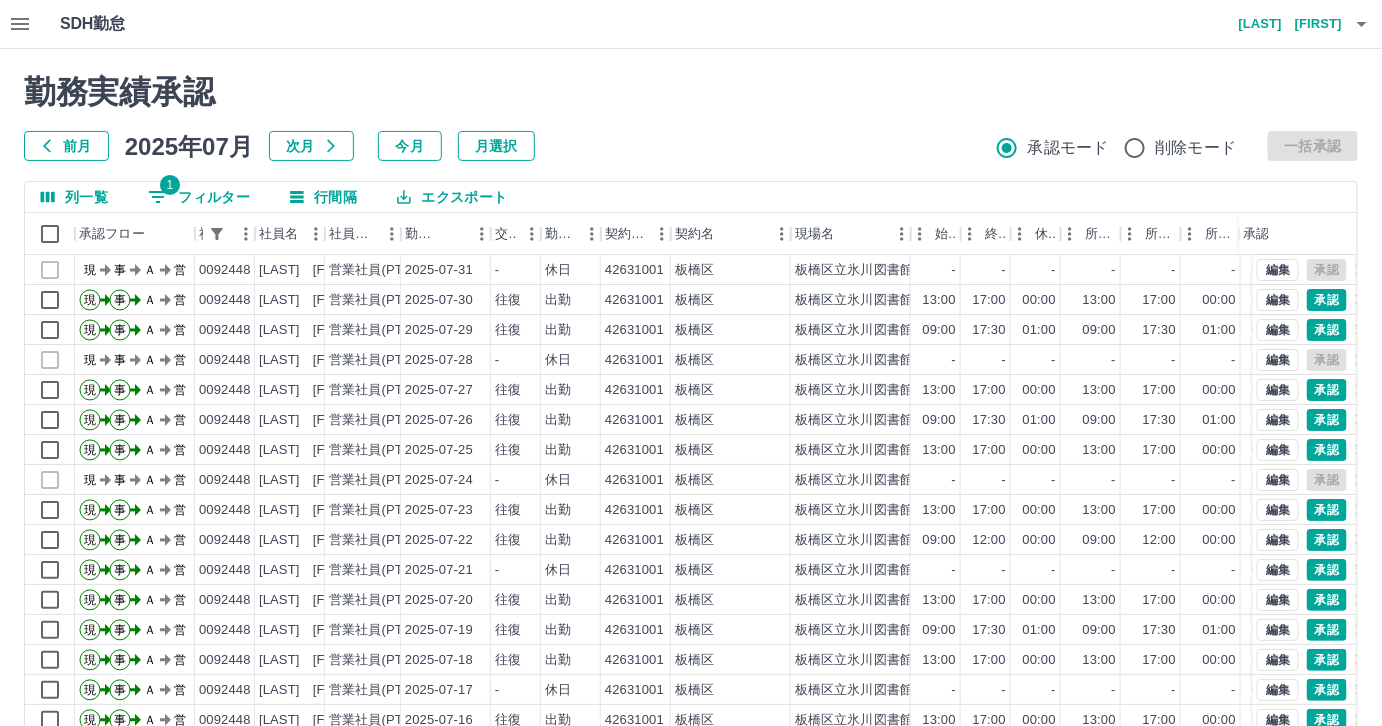 click at bounding box center [1362, 24] 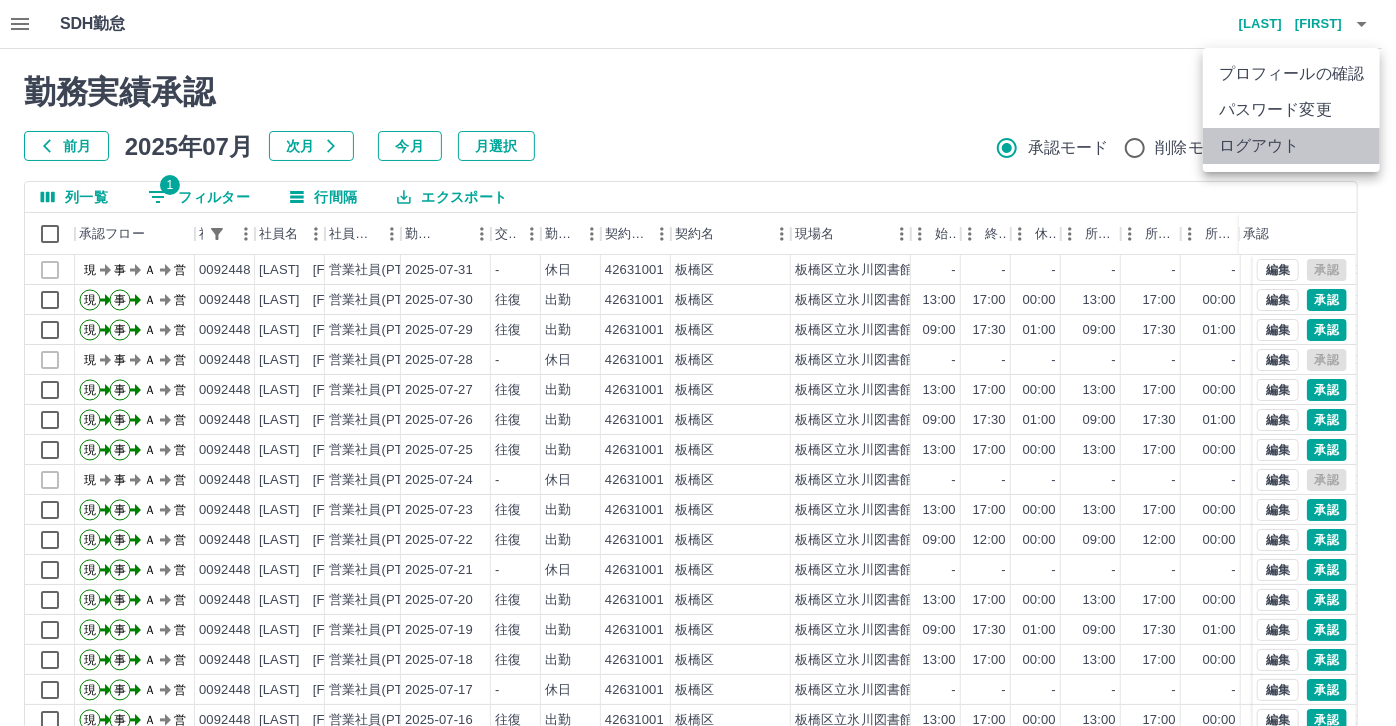 click on "ログアウト" at bounding box center (1291, 146) 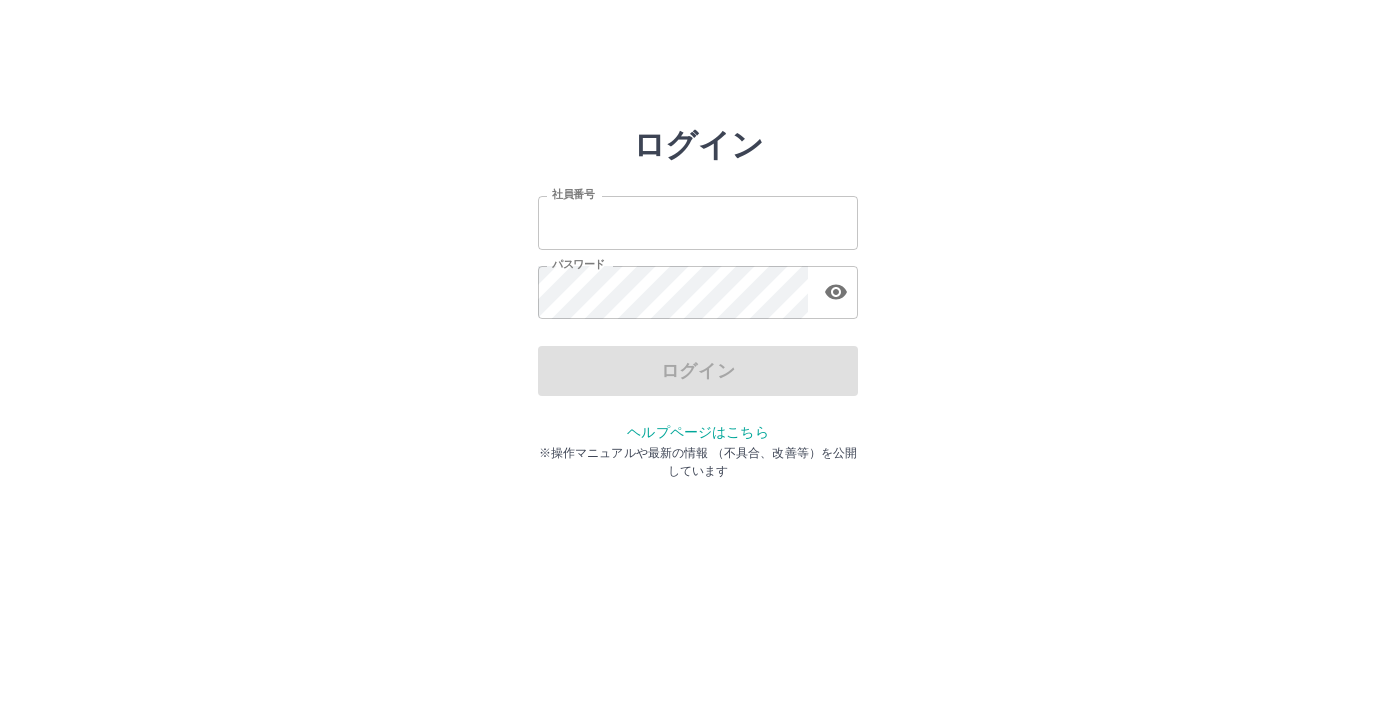 scroll, scrollTop: 0, scrollLeft: 0, axis: both 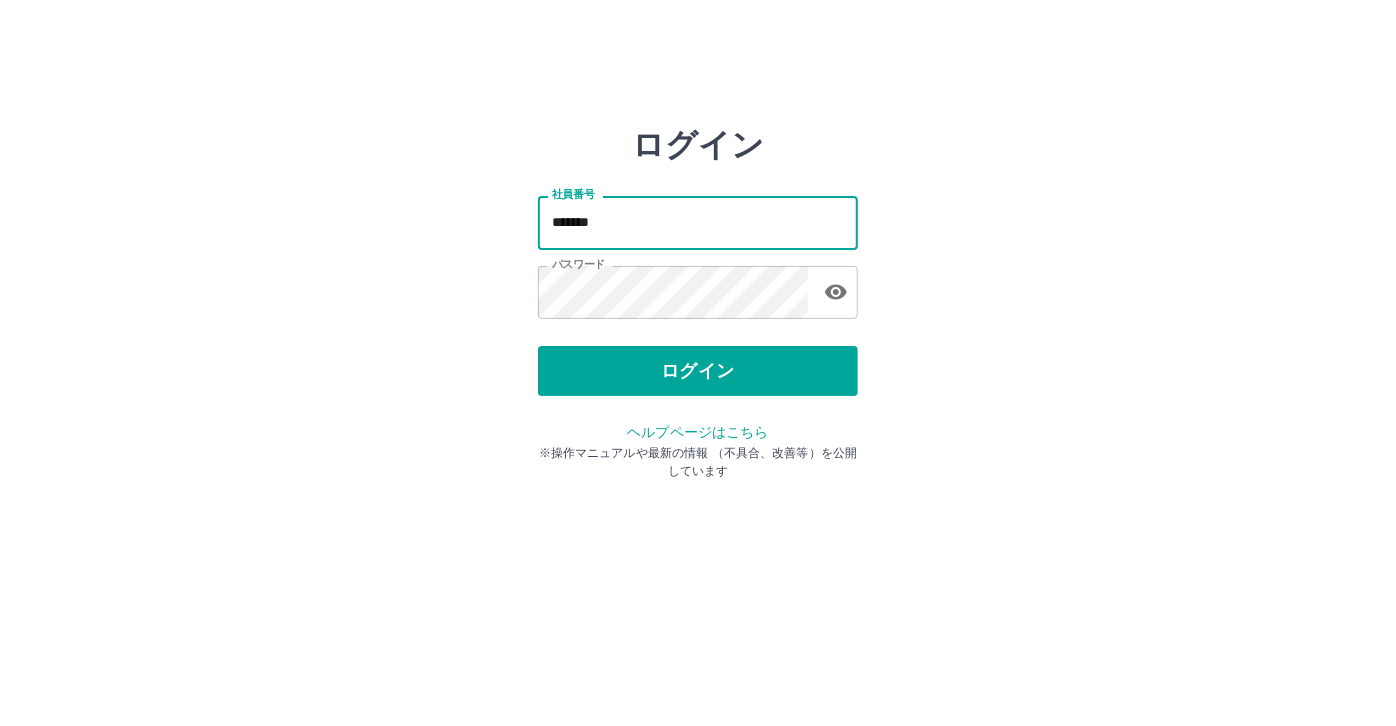 drag, startPoint x: 628, startPoint y: 218, endPoint x: 532, endPoint y: 219, distance: 96.00521 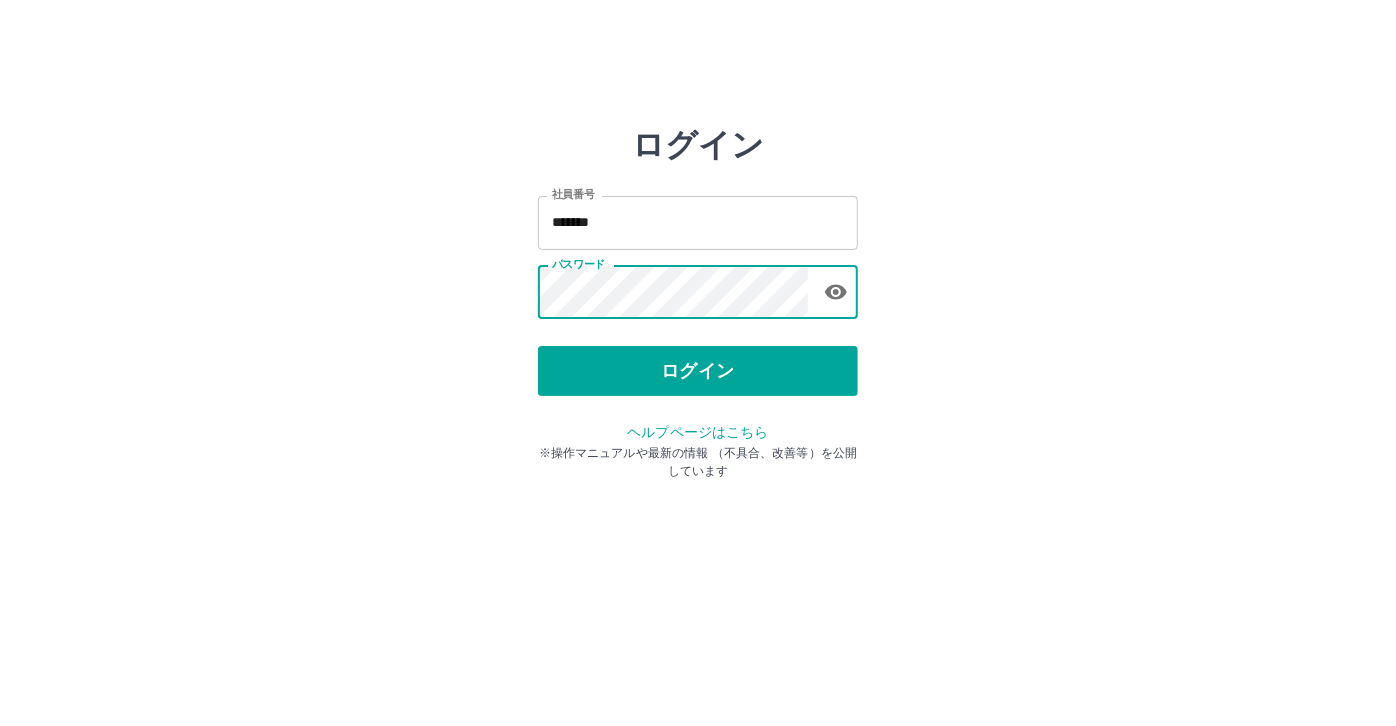 click on "ログイン 社員番号 ******* 社員番号 パスワード パスワード ログイン ヘルプページはこちら ※操作マニュアルや最新の情報 （不具合、改善等）を公開しています" at bounding box center [698, 286] 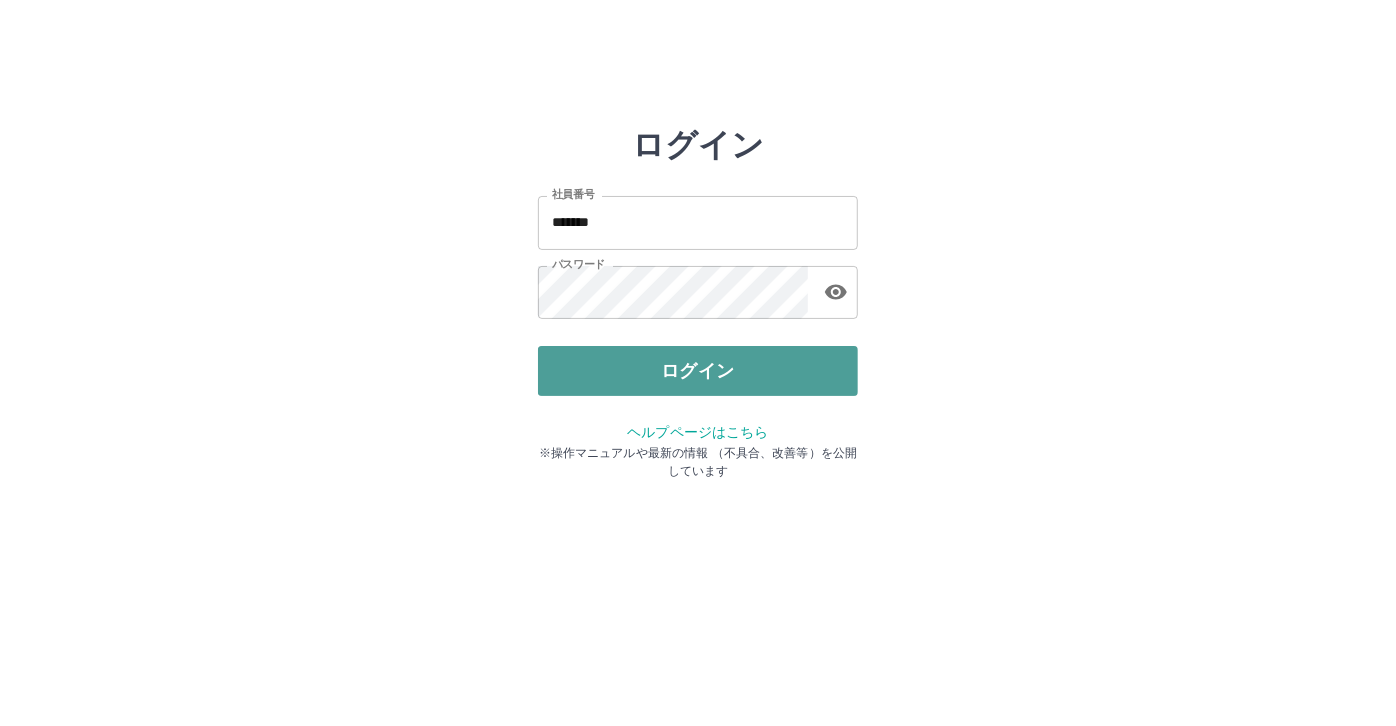 click on "ログイン" at bounding box center [698, 371] 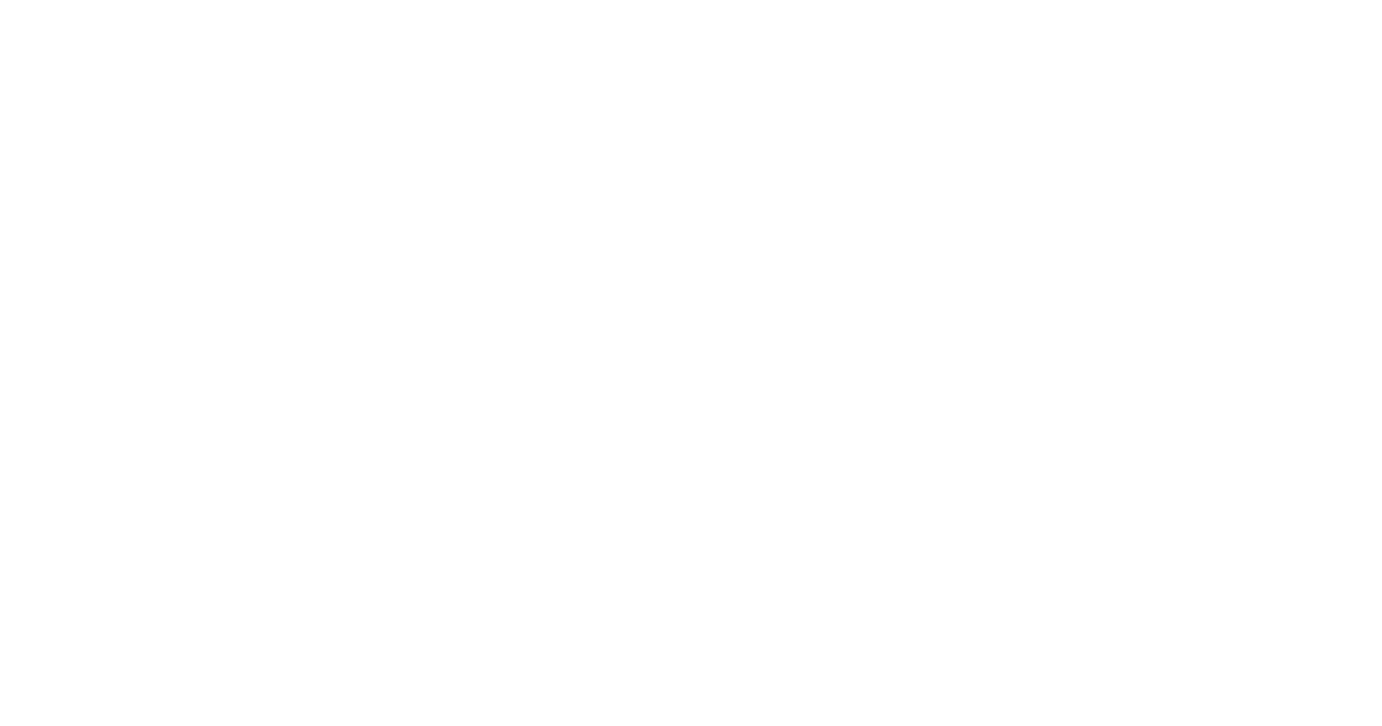 scroll, scrollTop: 0, scrollLeft: 0, axis: both 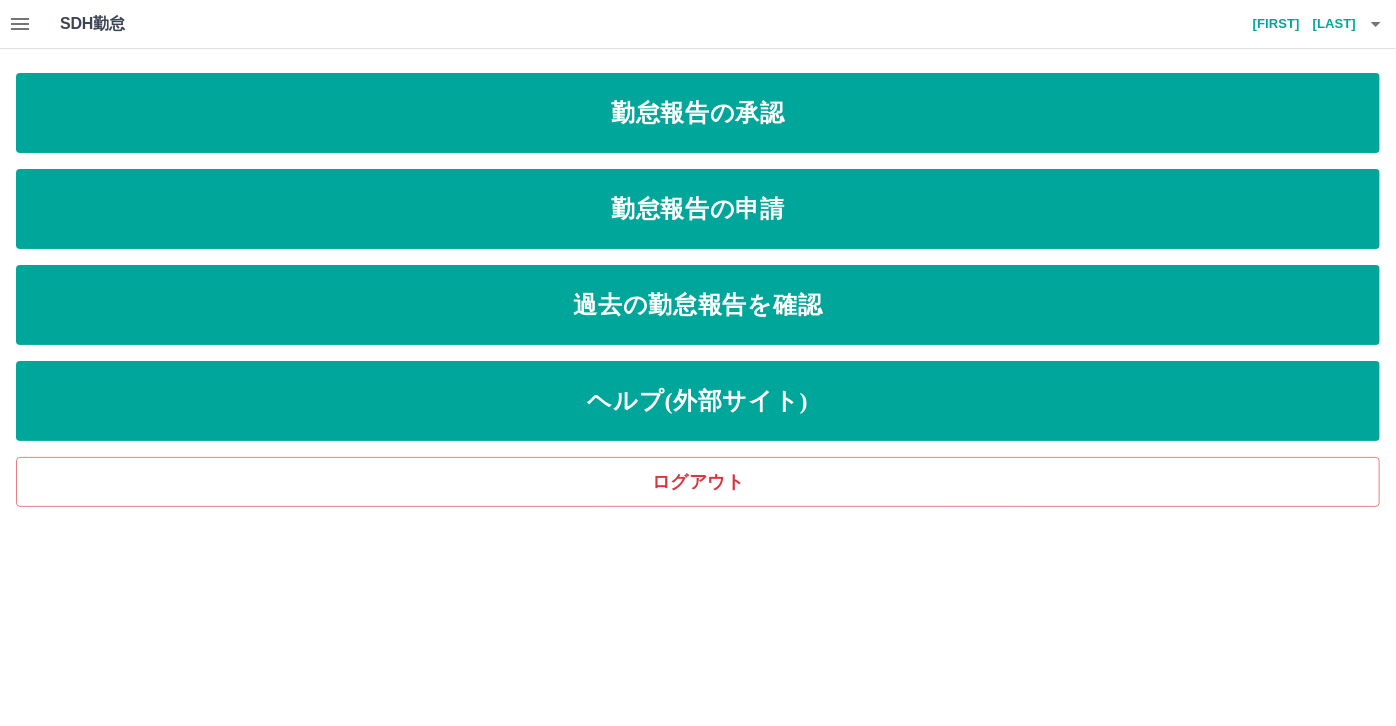 click 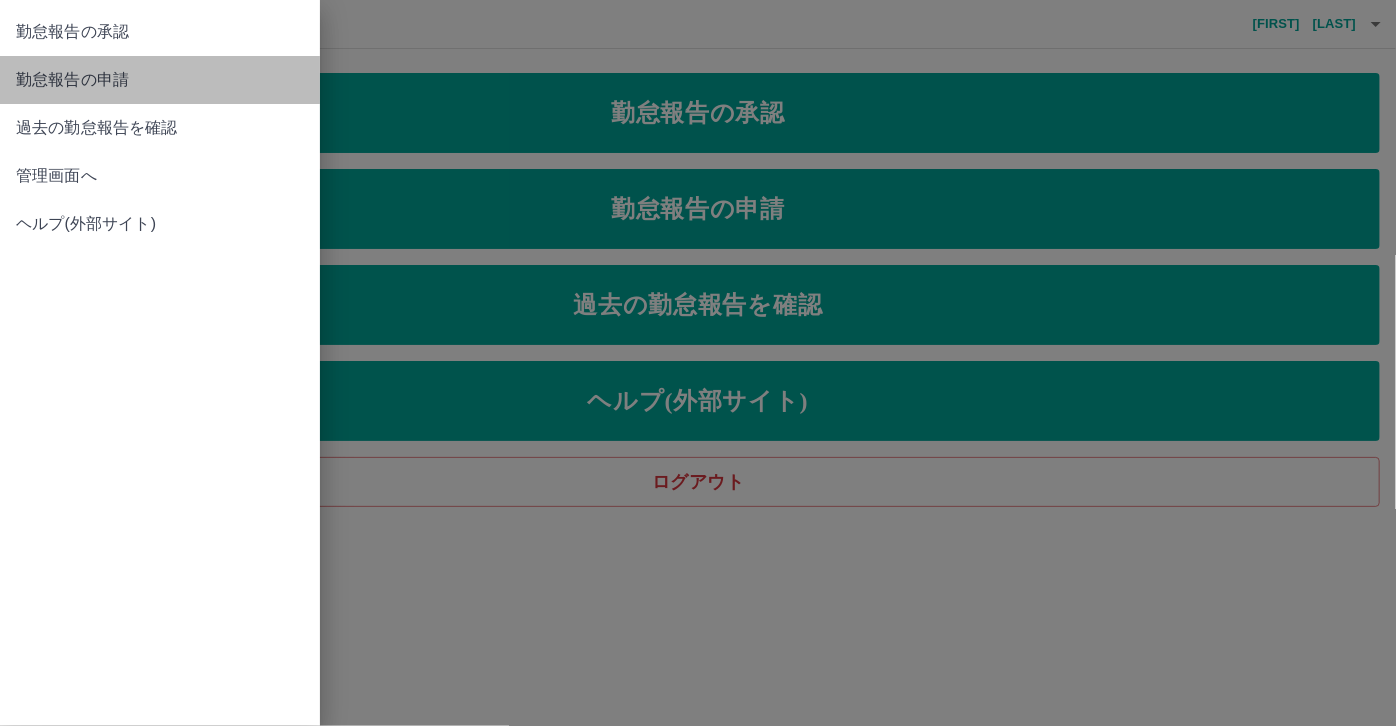 click on "勤怠報告の申請" at bounding box center [160, 80] 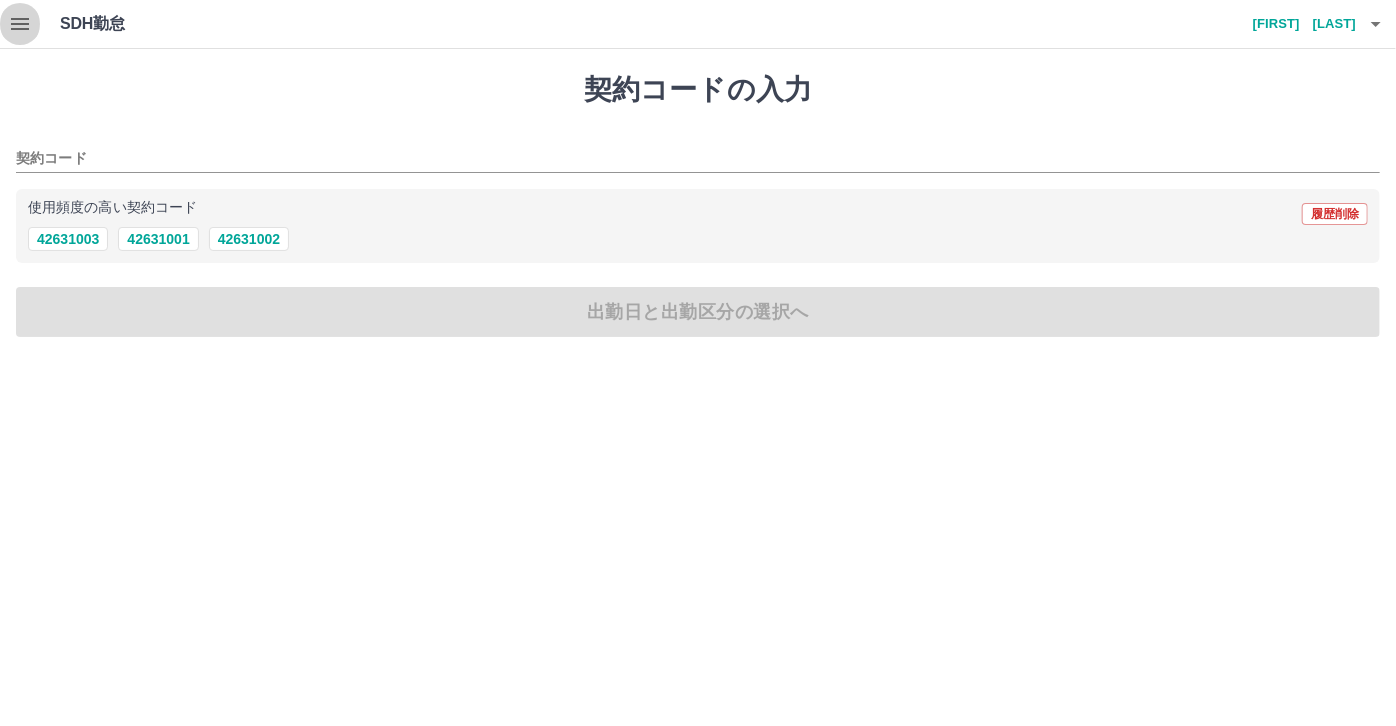 click 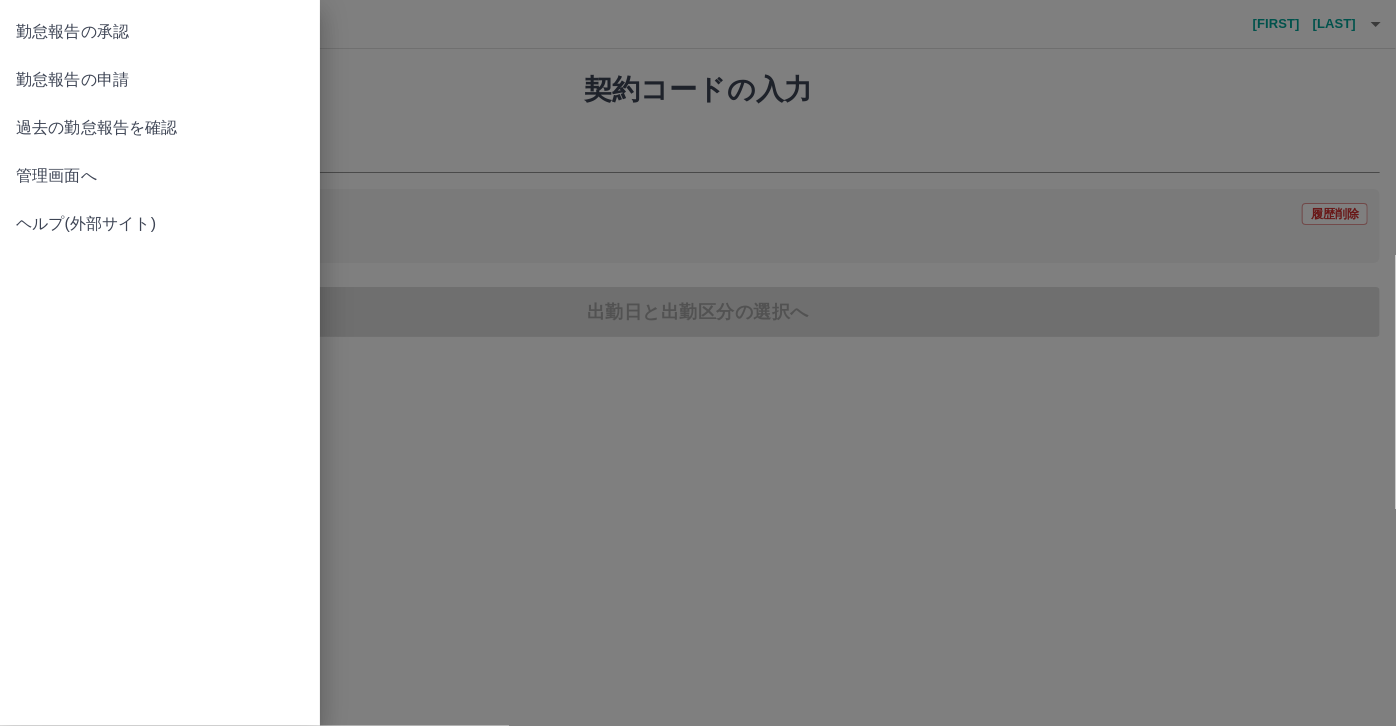 click on "勤怠報告の承認" at bounding box center (160, 32) 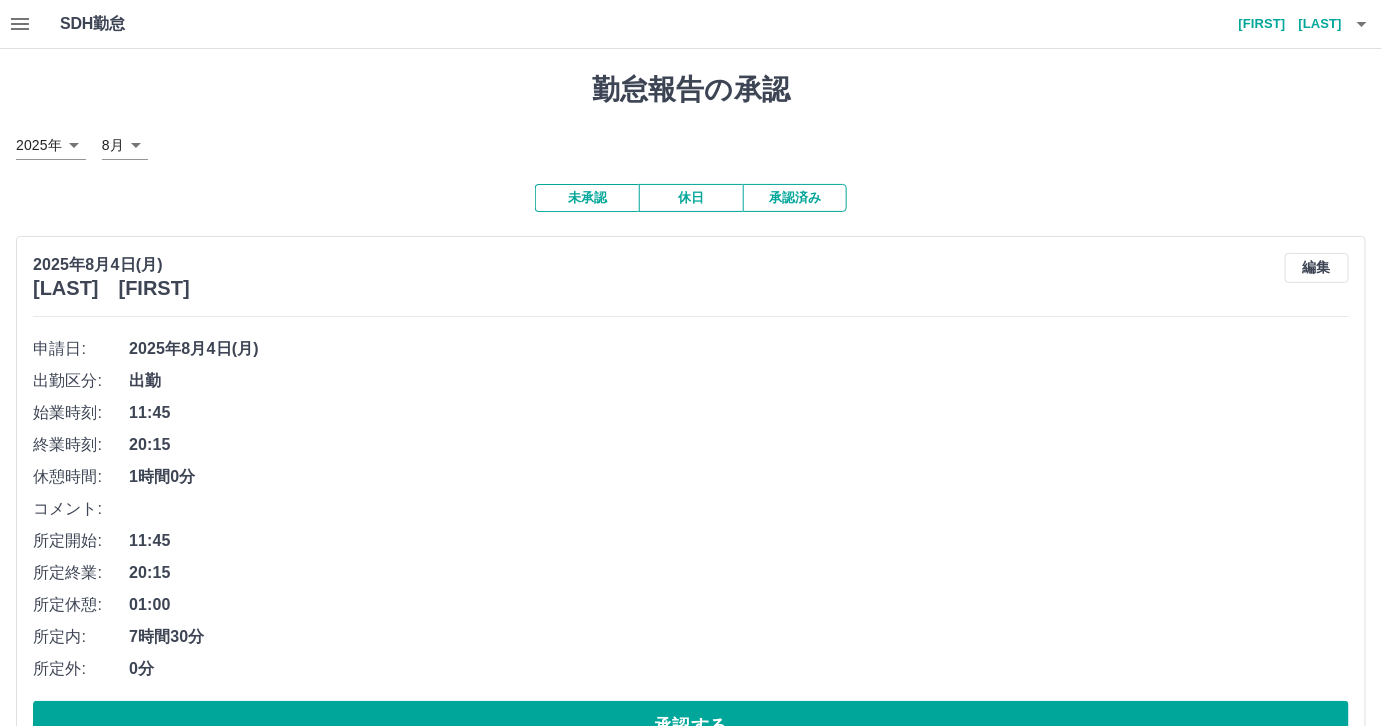 click 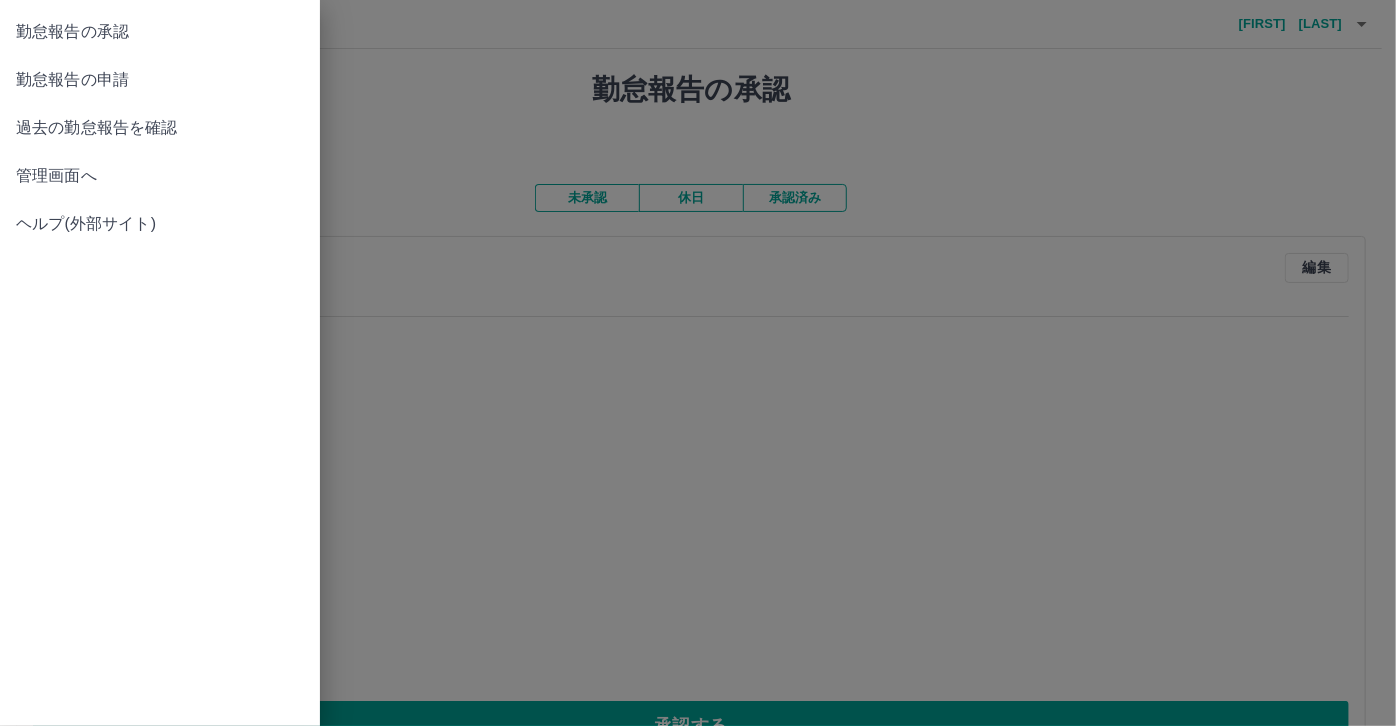 click on "管理画面へ" at bounding box center (160, 176) 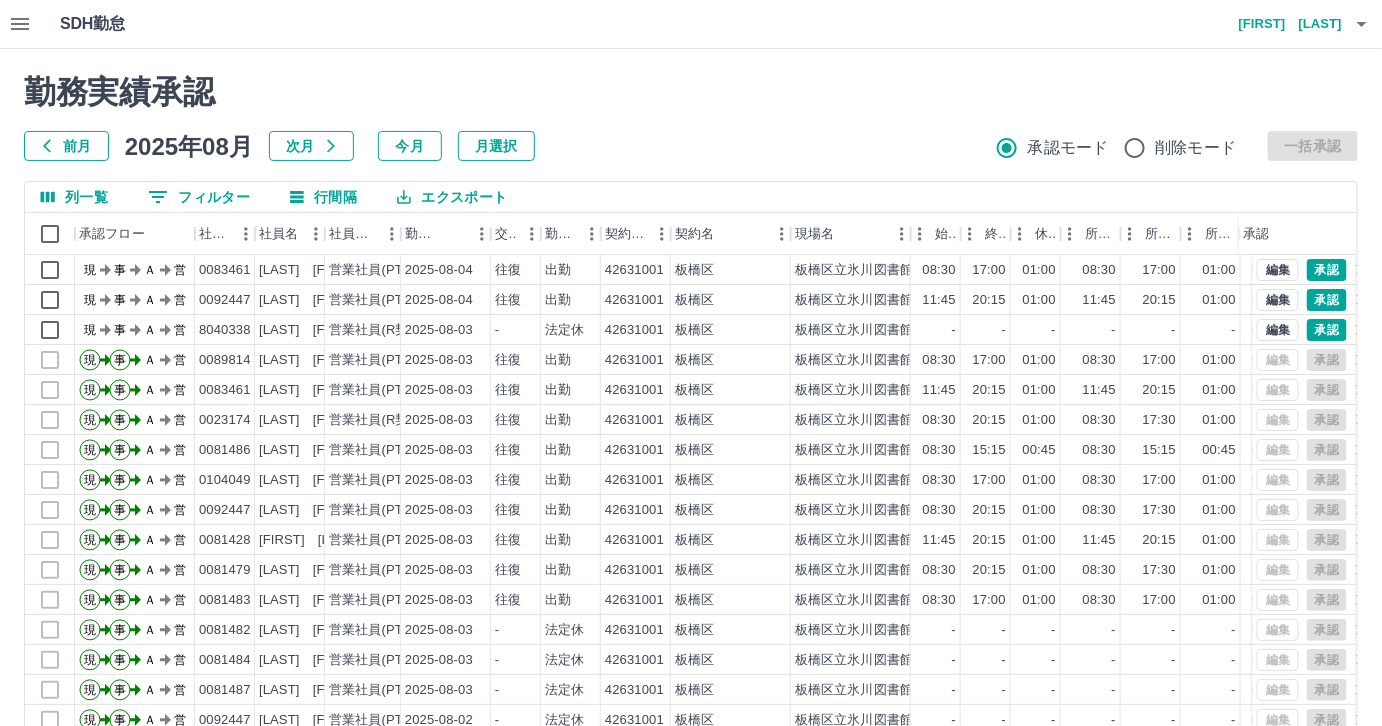 click on "0 フィルター" at bounding box center [199, 197] 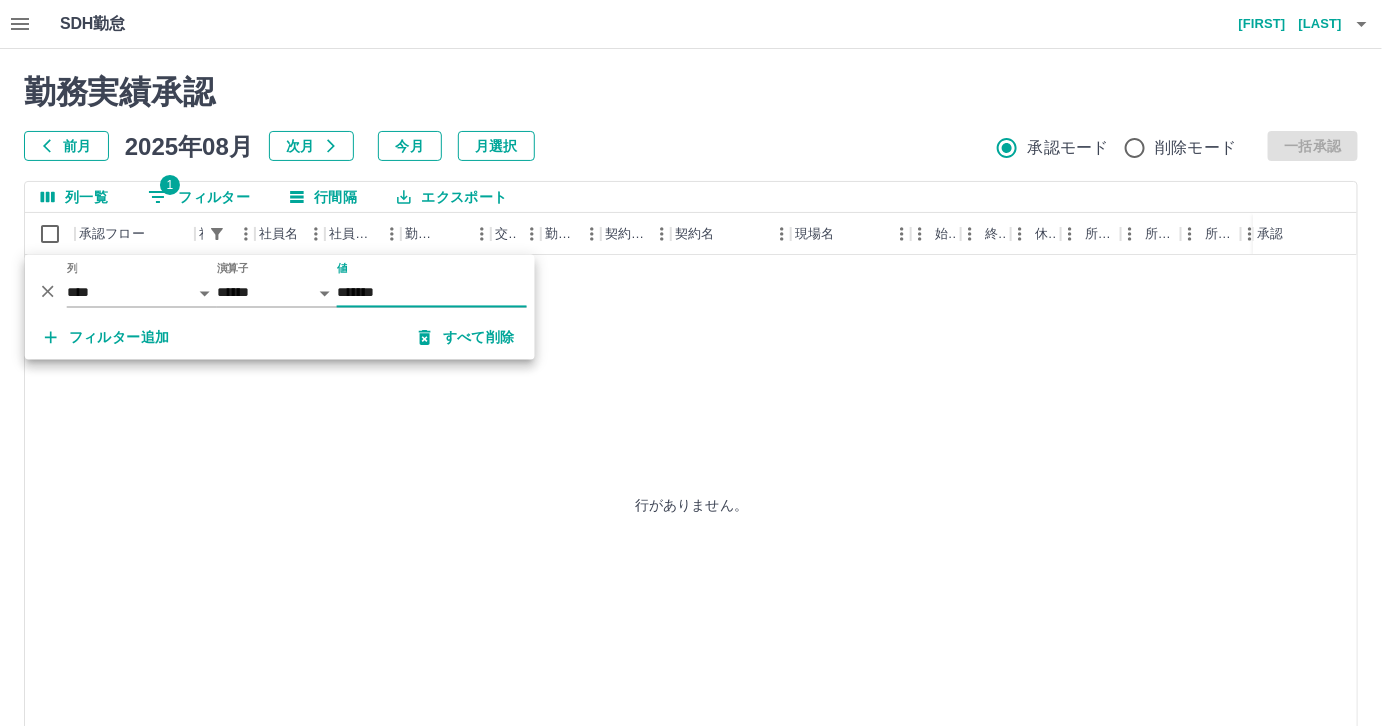 type on "*******" 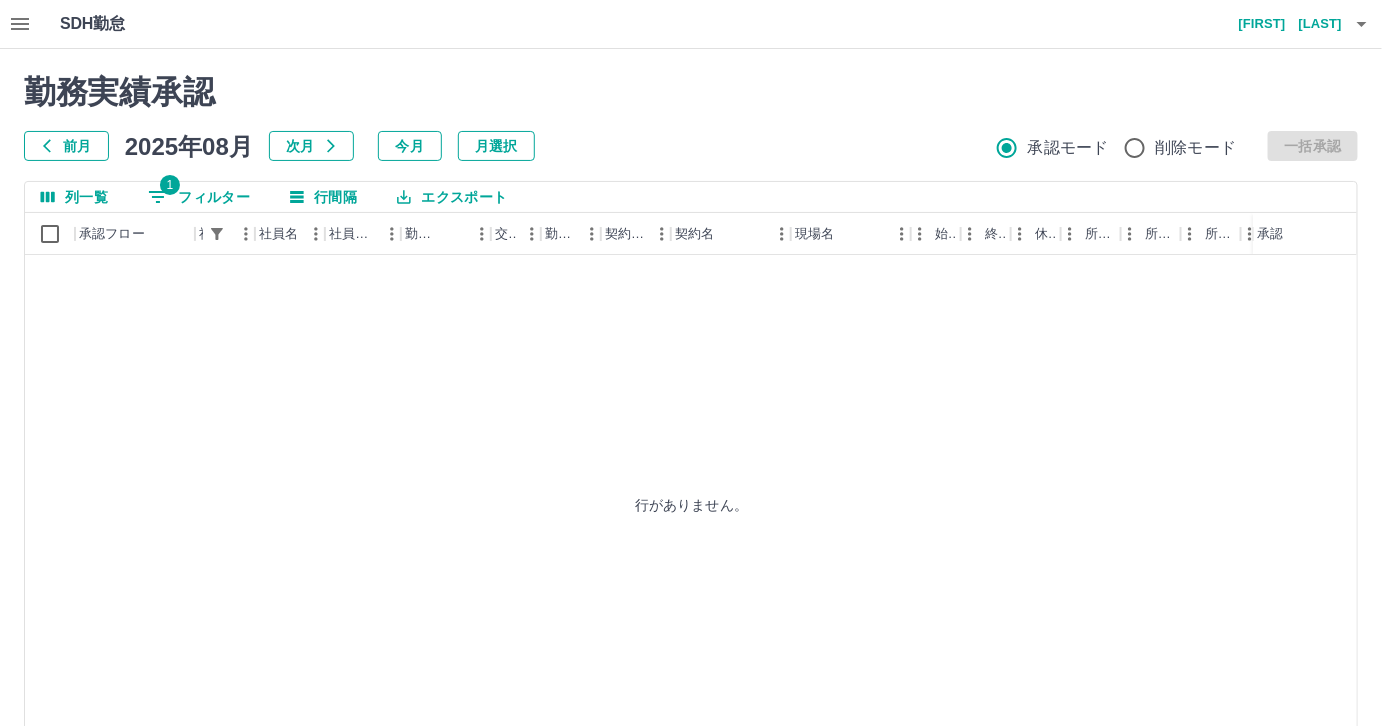 click on "前月" at bounding box center (66, 146) 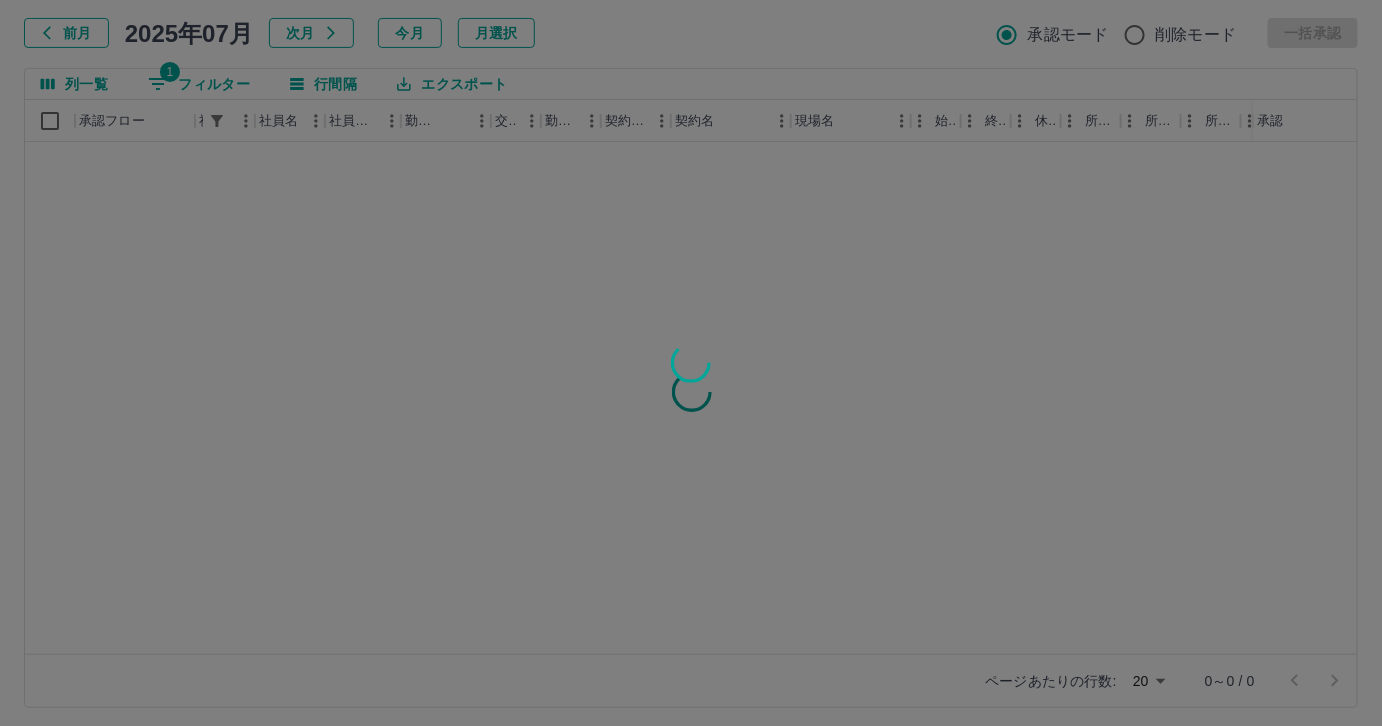 scroll, scrollTop: 118, scrollLeft: 0, axis: vertical 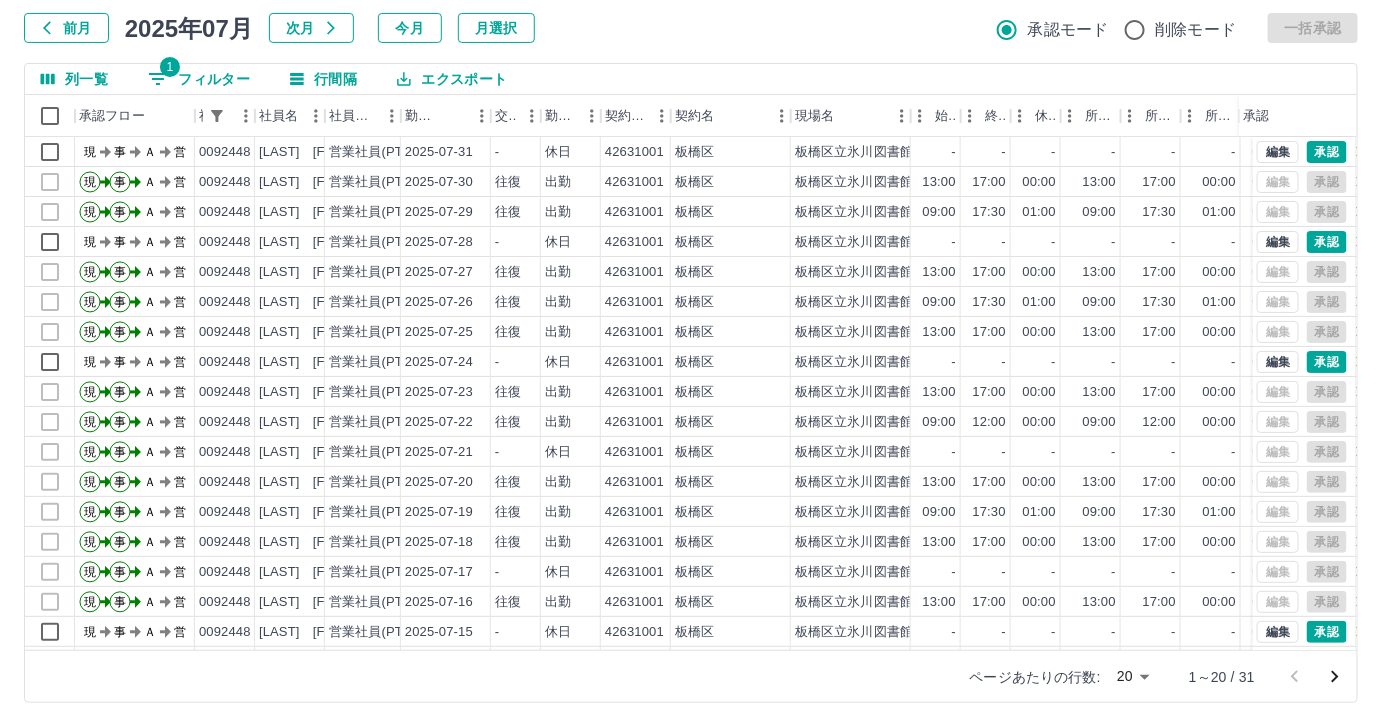 drag, startPoint x: 1160, startPoint y: 675, endPoint x: 1129, endPoint y: 680, distance: 31.400637 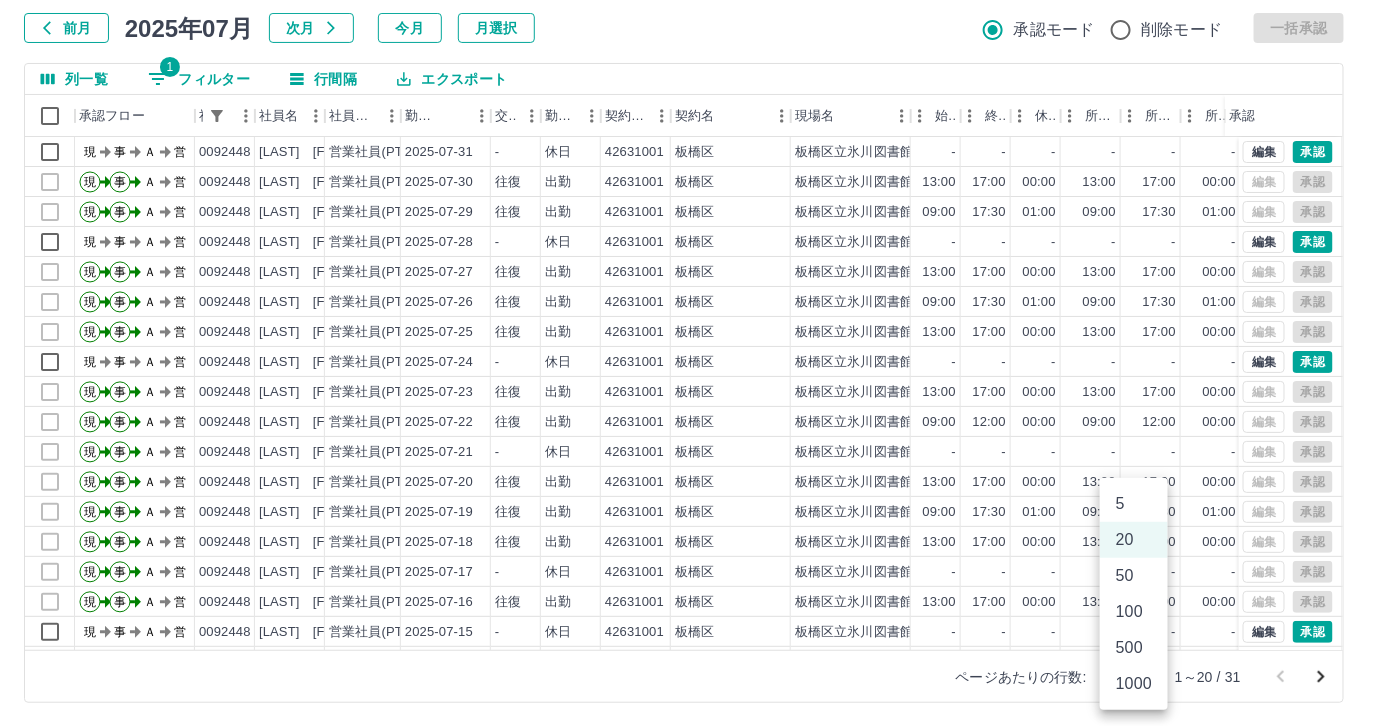 click on "SDH勤怠 [FIRST]　[LAST] 勤務実績承認 前月 2025年07月 次月 今月 月選択 承認モード 削除モード 一括承認 列一覧 1 フィルター 行間隔 エクスポート 承認フロー 社員番号 社員名 社員区分 勤務日 交通費 勤務区分 契約コード 契約名 現場名 始業 終業 休憩 所定開始 所定終業 所定休憩 拘束 勤務 遅刻等 コメント ステータス 承認 現 事 Ａ 営 [EMPLOYEE_ID] [LAST]　[FIRST] 営業社員(PT契約) 2025-07-31  -  休日 42631001 [CITY] [CITY]立氷川図書館 - - - - - - 00:00 00:00 00:00 現場責任者承認待 現 事 Ａ 営 [EMPLOYEE_ID] [LAST]　[FIRST] 営業社員(PT契約) 2025-07-30 往復 出勤 42631001 [CITY] [CITY]立氷川図書館 13:00 17:00 00:00 13:00 17:00 00:00 04:00 04:00 00:00 AM承認待 現 事 Ａ 営 [EMPLOYEE_ID] [LAST]　[FIRST] 営業社員(PT契約) 2025-07-29 往復 出勤 42631001 [CITY] [CITY]立氷川図書館 09:00 17:30 01:00 09:00 17:30 01:00 08:30 07:30 00:00 AM承認待 現 事 Ａ" at bounding box center (691, 304) 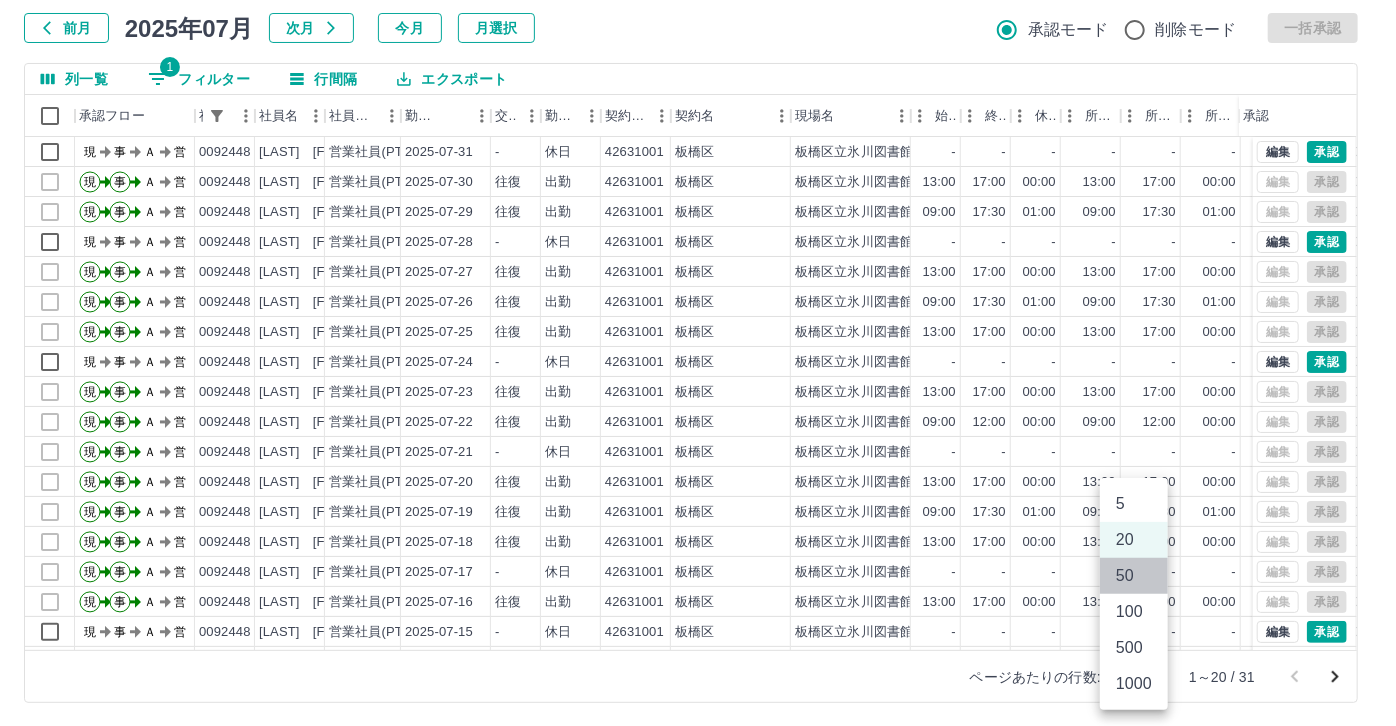 click on "50" at bounding box center (1134, 576) 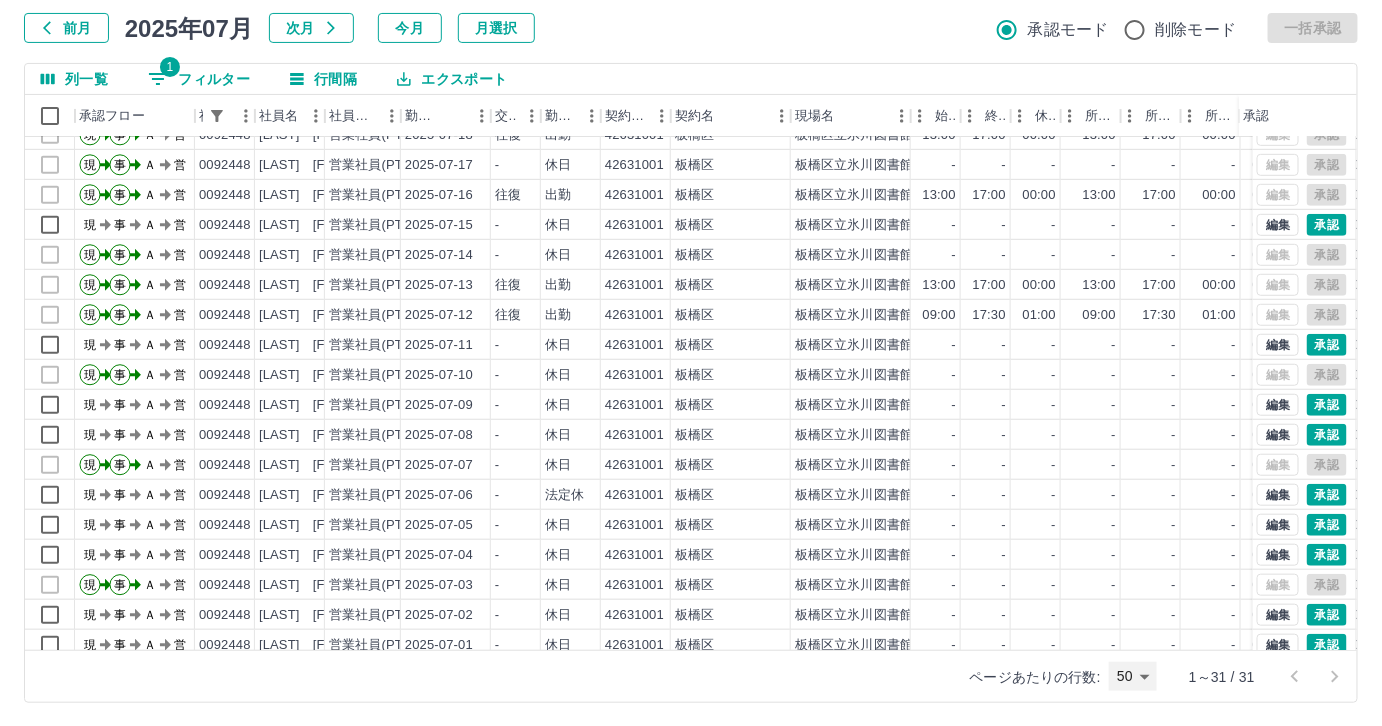 scroll, scrollTop: 429, scrollLeft: 0, axis: vertical 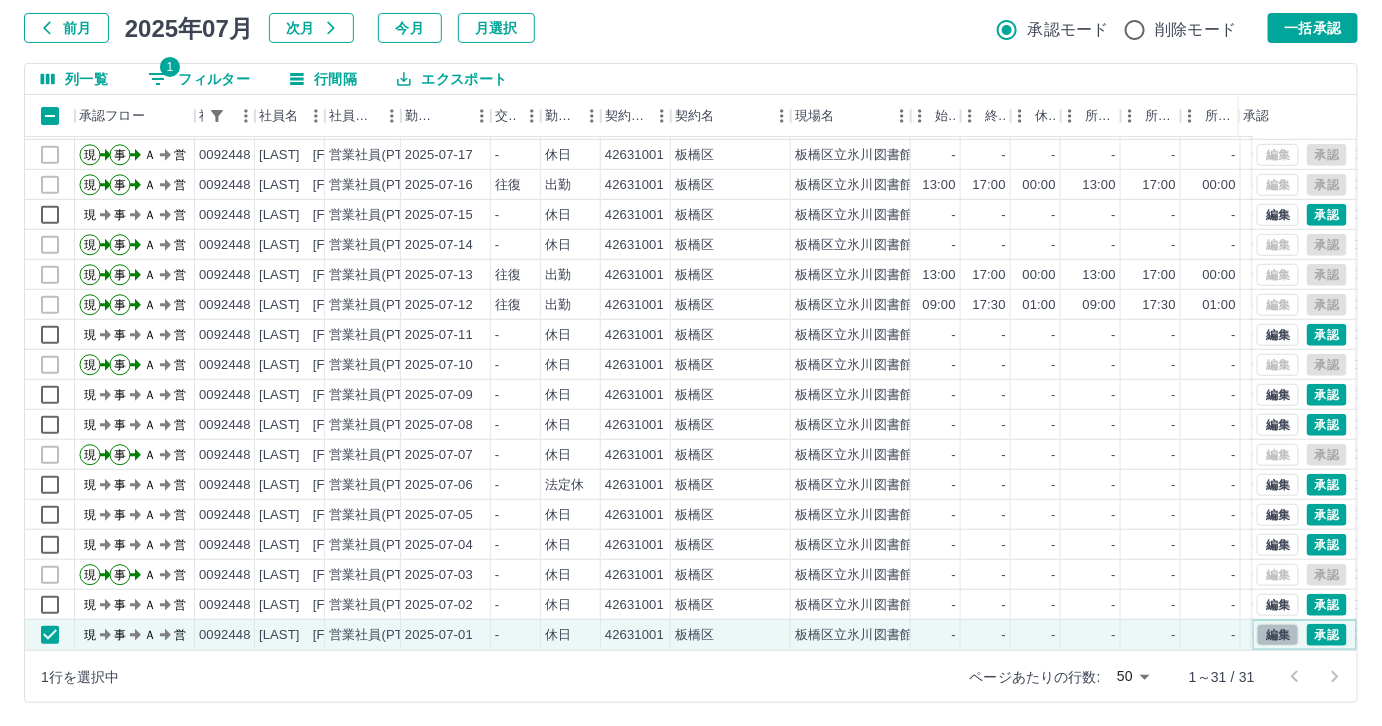 click on "編集" at bounding box center [1278, 635] 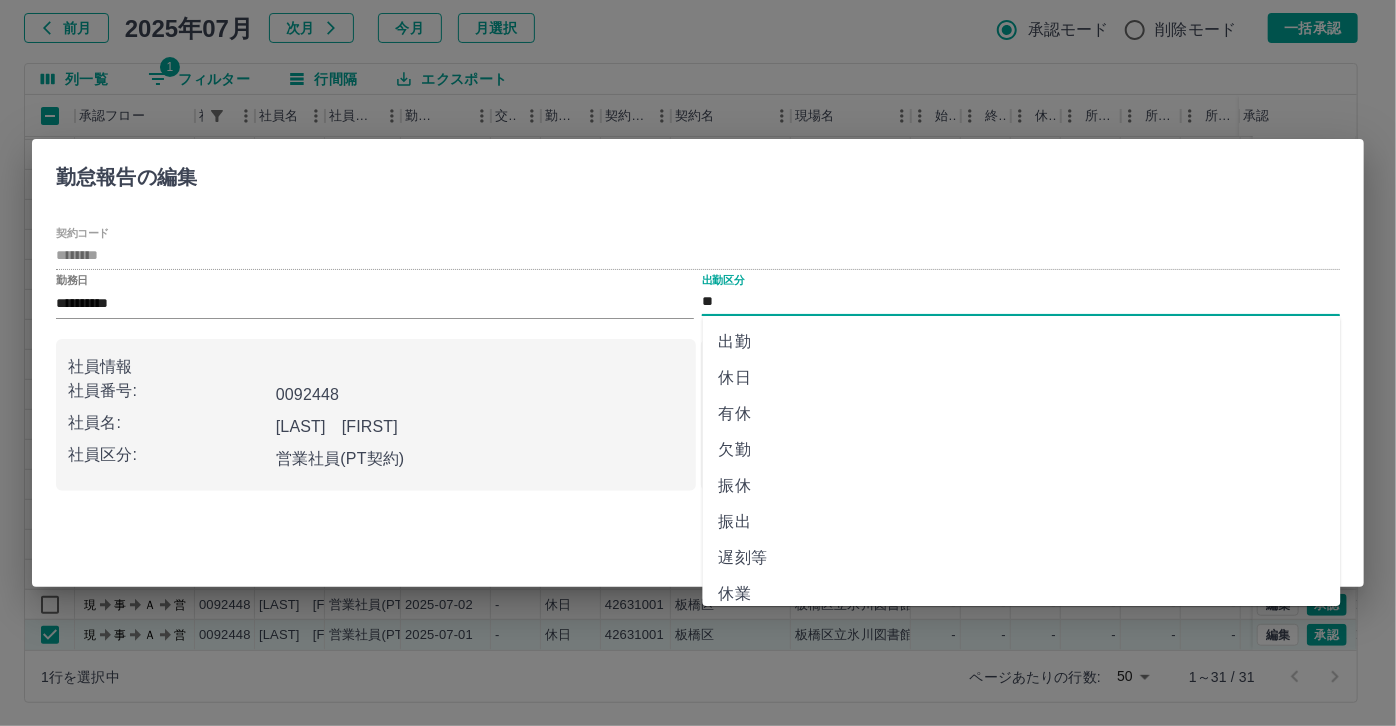 click on "**" at bounding box center (1021, 302) 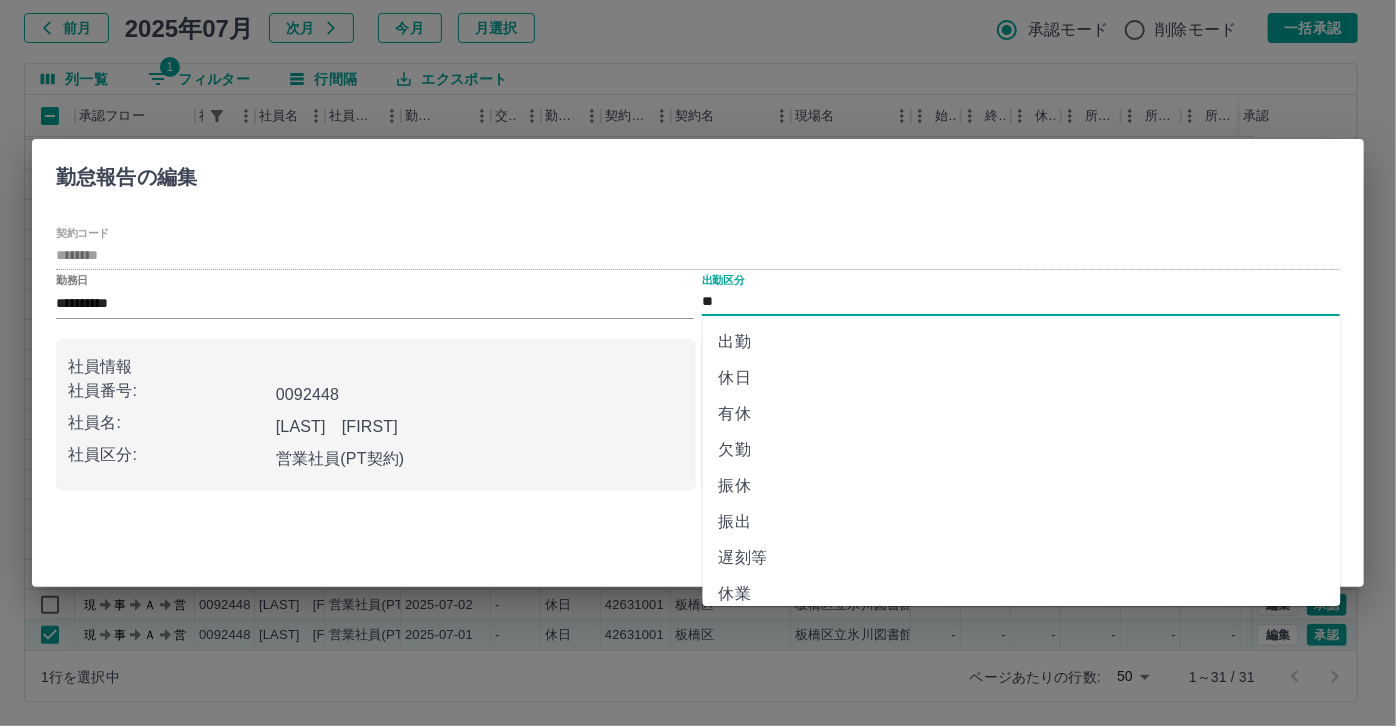 click on "出勤" at bounding box center (1022, 342) 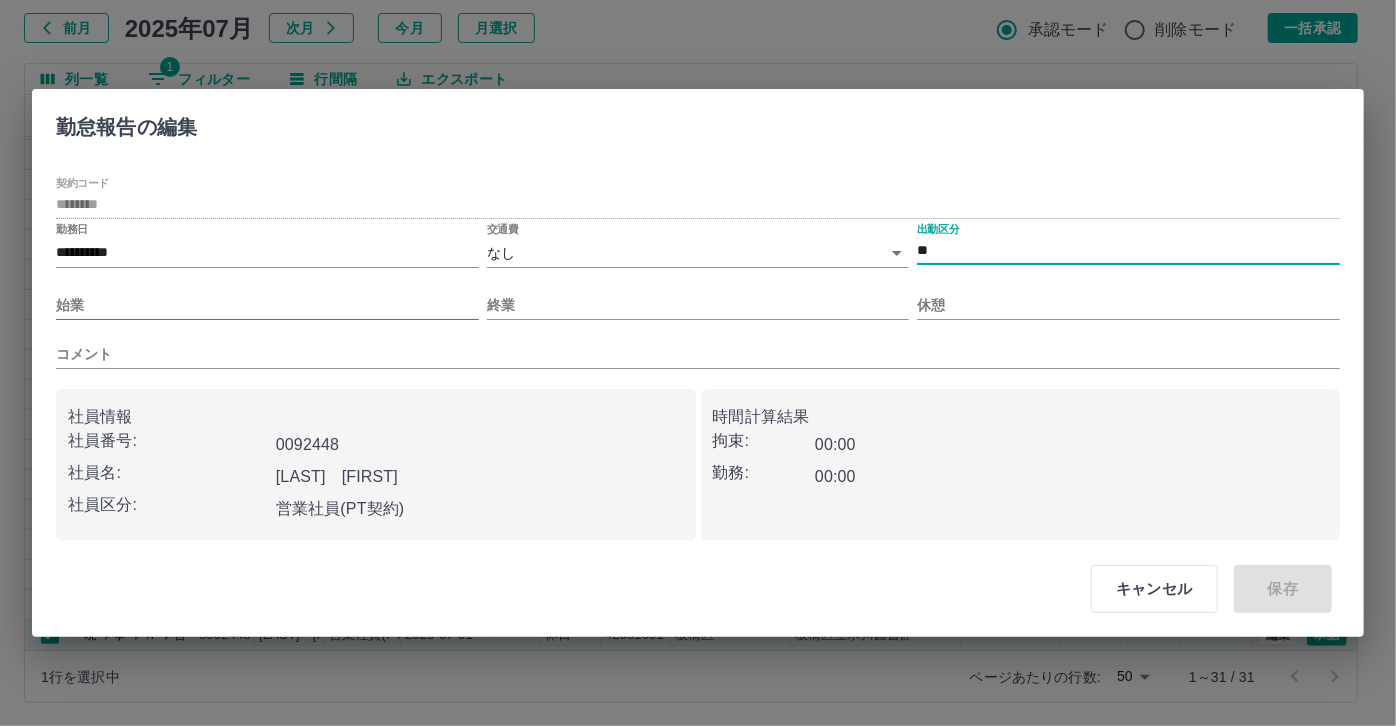 click on "始業" at bounding box center (267, 305) 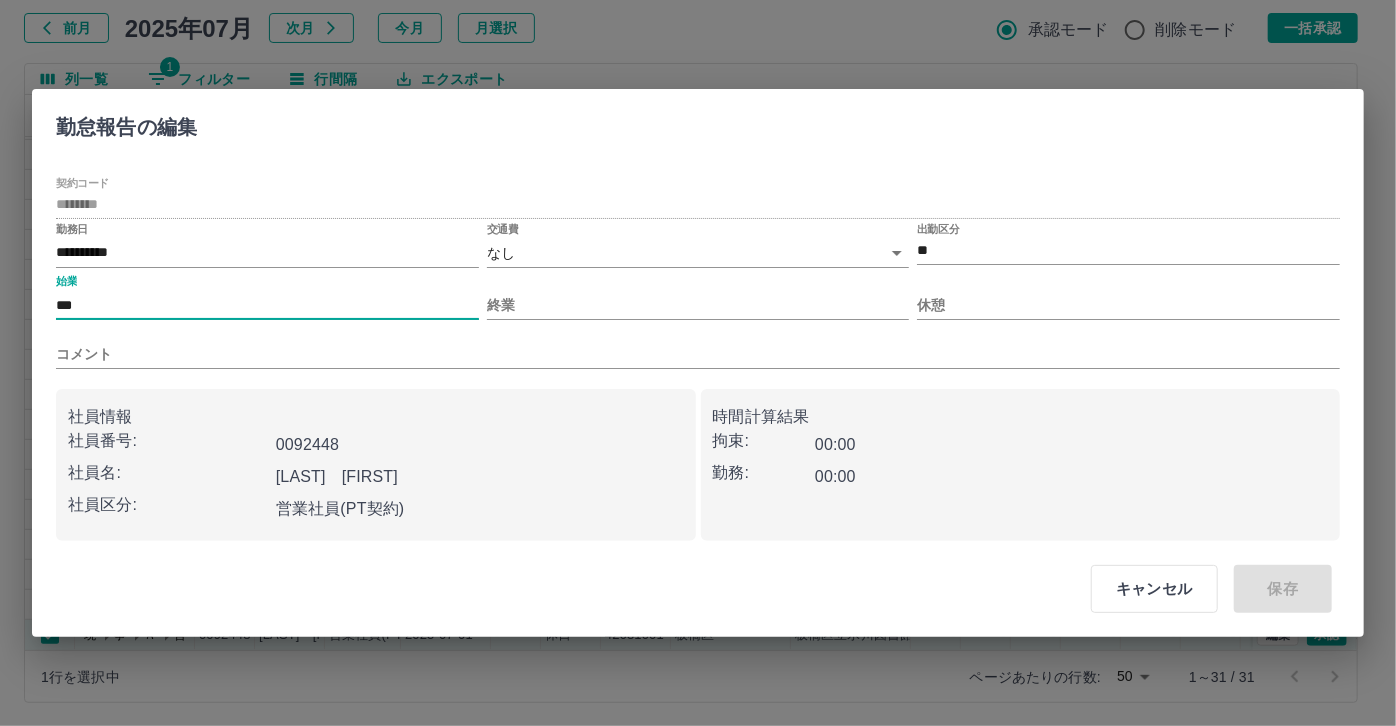 type on "***" 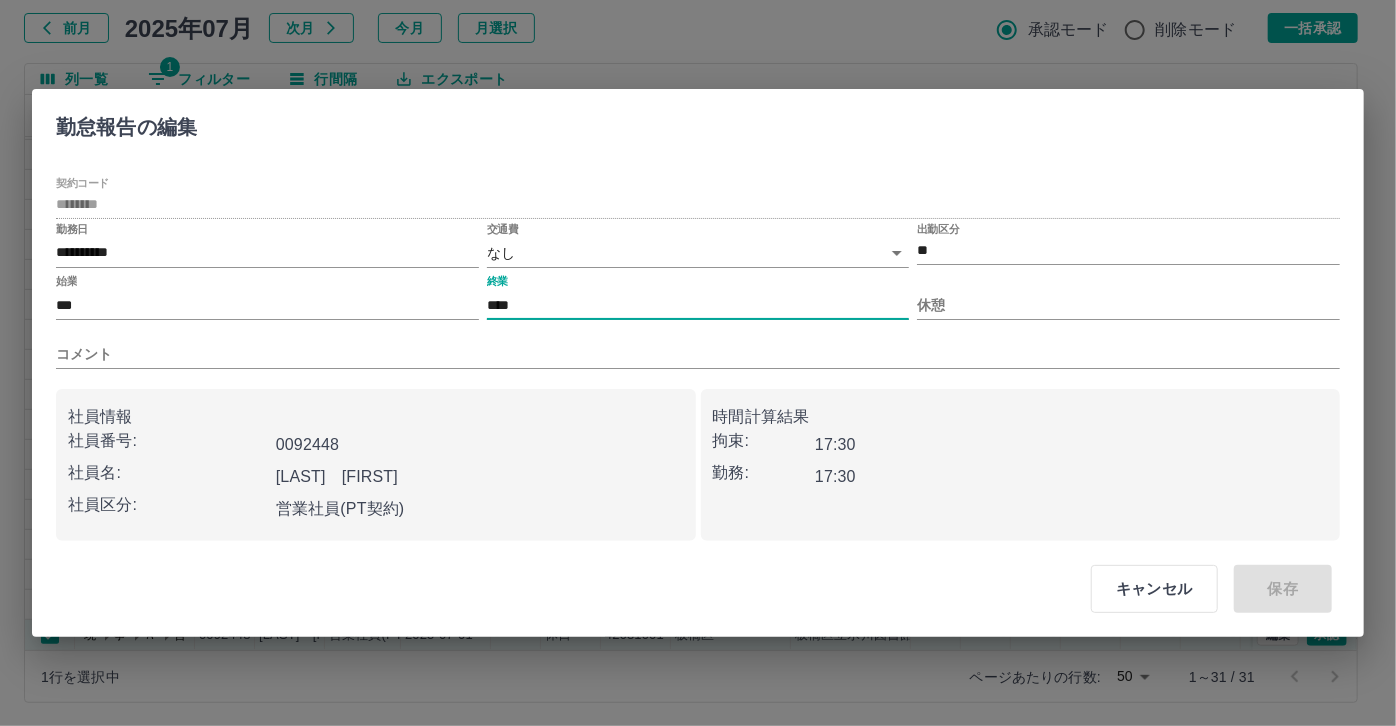 type on "****" 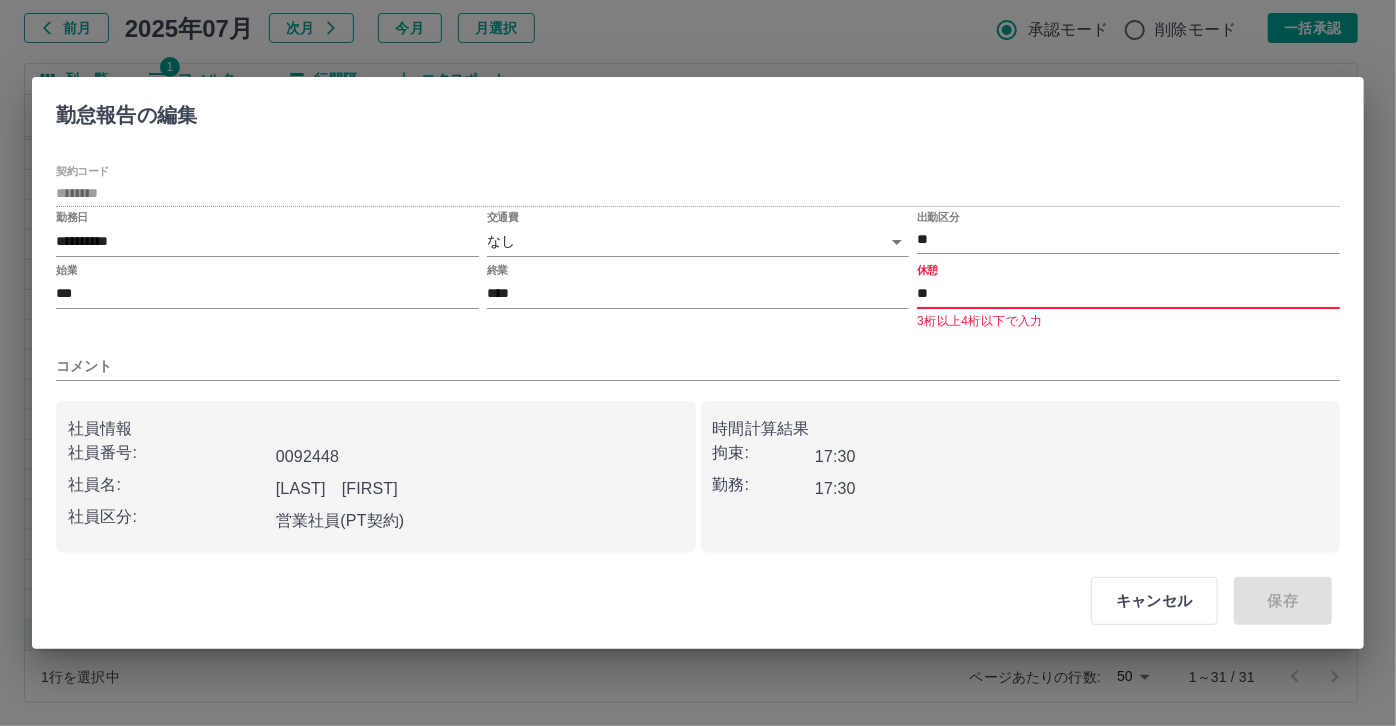 type on "*" 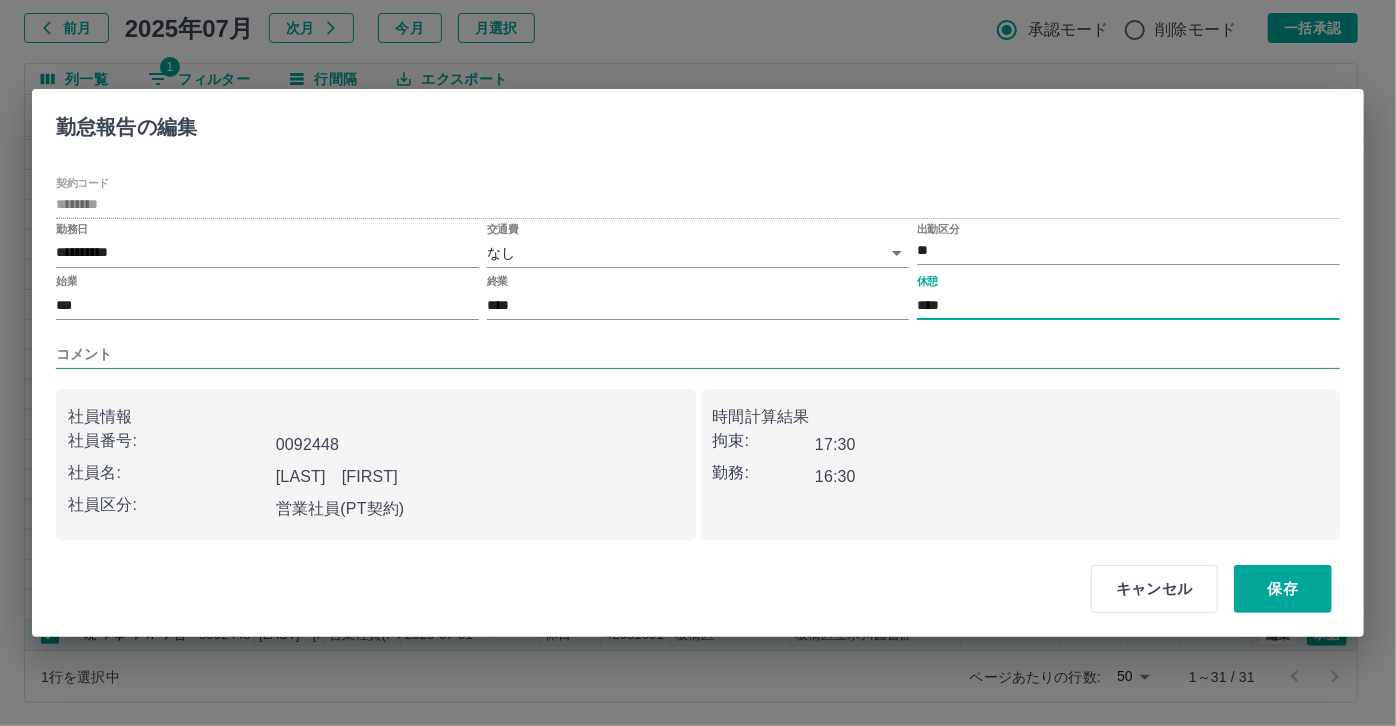 type on "****" 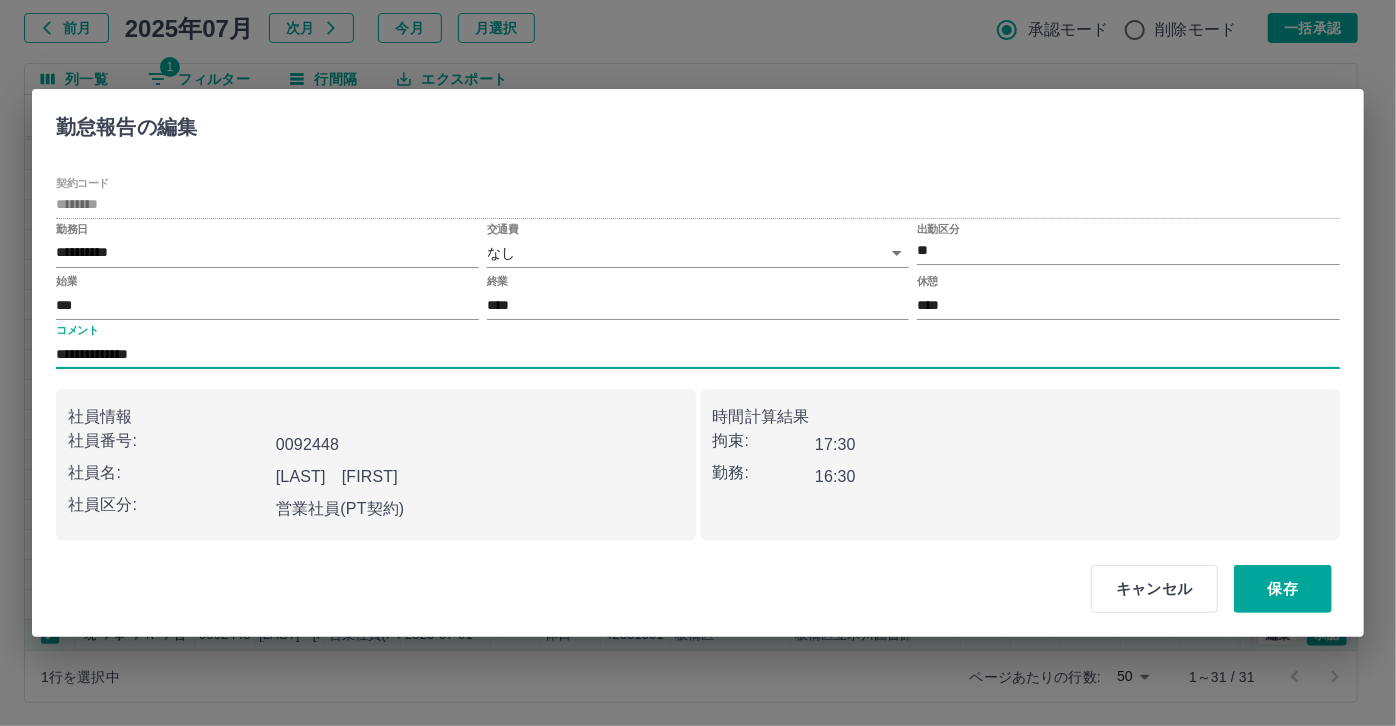 drag, startPoint x: 230, startPoint y: 344, endPoint x: 48, endPoint y: 349, distance: 182.06866 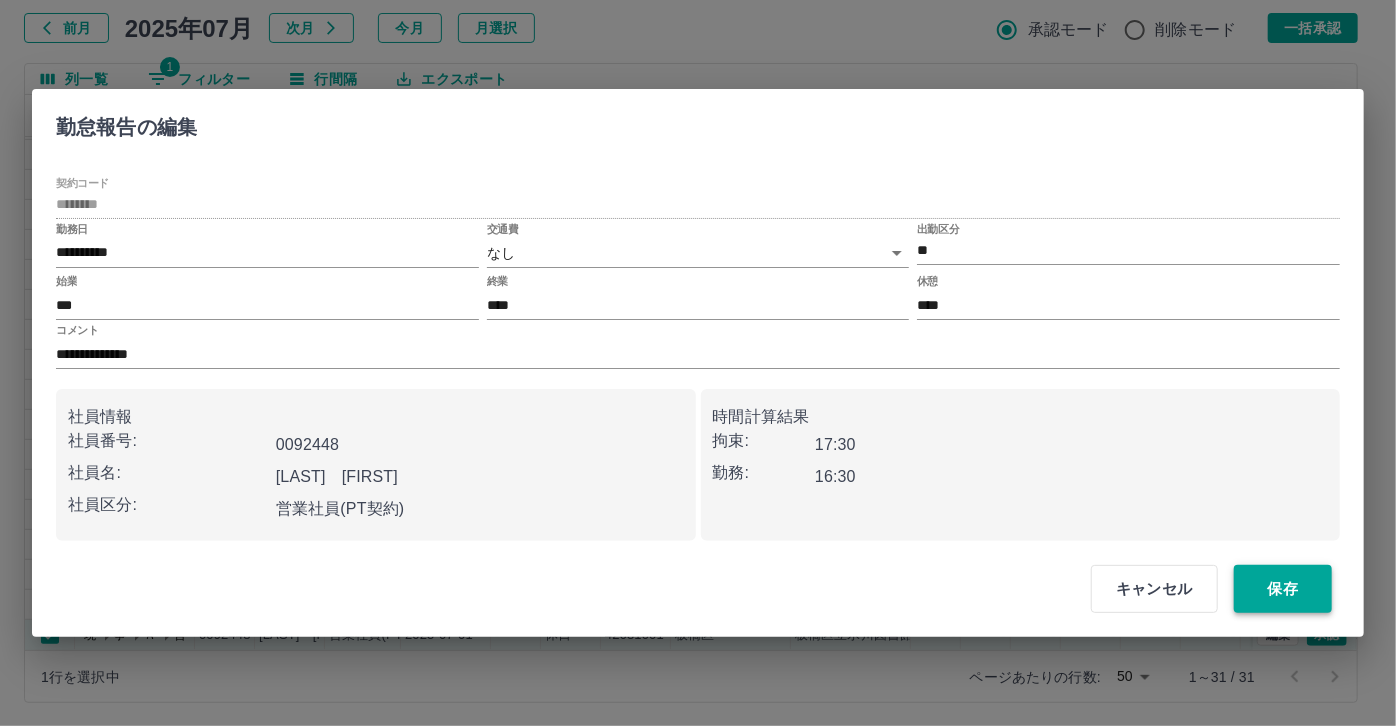 click on "保存" at bounding box center [1283, 589] 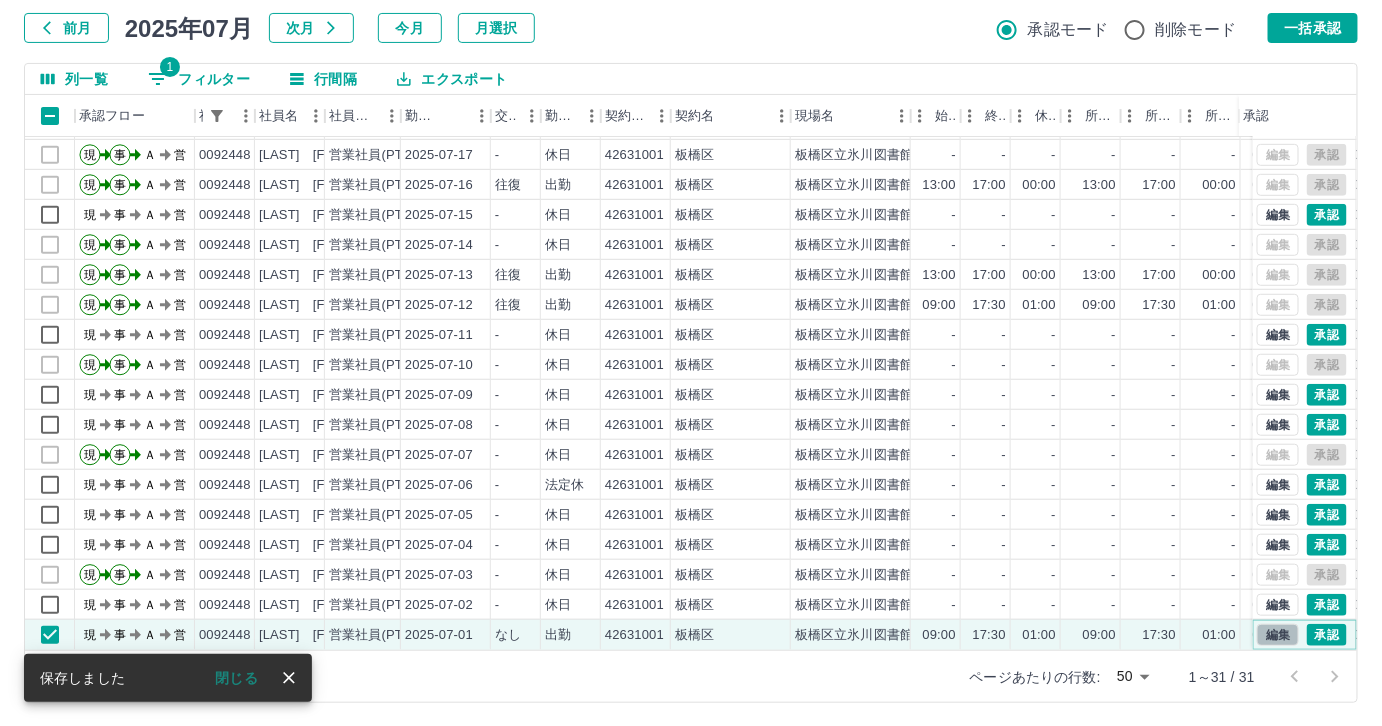 click on "編集" at bounding box center (1278, 635) 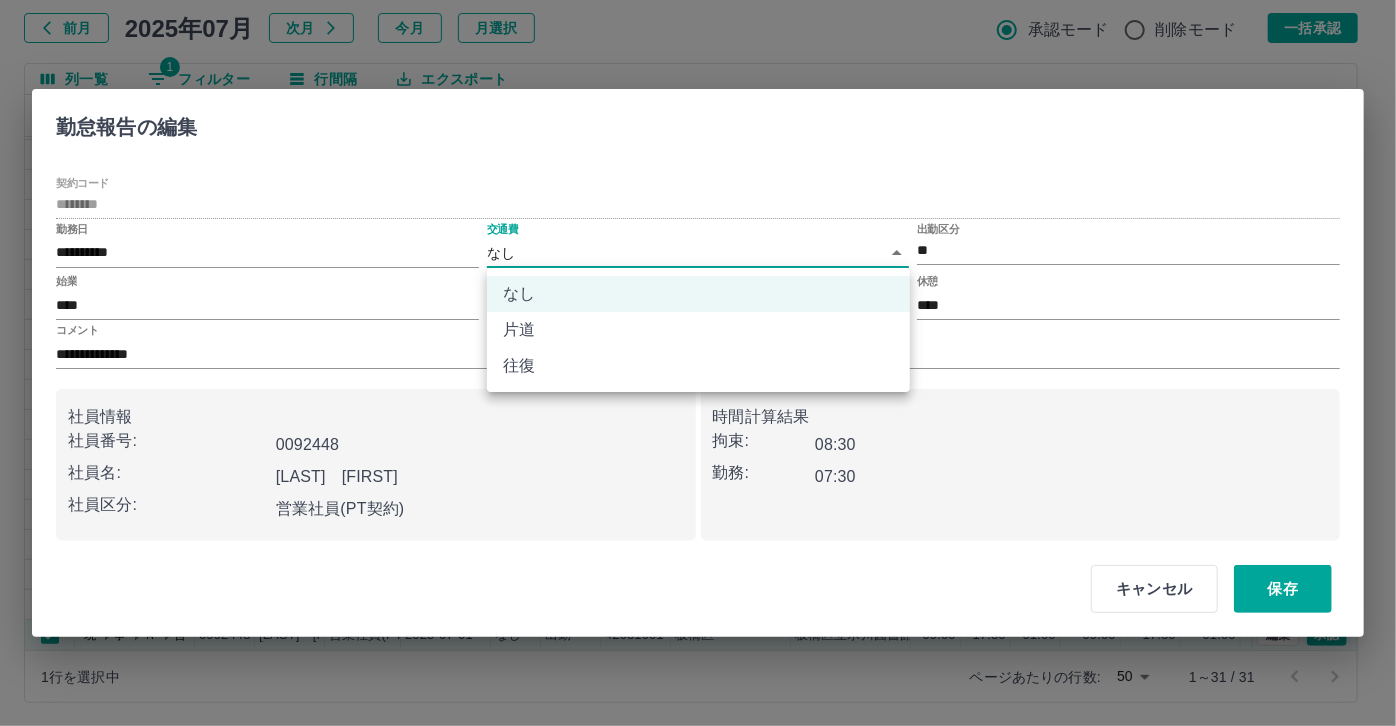 click on "SDH勤怠 伊藤　律子 勤務実績承認 前月 2025年07月 次月 今月 月選択 承認モード 削除モード 一括承認 列一覧 1 フィルター 行間隔 エクスポート 承認フロー 社員番号 社員名 社員区分 勤務日 交通費 勤務区分 契約コード 契約名 現場名 始業 終業 休憩 所定開始 所定終業 所定休憩 拘束 勤務 遅刻等 コメント ステータス 承認 現 事 Ａ 営 0092448 江連　聡 営業社員(PT契約) 2025-07-19 往復 出勤 42631001 板橋区 板橋区立氷川図書館 09:00 17:30 01:00 09:00 17:30 01:00 08:30 07:30 00:00 AM承認待 現 事 Ａ 営 0092448 江連　聡 営業社員(PT契約) 2025-07-18 往復 出勤 42631001 板橋区 板橋区立氷川図書館 13:00 17:00 00:00 13:00 17:00 00:00 04:00 04:00 00:00 AM承認待 現 事 Ａ 営 0092448 江連　聡 営業社員(PT契約) 2025-07-17  -  休日 42631001 板橋区 板橋区立氷川図書館 - - - - - - 00:00 00:00 00:00 AM承認待 現 事 Ａ 営 0092448 -" at bounding box center (698, 304) 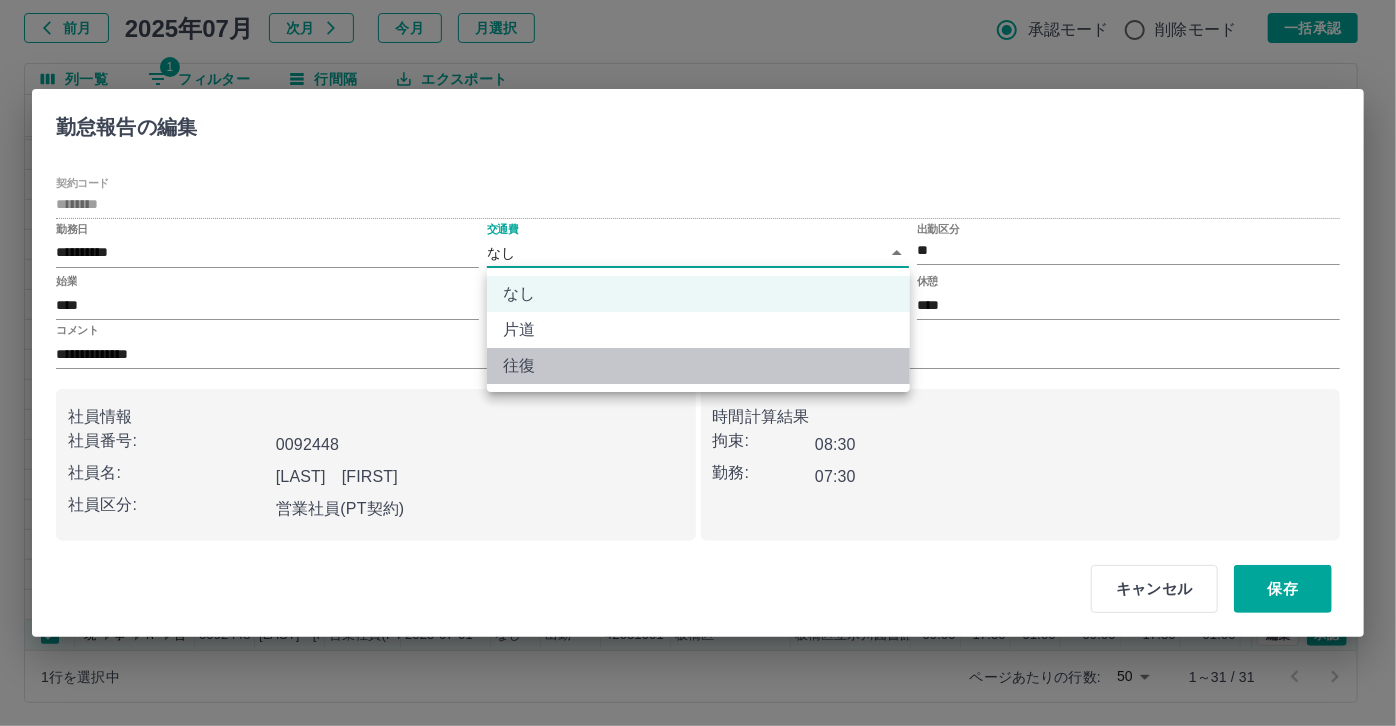 click on "往復" at bounding box center (698, 366) 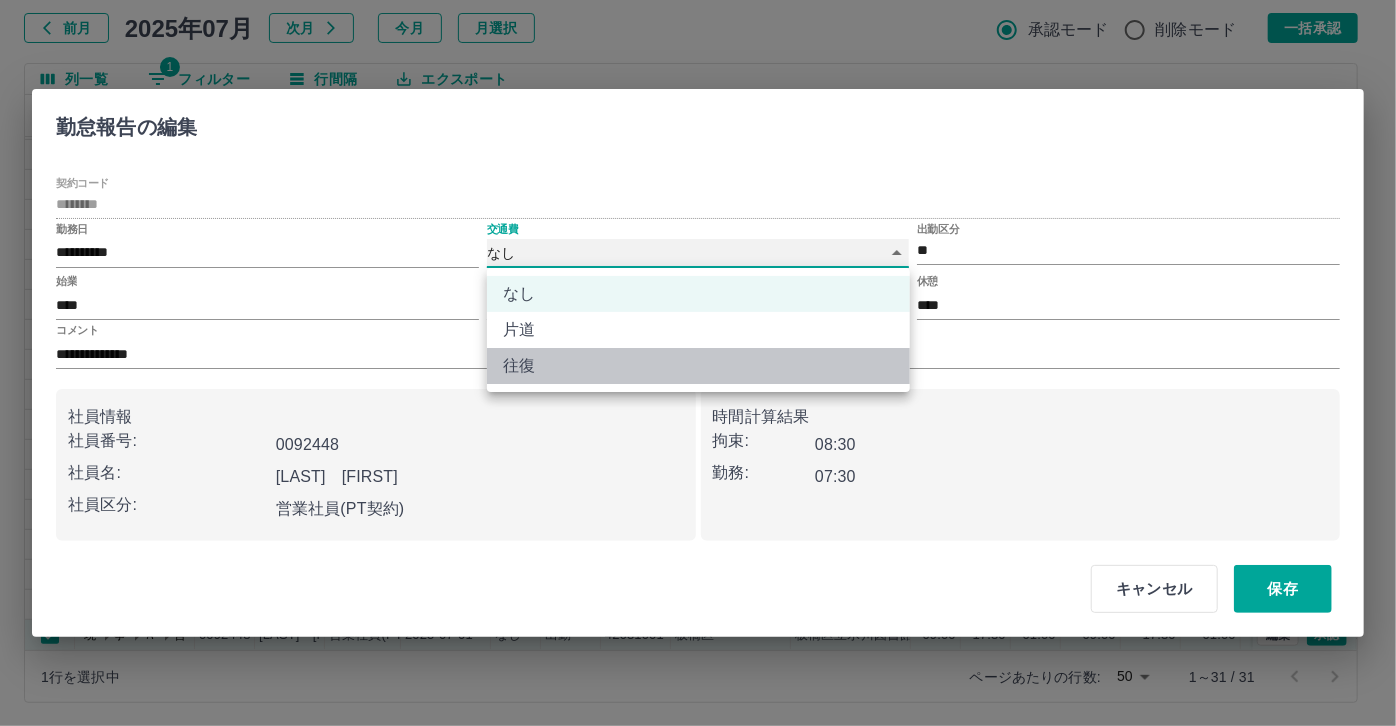 type on "******" 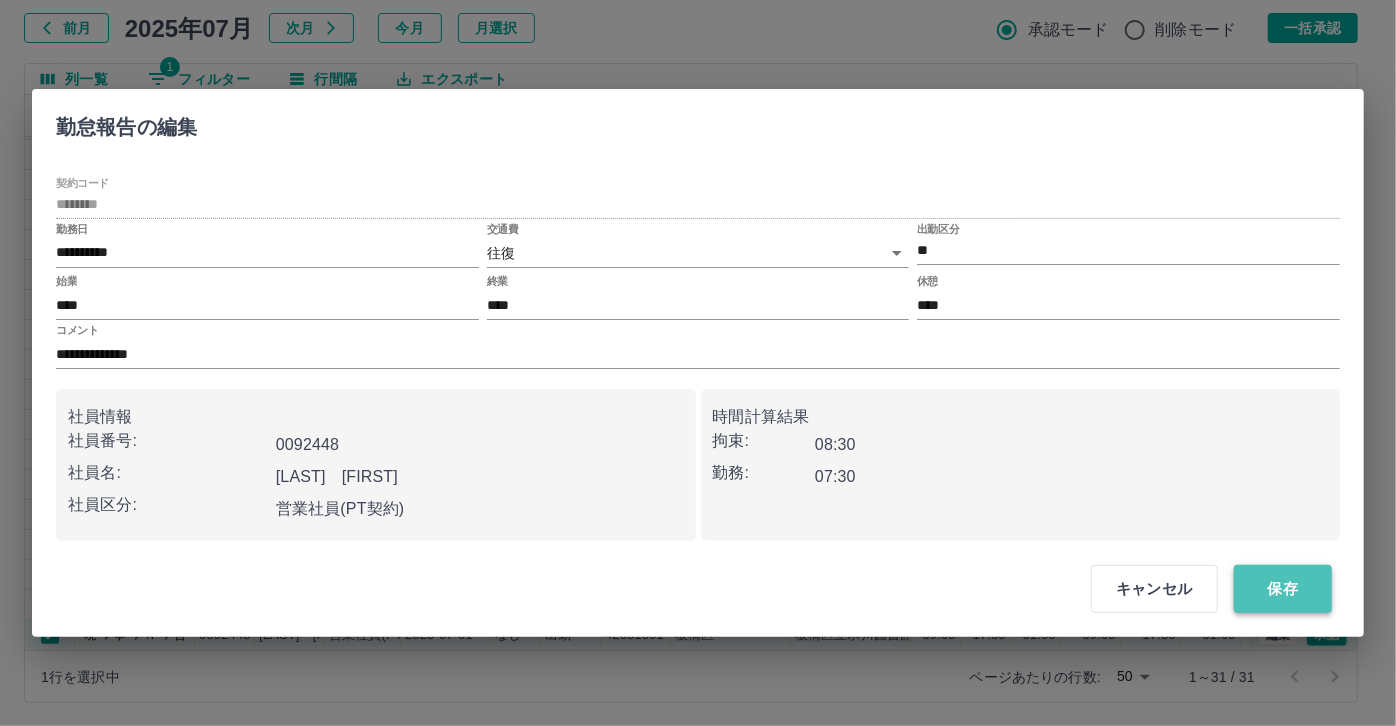 click on "保存" at bounding box center (1283, 589) 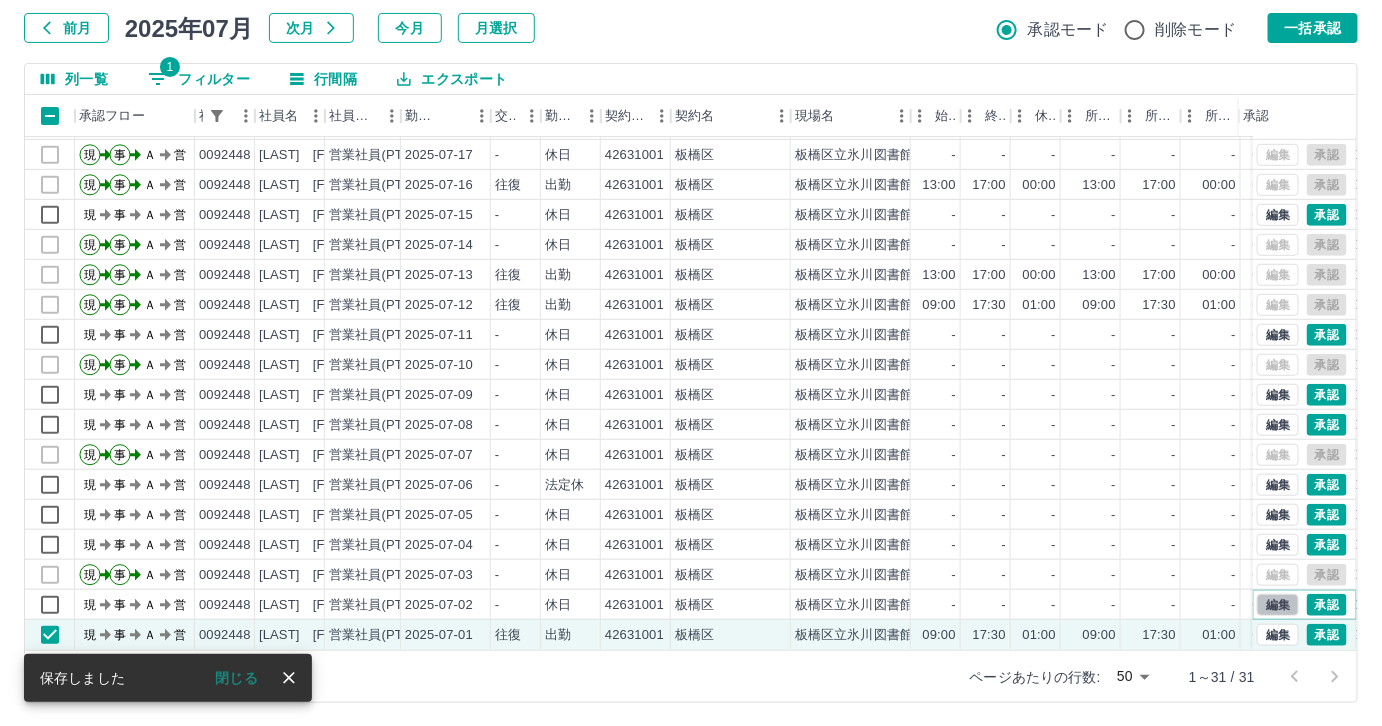 click on "編集" at bounding box center [1278, 605] 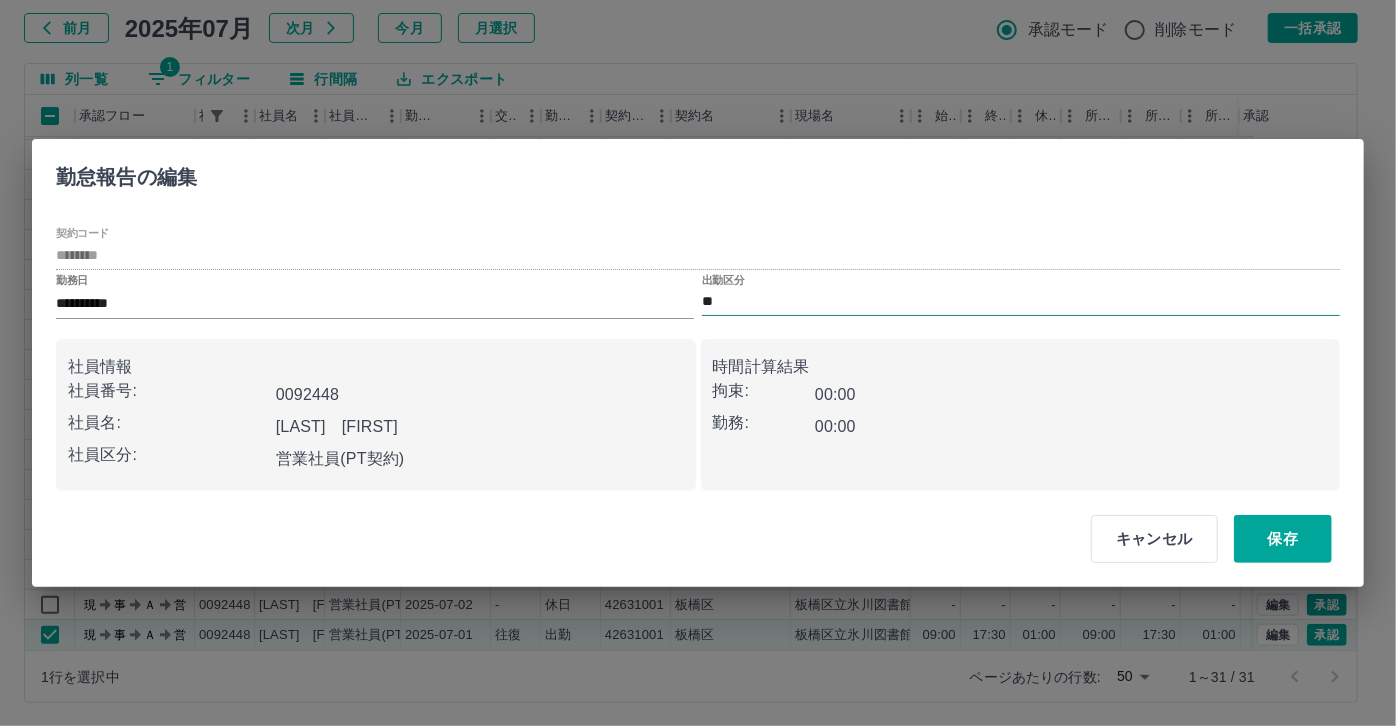 click on "**" at bounding box center (1021, 302) 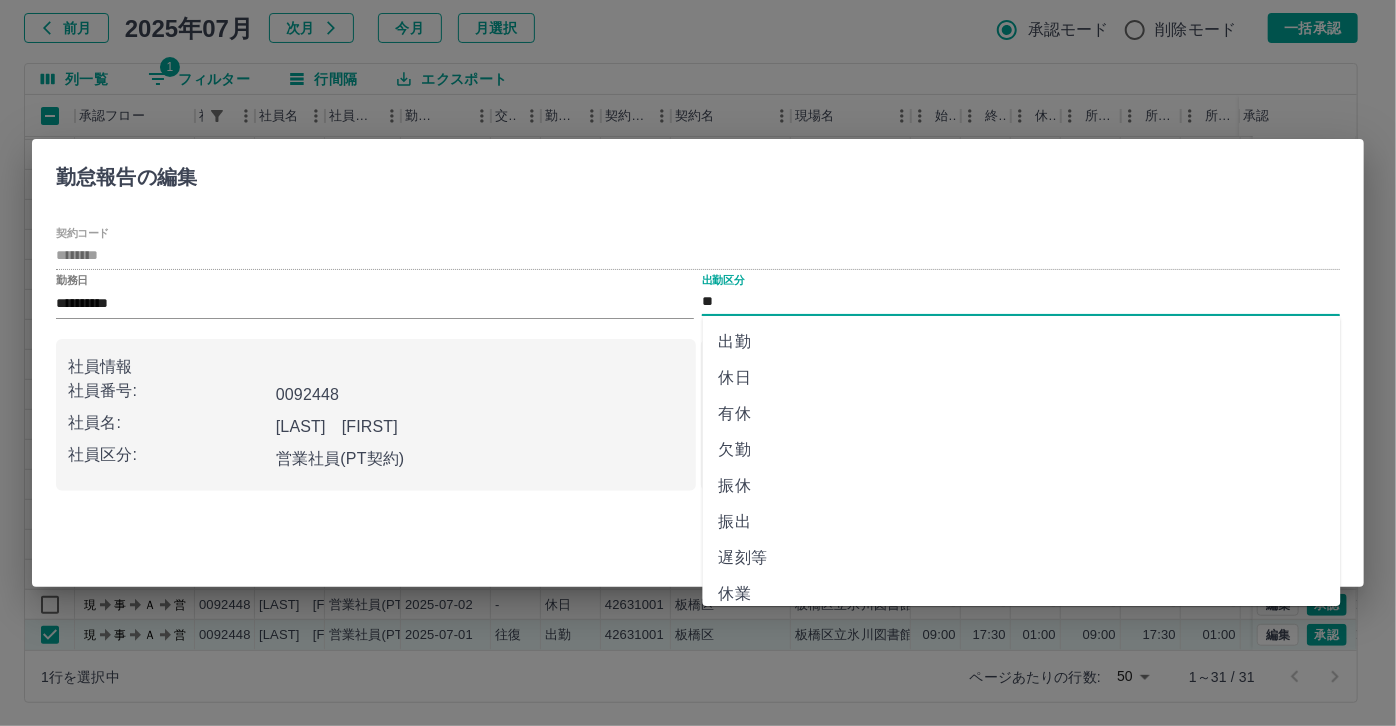 click on "出勤" at bounding box center [1022, 342] 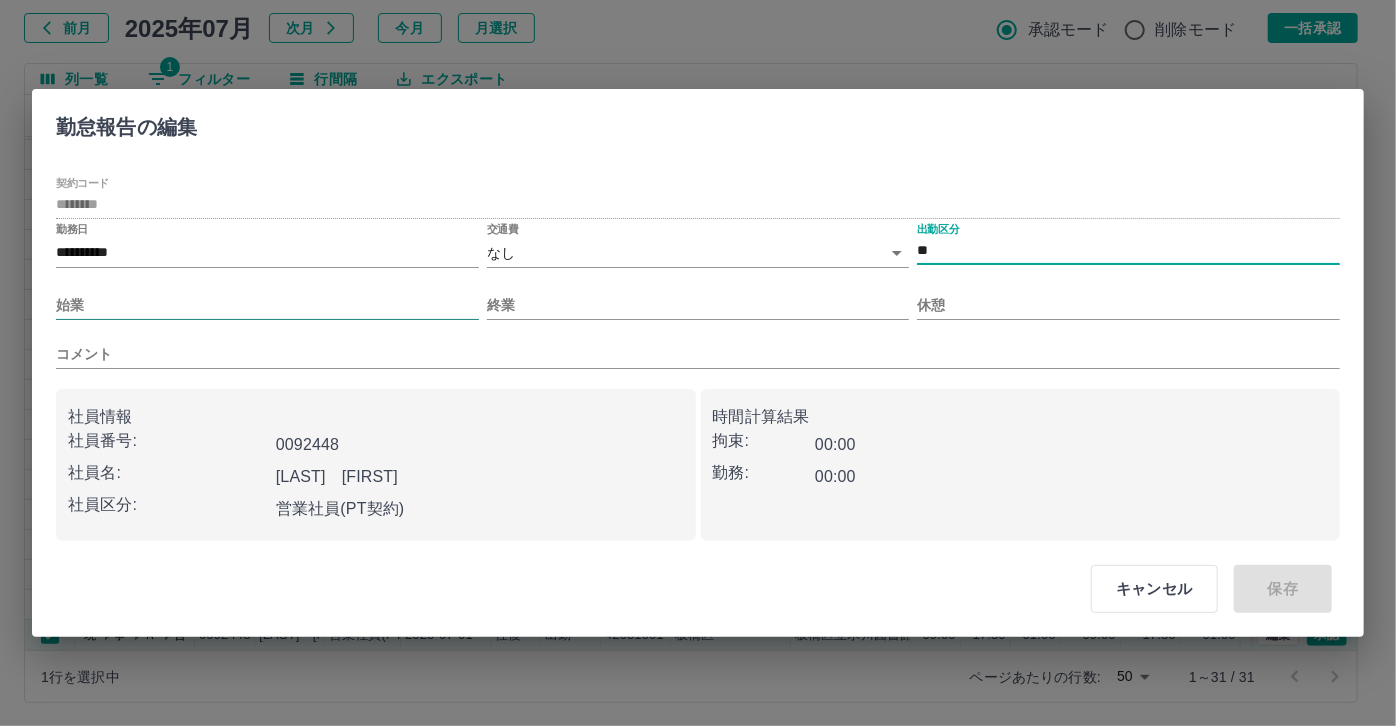 click on "始業" at bounding box center [267, 305] 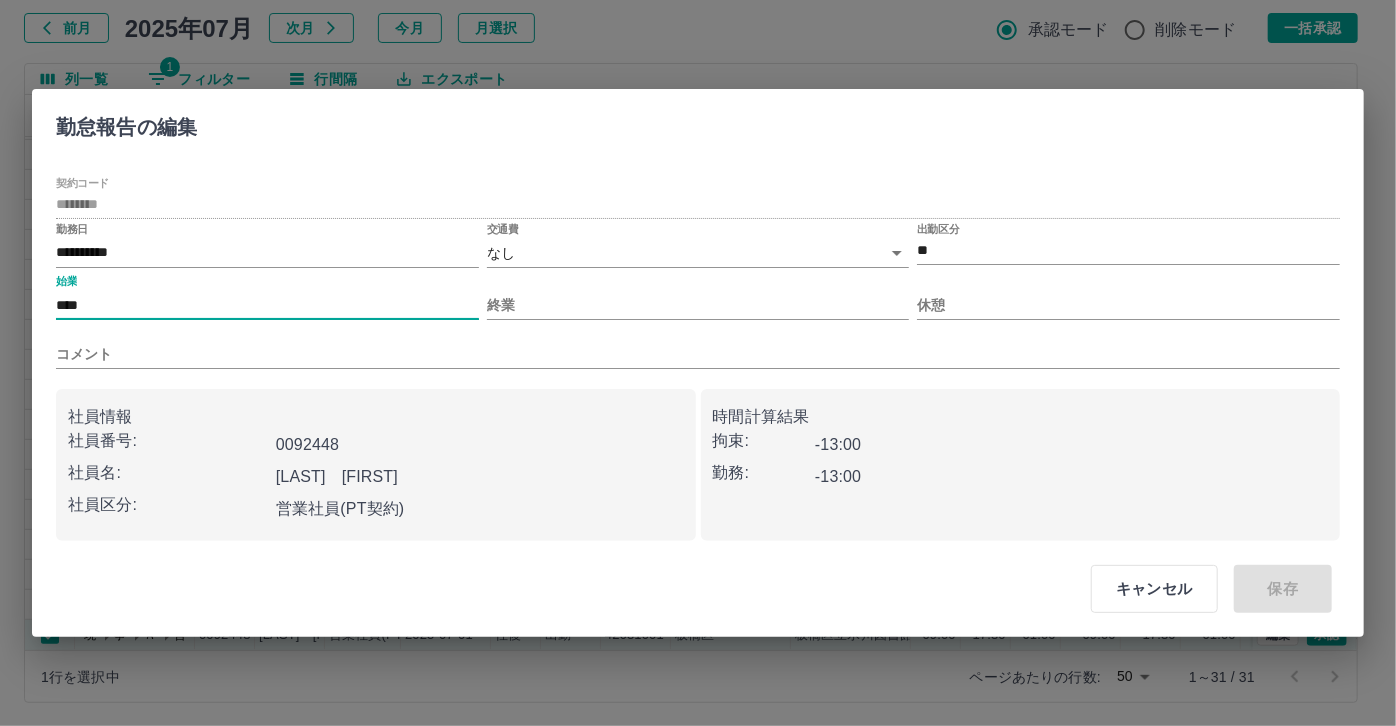 type on "****" 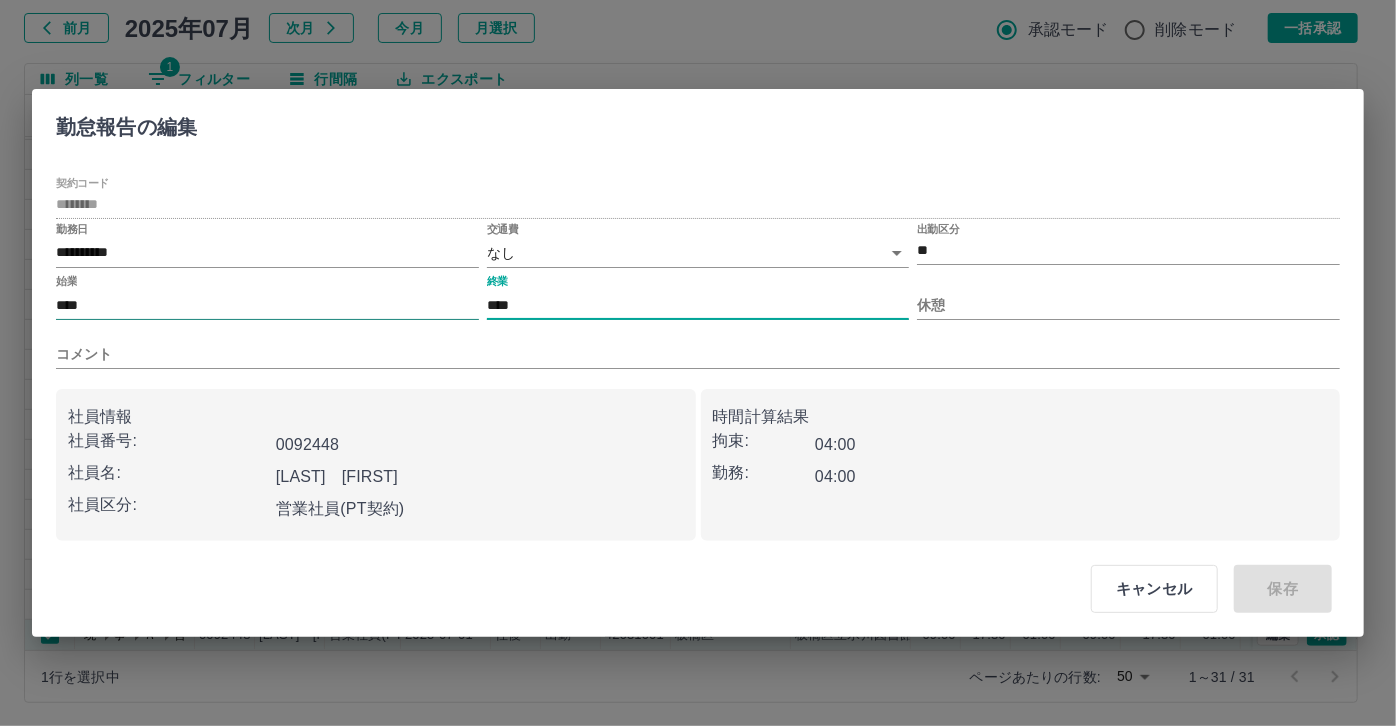 type on "****" 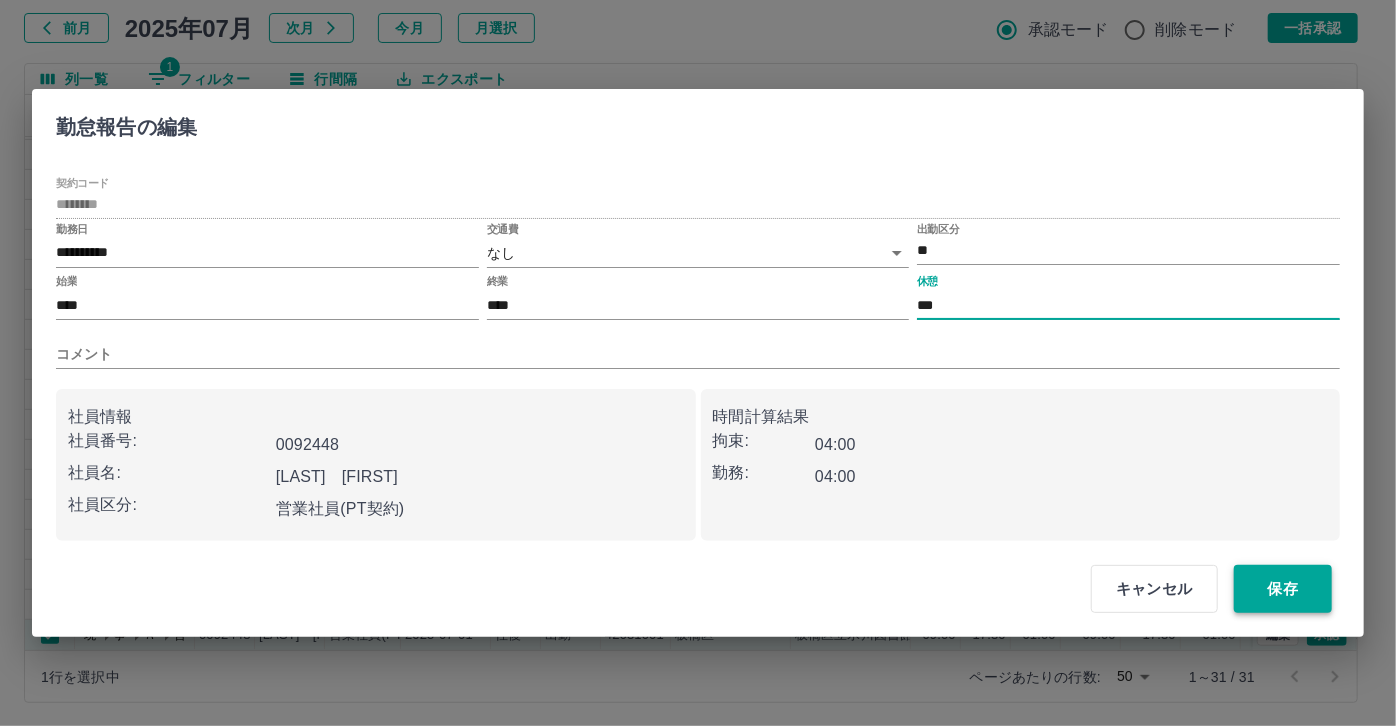 type on "***" 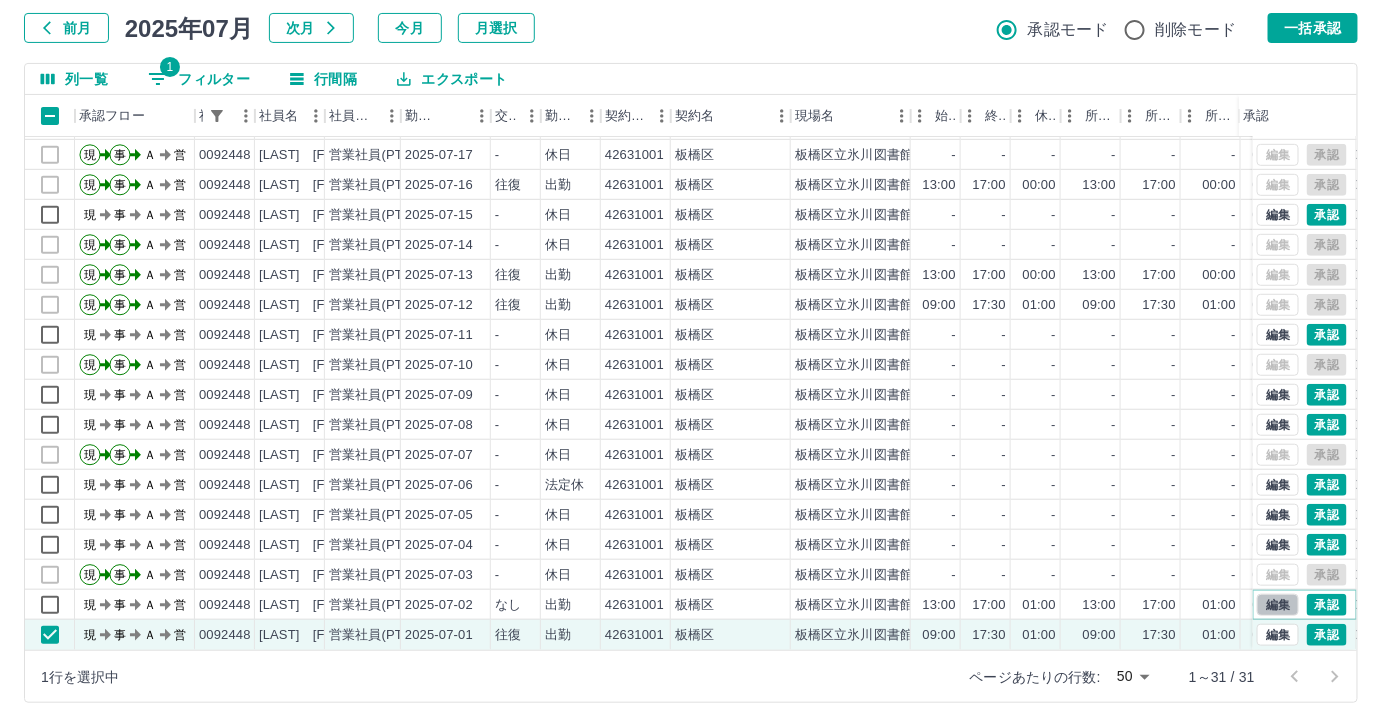 click on "編集" at bounding box center [1278, 605] 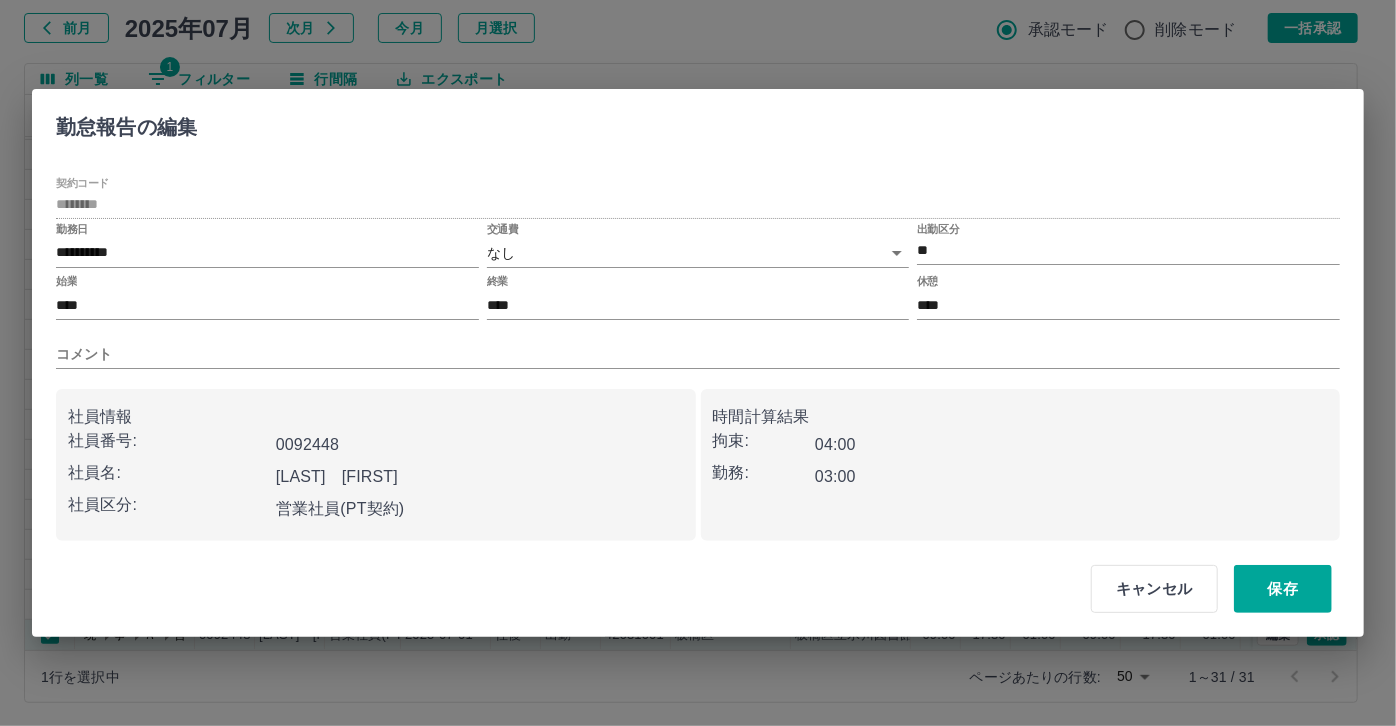 click on "SDH勤怠 伊藤　律子 勤務実績承認 前月 2025年07月 次月 今月 月選択 承認モード 削除モード 一括承認 列一覧 1 フィルター 行間隔 エクスポート 承認フロー 社員番号 社員名 社員区分 勤務日 交通費 勤務区分 契約コード 契約名 現場名 始業 終業 休憩 所定開始 所定終業 所定休憩 拘束 勤務 遅刻等 コメント ステータス 承認 現 事 Ａ 営 0092448 江連　聡 営業社員(PT契約) 2025-07-19 往復 出勤 42631001 板橋区 板橋区立氷川図書館 09:00 17:30 01:00 09:00 17:30 01:00 08:30 07:30 00:00 AM承認待 現 事 Ａ 営 0092448 江連　聡 営業社員(PT契約) 2025-07-18 往復 出勤 42631001 板橋区 板橋区立氷川図書館 13:00 17:00 00:00 13:00 17:00 00:00 04:00 04:00 00:00 AM承認待 現 事 Ａ 営 0092448 江連　聡 営業社員(PT契約) 2025-07-17  -  休日 42631001 板橋区 板橋区立氷川図書館 - - - - - - 00:00 00:00 00:00 AM承認待 現 事 Ａ 営 0092448 -" at bounding box center (698, 304) 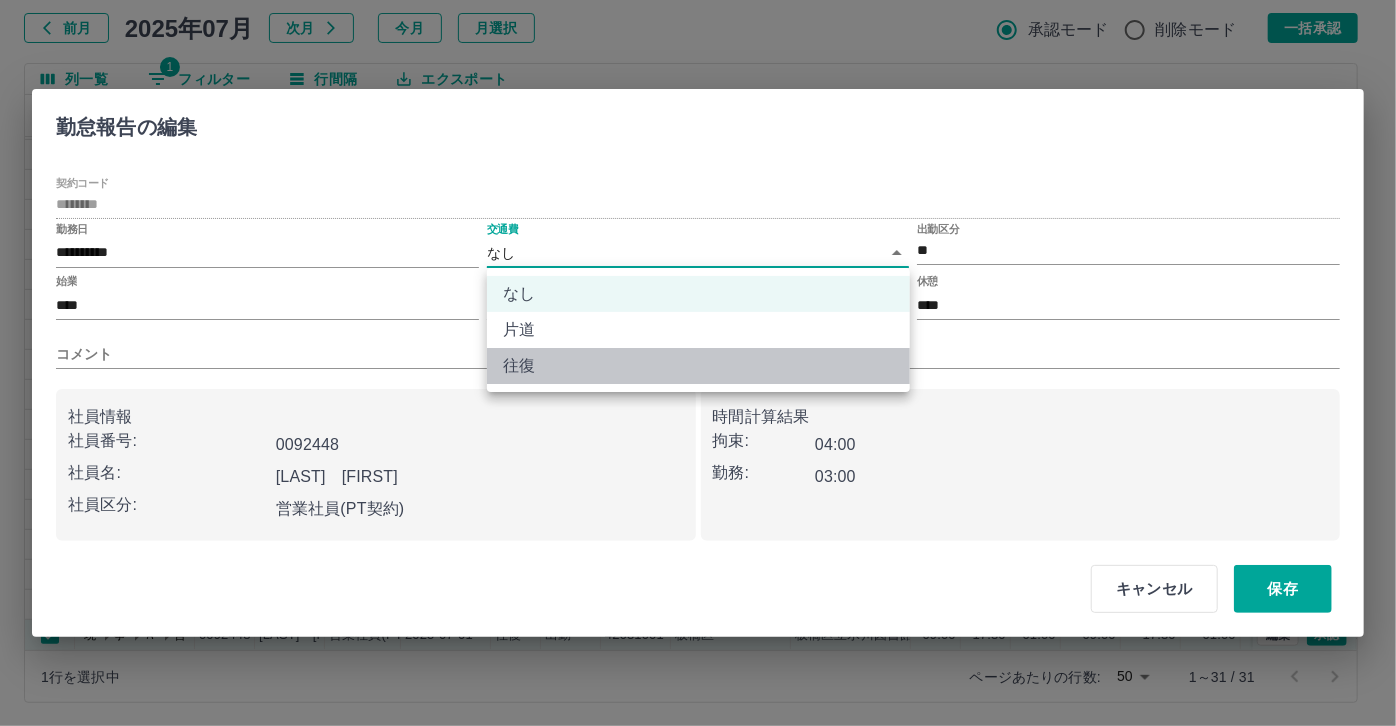 click on "往復" at bounding box center [698, 366] 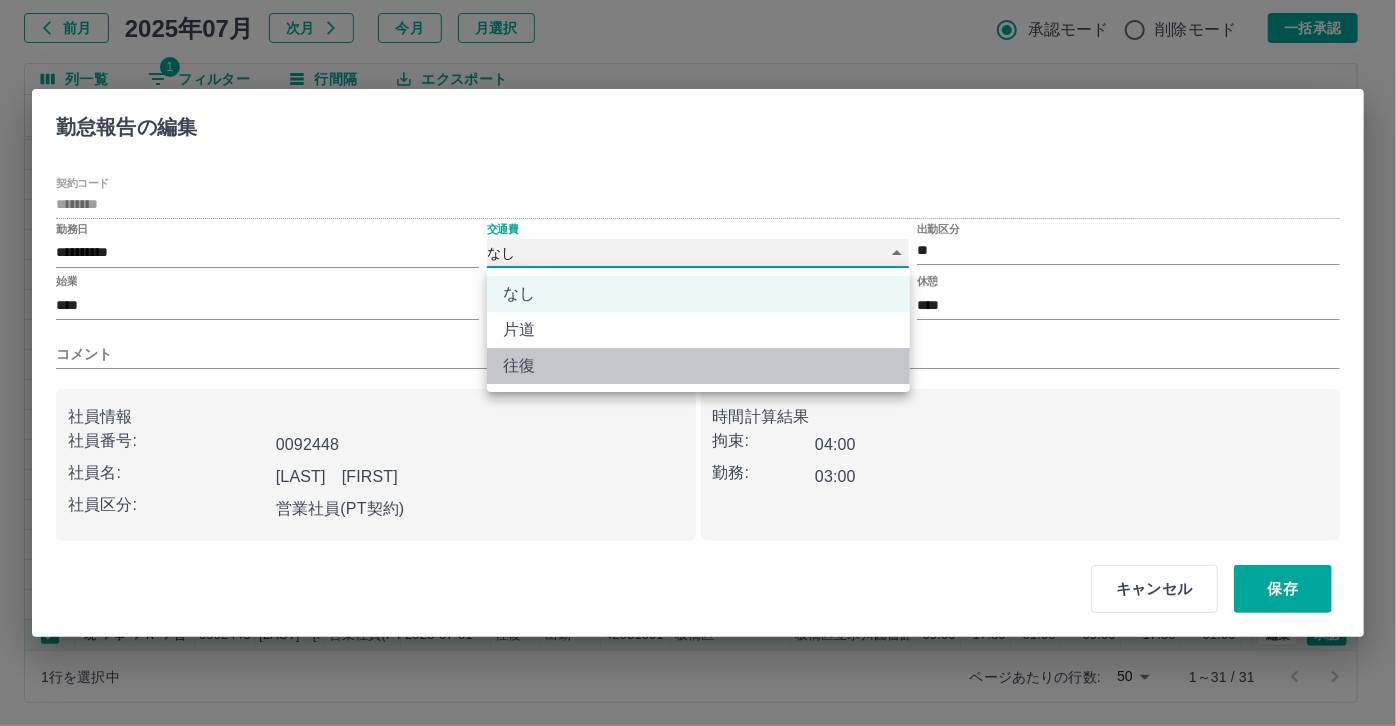 type on "******" 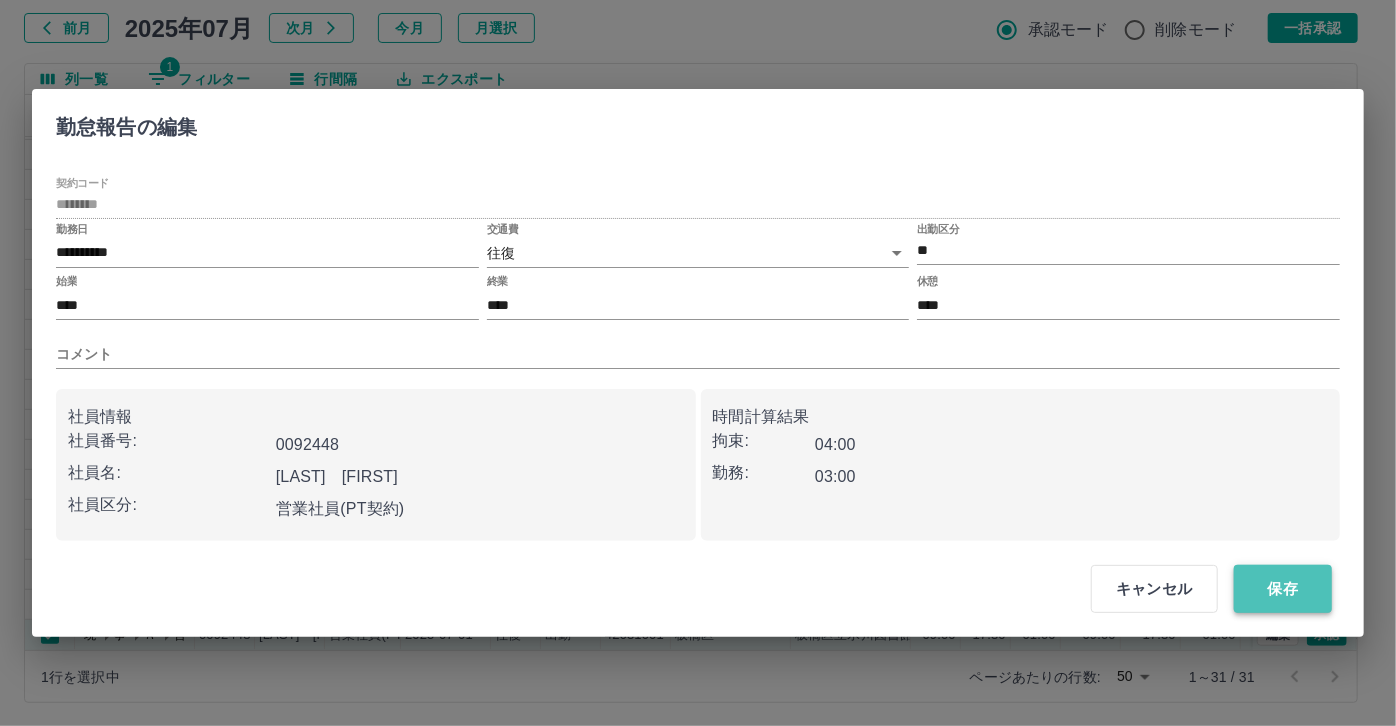 drag, startPoint x: 1274, startPoint y: 584, endPoint x: 1239, endPoint y: 591, distance: 35.69314 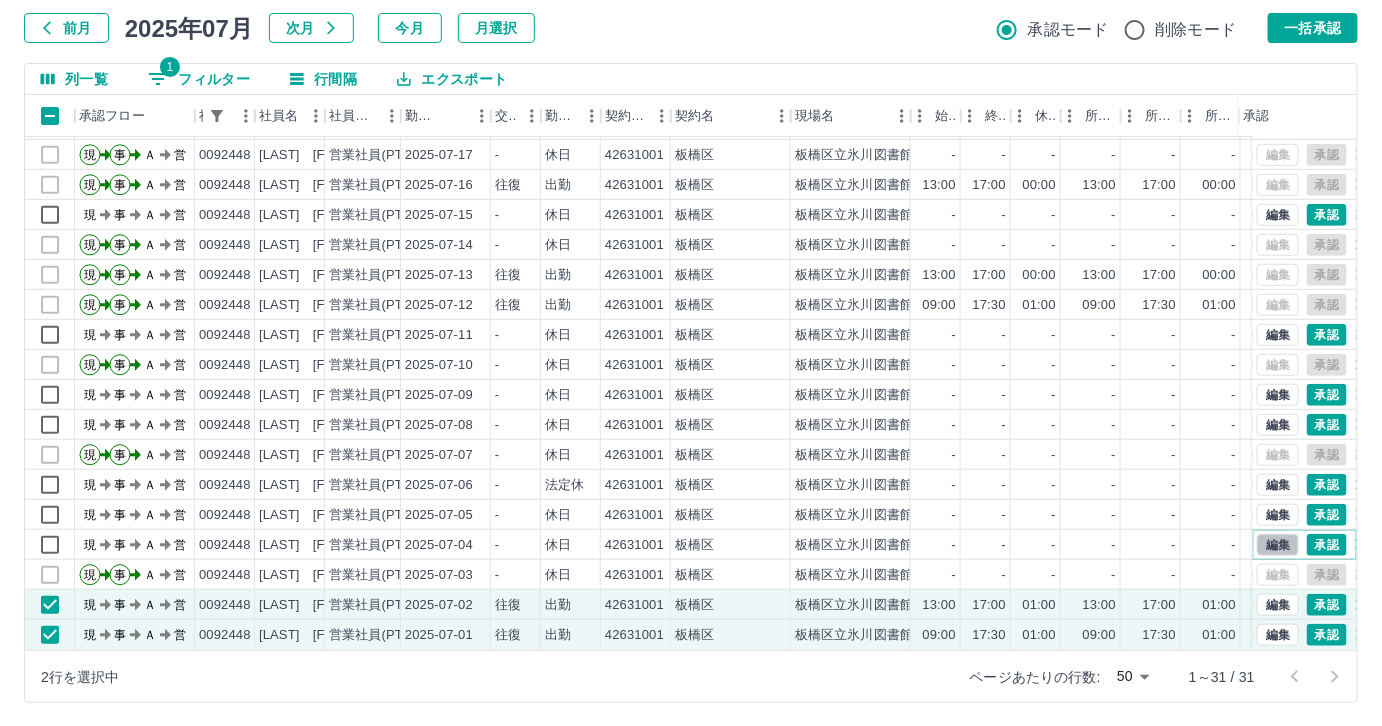 click on "編集" at bounding box center (1278, 545) 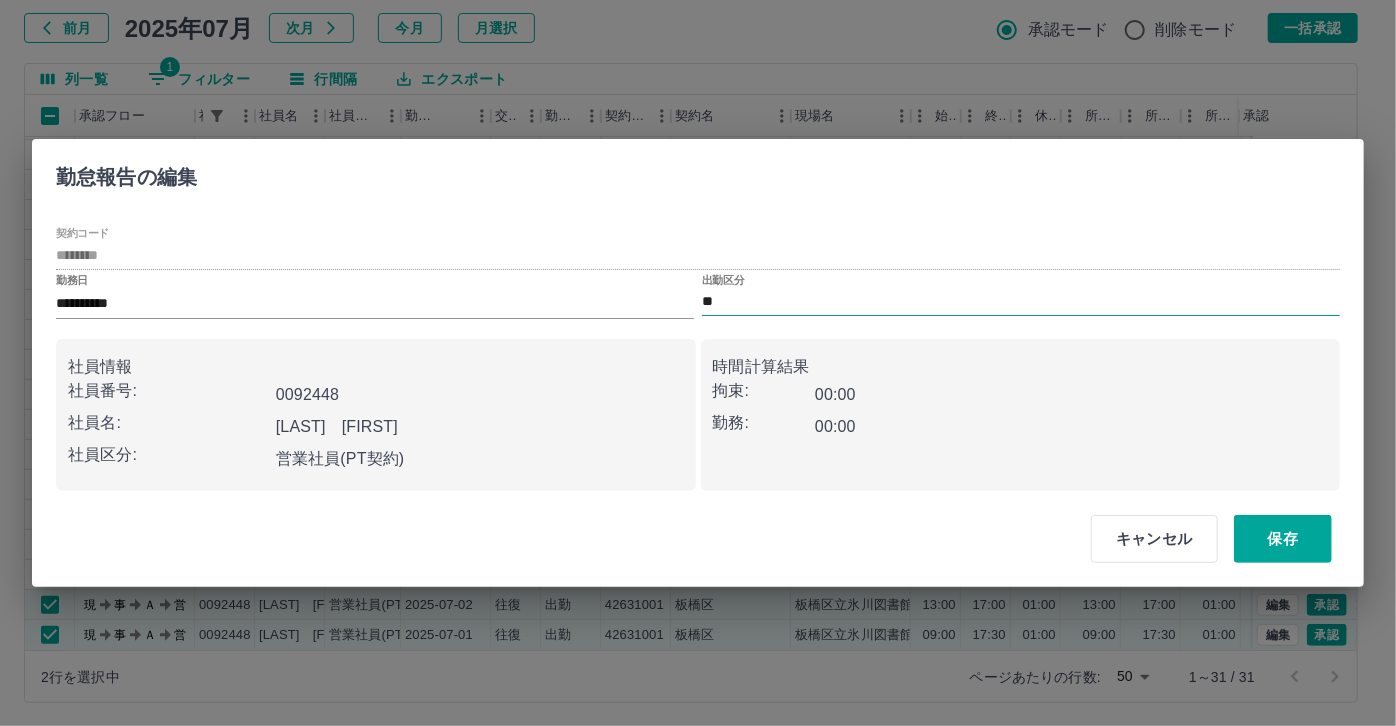 click on "**" at bounding box center (1021, 302) 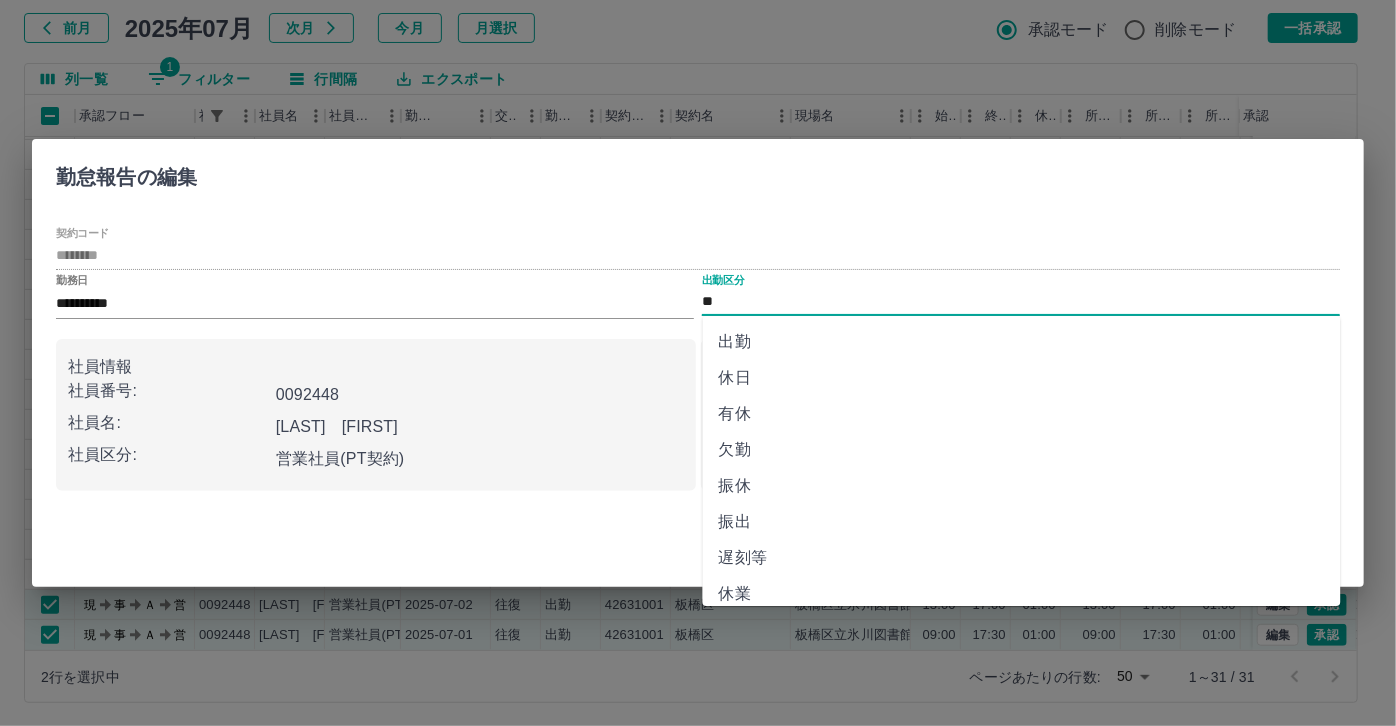 click on "出勤" at bounding box center [1022, 342] 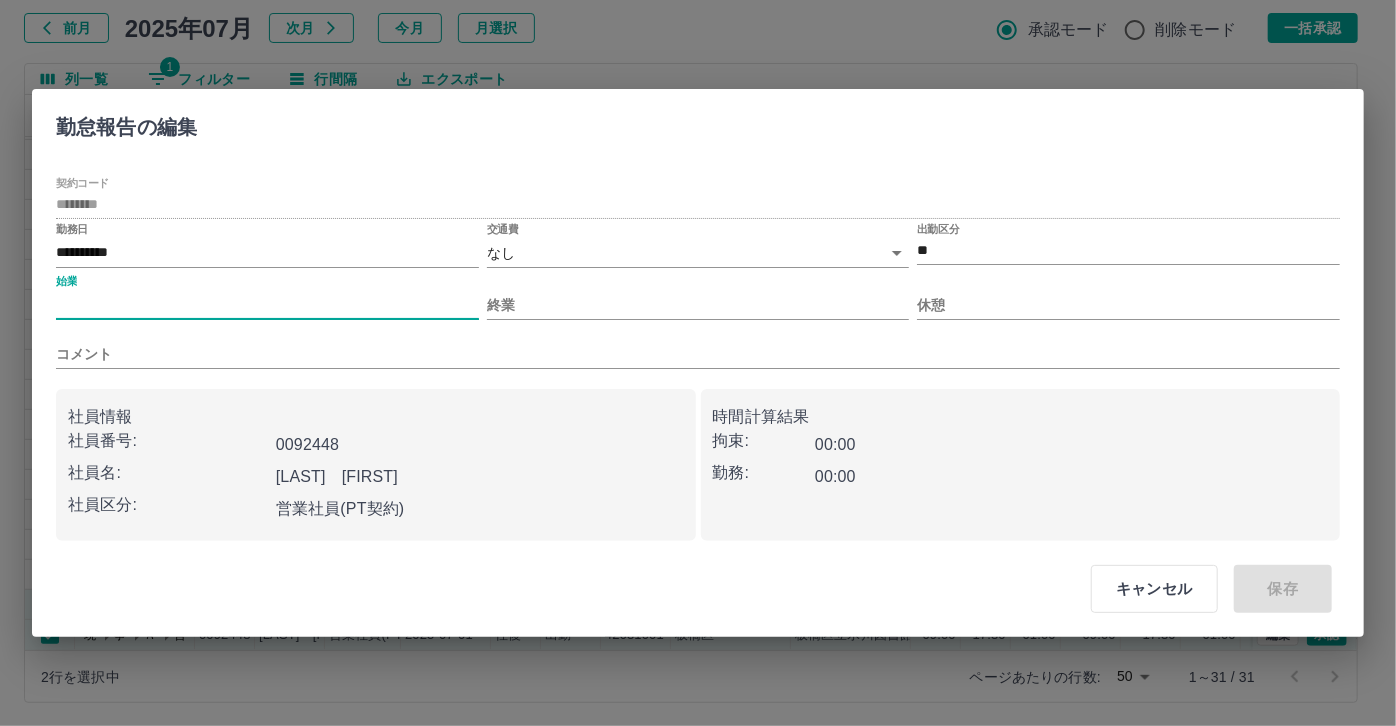 click on "始業" at bounding box center [267, 305] 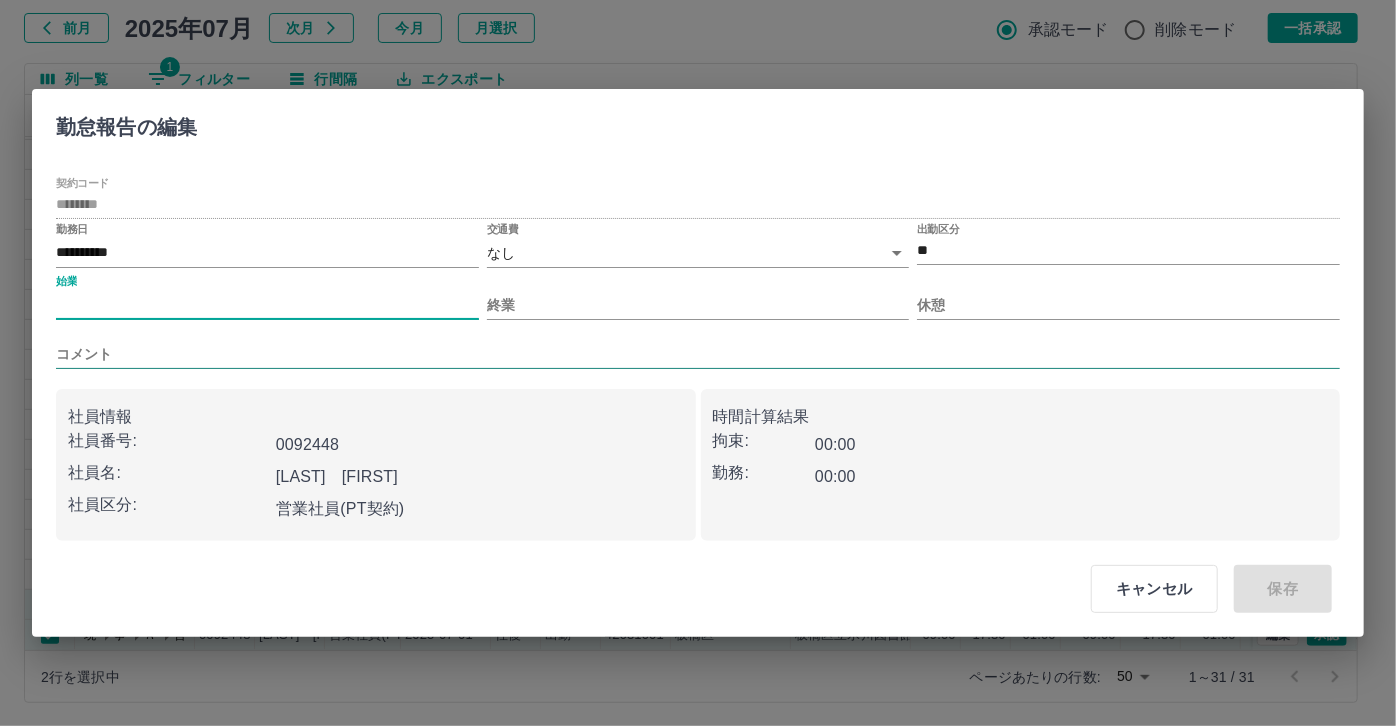 type on "****" 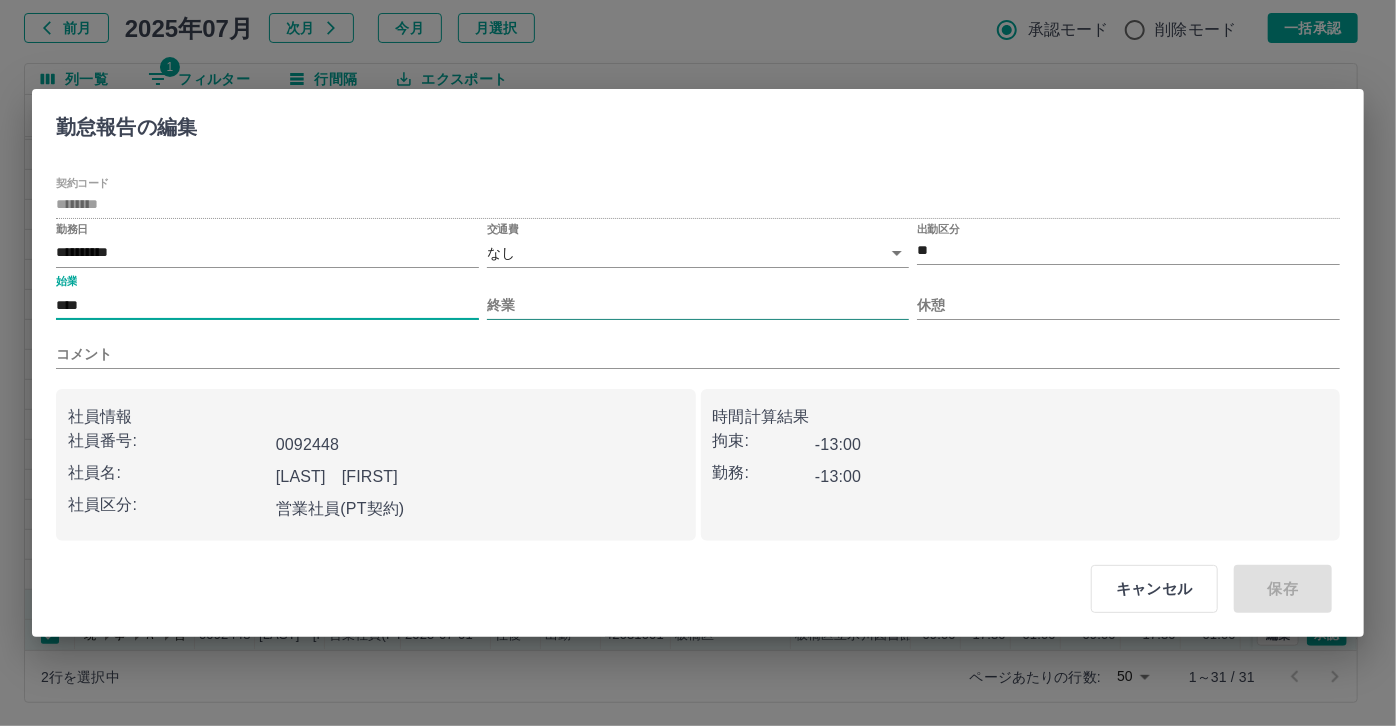 click on "終業" at bounding box center [698, 305] 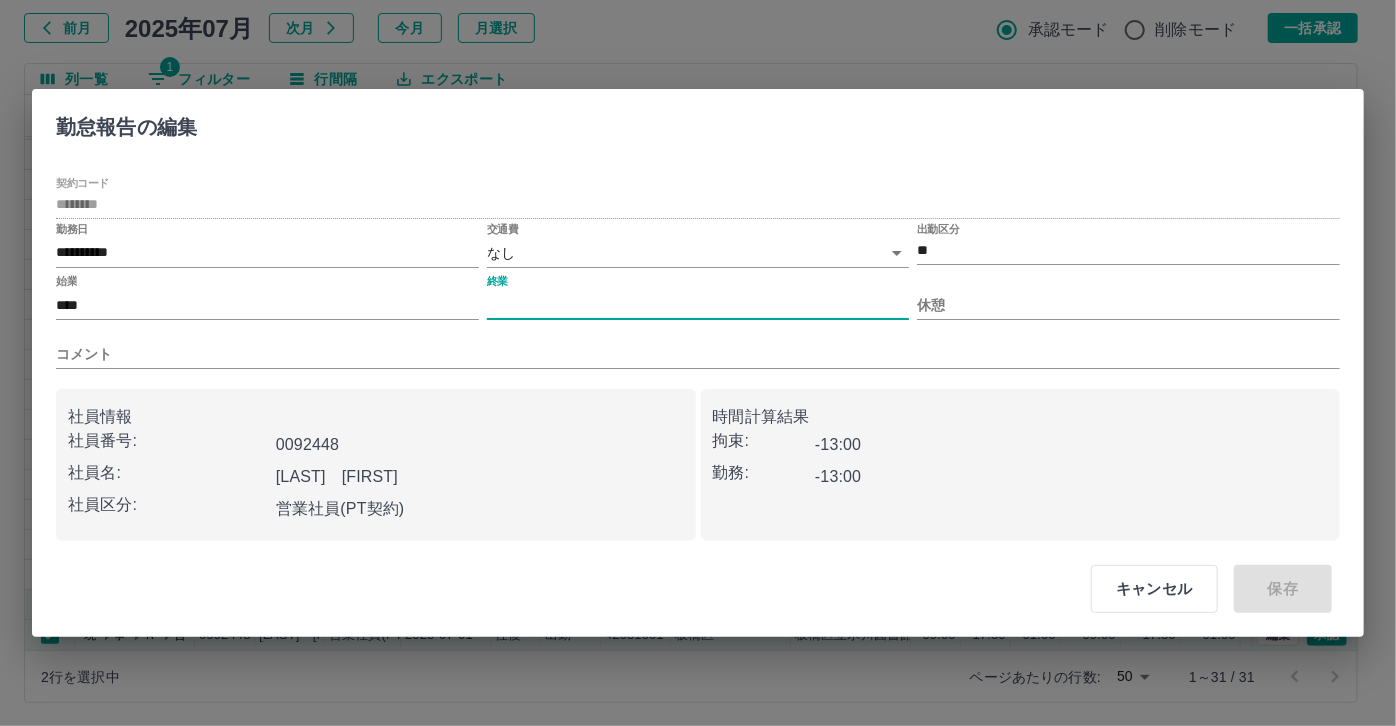 type on "****" 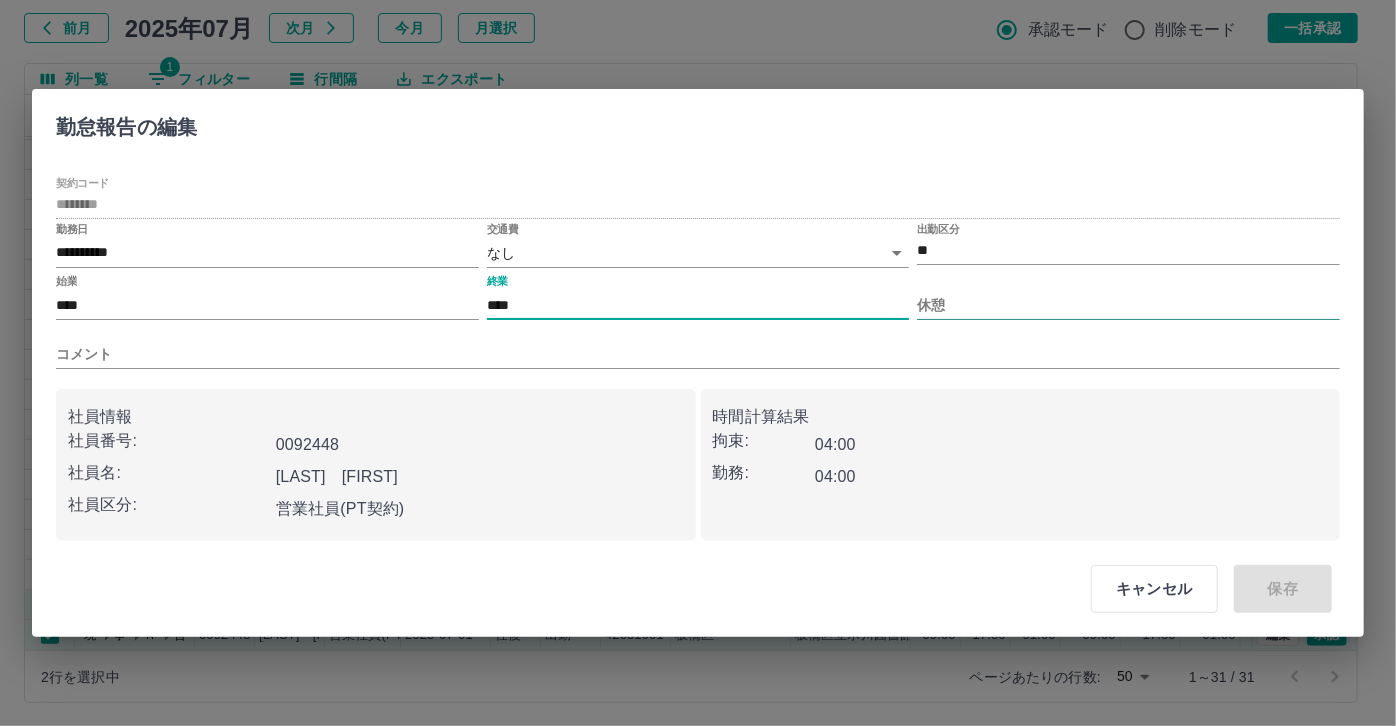 click on "休憩" at bounding box center [1128, 305] 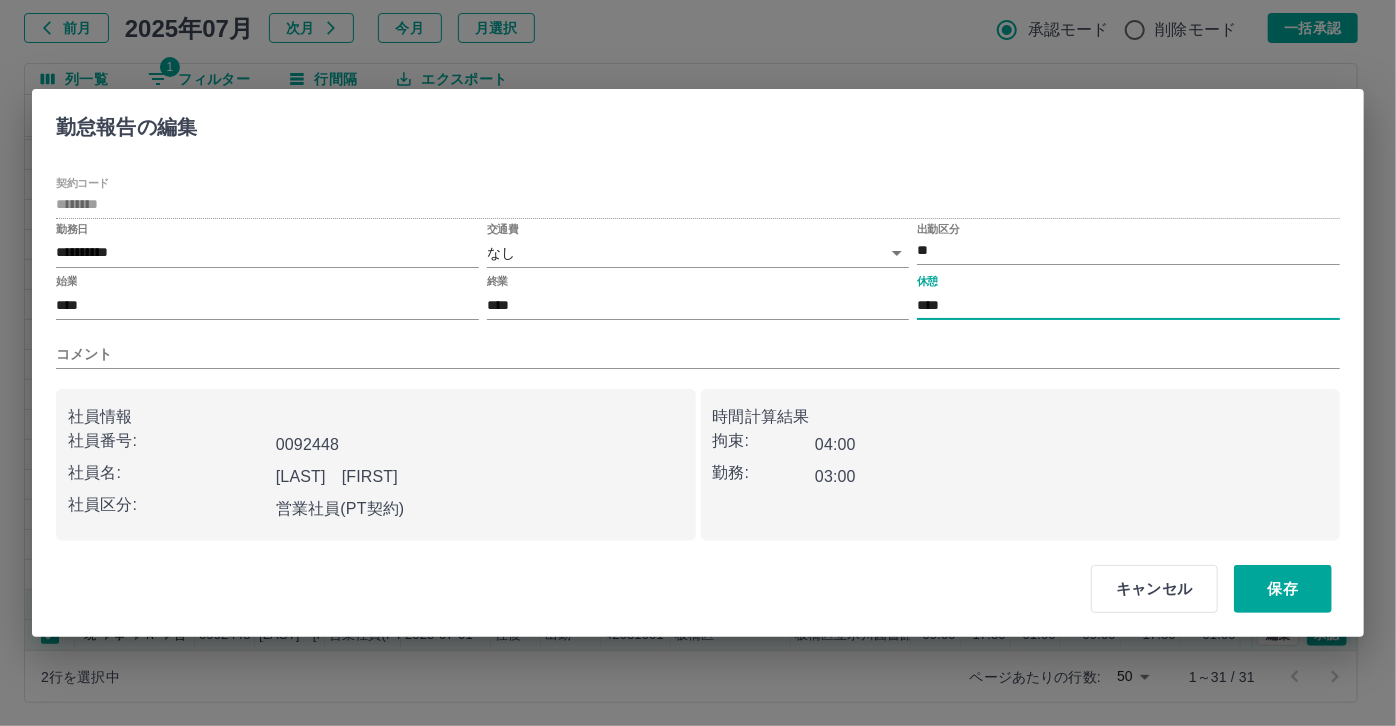 click on "****" at bounding box center [1128, 305] 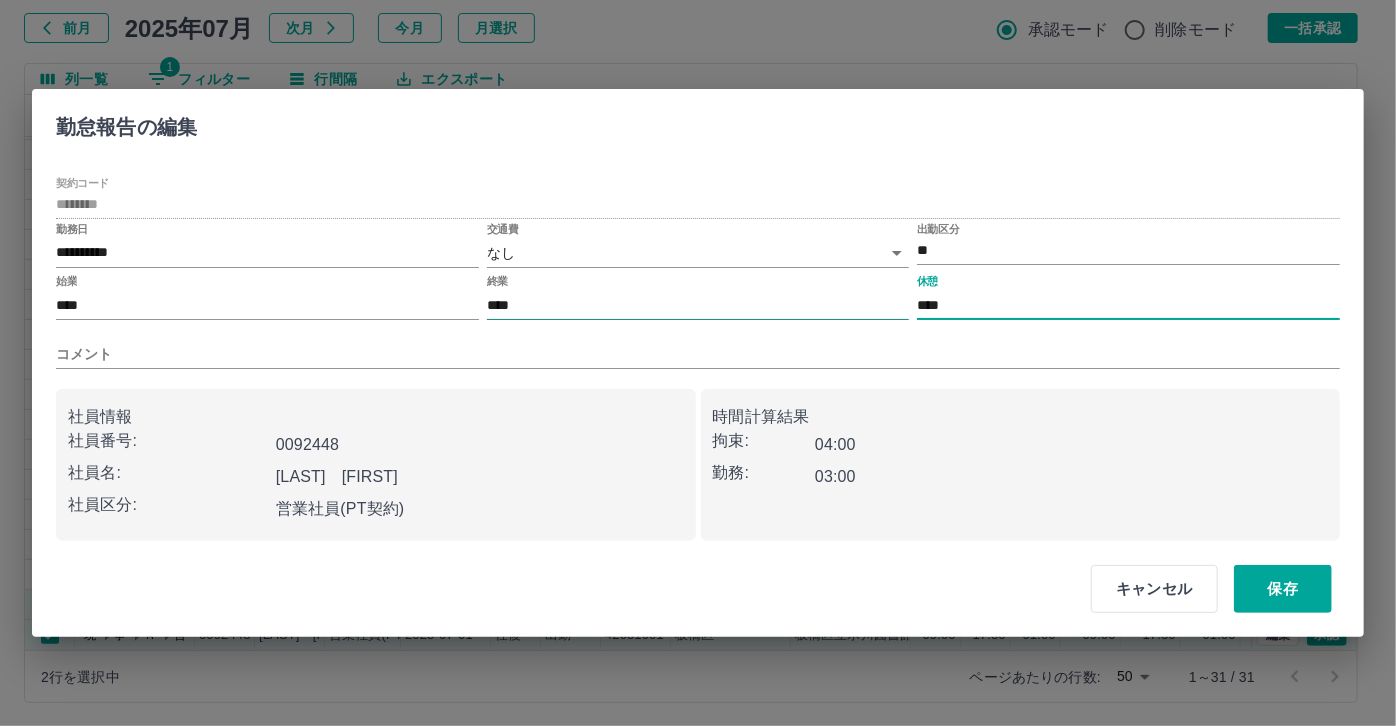 drag, startPoint x: 959, startPoint y: 303, endPoint x: 888, endPoint y: 306, distance: 71.063354 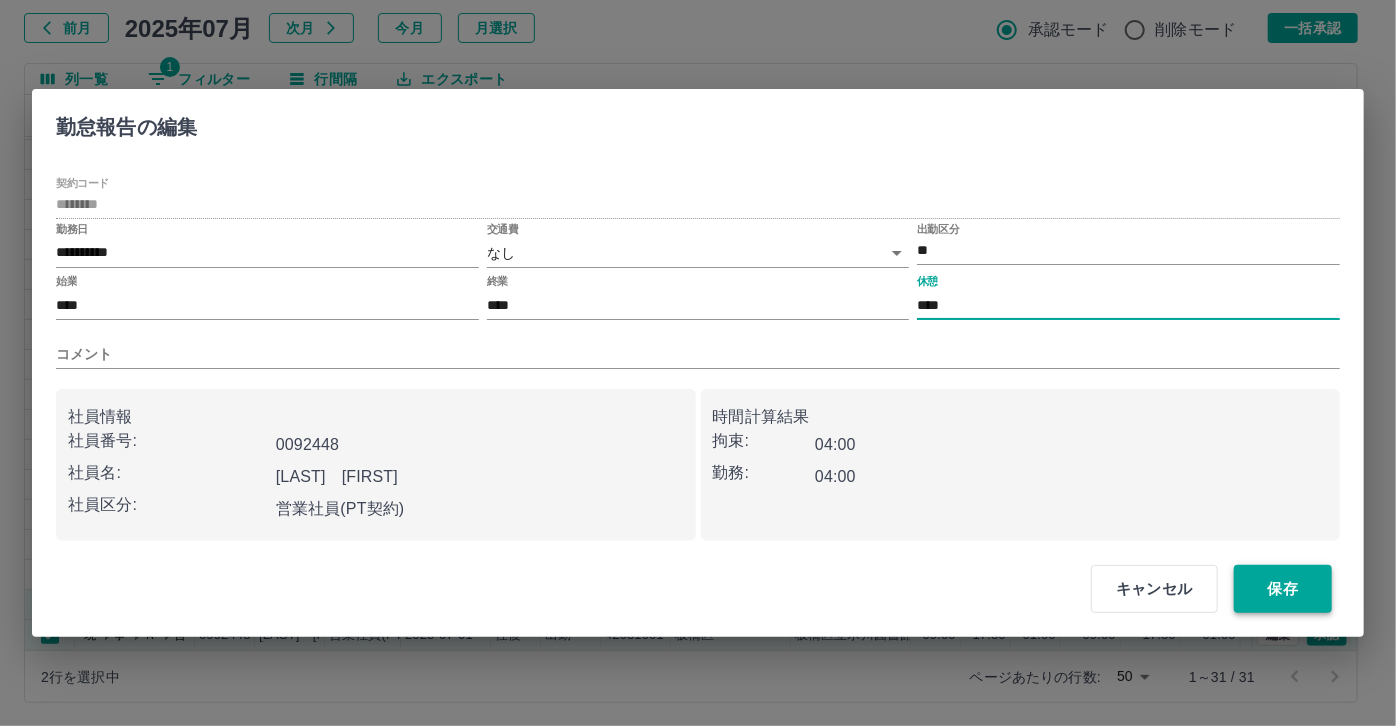type on "****" 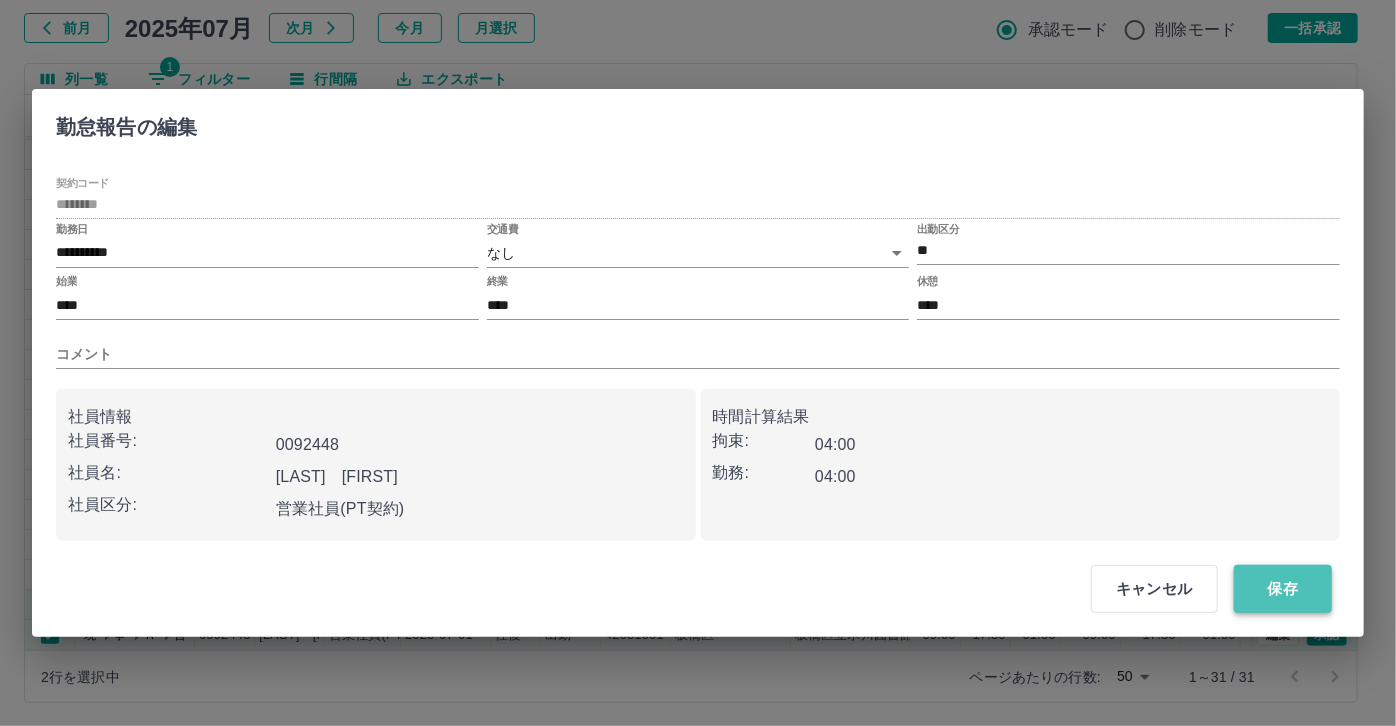 click on "保存" at bounding box center [1283, 589] 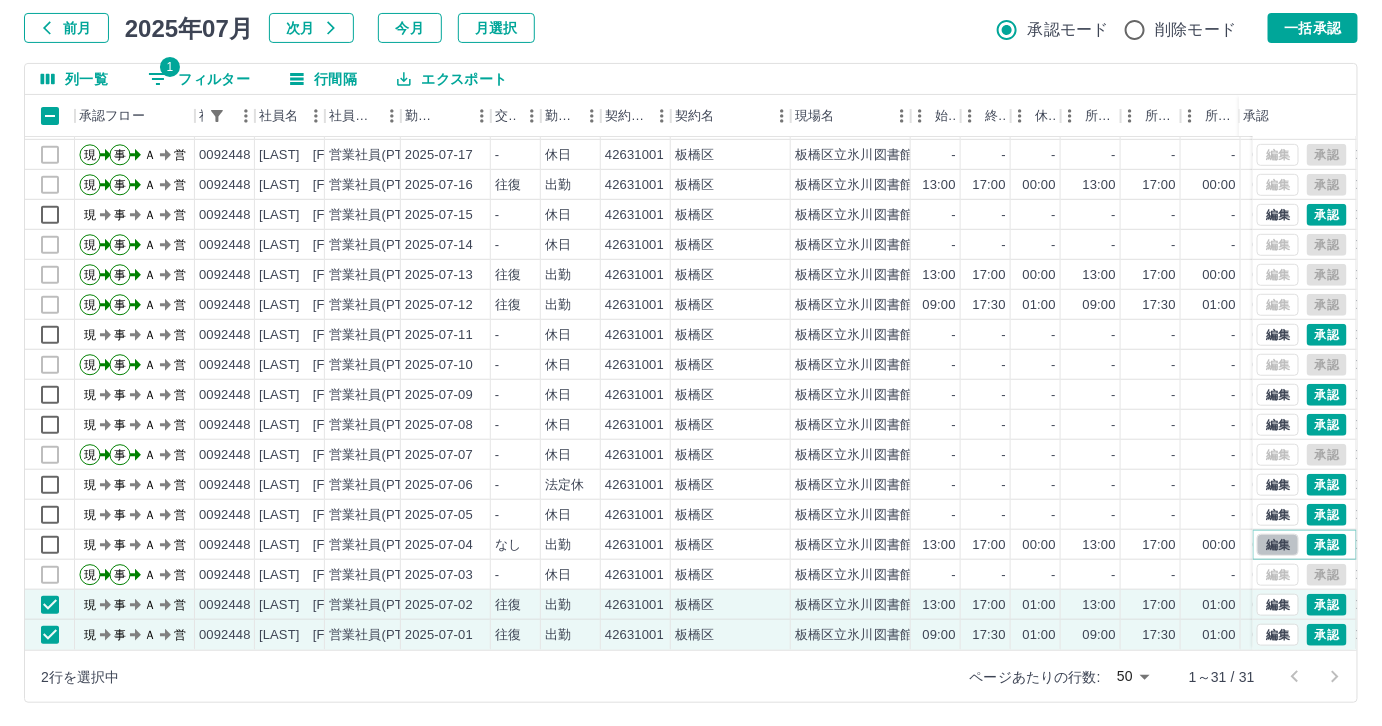 click on "編集" at bounding box center [1278, 545] 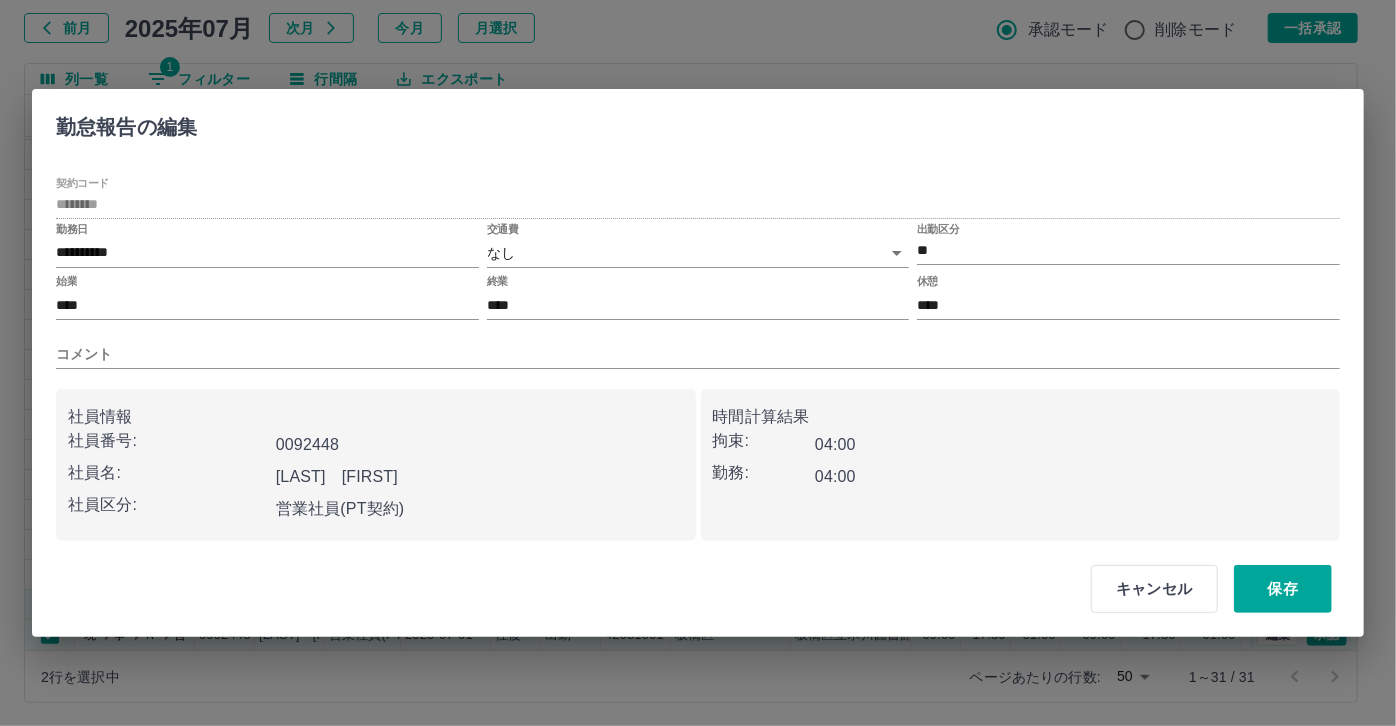 click on "SDH勤怠 伊藤　律子 勤務実績承認 前月 2025年07月 次月 今月 月選択 承認モード 削除モード 一括承認 列一覧 1 フィルター 行間隔 エクスポート 承認フロー 社員番号 社員名 社員区分 勤務日 交通費 勤務区分 契約コード 契約名 現場名 始業 終業 休憩 所定開始 所定終業 所定休憩 拘束 勤務 遅刻等 コメント ステータス 承認 現 事 Ａ 営 0092448 江連　聡 営業社員(PT契約) 2025-07-19 往復 出勤 42631001 板橋区 板橋区立氷川図書館 09:00 17:30 01:00 09:00 17:30 01:00 08:30 07:30 00:00 AM承認待 現 事 Ａ 営 0092448 江連　聡 営業社員(PT契約) 2025-07-18 往復 出勤 42631001 板橋区 板橋区立氷川図書館 13:00 17:00 00:00 13:00 17:00 00:00 04:00 04:00 00:00 AM承認待 現 事 Ａ 営 0092448 江連　聡 営業社員(PT契約) 2025-07-17  -  休日 42631001 板橋区 板橋区立氷川図書館 - - - - - - 00:00 00:00 00:00 AM承認待 現 事 Ａ 営 0092448 -" at bounding box center (698, 304) 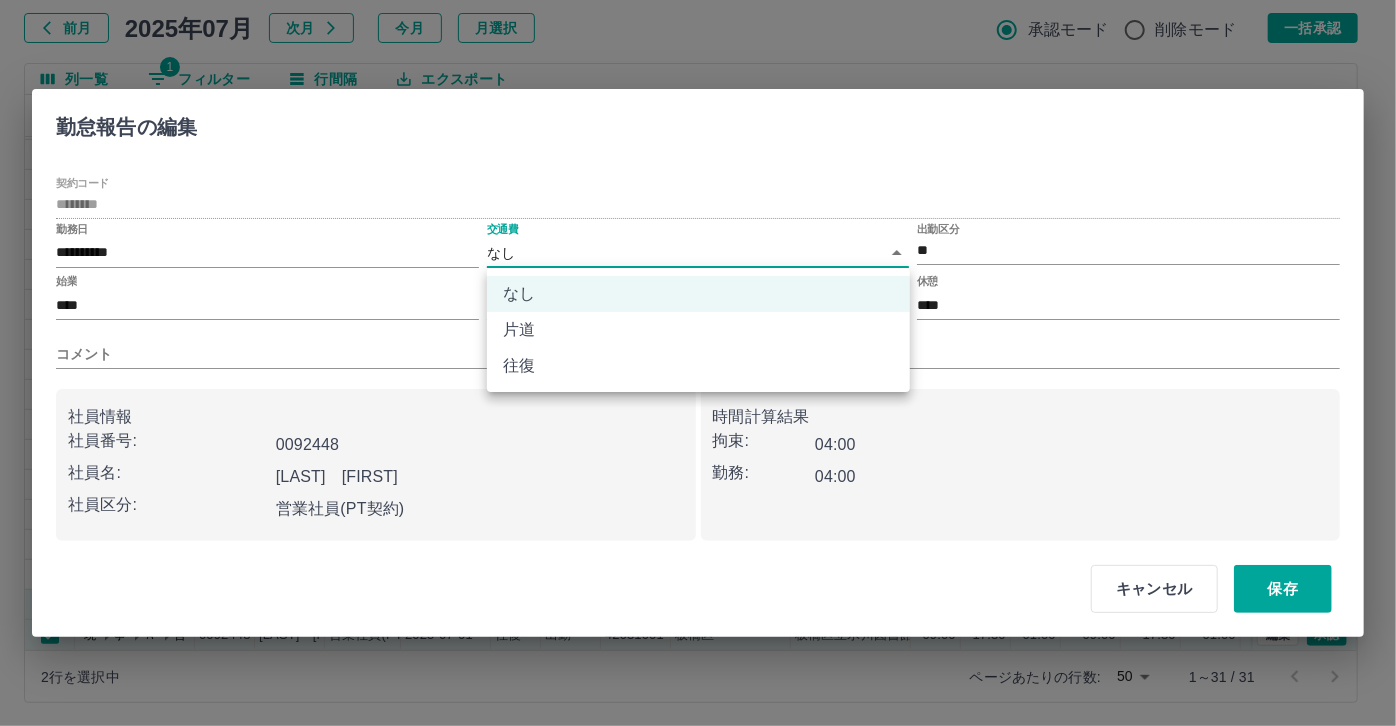 click on "往復" at bounding box center (698, 366) 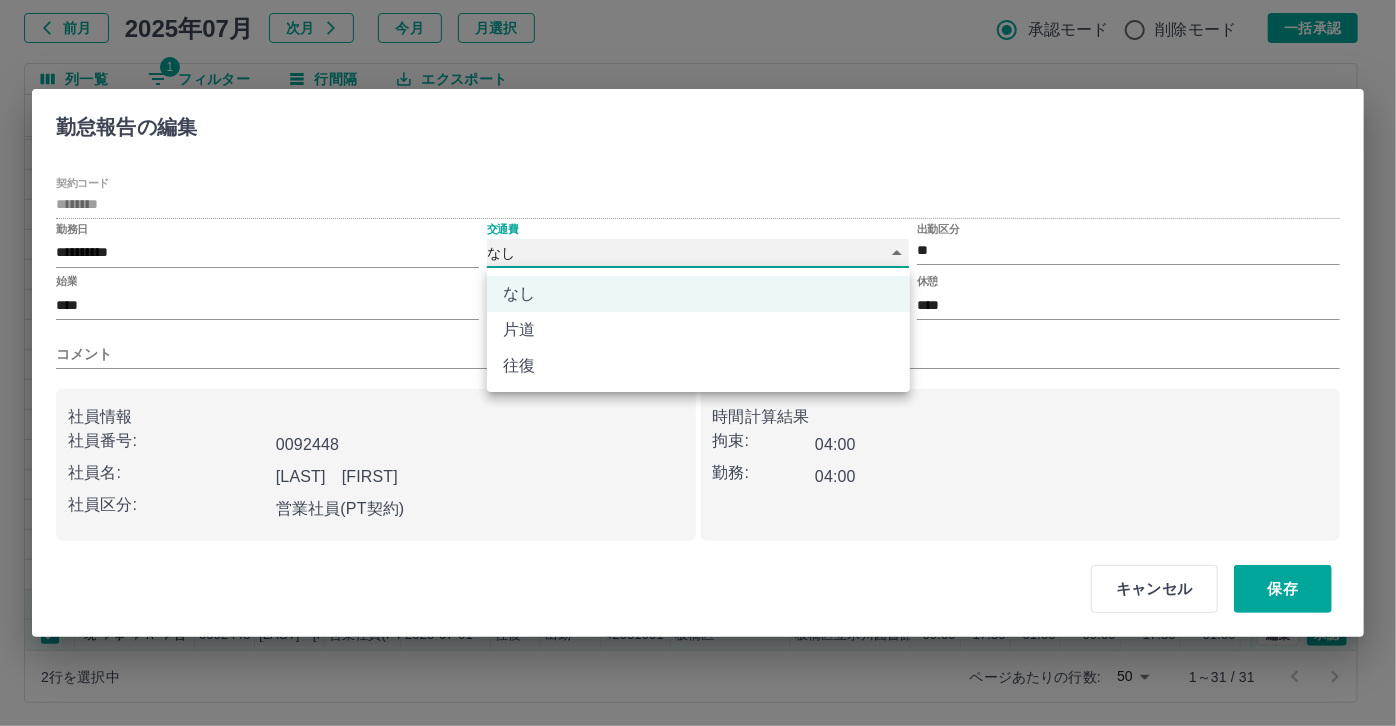 type on "******" 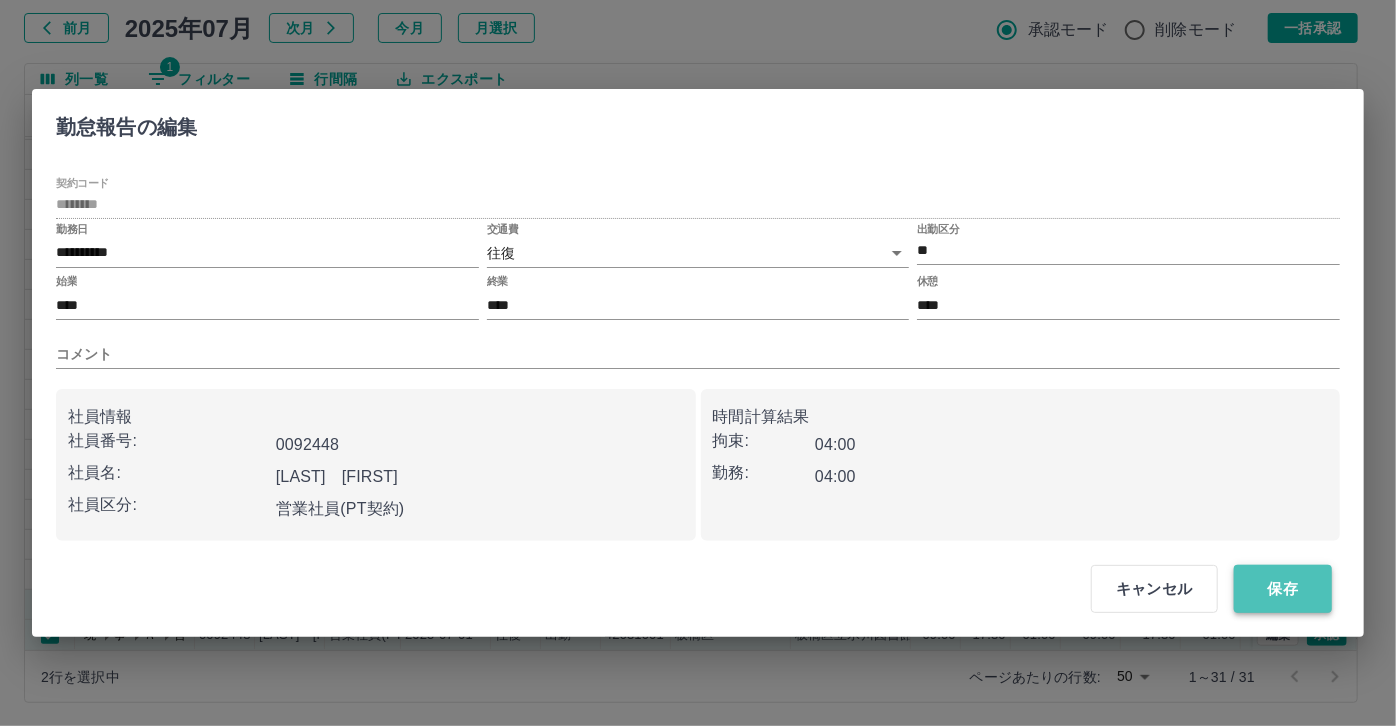 click on "保存" at bounding box center [1283, 589] 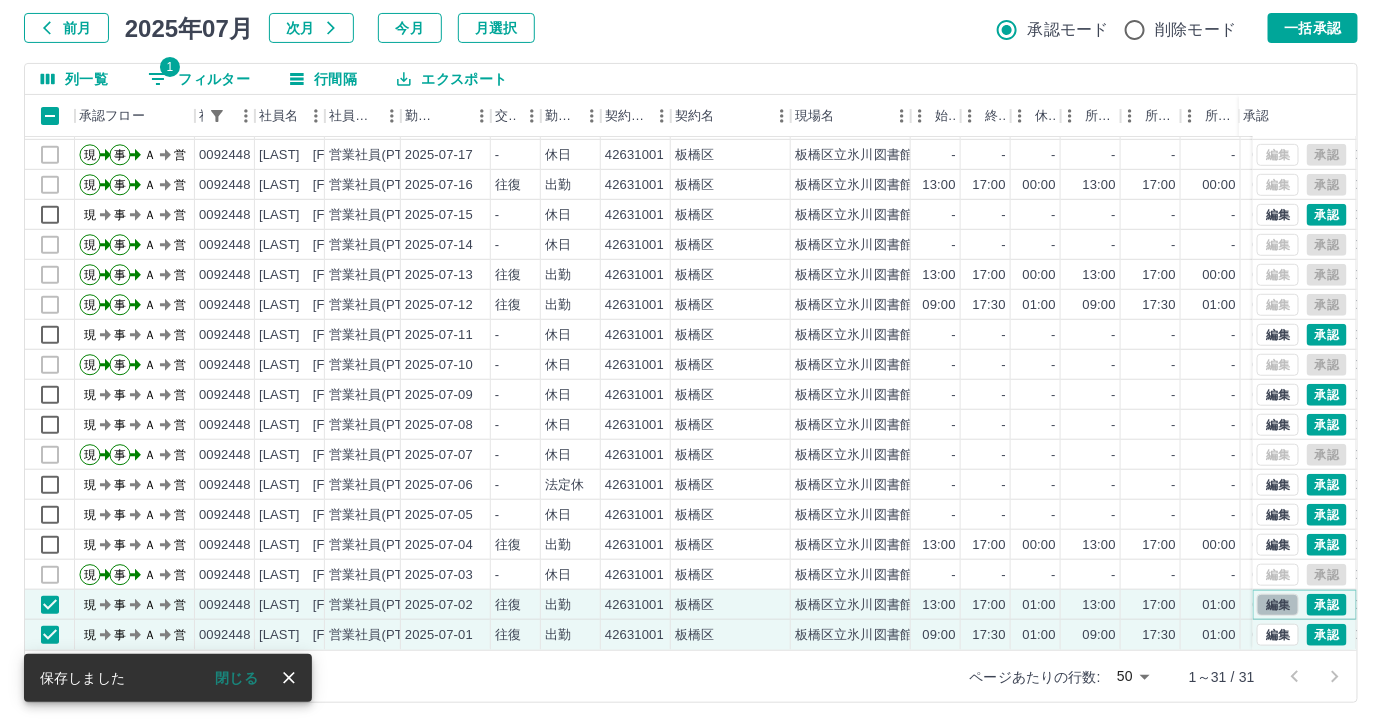 click on "編集" at bounding box center [1278, 605] 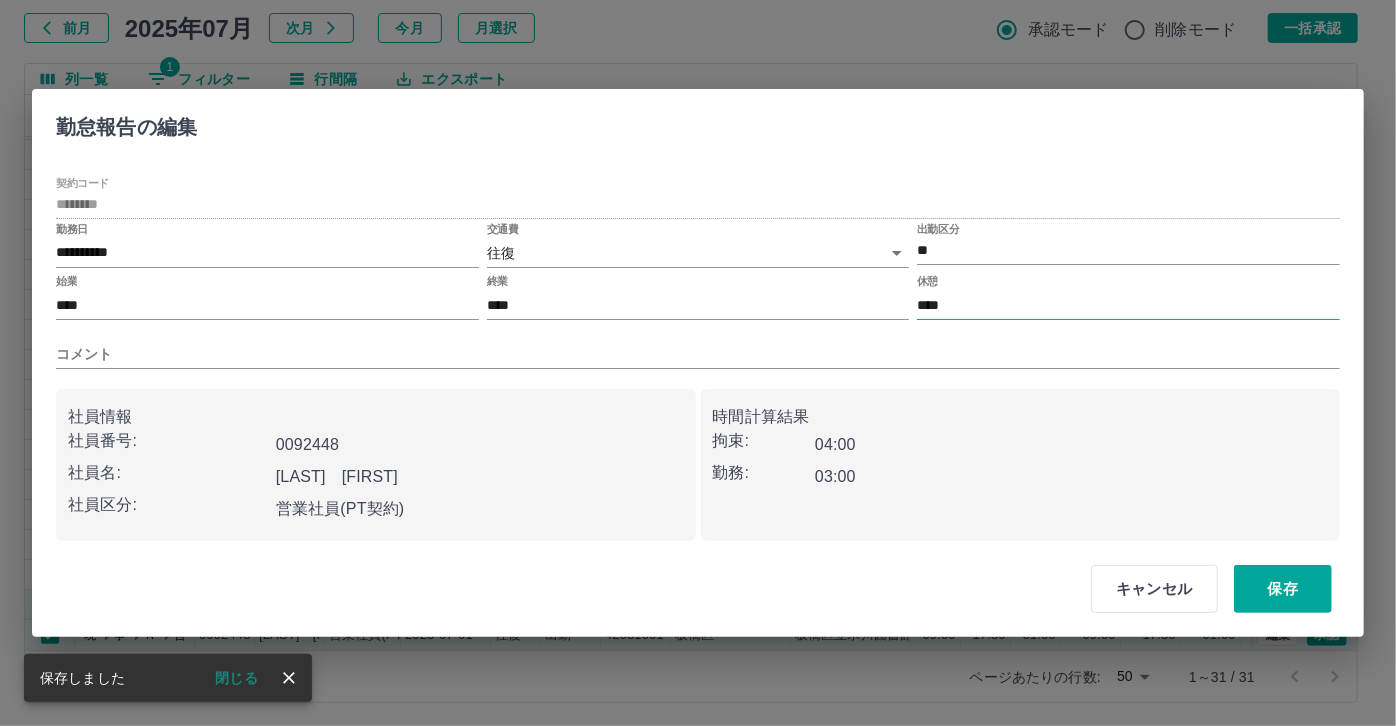 click on "****" at bounding box center (1128, 305) 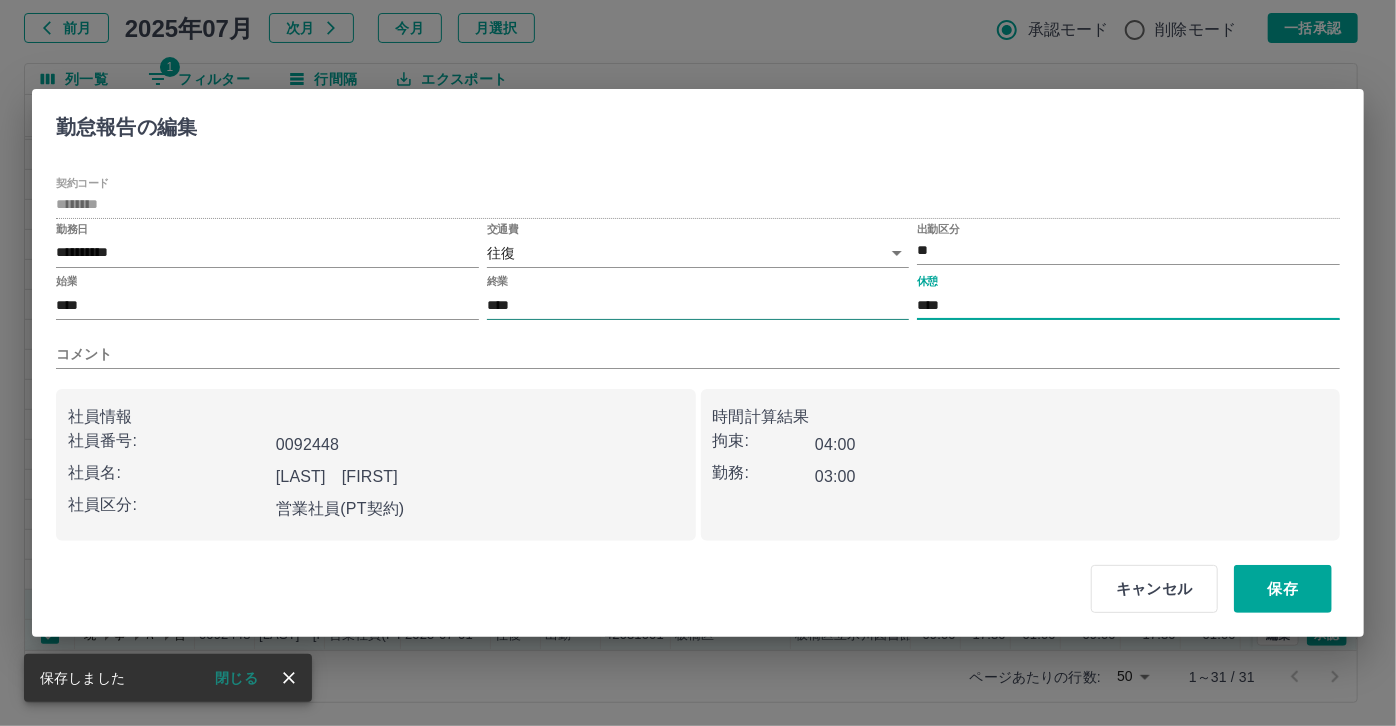 drag, startPoint x: 970, startPoint y: 301, endPoint x: 882, endPoint y: 311, distance: 88.56636 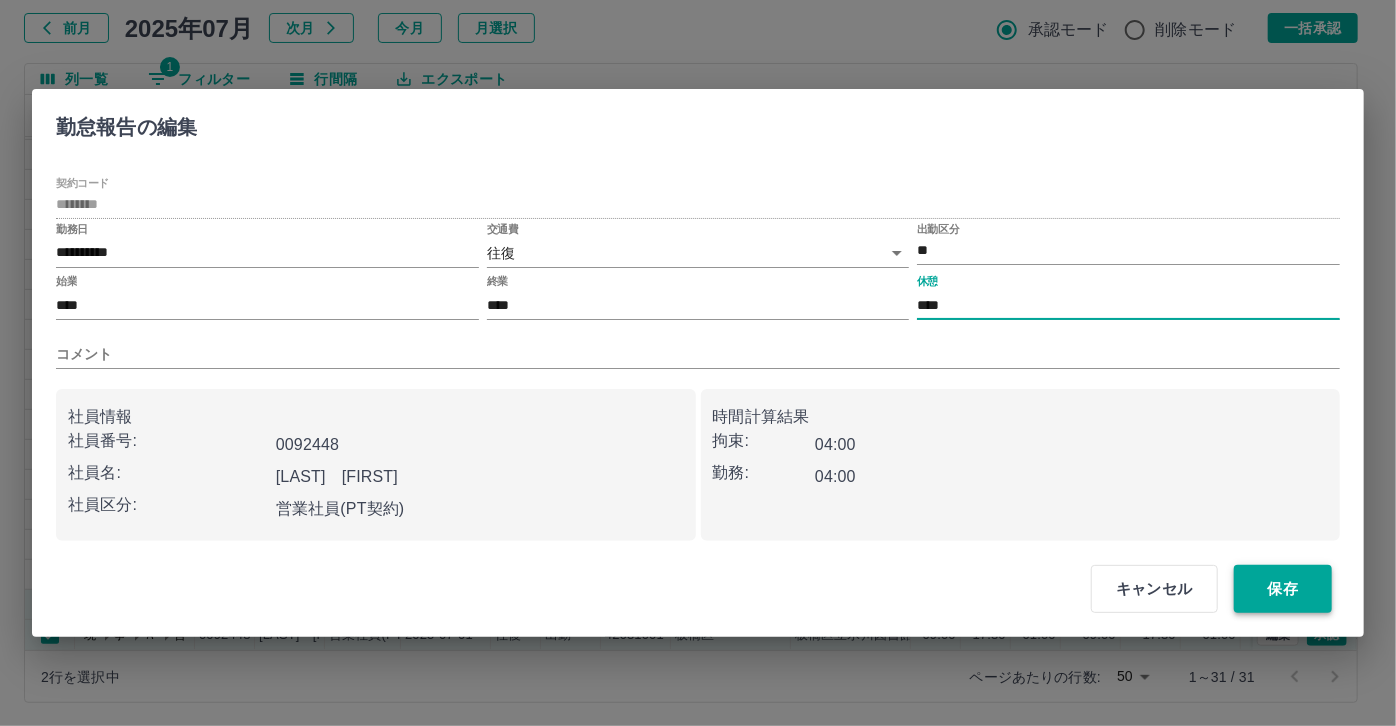 type on "****" 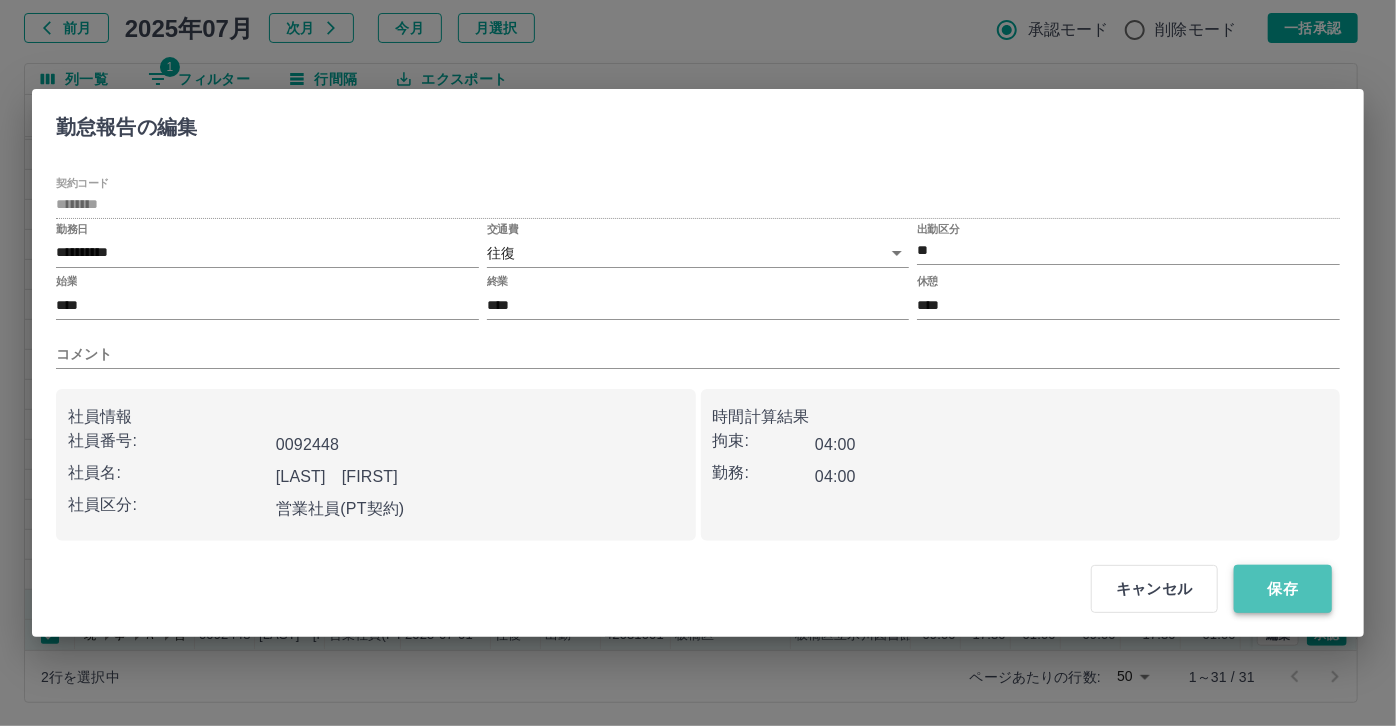 click on "保存" at bounding box center (1283, 589) 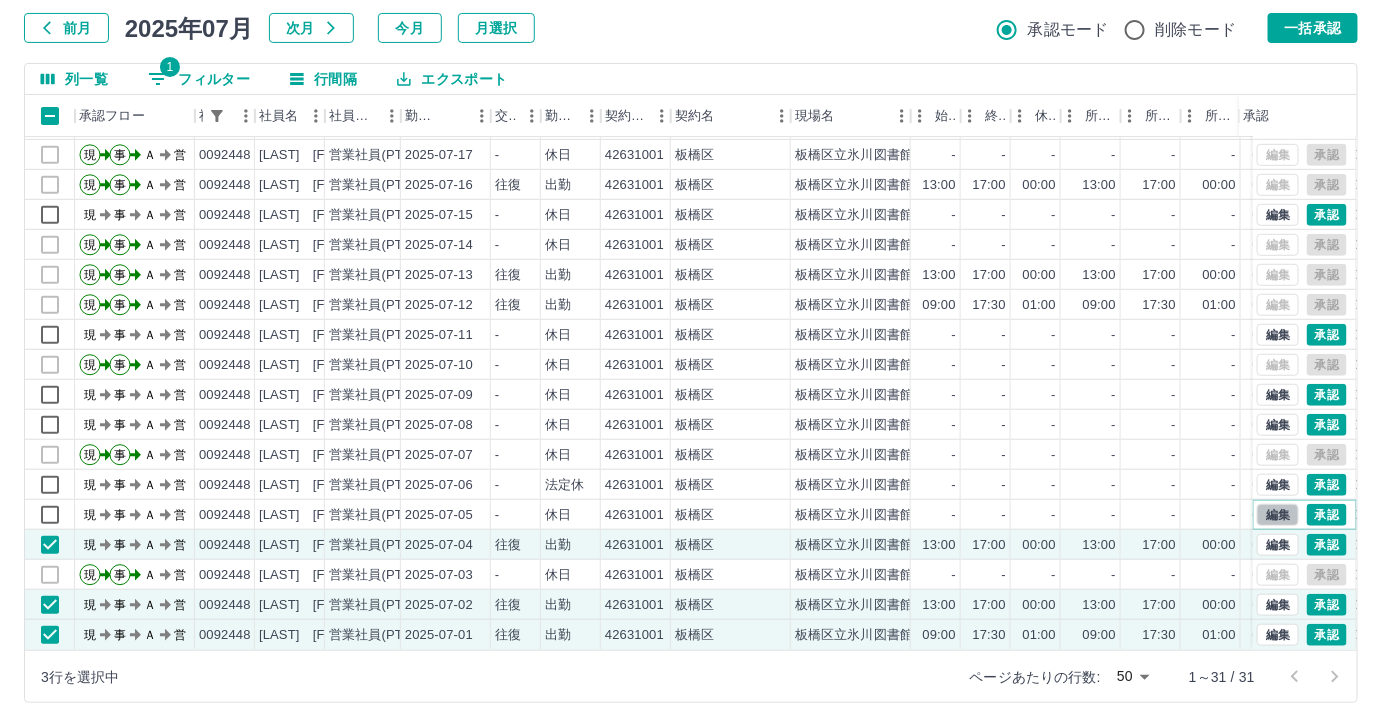 click on "編集" at bounding box center [1278, 515] 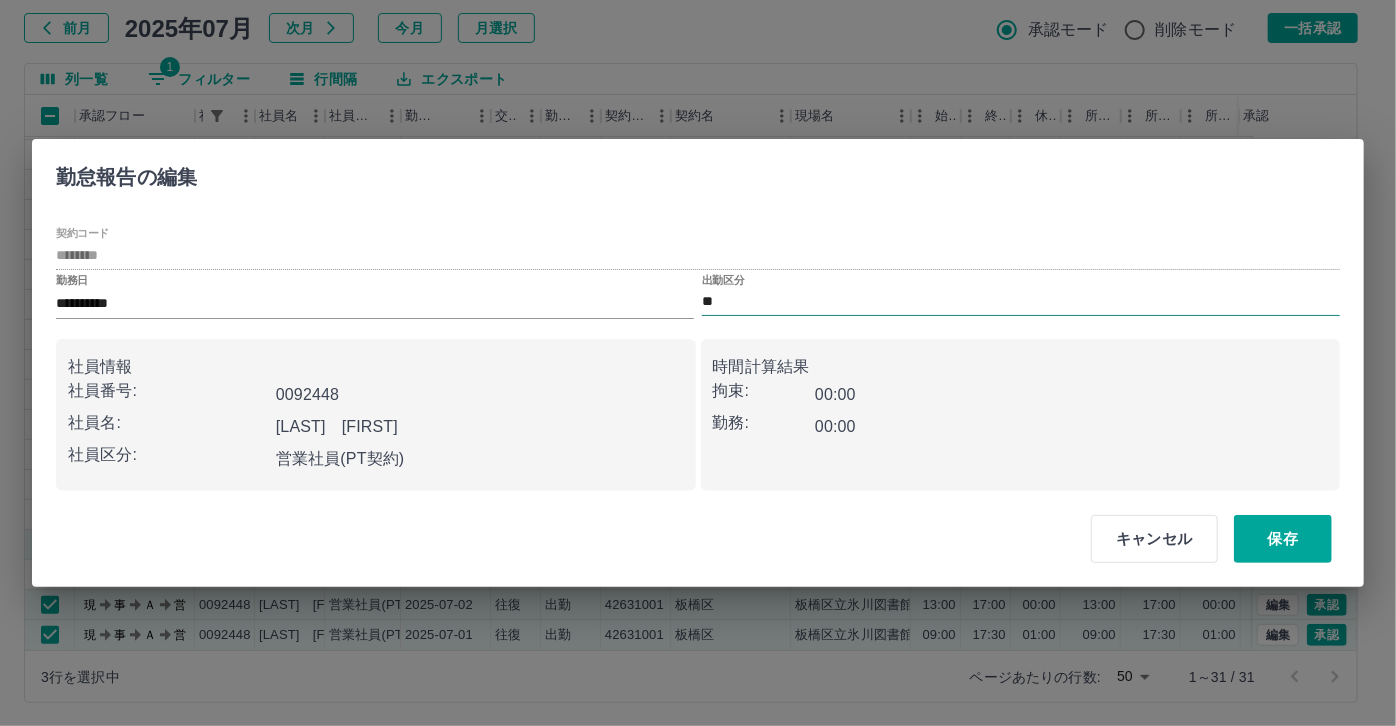 click on "**" at bounding box center (1021, 302) 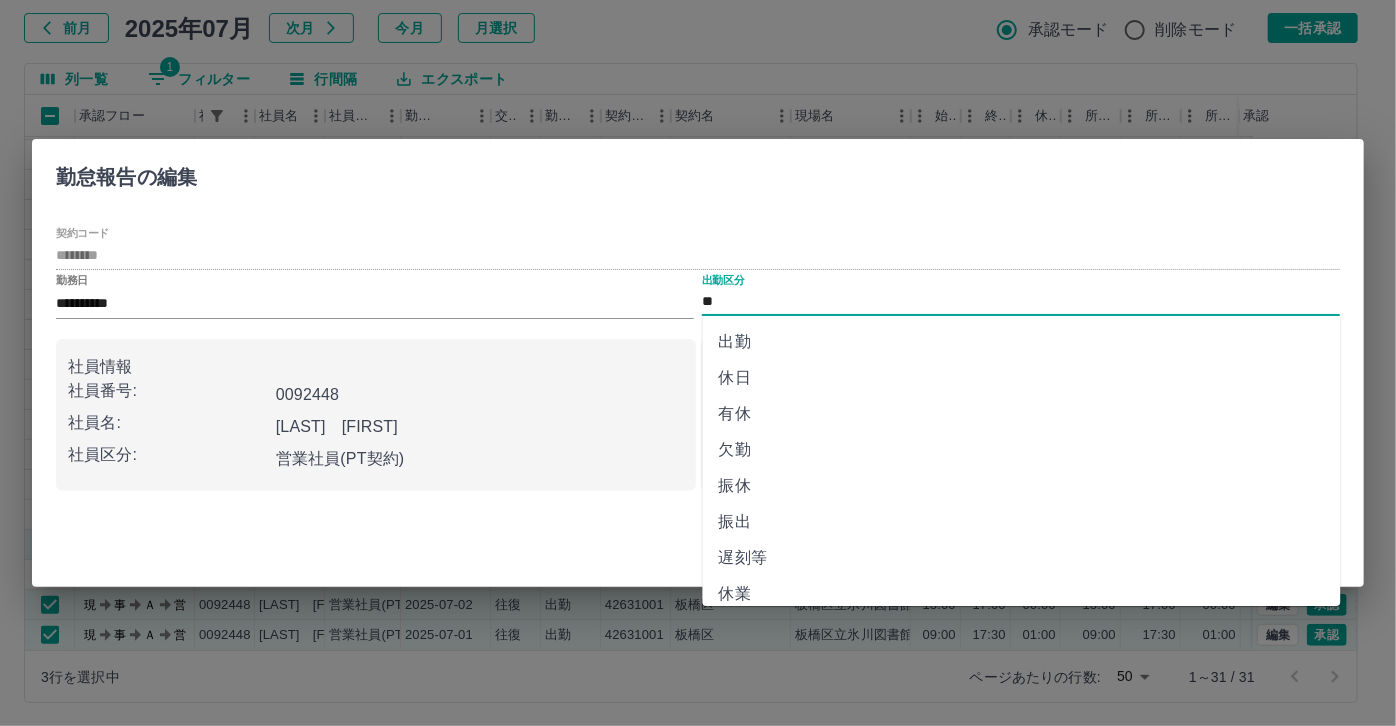 click on "出勤" at bounding box center (1022, 342) 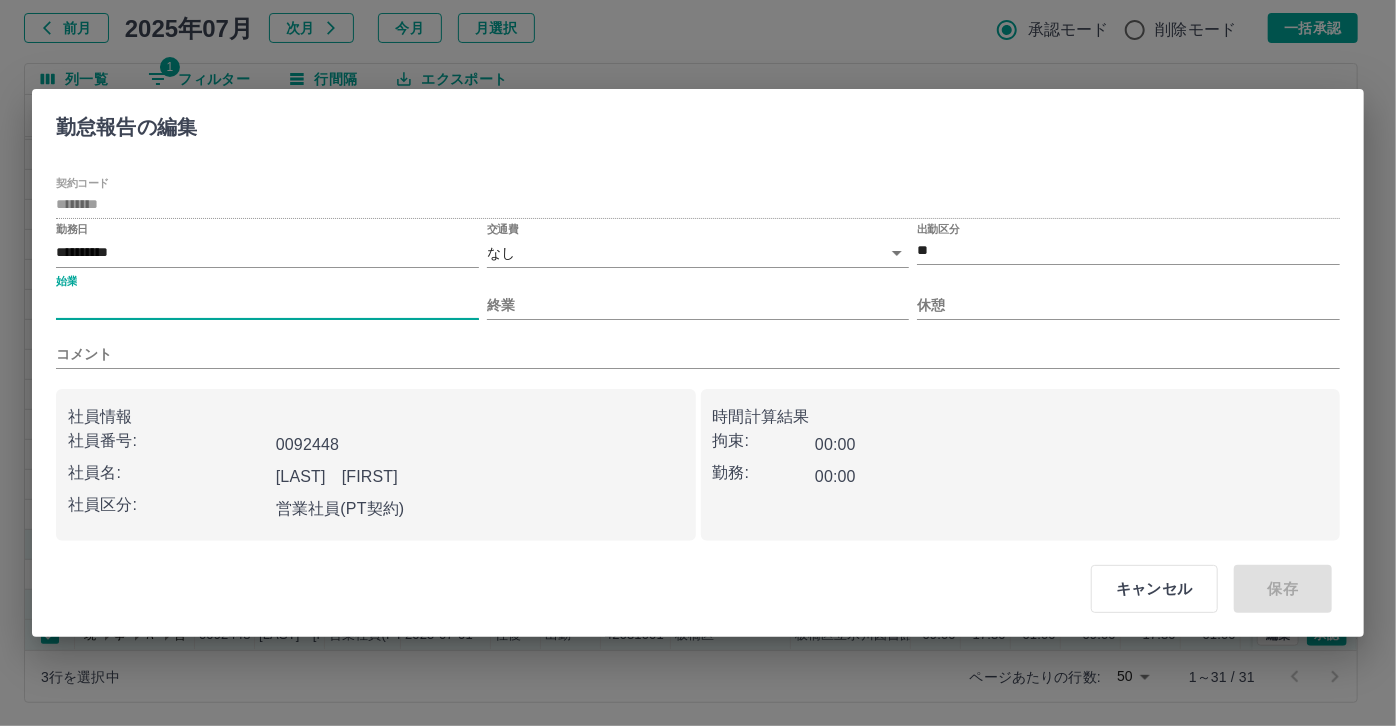 click on "始業" at bounding box center (267, 305) 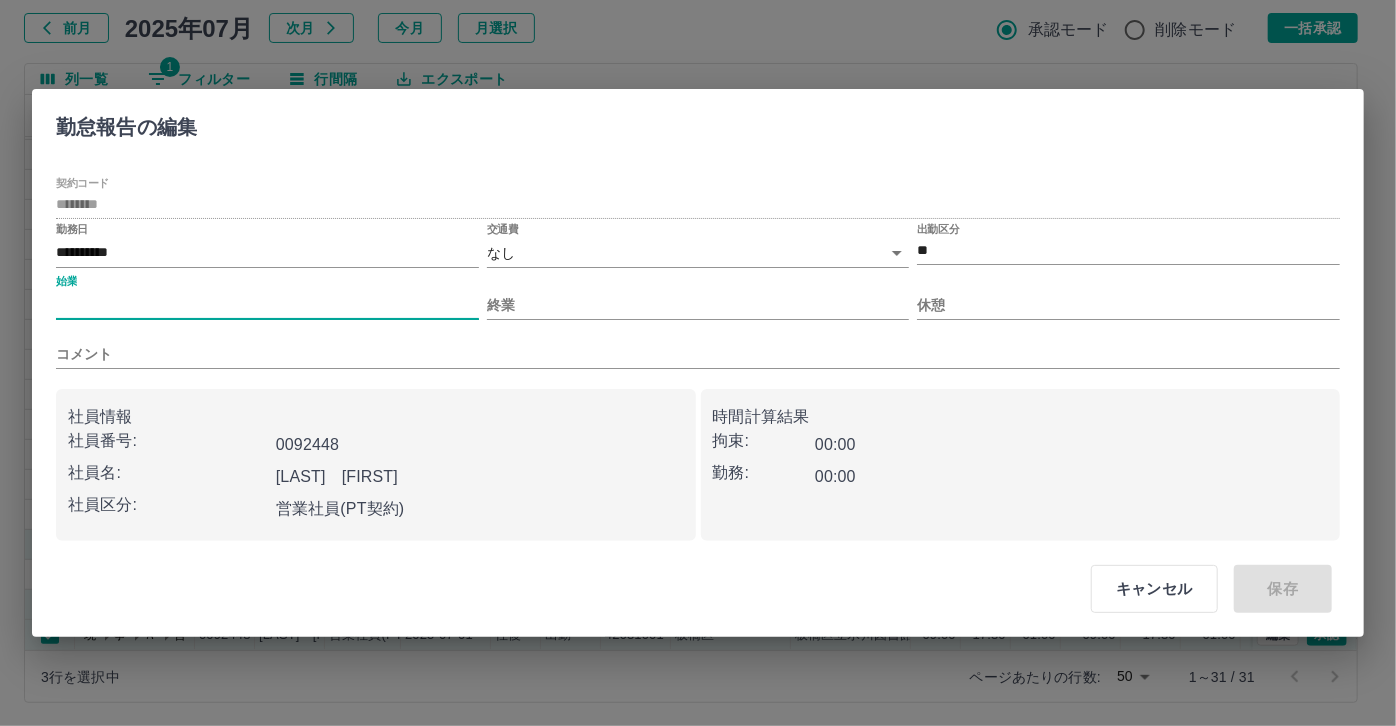 click on "始業" at bounding box center [267, 305] 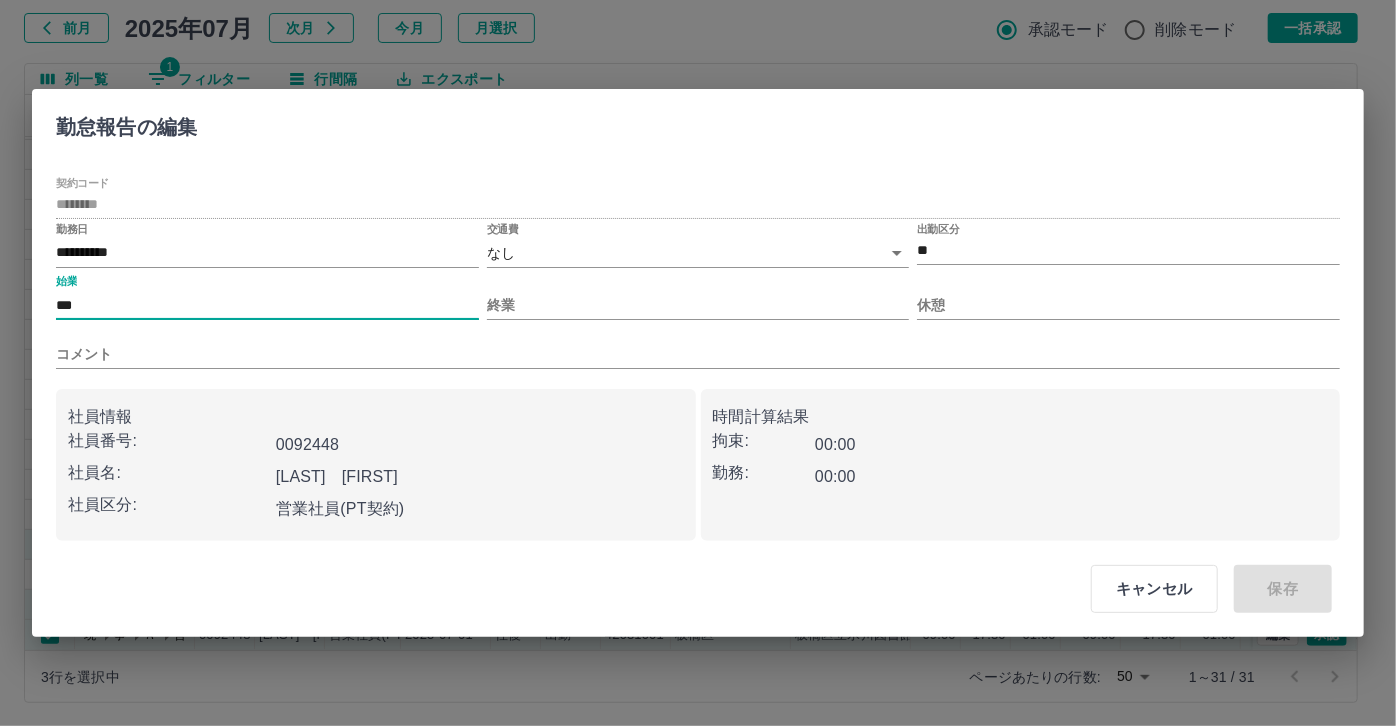 type on "***" 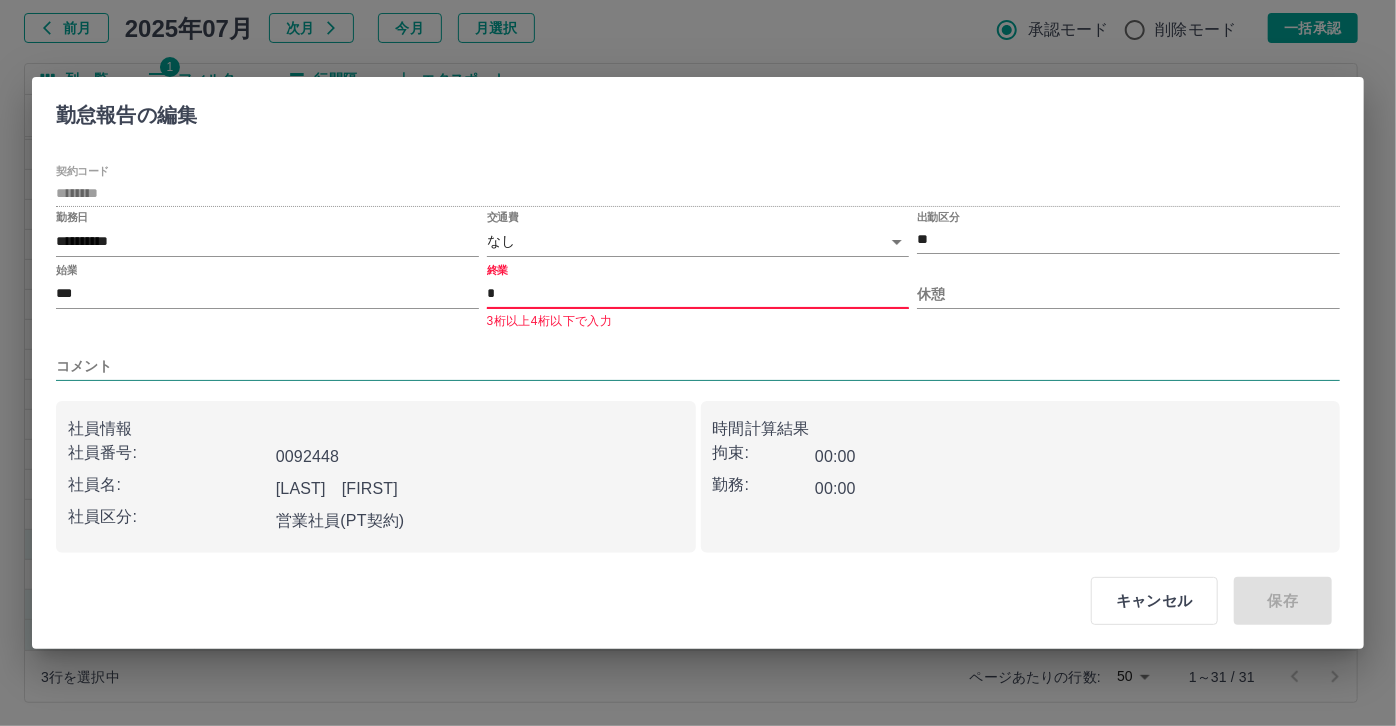 type on "****" 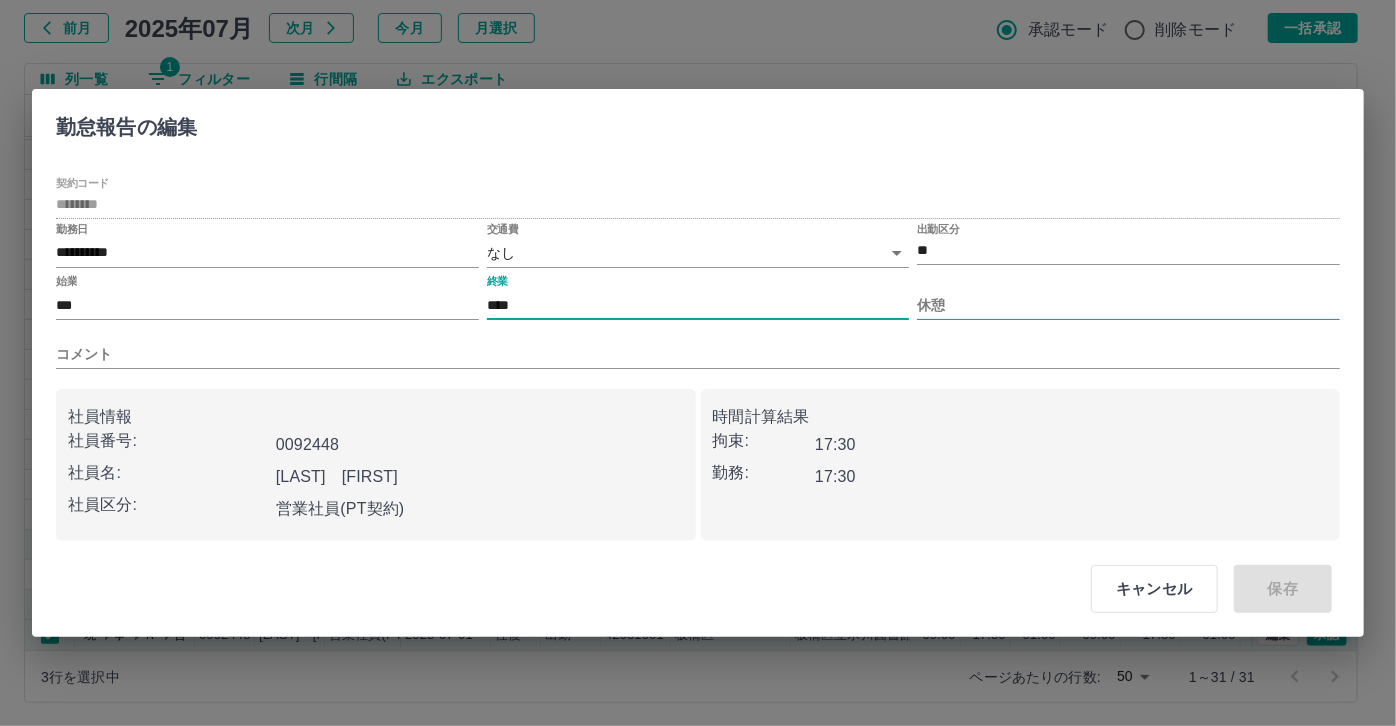 click on "休憩" at bounding box center (1128, 305) 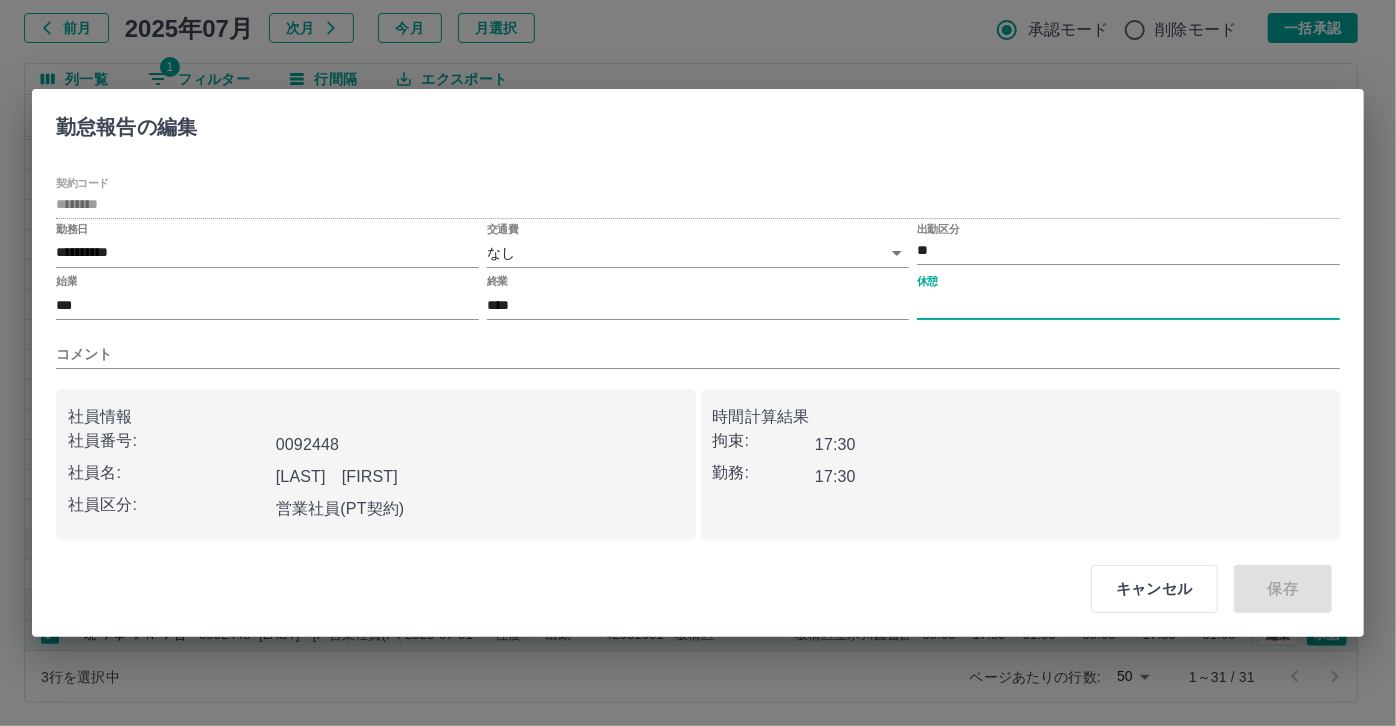 type on "****" 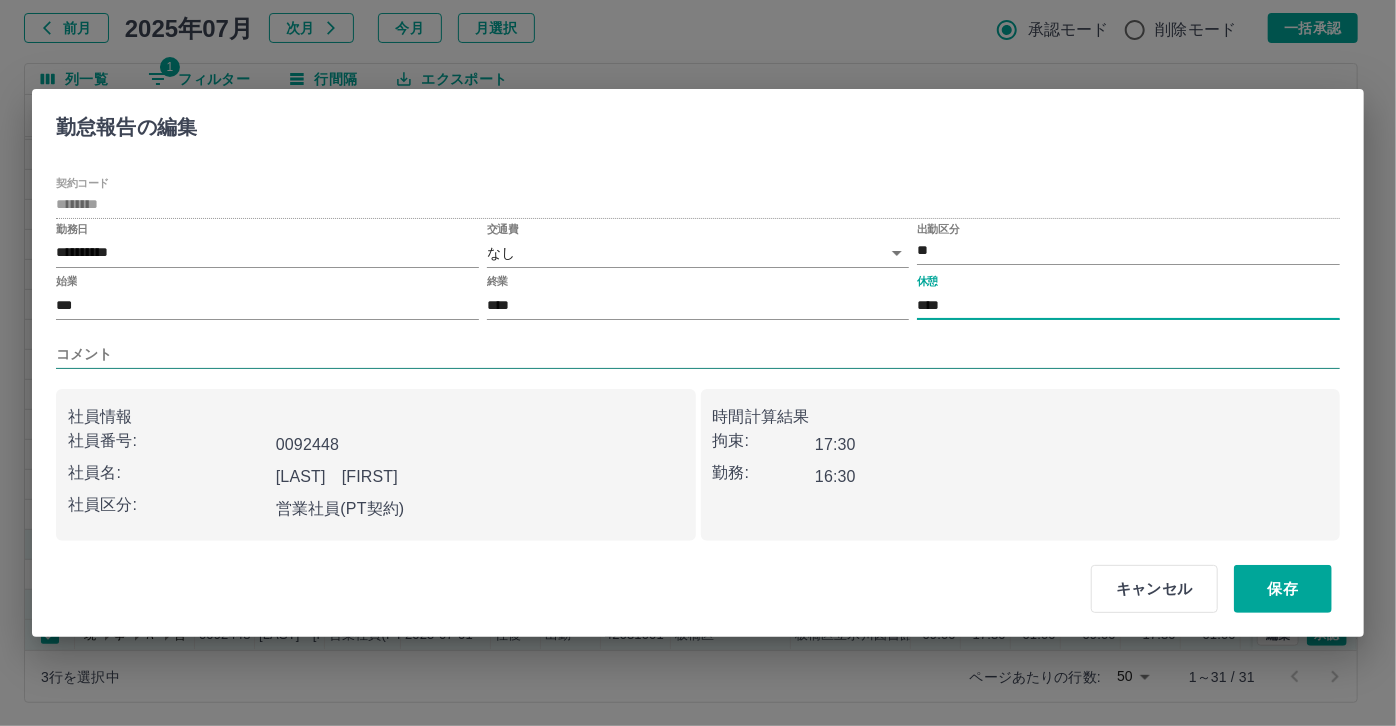 click on "コメント" at bounding box center (698, 354) 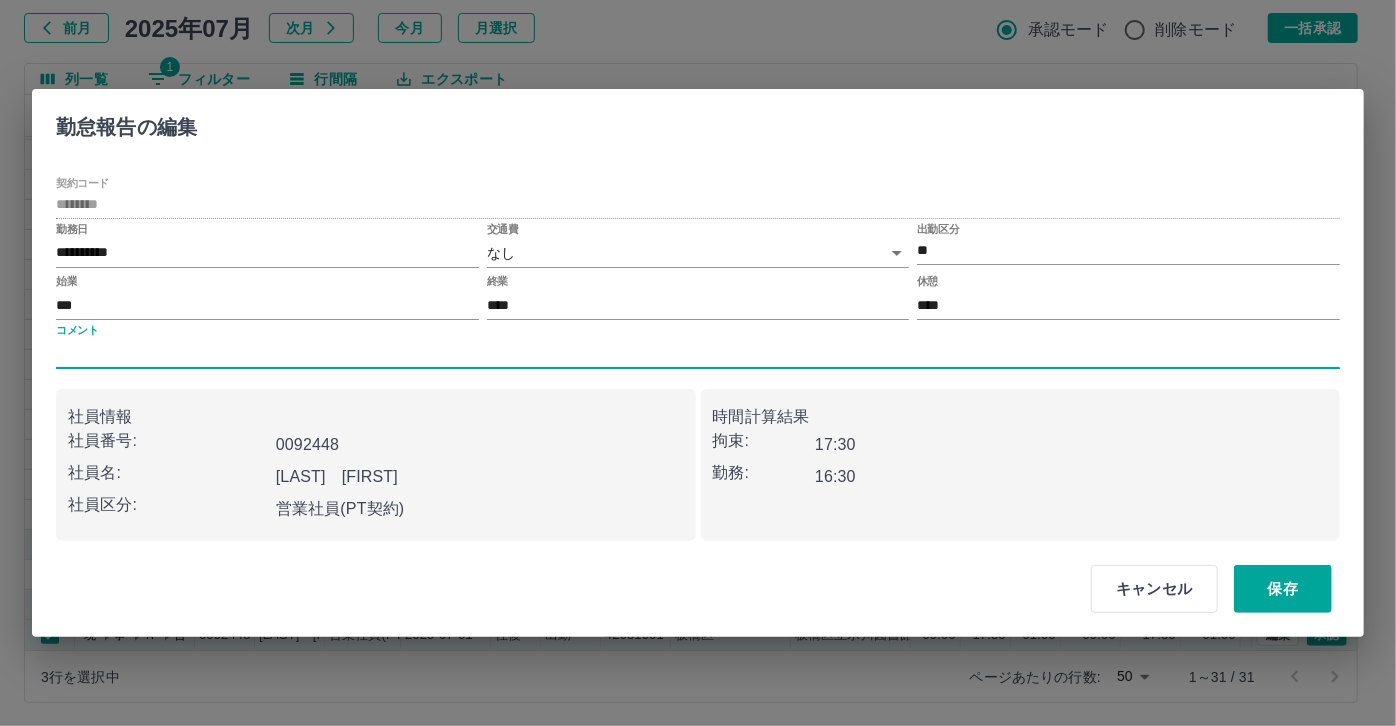 paste on "**********" 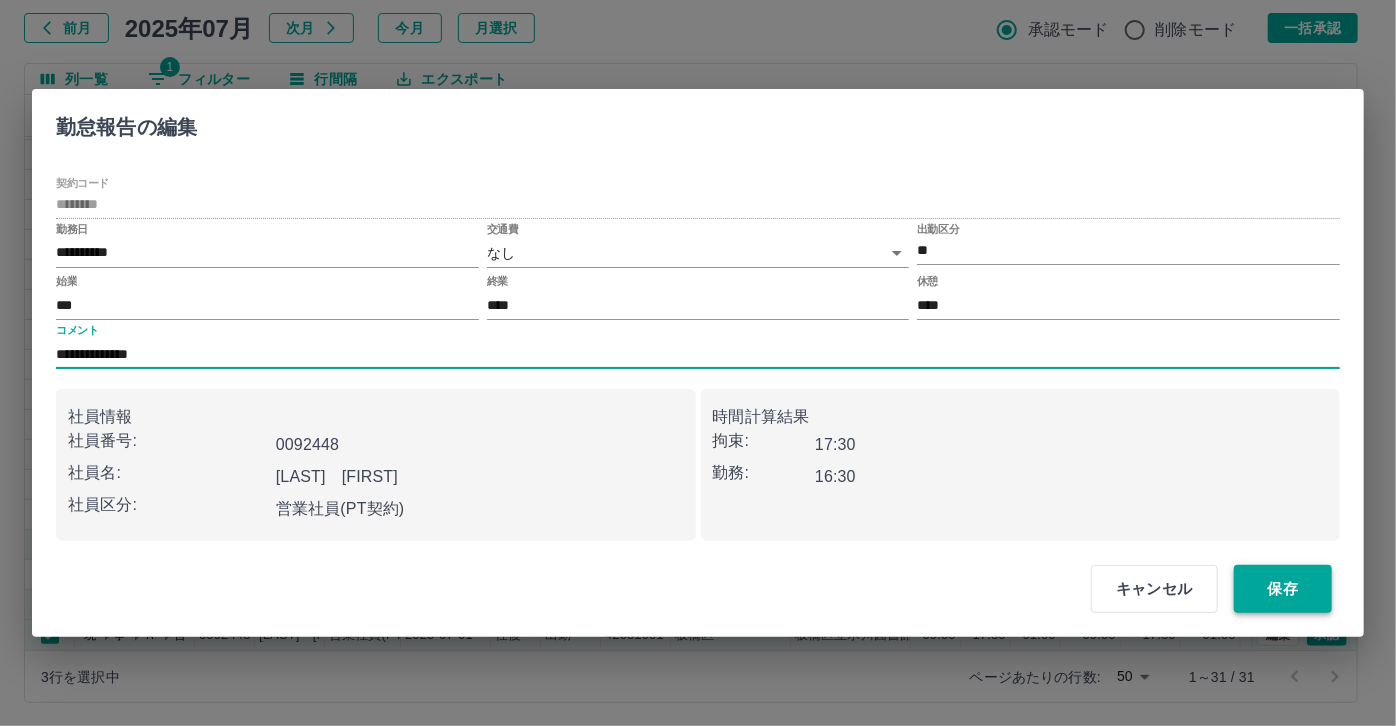 type on "**********" 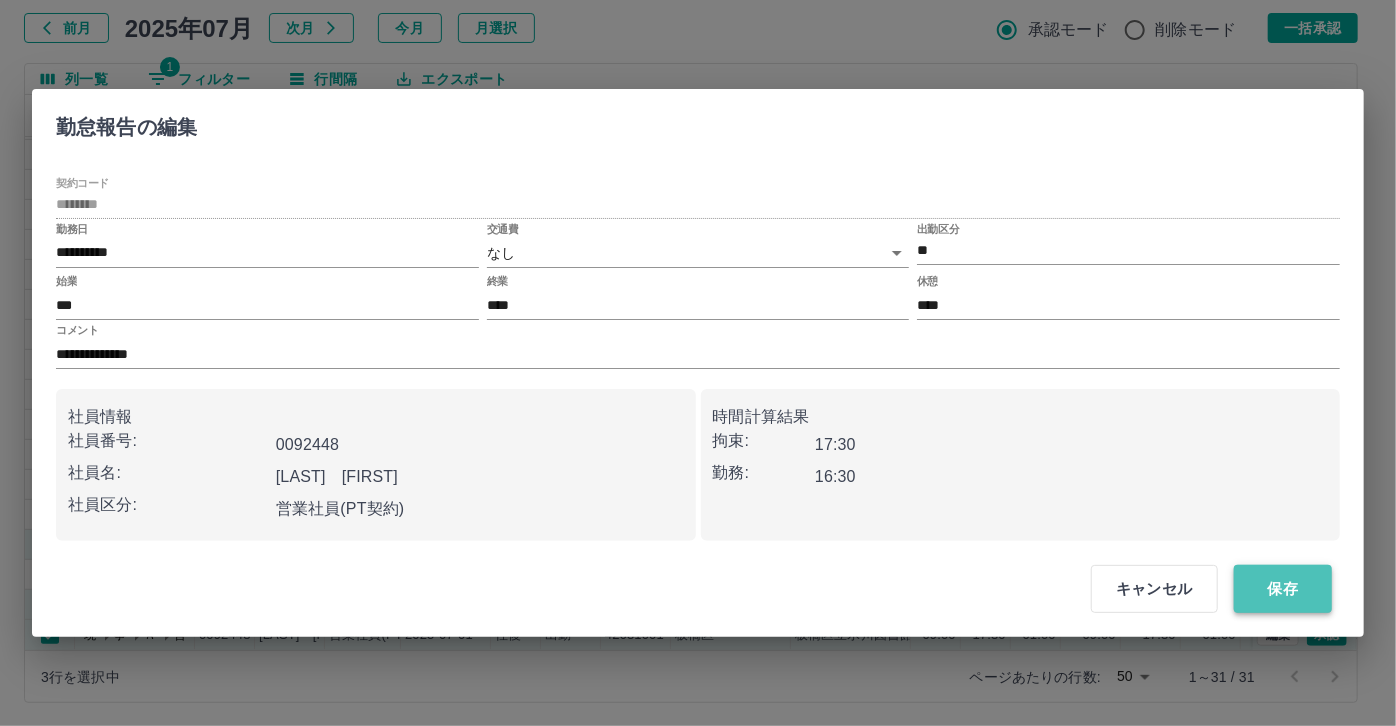 click on "保存" at bounding box center (1283, 589) 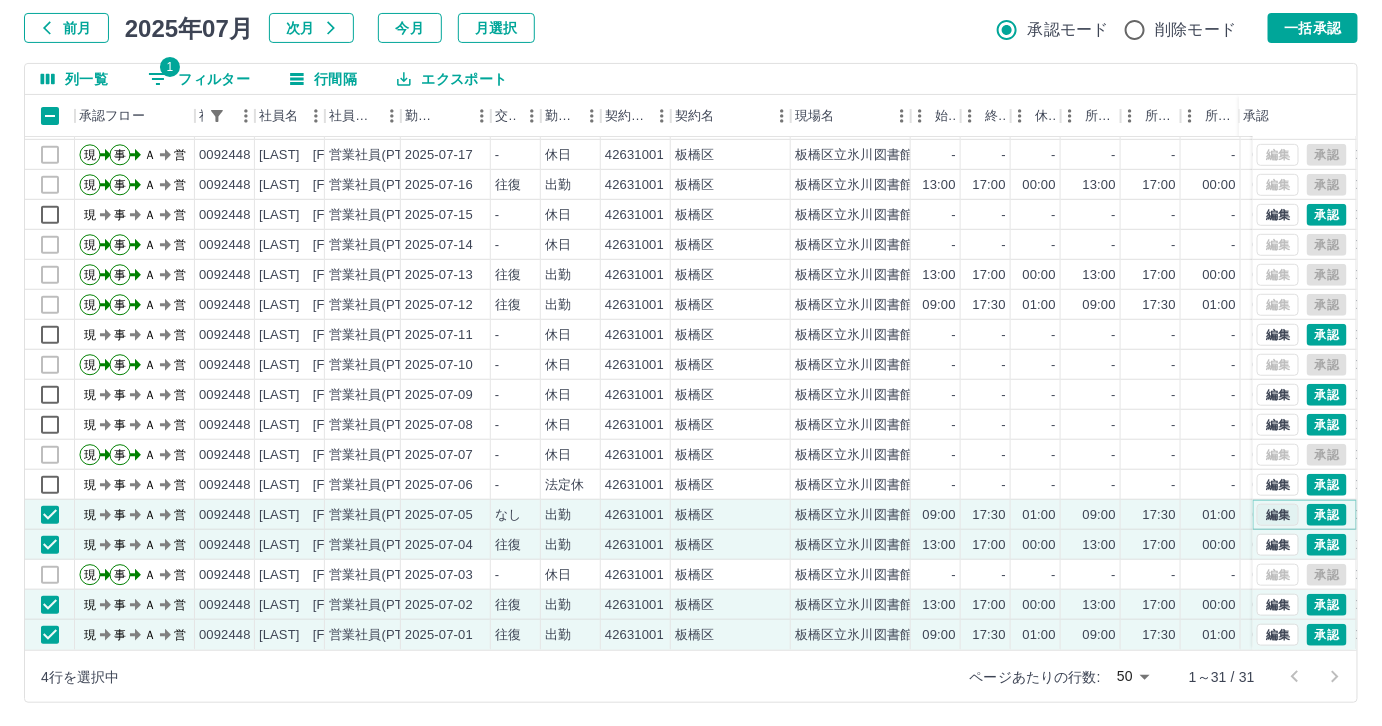 click on "編集" at bounding box center [1278, 515] 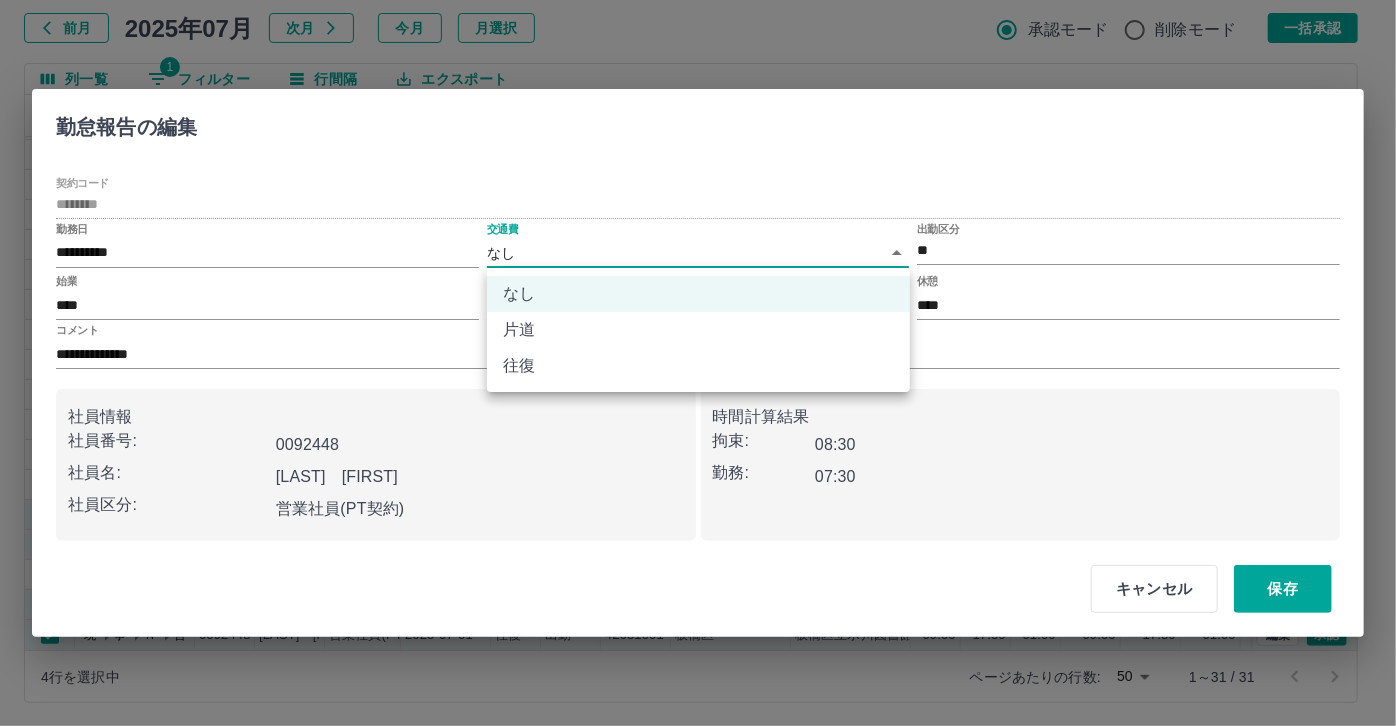 click on "SDH勤怠 伊藤　律子 勤務実績承認 前月 2025年07月 次月 今月 月選択 承認モード 削除モード 一括承認 列一覧 1 フィルター 行間隔 エクスポート 承認フロー 社員番号 社員名 社員区分 勤務日 交通費 勤務区分 契約コード 契約名 現場名 始業 終業 休憩 所定開始 所定終業 所定休憩 拘束 勤務 遅刻等 コメント ステータス 承認 現 事 Ａ 営 0092448 江連　聡 営業社員(PT契約) 2025-07-19 往復 出勤 42631001 板橋区 板橋区立氷川図書館 09:00 17:30 01:00 09:00 17:30 01:00 08:30 07:30 00:00 AM承認待 現 事 Ａ 営 0092448 江連　聡 営業社員(PT契約) 2025-07-18 往復 出勤 42631001 板橋区 板橋区立氷川図書館 13:00 17:00 00:00 13:00 17:00 00:00 04:00 04:00 00:00 AM承認待 現 事 Ａ 営 0092448 江連　聡 営業社員(PT契約) 2025-07-17  -  休日 42631001 板橋区 板橋区立氷川図書館 - - - - - - 00:00 00:00 00:00 AM承認待 現 事 Ａ 営 0092448 -" at bounding box center (698, 304) 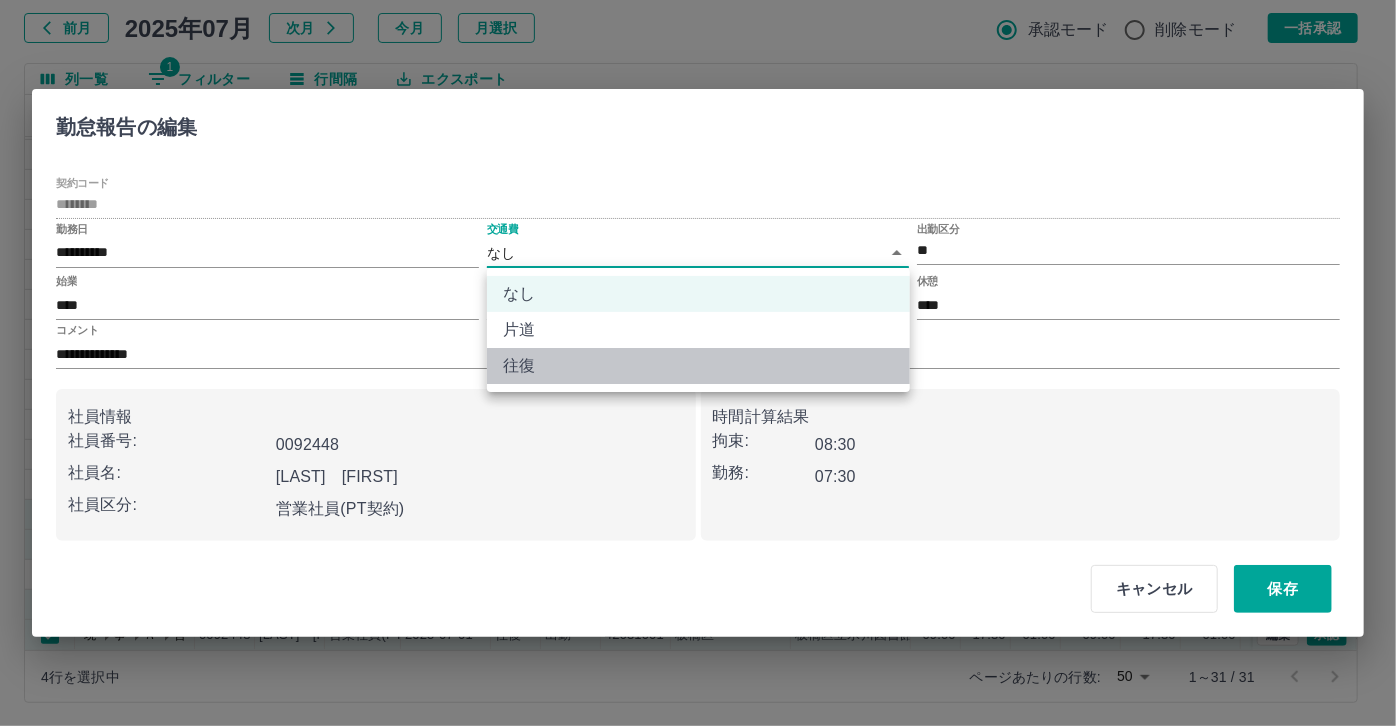 click on "往復" at bounding box center (698, 366) 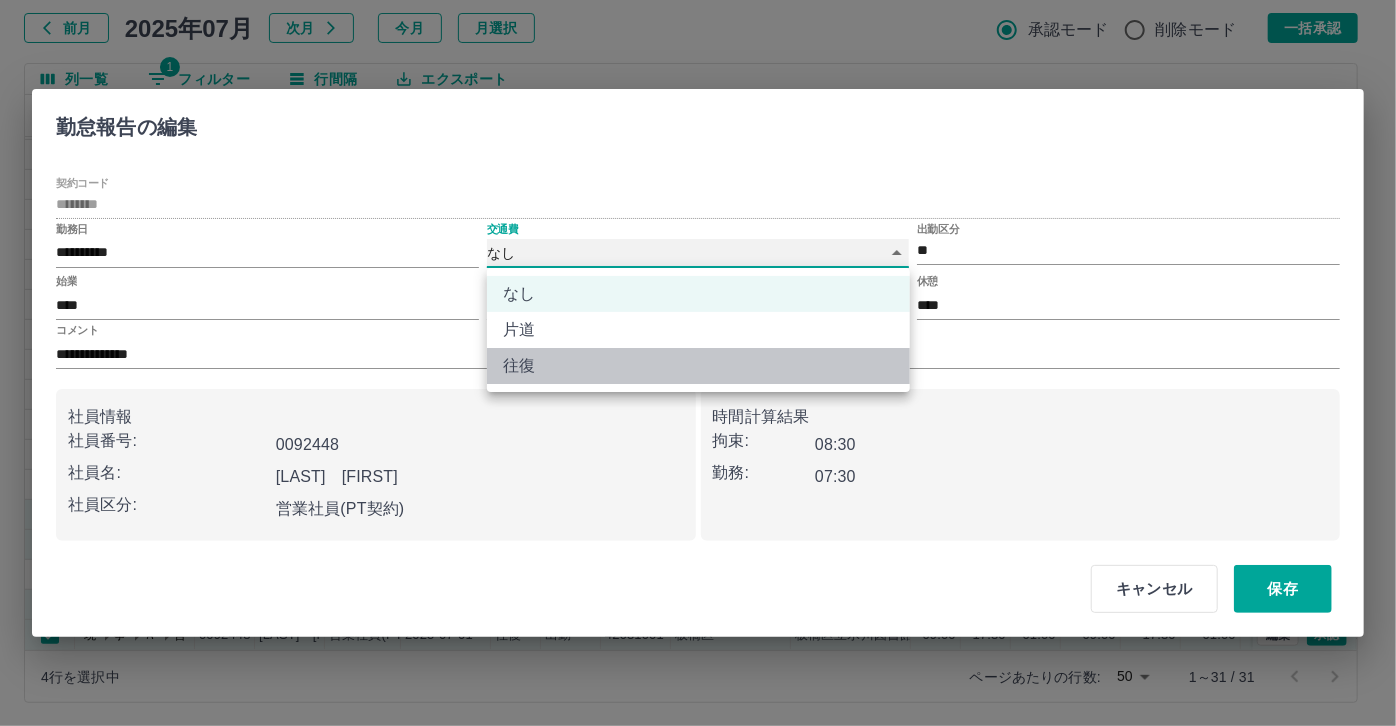 type on "******" 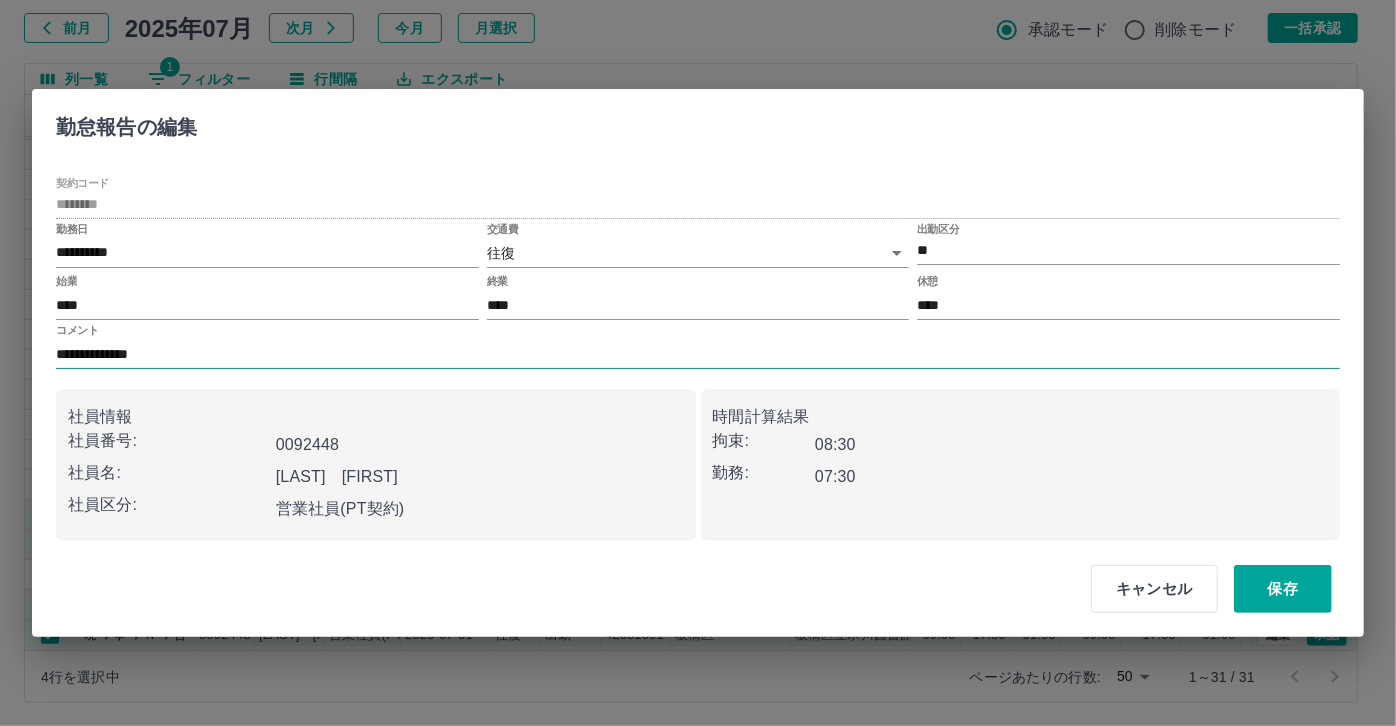 drag, startPoint x: 376, startPoint y: 332, endPoint x: 178, endPoint y: 342, distance: 198.25237 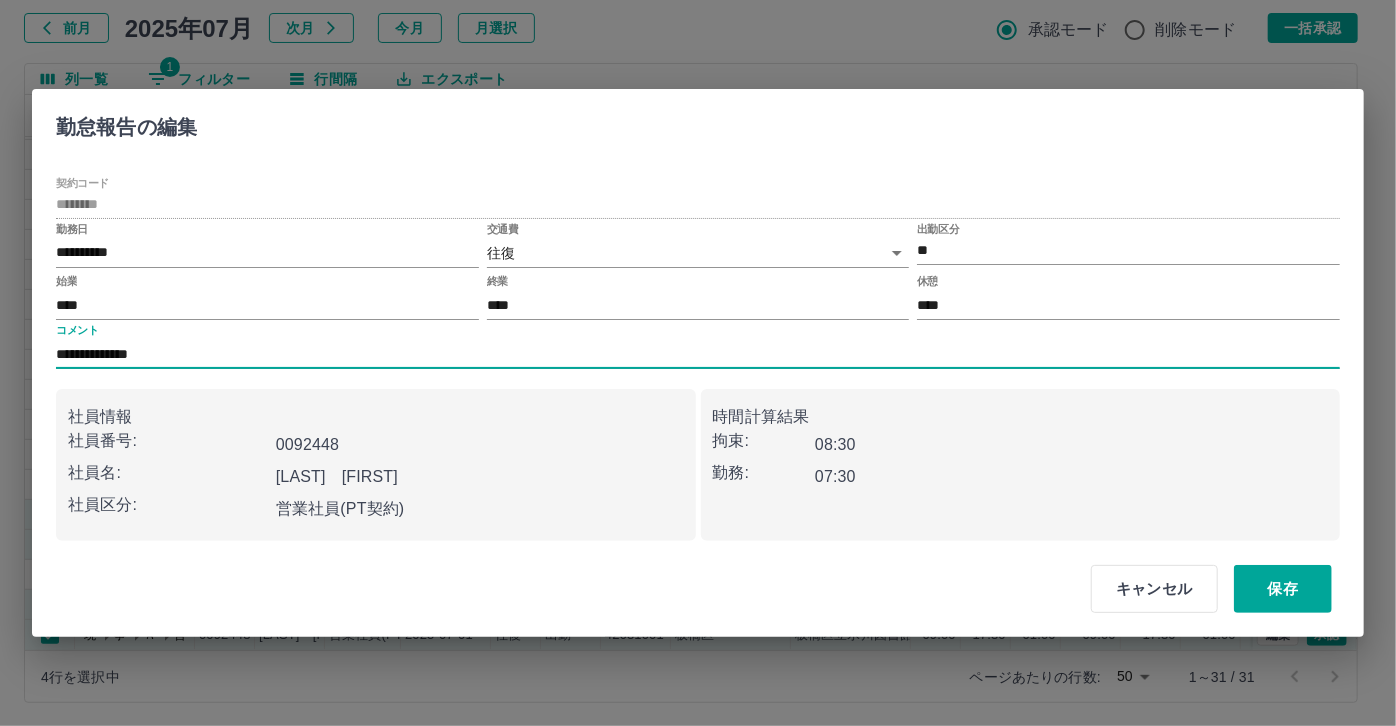 drag, startPoint x: 212, startPoint y: 355, endPoint x: 2, endPoint y: 337, distance: 210.77002 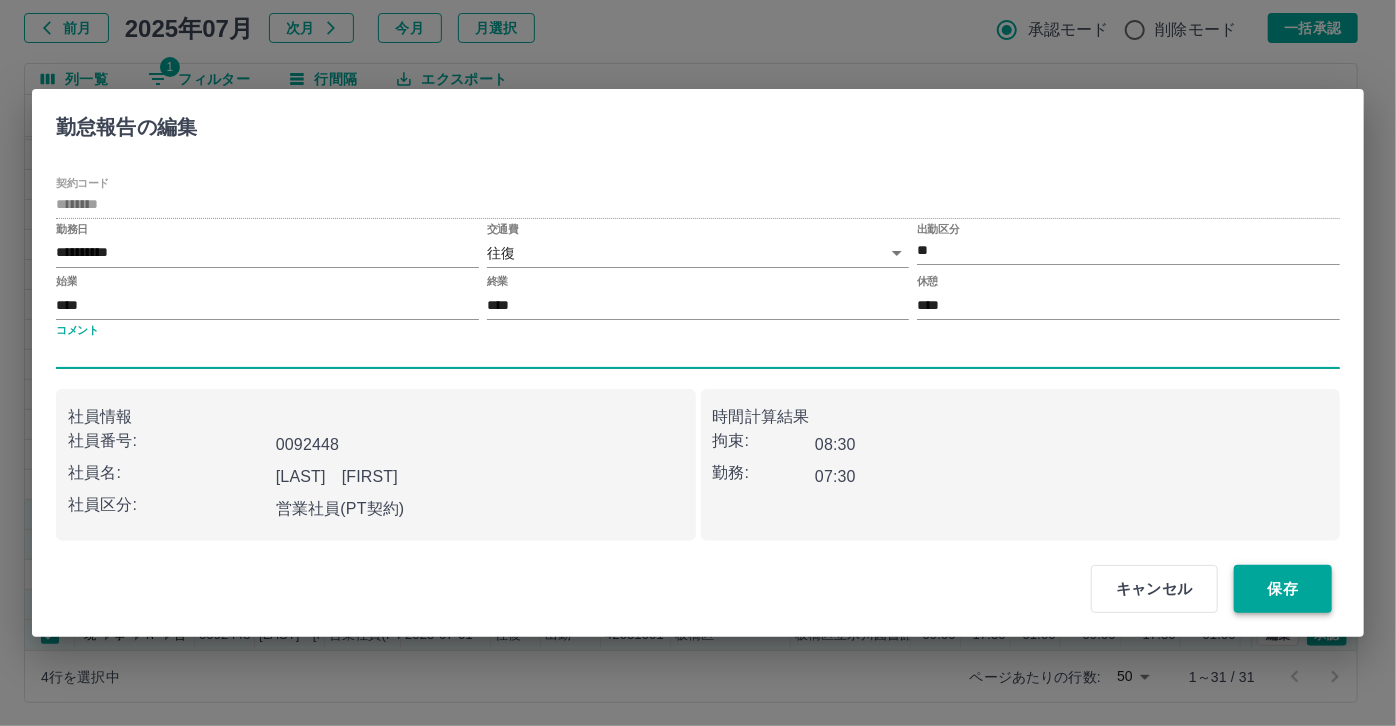 type 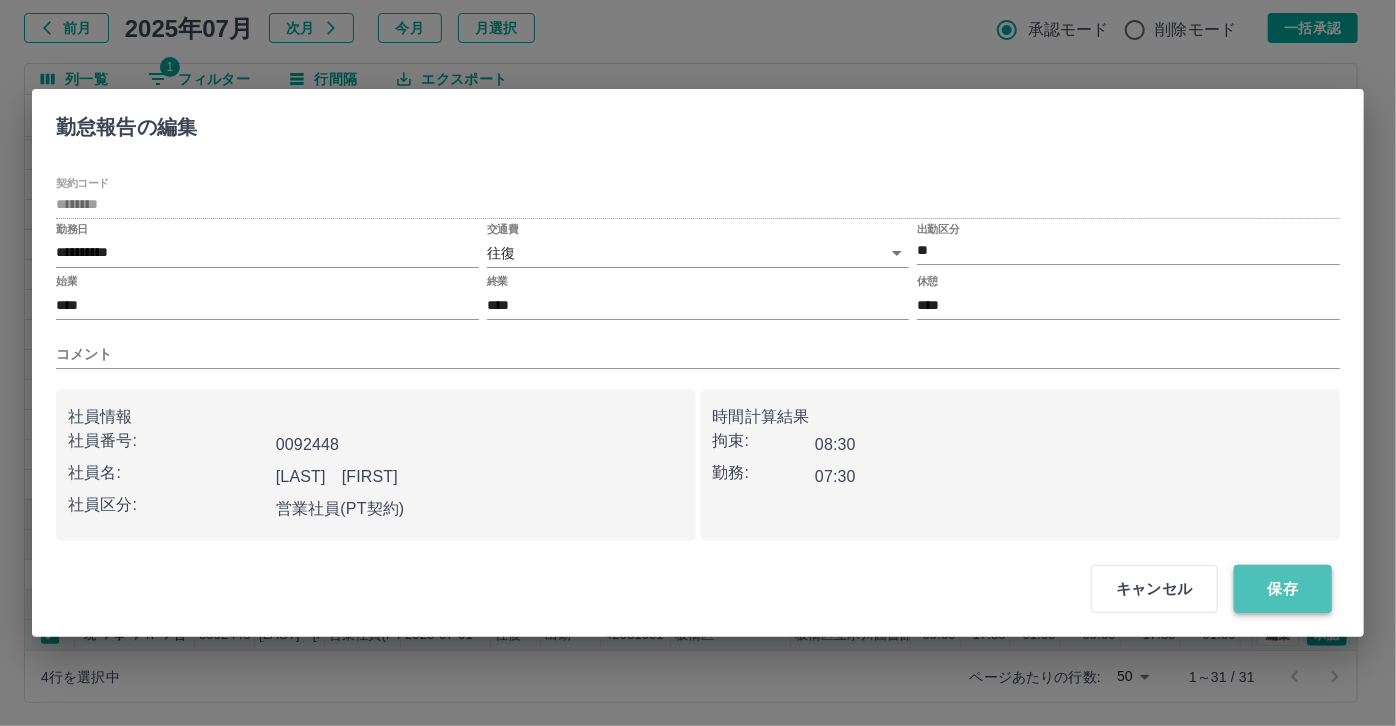 click on "保存" at bounding box center [1283, 589] 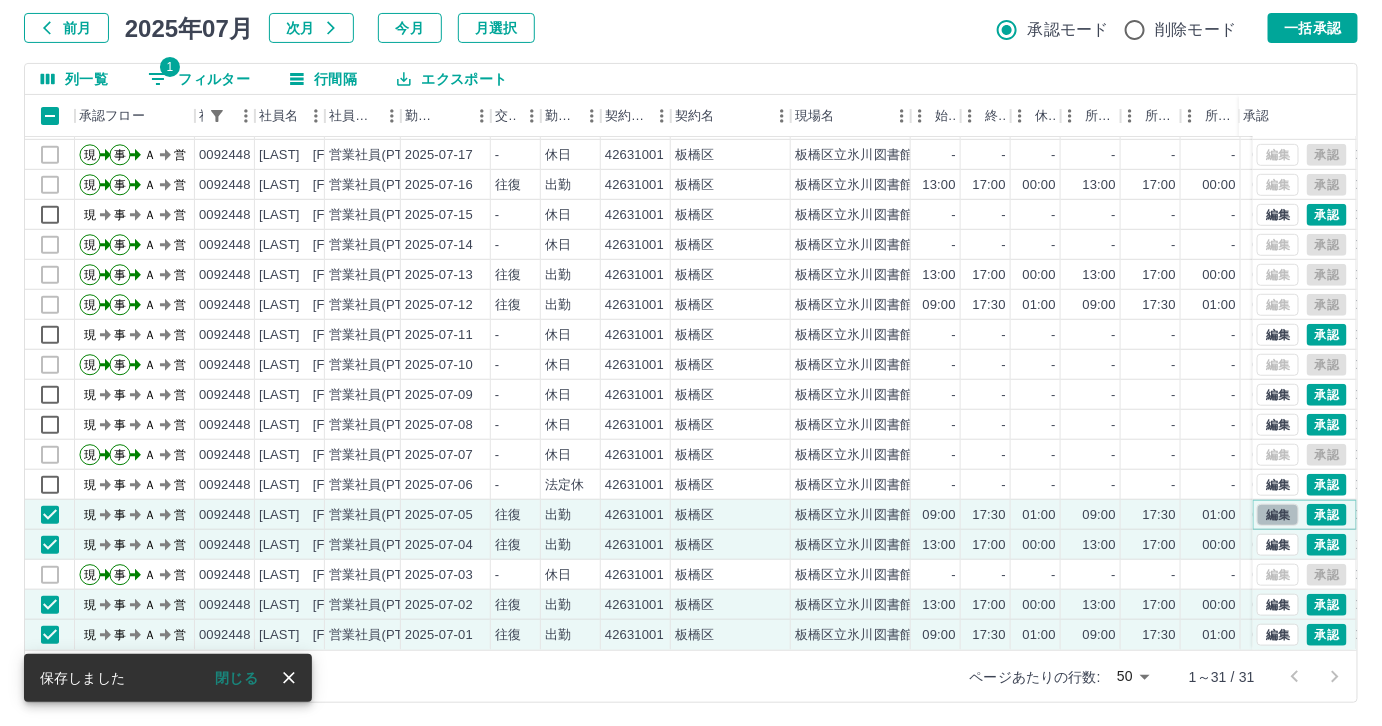 click on "編集" at bounding box center [1278, 515] 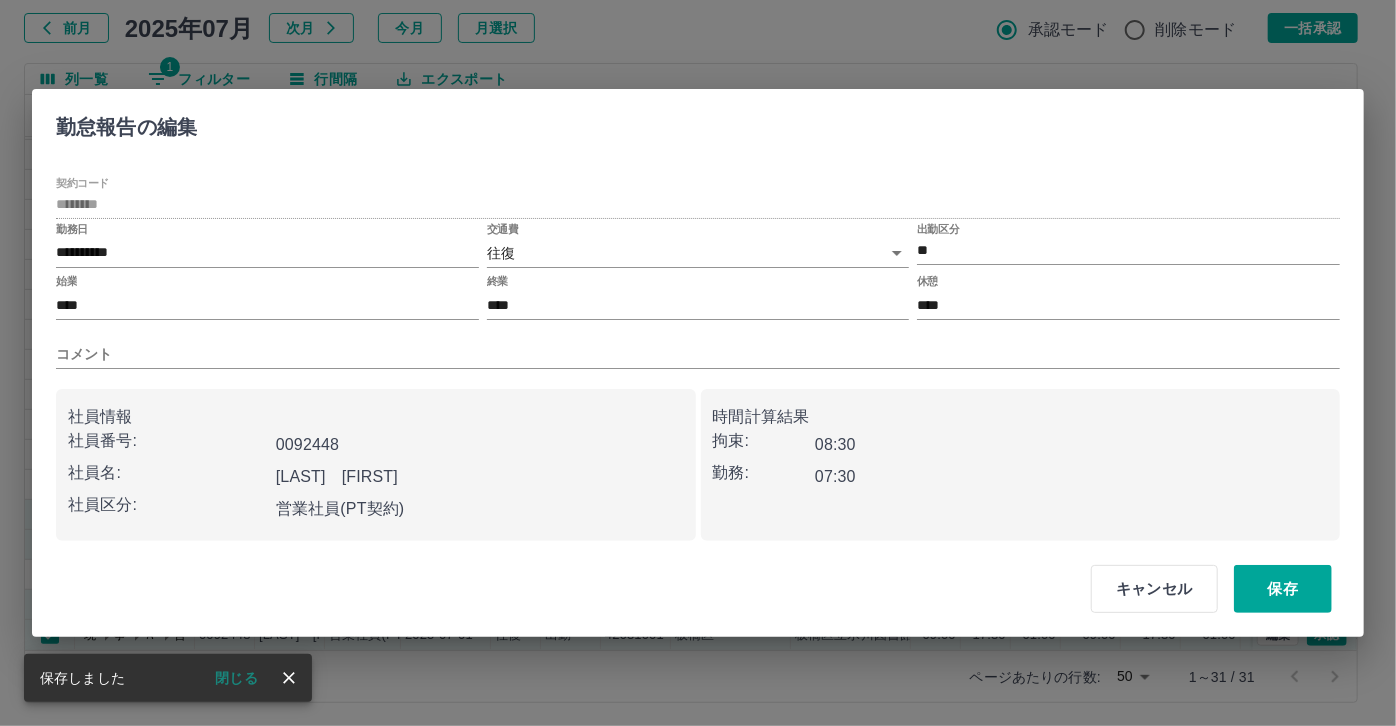 click on "コメント" at bounding box center (698, 346) 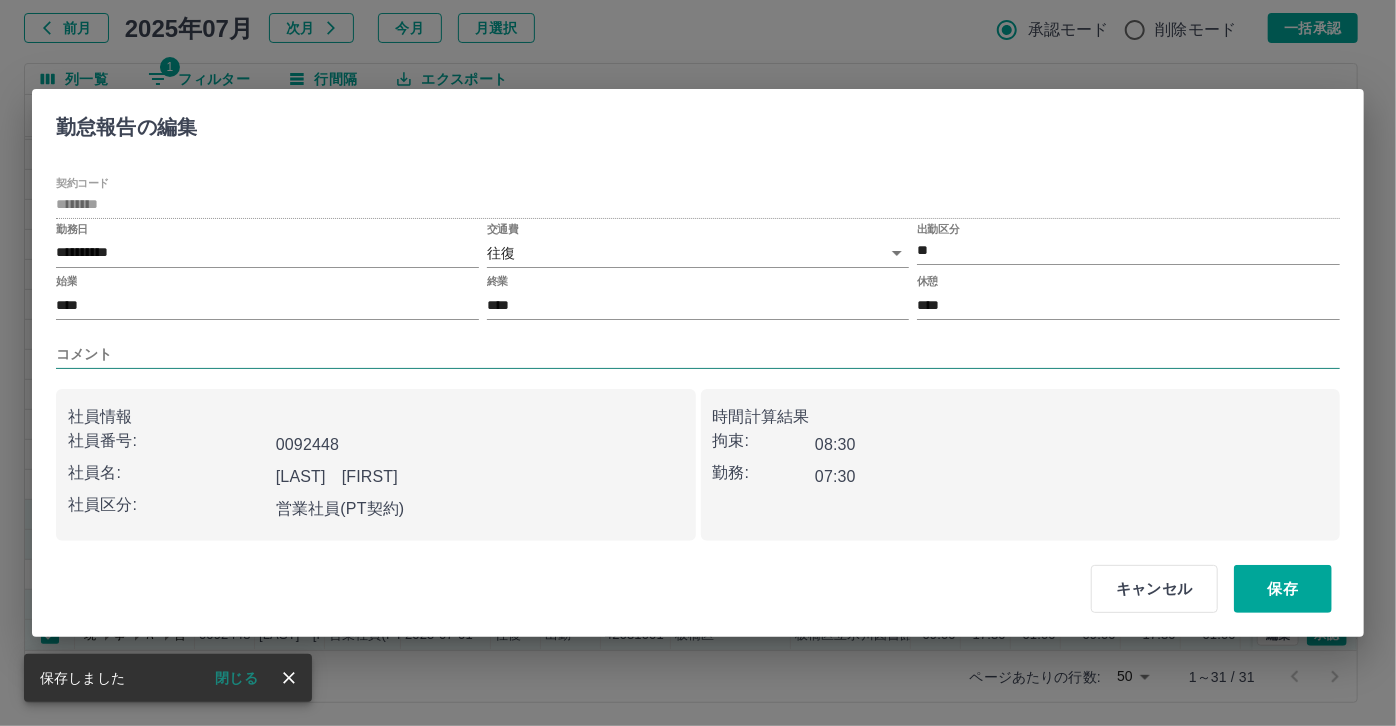 click on "コメント" at bounding box center (698, 354) 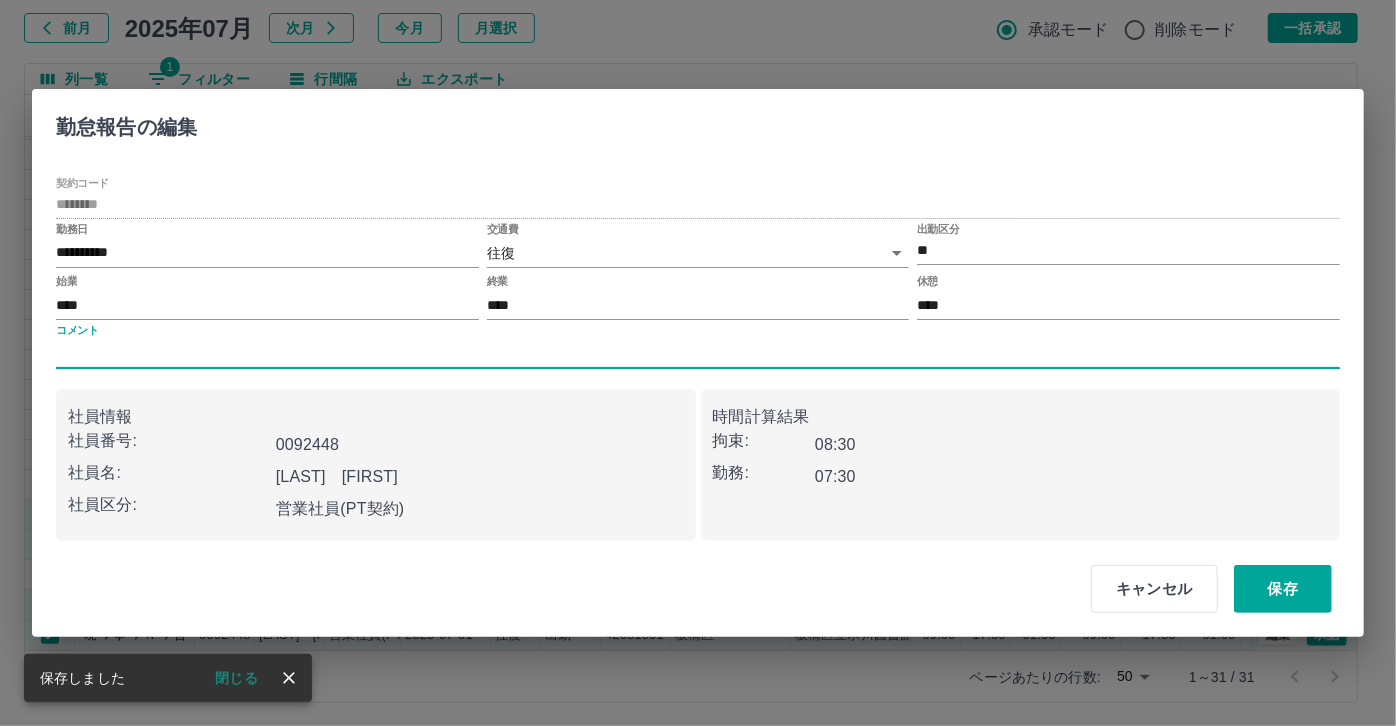 paste on "**********" 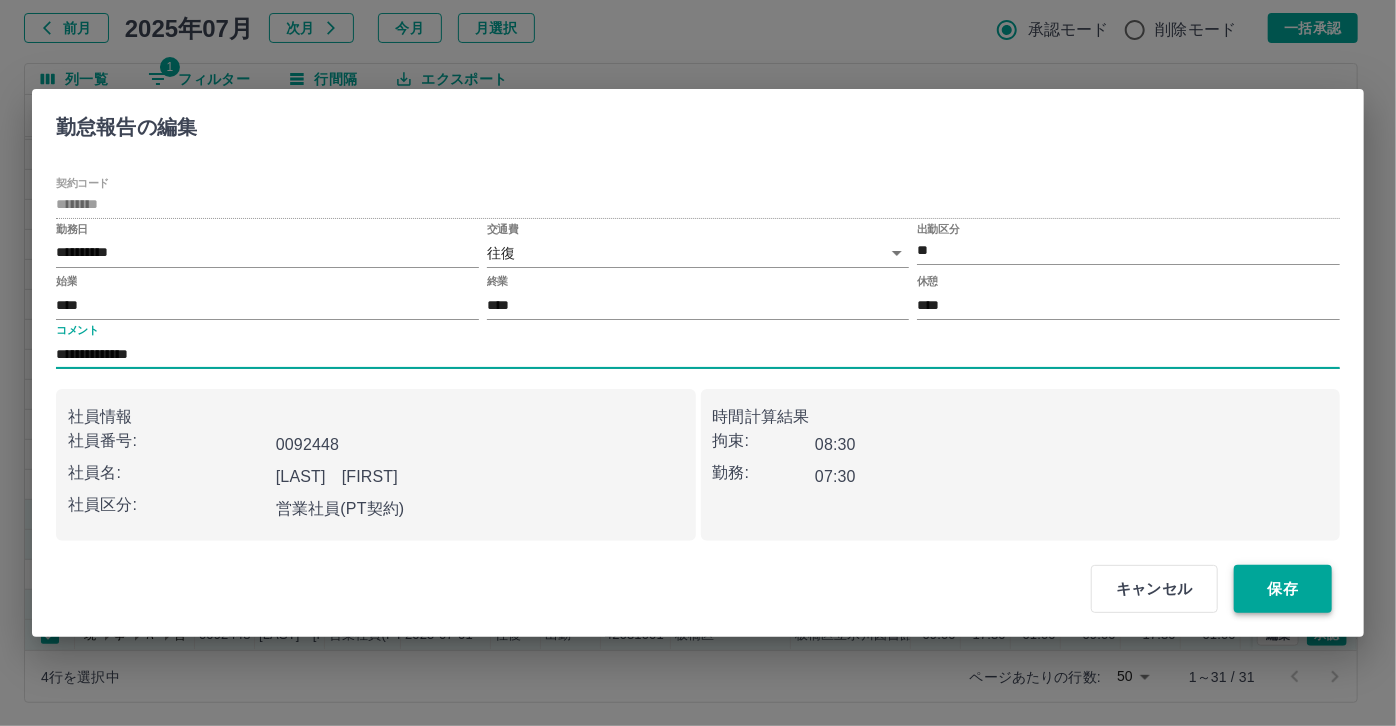 type on "**********" 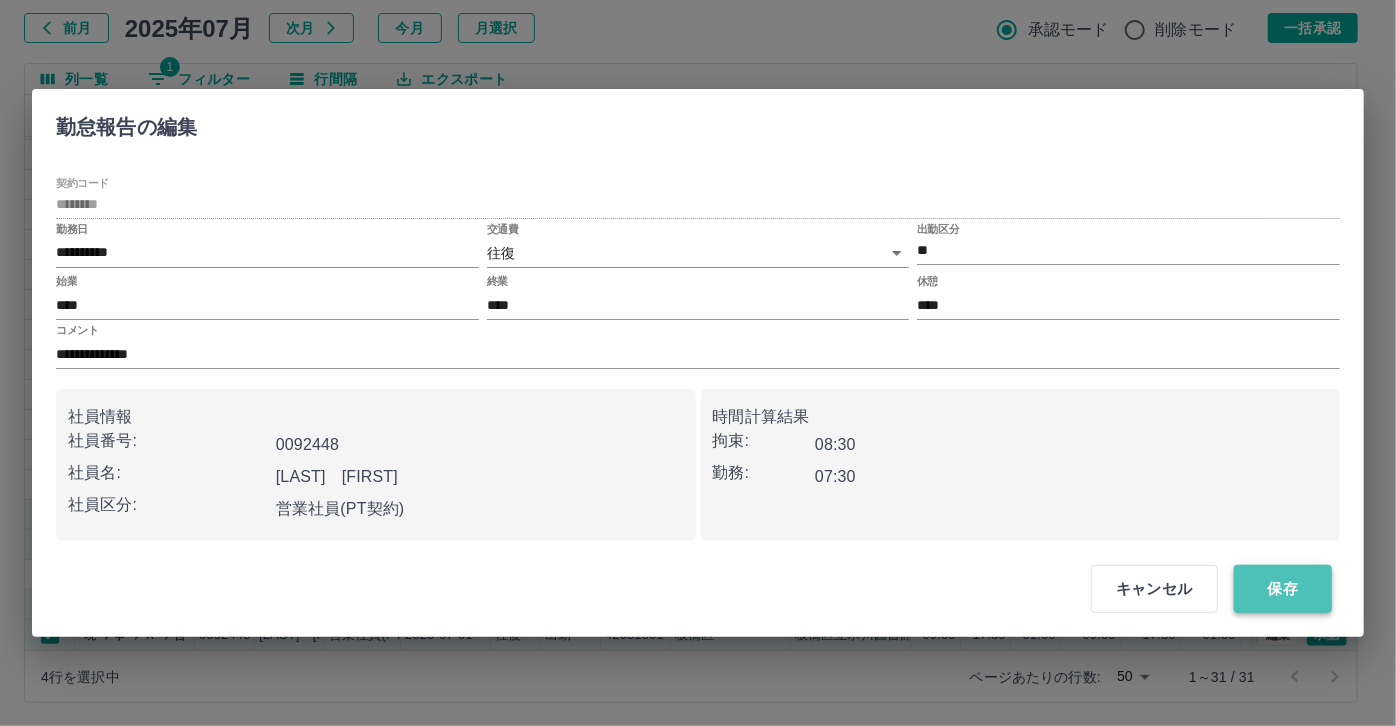 click on "保存" at bounding box center (1283, 589) 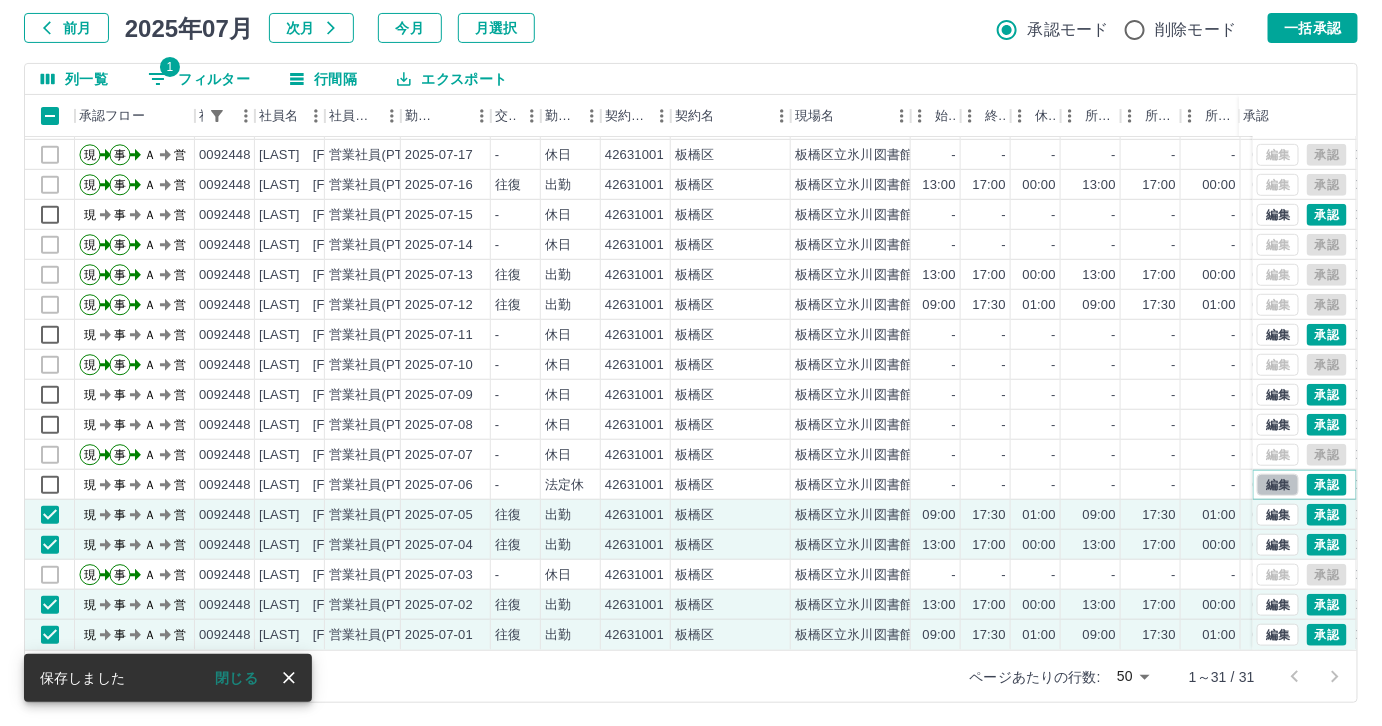 click on "編集" at bounding box center [1278, 485] 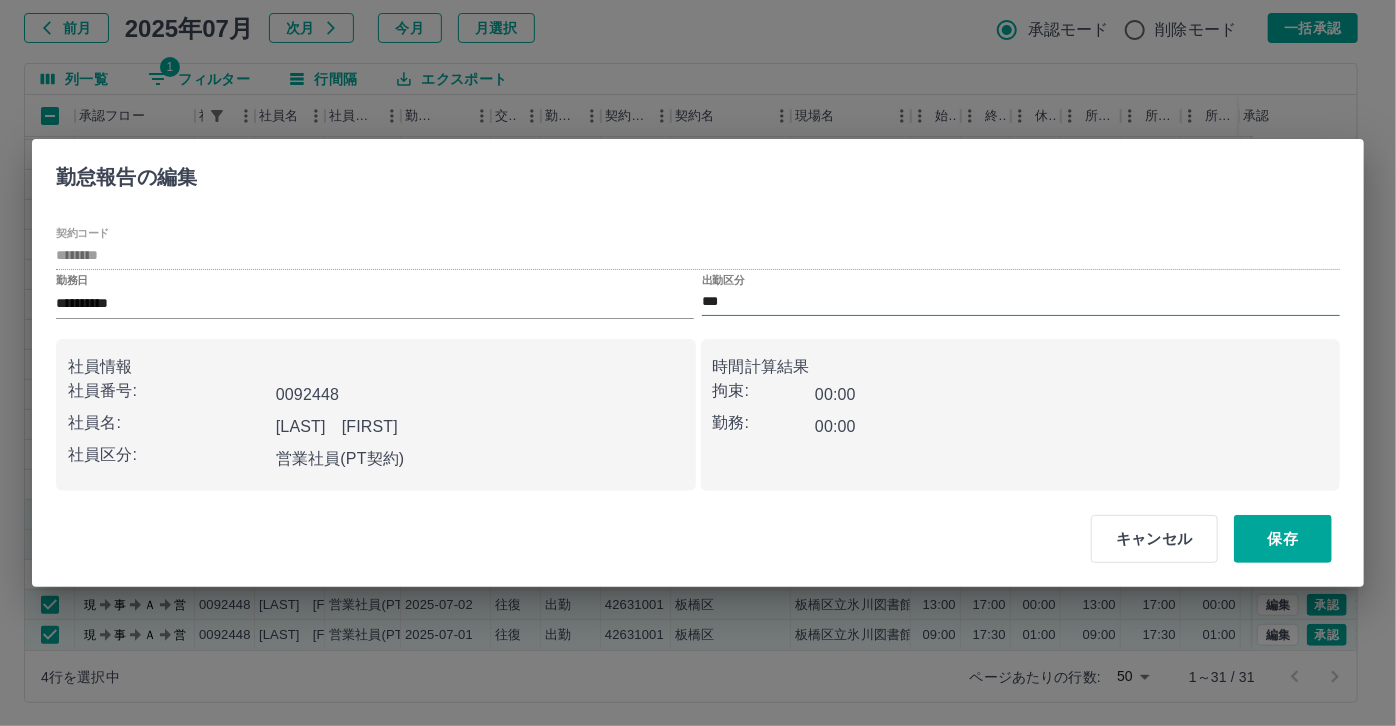 click on "***" at bounding box center [1021, 302] 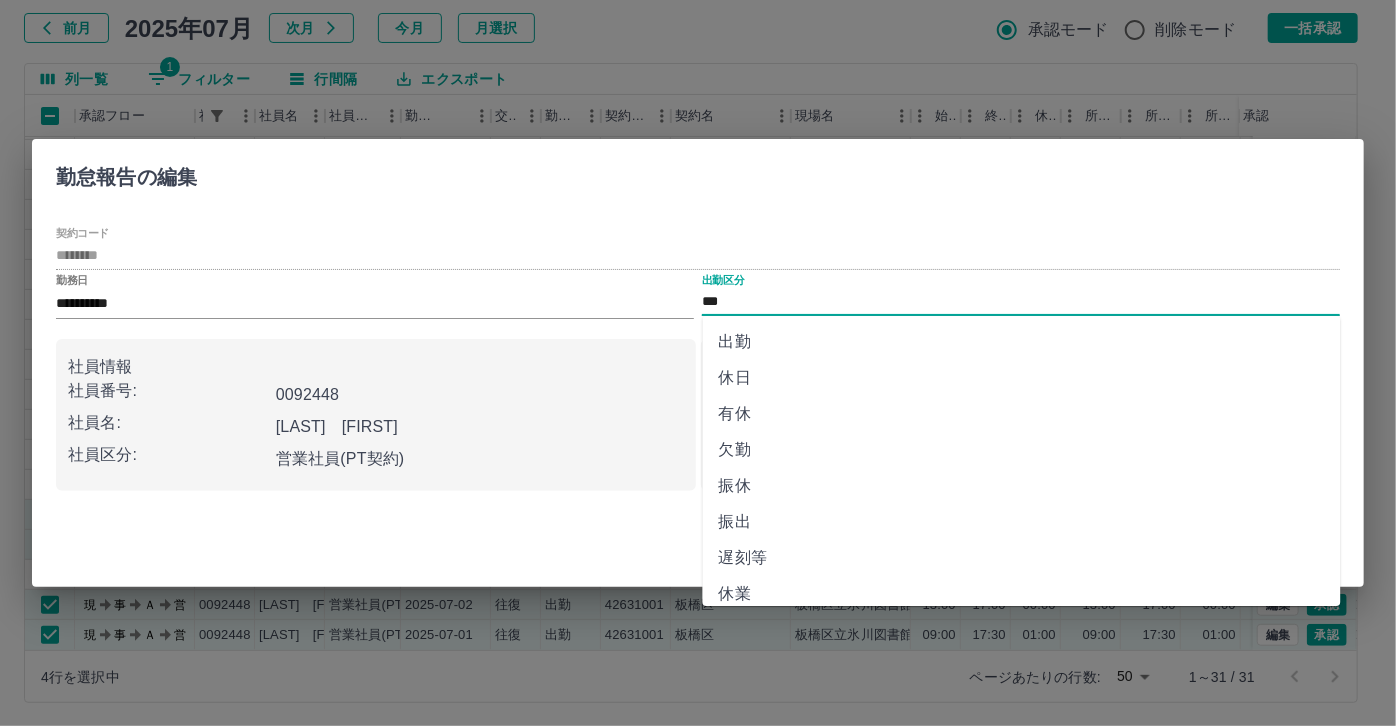 click on "出勤" at bounding box center (1022, 342) 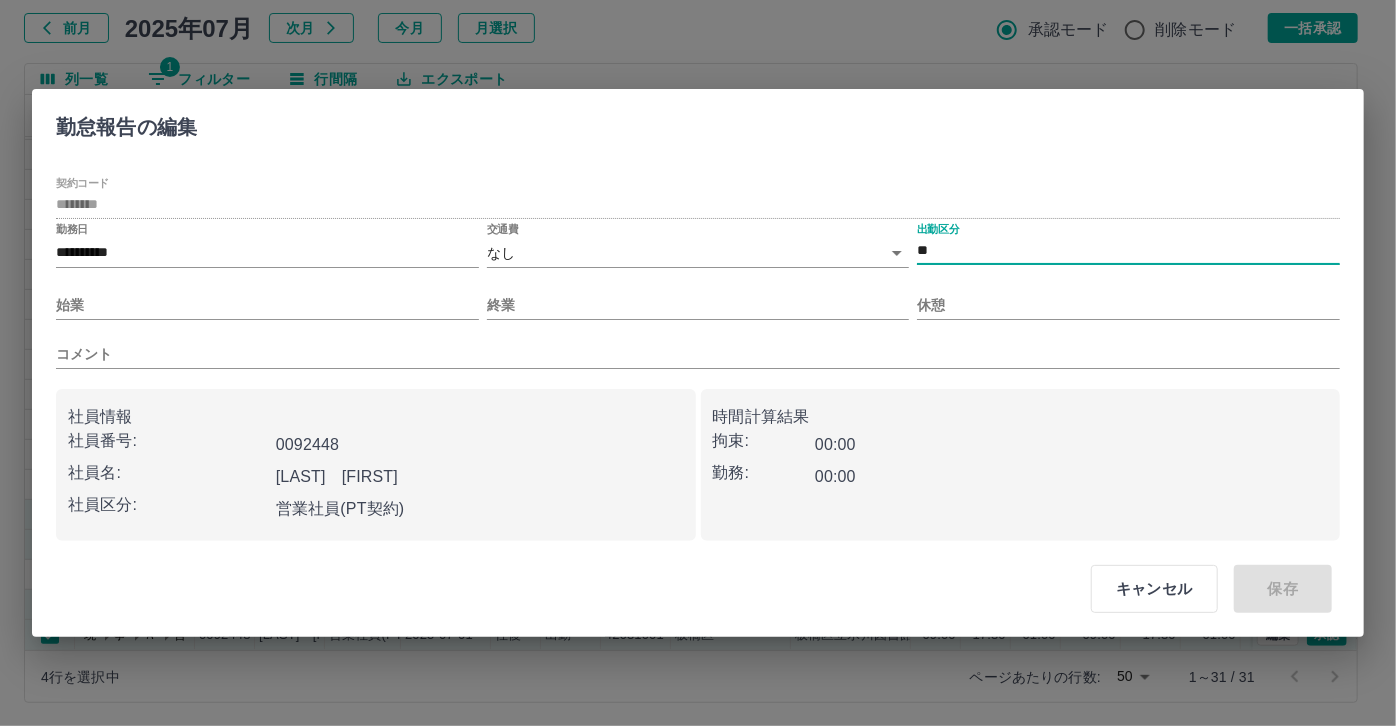 click on "SDH勤怠 伊藤　律子 勤務実績承認 前月 2025年07月 次月 今月 月選択 承認モード 削除モード 一括承認 列一覧 1 フィルター 行間隔 エクスポート 承認フロー 社員番号 社員名 社員区分 勤務日 交通費 勤務区分 契約コード 契約名 現場名 始業 終業 休憩 所定開始 所定終業 所定休憩 拘束 勤務 遅刻等 コメント ステータス 承認 現 事 Ａ 営 0092448 江連　聡 営業社員(PT契約) 2025-07-19 往復 出勤 42631001 板橋区 板橋区立氷川図書館 09:00 17:30 01:00 09:00 17:30 01:00 08:30 07:30 00:00 AM承認待 現 事 Ａ 営 0092448 江連　聡 営業社員(PT契約) 2025-07-18 往復 出勤 42631001 板橋区 板橋区立氷川図書館 13:00 17:00 00:00 13:00 17:00 00:00 04:00 04:00 00:00 AM承認待 現 事 Ａ 営 0092448 江連　聡 営業社員(PT契約) 2025-07-17  -  休日 42631001 板橋区 板橋区立氷川図書館 - - - - - - 00:00 00:00 00:00 AM承認待 現 事 Ａ 営 0092448 -" at bounding box center (698, 304) 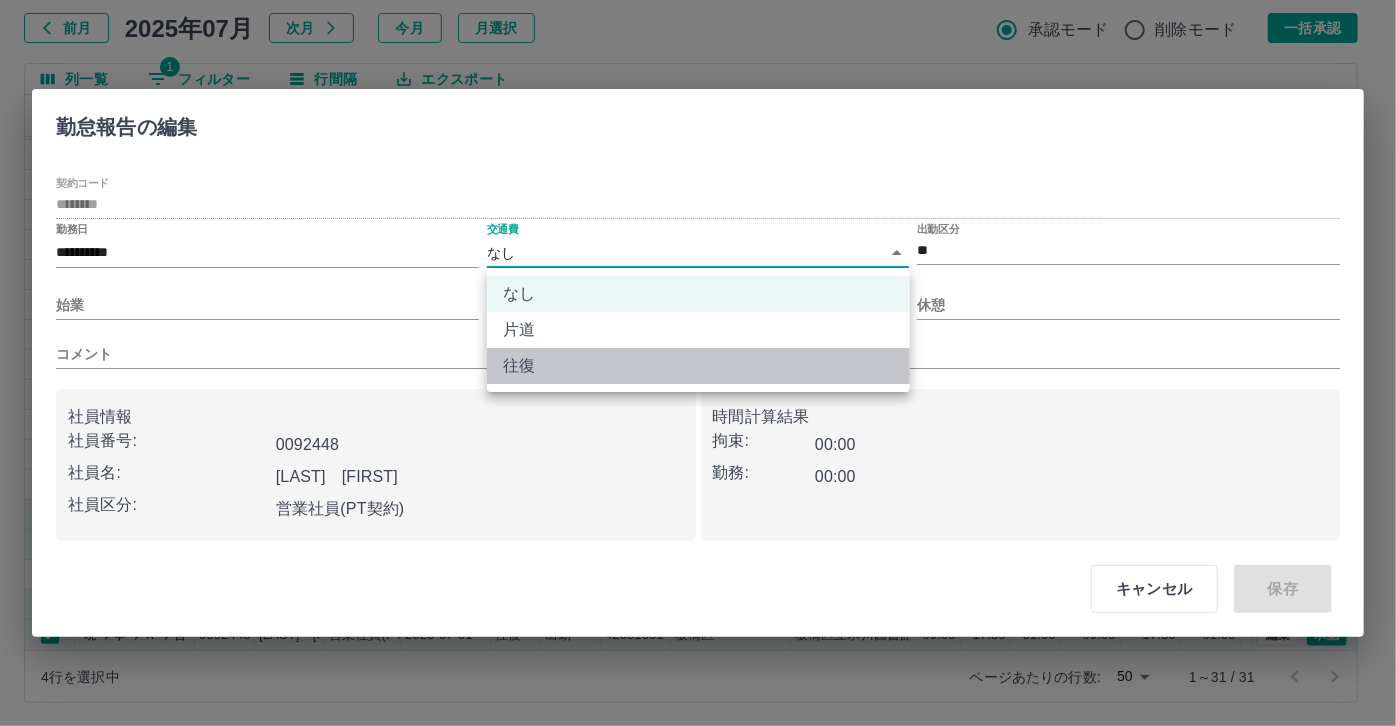 click on "往復" at bounding box center (698, 366) 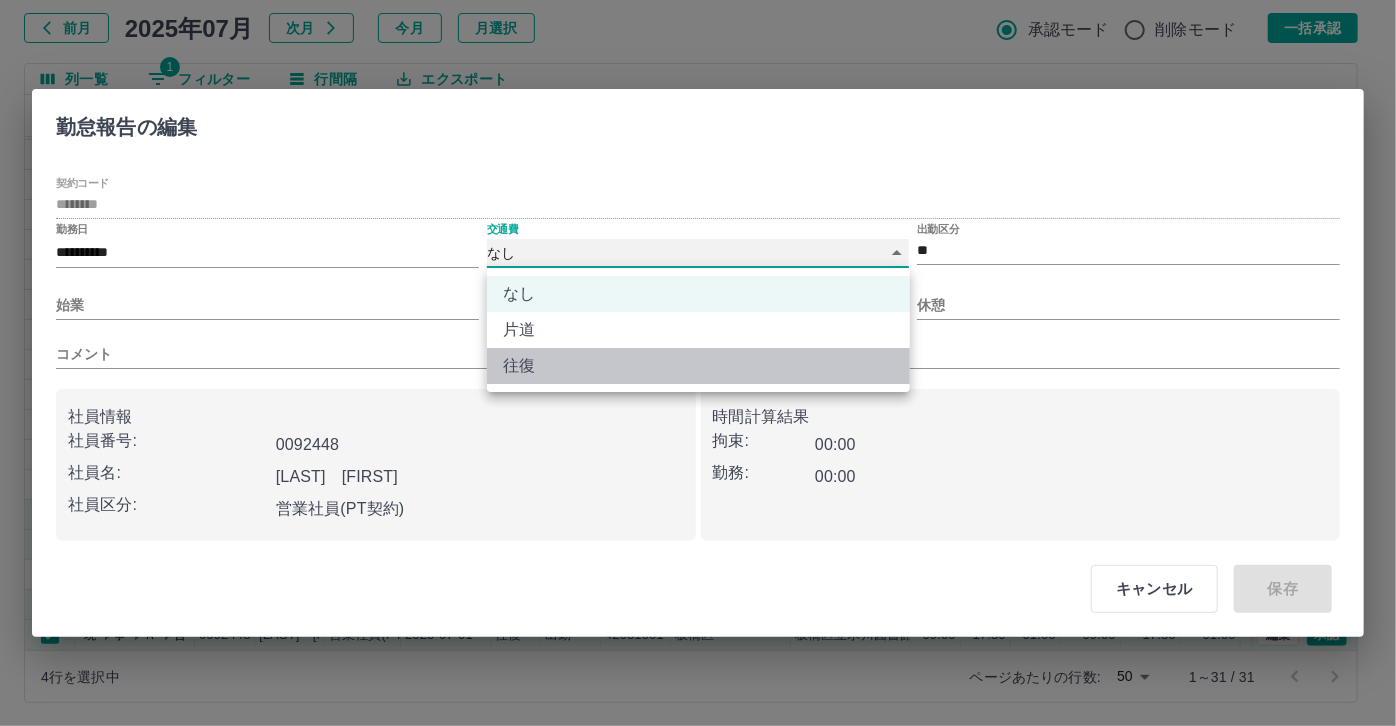 type on "******" 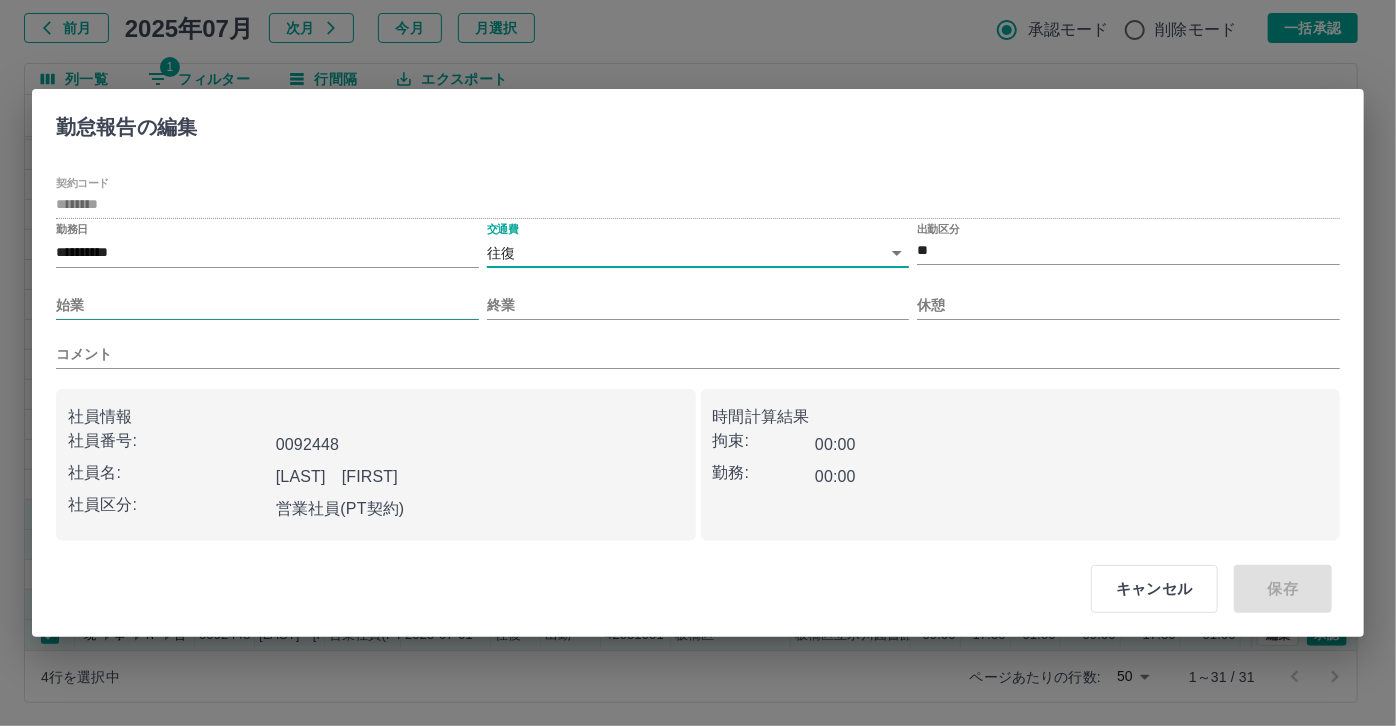 click on "始業" at bounding box center (267, 305) 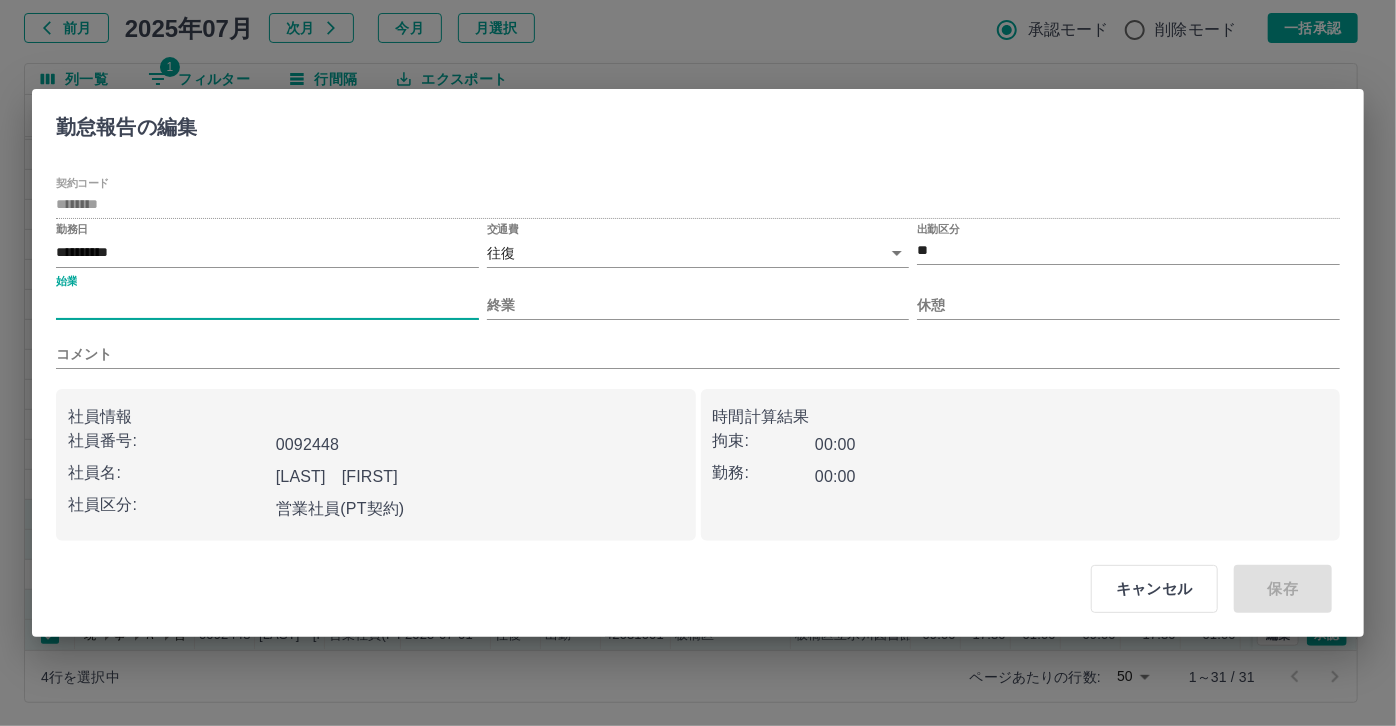 type on "****" 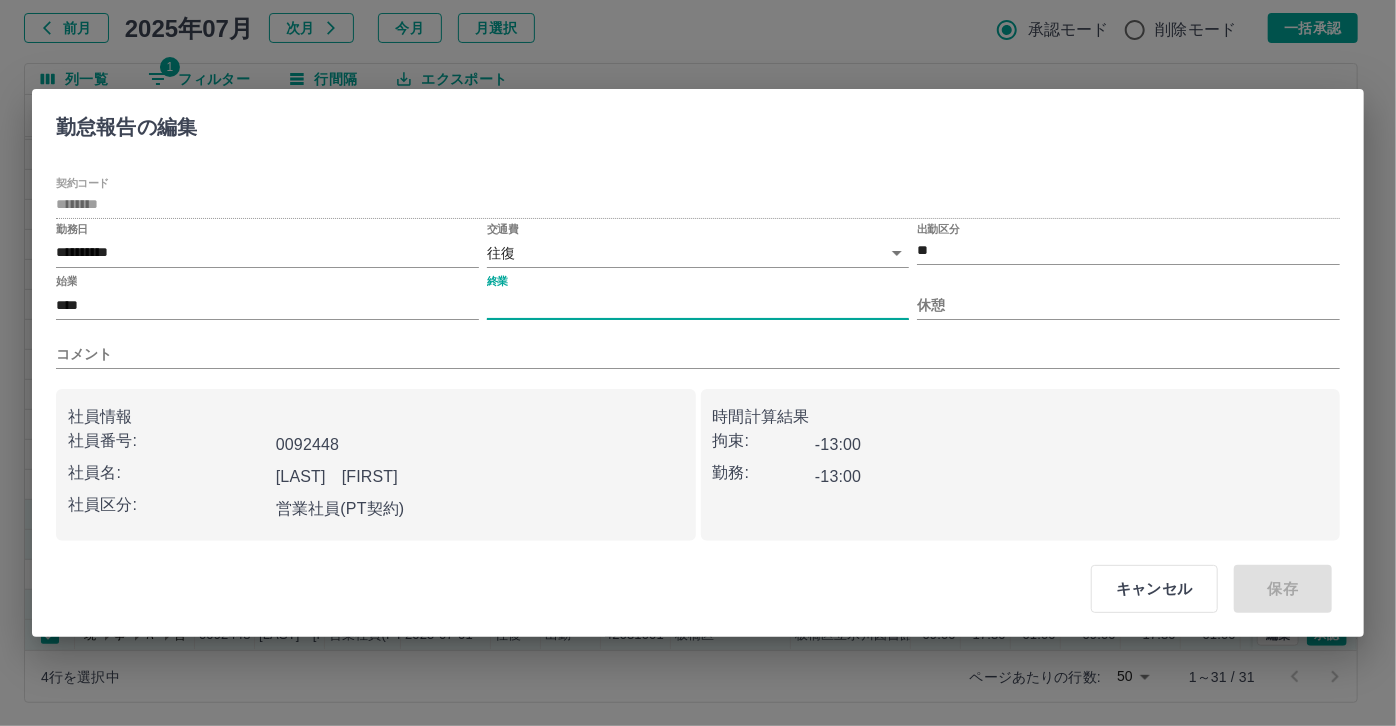 click on "終業" at bounding box center [698, 305] 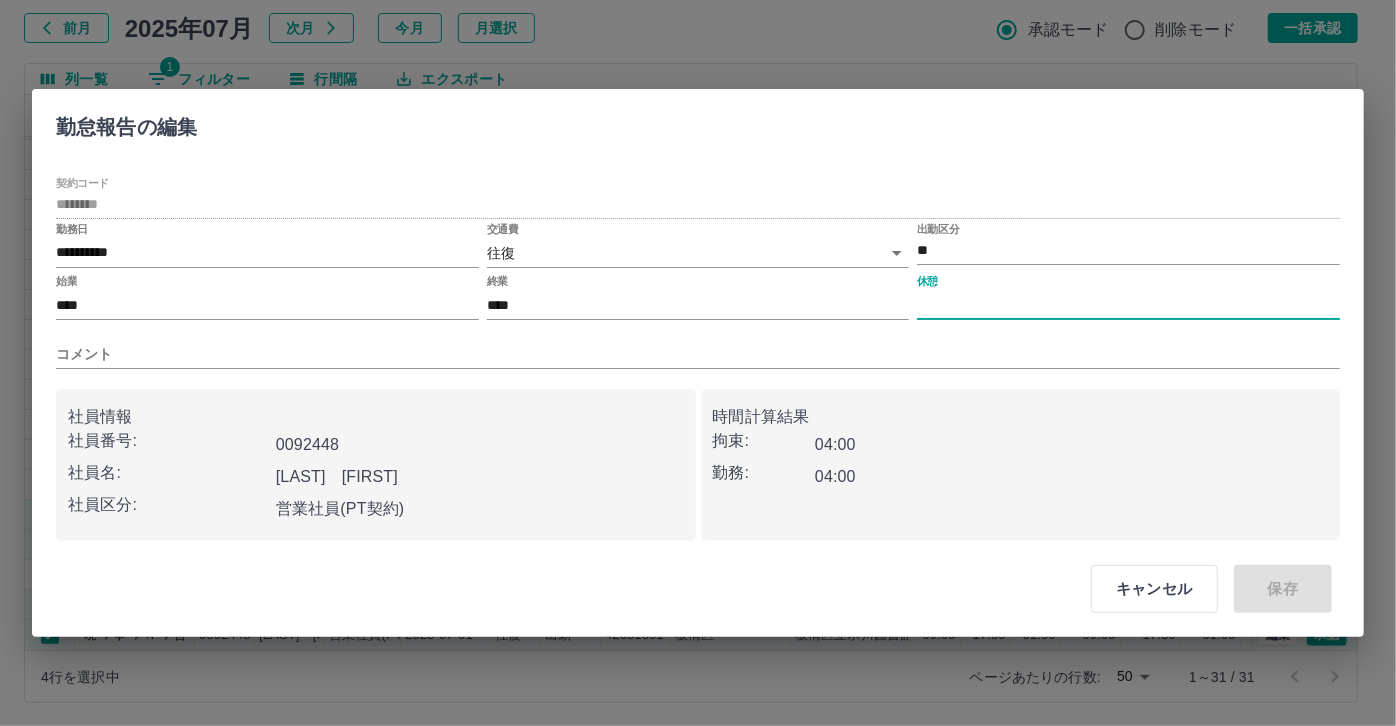 click on "休憩" at bounding box center (1128, 305) 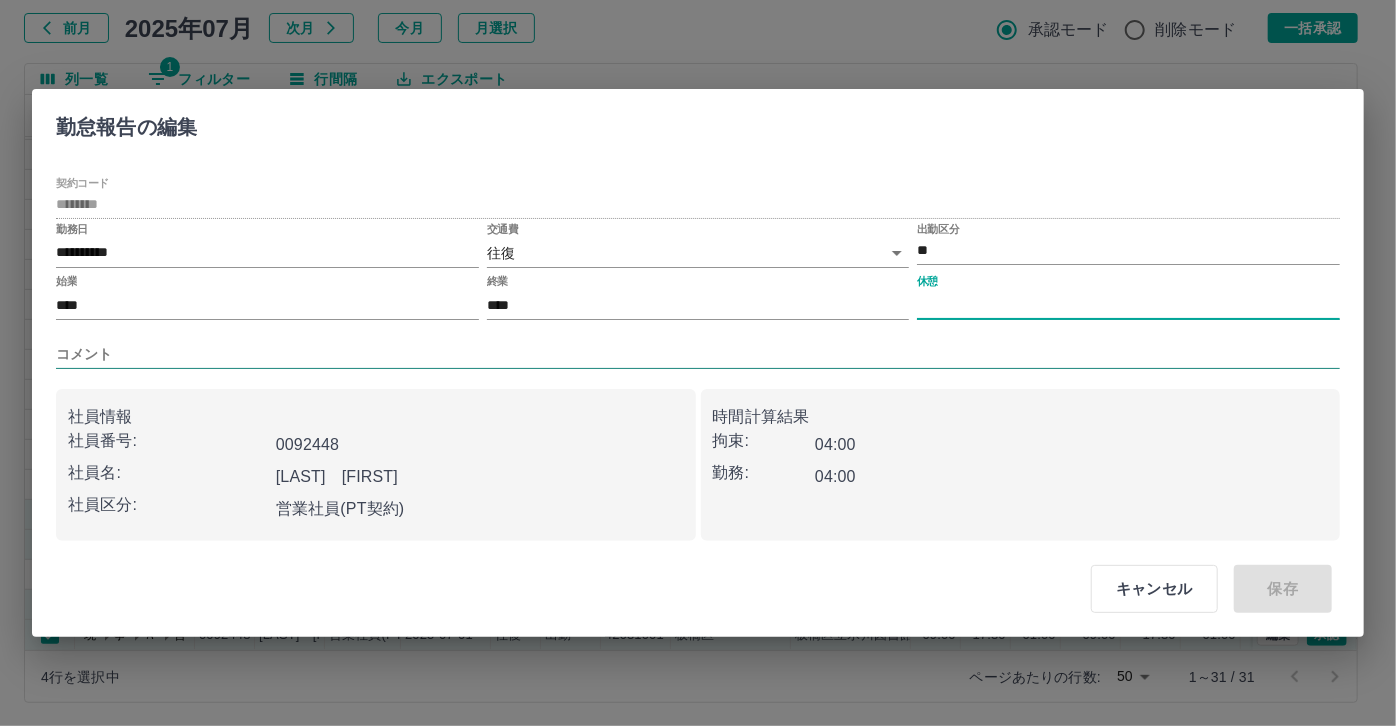 type on "****" 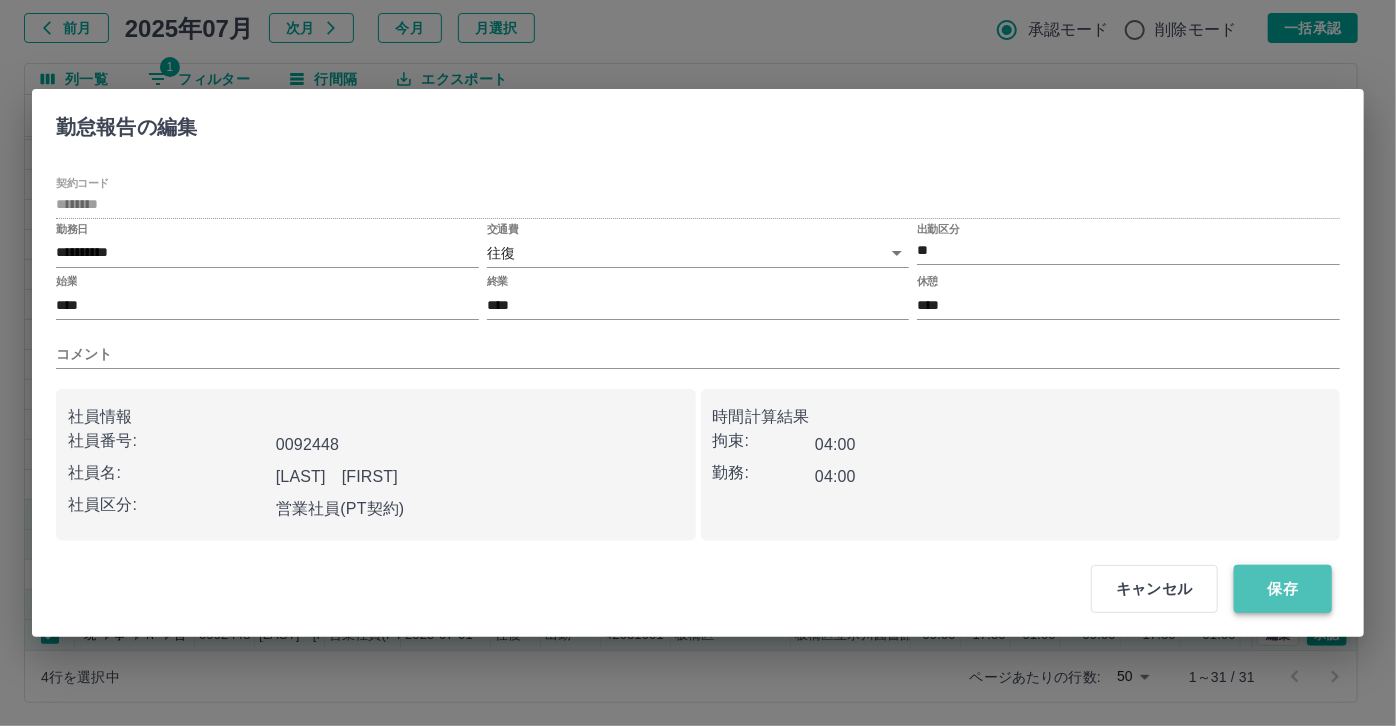 click on "保存" at bounding box center (1283, 589) 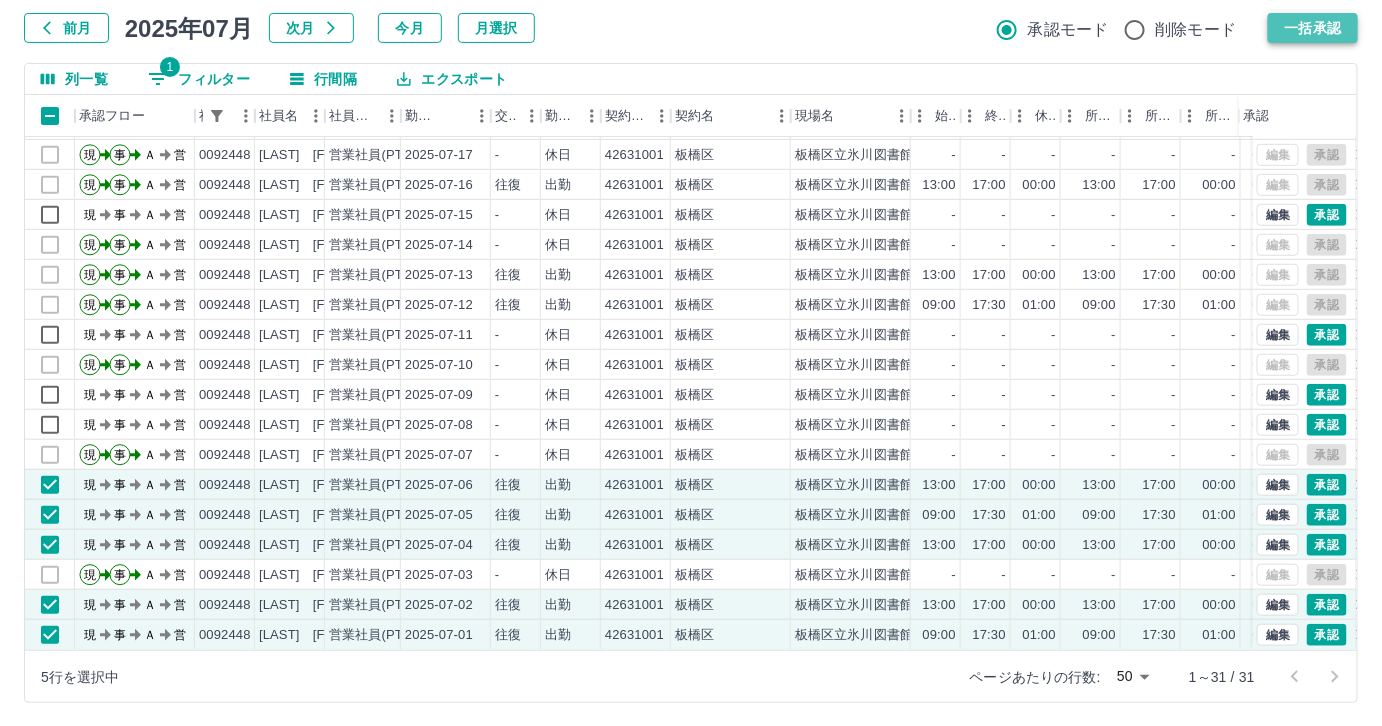 click on "一括承認" at bounding box center [1313, 28] 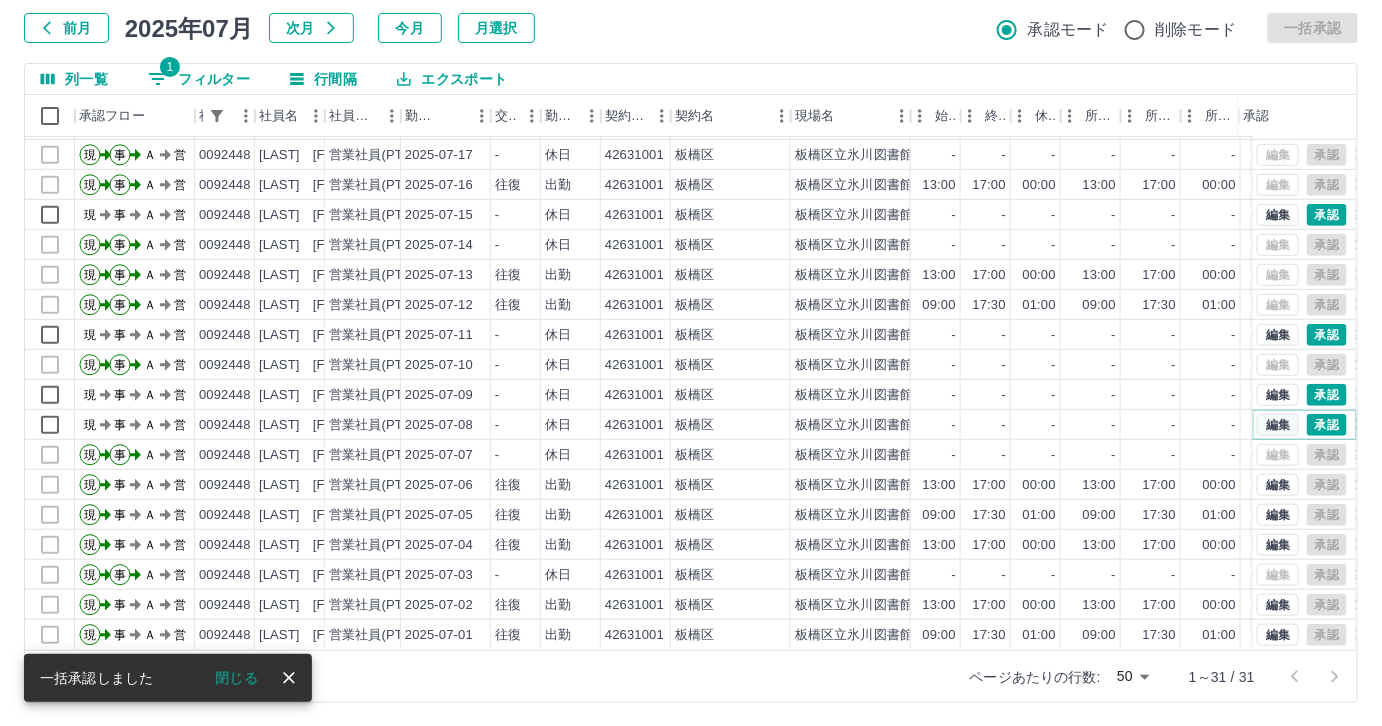 click on "編集" at bounding box center [1278, 425] 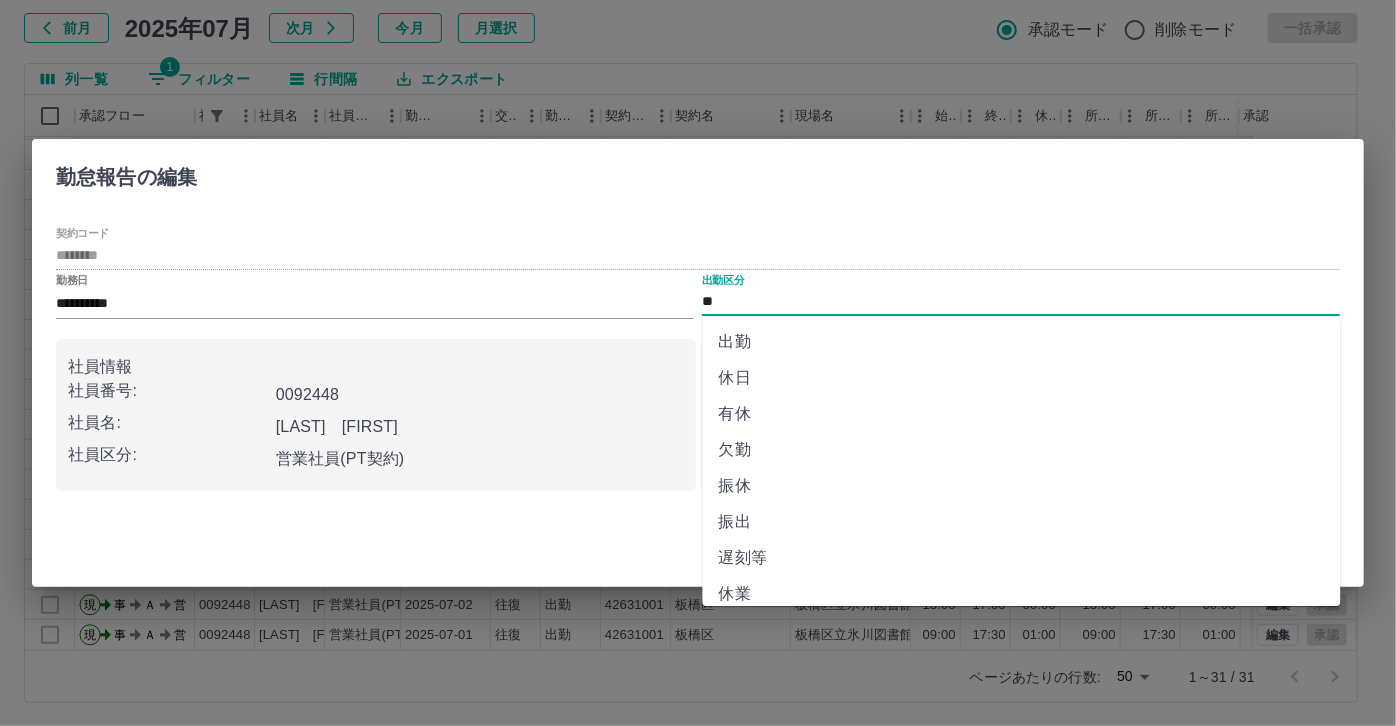 click on "**" at bounding box center (1021, 302) 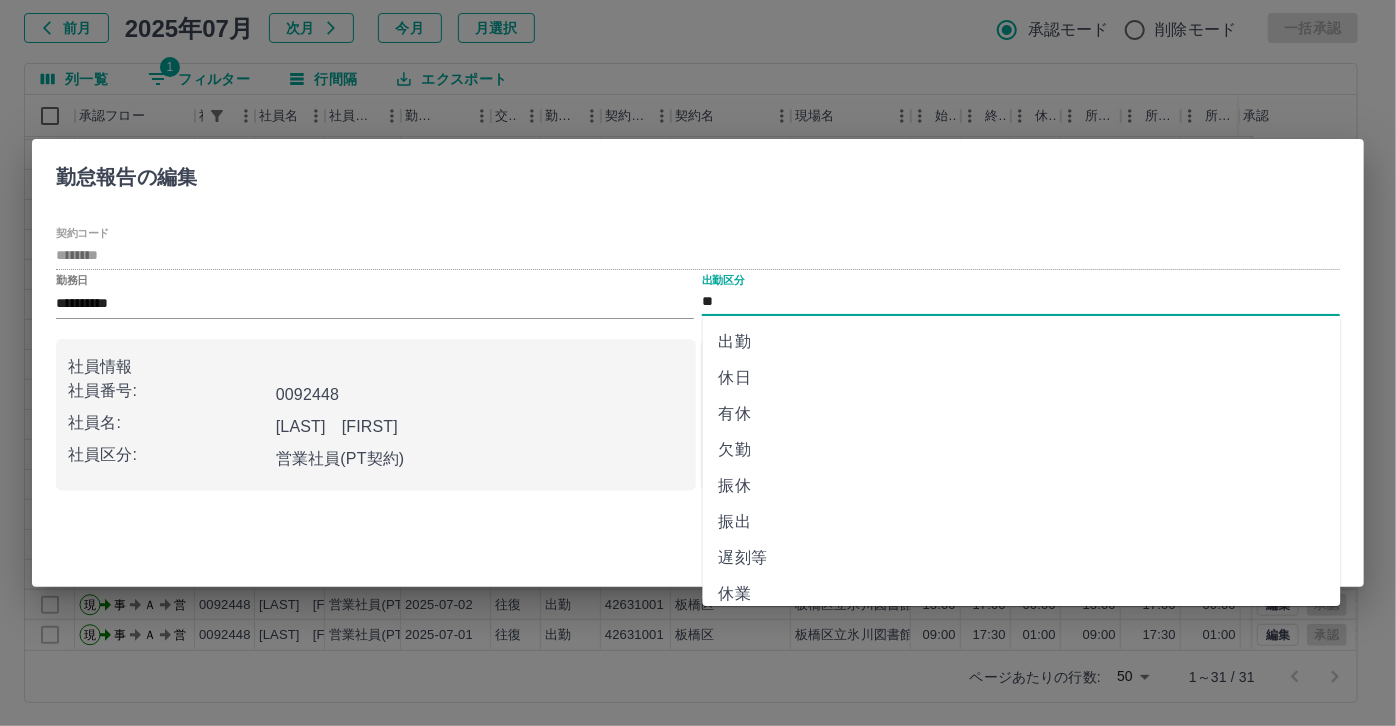 click on "出勤" at bounding box center [1022, 342] 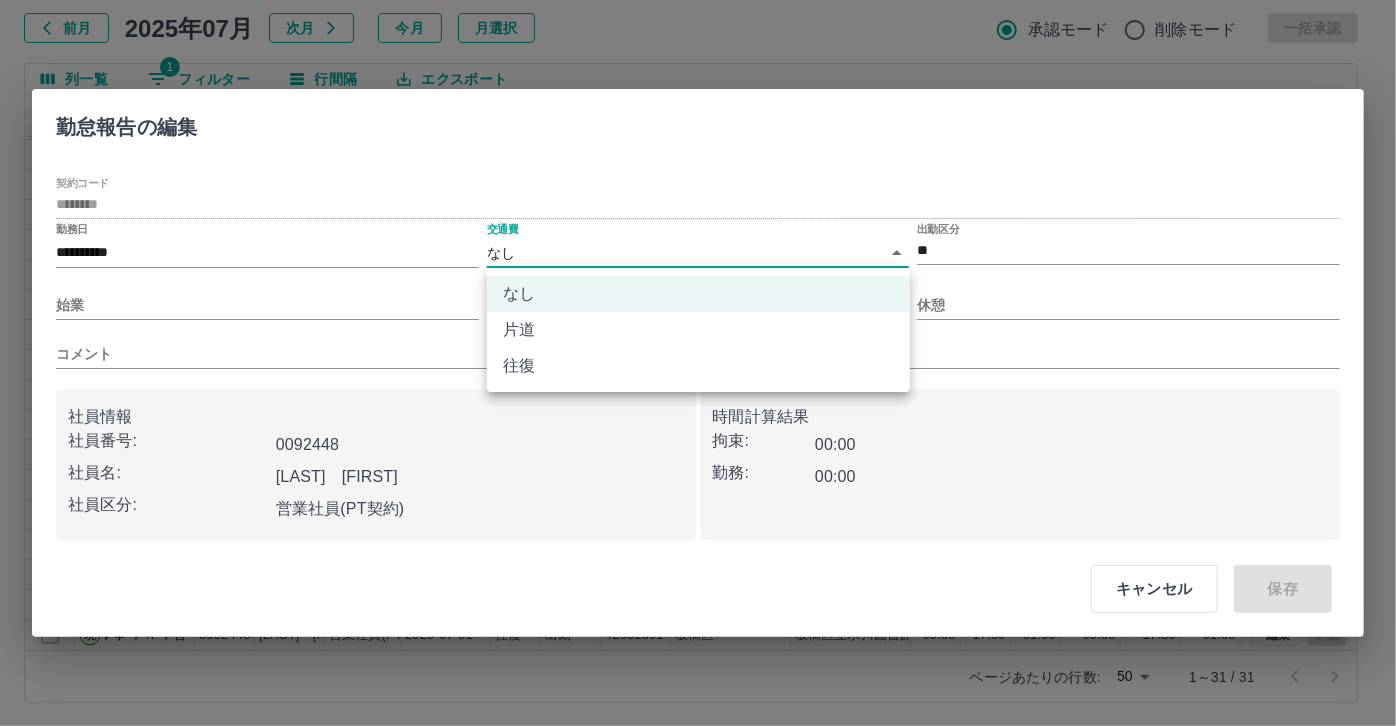 click on "SDH勤怠 伊藤　律子 勤務実績承認 前月 2025年07月 次月 今月 月選択 承認モード 削除モード 一括承認 列一覧 1 フィルター 行間隔 エクスポート 承認フロー 社員番号 社員名 社員区分 勤務日 交通費 勤務区分 契約コード 契約名 現場名 始業 終業 休憩 所定開始 所定終業 所定休憩 拘束 勤務 遅刻等 コメント ステータス 承認 現 事 Ａ 営 0092448 江連　聡 営業社員(PT契約) 2025-07-19 往復 出勤 42631001 板橋区 板橋区立氷川図書館 09:00 17:30 01:00 09:00 17:30 01:00 08:30 07:30 00:00 AM承認待 現 事 Ａ 営 0092448 江連　聡 営業社員(PT契約) 2025-07-18 往復 出勤 42631001 板橋区 板橋区立氷川図書館 13:00 17:00 00:00 13:00 17:00 00:00 04:00 04:00 00:00 AM承認待 現 事 Ａ 営 0092448 江連　聡 営業社員(PT契約) 2025-07-17  -  休日 42631001 板橋区 板橋区立氷川図書館 - - - - - - 00:00 00:00 00:00 AM承認待 現 事 Ａ 営 0092448 -" at bounding box center [698, 304] 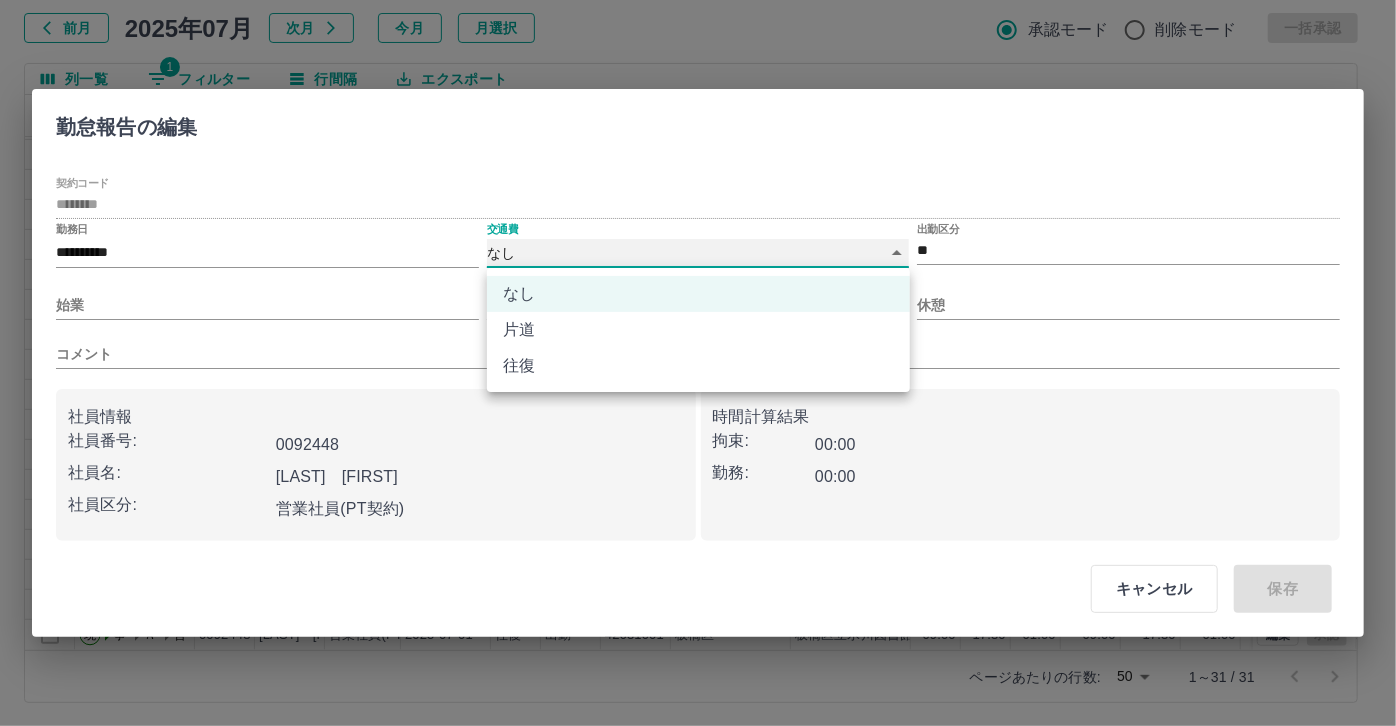 type on "******" 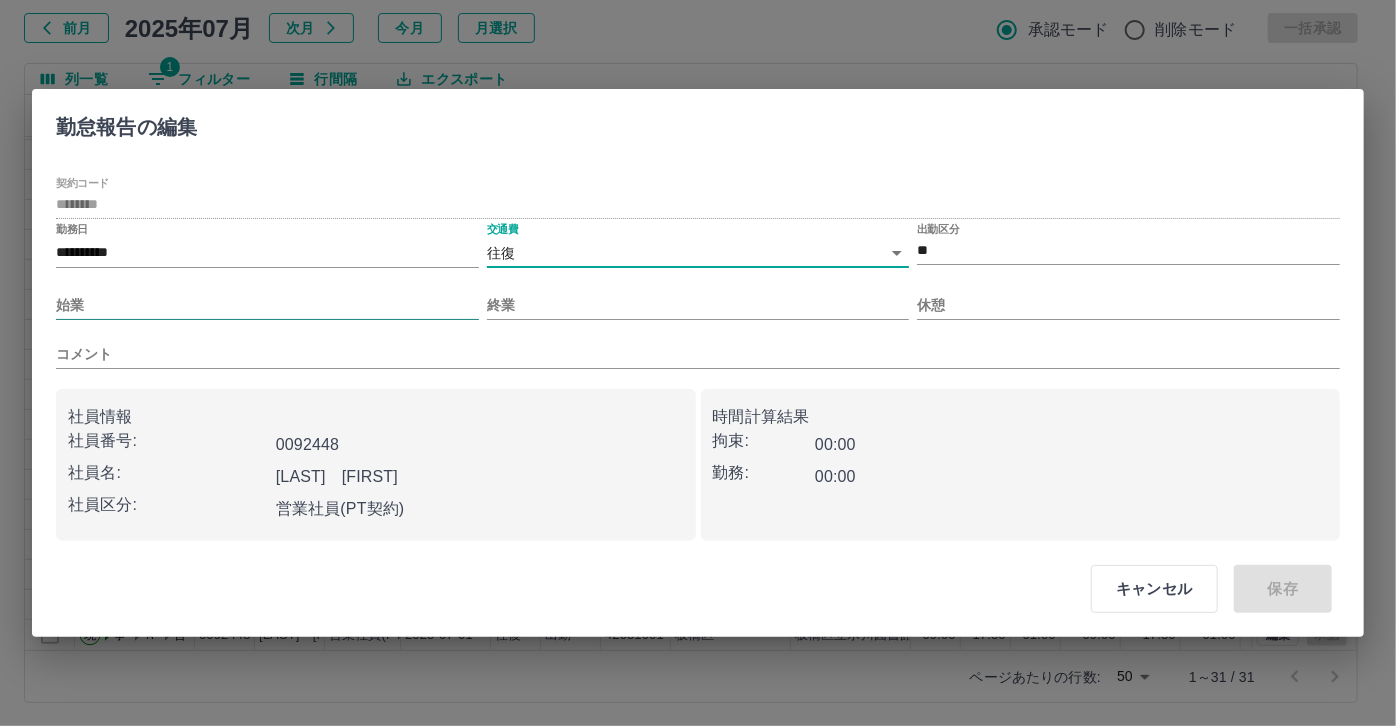 click on "始業" at bounding box center (267, 305) 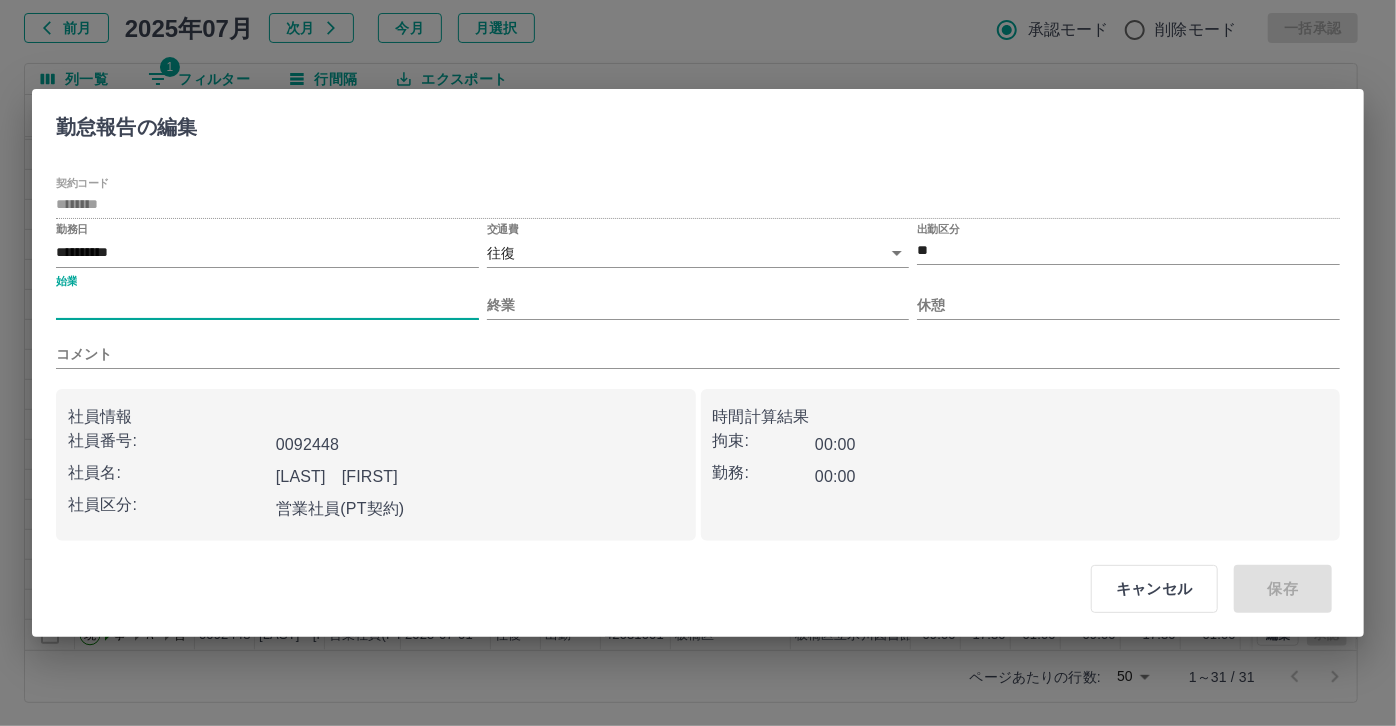 type on "***" 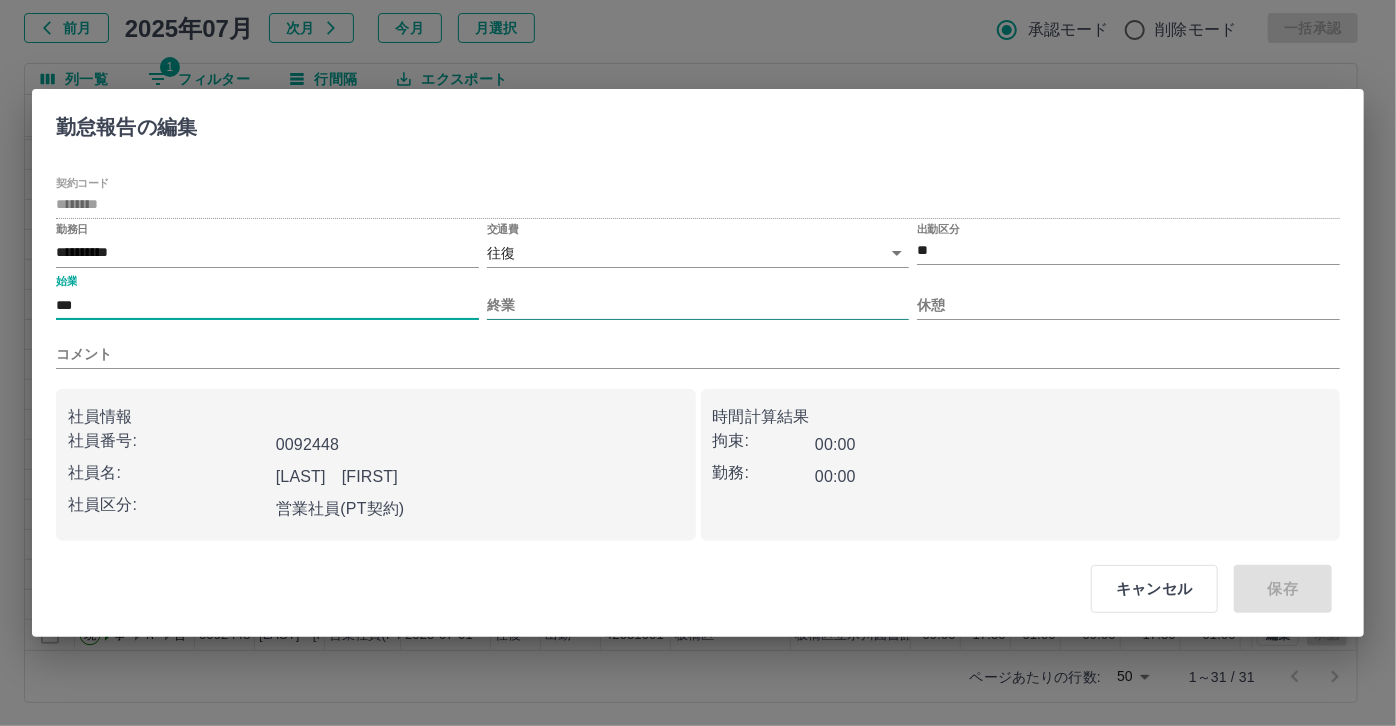 click on "終業" at bounding box center (698, 305) 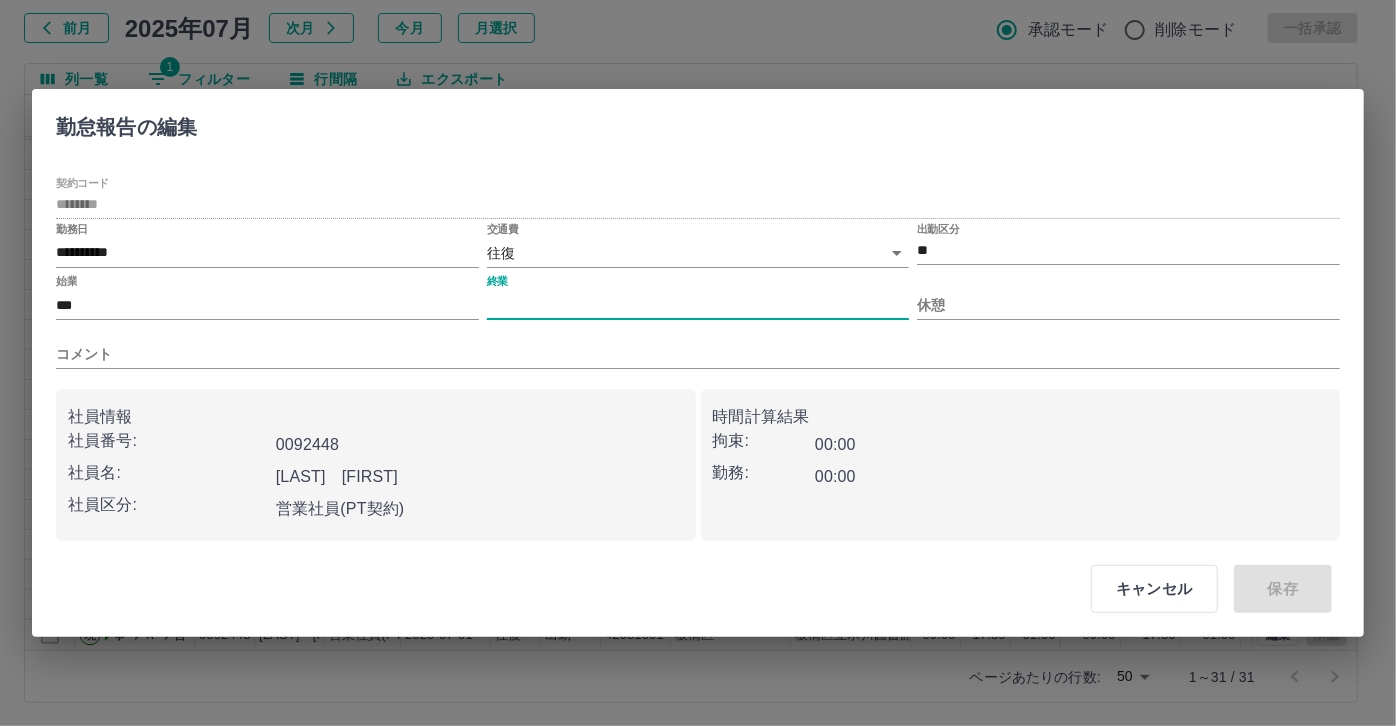 type on "****" 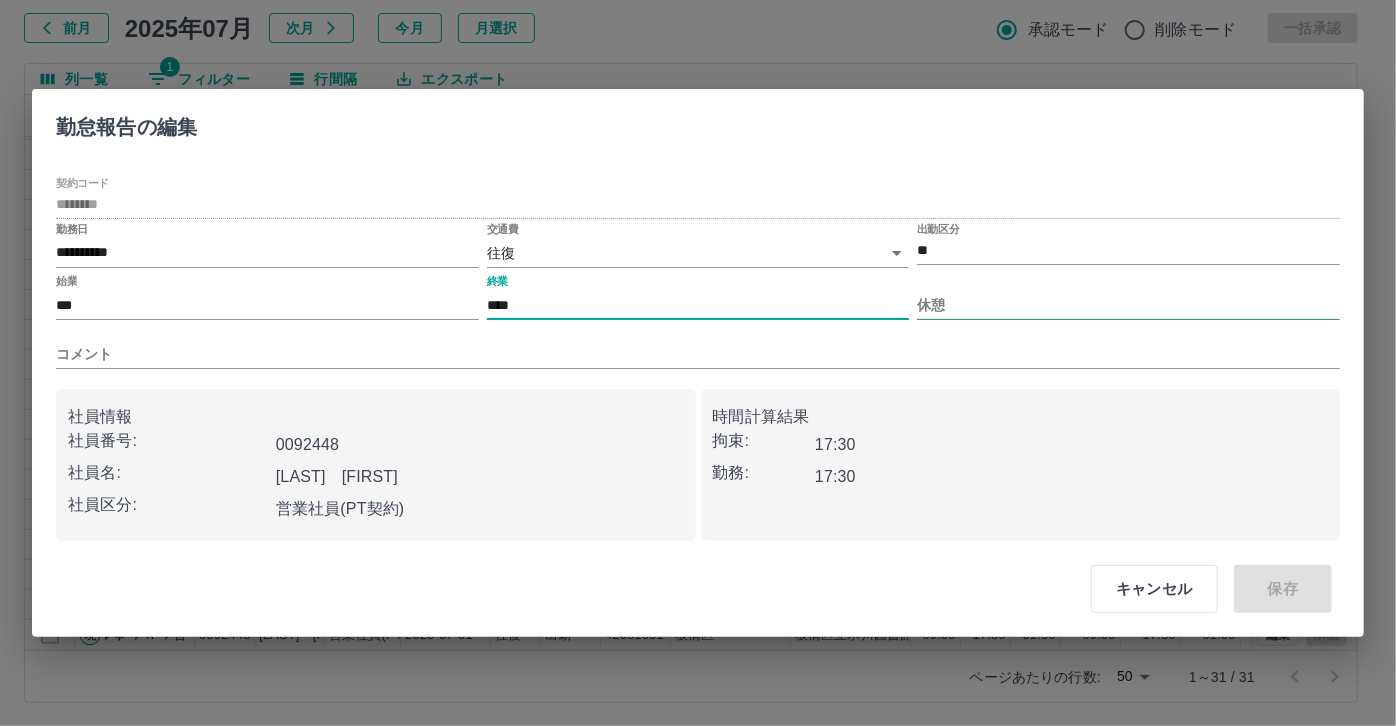 click on "休憩" at bounding box center (1128, 305) 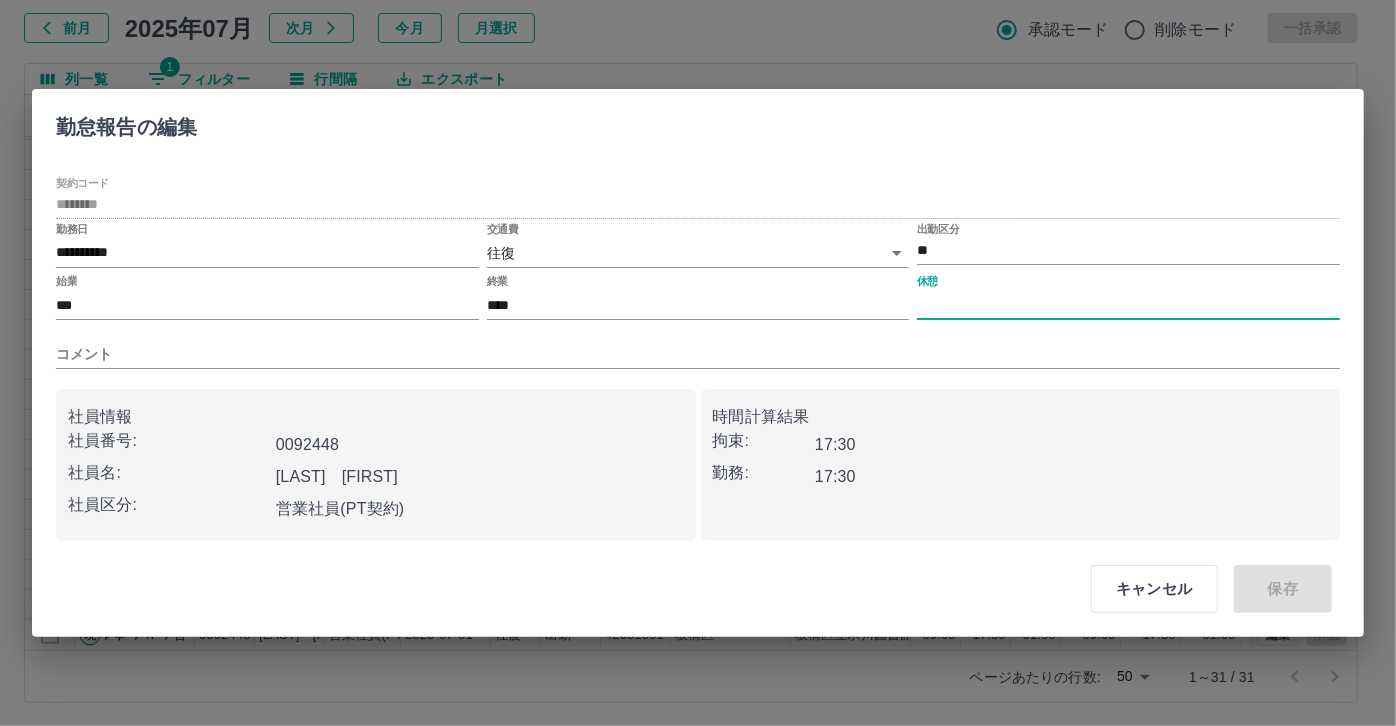 type on "****" 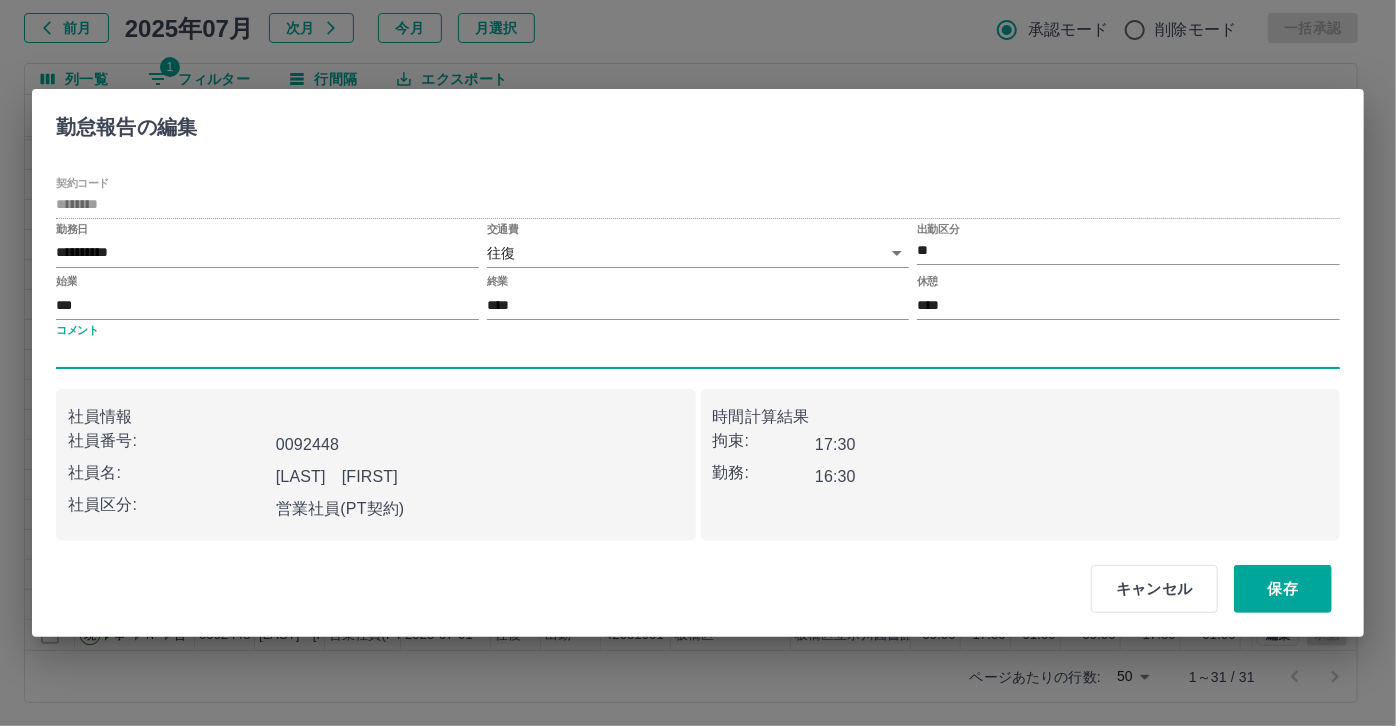 click on "コメント" at bounding box center (698, 354) 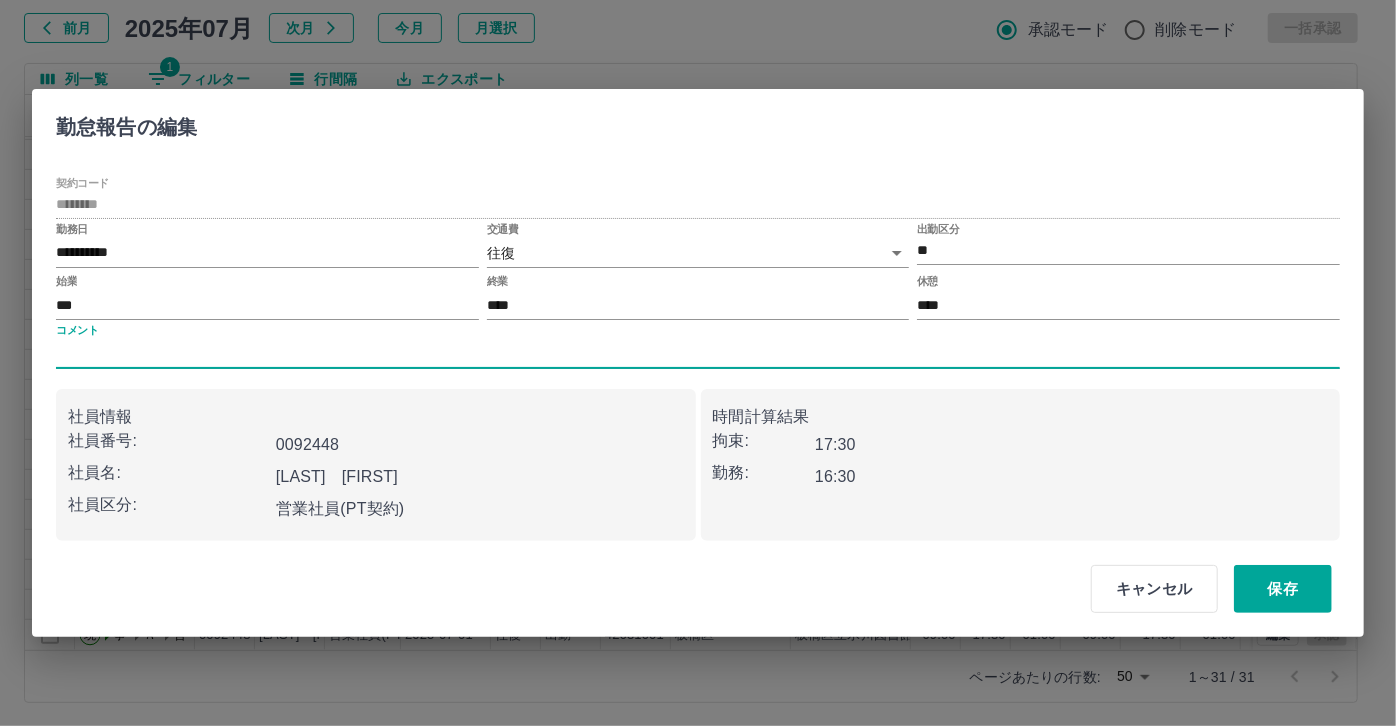 paste on "**********" 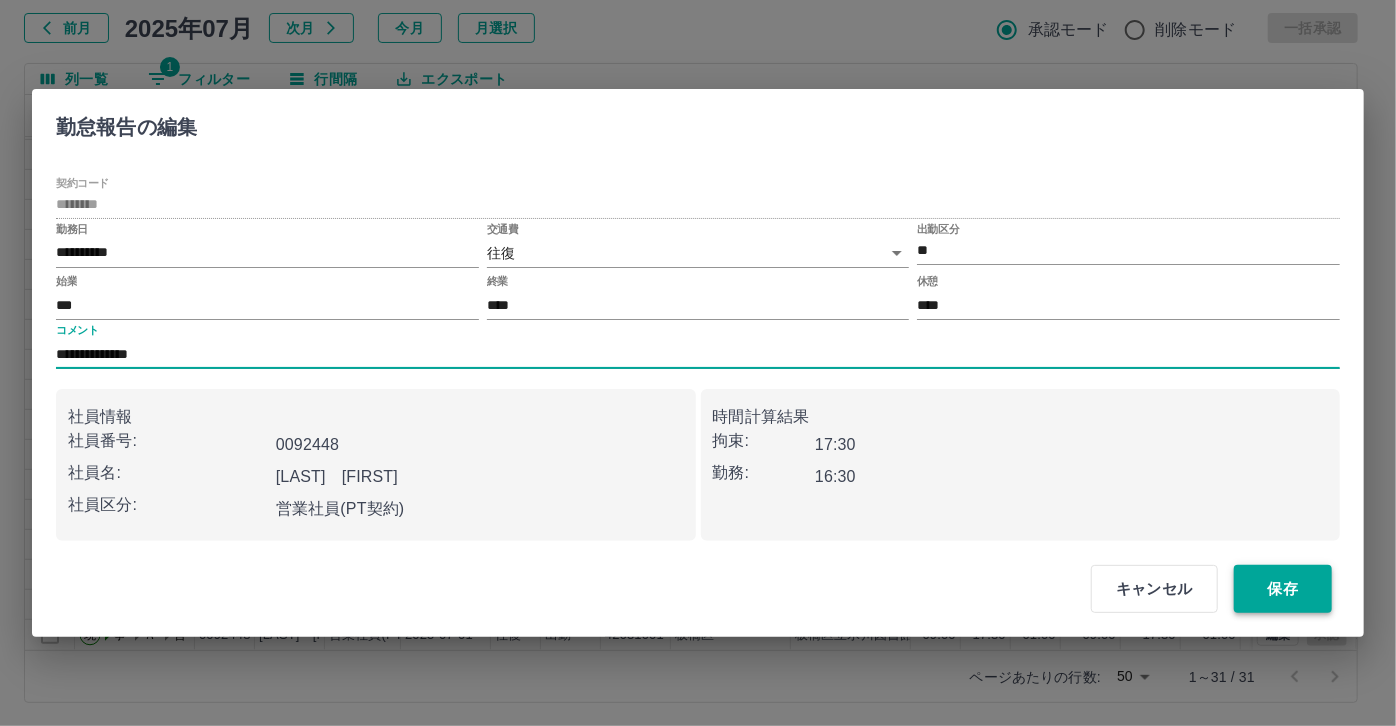 type on "**********" 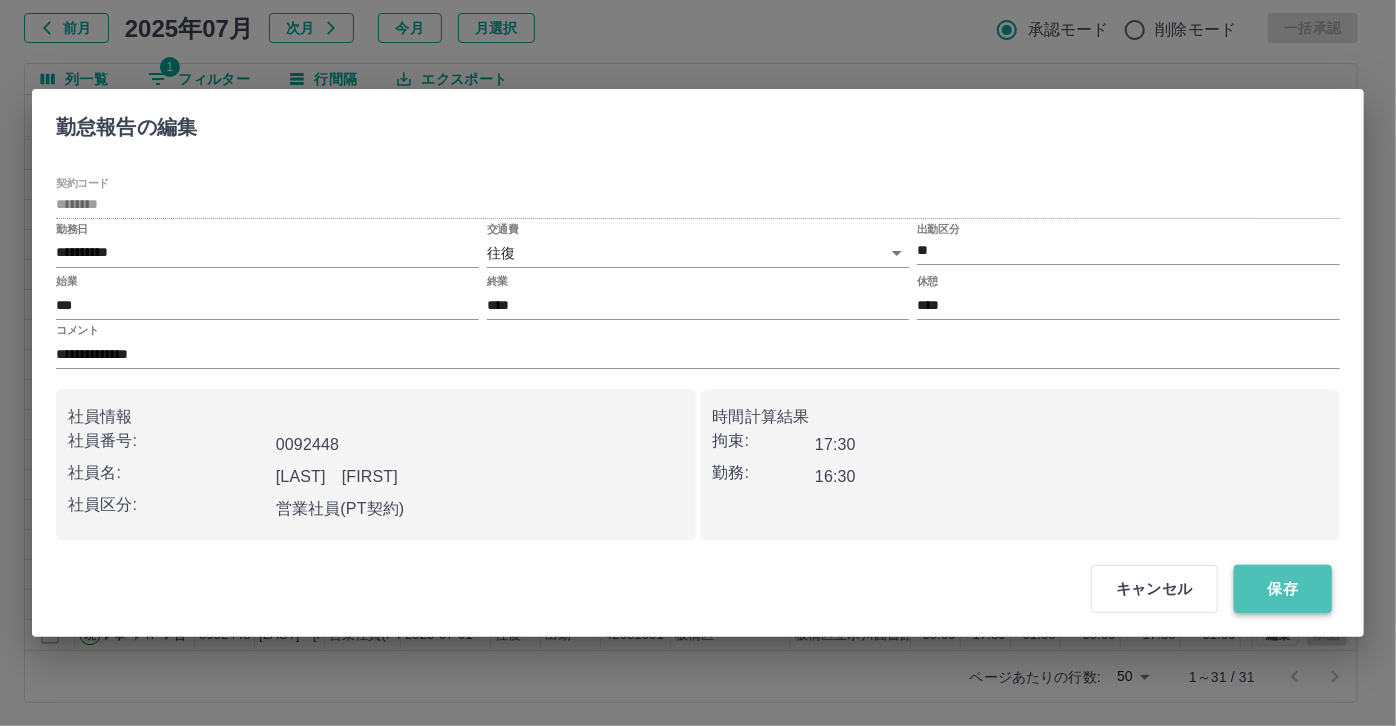 click on "保存" at bounding box center [1283, 589] 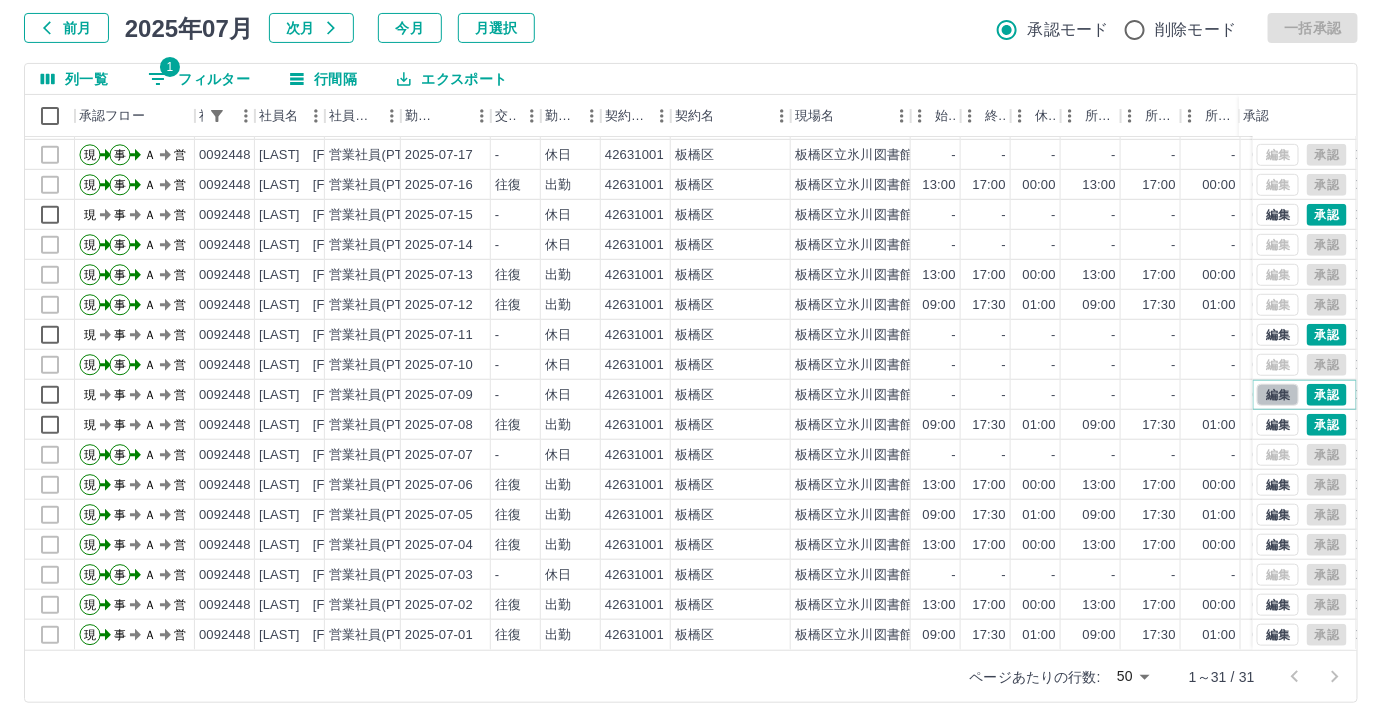 click on "編集" at bounding box center [1278, 395] 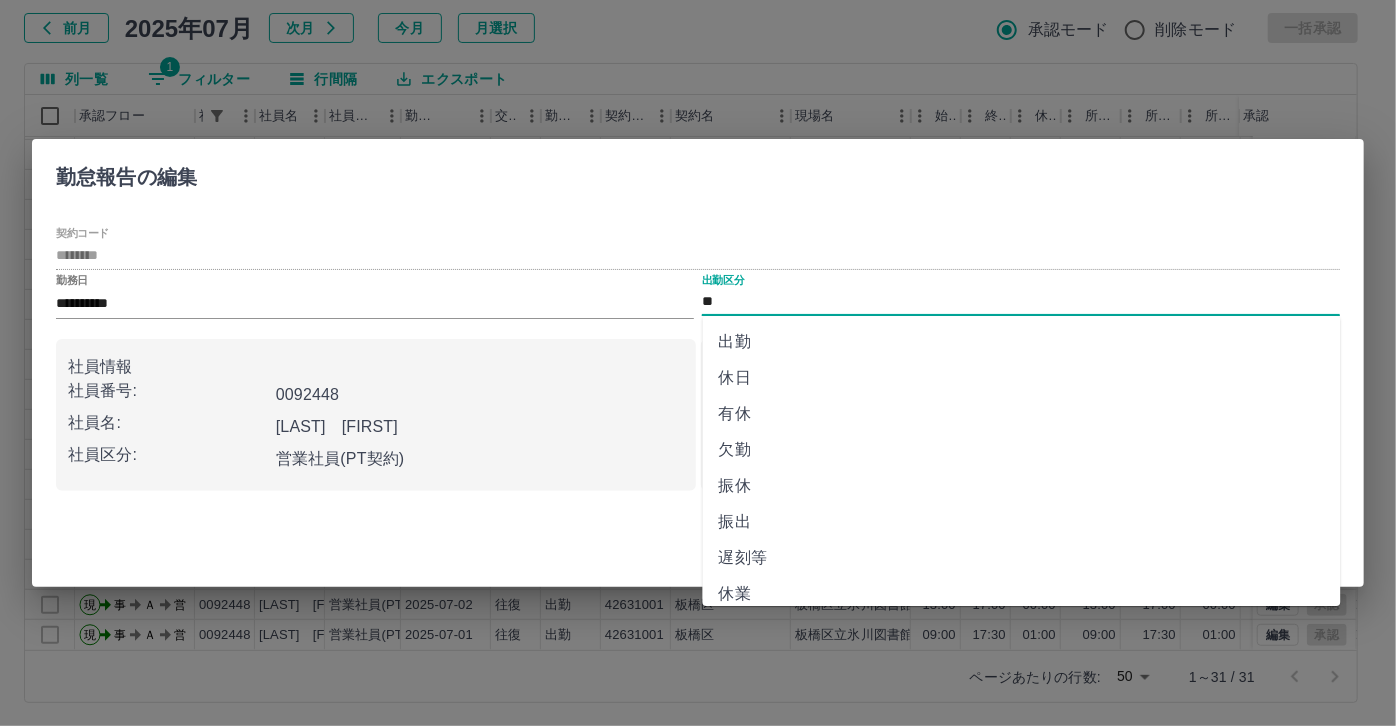 click on "**" at bounding box center [1021, 302] 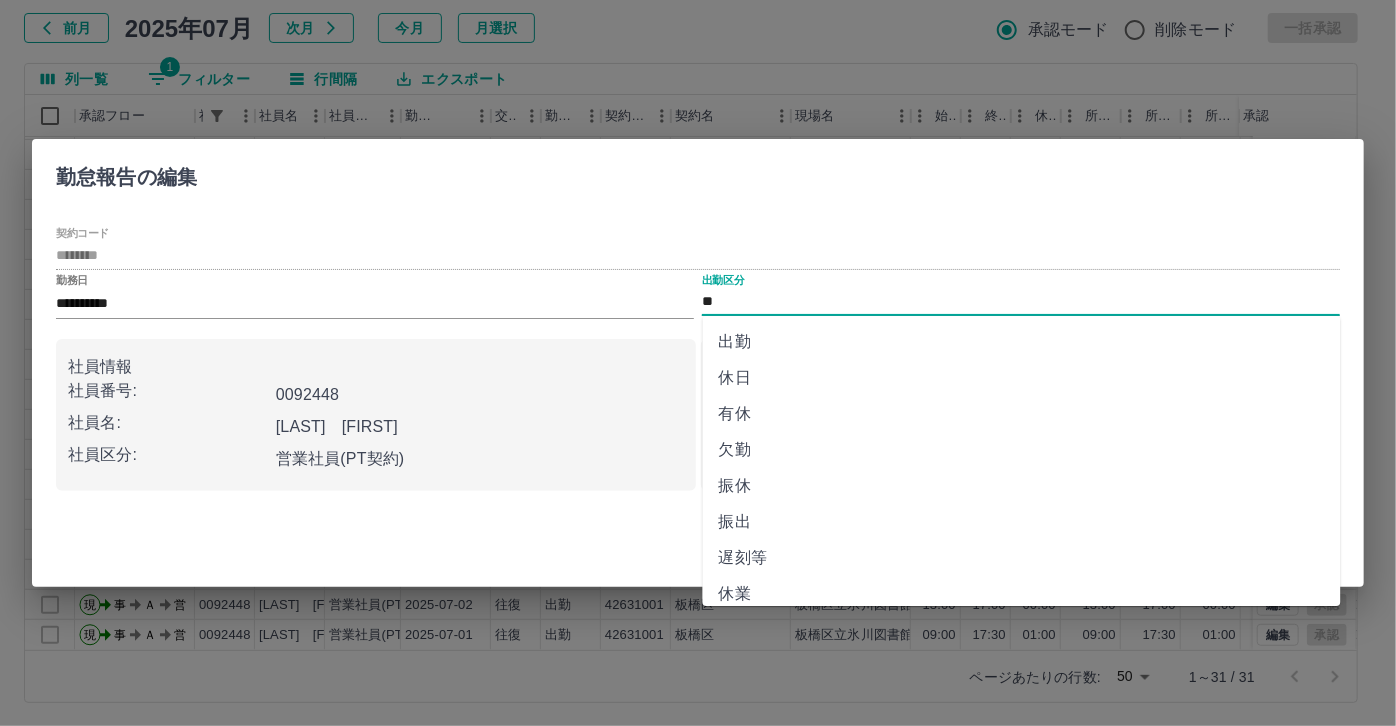 click on "出勤" at bounding box center [1022, 342] 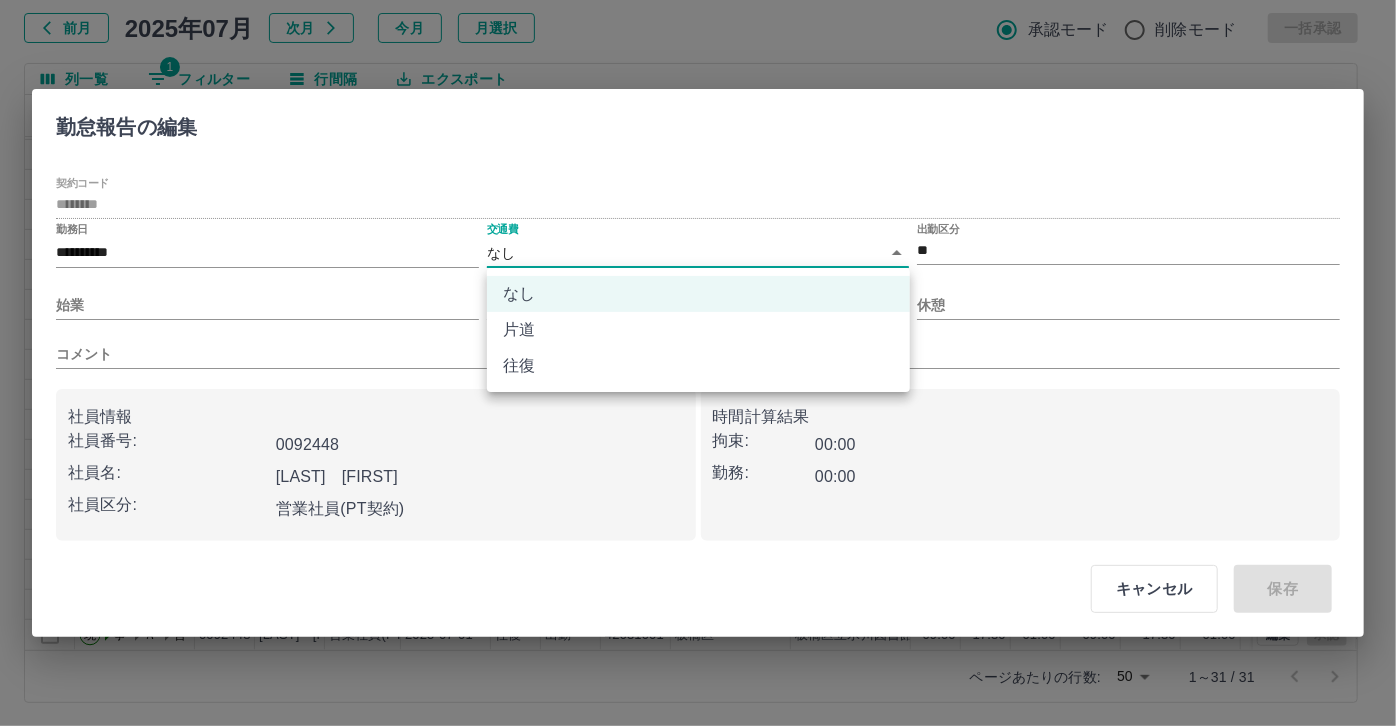 click on "SDH勤怠 伊藤　律子 勤務実績承認 前月 2025年07月 次月 今月 月選択 承認モード 削除モード 一括承認 列一覧 1 フィルター 行間隔 エクスポート 承認フロー 社員番号 社員名 社員区分 勤務日 交通費 勤務区分 契約コード 契約名 現場名 始業 終業 休憩 所定開始 所定終業 所定休憩 拘束 勤務 遅刻等 コメント ステータス 承認 現 事 Ａ 営 0092448 江連　聡 営業社員(PT契約) 2025-07-19 往復 出勤 42631001 板橋区 板橋区立氷川図書館 09:00 17:30 01:00 09:00 17:30 01:00 08:30 07:30 00:00 AM承認待 現 事 Ａ 営 0092448 江連　聡 営業社員(PT契約) 2025-07-18 往復 出勤 42631001 板橋区 板橋区立氷川図書館 13:00 17:00 00:00 13:00 17:00 00:00 04:00 04:00 00:00 AM承認待 現 事 Ａ 営 0092448 江連　聡 営業社員(PT契約) 2025-07-17  -  休日 42631001 板橋区 板橋区立氷川図書館 - - - - - - 00:00 00:00 00:00 AM承認待 現 事 Ａ 営 0092448 -" at bounding box center (698, 304) 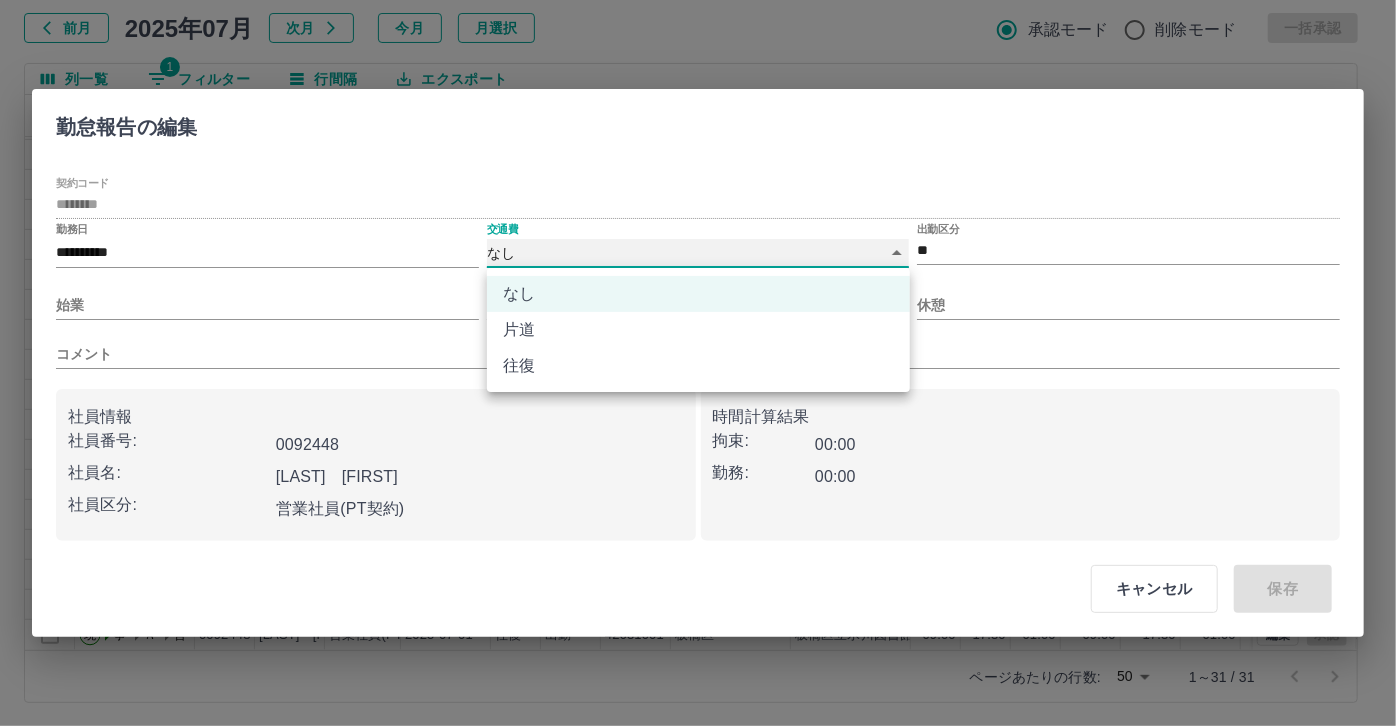 type on "******" 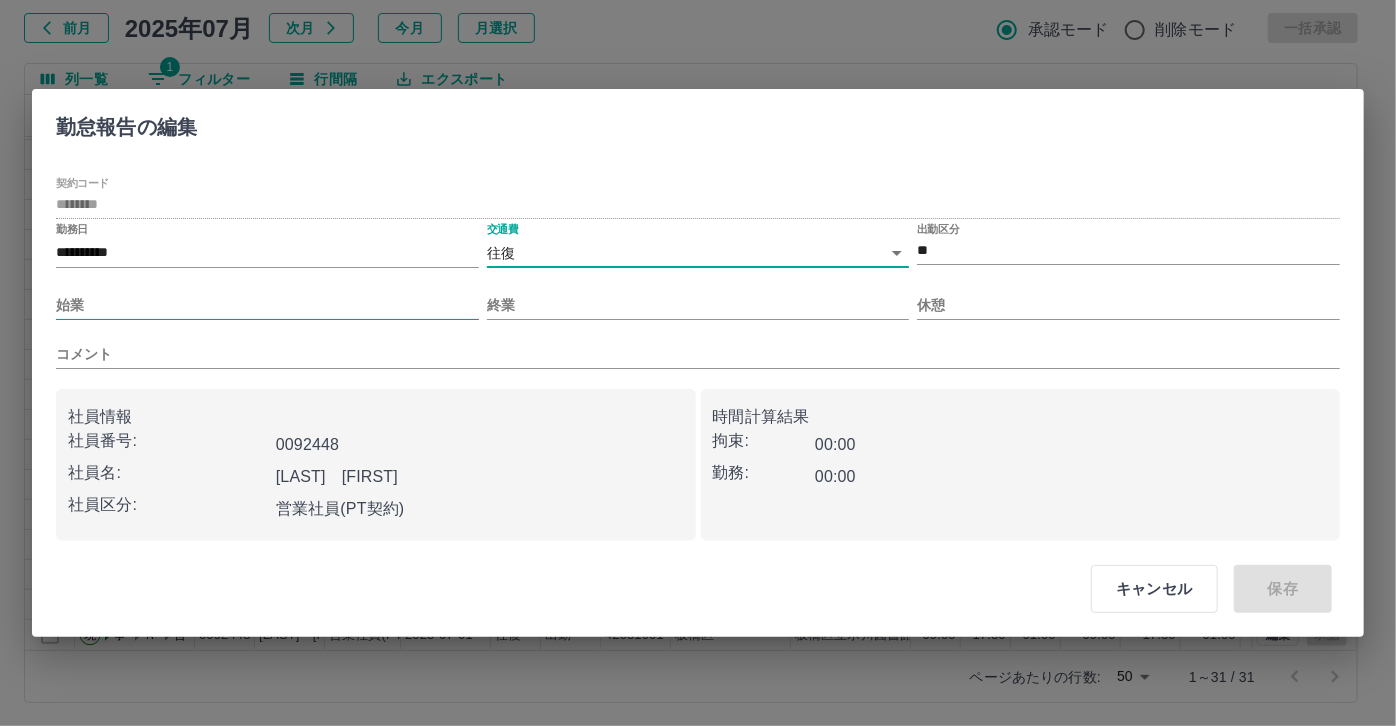 click on "始業" at bounding box center [267, 305] 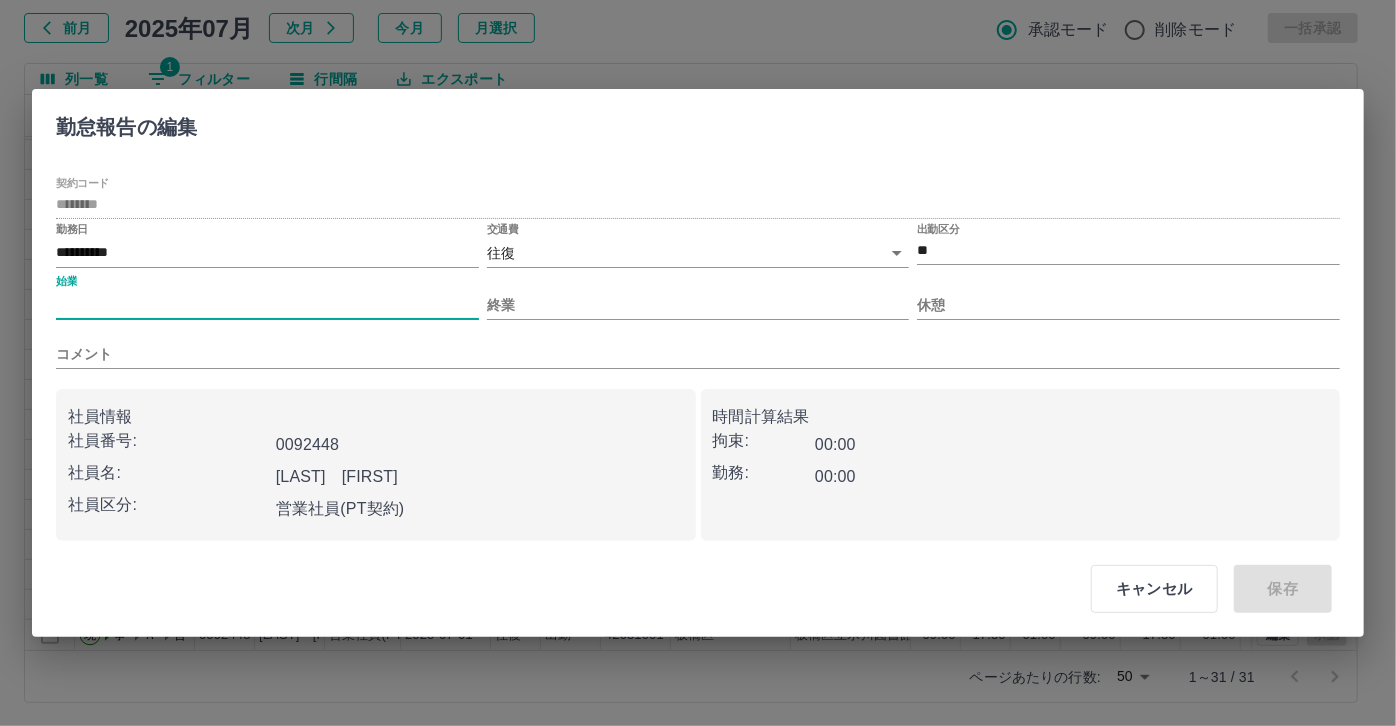 type on "****" 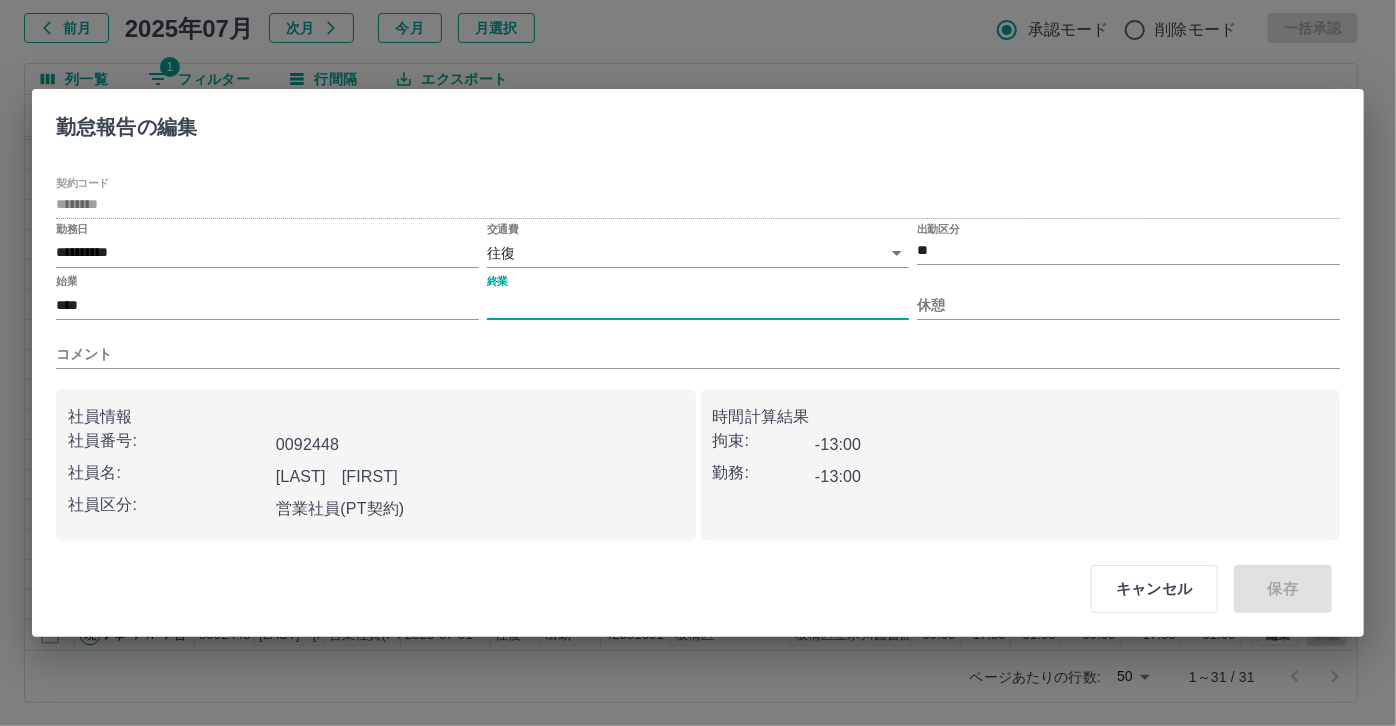 drag, startPoint x: 501, startPoint y: 307, endPoint x: 512, endPoint y: 314, distance: 13.038404 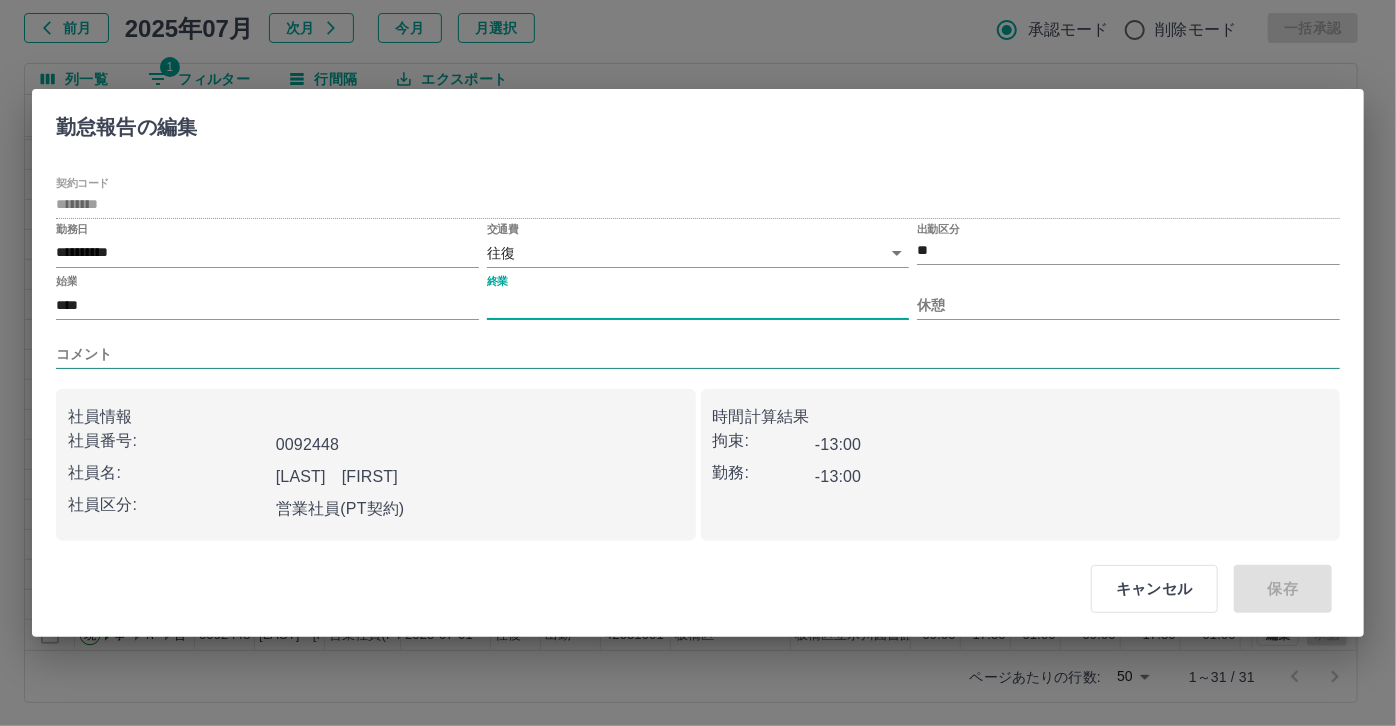 type on "****" 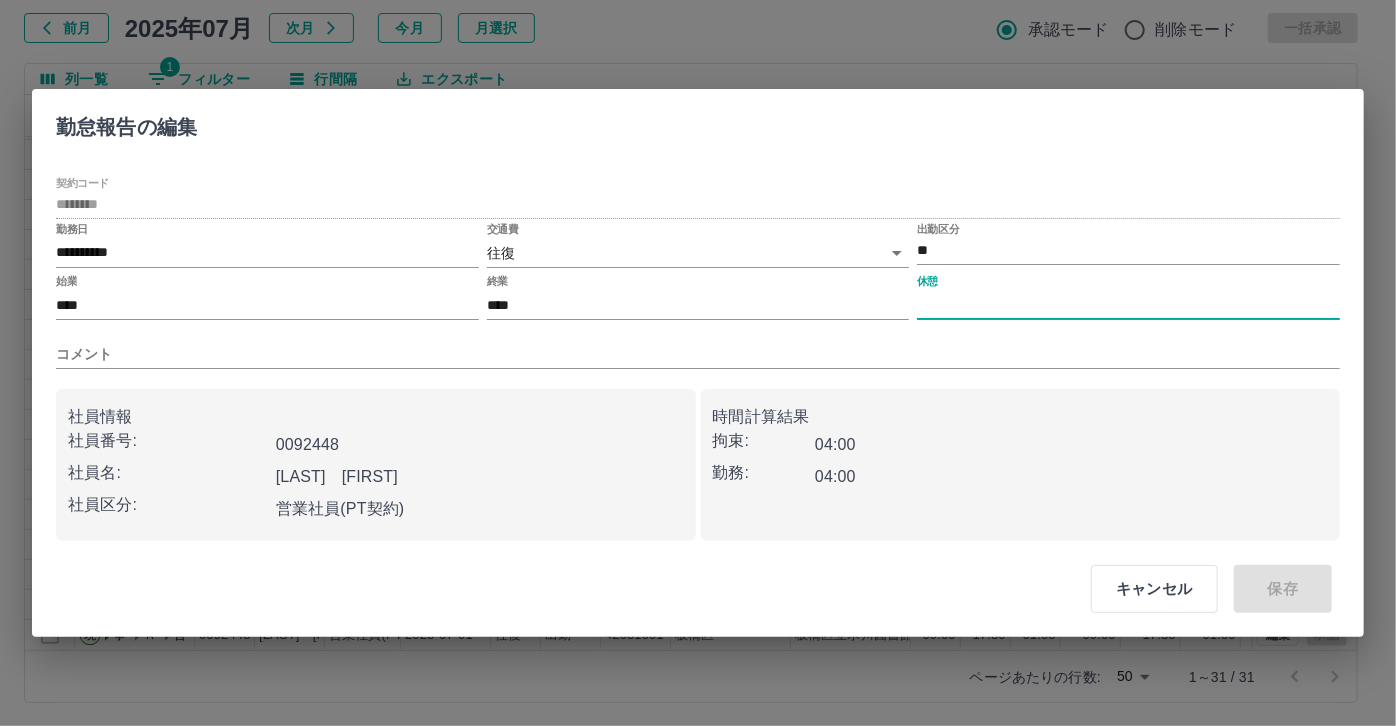 click on "休憩" at bounding box center [1128, 305] 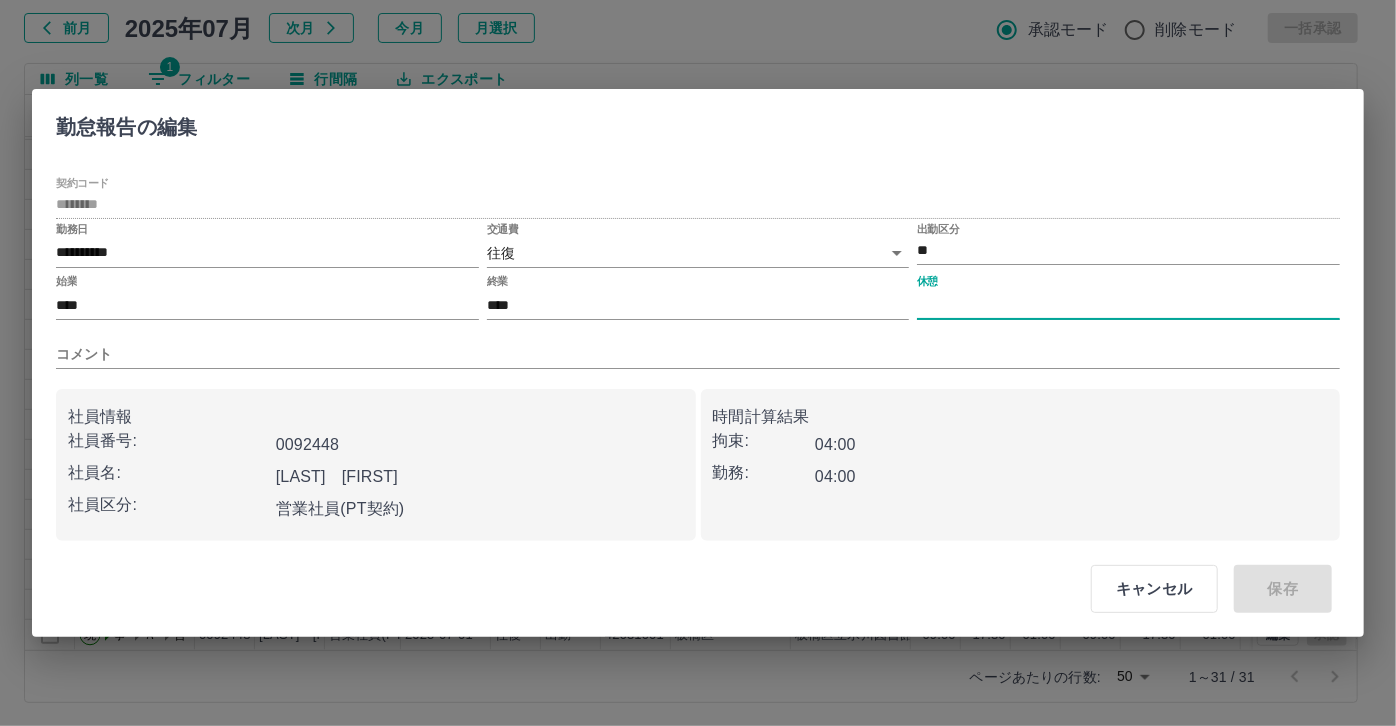 type on "****" 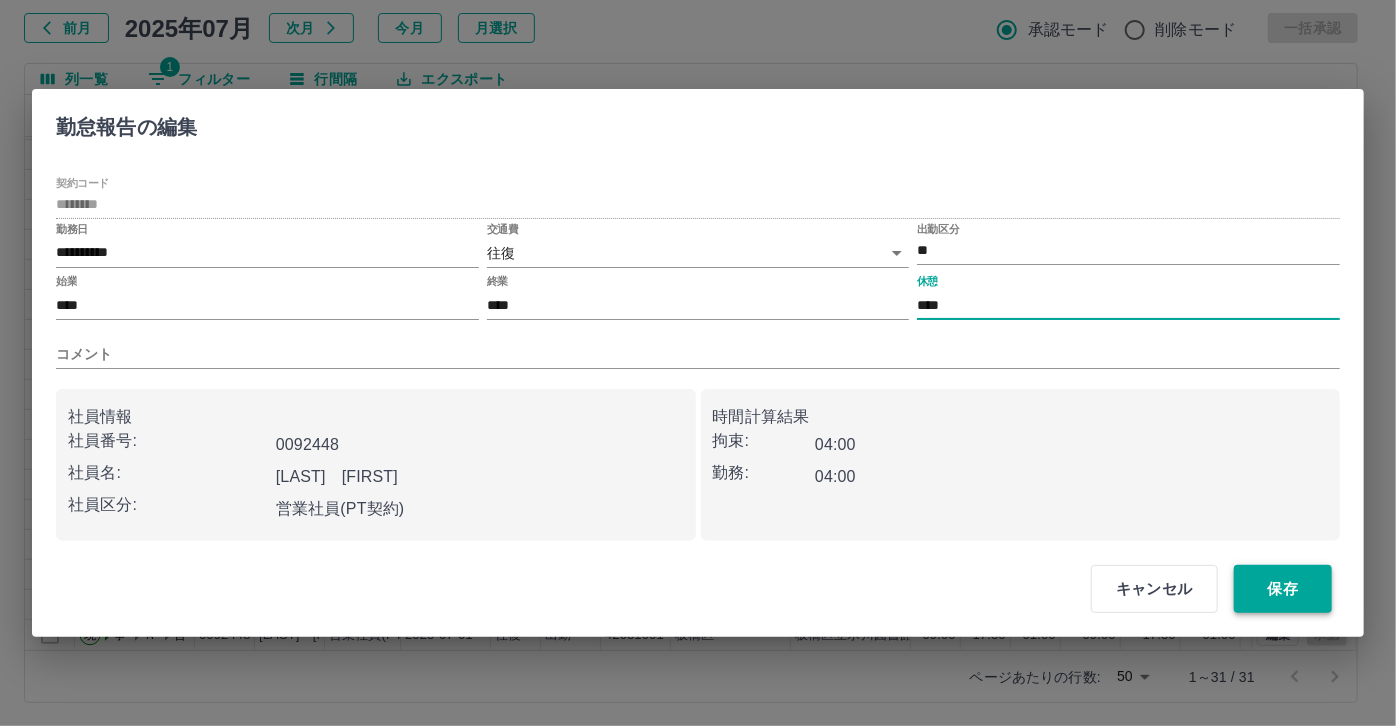 drag, startPoint x: 1276, startPoint y: 591, endPoint x: 1292, endPoint y: 594, distance: 16.27882 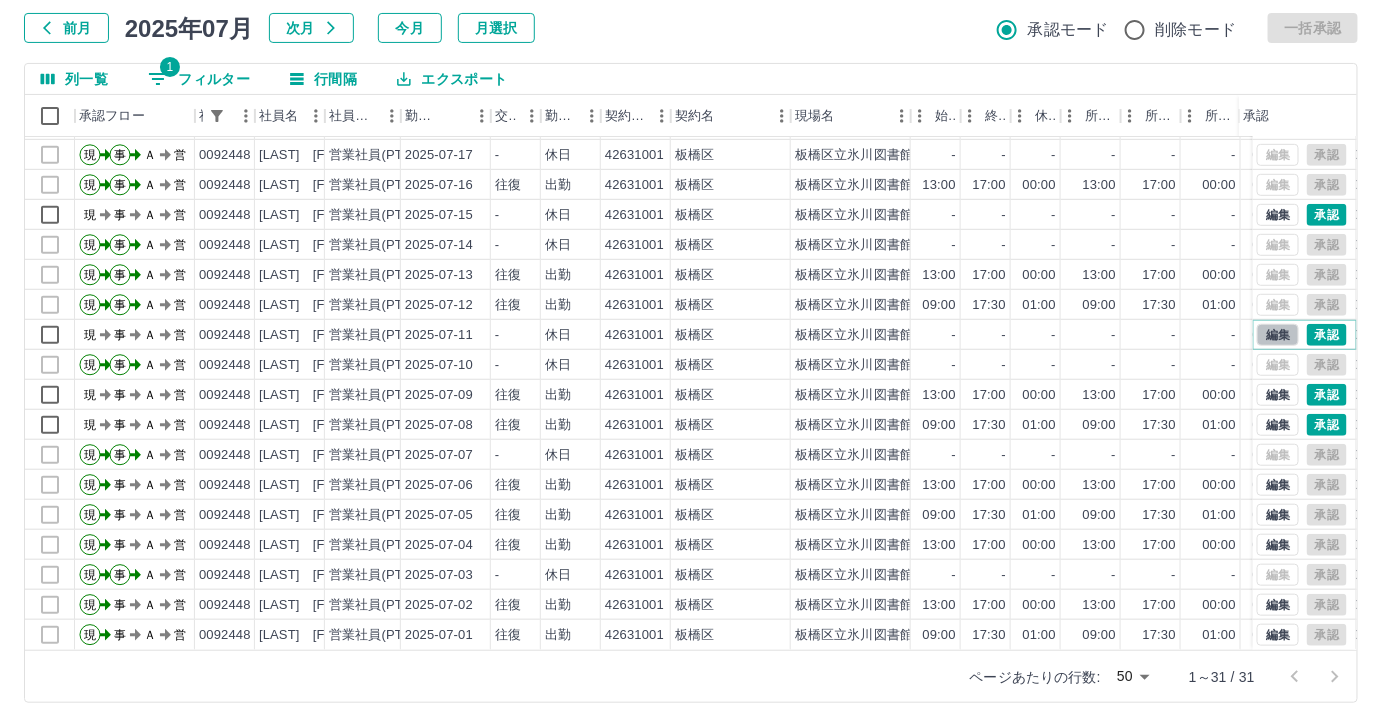 click on "編集" at bounding box center (1278, 335) 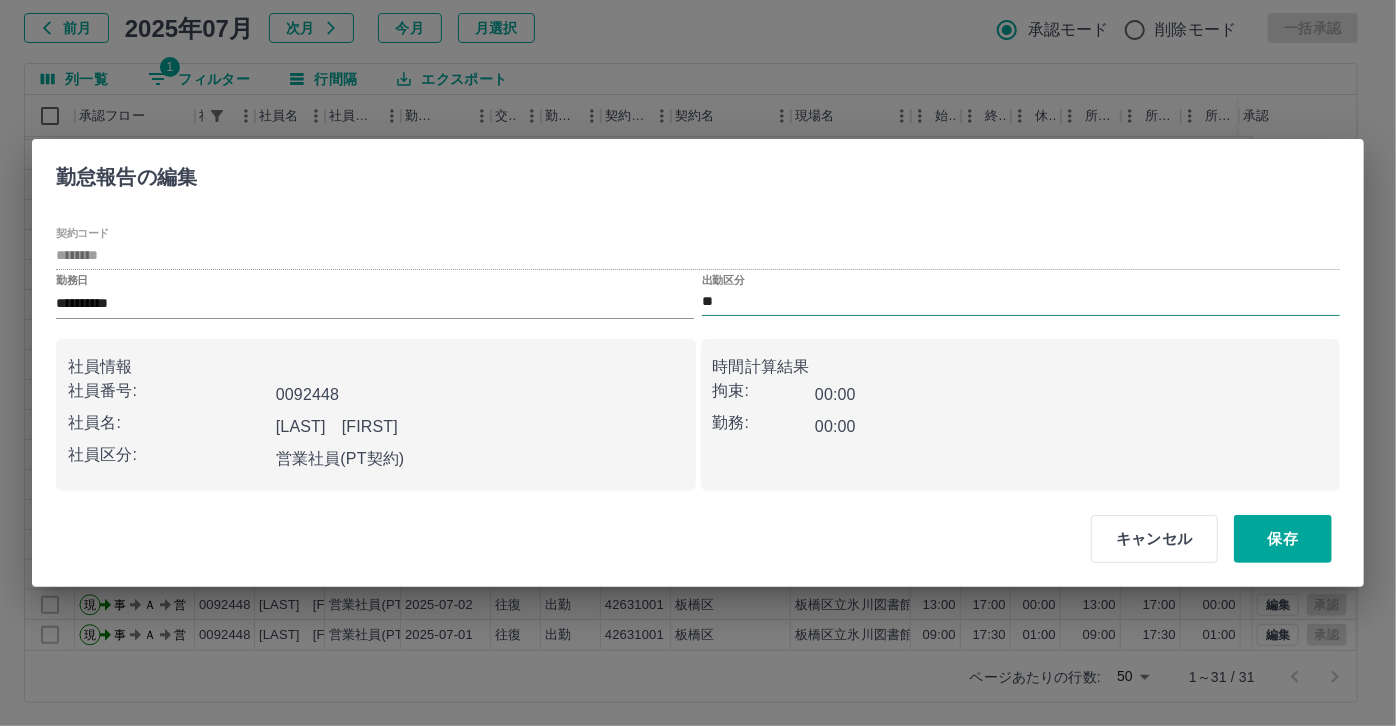 click on "**" at bounding box center (1021, 302) 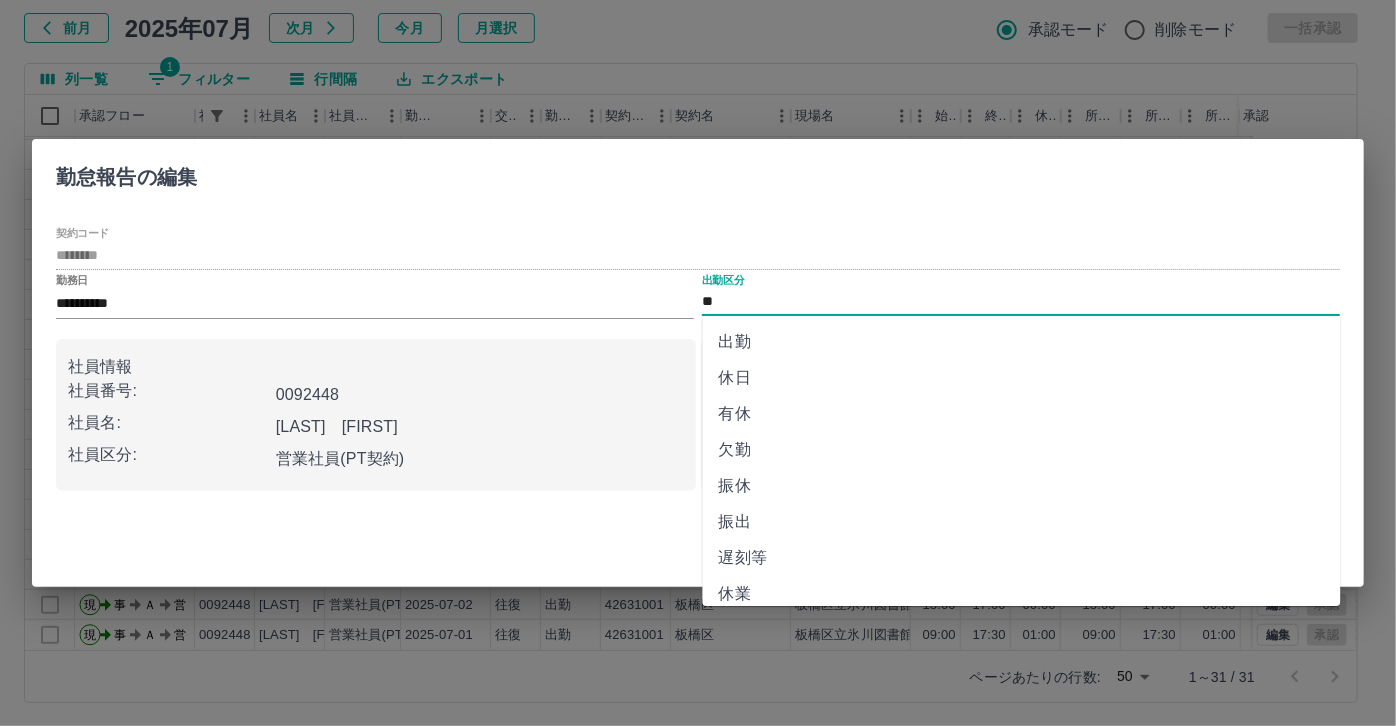 click on "出勤" at bounding box center (1022, 342) 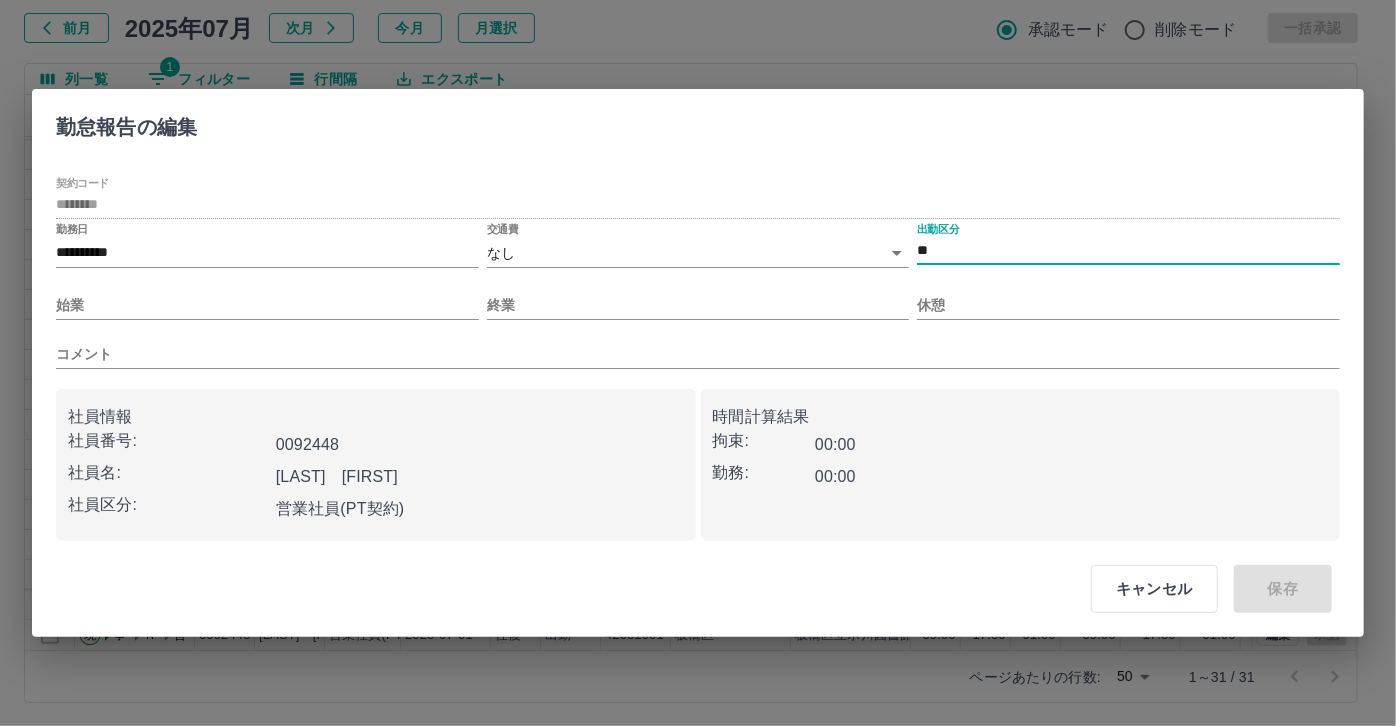 click on "SDH勤怠 伊藤　律子 勤務実績承認 前月 2025年07月 次月 今月 月選択 承認モード 削除モード 一括承認 列一覧 1 フィルター 行間隔 エクスポート 承認フロー 社員番号 社員名 社員区分 勤務日 交通費 勤務区分 契約コード 契約名 現場名 始業 終業 休憩 所定開始 所定終業 所定休憩 拘束 勤務 遅刻等 コメント ステータス 承認 現 事 Ａ 営 0092448 江連　聡 営業社員(PT契約) 2025-07-19 往復 出勤 42631001 板橋区 板橋区立氷川図書館 09:00 17:30 01:00 09:00 17:30 01:00 08:30 07:30 00:00 AM承認待 現 事 Ａ 営 0092448 江連　聡 営業社員(PT契約) 2025-07-18 往復 出勤 42631001 板橋区 板橋区立氷川図書館 13:00 17:00 00:00 13:00 17:00 00:00 04:00 04:00 00:00 AM承認待 現 事 Ａ 営 0092448 江連　聡 営業社員(PT契約) 2025-07-17  -  休日 42631001 板橋区 板橋区立氷川図書館 - - - - - - 00:00 00:00 00:00 AM承認待 現 事 Ａ 営 0092448 -" at bounding box center (698, 304) 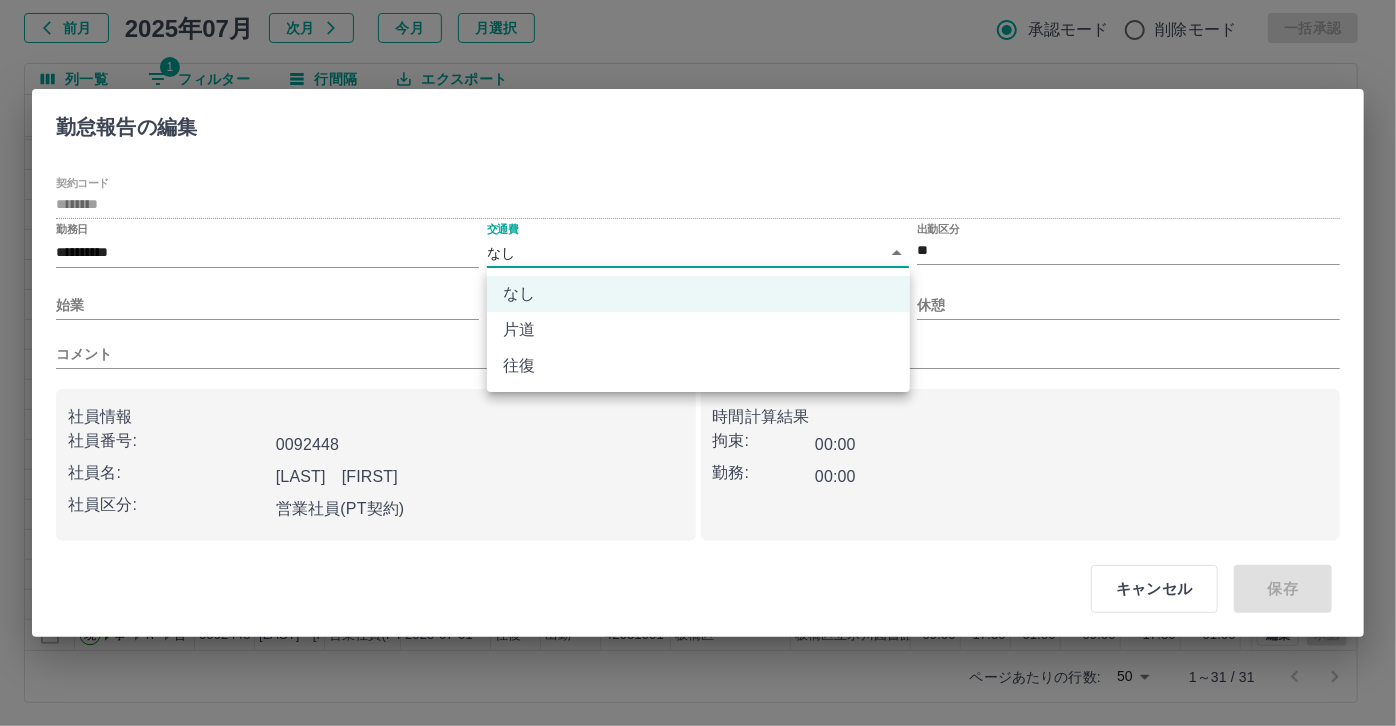 click on "往復" at bounding box center (698, 366) 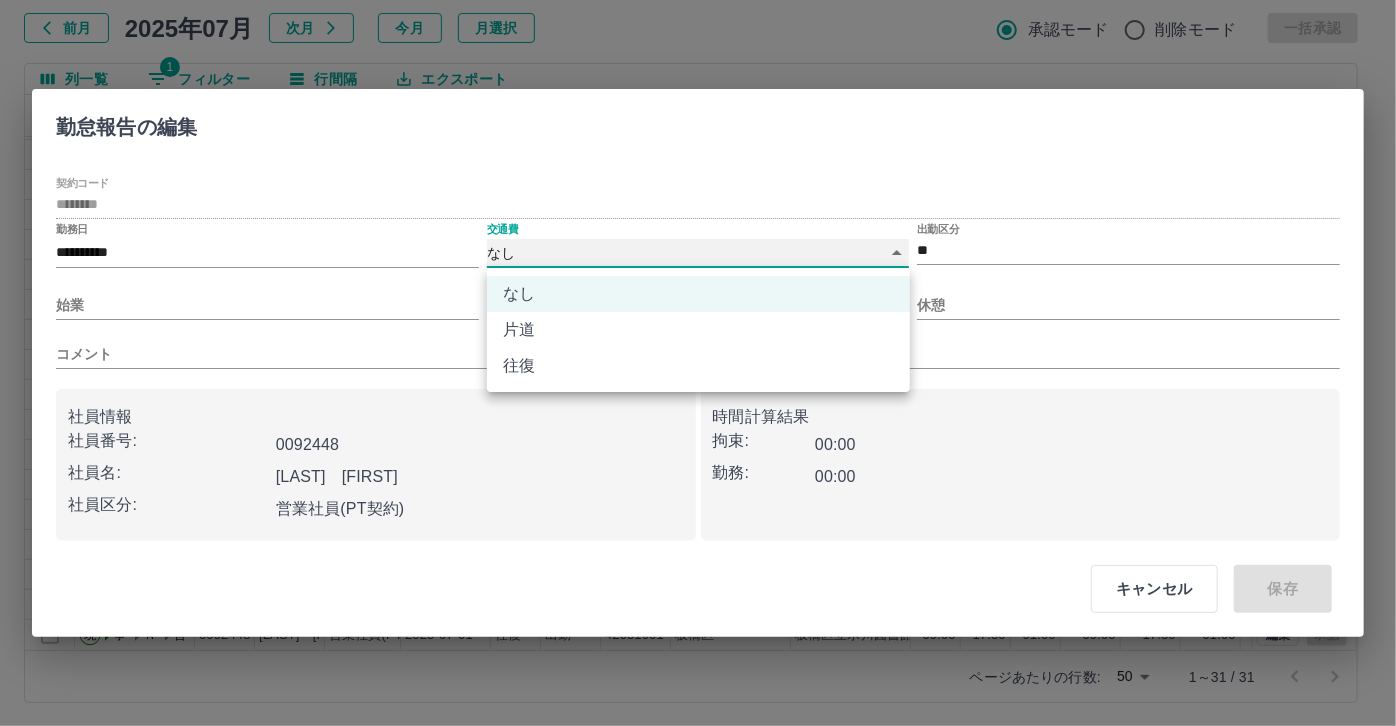 type on "******" 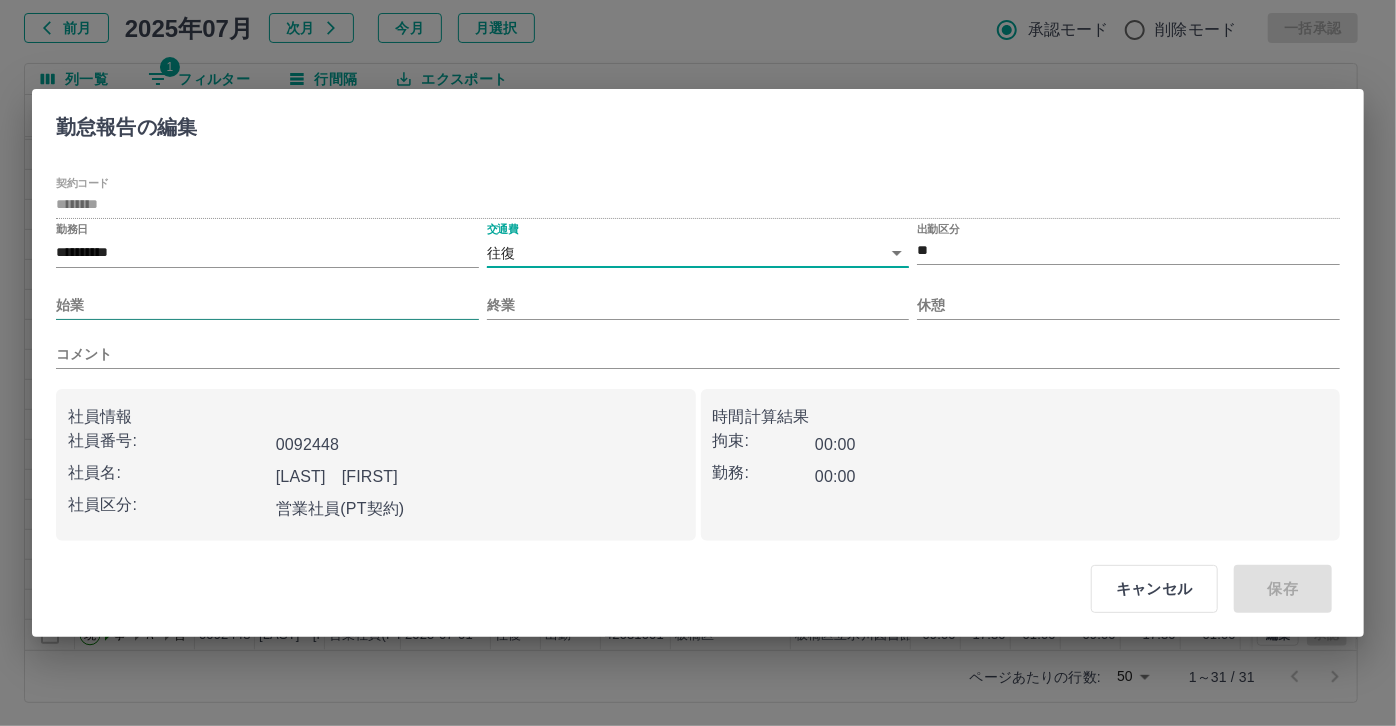 click on "始業" at bounding box center [267, 305] 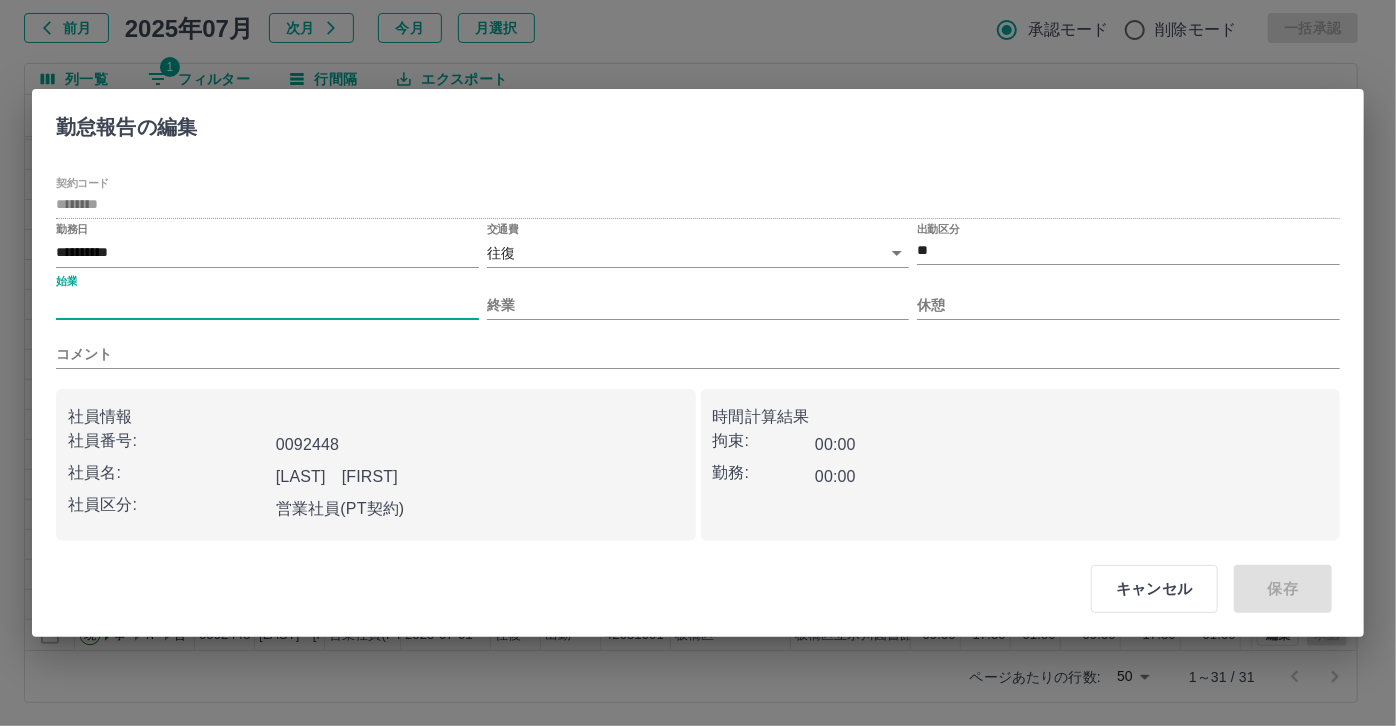 type on "****" 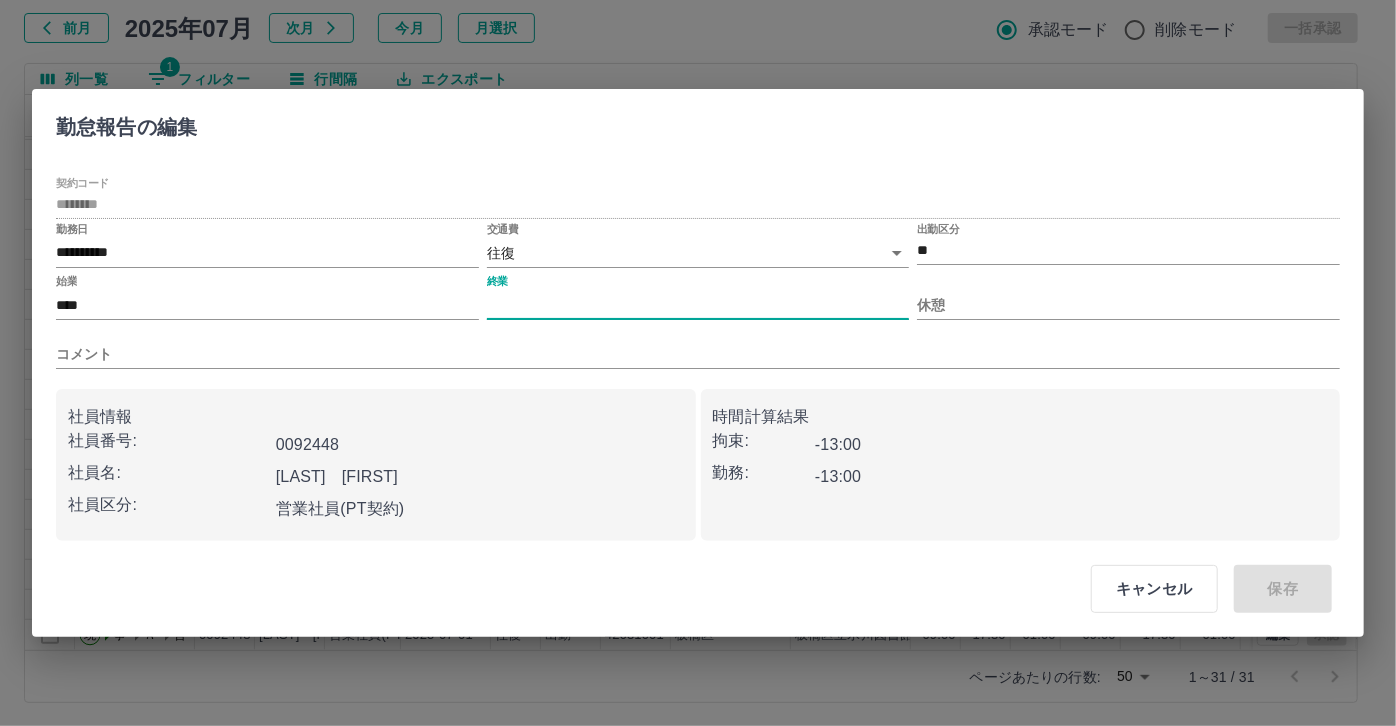 click on "終業" at bounding box center [698, 305] 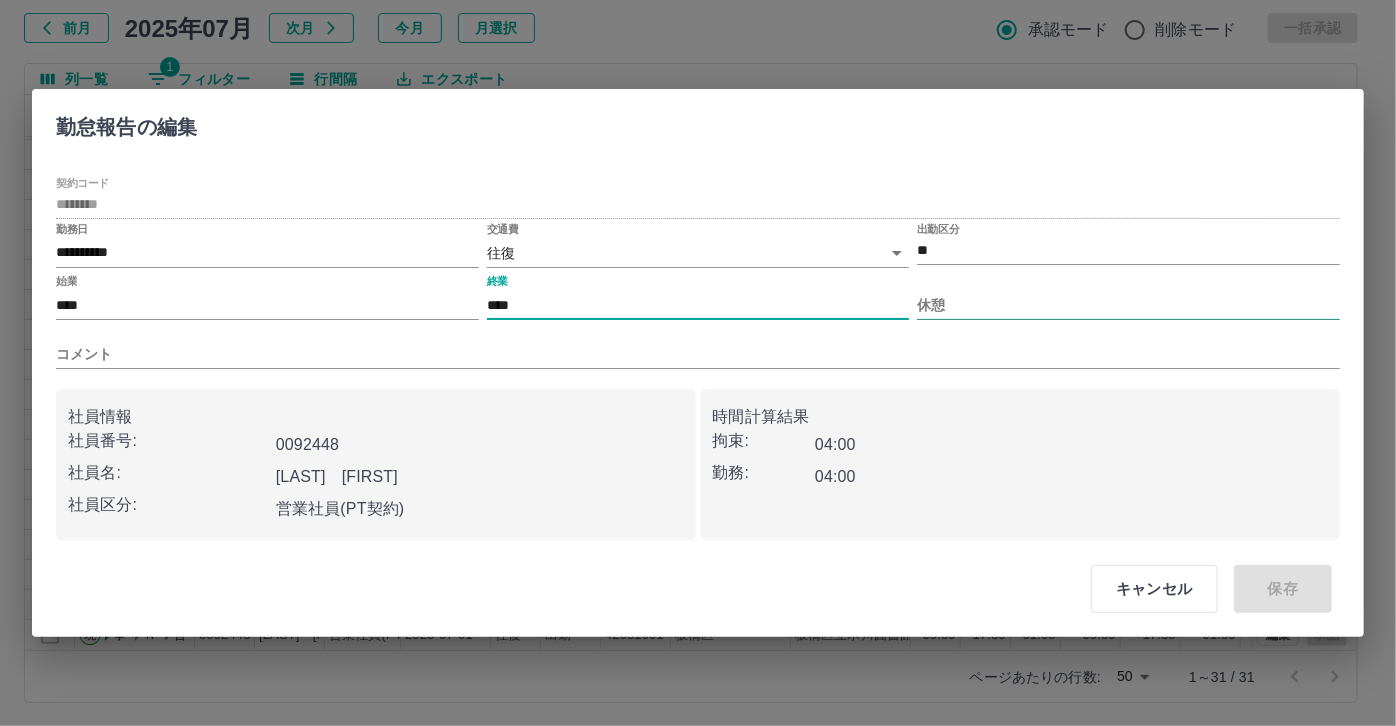 click on "休憩" at bounding box center (1128, 305) 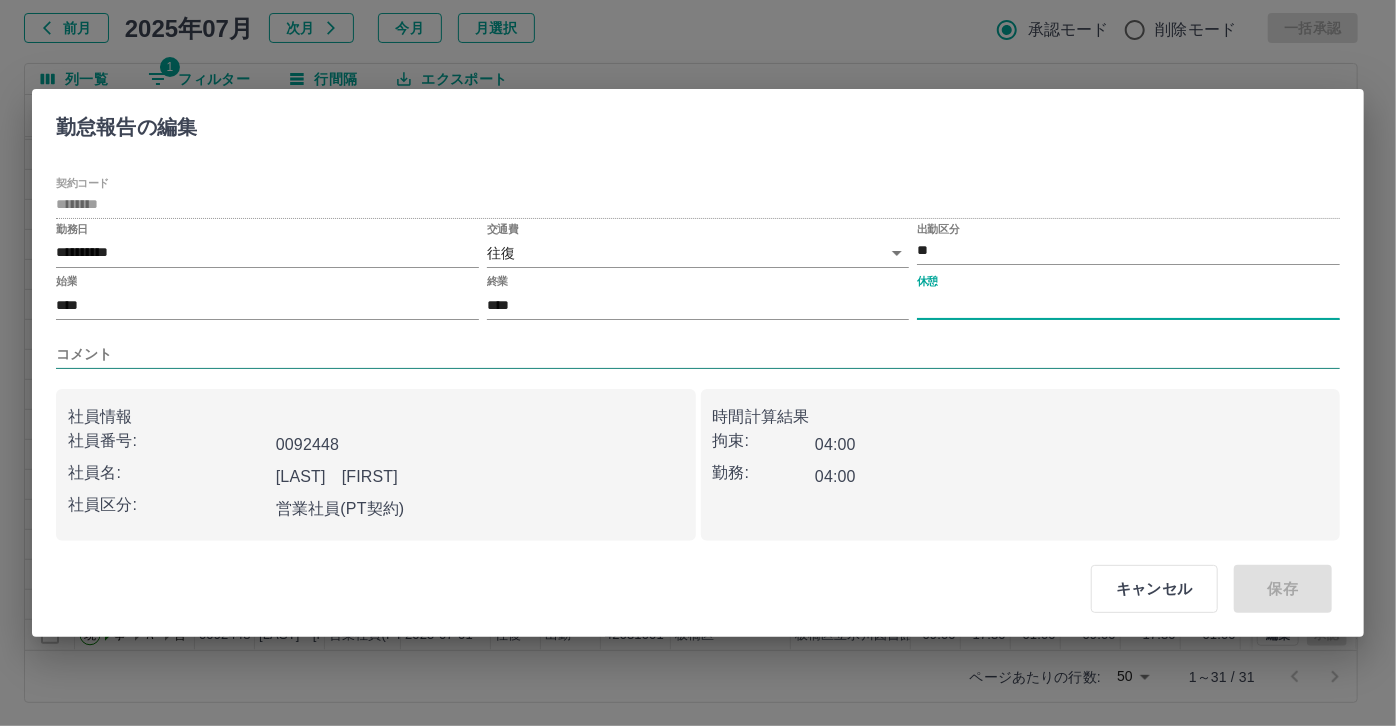 type on "****" 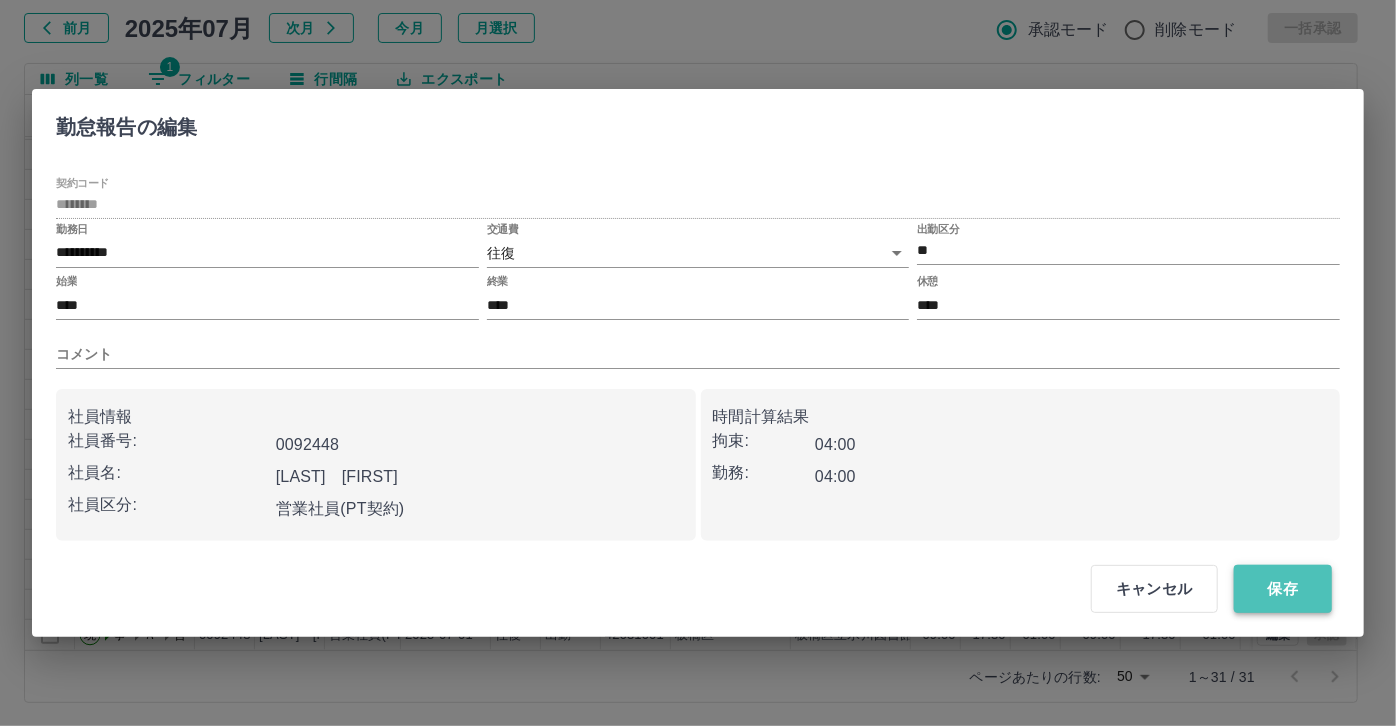 click on "保存" at bounding box center (1283, 589) 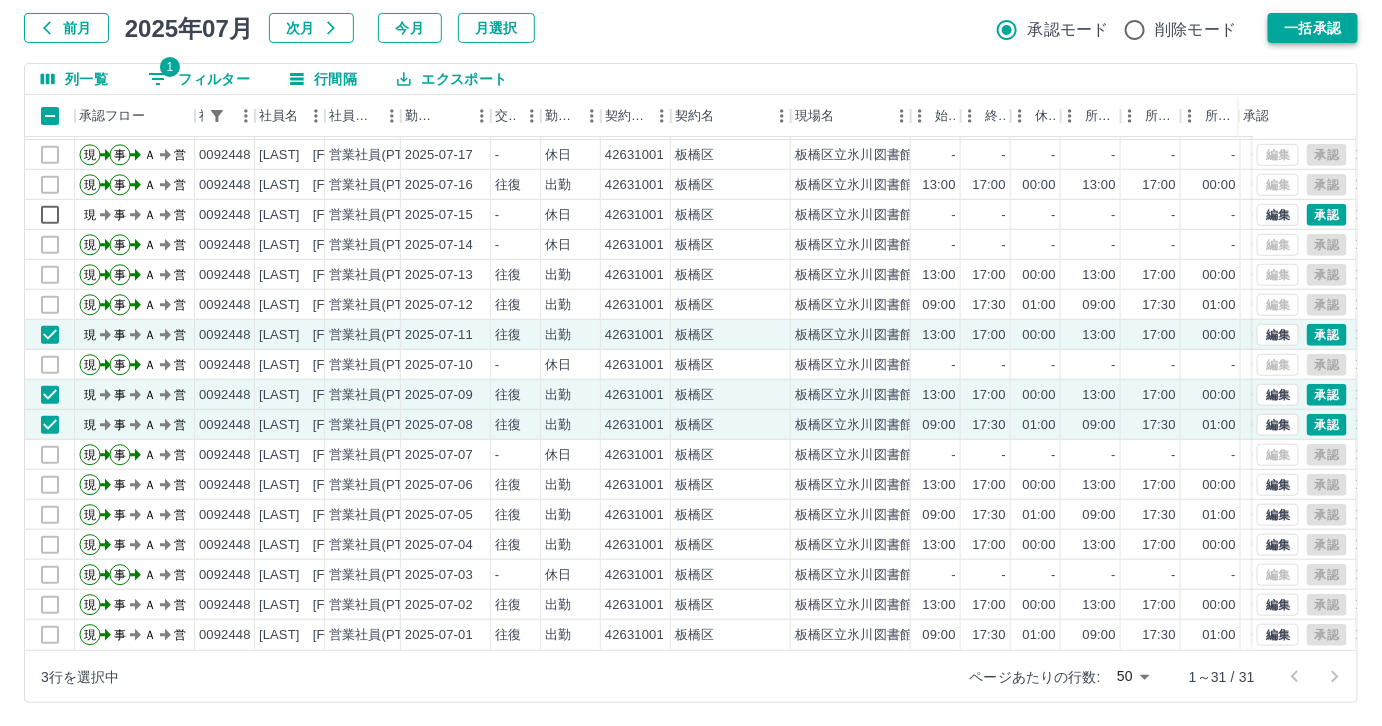 click on "一括承認" at bounding box center (1313, 28) 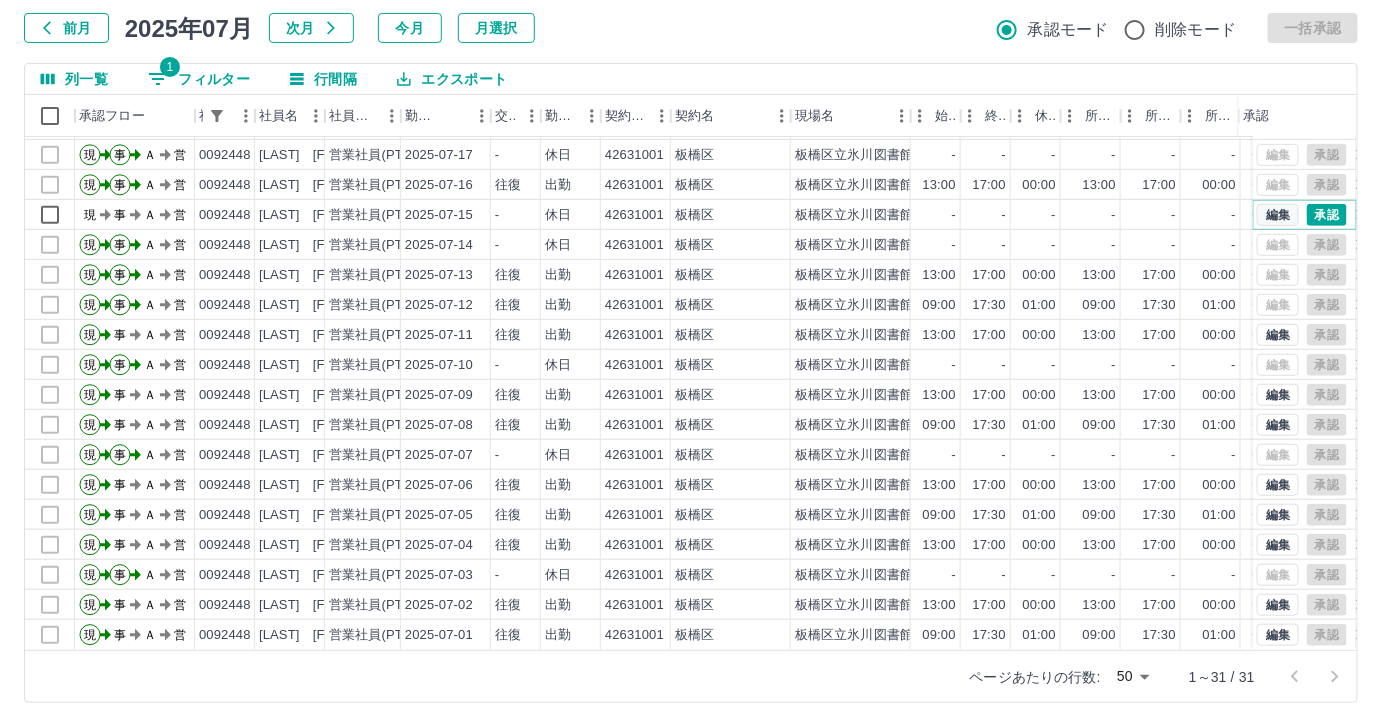 click on "編集" at bounding box center [1278, 215] 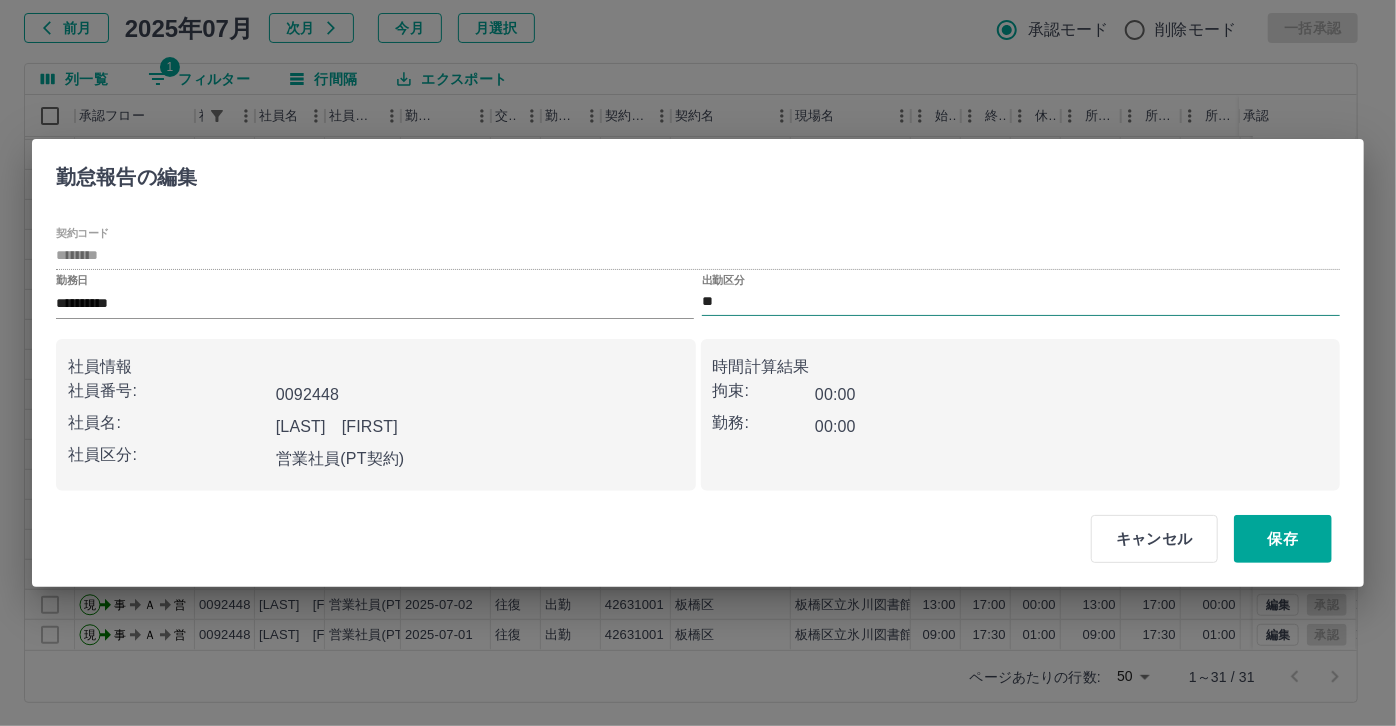 click on "**" at bounding box center [1021, 302] 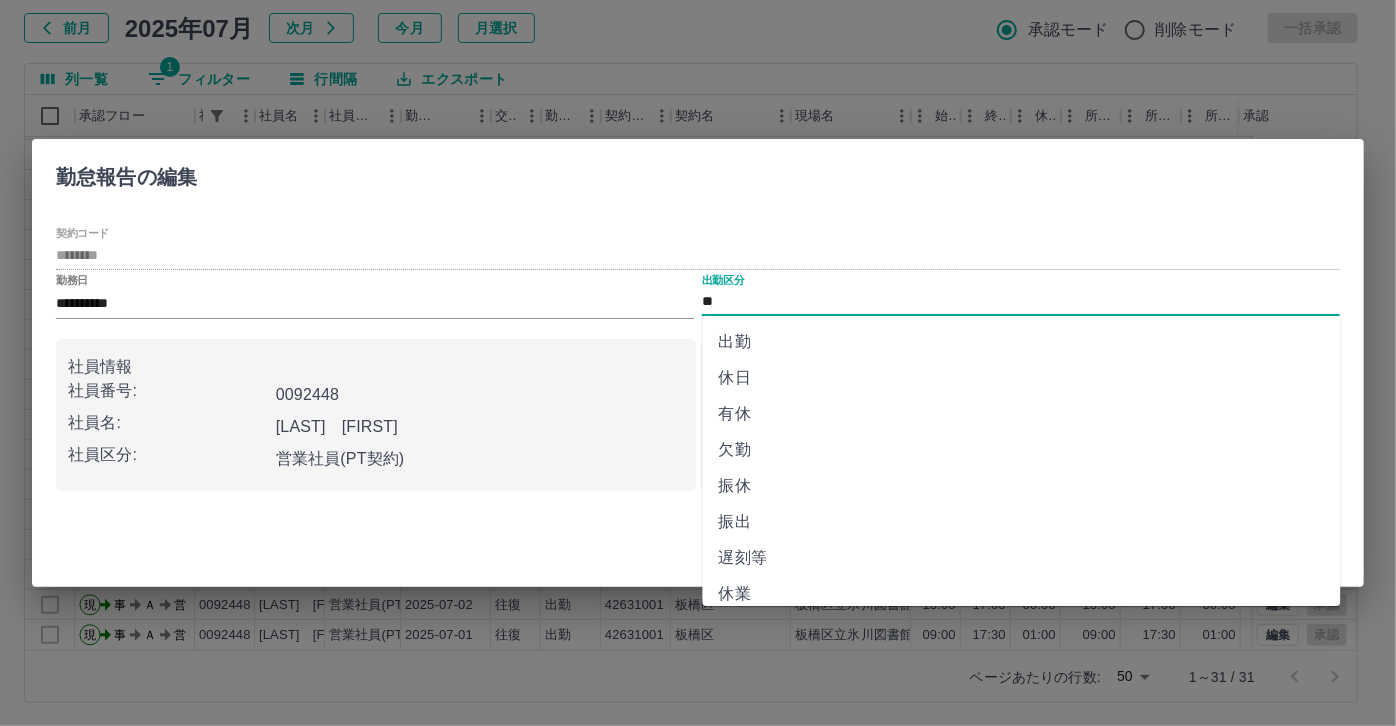 click on "出勤" at bounding box center (1022, 342) 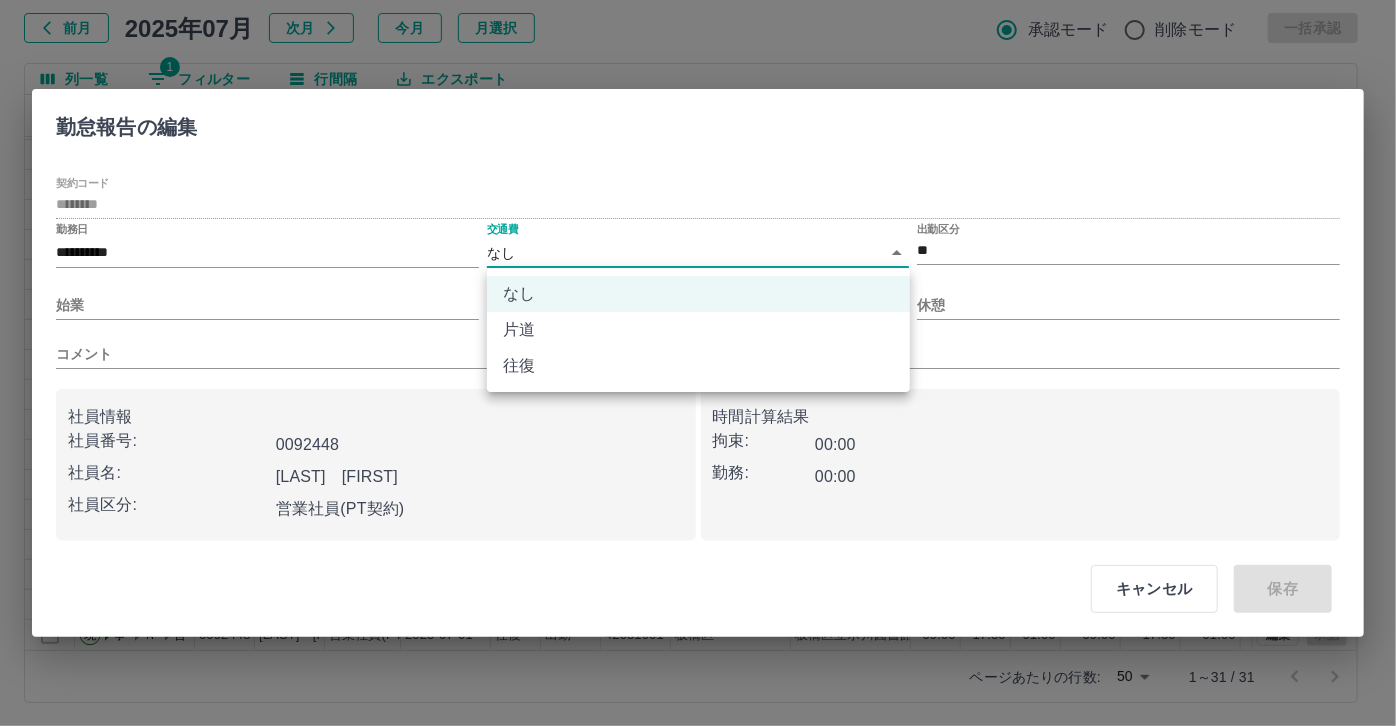 click on "SDH勤怠 伊藤　律子 勤務実績承認 前月 2025年07月 次月 今月 月選択 承認モード 削除モード 一括承認 列一覧 1 フィルター 行間隔 エクスポート 承認フロー 社員番号 社員名 社員区分 勤務日 交通費 勤務区分 契約コード 契約名 現場名 始業 終業 休憩 所定開始 所定終業 所定休憩 拘束 勤務 遅刻等 コメント ステータス 承認 現 事 Ａ 営 0092448 江連　聡 営業社員(PT契約) 2025-07-19 往復 出勤 42631001 板橋区 板橋区立氷川図書館 09:00 17:30 01:00 09:00 17:30 01:00 08:30 07:30 00:00 AM承認待 現 事 Ａ 営 0092448 江連　聡 営業社員(PT契約) 2025-07-18 往復 出勤 42631001 板橋区 板橋区立氷川図書館 13:00 17:00 00:00 13:00 17:00 00:00 04:00 04:00 00:00 AM承認待 現 事 Ａ 営 0092448 江連　聡 営業社員(PT契約) 2025-07-17  -  休日 42631001 板橋区 板橋区立氷川図書館 - - - - - - 00:00 00:00 00:00 AM承認待 現 事 Ａ 営 0092448 -" at bounding box center [698, 304] 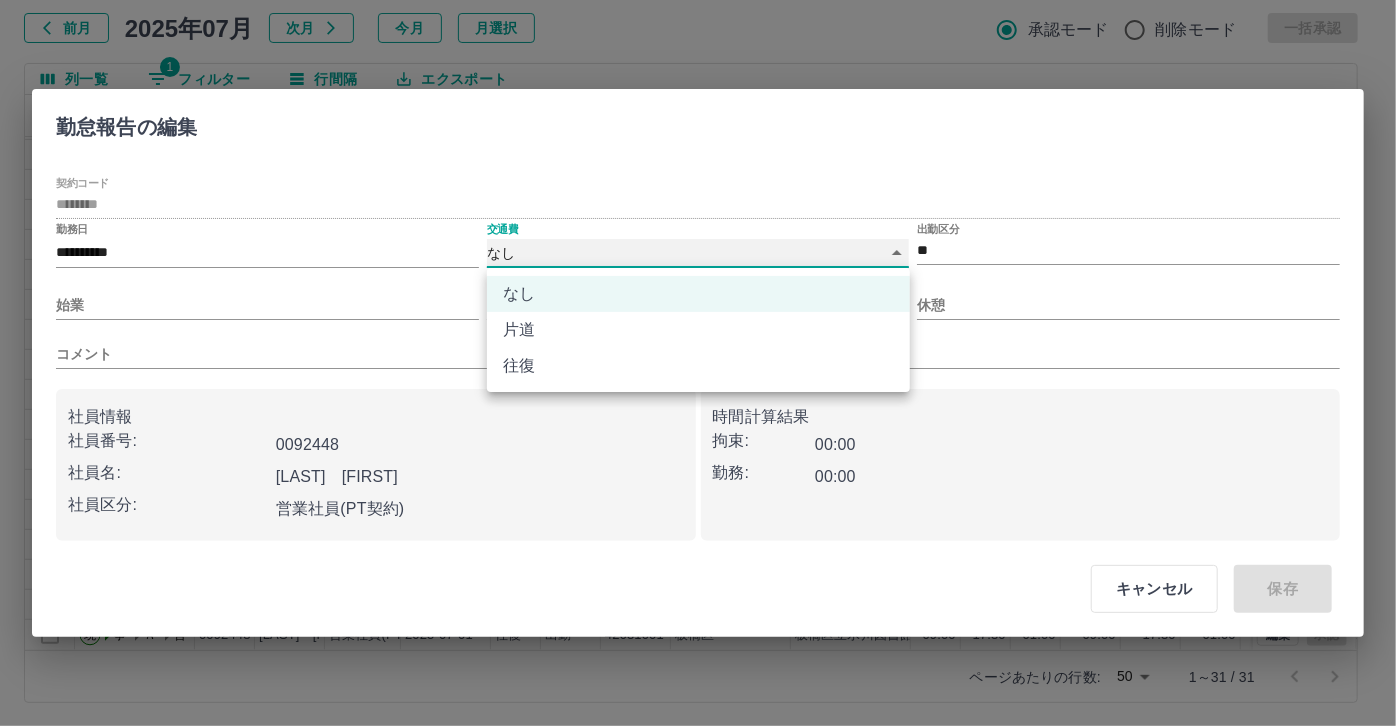 type on "******" 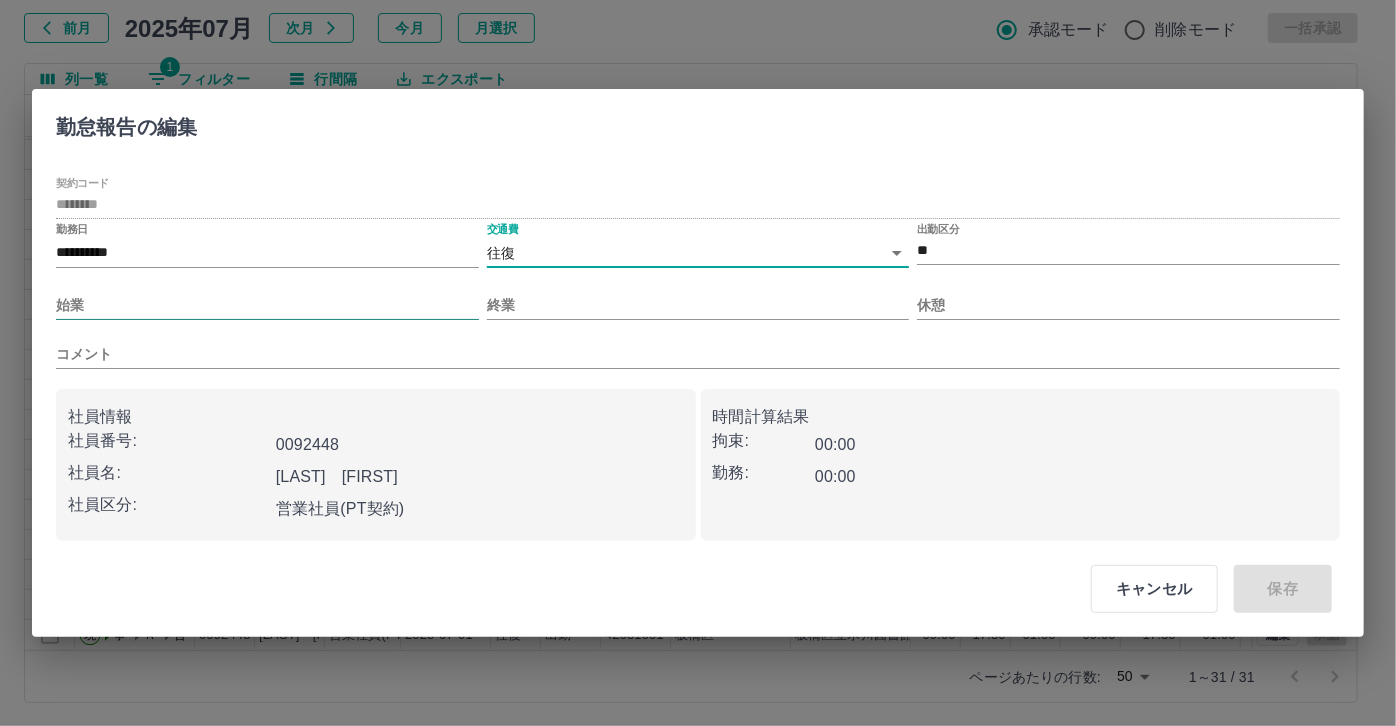 click on "始業" at bounding box center (267, 305) 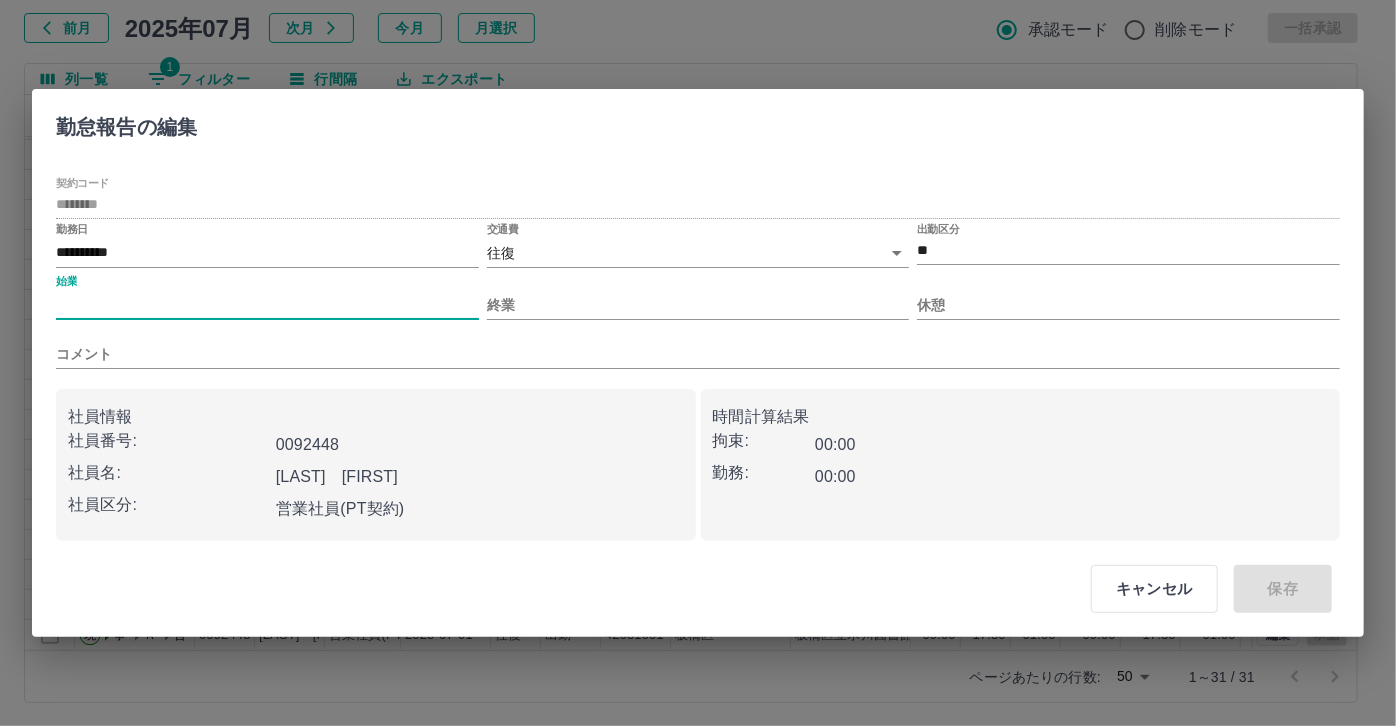 type on "****" 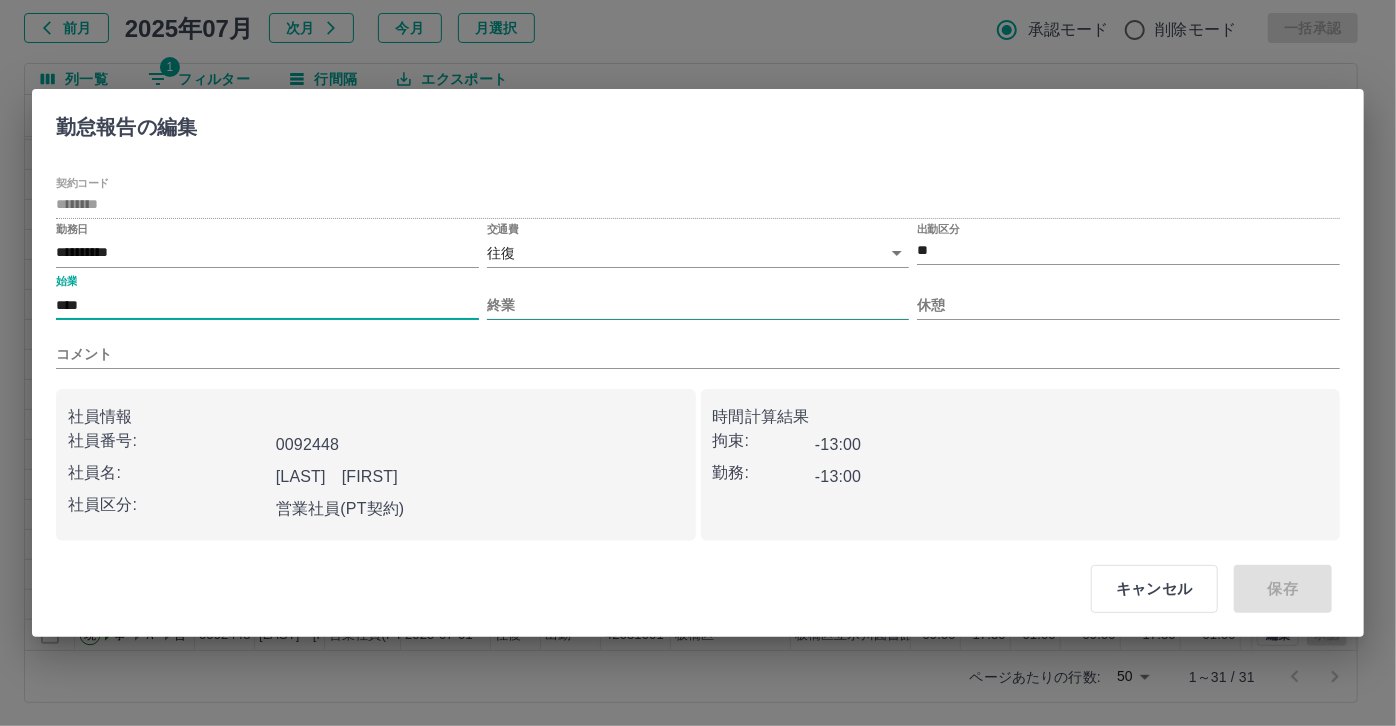 click on "終業" at bounding box center [698, 305] 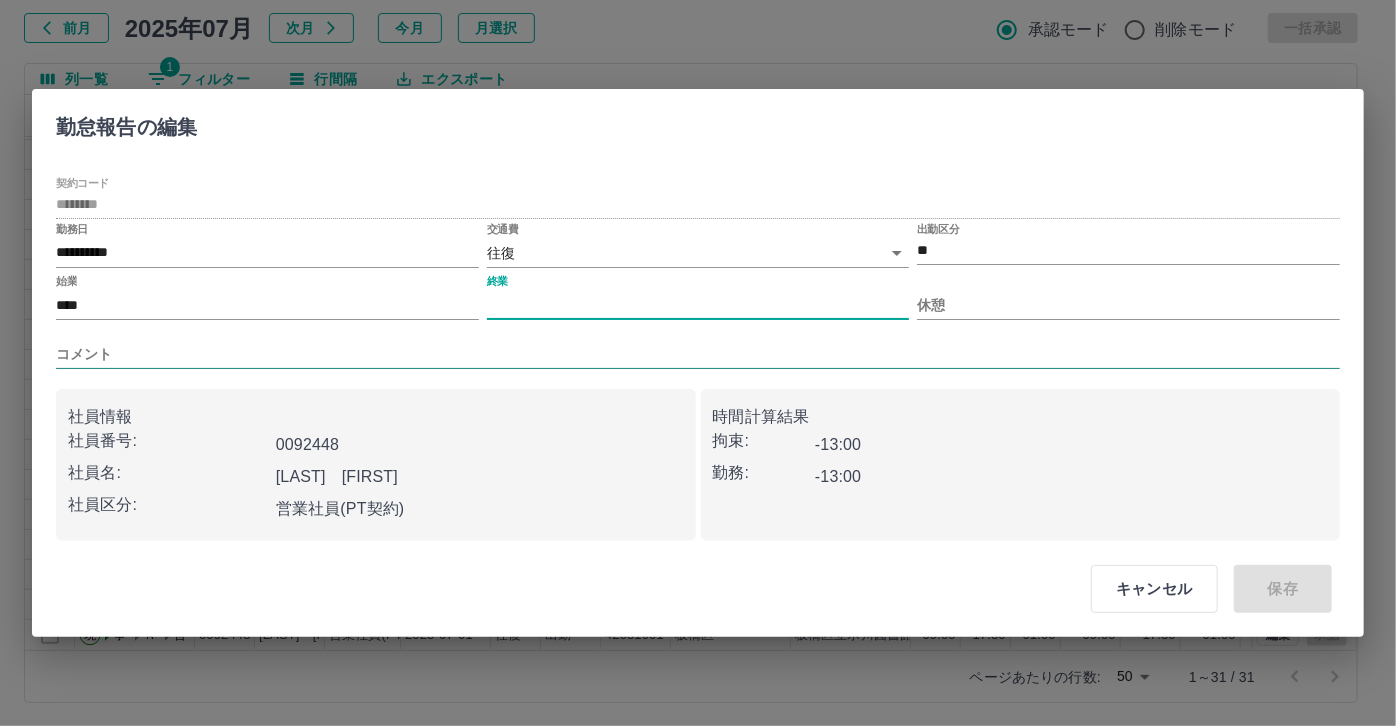 type on "****" 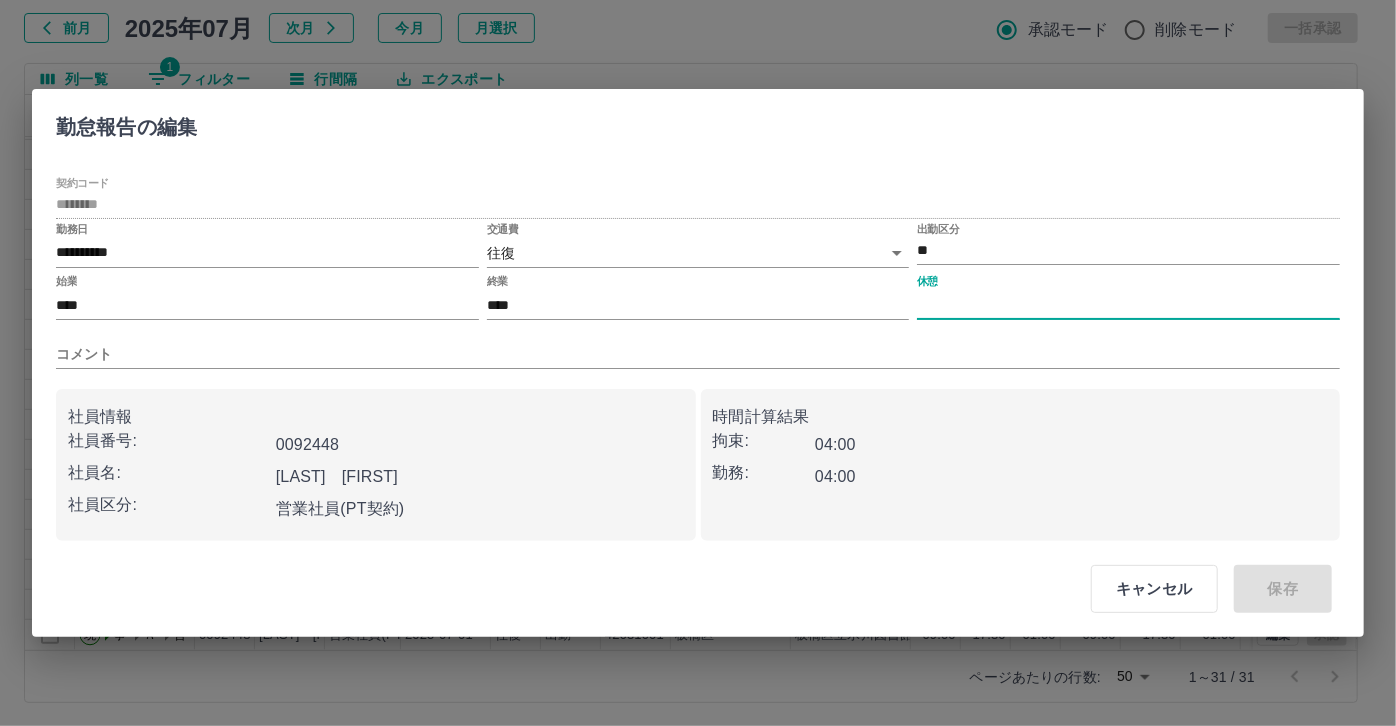 click on "休憩" at bounding box center (1128, 305) 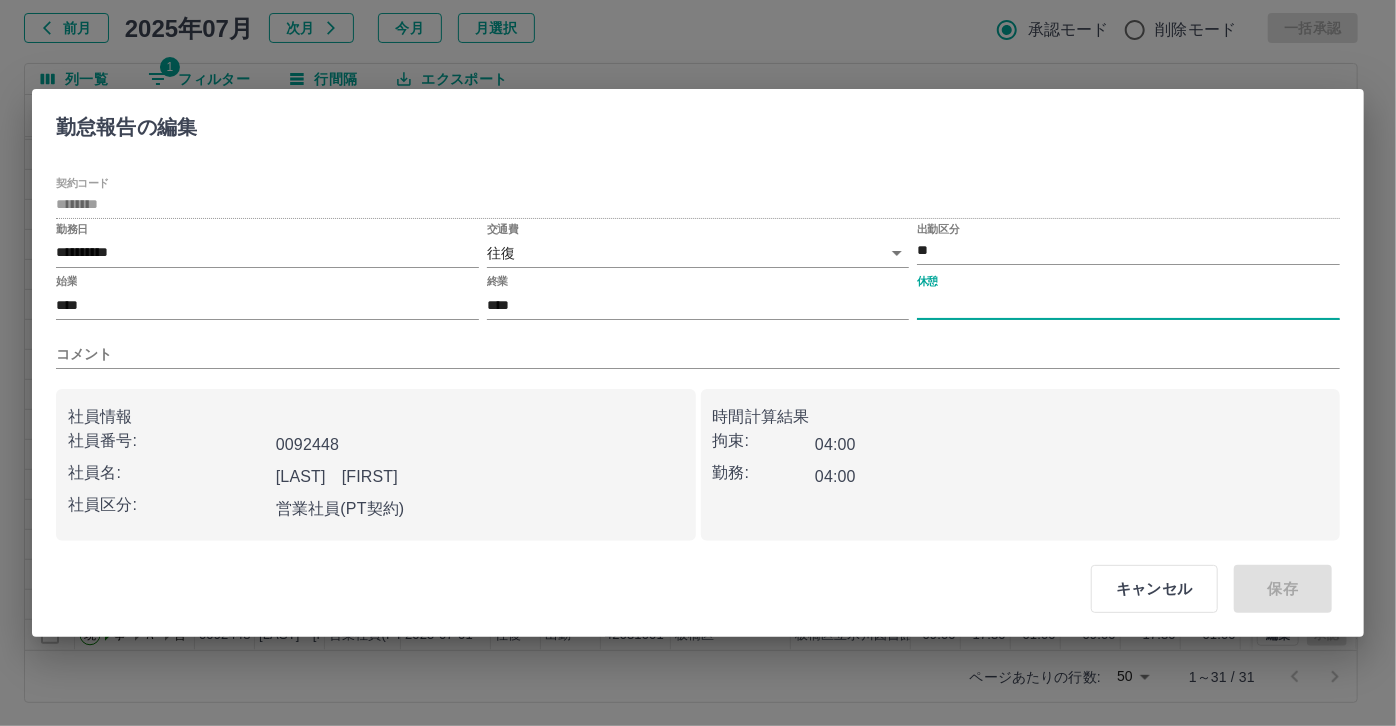 type on "****" 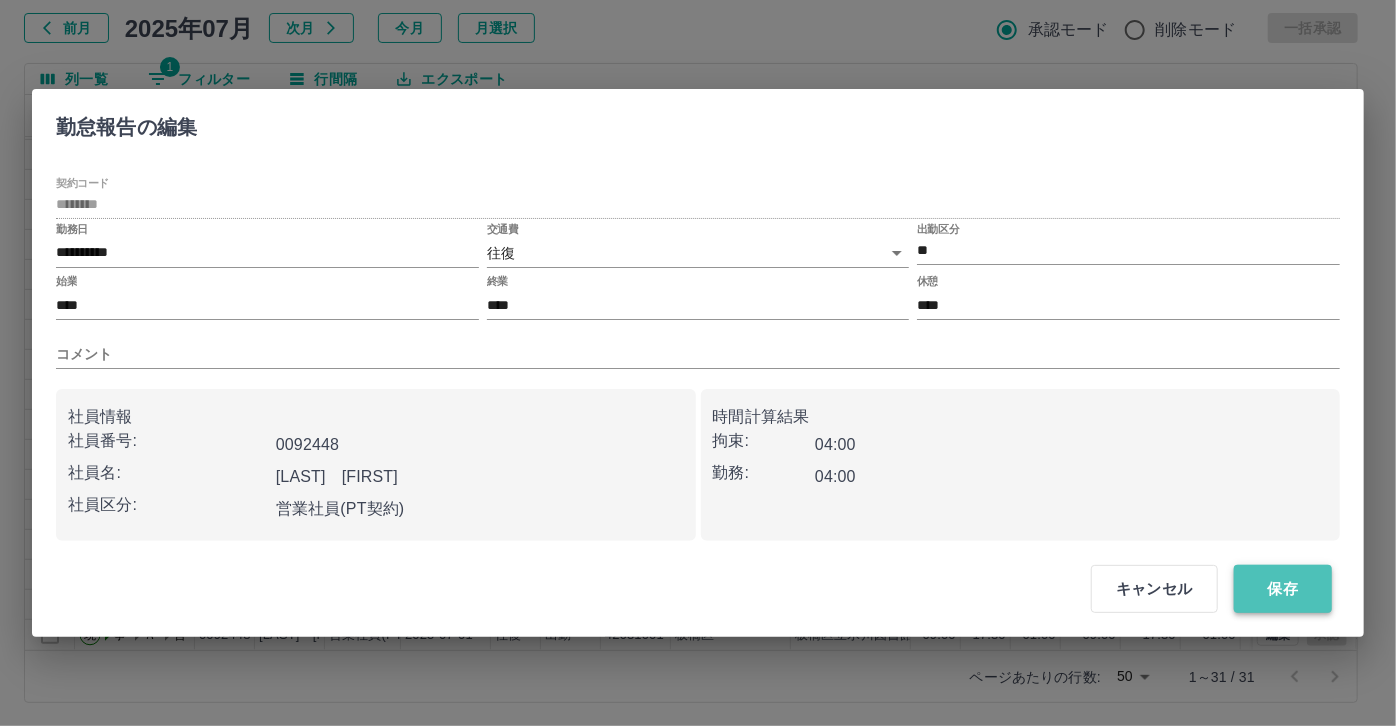 click on "保存" at bounding box center (1283, 589) 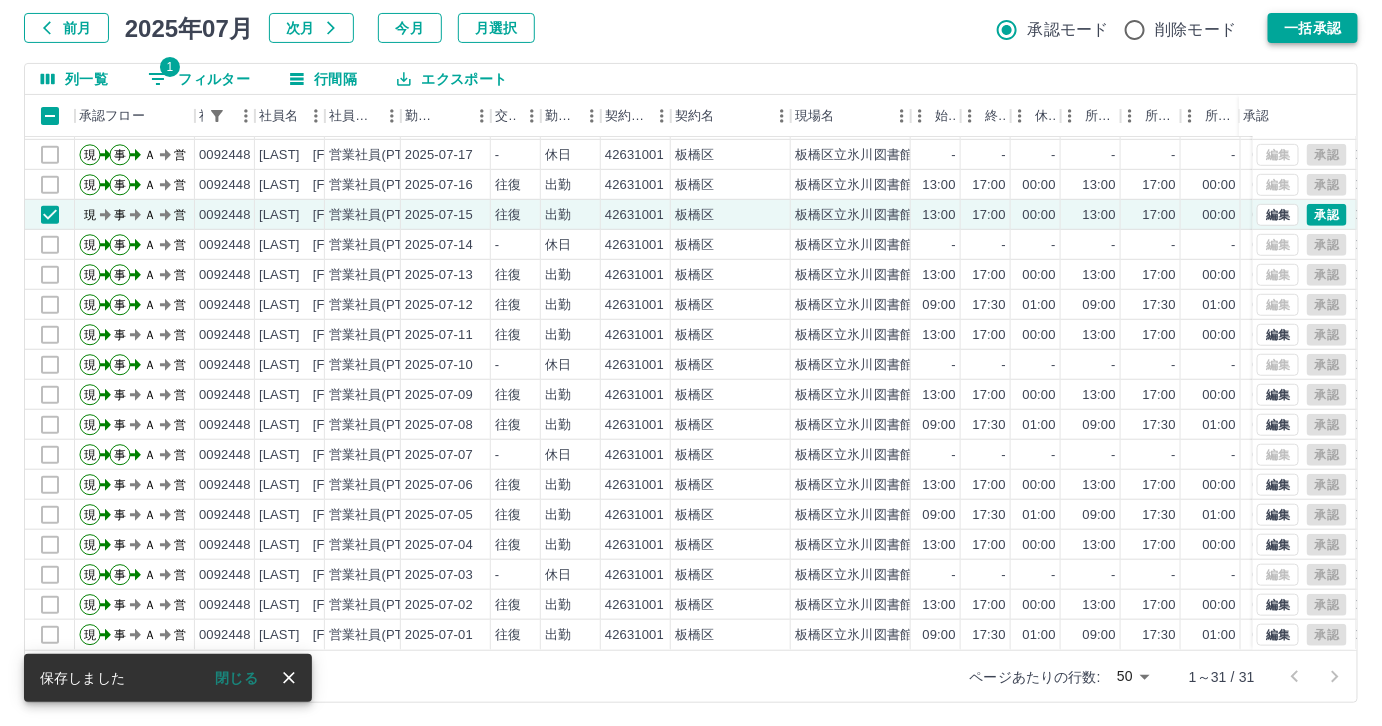 click on "一括承認" at bounding box center (1313, 28) 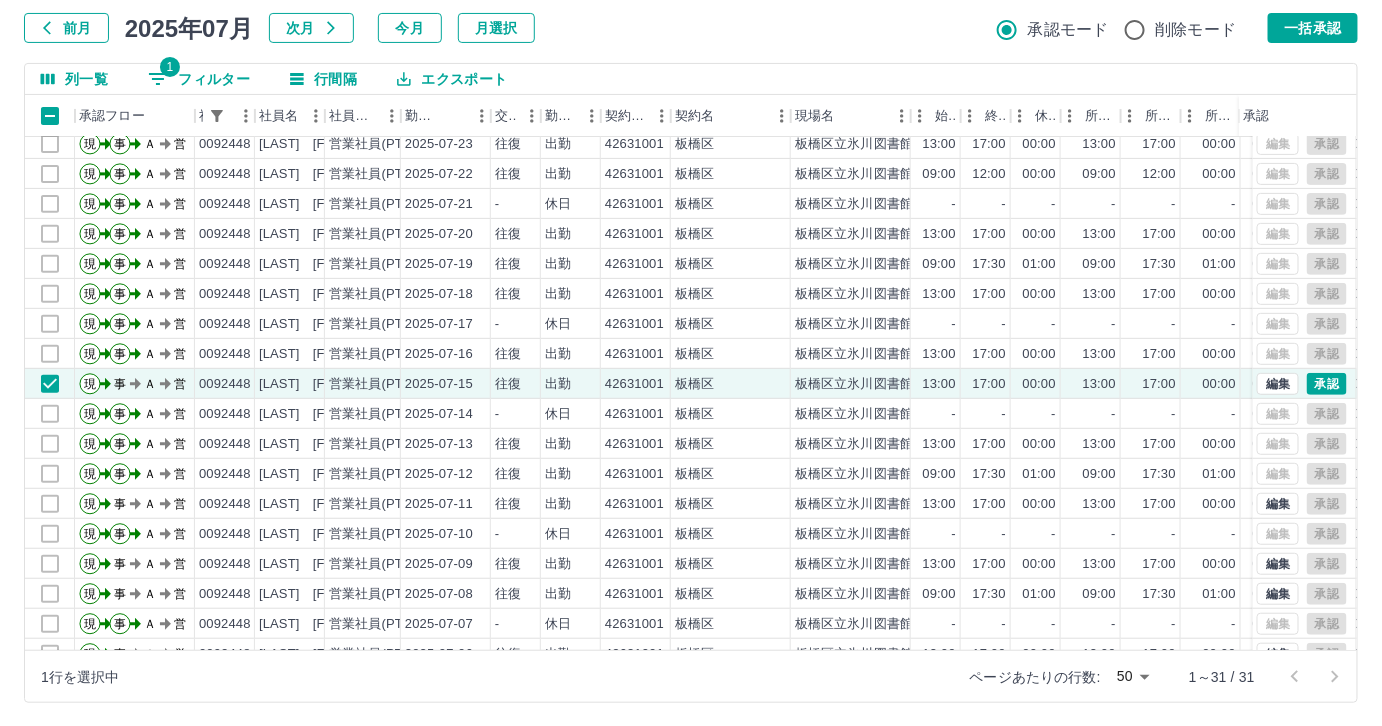 scroll, scrollTop: 157, scrollLeft: 0, axis: vertical 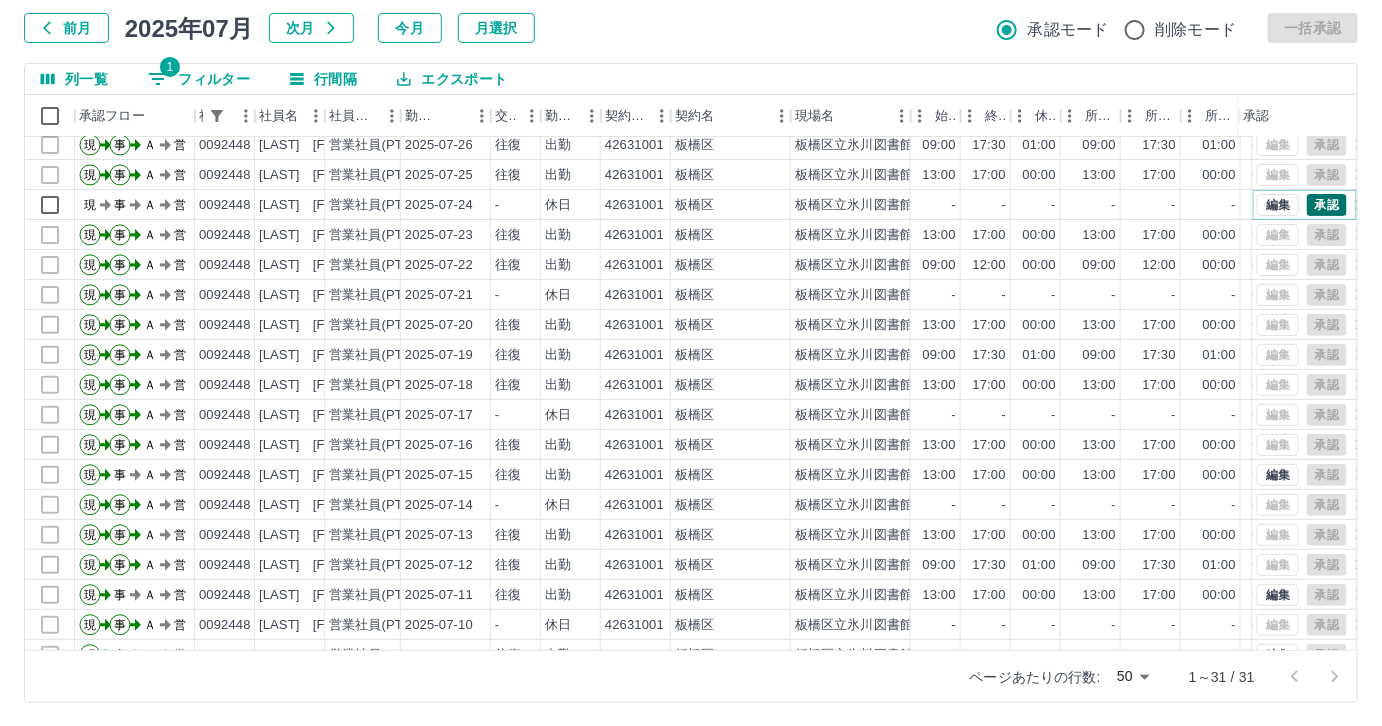 click on "承認" at bounding box center [1327, 205] 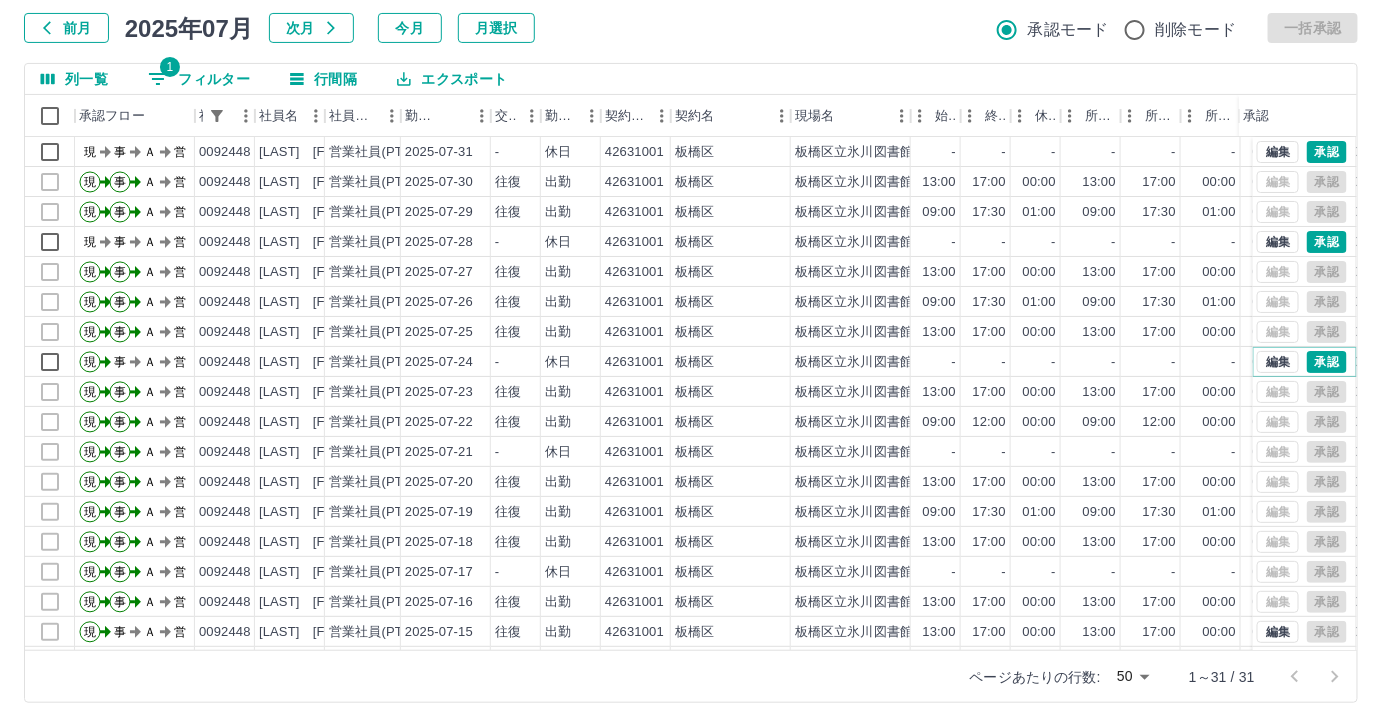 scroll, scrollTop: 0, scrollLeft: 0, axis: both 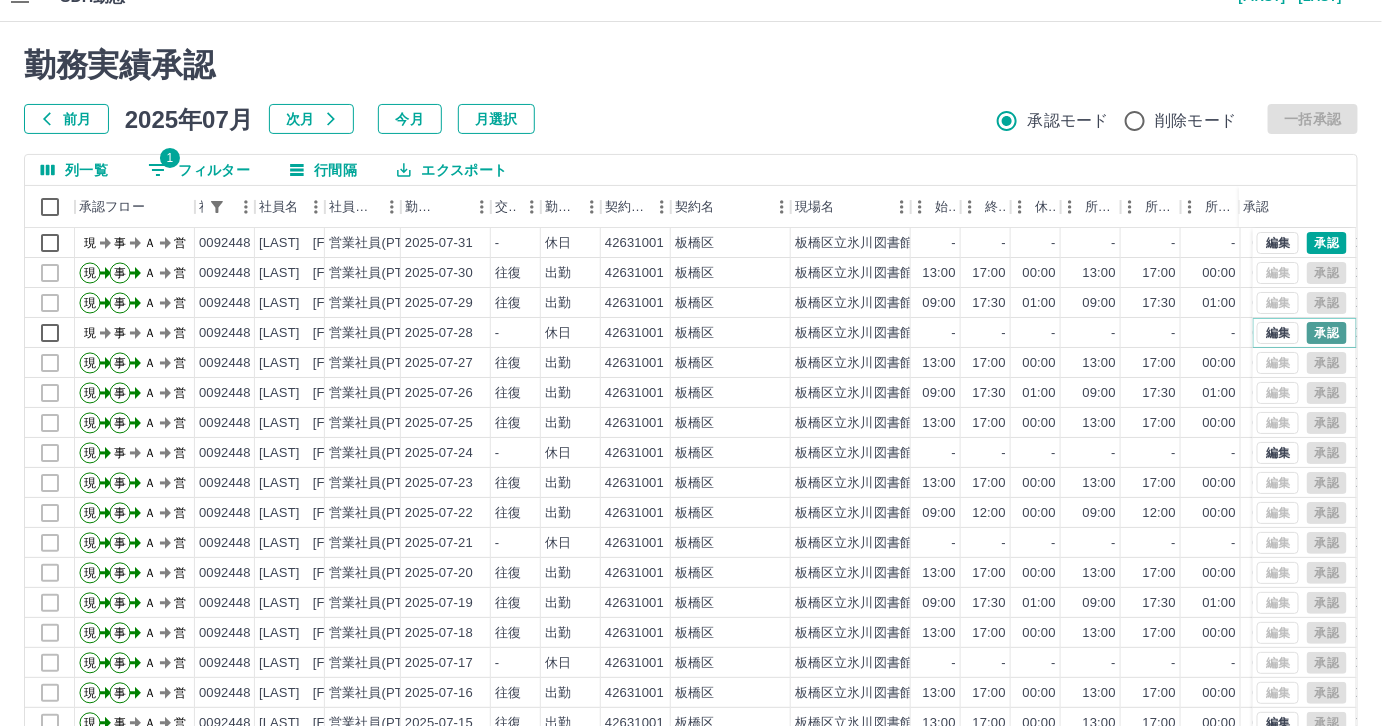 click on "承認" at bounding box center [1327, 333] 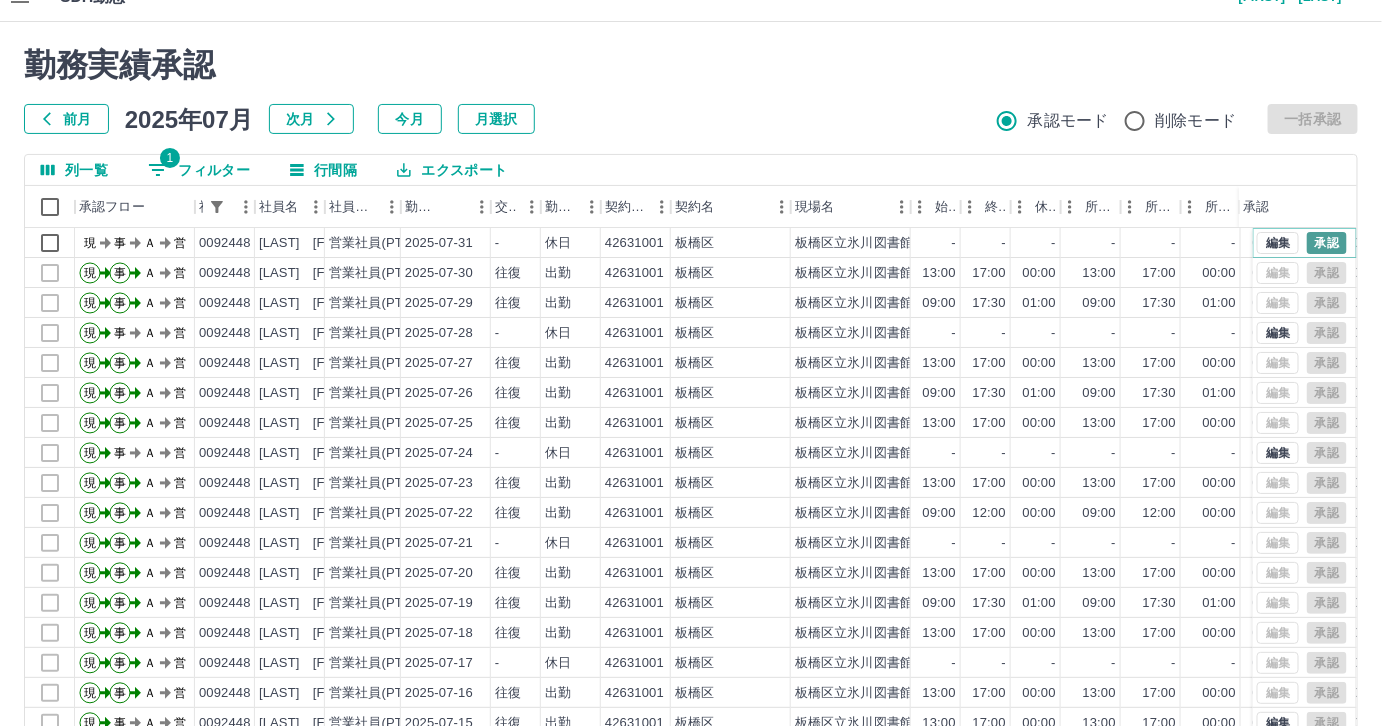 click on "承認" at bounding box center [1327, 243] 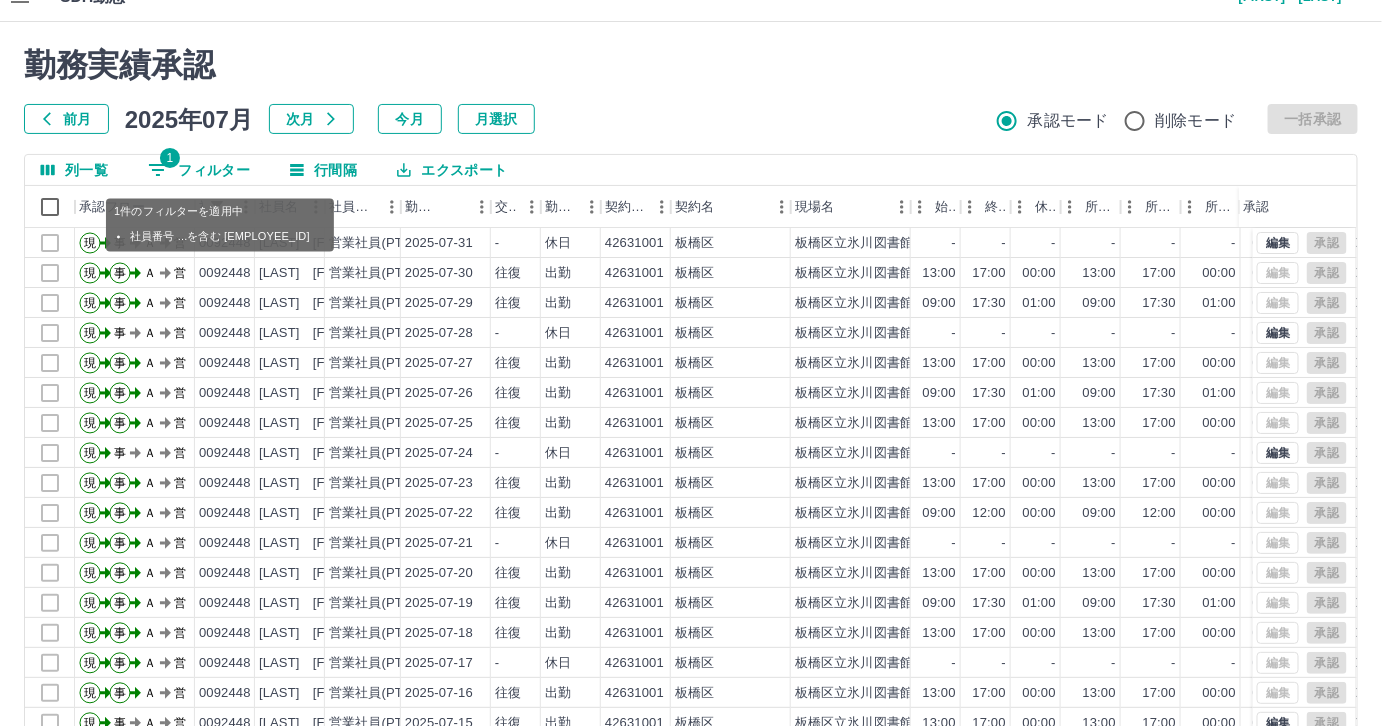 click on "1 フィルター" at bounding box center [199, 170] 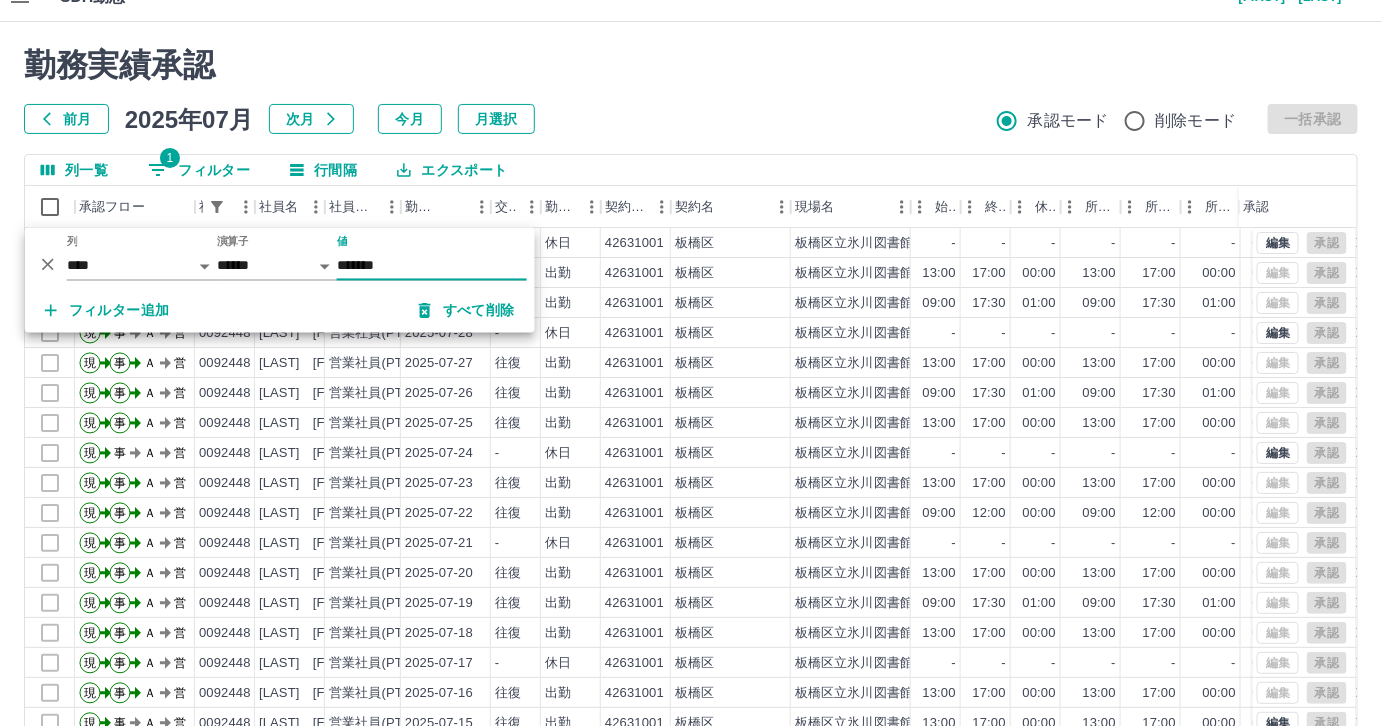 drag, startPoint x: 403, startPoint y: 260, endPoint x: 309, endPoint y: 265, distance: 94.13288 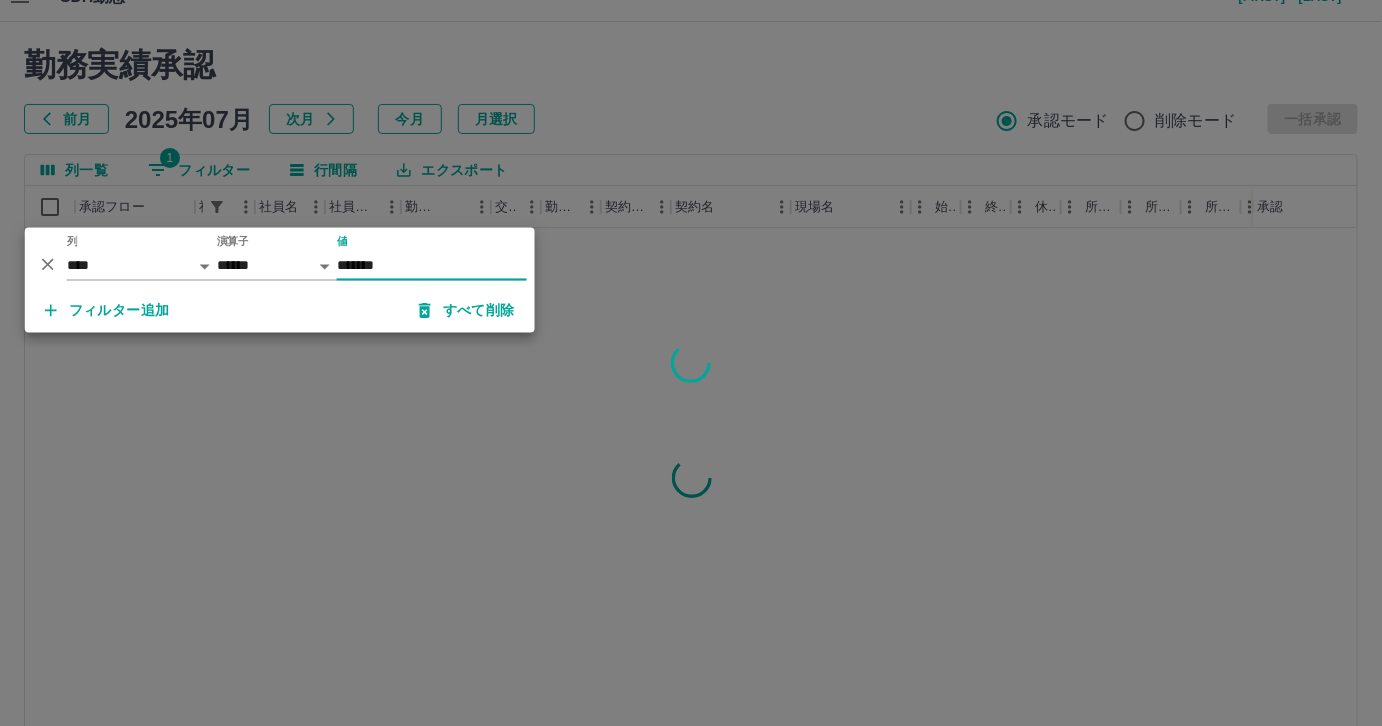 type on "*******" 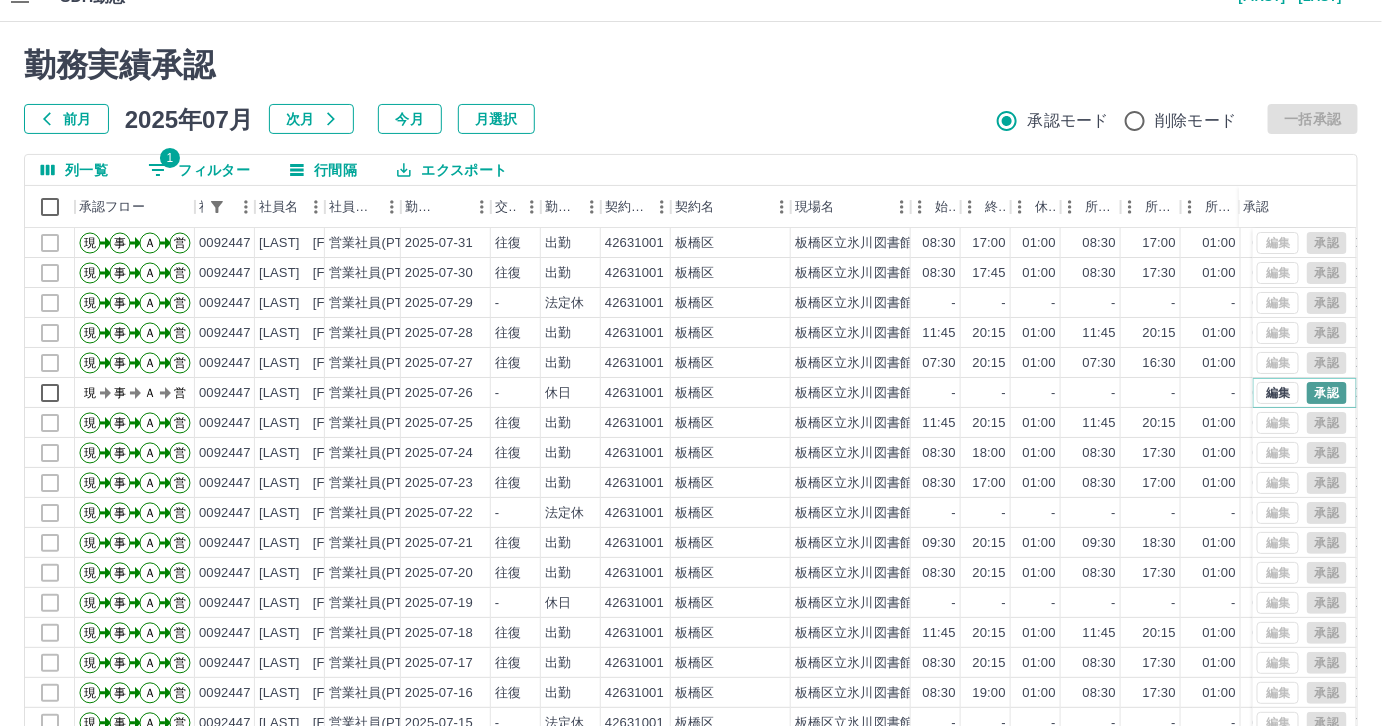 click on "承認" at bounding box center (1327, 393) 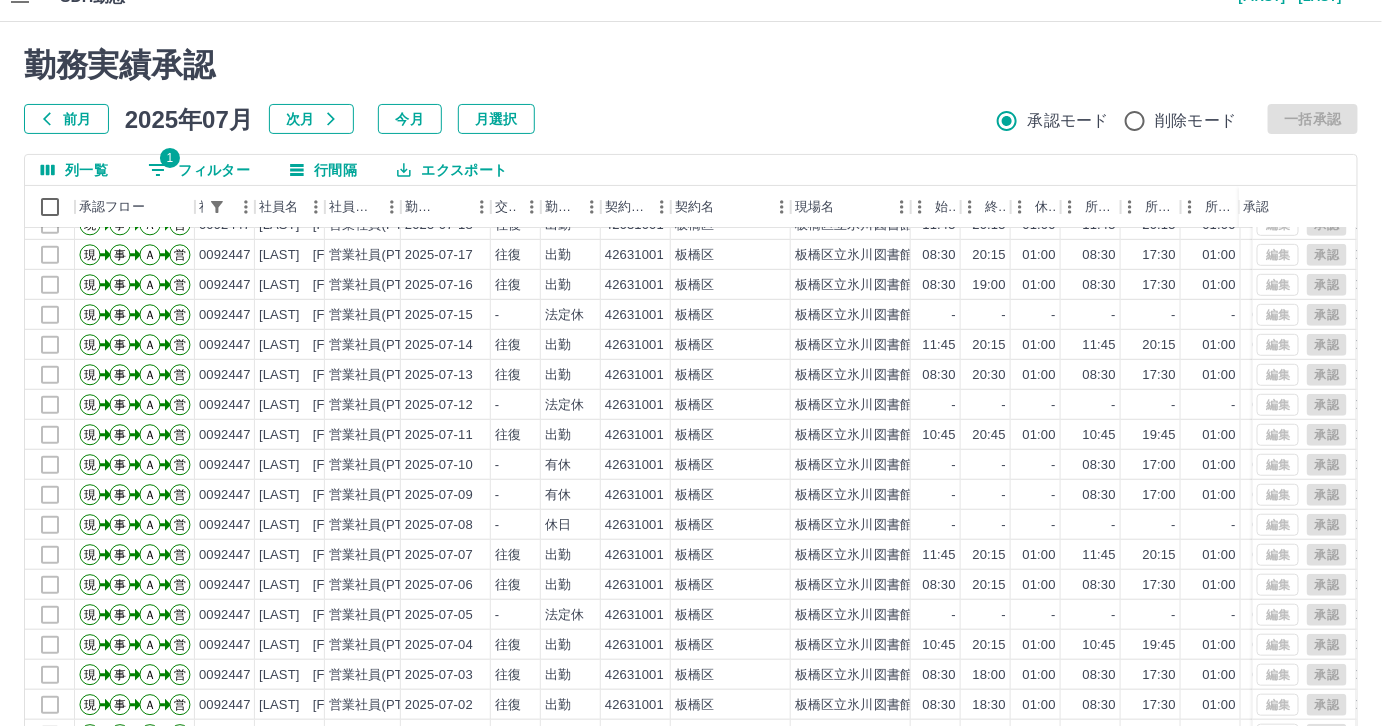 scroll, scrollTop: 429, scrollLeft: 0, axis: vertical 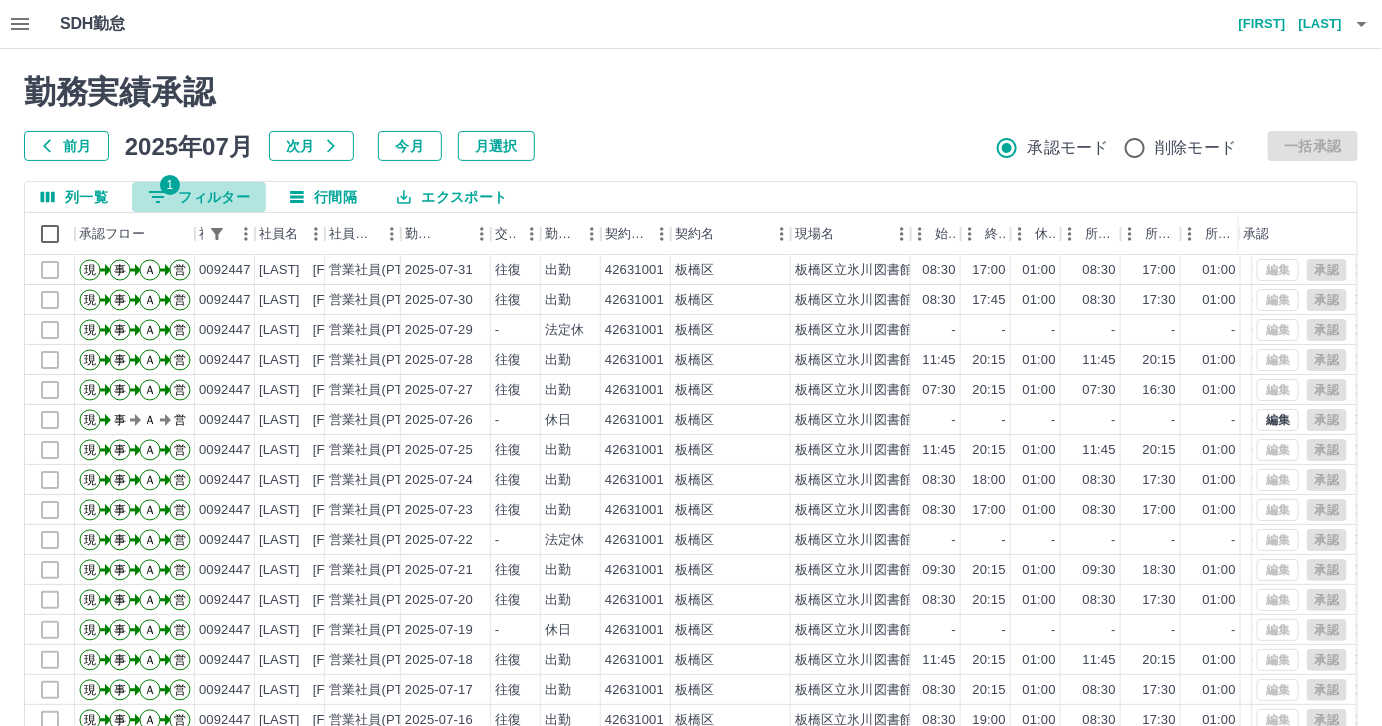 click on "1 フィルター" at bounding box center (199, 197) 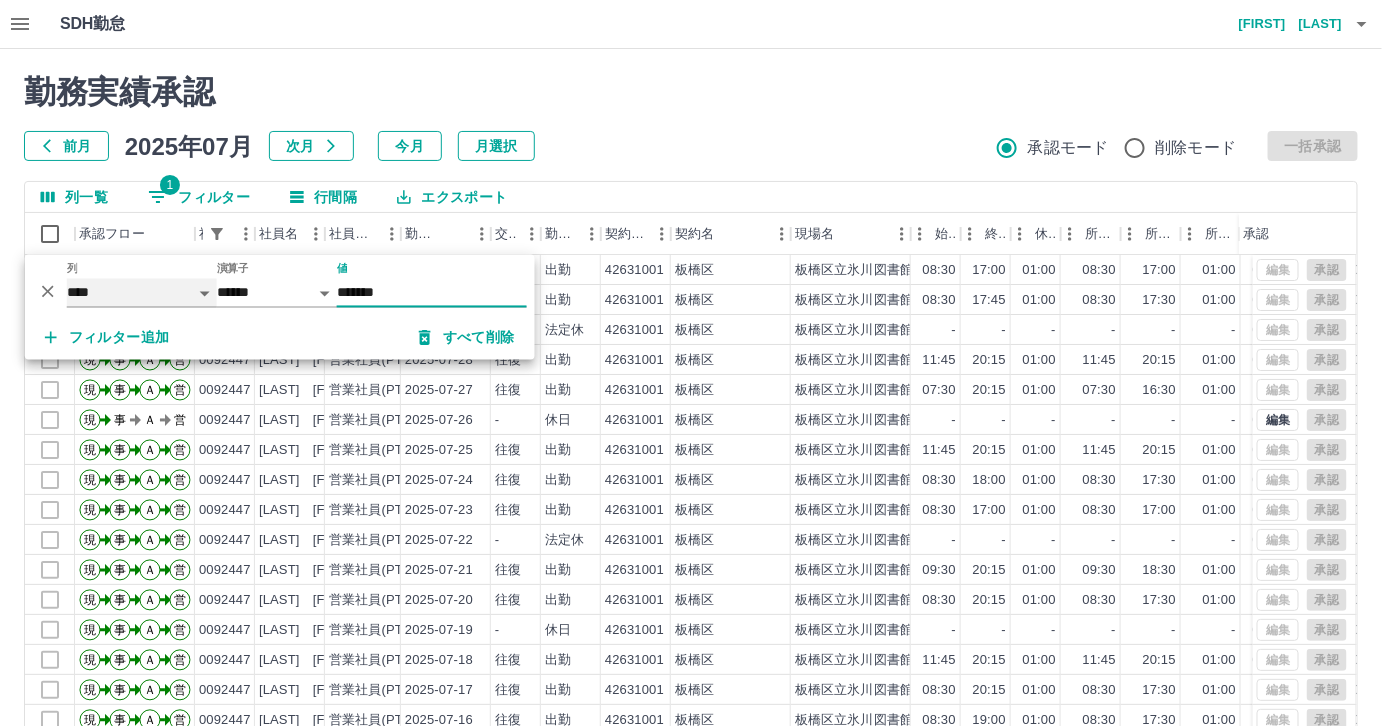 click on "**** *** **** *** *** **** ***** *** *** ** ** ** **** **** **** ** ** *** **** *****" at bounding box center (142, 293) 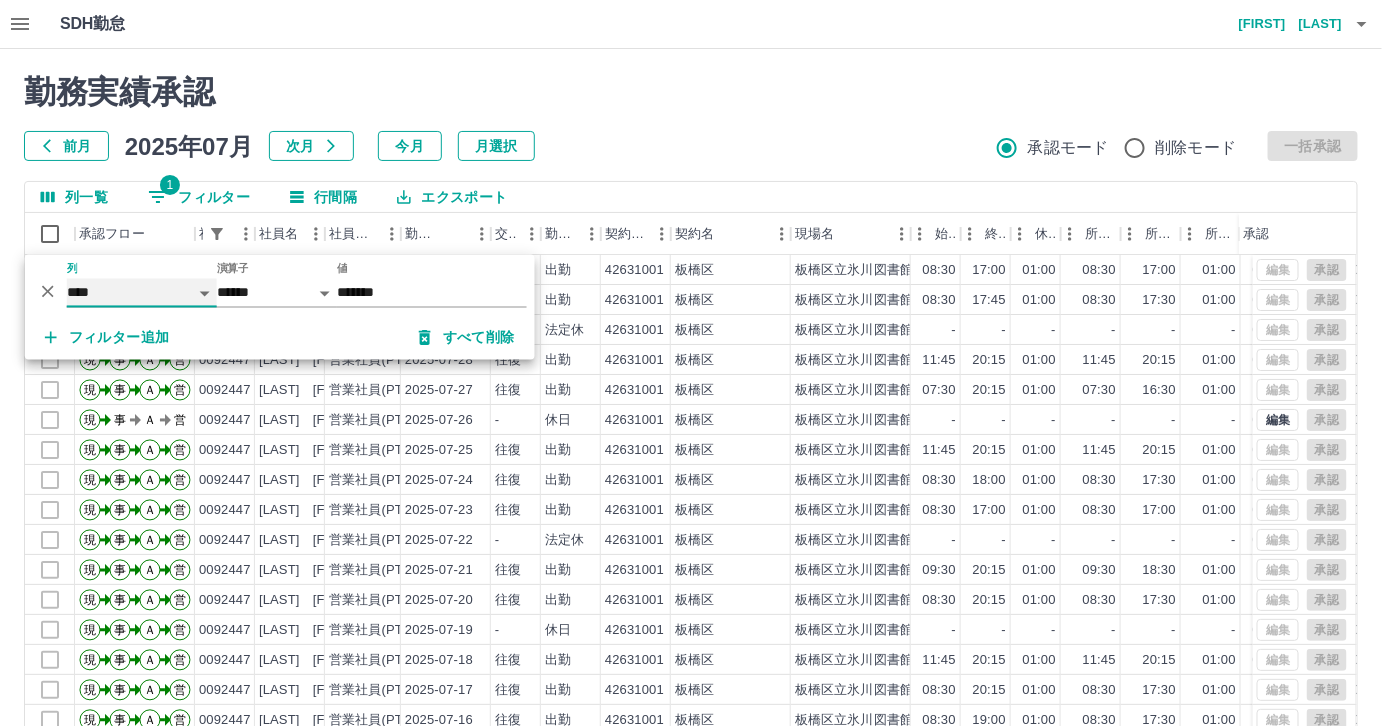 click on "**** *** **** *** *** **** ***** *** *** ** ** ** **** **** **** ** ** *** **** *****" at bounding box center [142, 293] 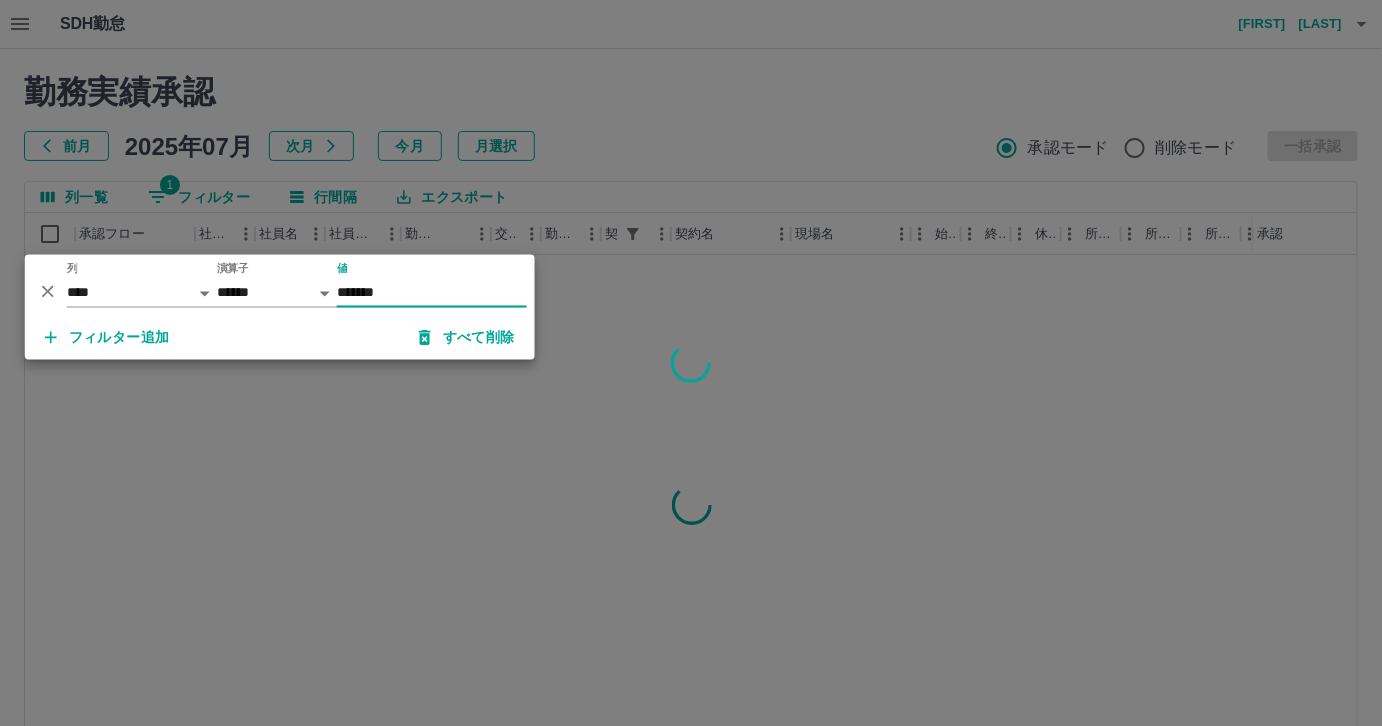 drag, startPoint x: 412, startPoint y: 300, endPoint x: 320, endPoint y: 303, distance: 92.0489 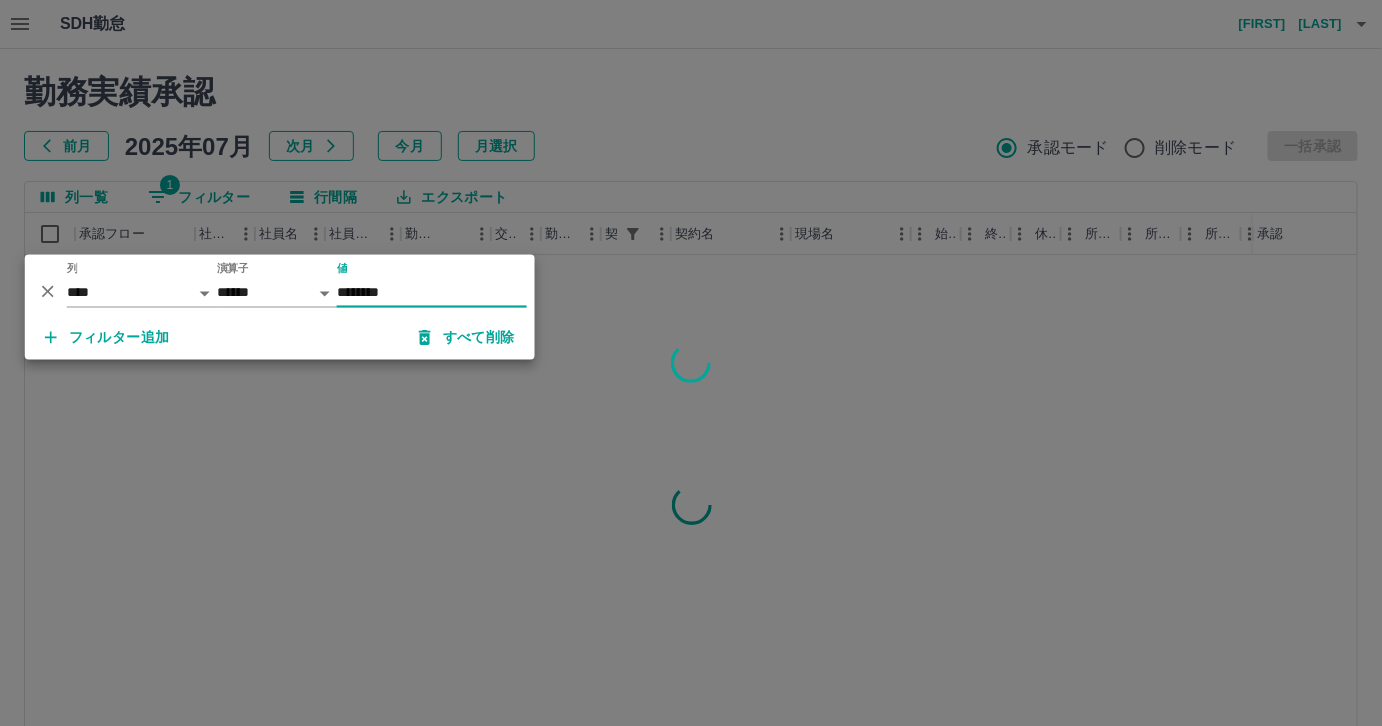 type on "********" 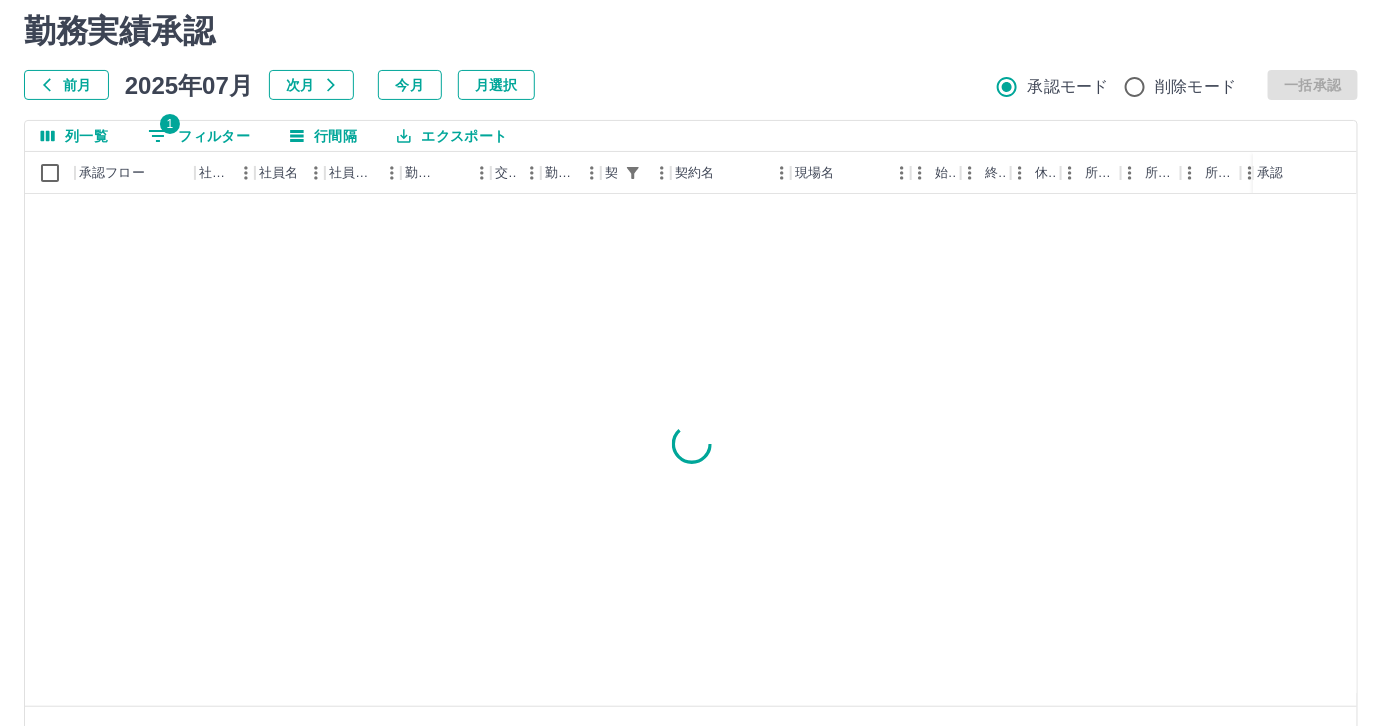 scroll, scrollTop: 118, scrollLeft: 0, axis: vertical 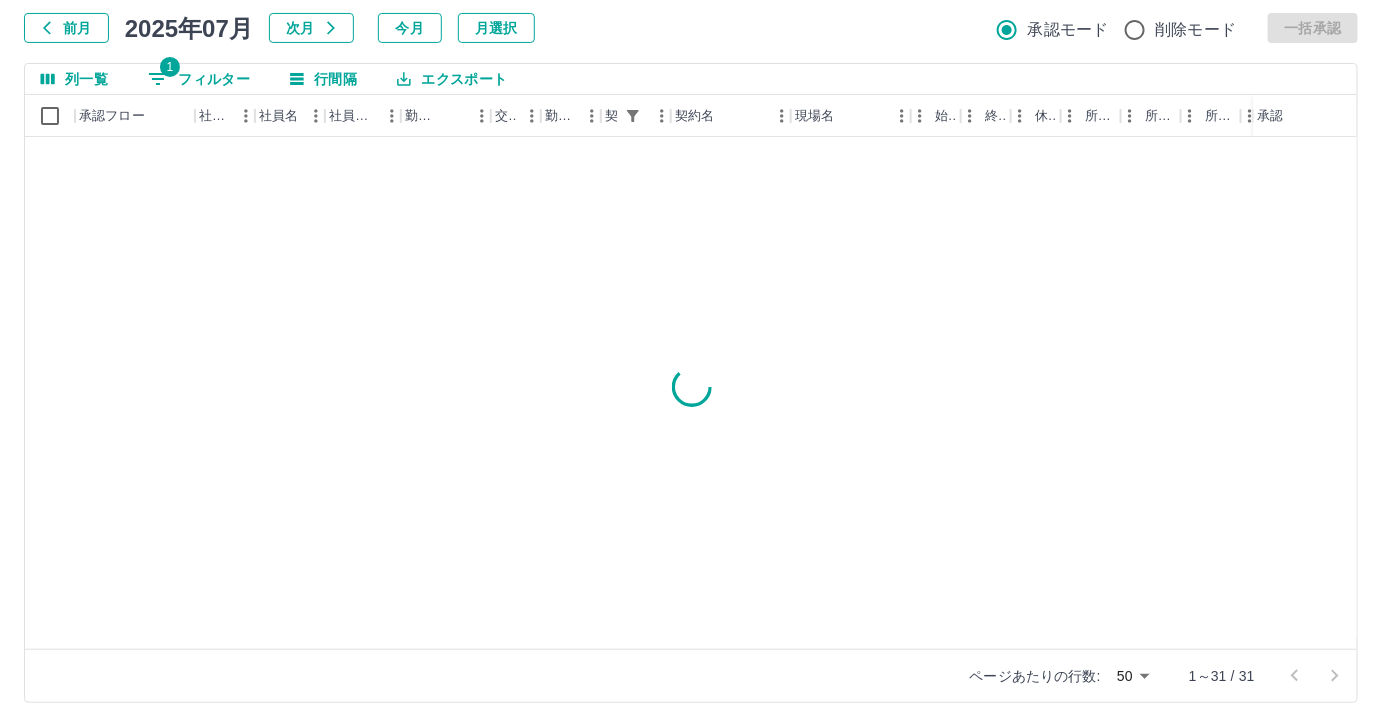click on "SDH勤怠 伊藤　律子 勤務実績承認 前月 2025年07月 次月 今月 月選択 承認モード 削除モード 一括承認 列一覧 1 フィルター 行間隔 エクスポート 承認フロー 社員番号 社員名 社員区分 勤務日 交通費 勤務区分 契約コード 契約名 現場名 始業 終業 休憩 所定開始 所定終業 所定休憩 拘束 勤務 遅刻等 コメント ステータス 承認 ページあたりの行数: 50 ** 1～31 / 31 SDH勤怠" at bounding box center [691, 304] 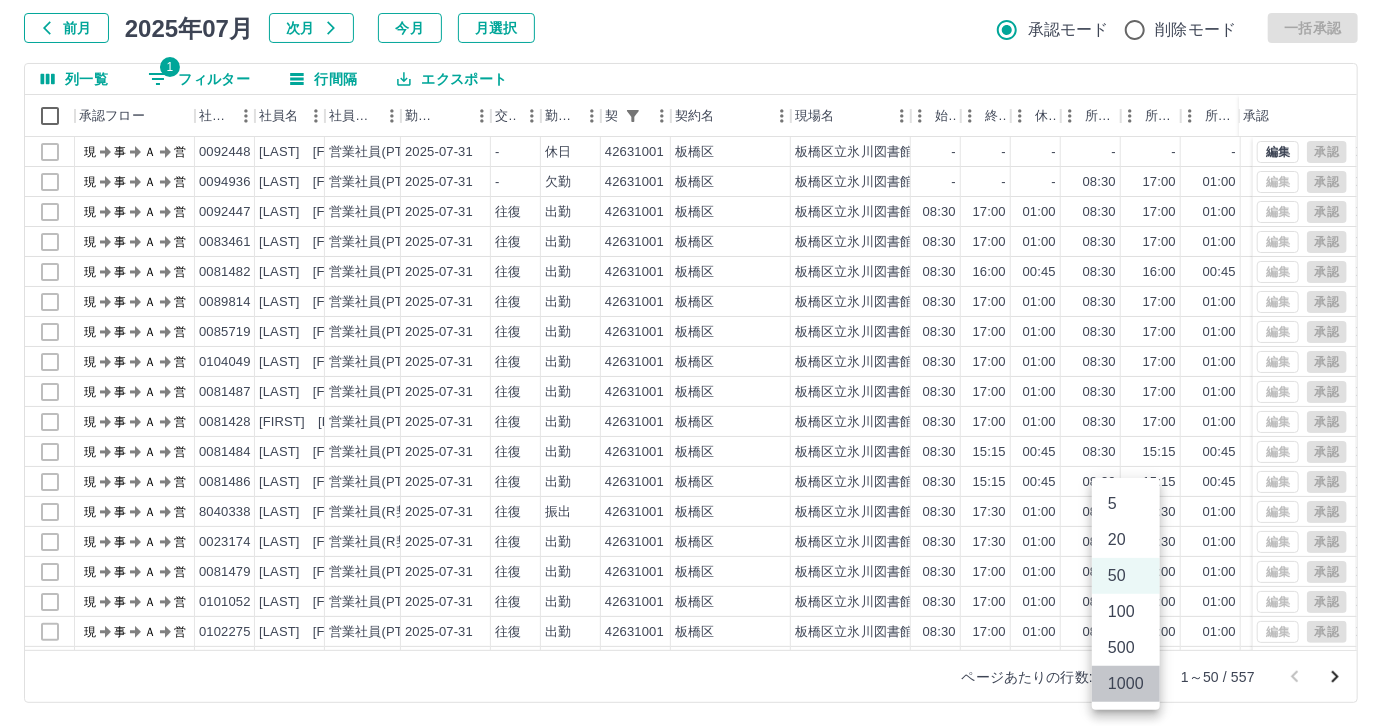 click on "1000" at bounding box center (1126, 684) 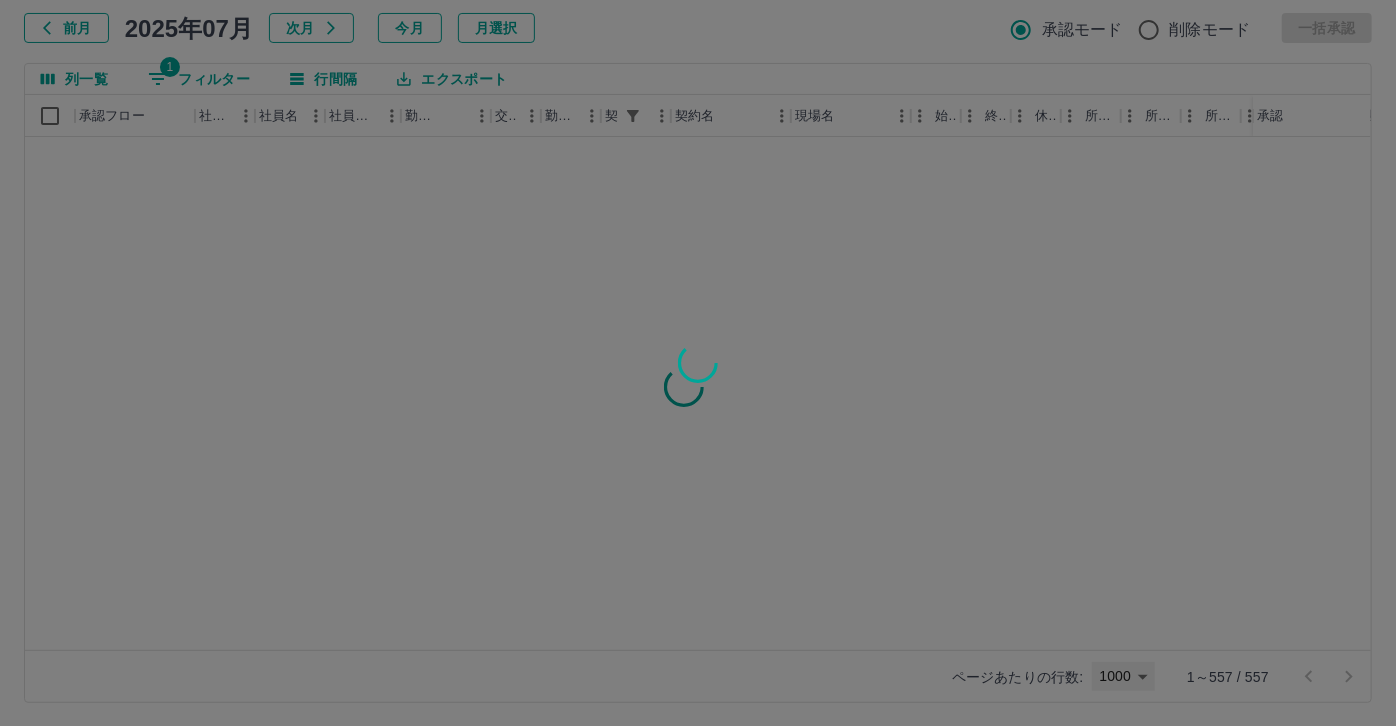type on "****" 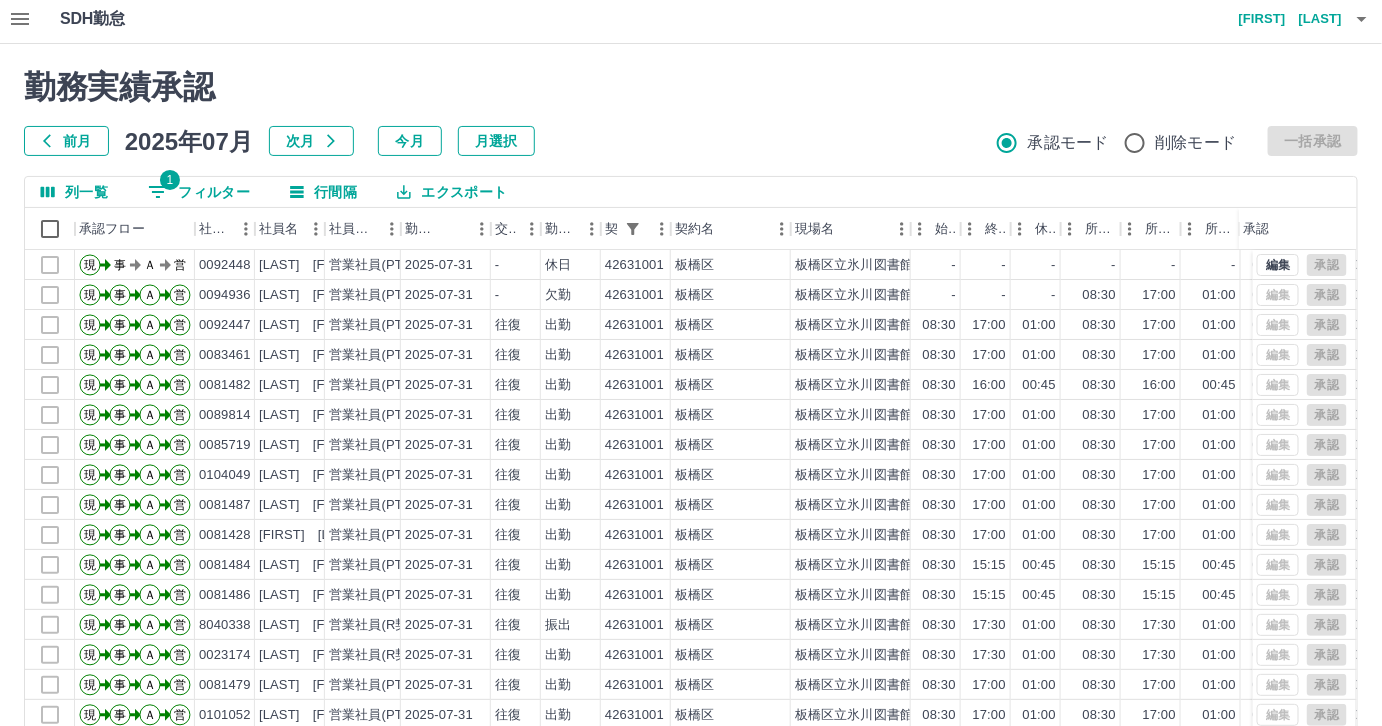 scroll, scrollTop: 0, scrollLeft: 0, axis: both 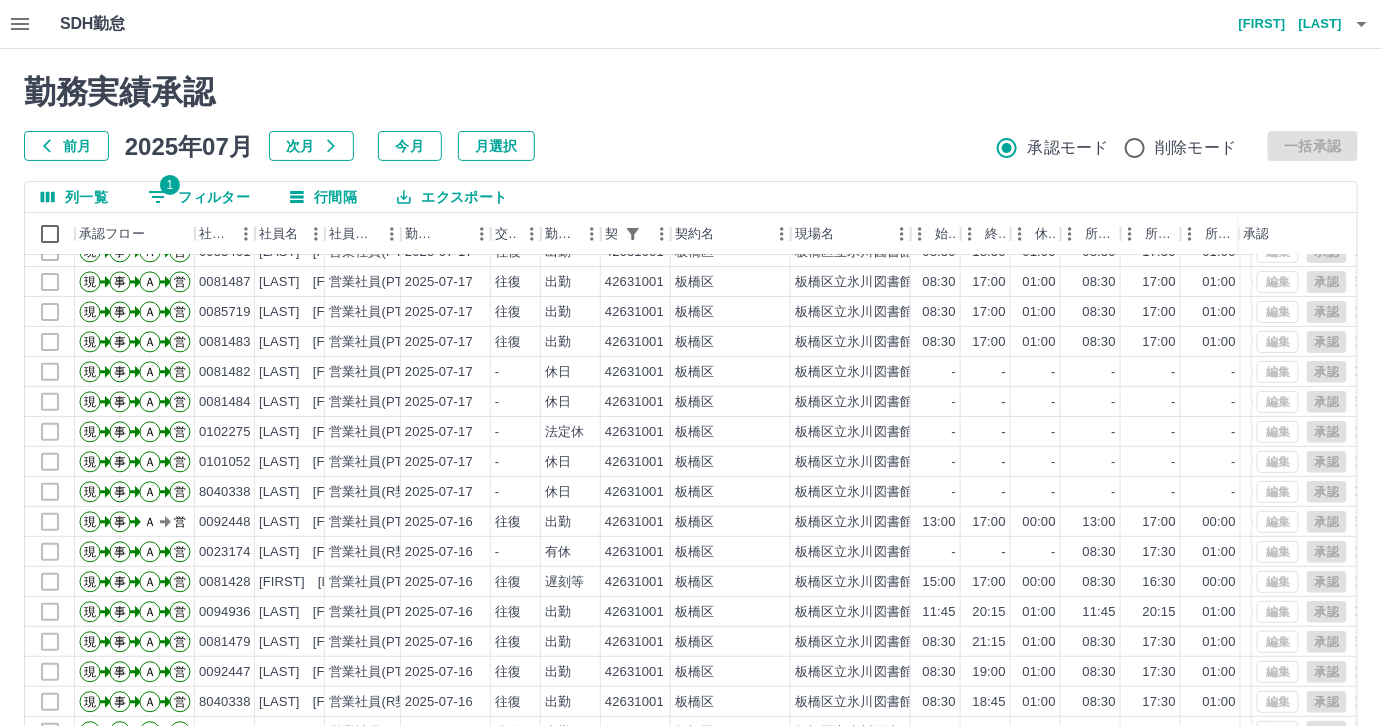 click on "[LAST]　[FIRST]" at bounding box center [1282, 24] 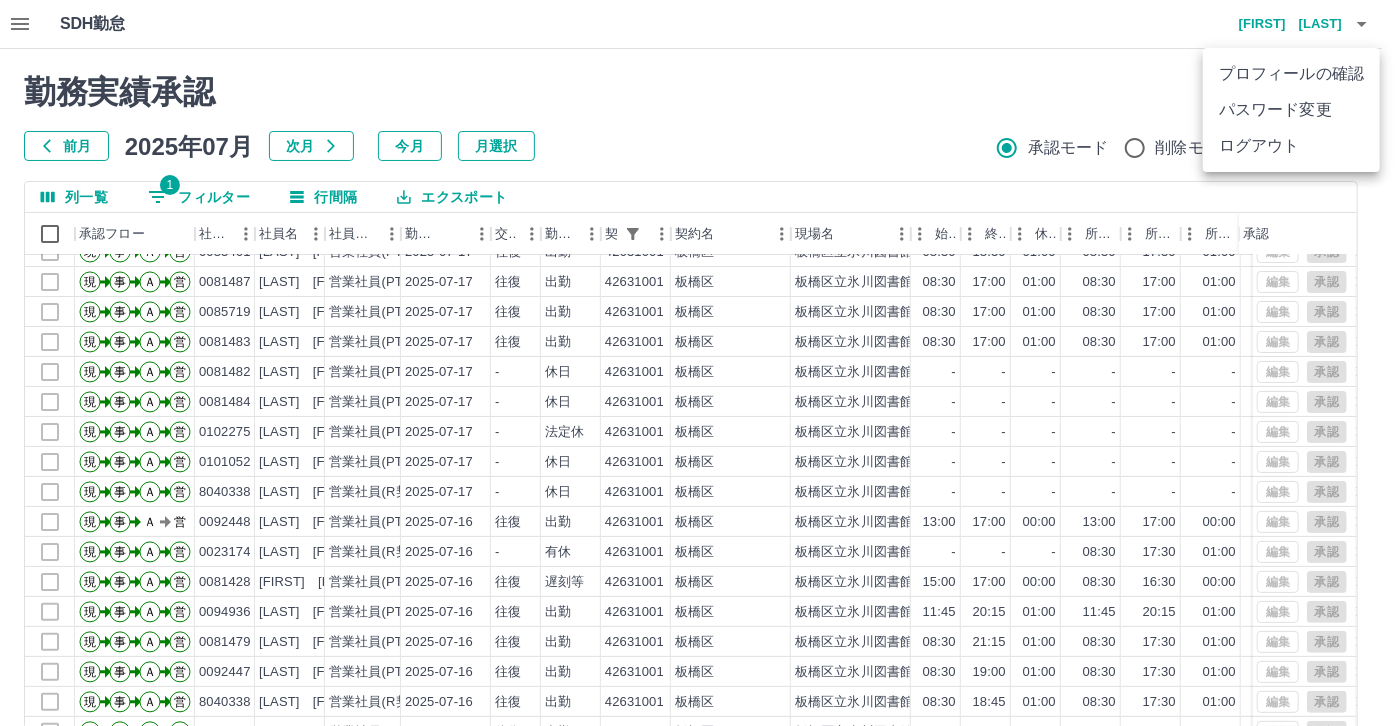 click on "ログアウト" at bounding box center (1291, 146) 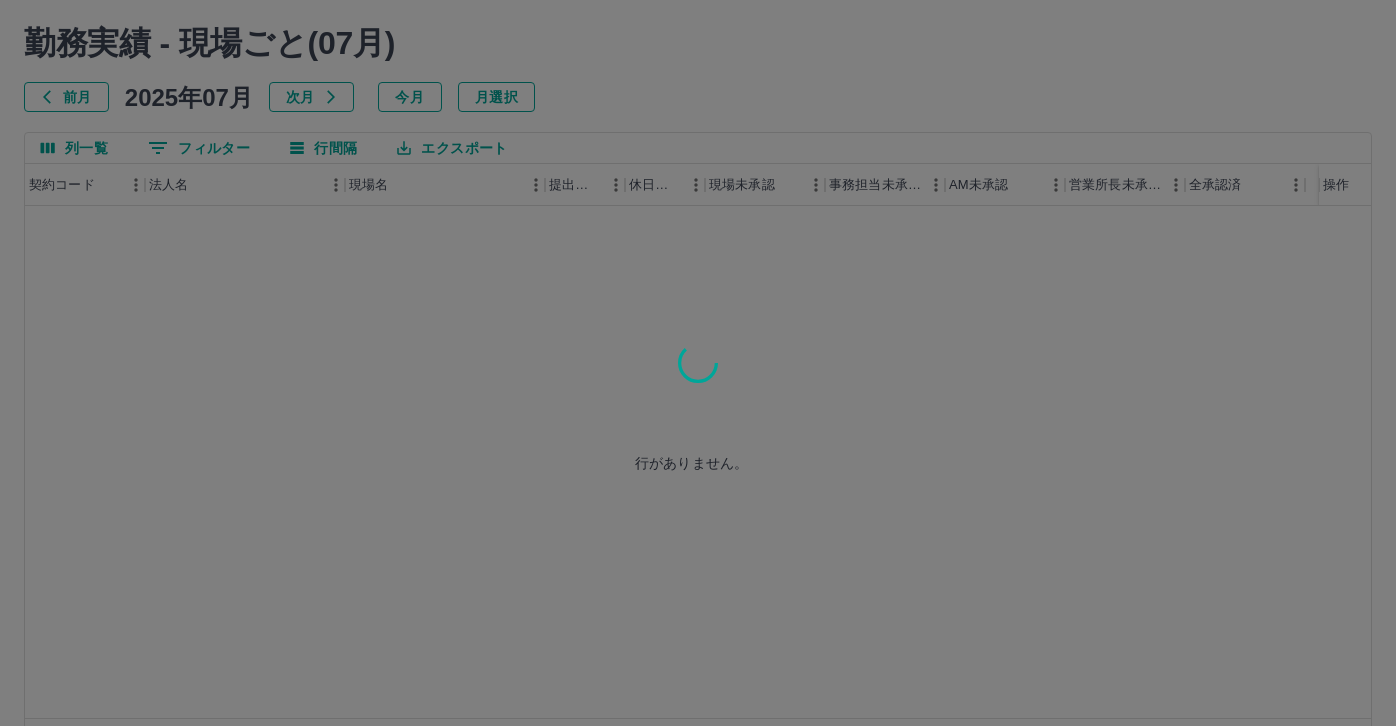 scroll, scrollTop: 0, scrollLeft: 0, axis: both 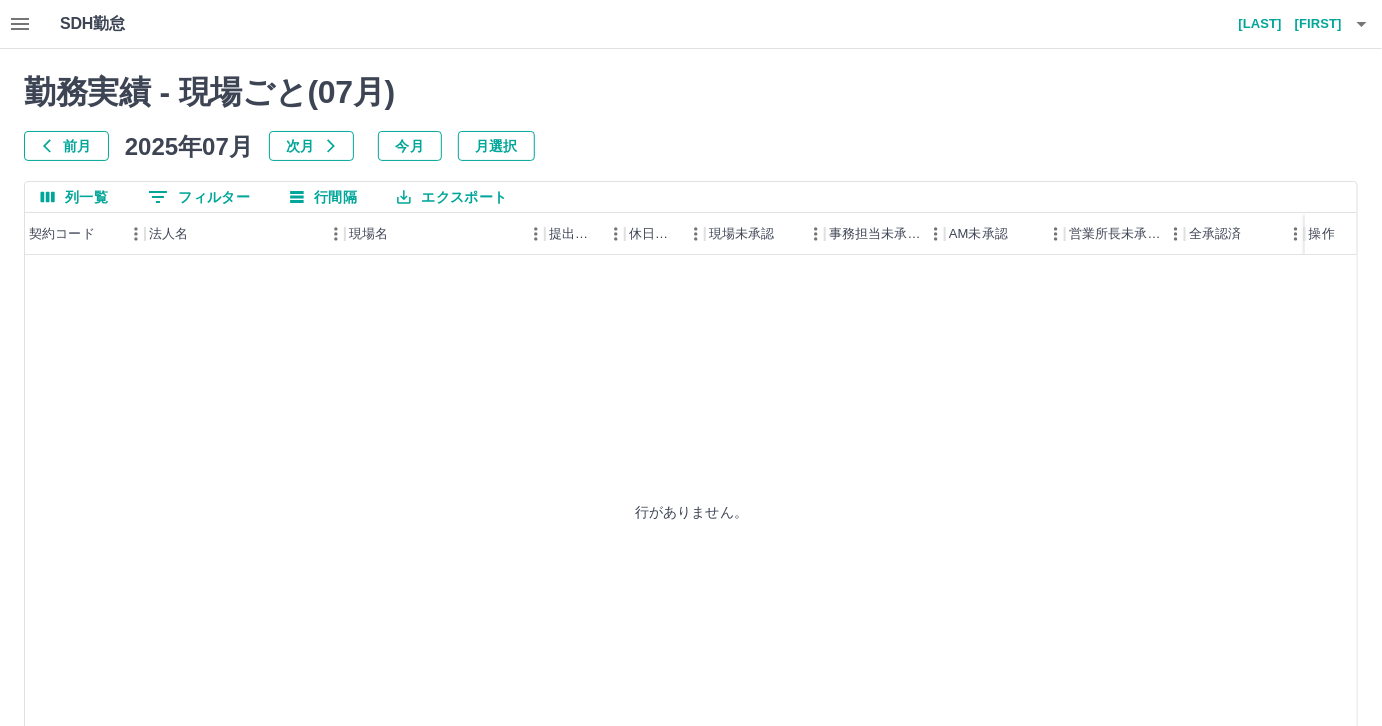 click on "contractSummaries:access denied 勤務実績 - 現場ごと( 07 月) 前月 2025年07月 次月 今月 月選択 列一覧 0 フィルター 行間隔 エクスポート 契約コード 法人名 現場名 提出件数 休日件数 現場未承認 事務担当未承認 AM未承認 営業所長未承認 全承認済 操作 行がありません。 ページあたりの行数: 20 ** 0～0 / 0" at bounding box center (691, 447) 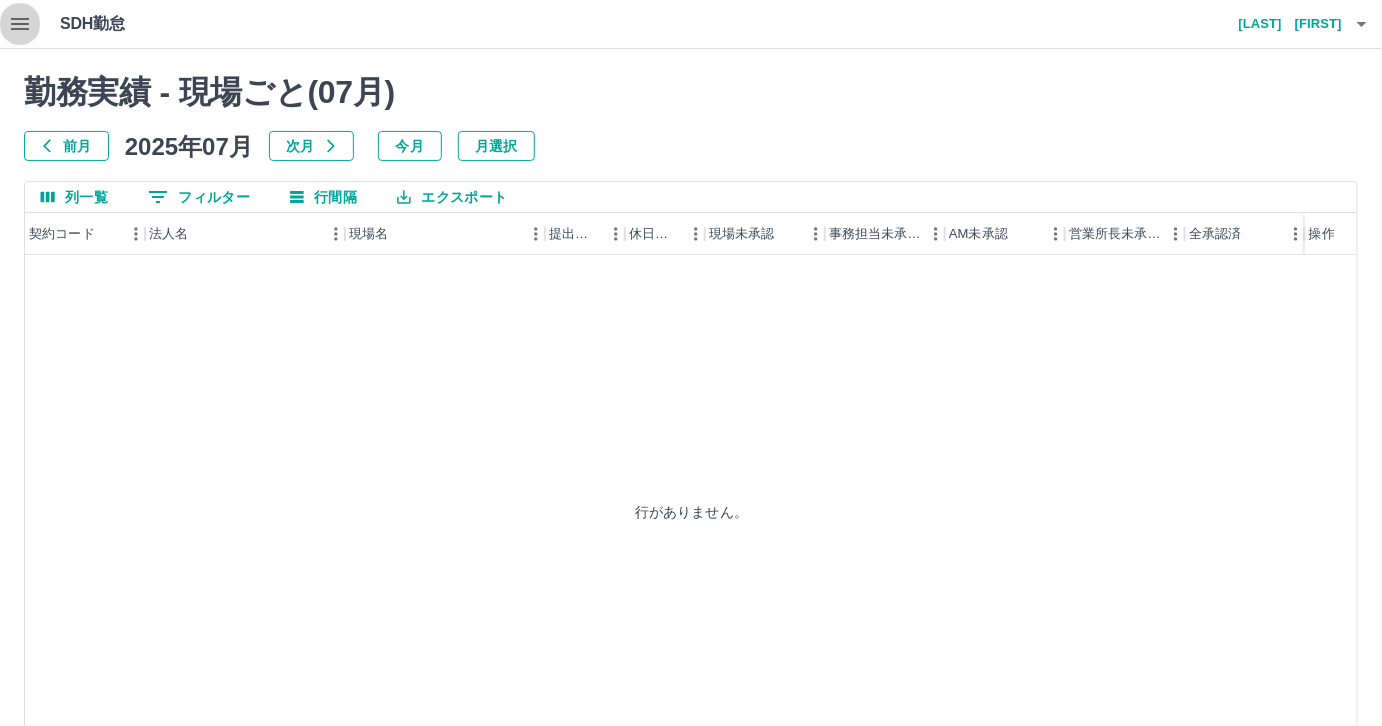 click 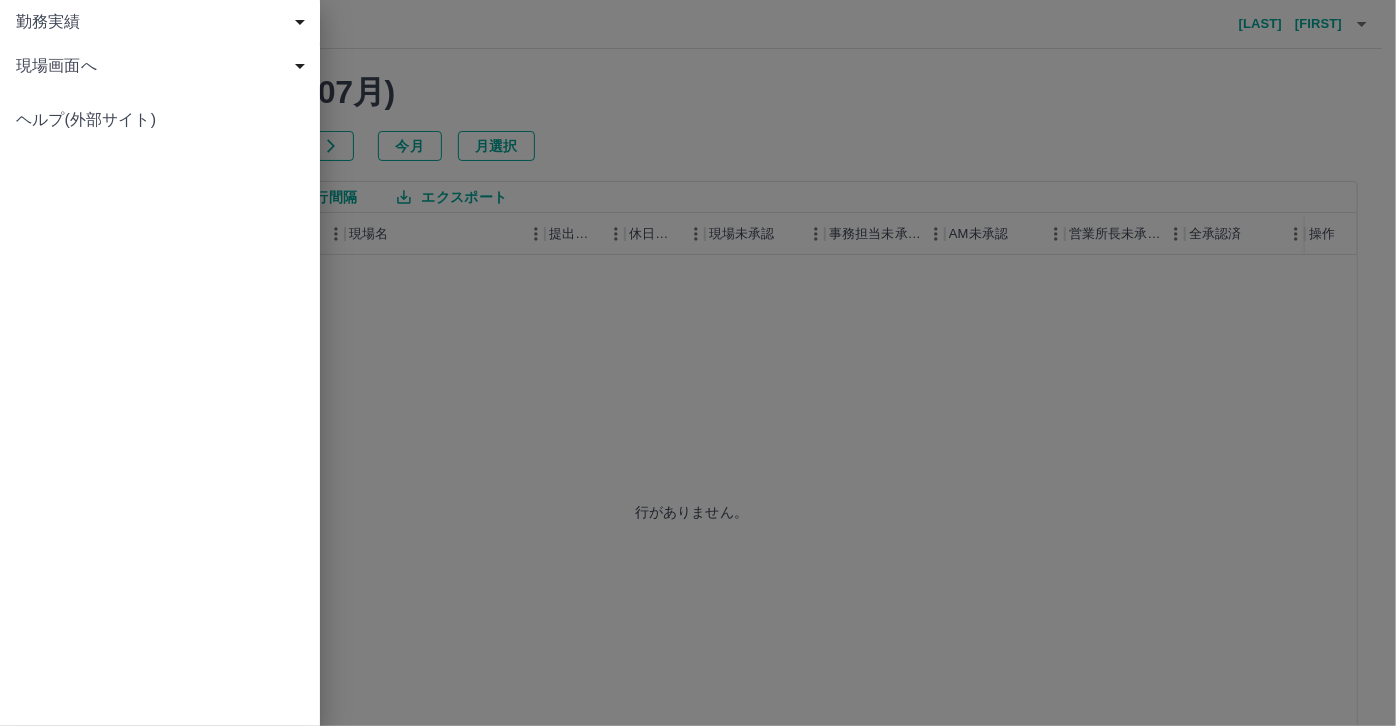 click on "現場画面へ" at bounding box center [164, 66] 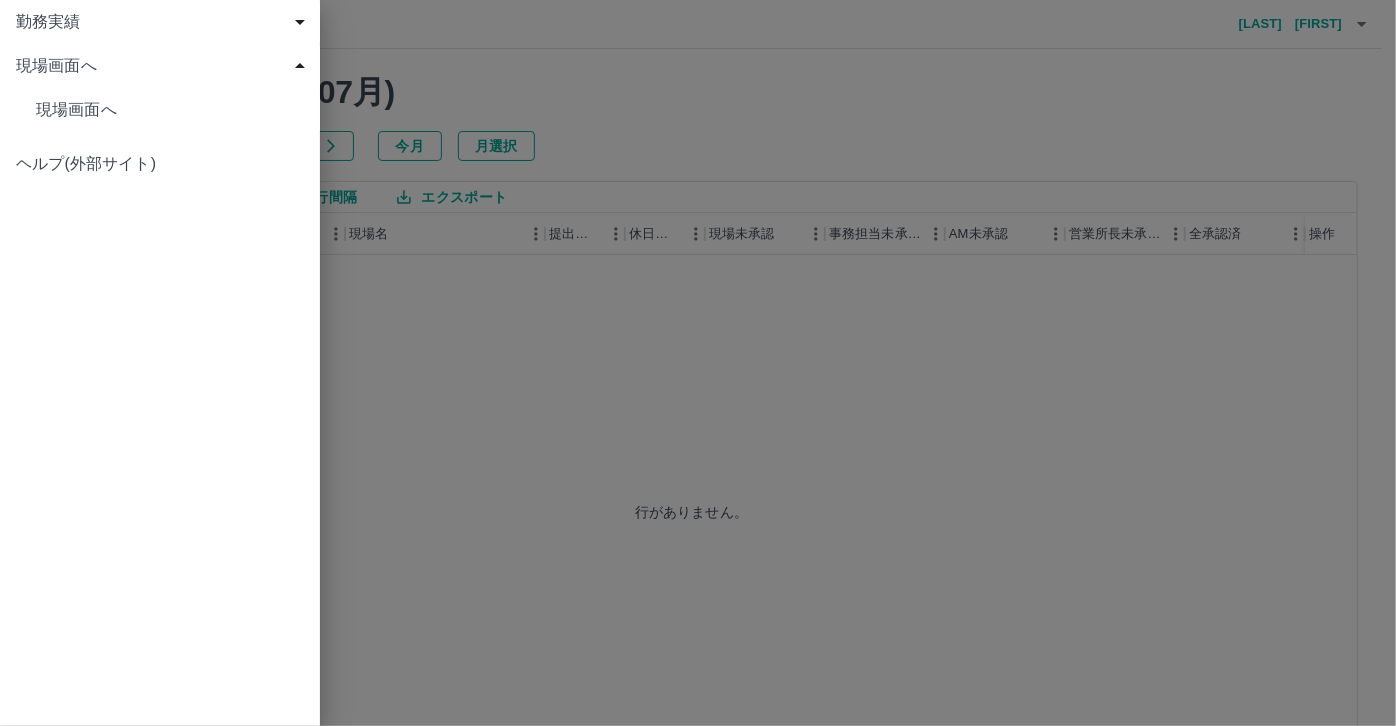 drag, startPoint x: 712, startPoint y: 68, endPoint x: 1045, endPoint y: 37, distance: 334.43982 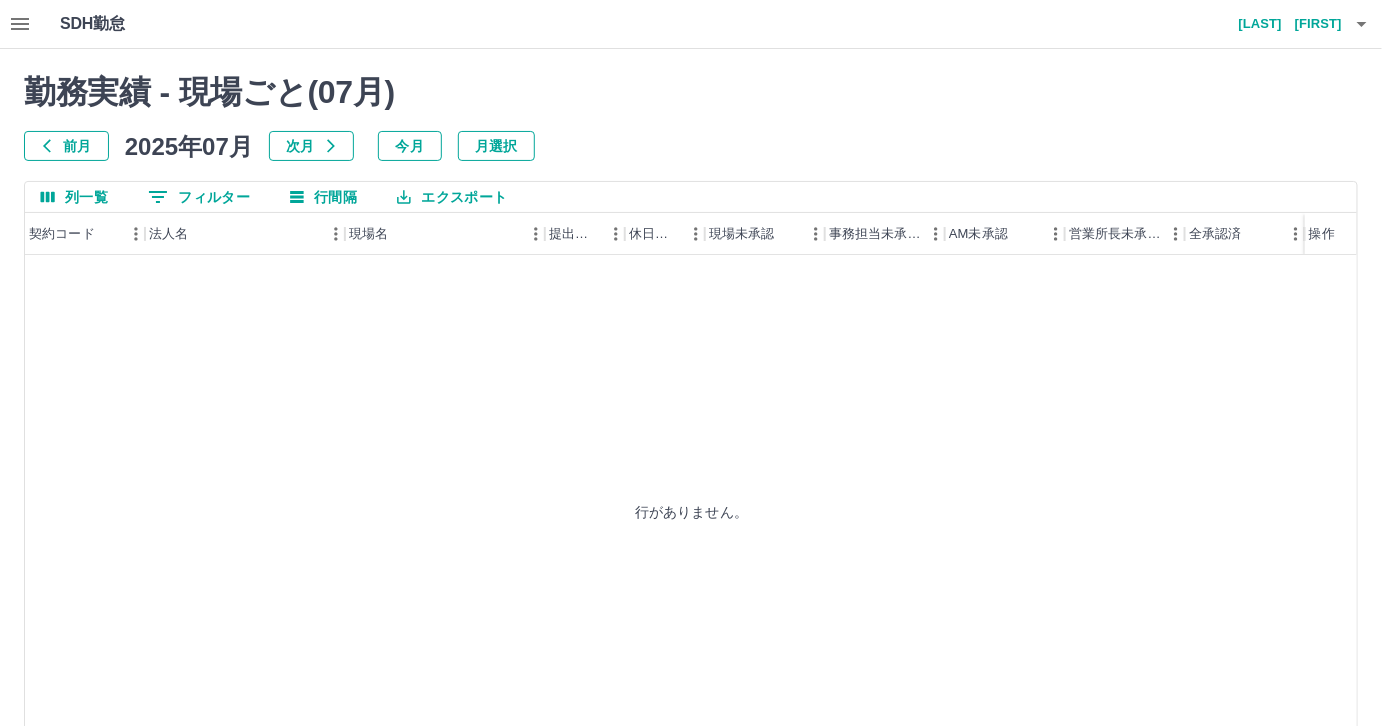 click 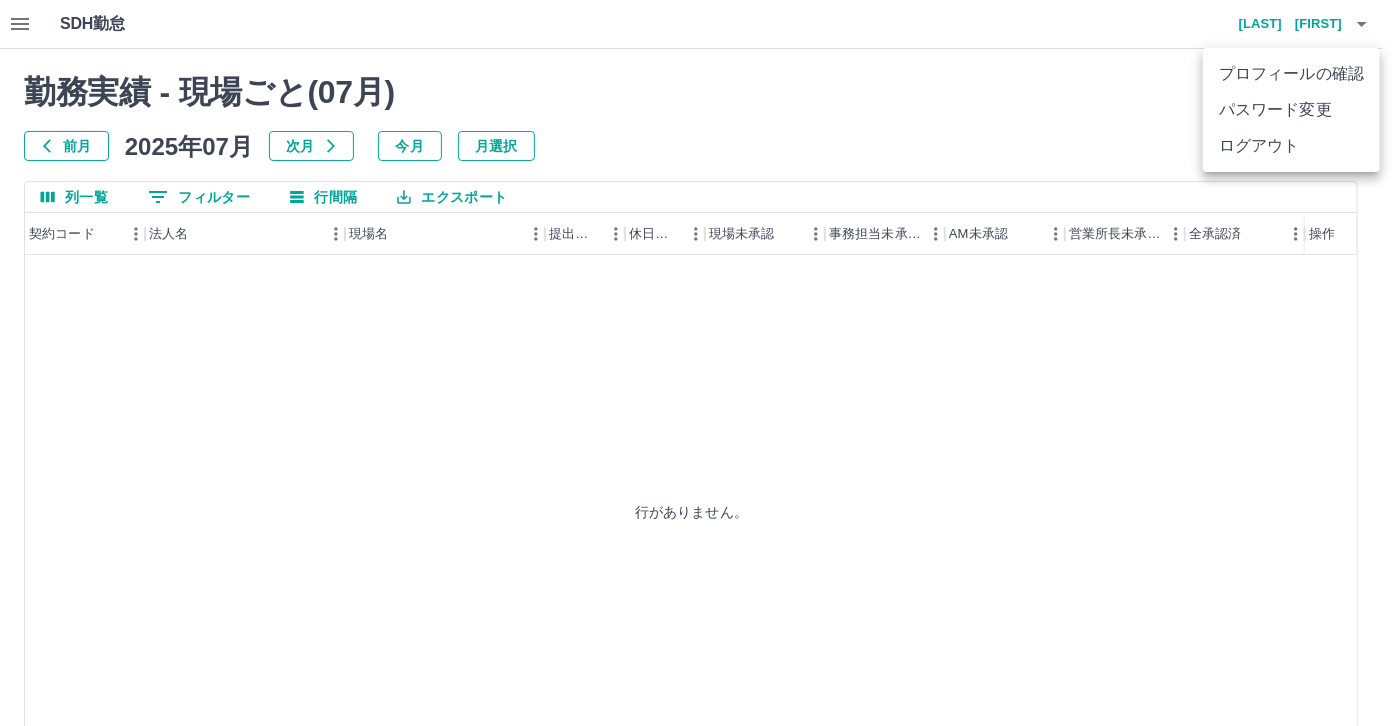 click on "ログアウト" at bounding box center [1291, 146] 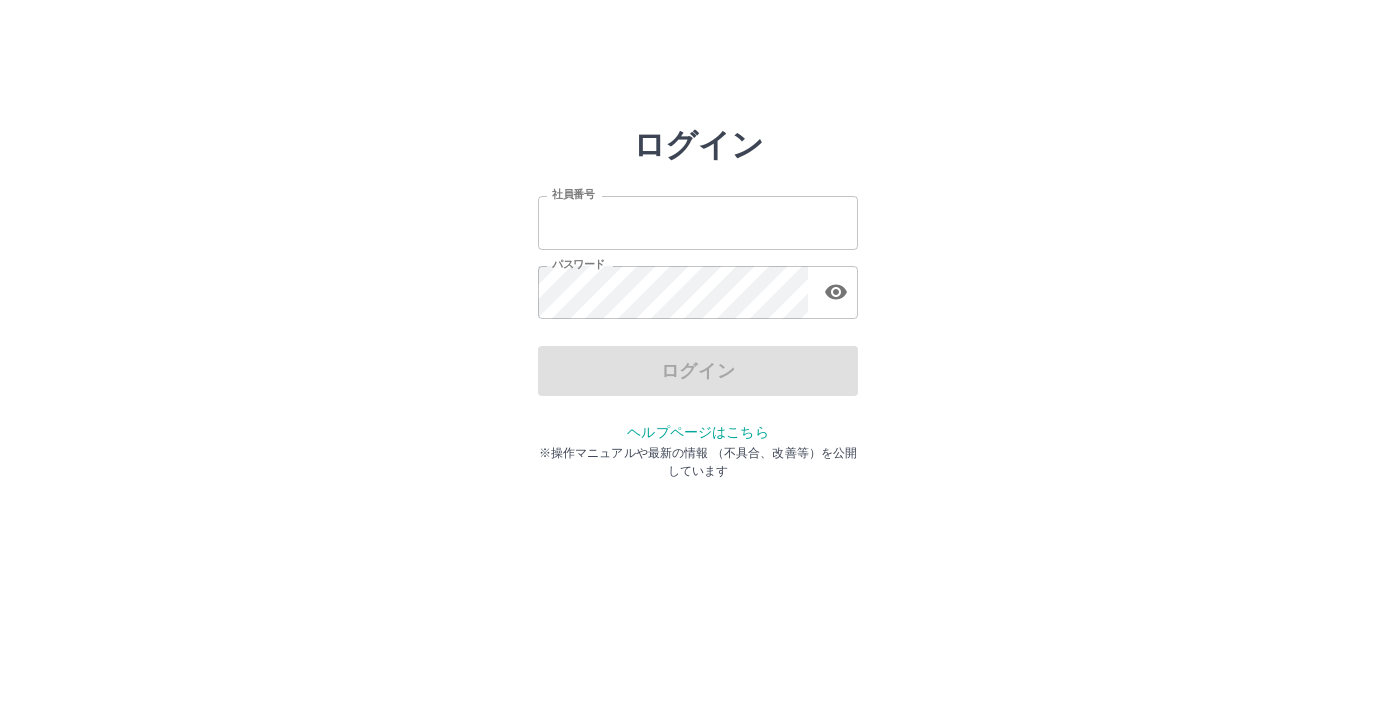 scroll, scrollTop: 0, scrollLeft: 0, axis: both 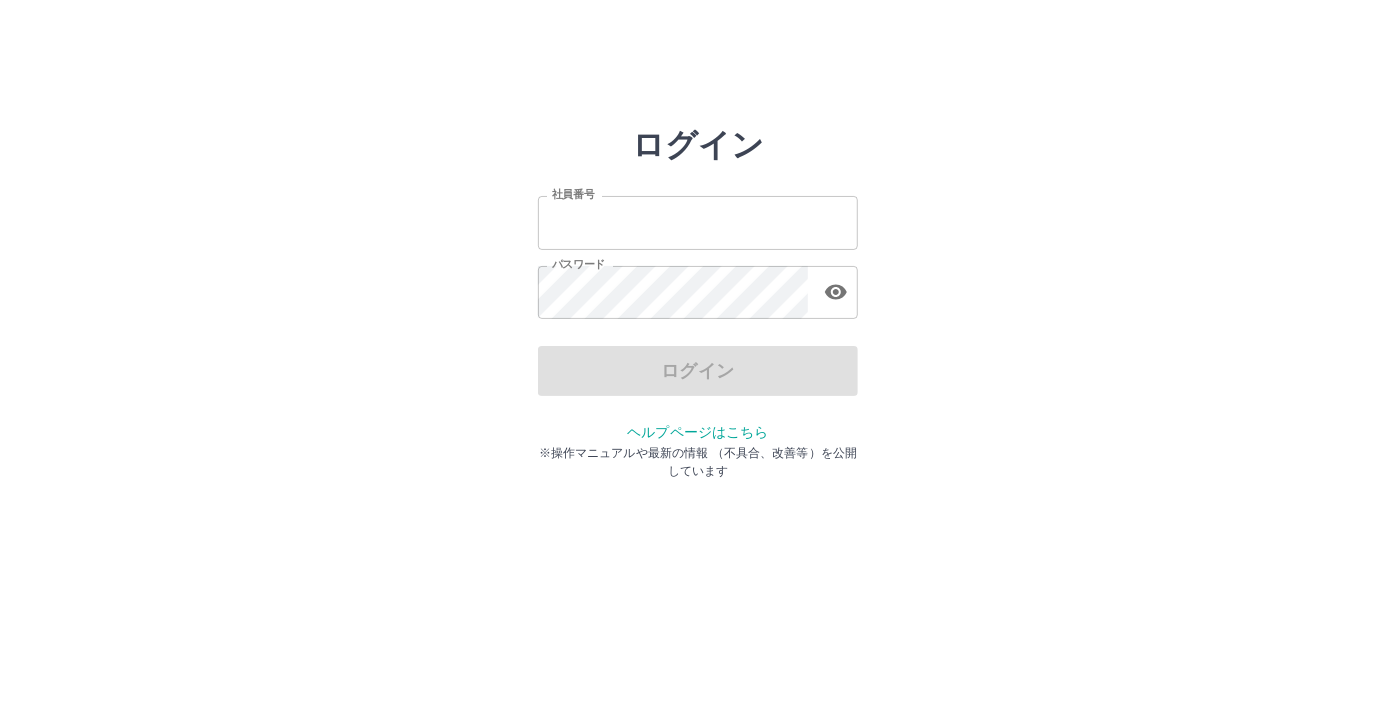 type on "*******" 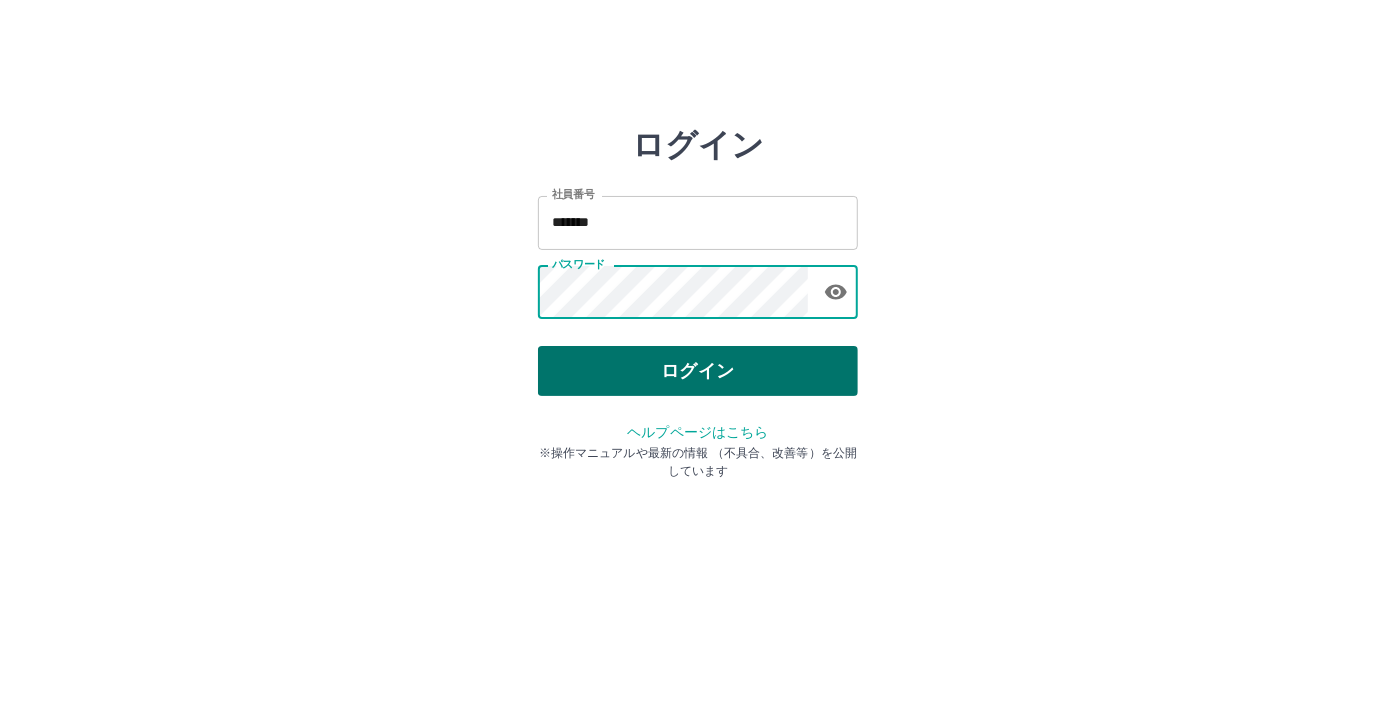click on "ログイン" at bounding box center (698, 371) 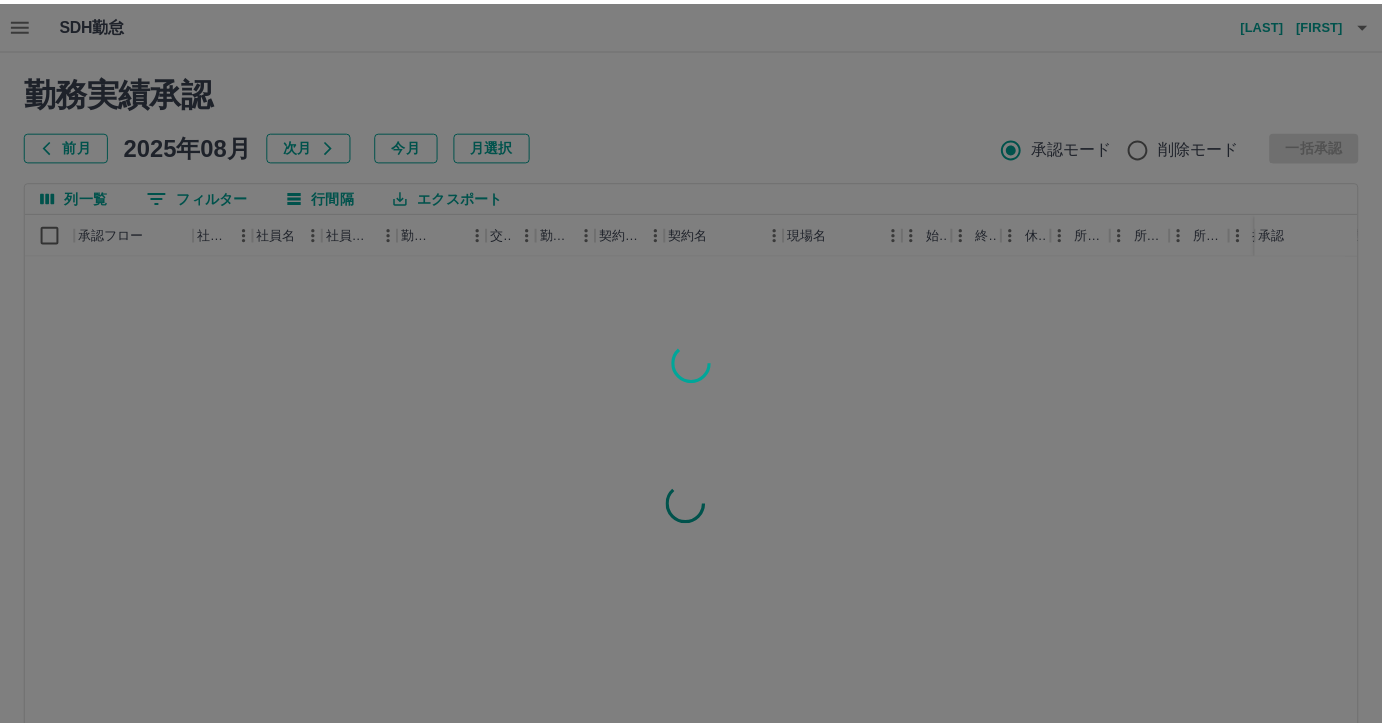 scroll, scrollTop: 0, scrollLeft: 0, axis: both 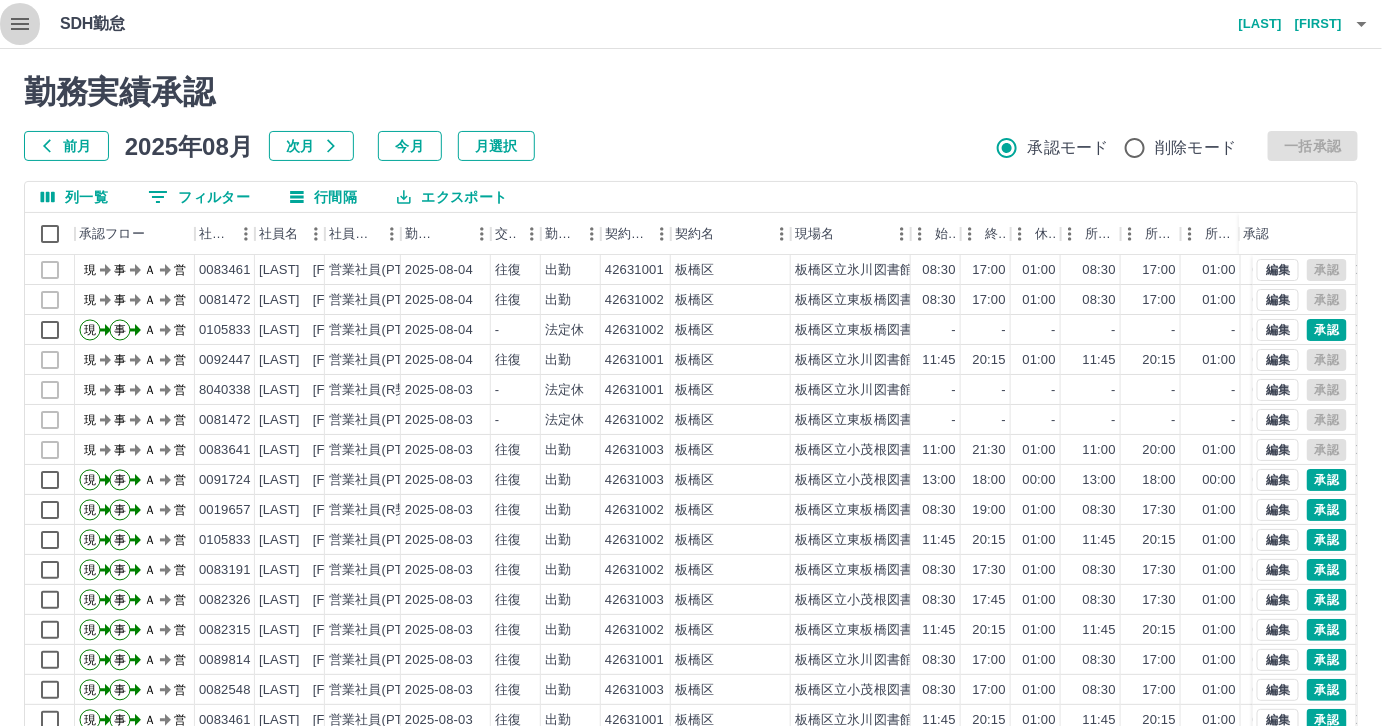 click 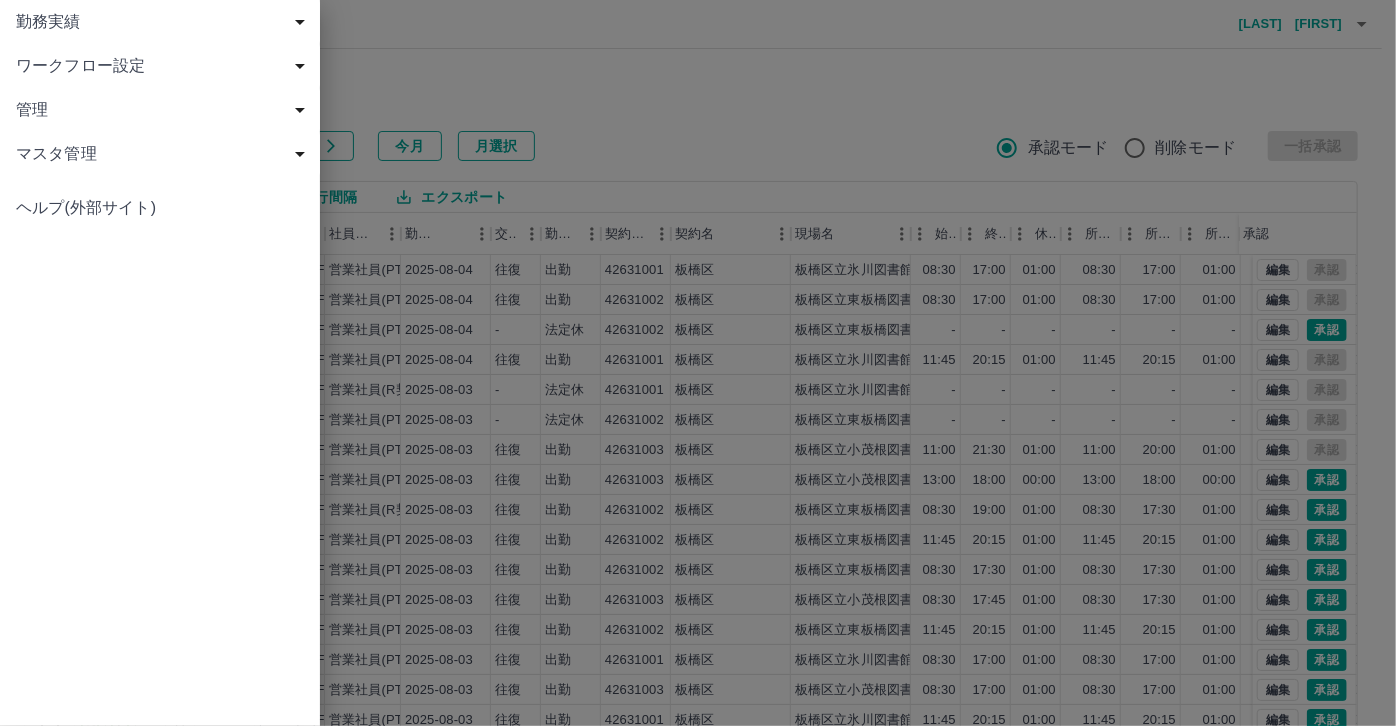 click on "勤務実績" at bounding box center (164, 22) 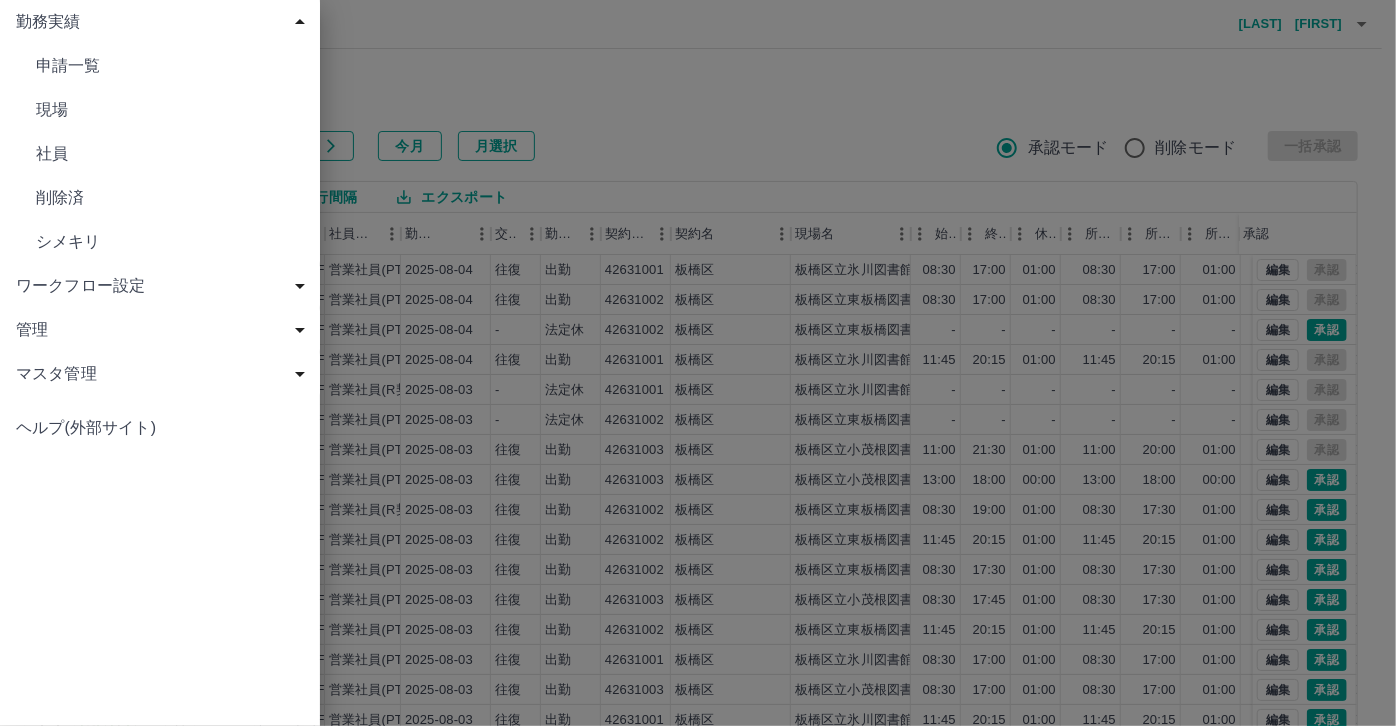 click on "現場" at bounding box center (170, 110) 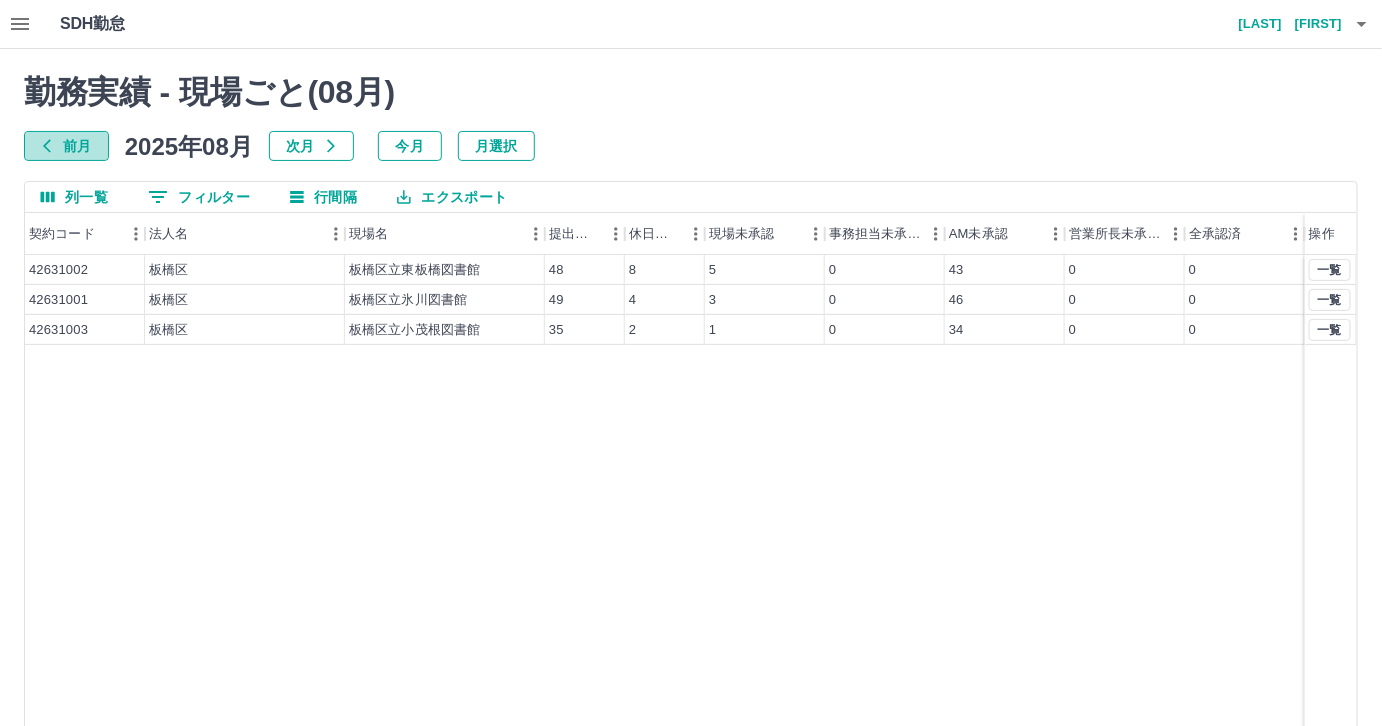 click on "前月" at bounding box center (66, 146) 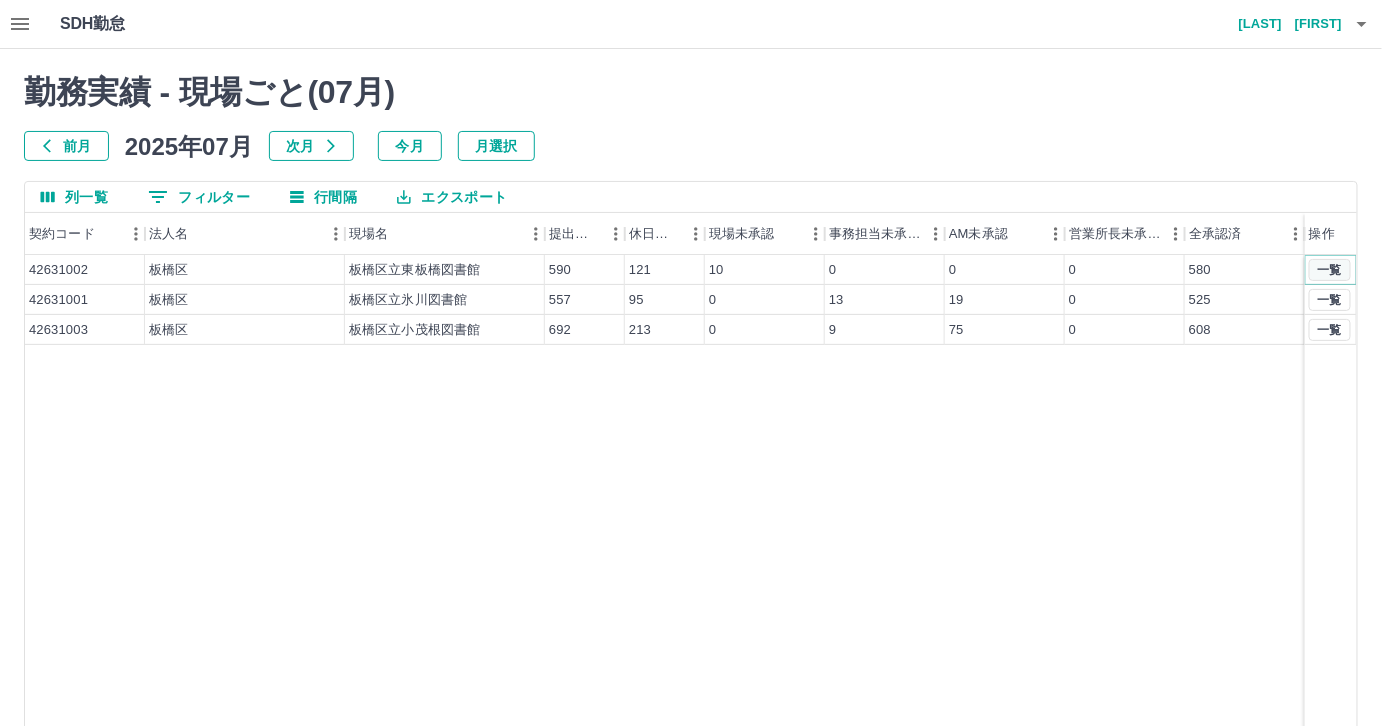 click on "一覧" at bounding box center [1330, 270] 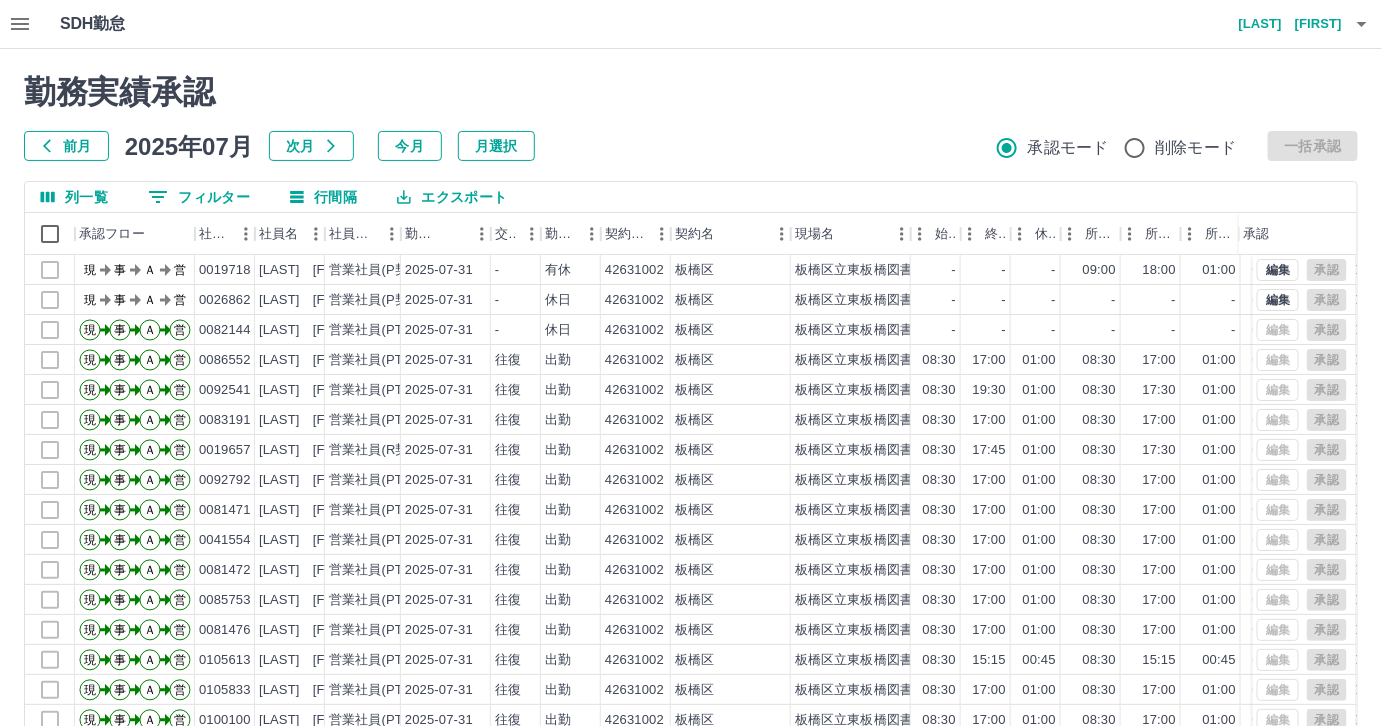 click at bounding box center [255, 234] 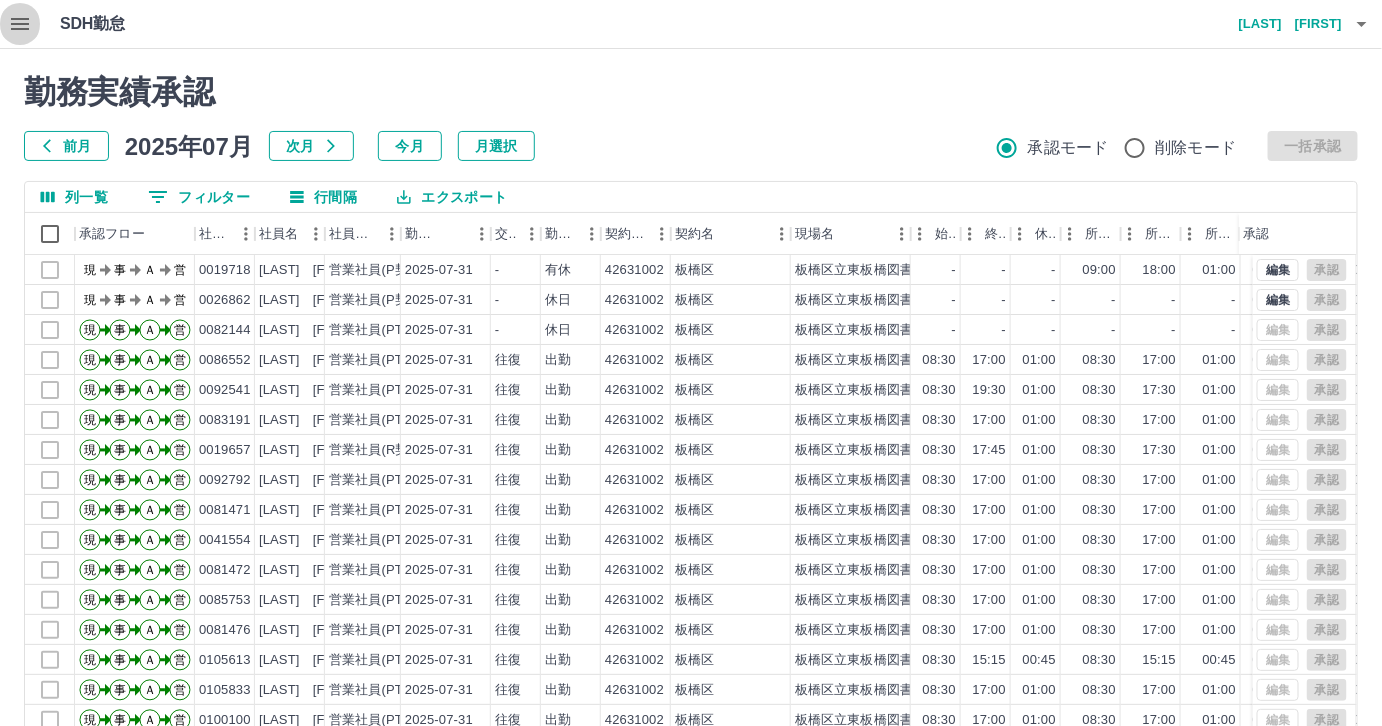 click 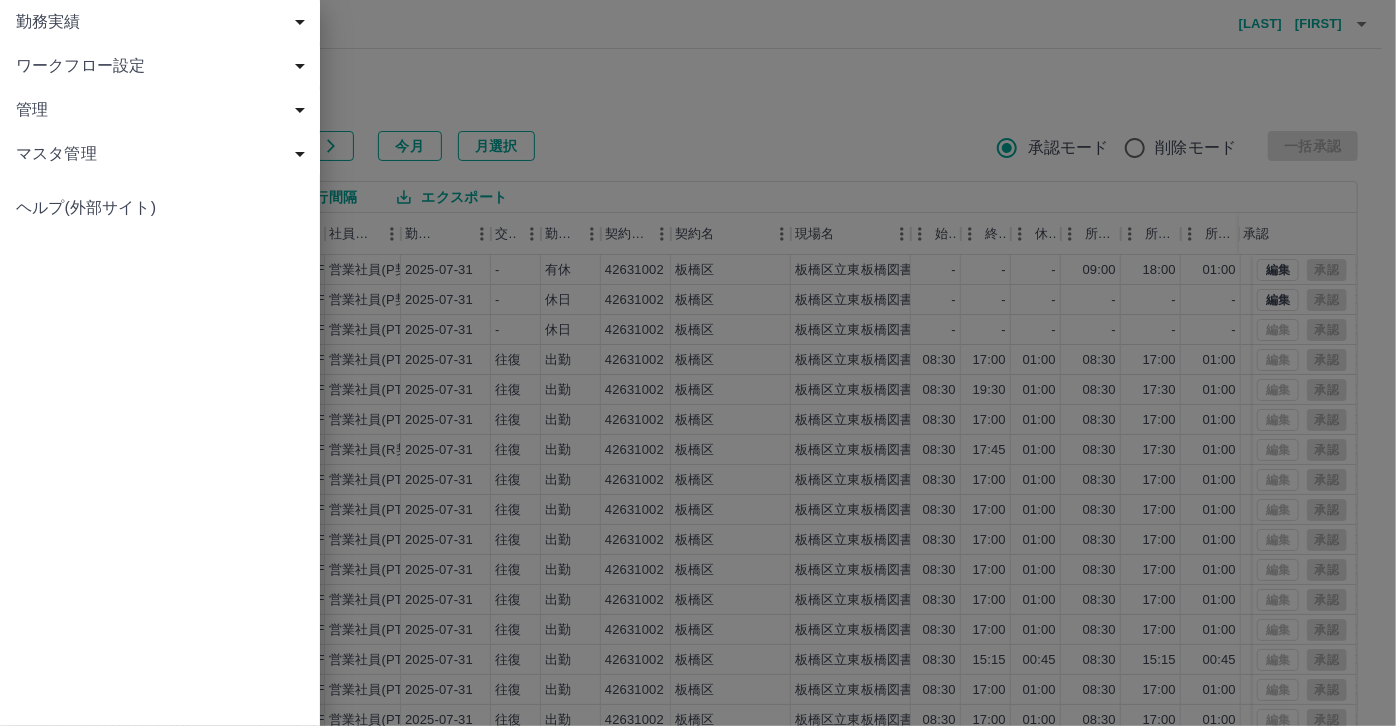 click at bounding box center [698, 363] 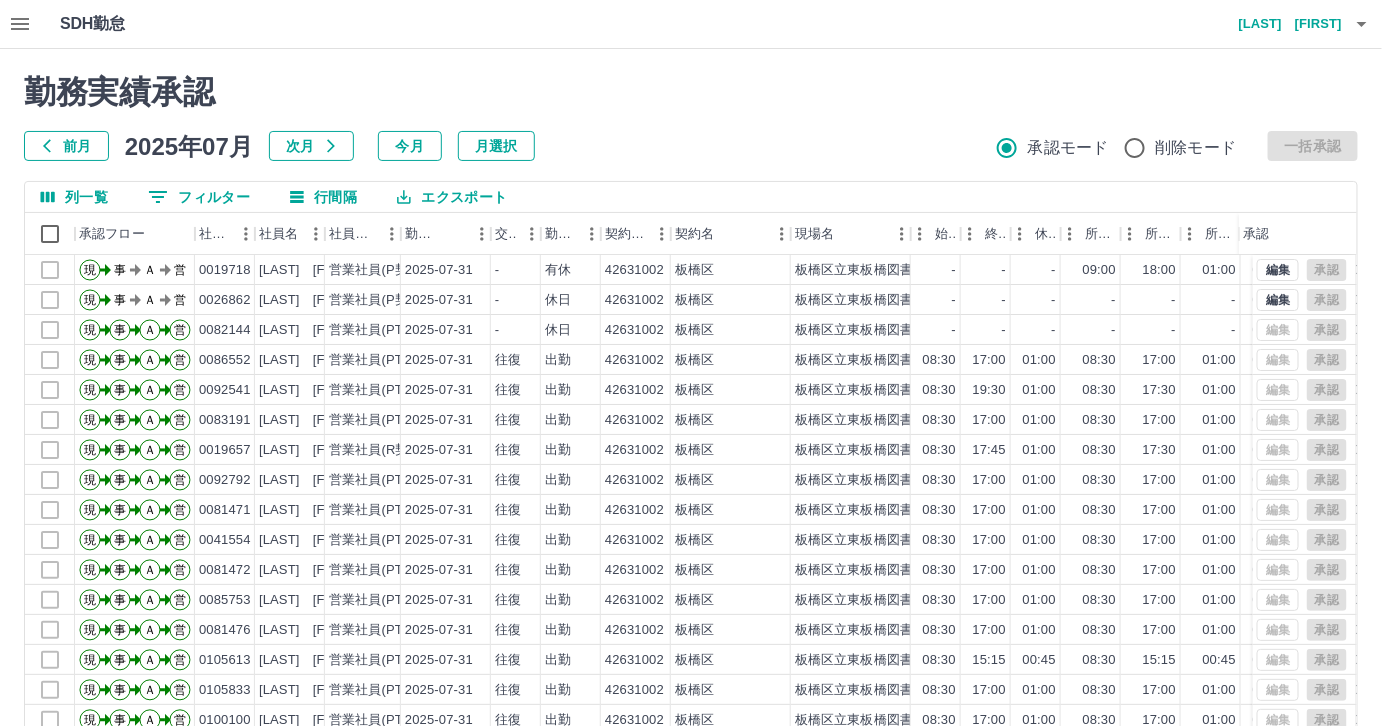click on "次月" at bounding box center (311, 146) 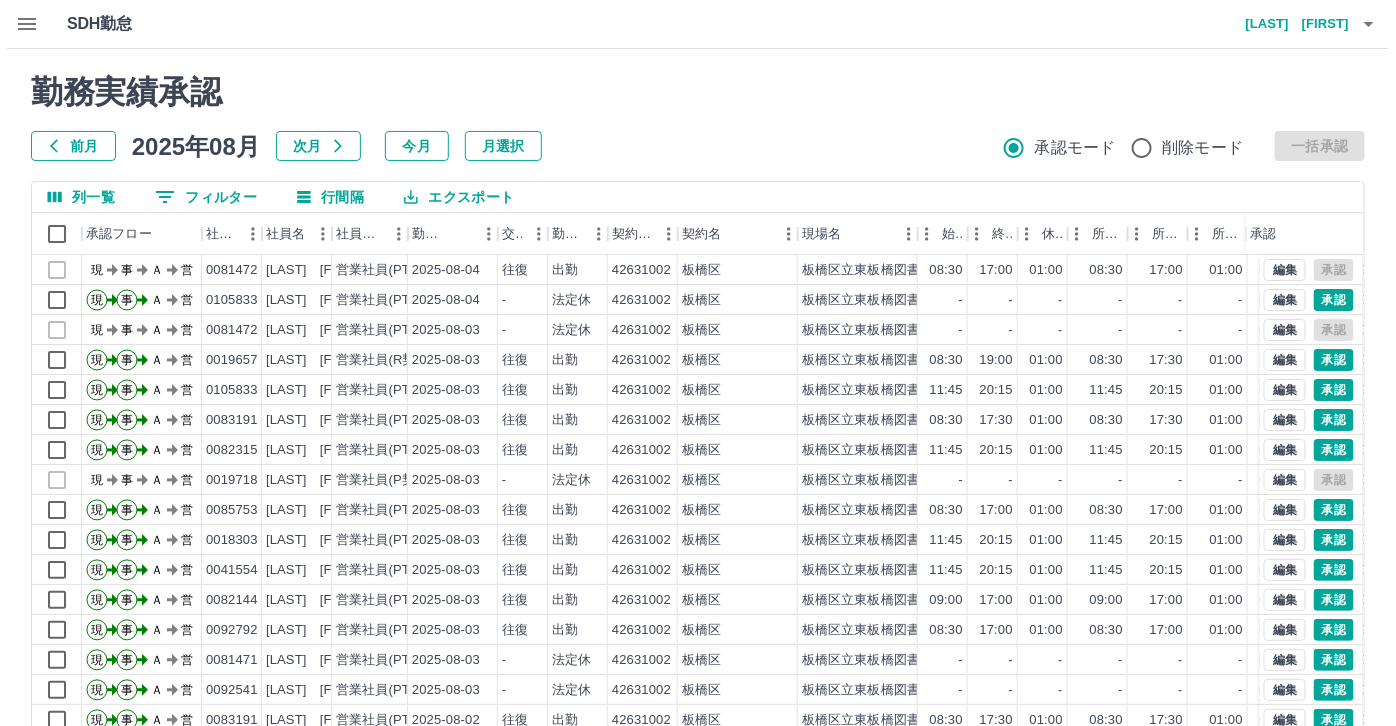 scroll, scrollTop: 90, scrollLeft: 0, axis: vertical 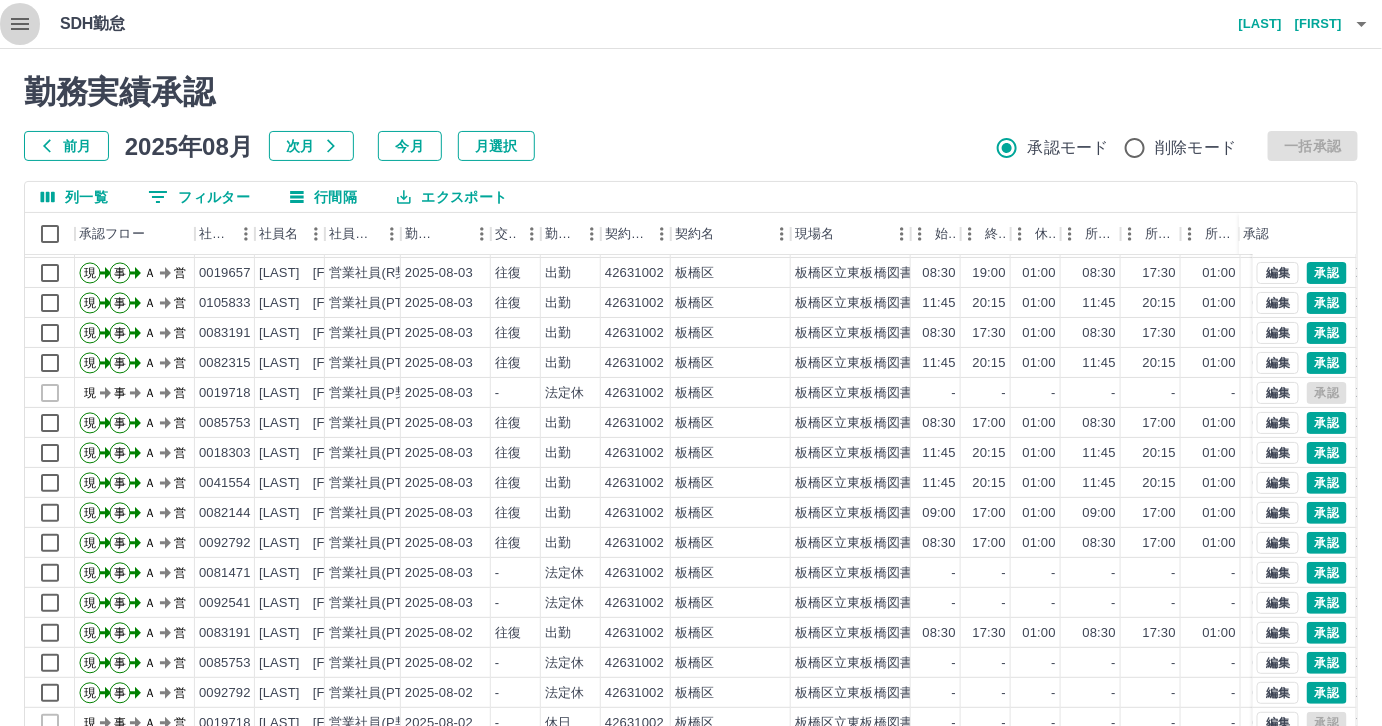 click 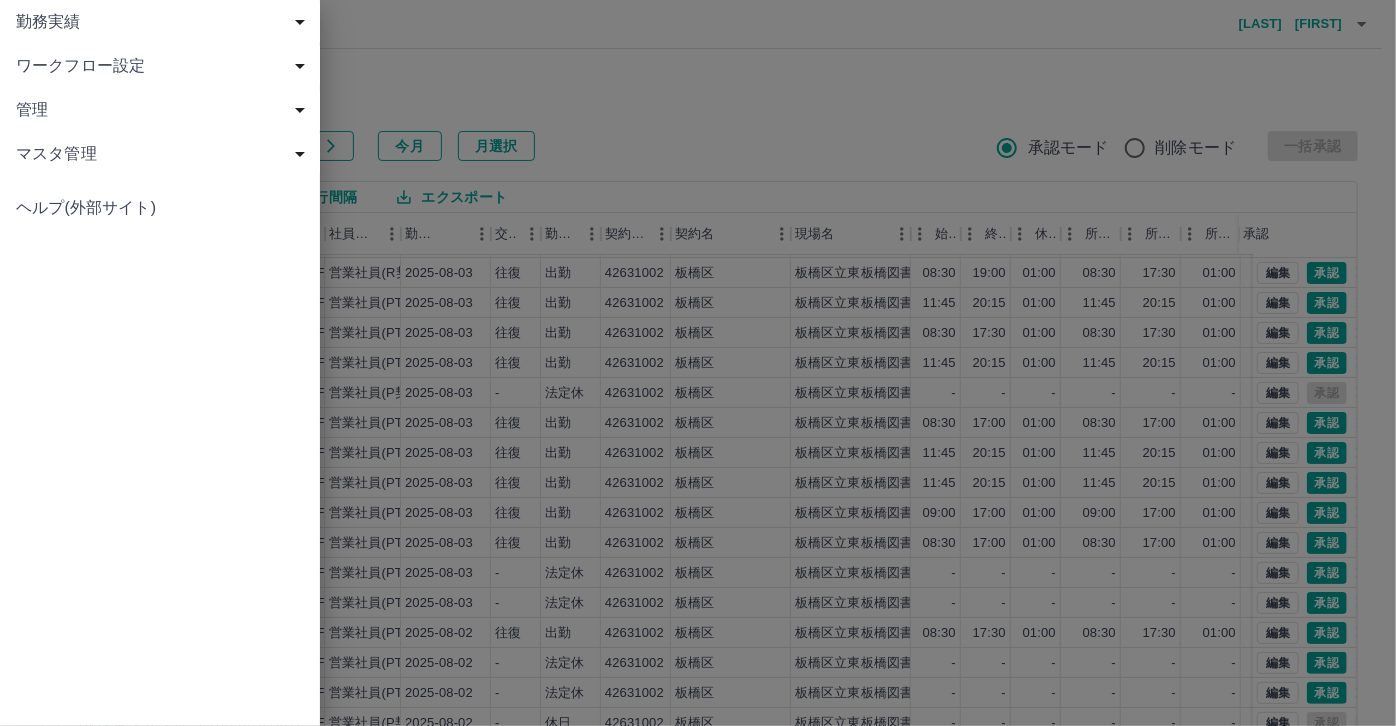 click on "勤務実績" at bounding box center [160, 22] 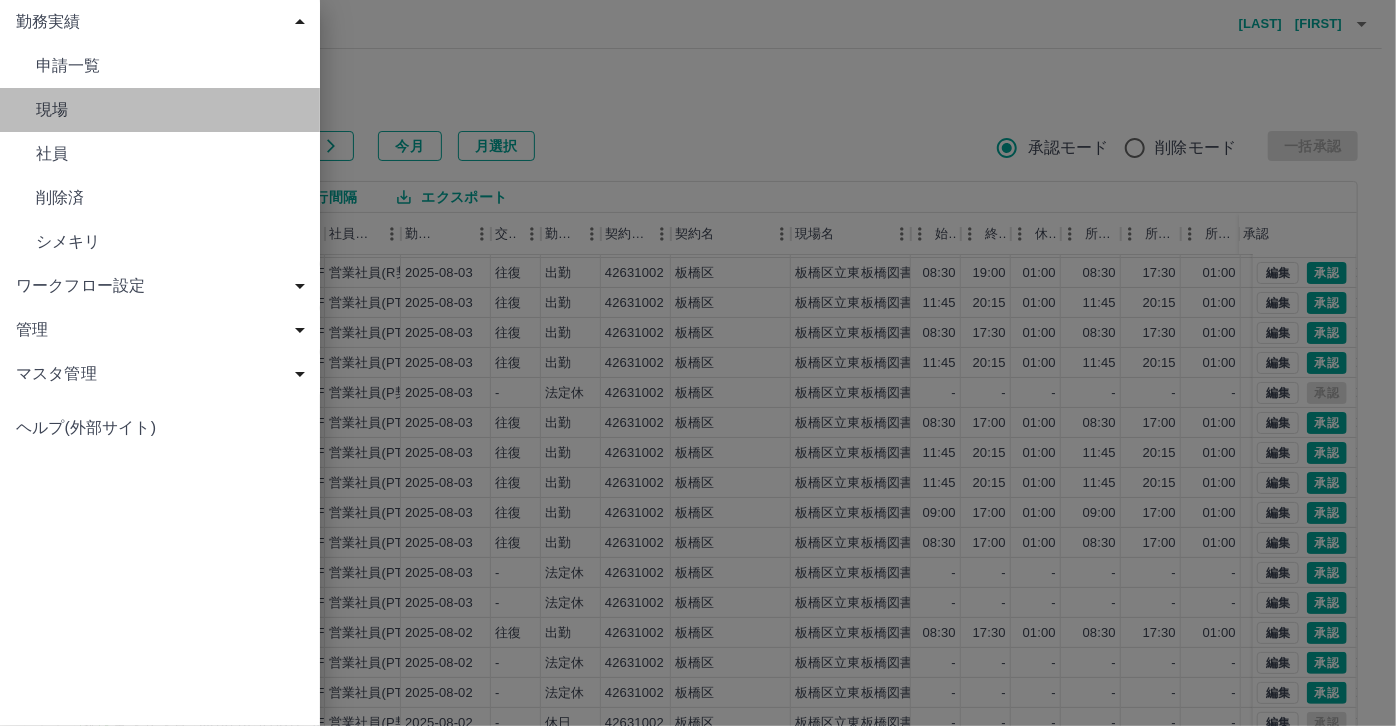 click on "現場" at bounding box center (160, 110) 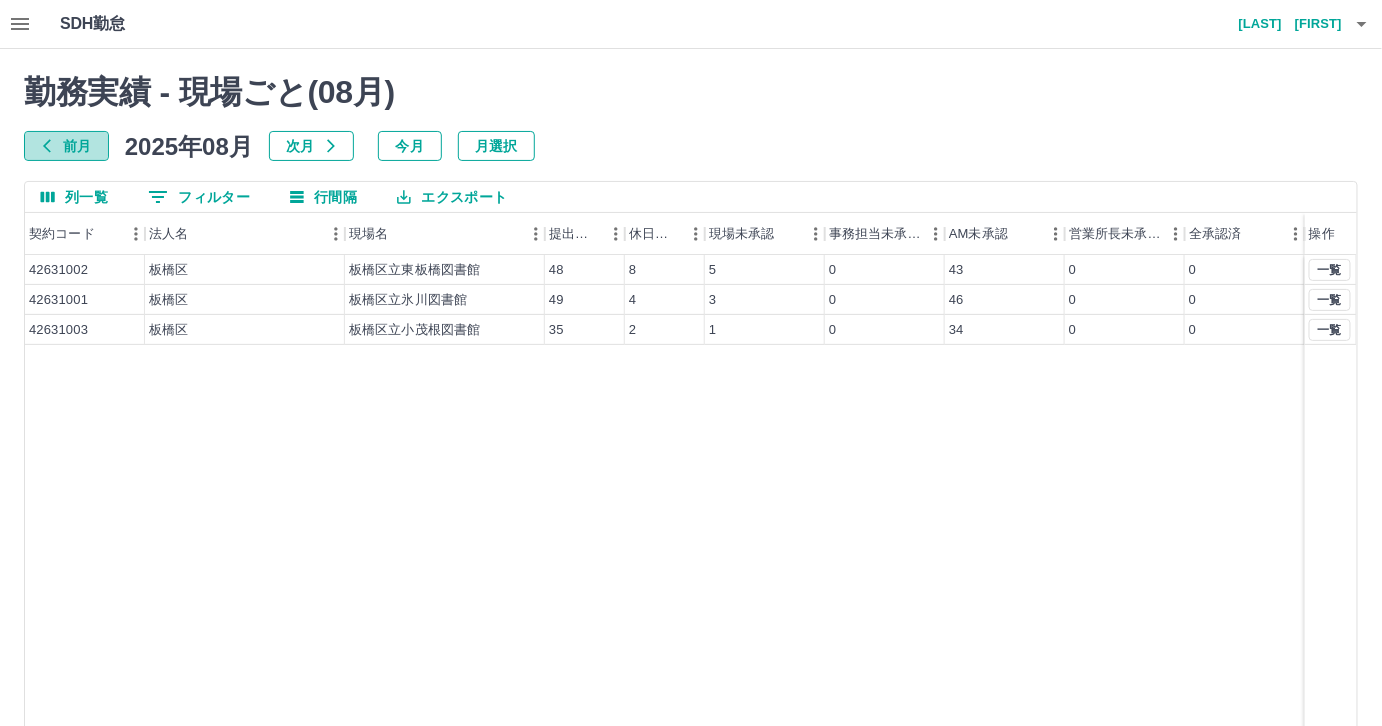 click on "前月" at bounding box center (66, 146) 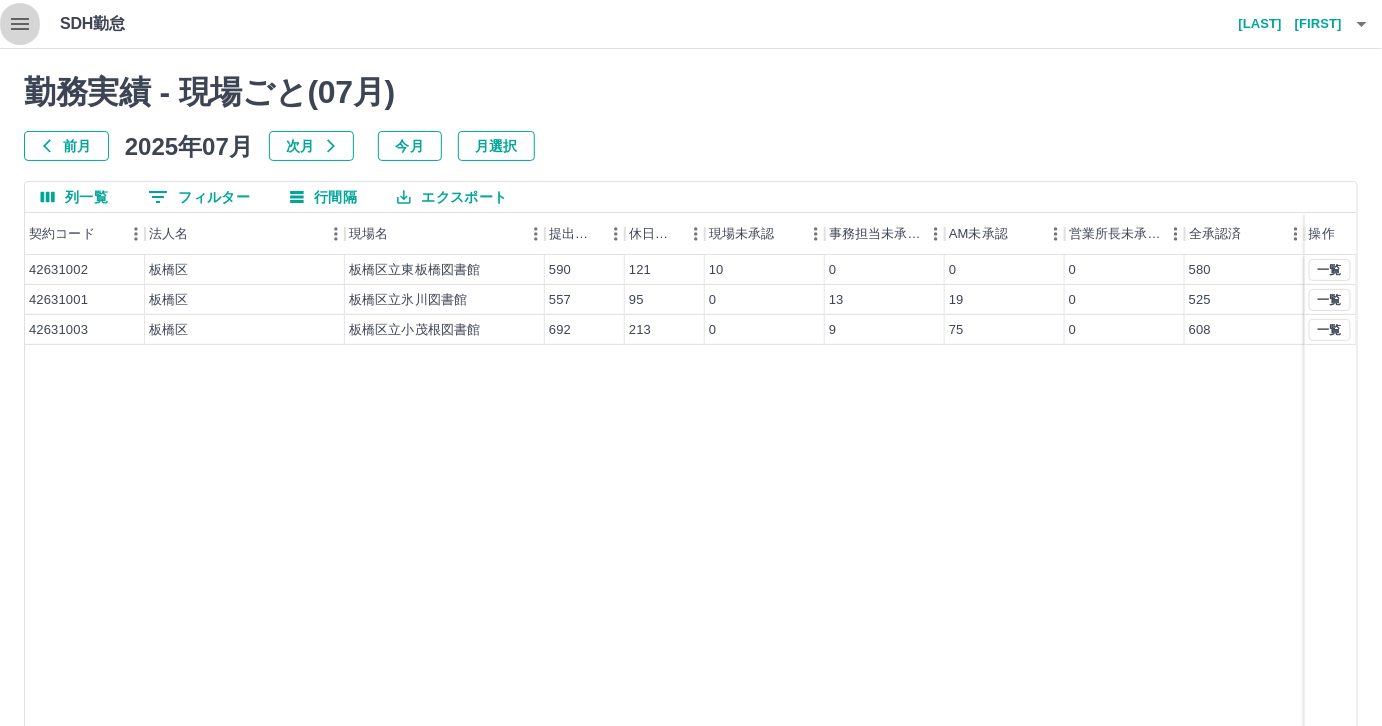 click at bounding box center [20, 24] 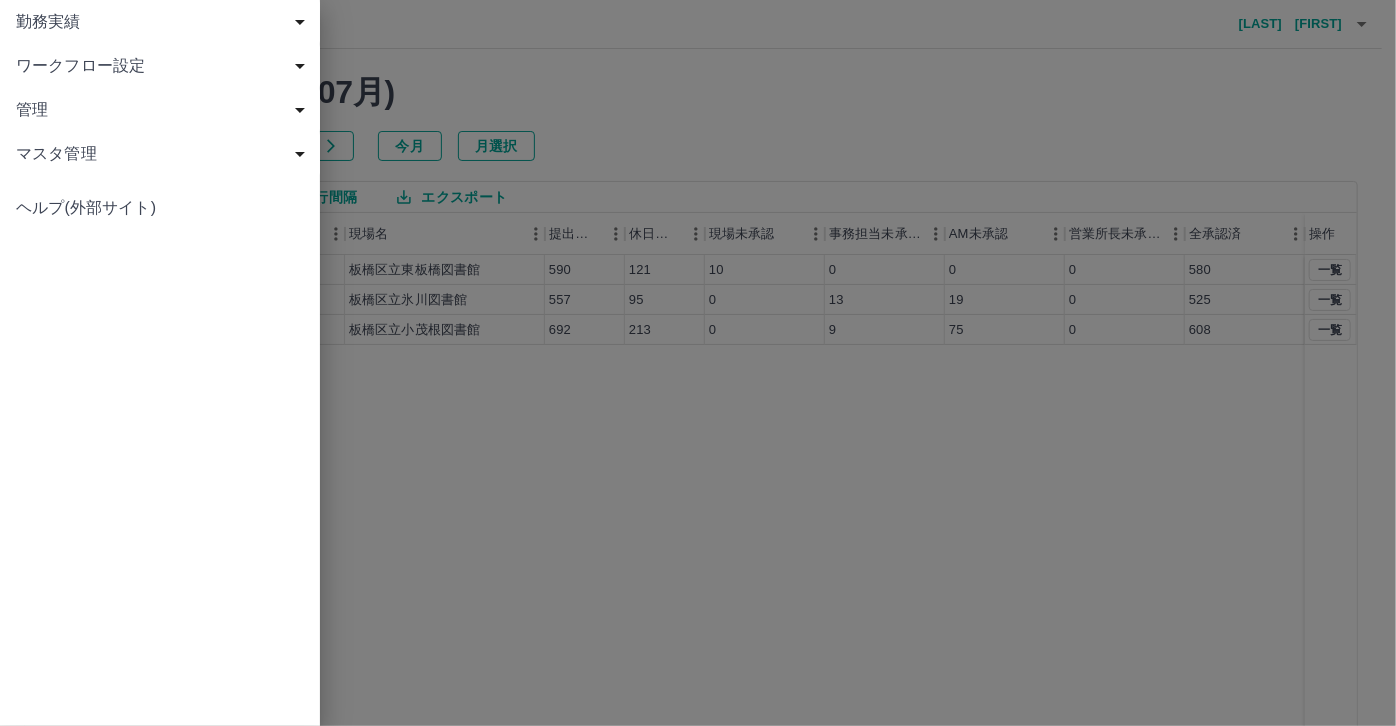 click at bounding box center (698, 363) 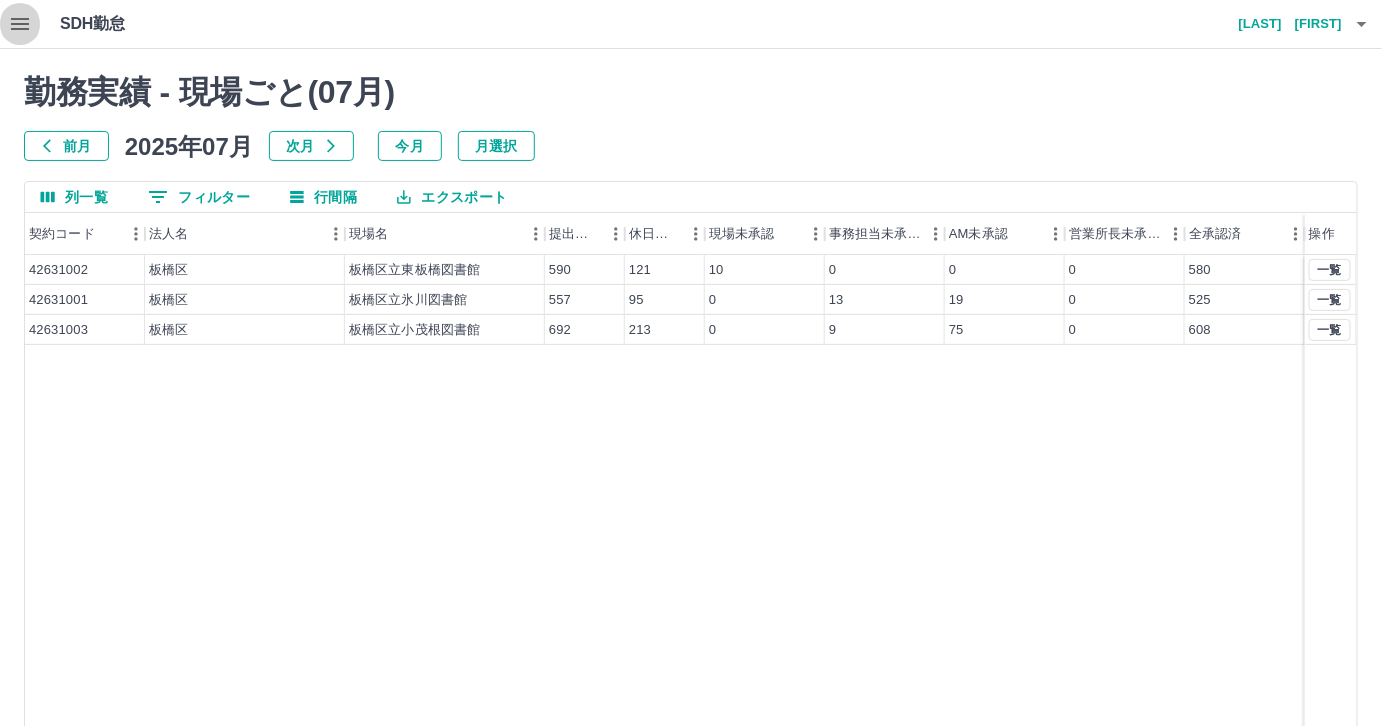 click 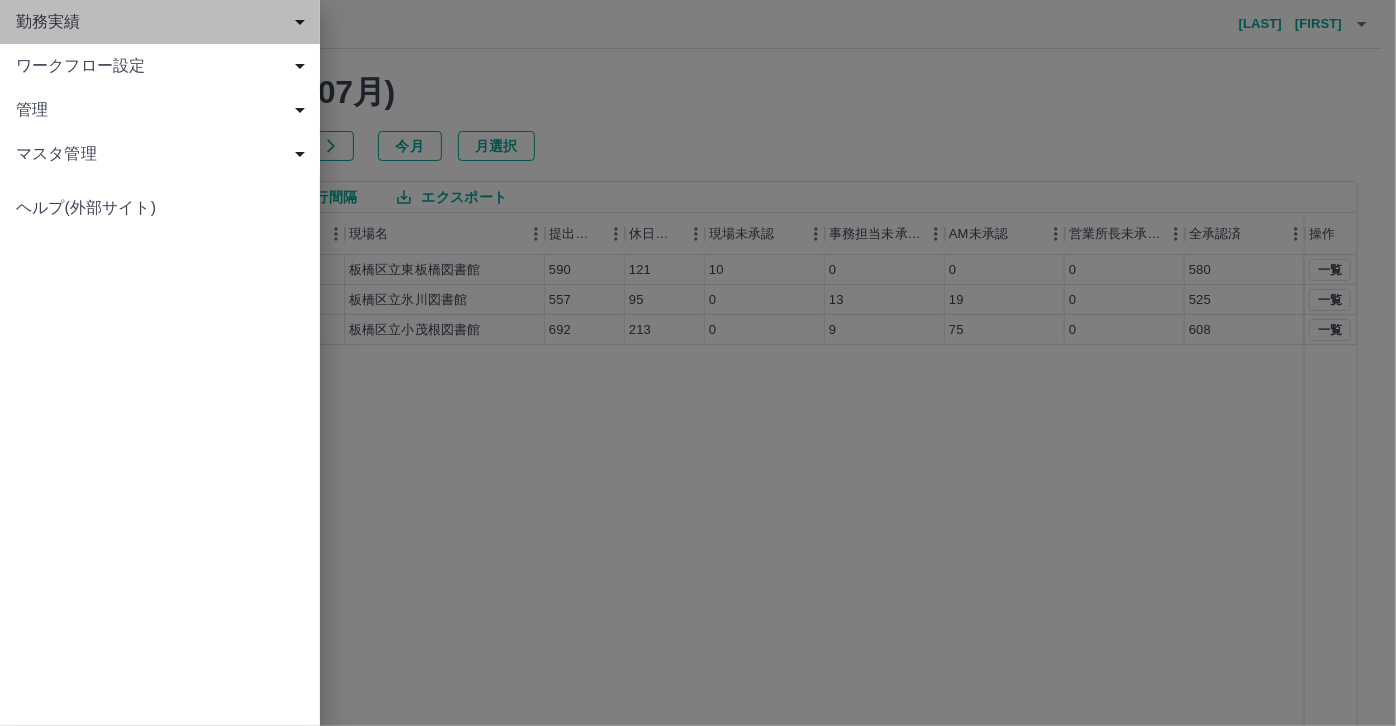 click on "勤務実績" at bounding box center (164, 22) 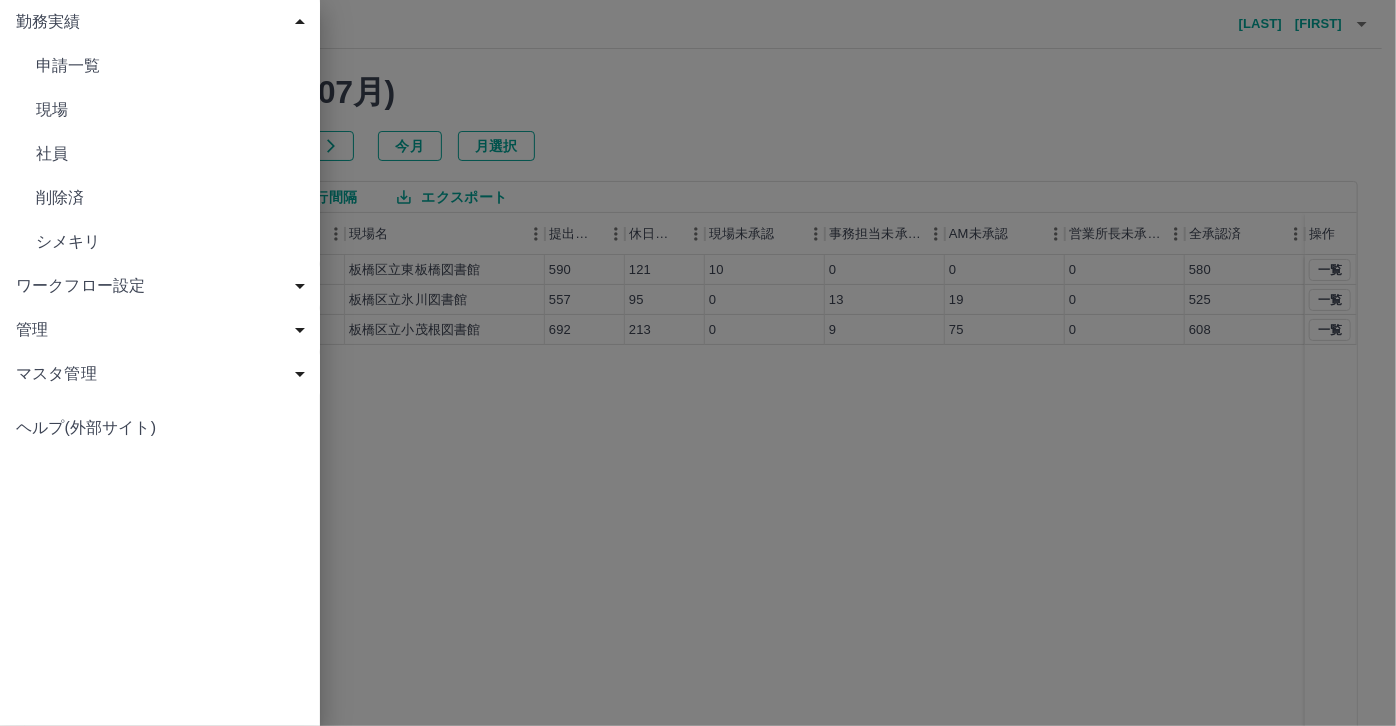 click on "現場" at bounding box center [170, 110] 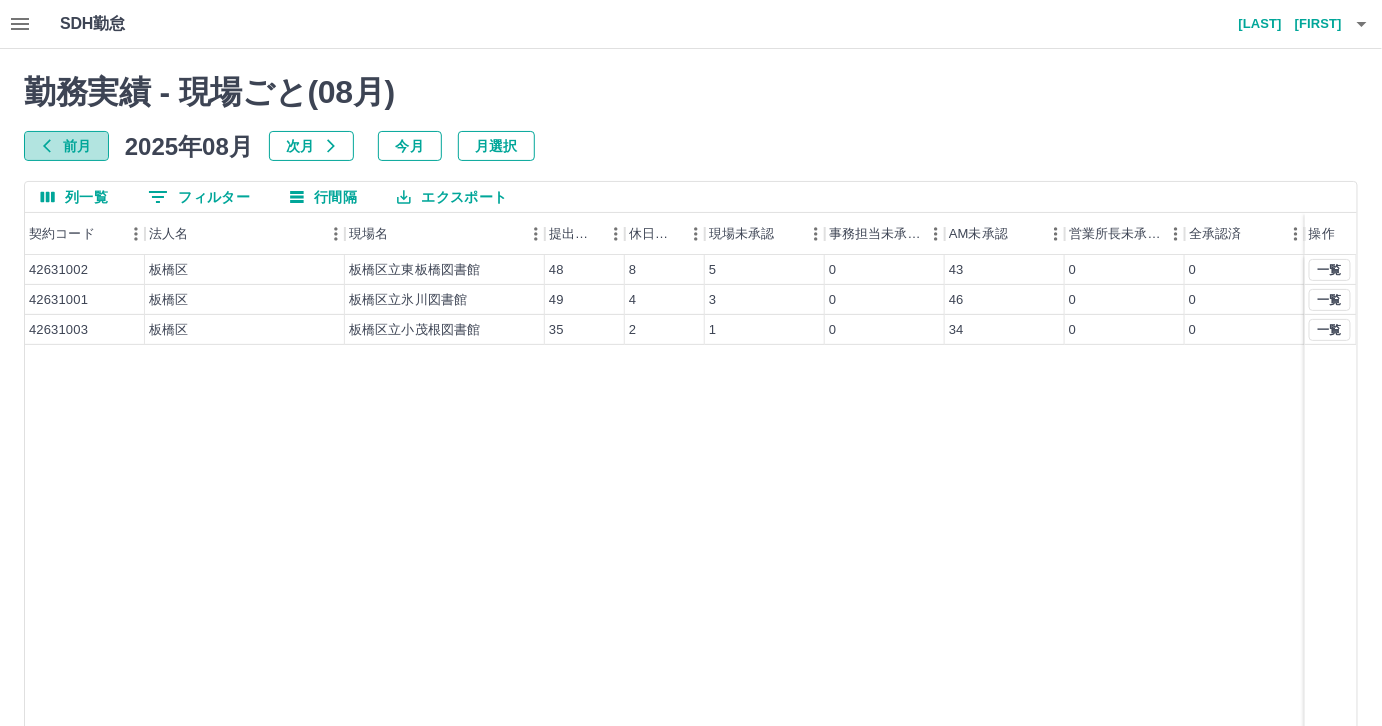 click on "前月" at bounding box center [66, 146] 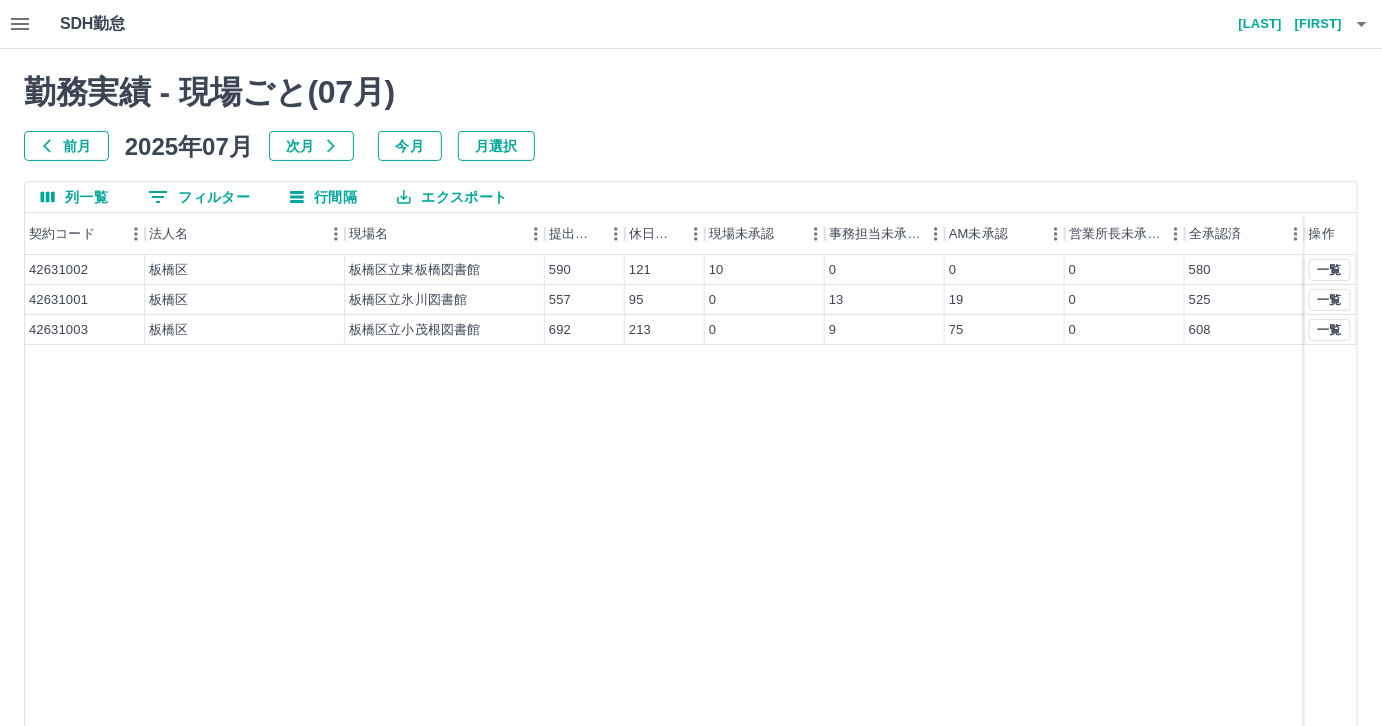 click on "藤原　朋望" at bounding box center (1282, 24) 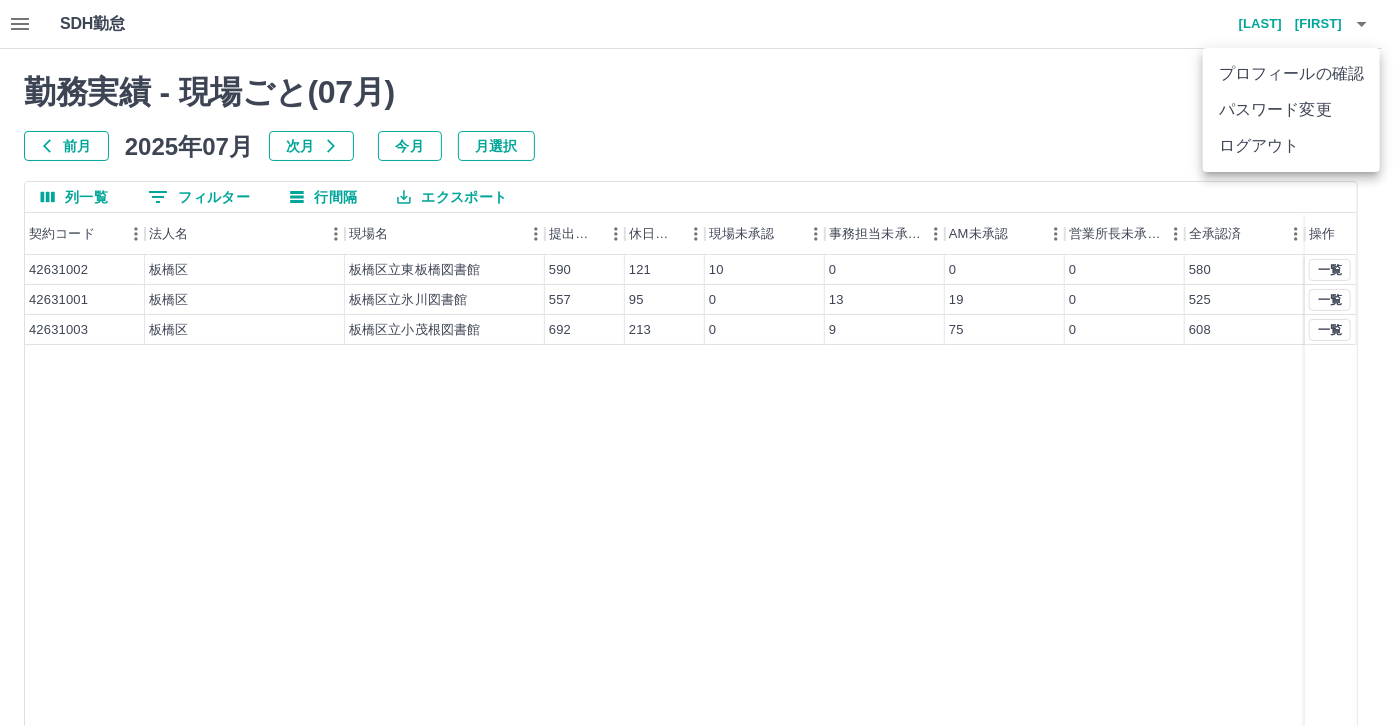click at bounding box center (698, 363) 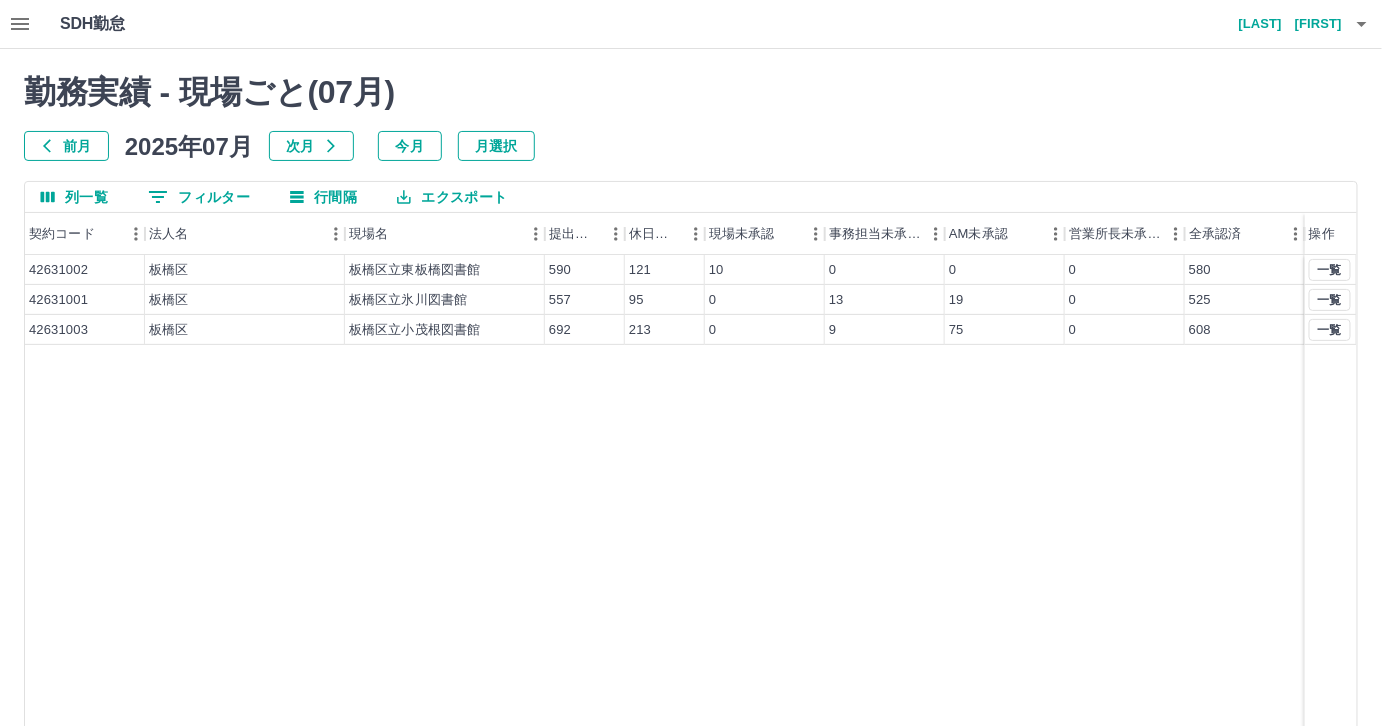 click on "藤原　朋望" at bounding box center (1282, 24) 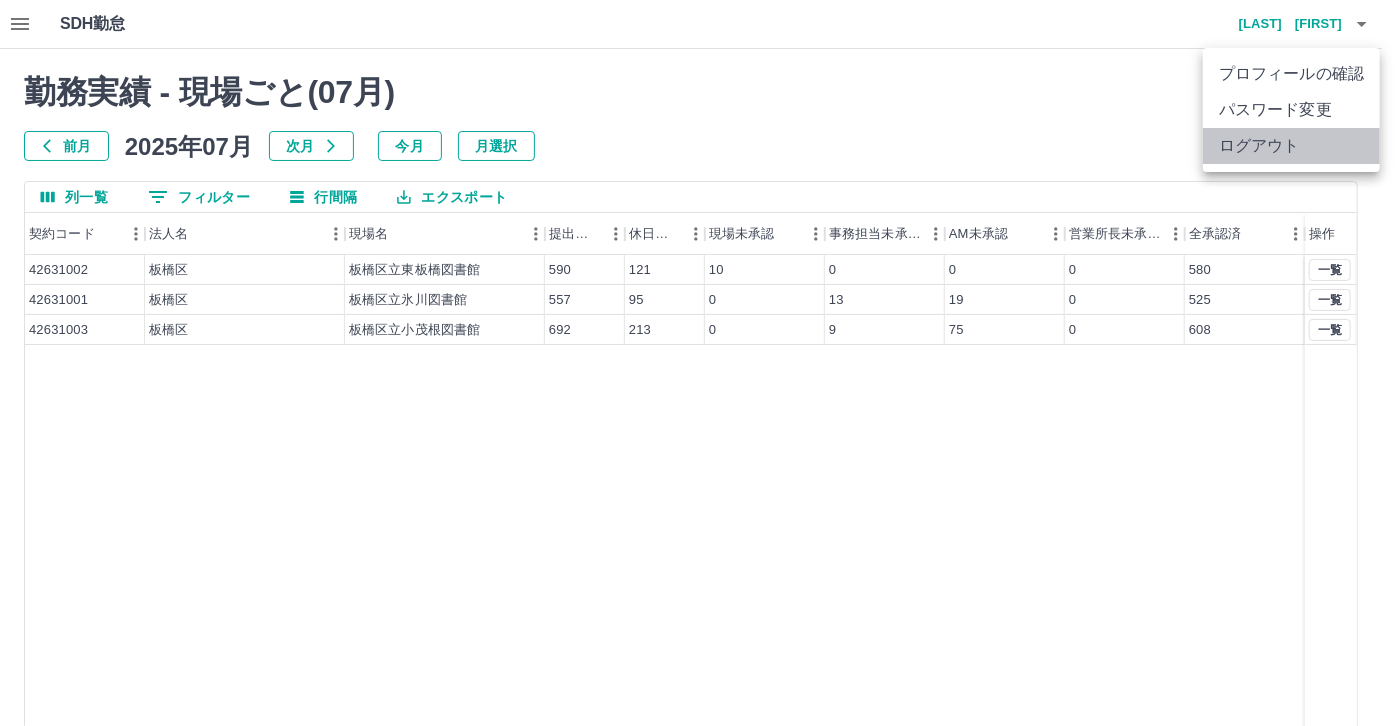 click on "ログアウト" at bounding box center (1291, 146) 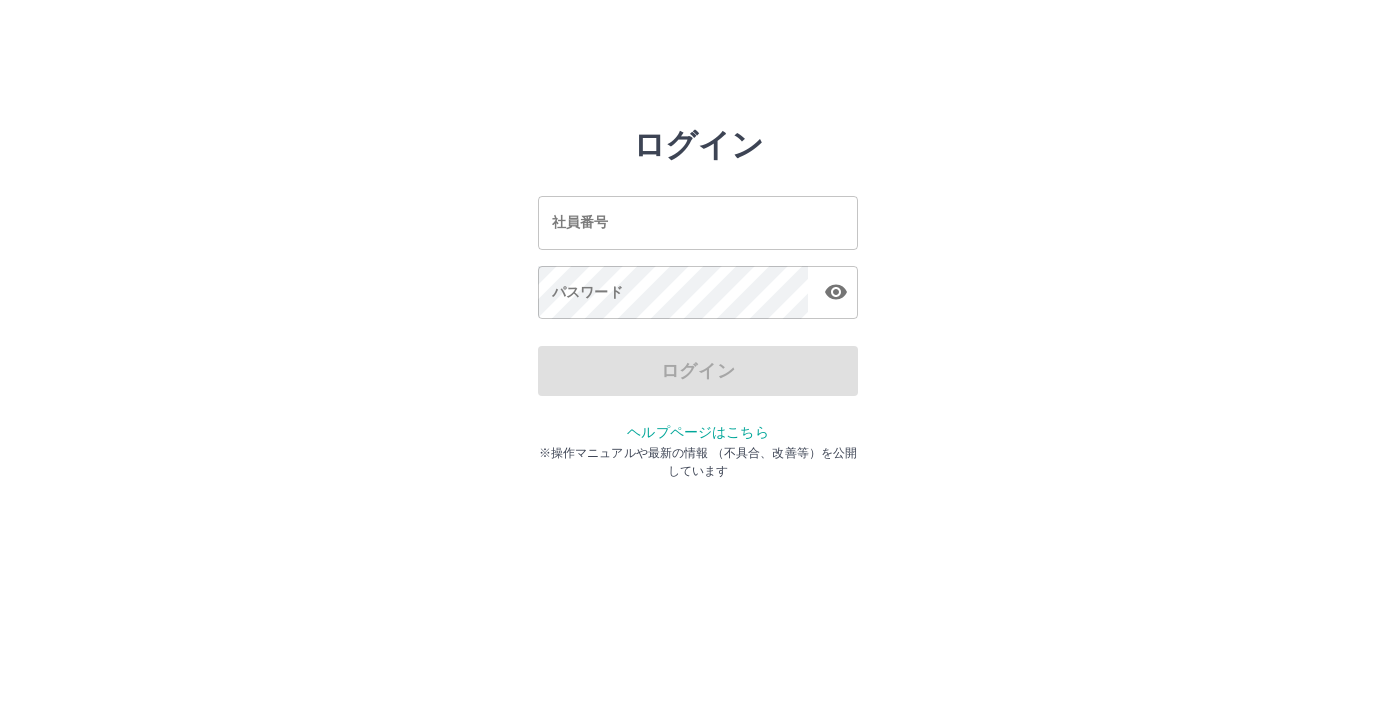 scroll, scrollTop: 0, scrollLeft: 0, axis: both 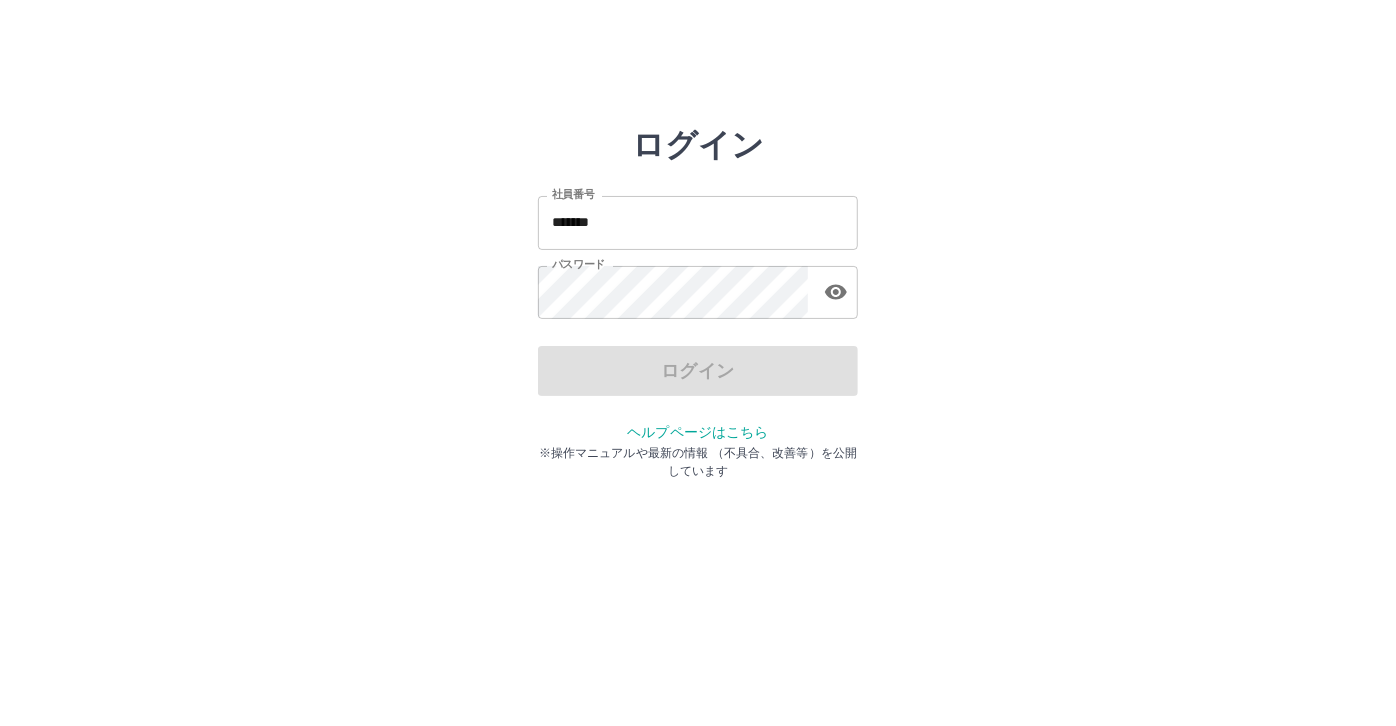 click on "*******" at bounding box center [698, 222] 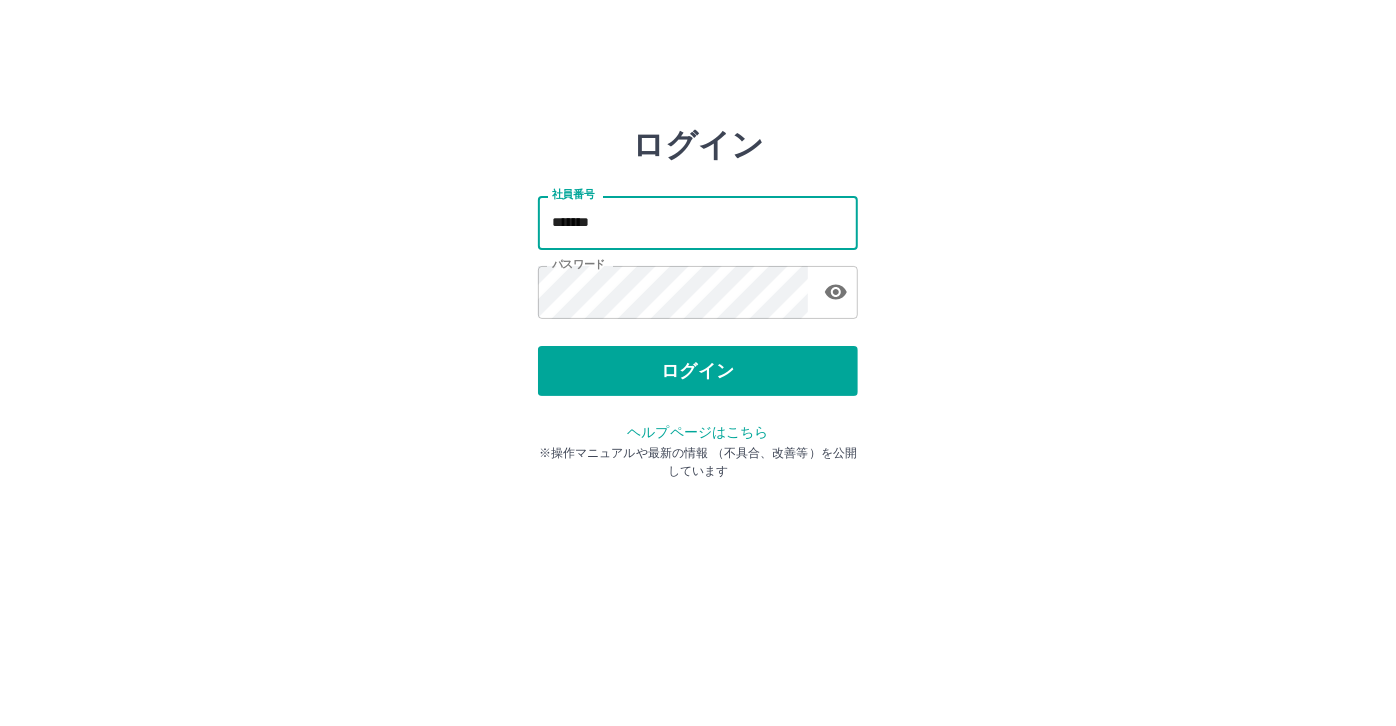 type on "*******" 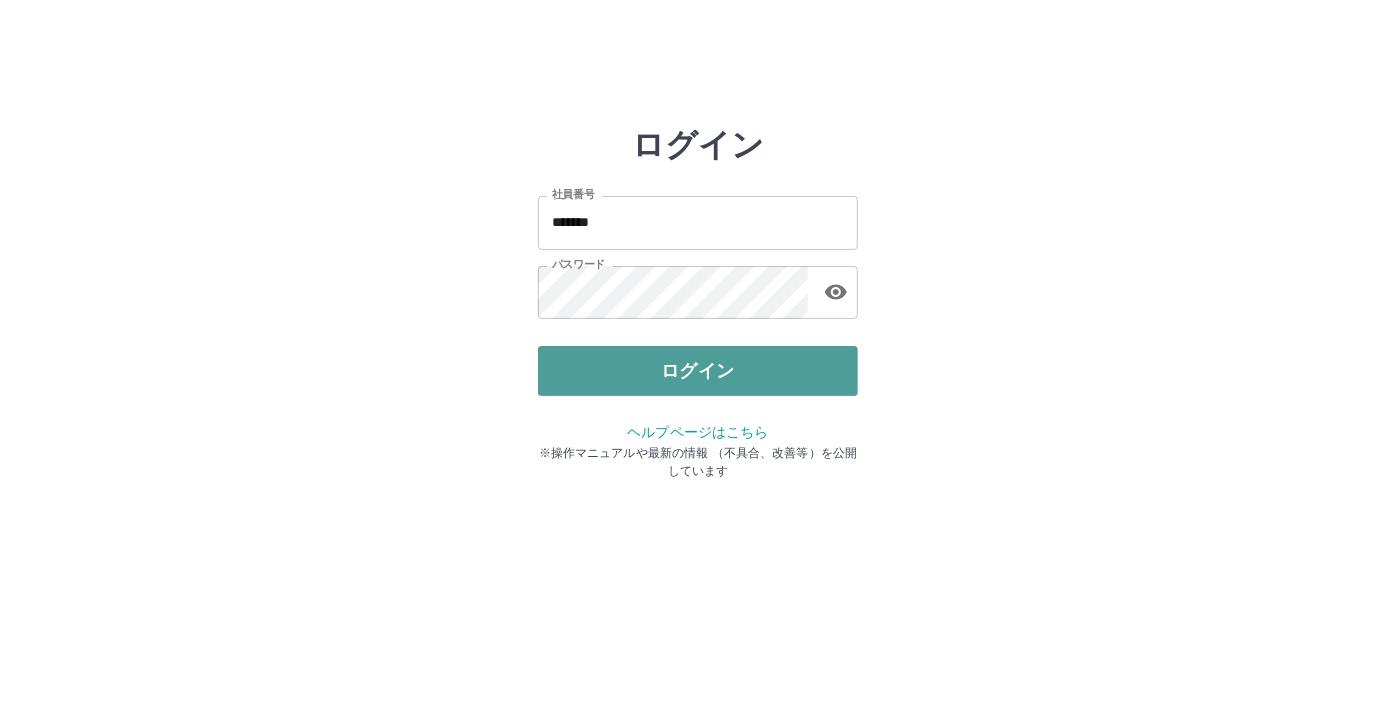 click on "ログイン" at bounding box center (698, 371) 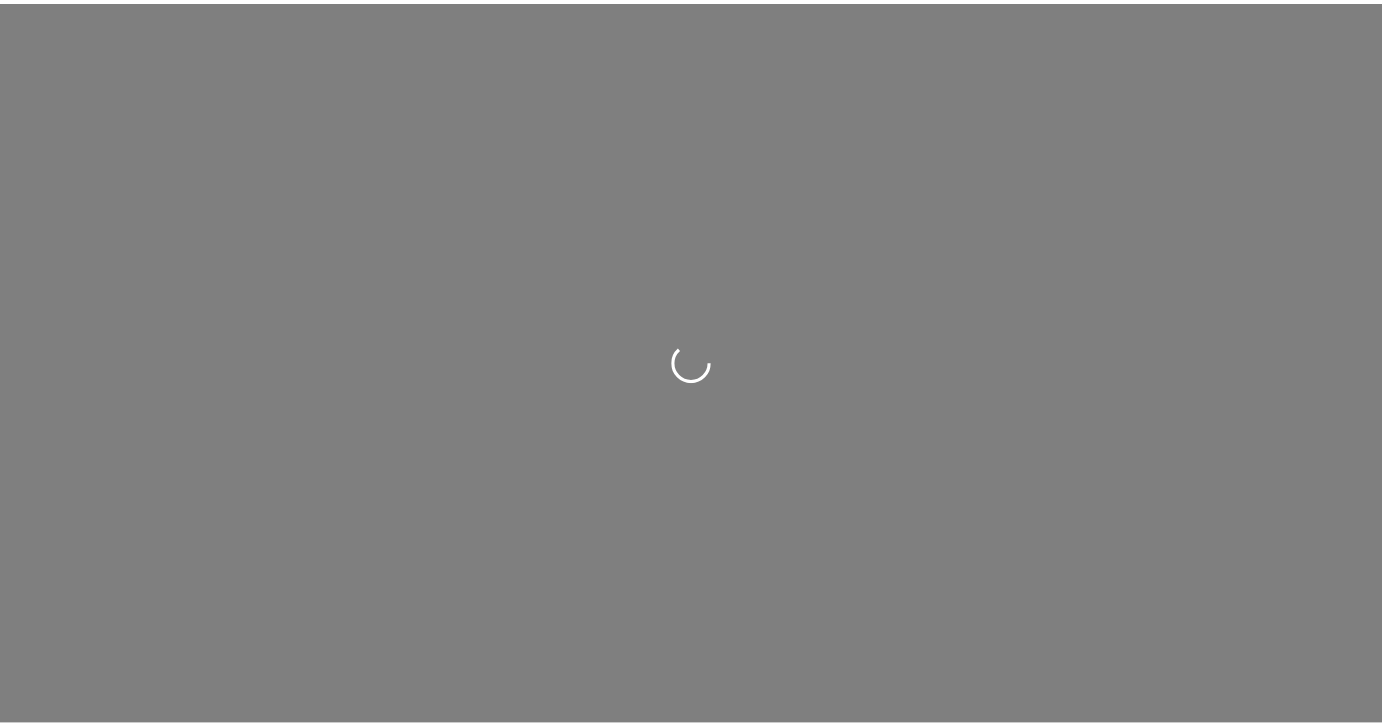 scroll, scrollTop: 0, scrollLeft: 0, axis: both 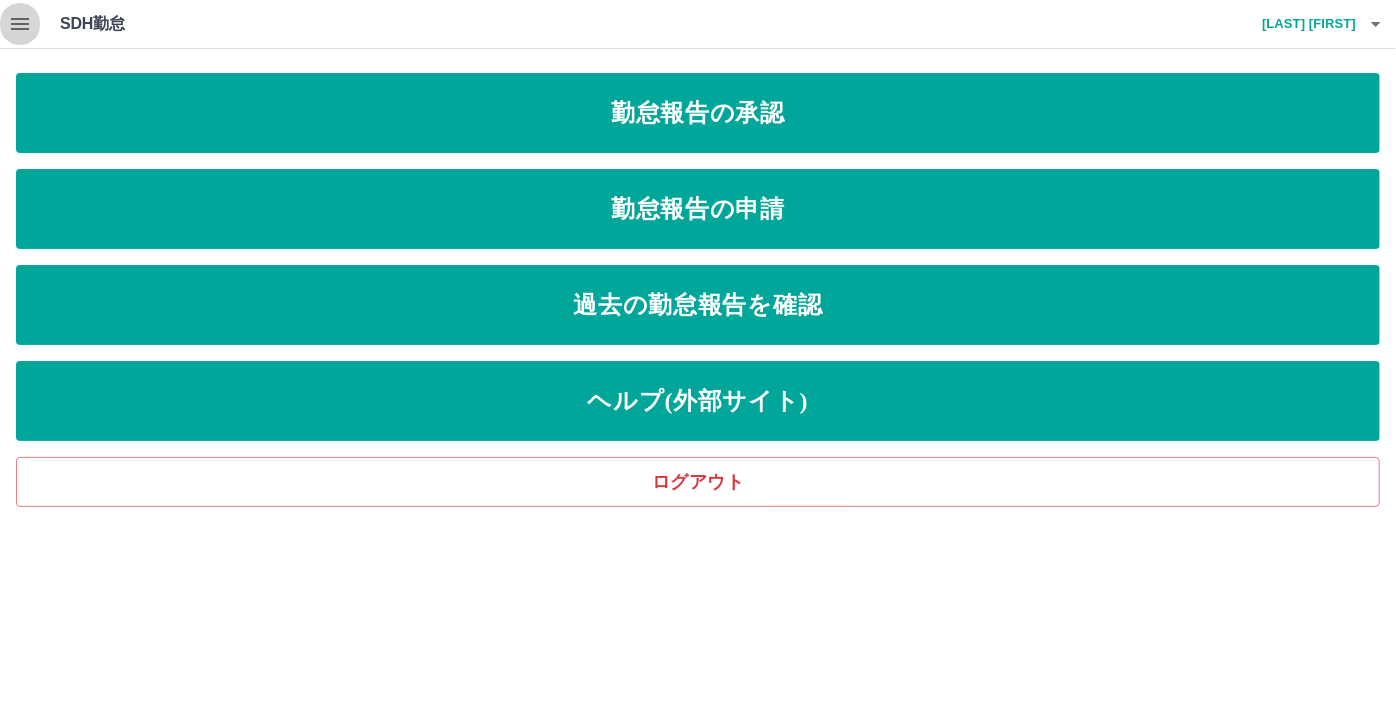 click 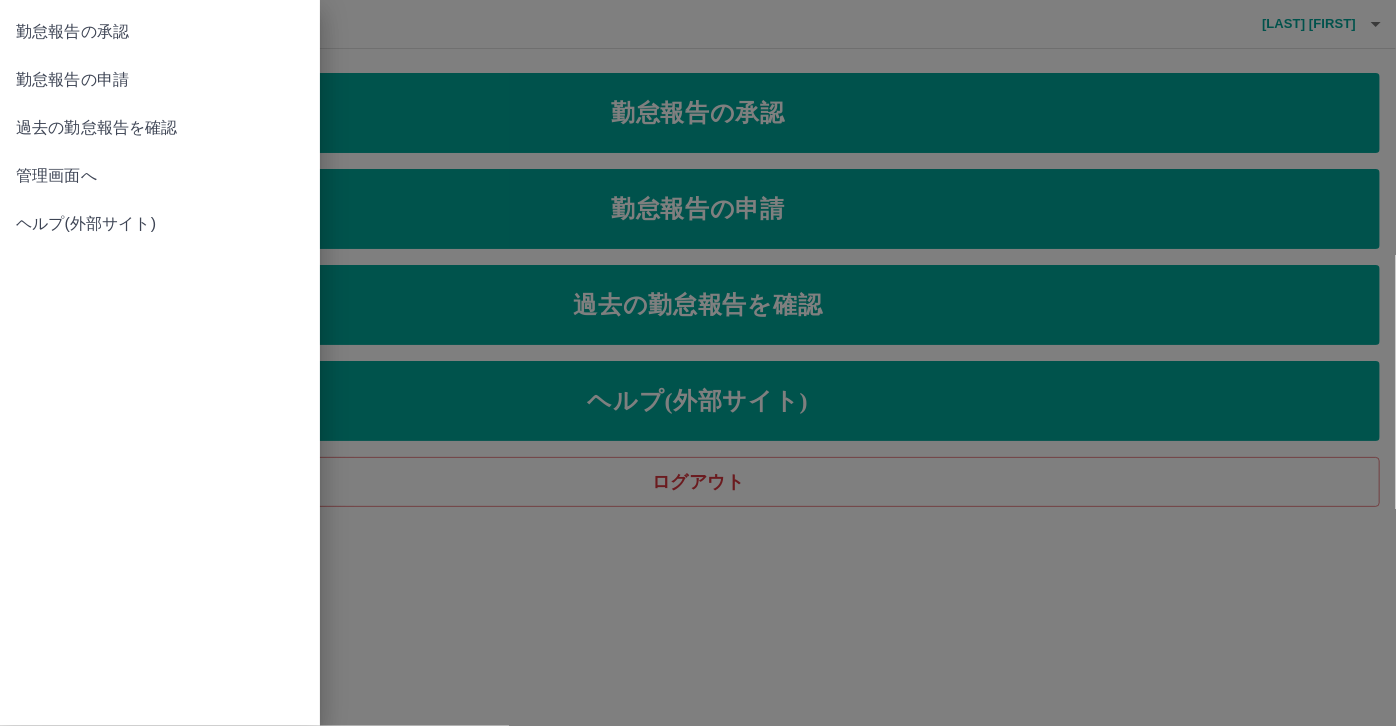 click at bounding box center [698, 363] 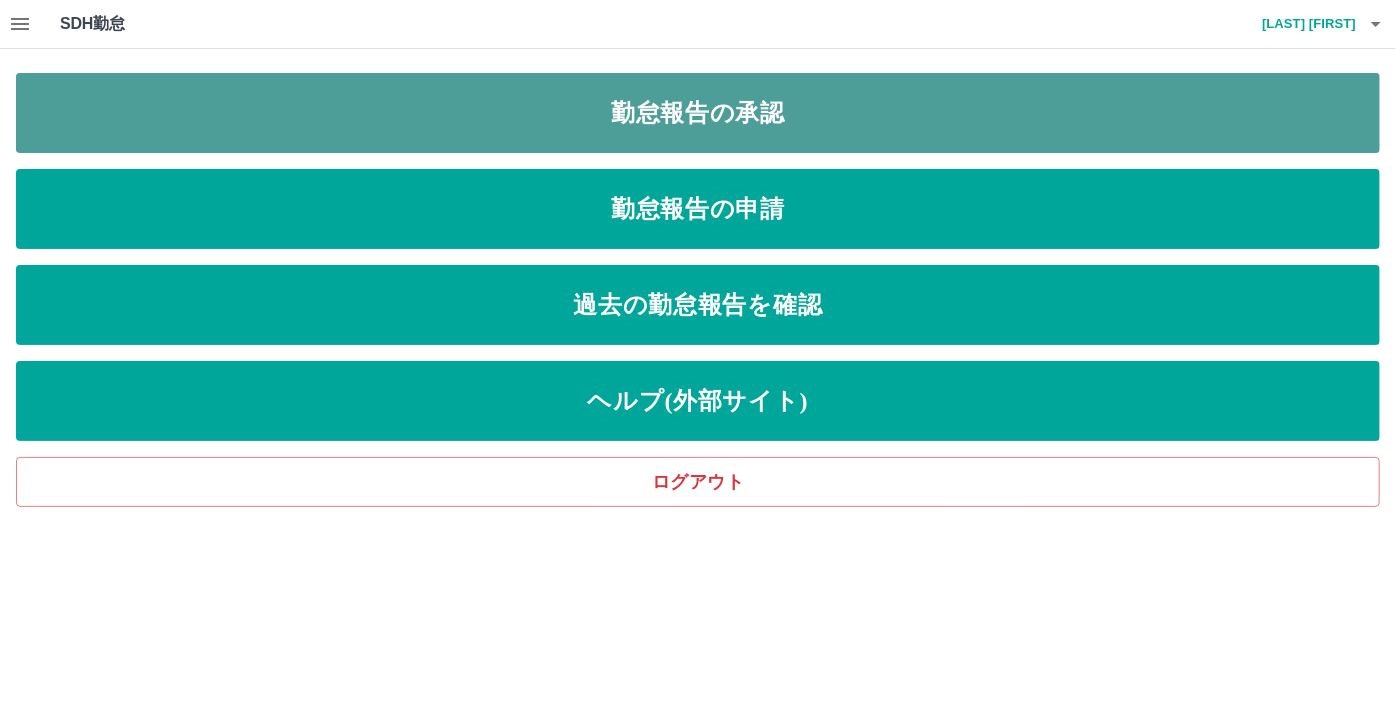 click on "勤怠報告の承認" at bounding box center (698, 113) 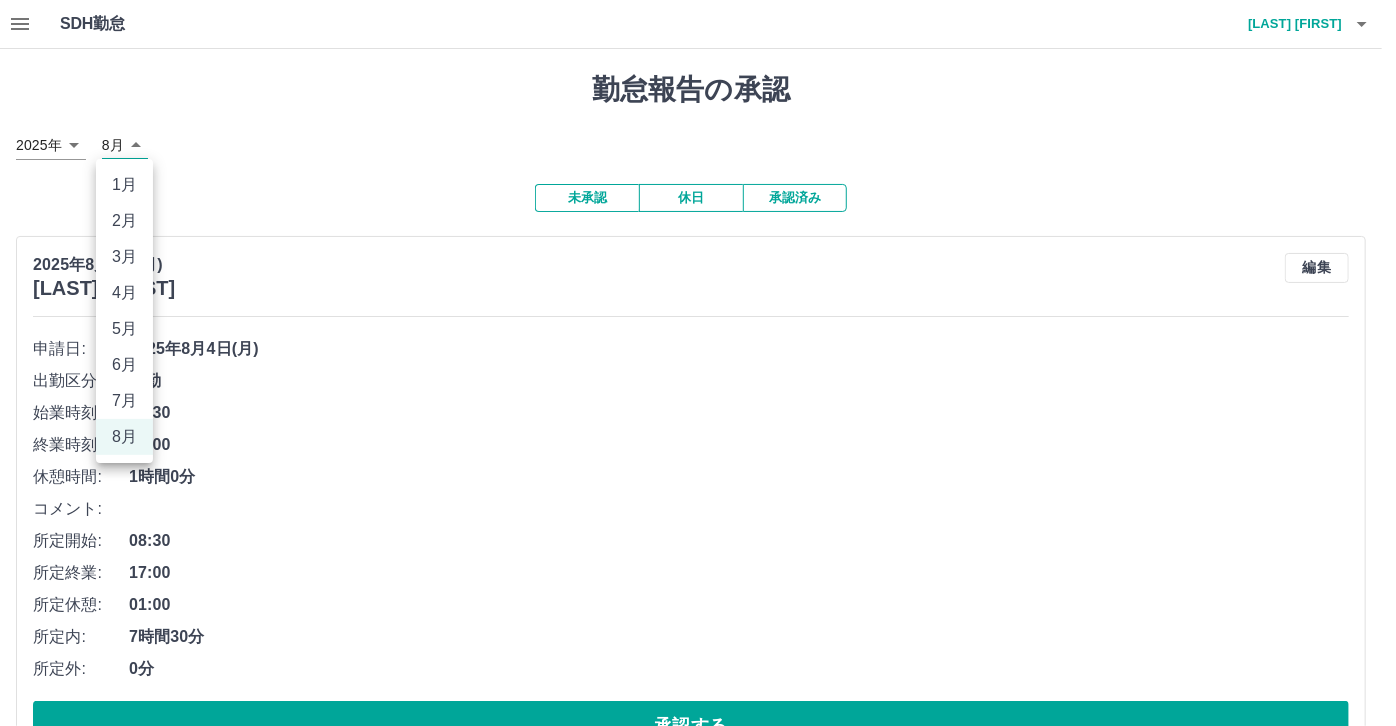 click on "SDH勤怠 [LAST] [FIRST] 勤怠報告の承認 [YEAR] **** [MONTH] [MONTH] [STATUS] 休日 承認済み [YEAR]-[MONTH]-[DAY]([DAY_OF_WEEK]) [LAST] [FIRST] 編集 申請日: [YEAR]-[MONTH]-[DAY]([DAY_OF_WEEK]) 出勤区分: 出勤 始業時刻: 08:30 終業時刻: 17:00 休憩時間: 1時間0分 コメント: 所定開始: 08:30 所定終業: 17:00 所定休憩: 01:00 所定内: 7時間30分 所定外: 0分 承認する [YEAR]-[MONTH]-[DAY]([DAY_OF_WEEK]) [LAST] [FIRST] 編集 申請日: [YEAR]-[MONTH]-[DAY]([DAY_OF_WEEK]) 出勤区分: 法定休 承認する [YEAR]-[MONTH]-[DAY]([DAY_OF_WEEK]) [LAST] [FIRST] 編集 申請日: [YEAR]-[MONTH]-[DAY]([DAY_OF_WEEK]) 出勤区分: 法定休 承認する [YEAR]-[MONTH]-[DAY]([DAY_OF_WEEK]) [LAST] [FIRST] 編集 申請日: [YEAR]-[MONTH]-[DAY]([DAY_OF_WEEK]) 出勤区分: 休日 承認する [YEAR]-[MONTH]-[DAY]([DAY_OF_WEEK]) [LAST] [FIRST] 編集 申請日: [YEAR]-[MONTH]-[DAY]([DAY_OF_WEEK]) 出勤区分: 出勤 始業時刻: 09:00 終業時刻: 18:00 休憩時間: 1時間0分 コメント: 所定開始: 09:00 所定終業: 18:00 所定休憩: 01:00 所定内: 8時間0分 所定外: 0分 承認する [MONTH]" at bounding box center [698, 1076] 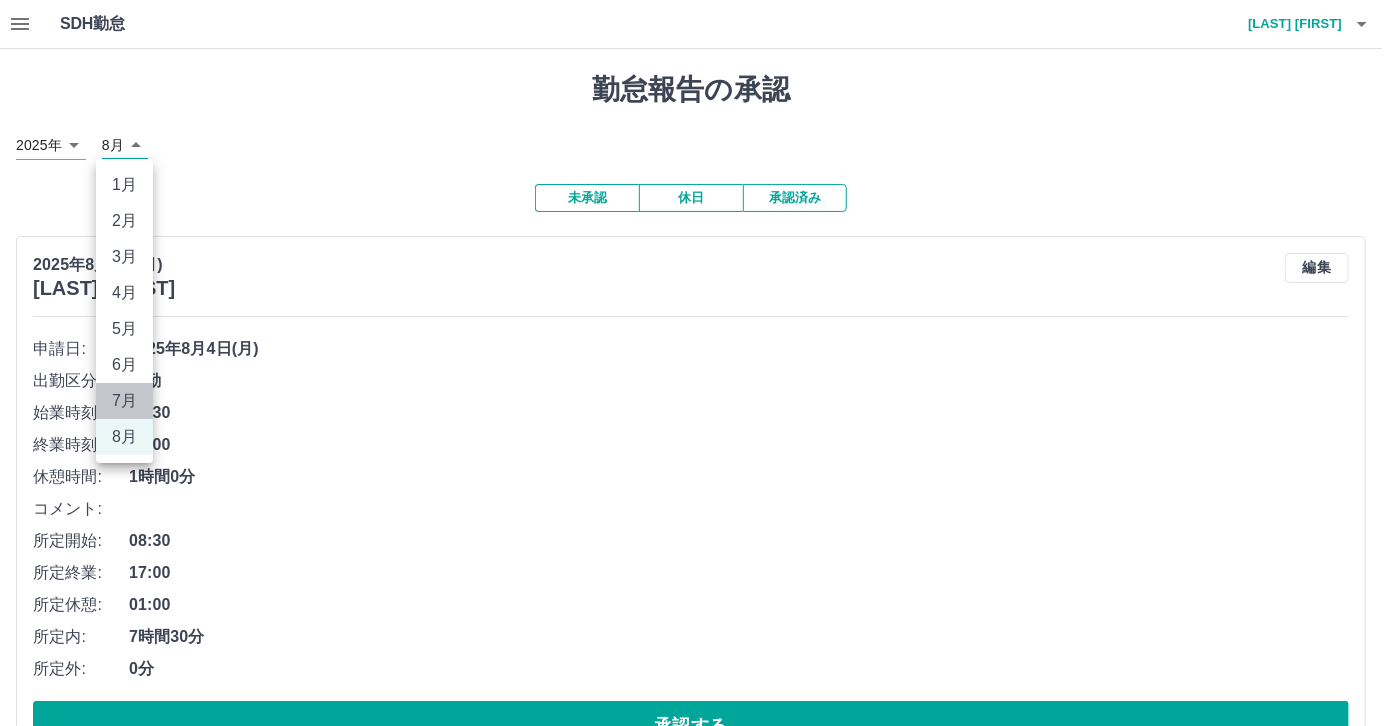 click on "7月" at bounding box center [124, 401] 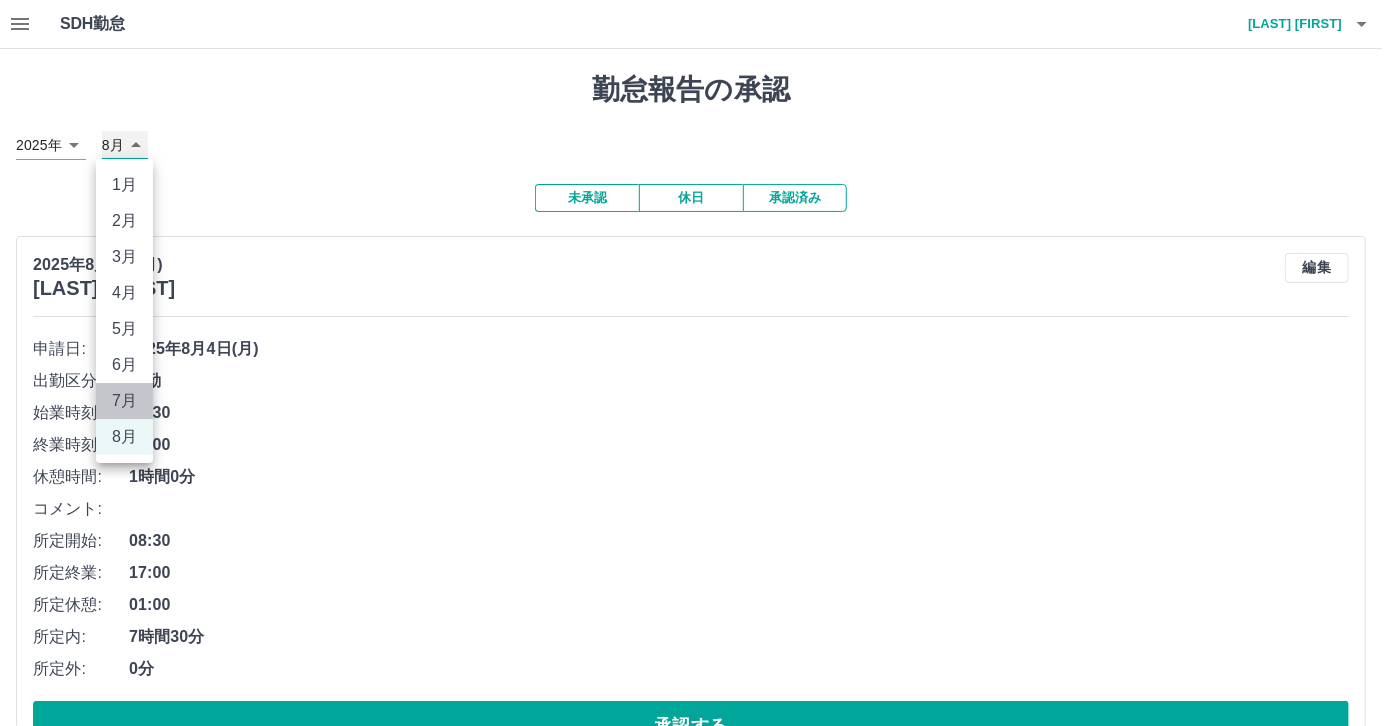 type on "*" 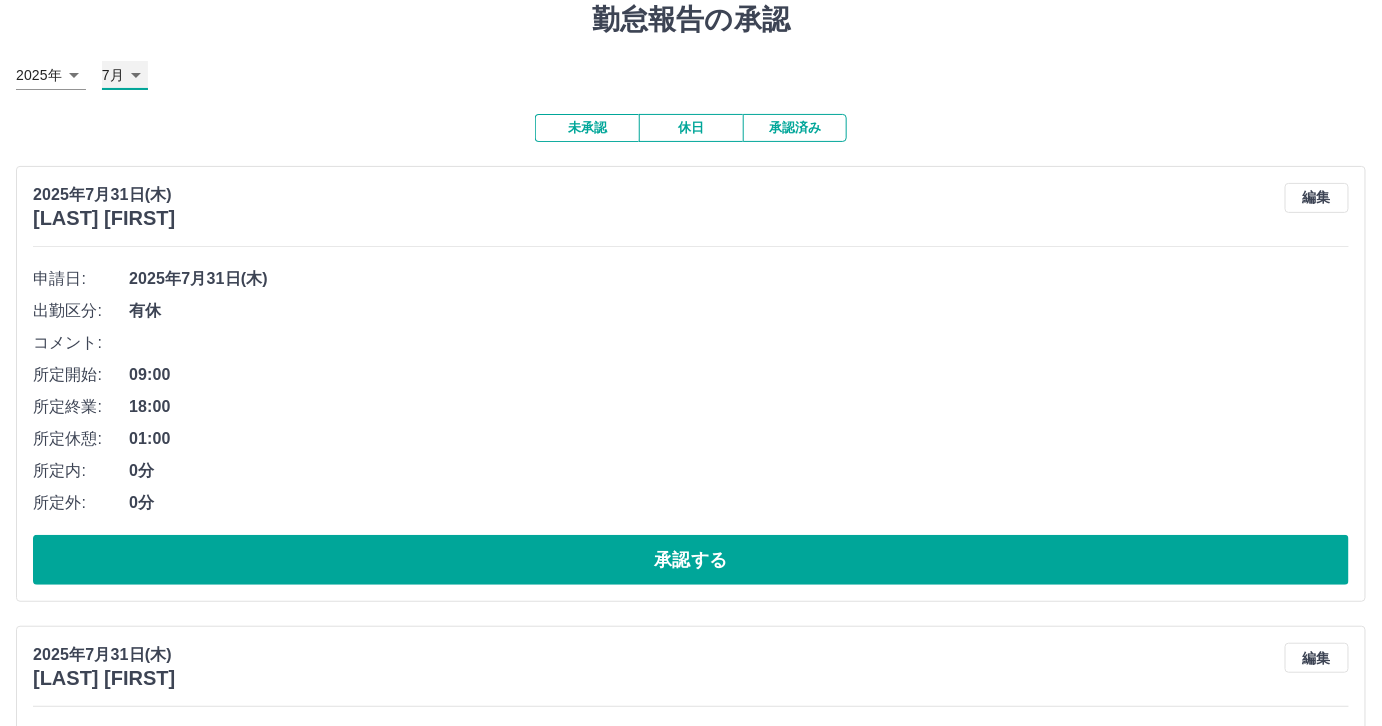 scroll, scrollTop: 181, scrollLeft: 0, axis: vertical 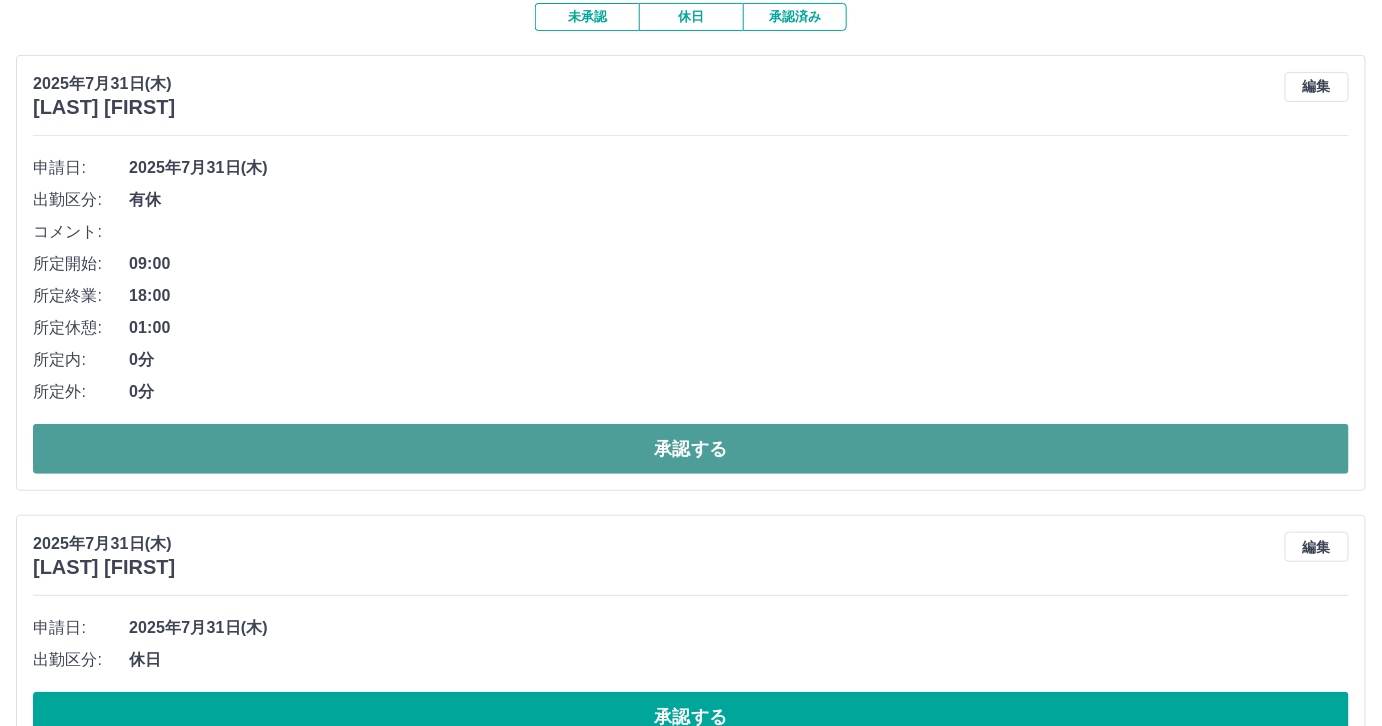 click on "承認する" at bounding box center [691, 449] 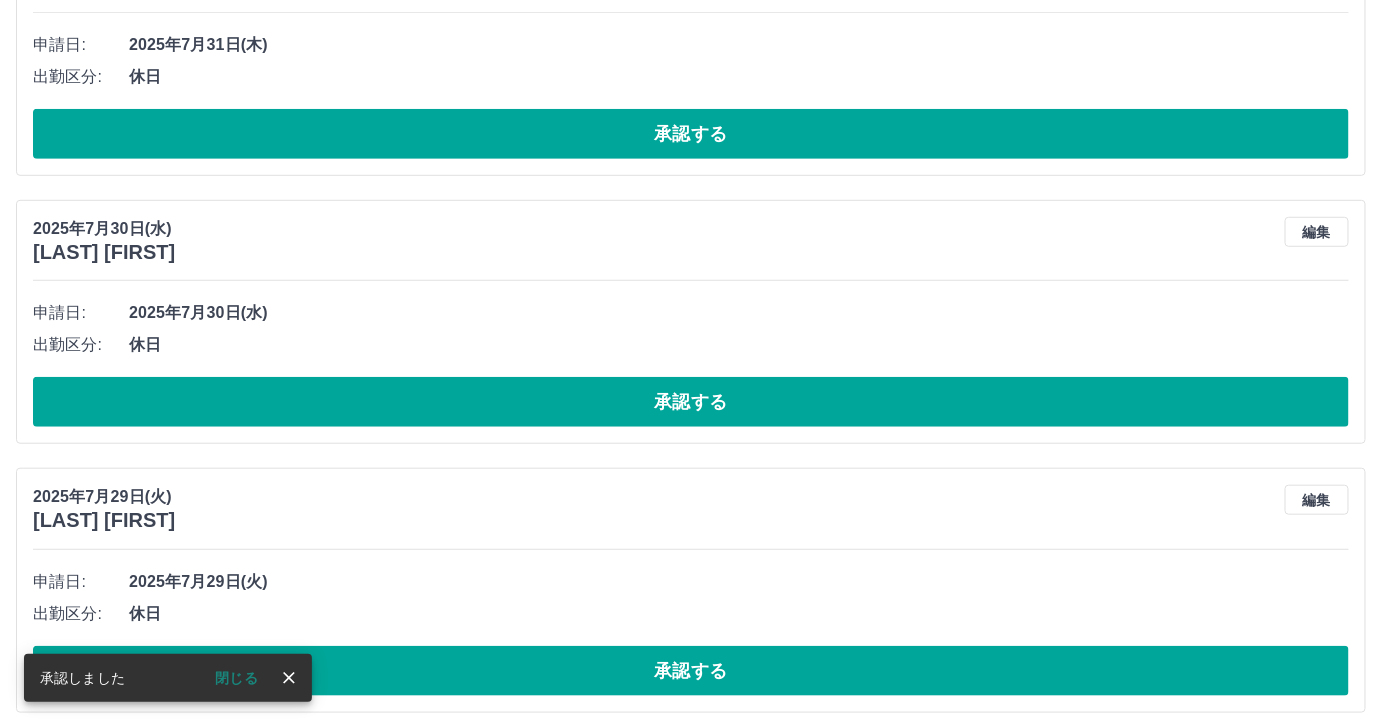 scroll, scrollTop: 272, scrollLeft: 0, axis: vertical 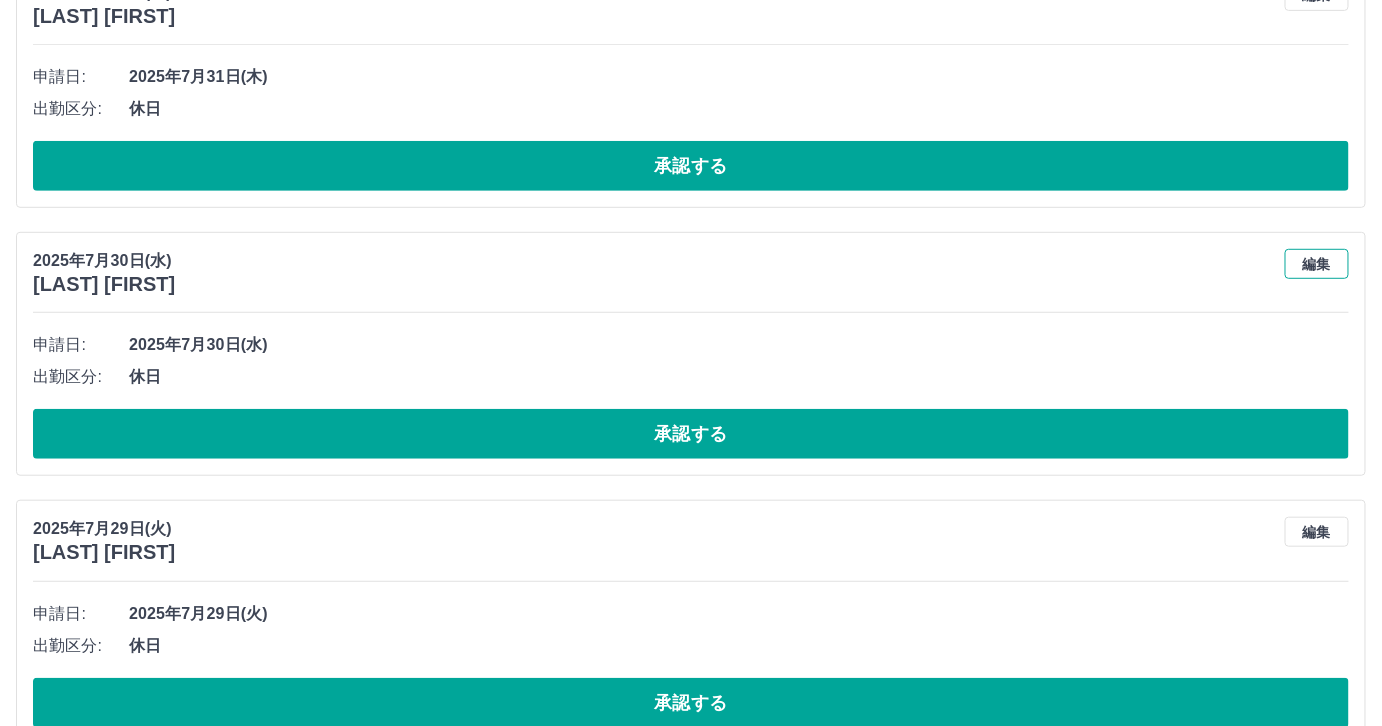 click on "編集" at bounding box center [1317, 264] 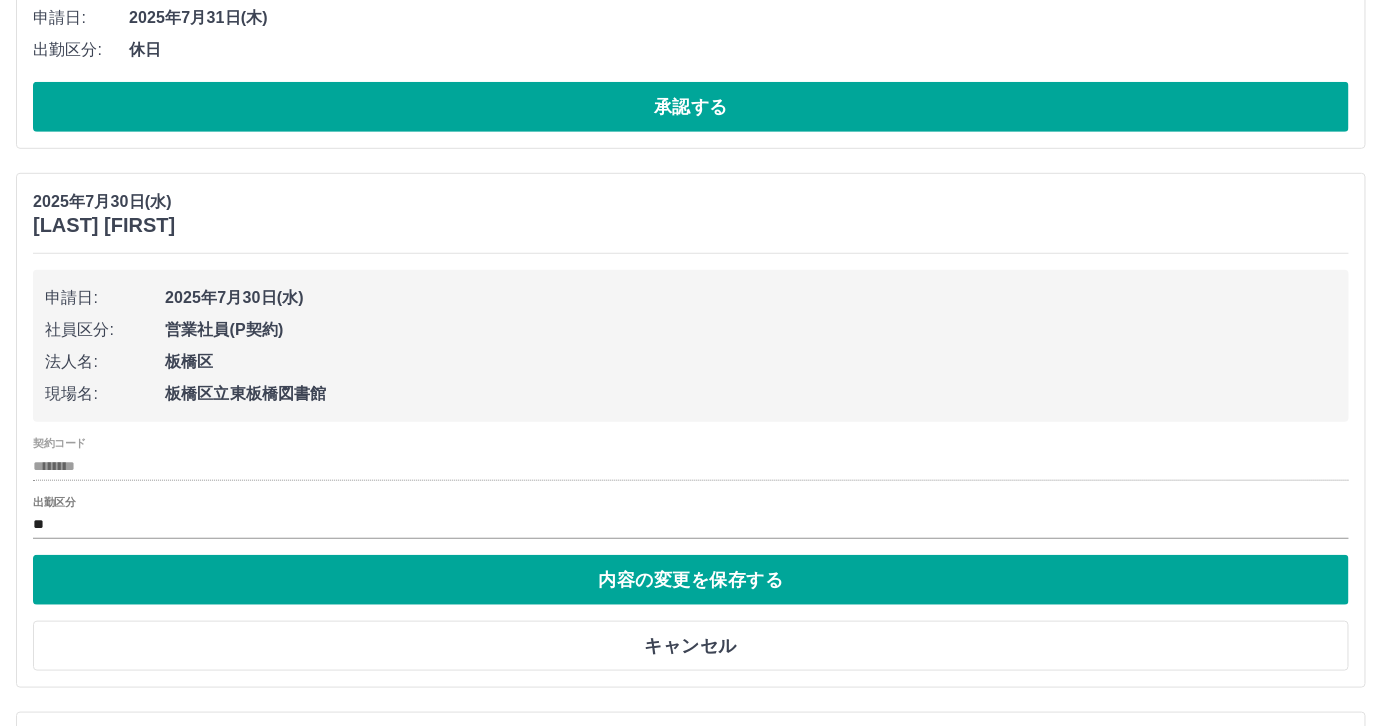 scroll, scrollTop: 363, scrollLeft: 0, axis: vertical 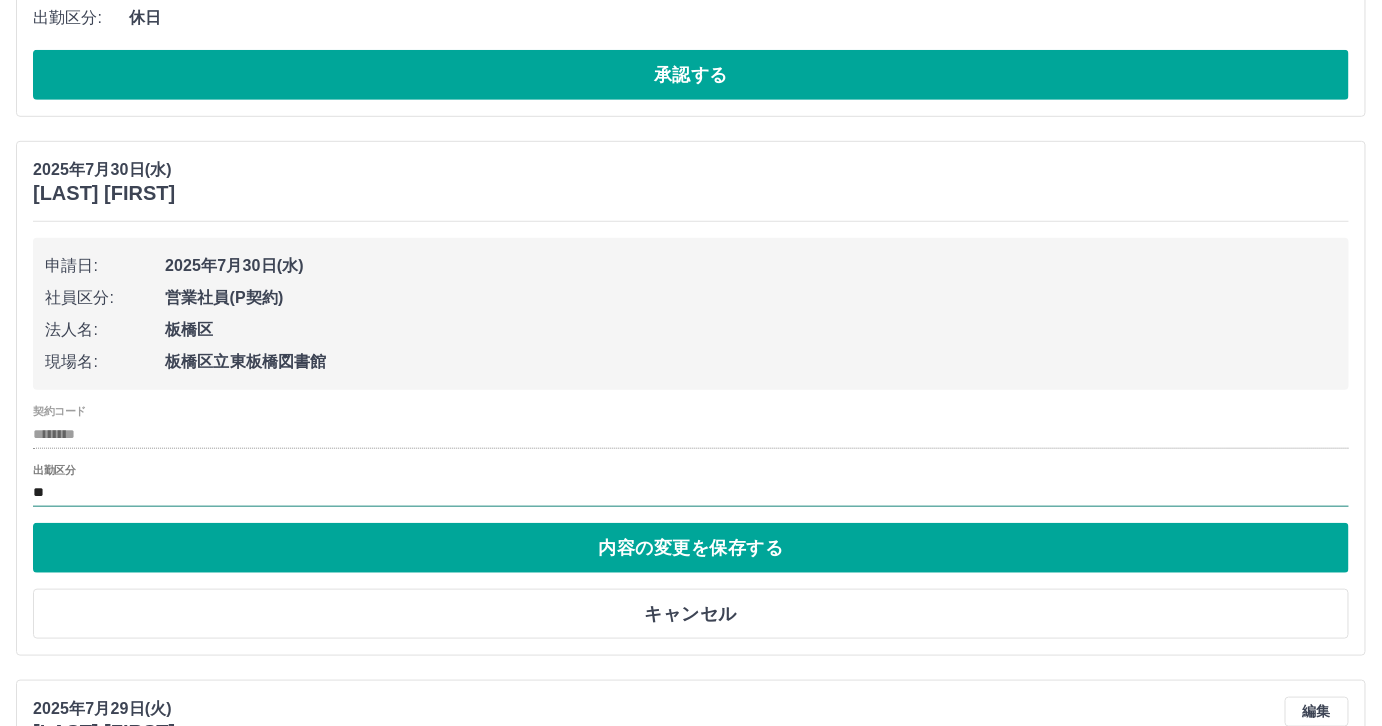 click on "**" at bounding box center [691, 493] 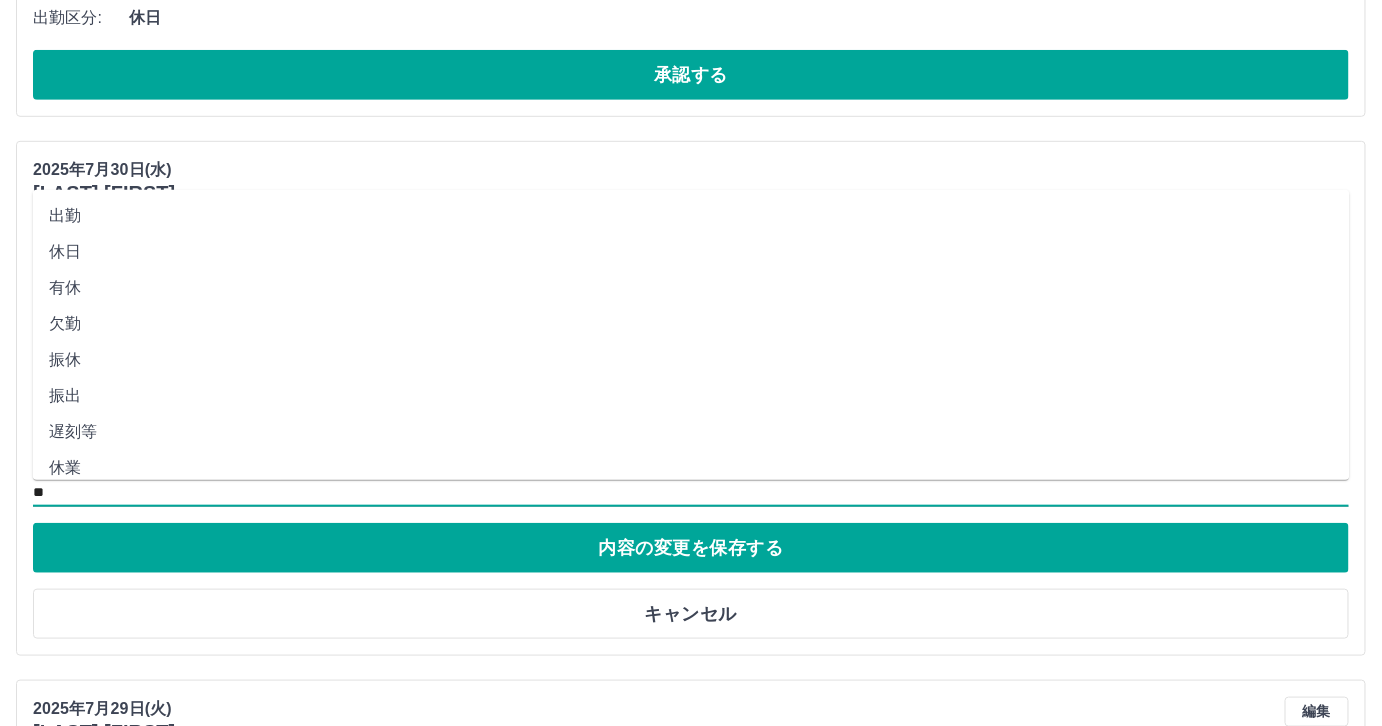 scroll, scrollTop: 181, scrollLeft: 0, axis: vertical 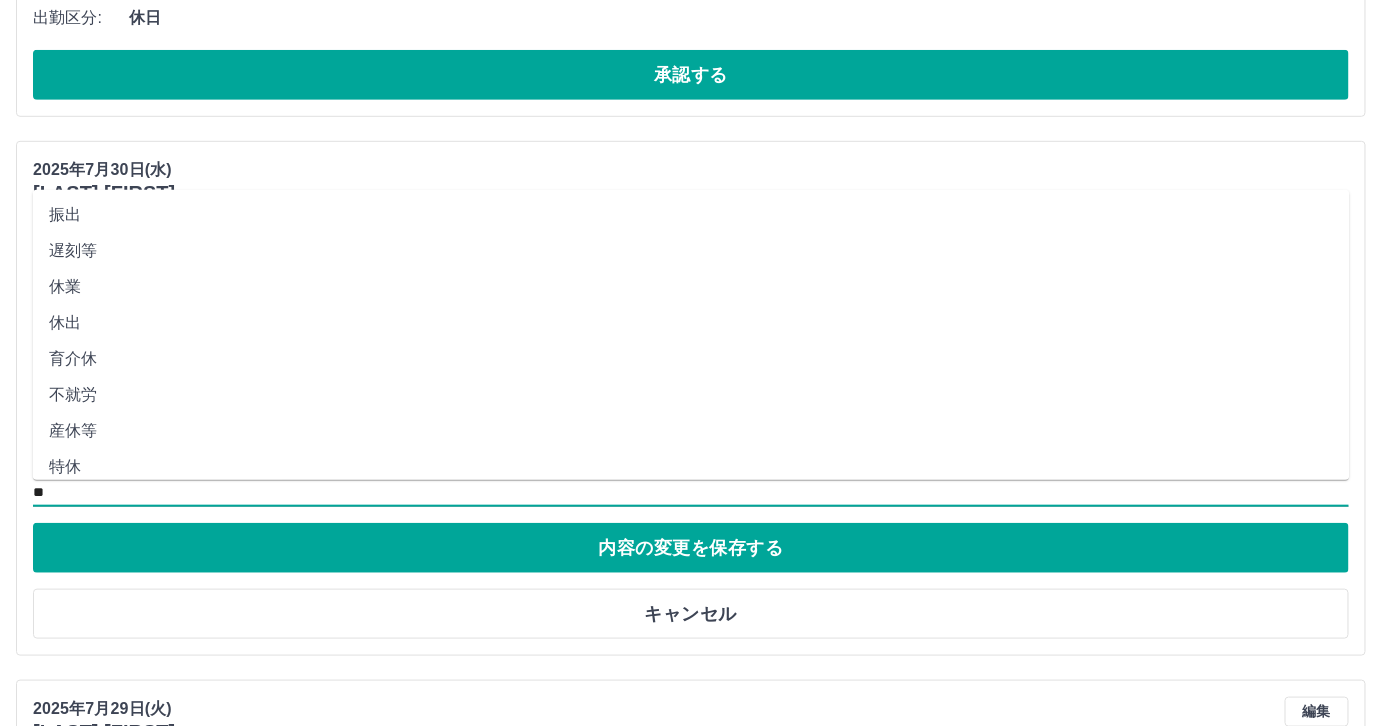 click on "不就労" at bounding box center [691, 395] 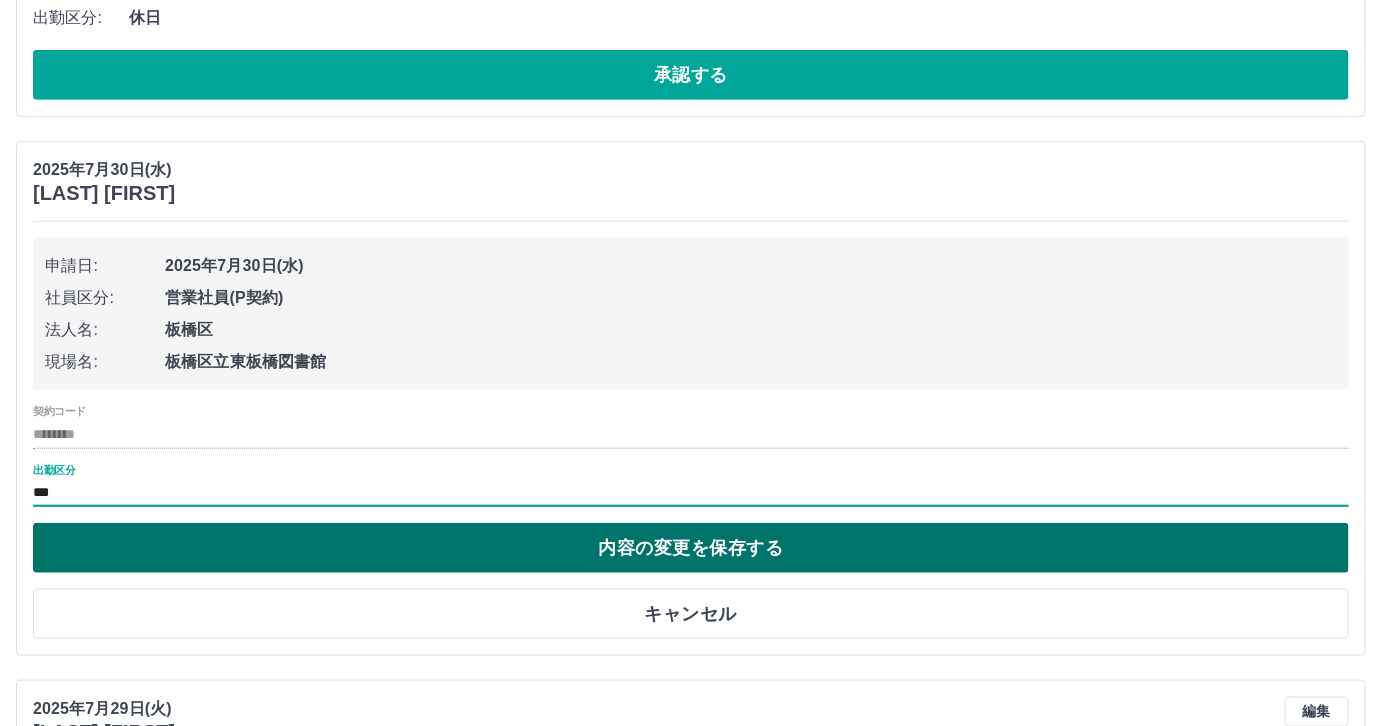 click on "内容の変更を保存する" at bounding box center (691, 548) 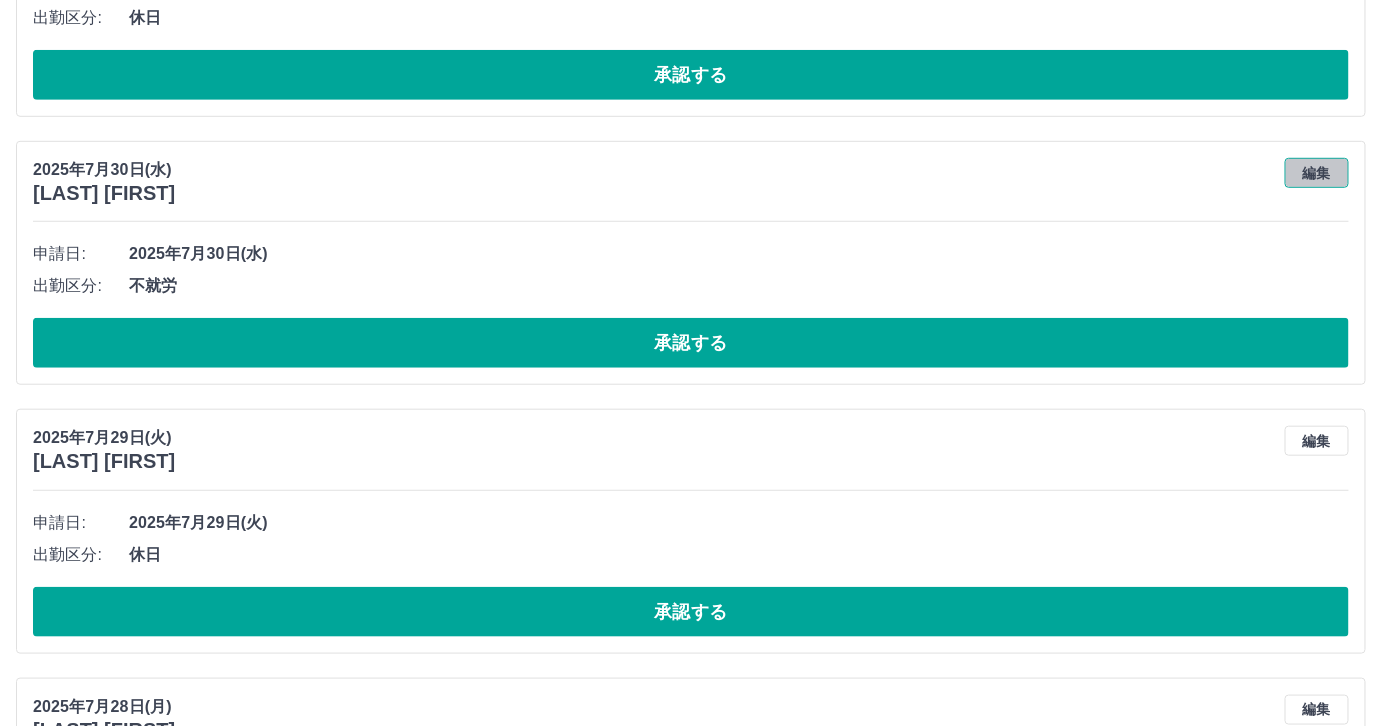 click on "編集" at bounding box center [1317, 173] 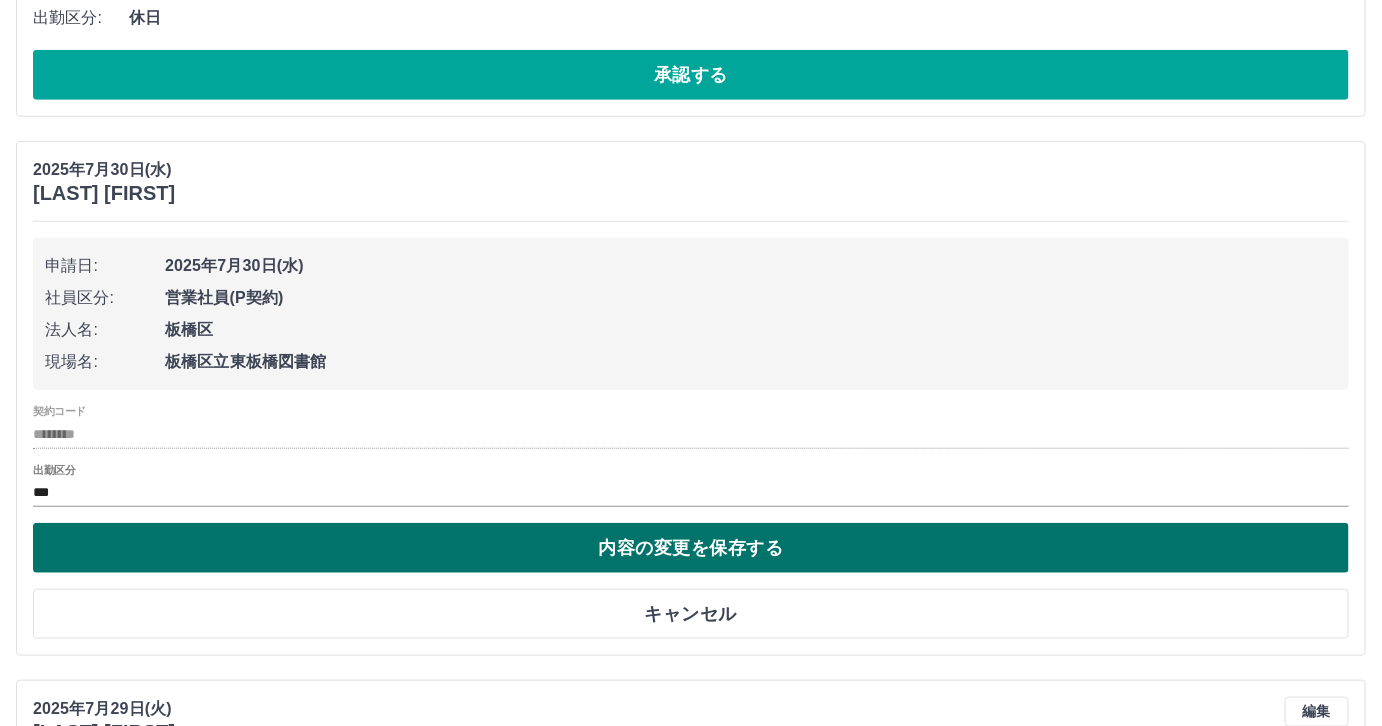 click on "内容の変更を保存する" at bounding box center [691, 548] 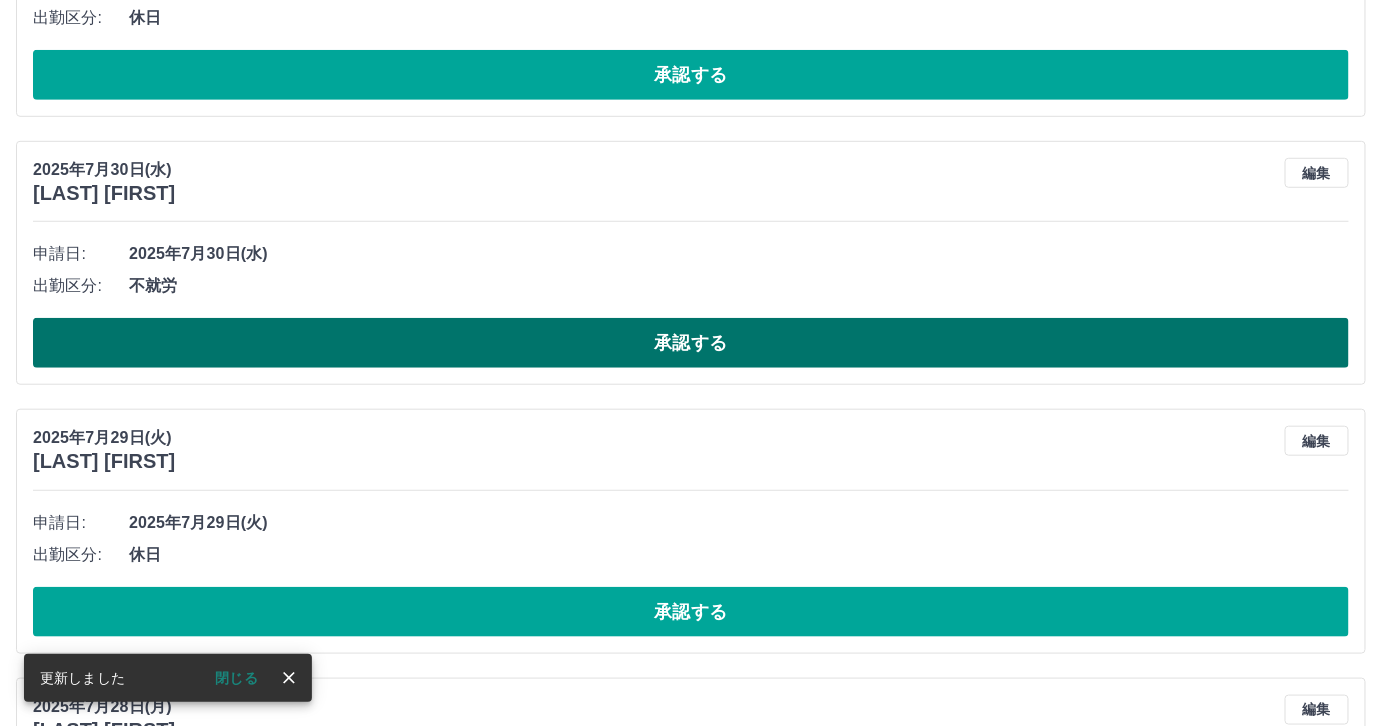 click on "承認する" at bounding box center (691, 343) 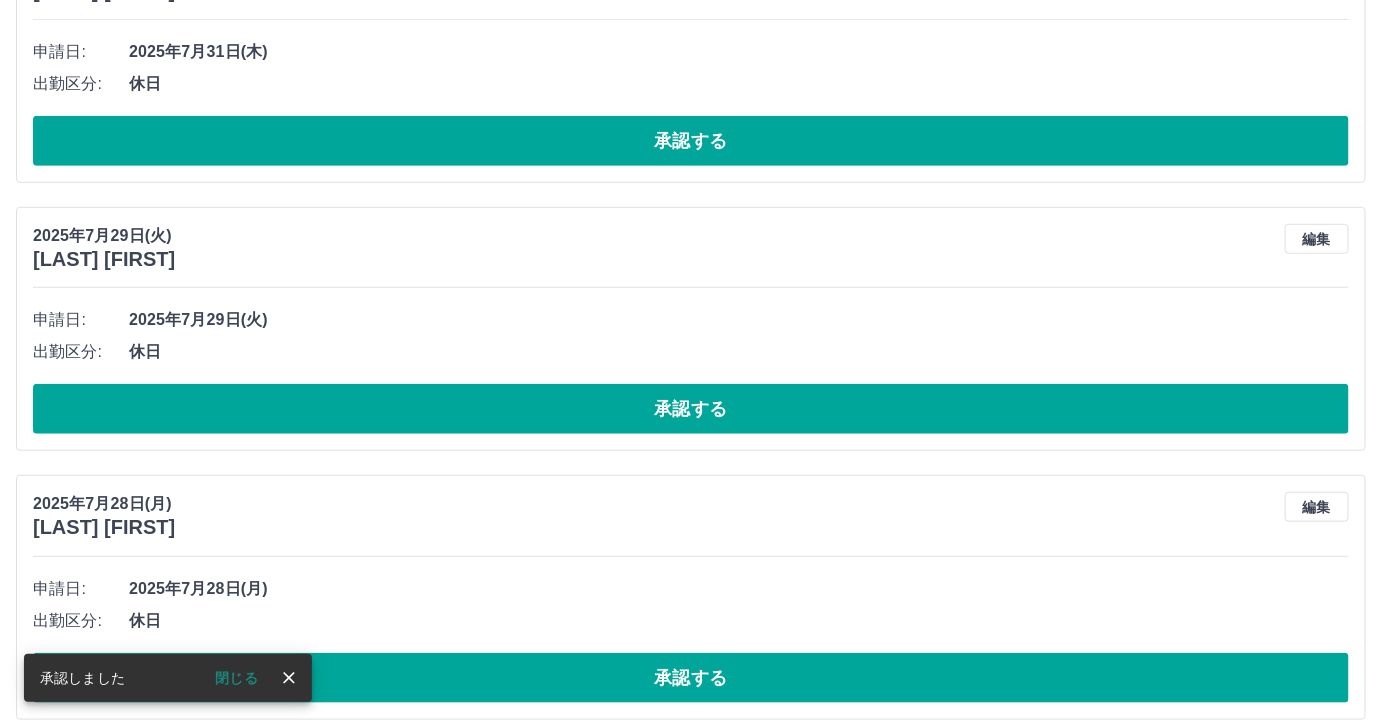 scroll, scrollTop: 363, scrollLeft: 0, axis: vertical 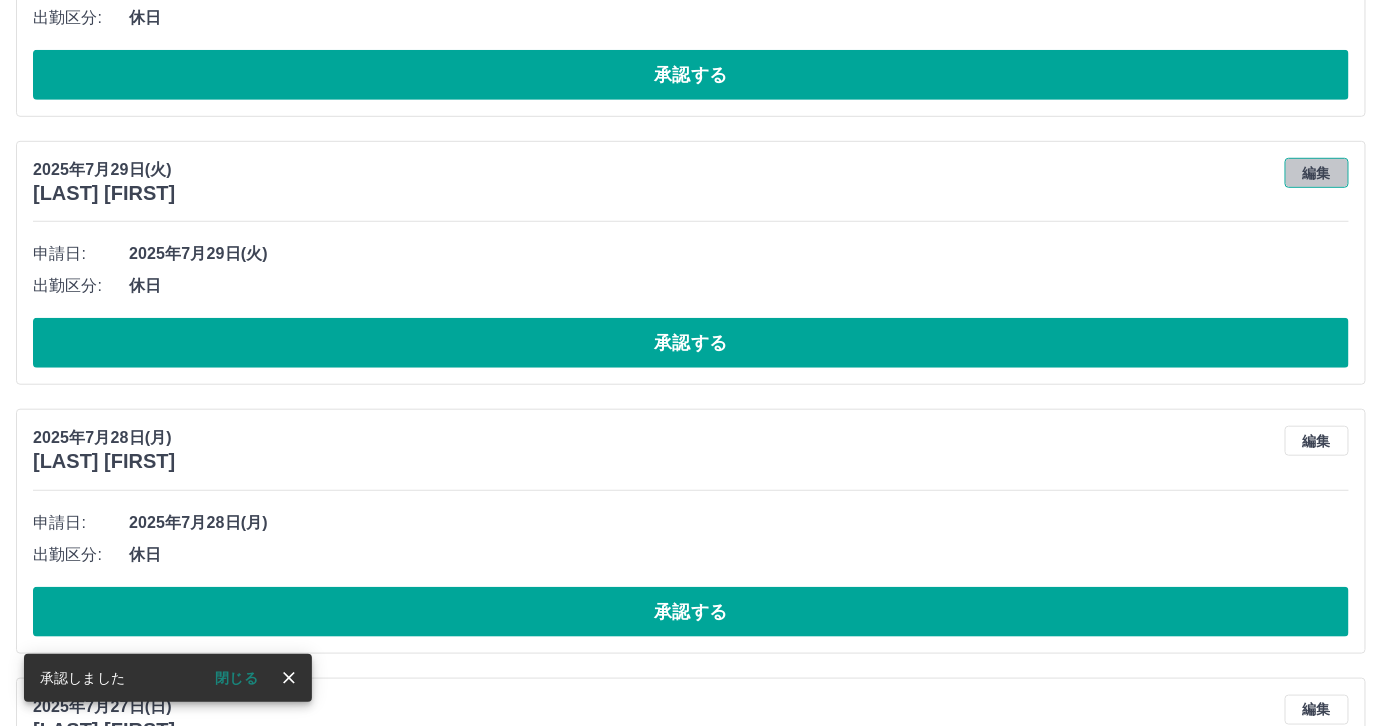 click on "編集" at bounding box center [1317, 173] 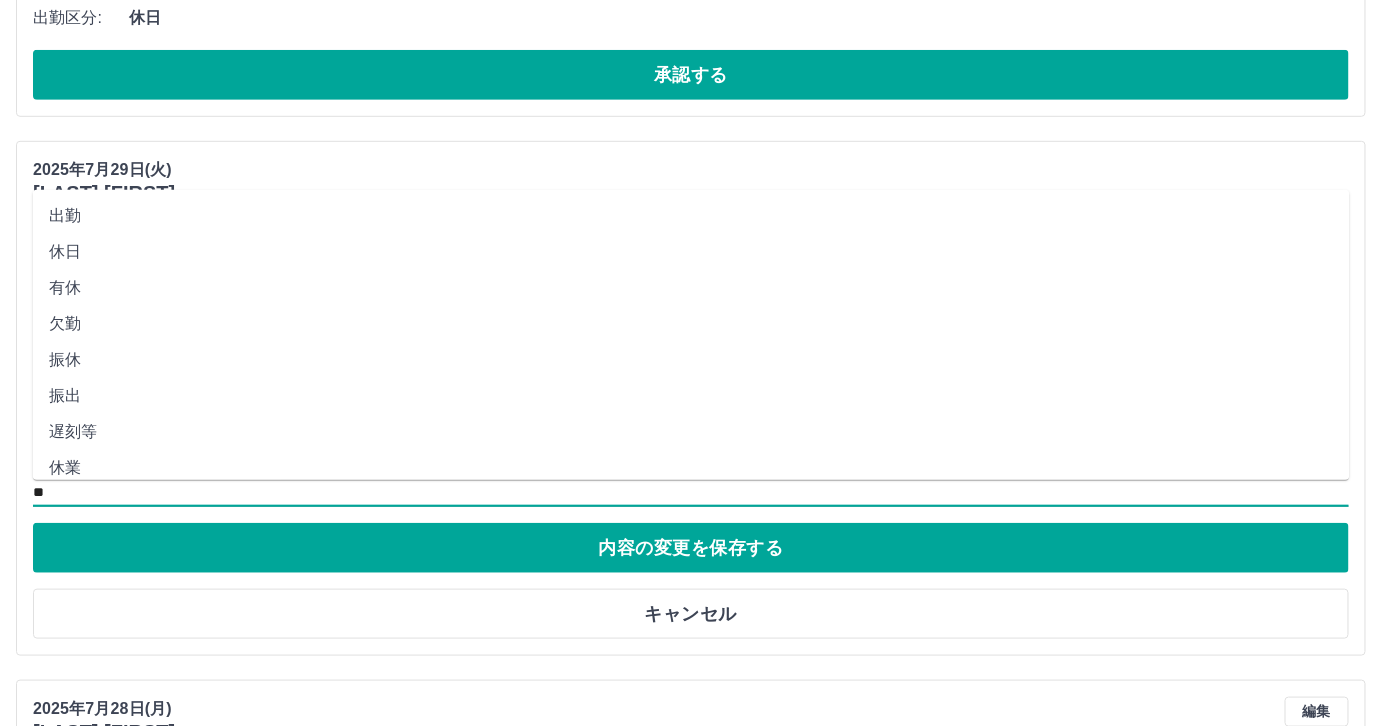 click on "**" at bounding box center (691, 493) 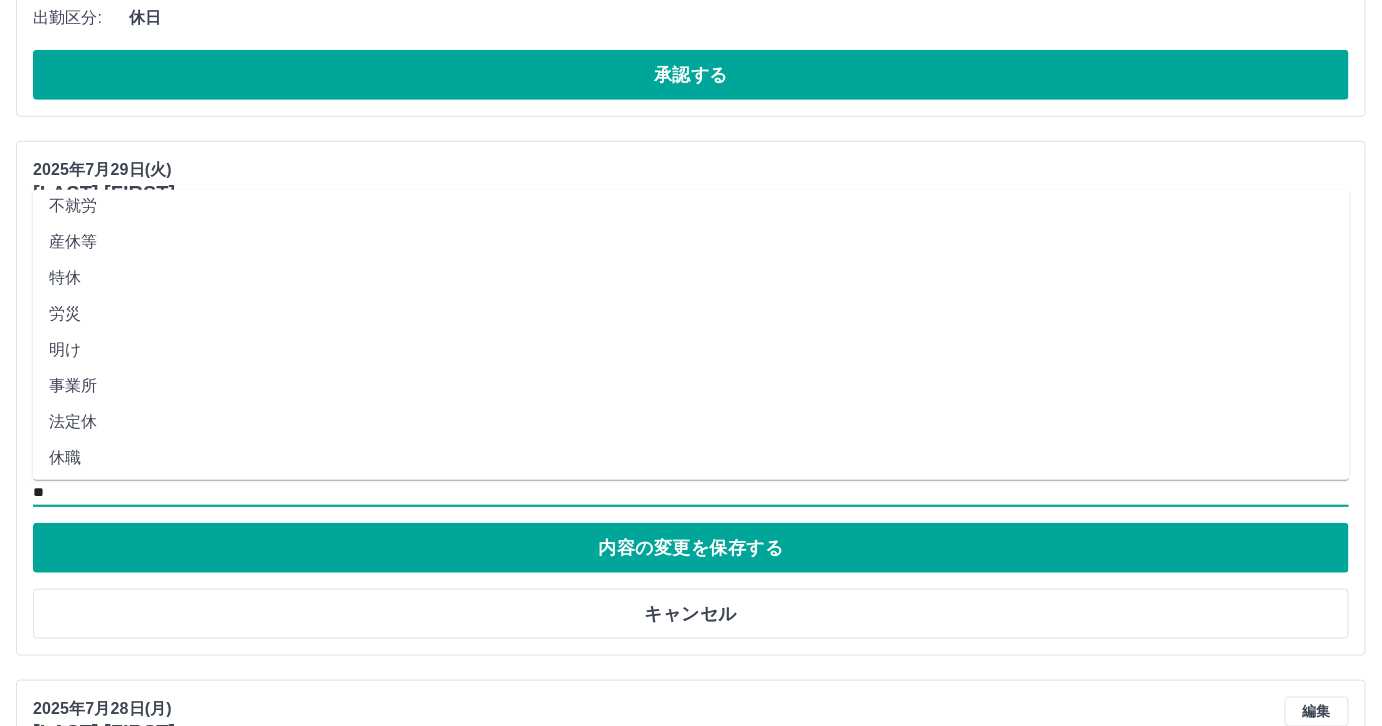 scroll, scrollTop: 373, scrollLeft: 0, axis: vertical 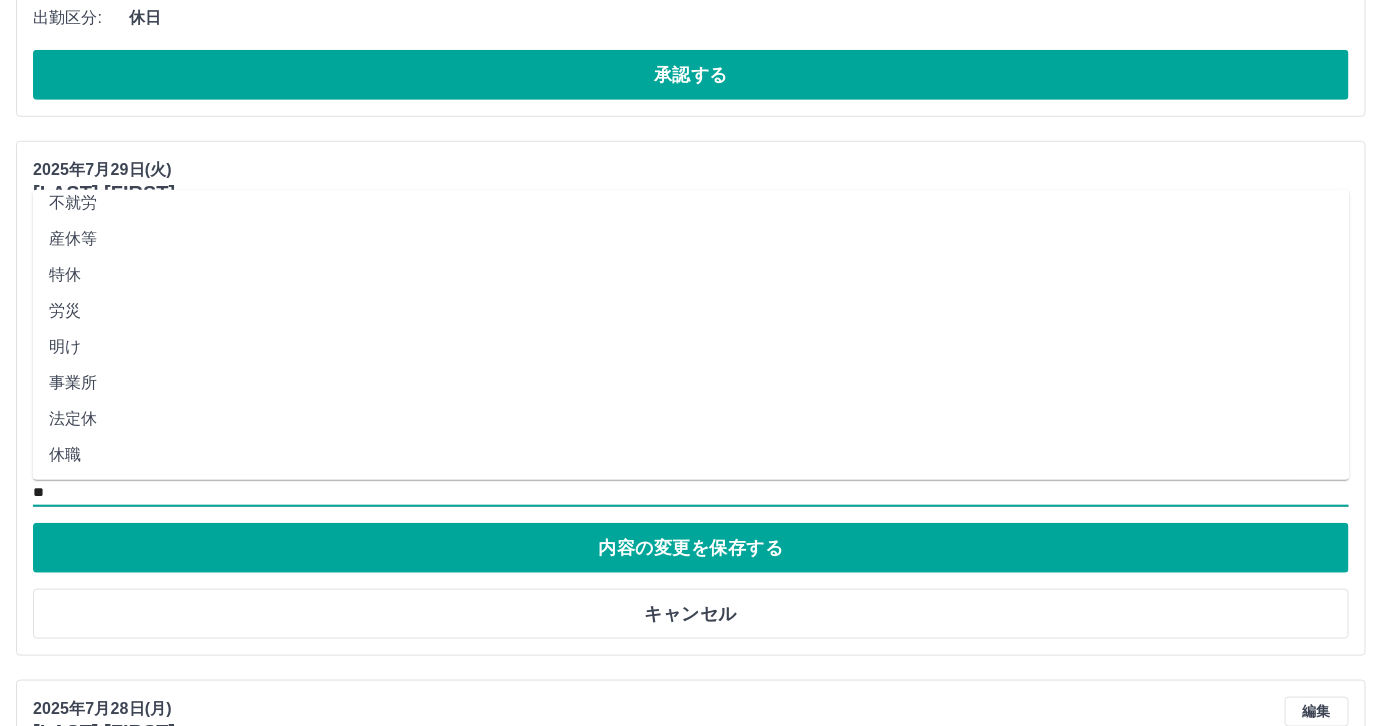 click on "不就労" at bounding box center [691, 203] 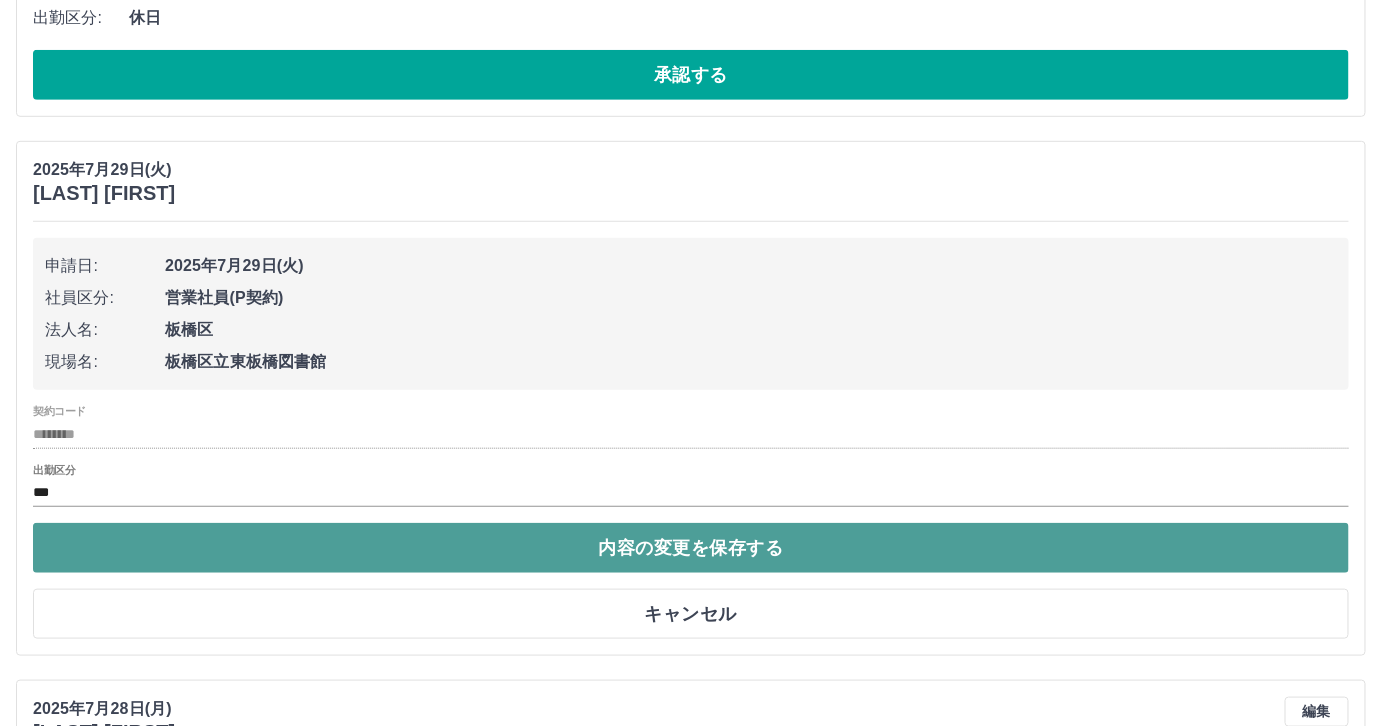 click on "内容の変更を保存する" at bounding box center [691, 548] 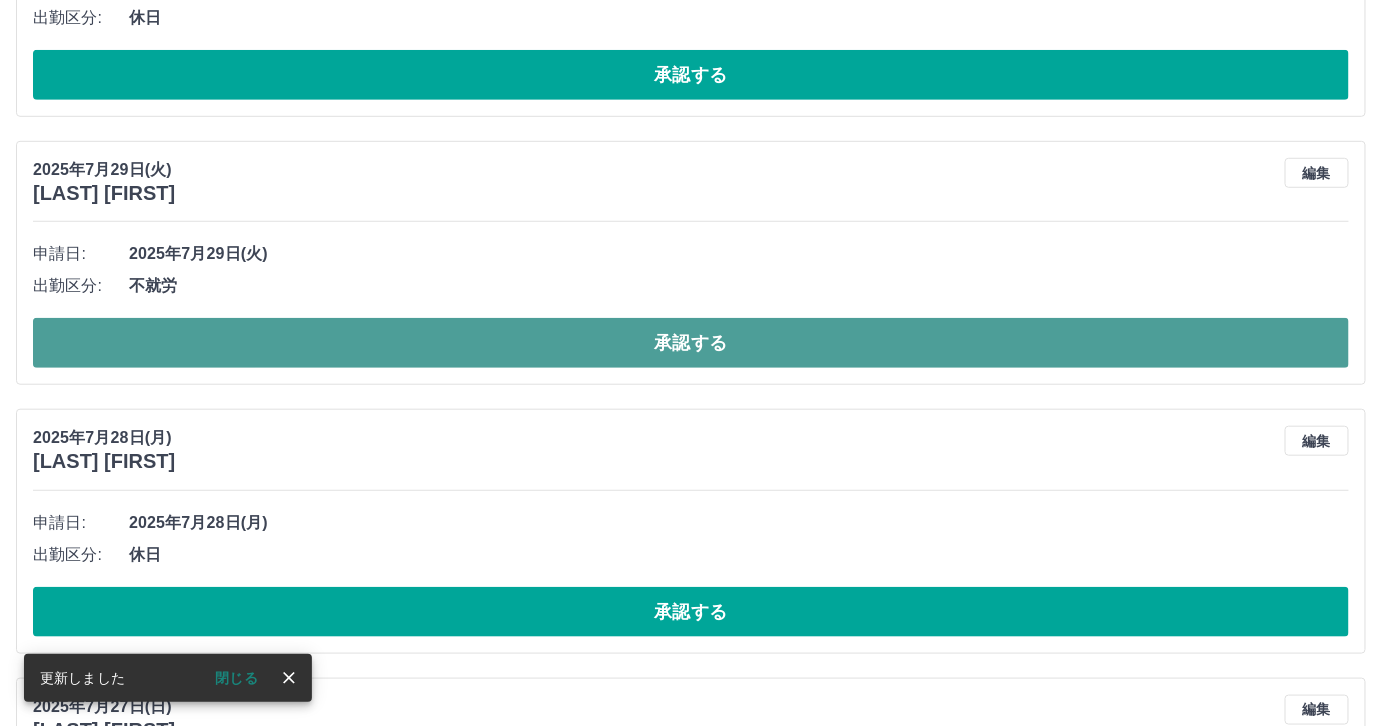 click on "承認する" at bounding box center [691, 343] 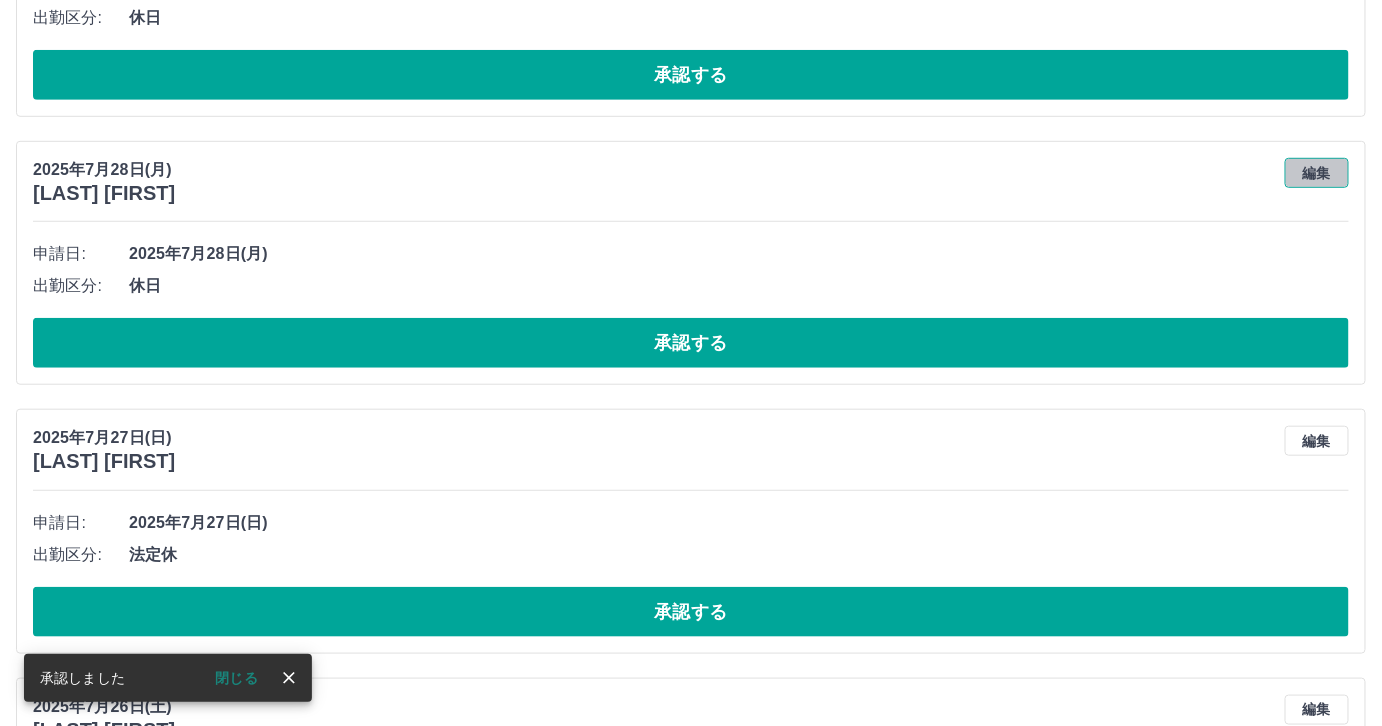 click on "編集" at bounding box center (1317, 173) 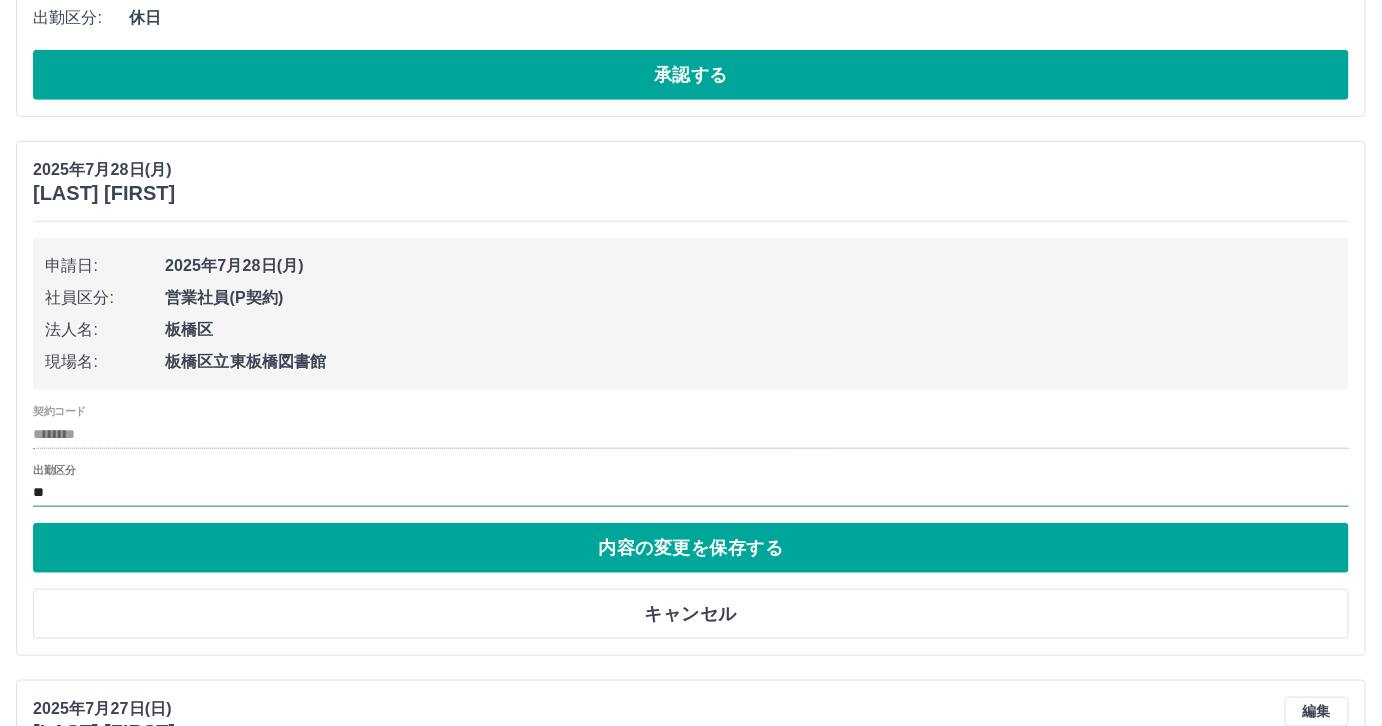 click on "**" at bounding box center [691, 493] 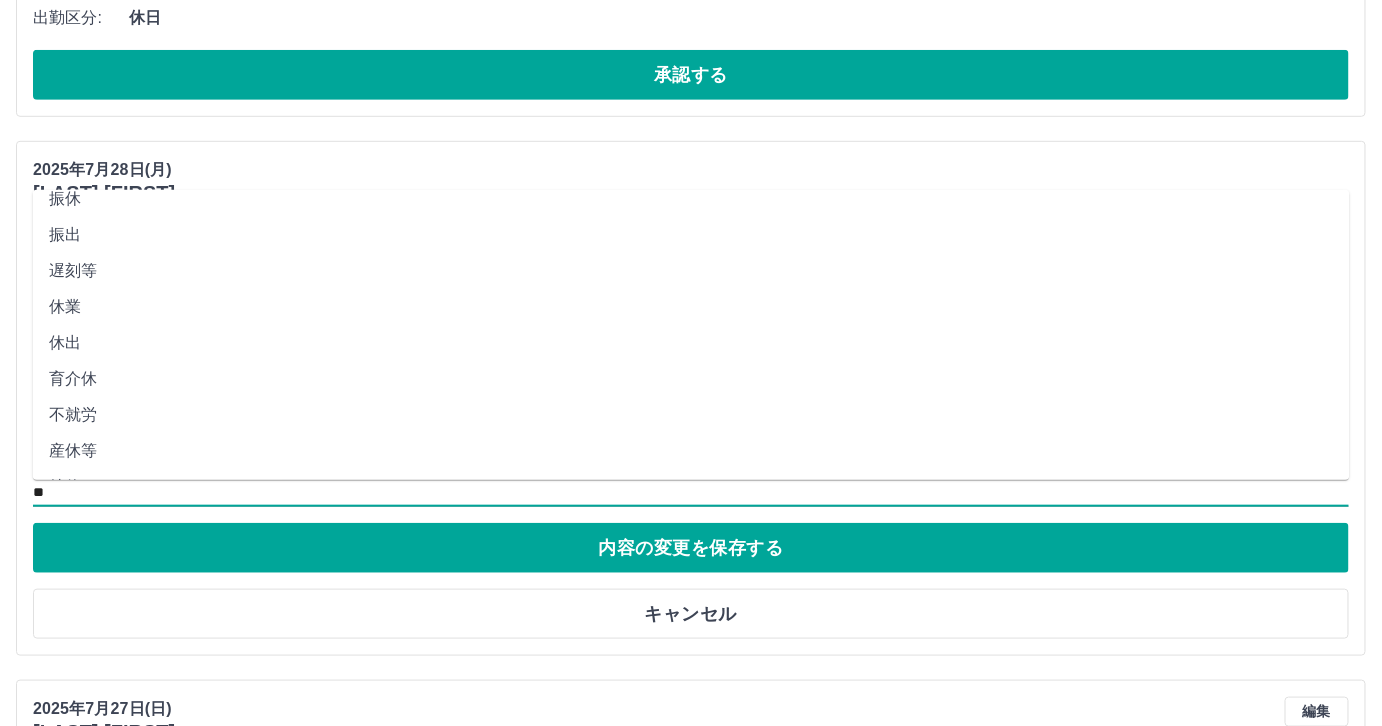 scroll, scrollTop: 181, scrollLeft: 0, axis: vertical 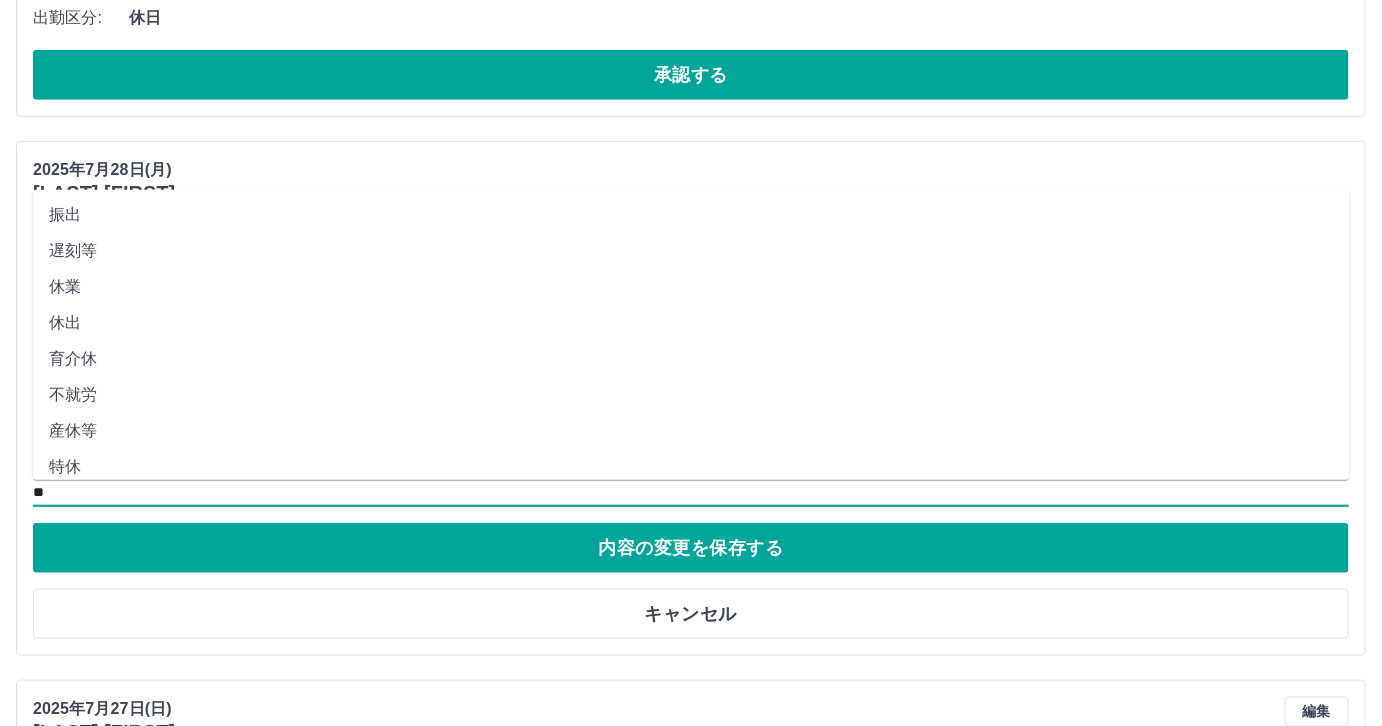 click on "不就労" at bounding box center (691, 395) 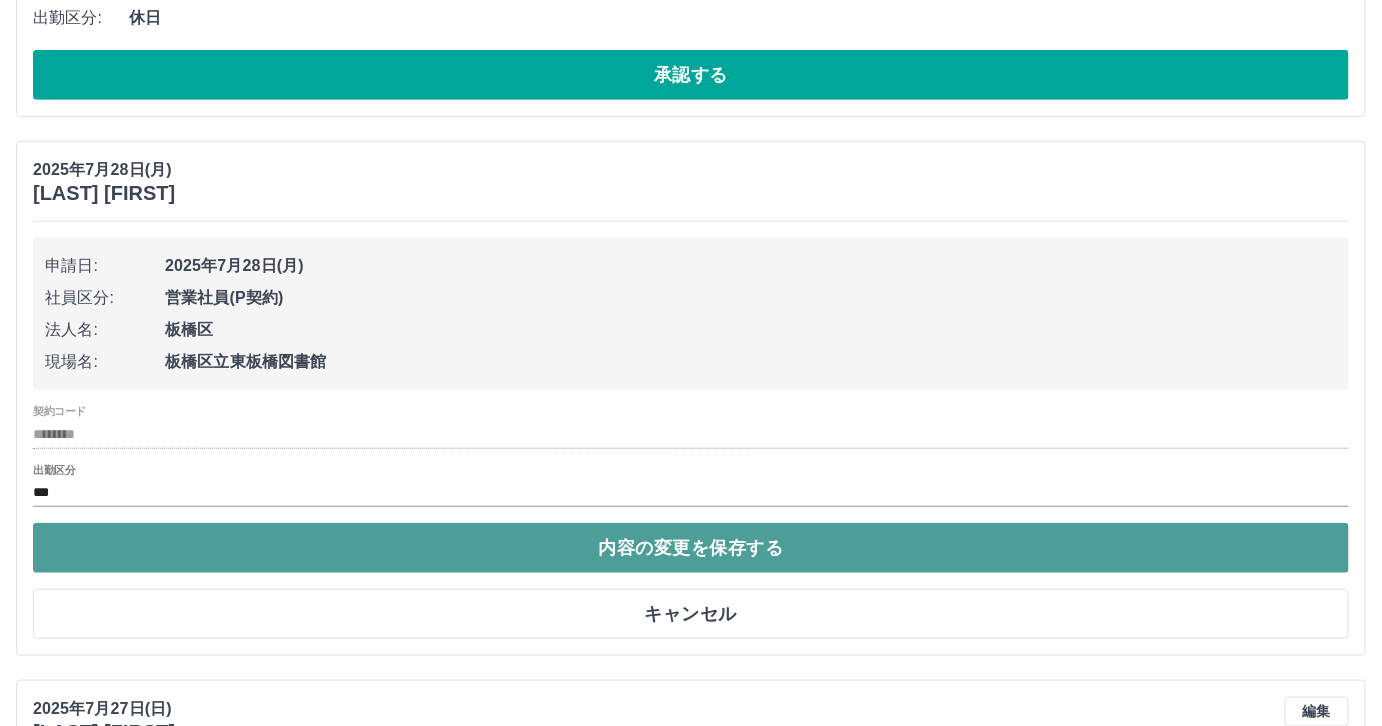 click on "内容の変更を保存する" at bounding box center (691, 548) 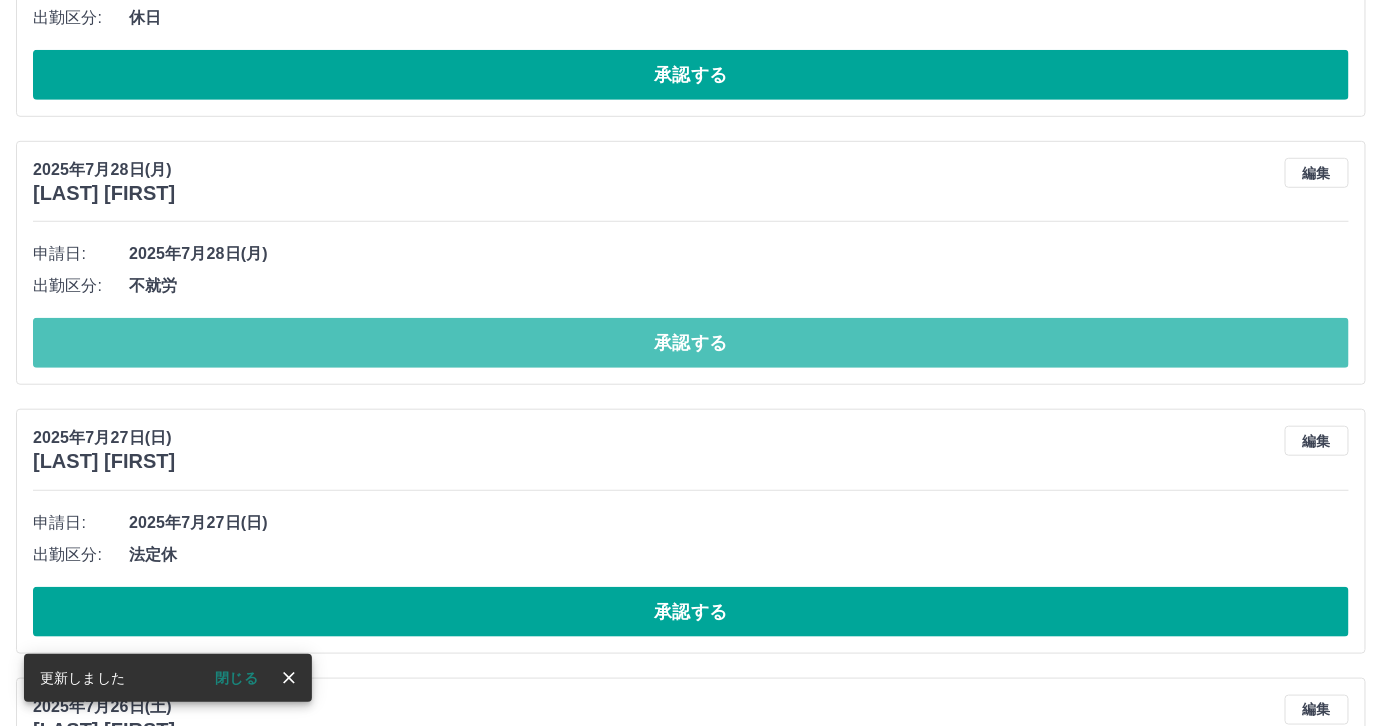 click on "承認する" at bounding box center [691, 343] 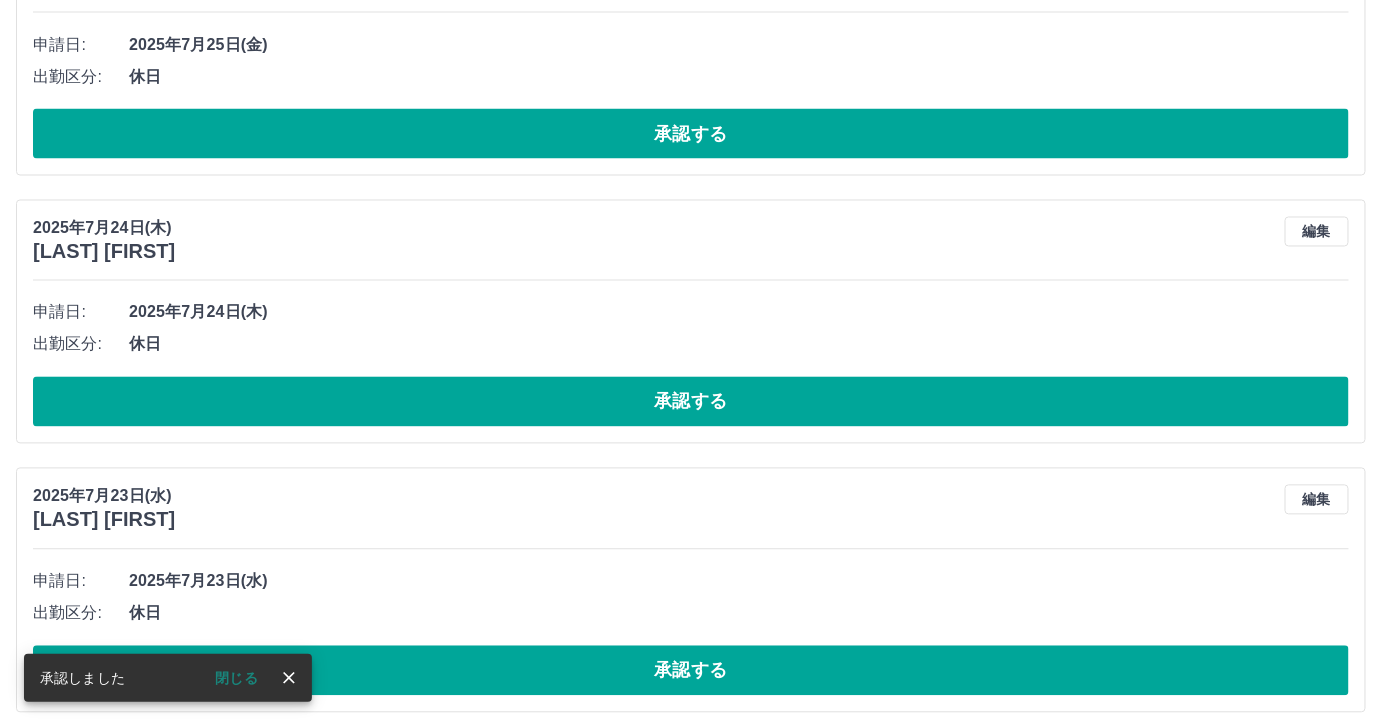 scroll, scrollTop: 1114, scrollLeft: 0, axis: vertical 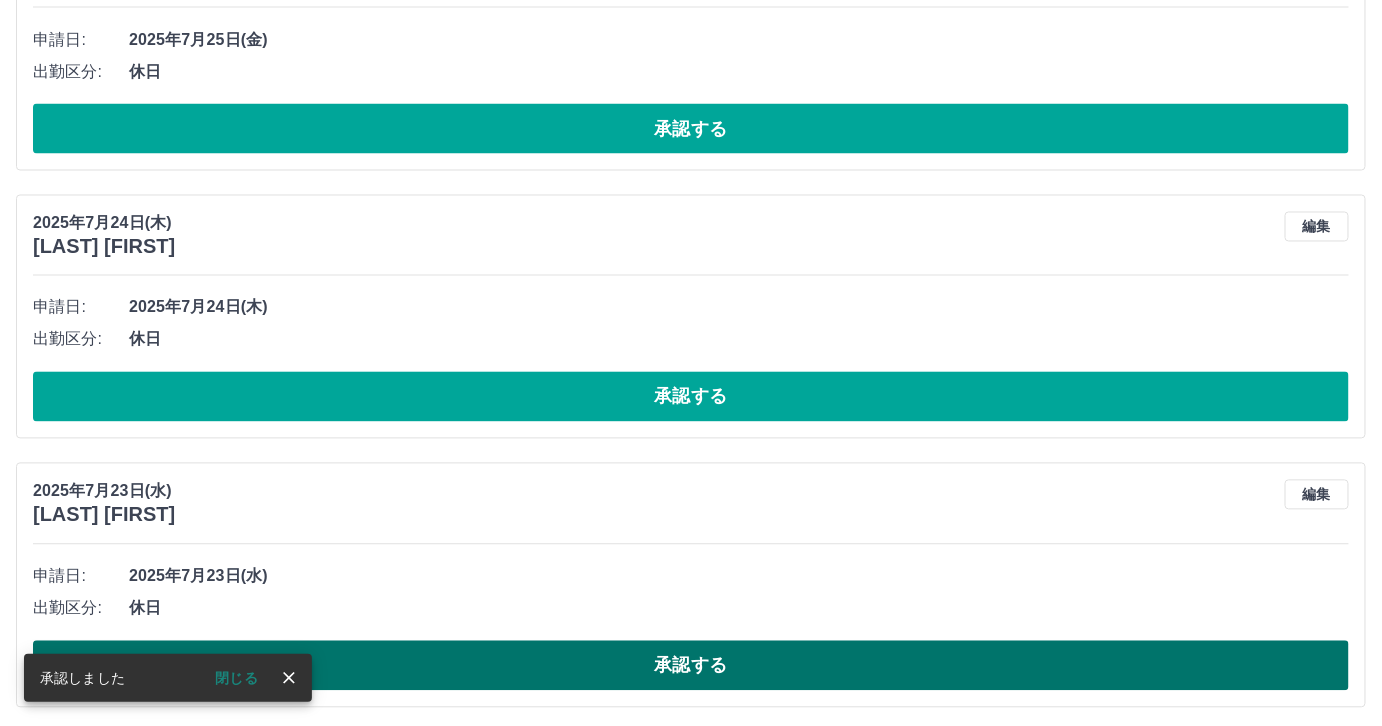 click on "承認する" at bounding box center (691, 666) 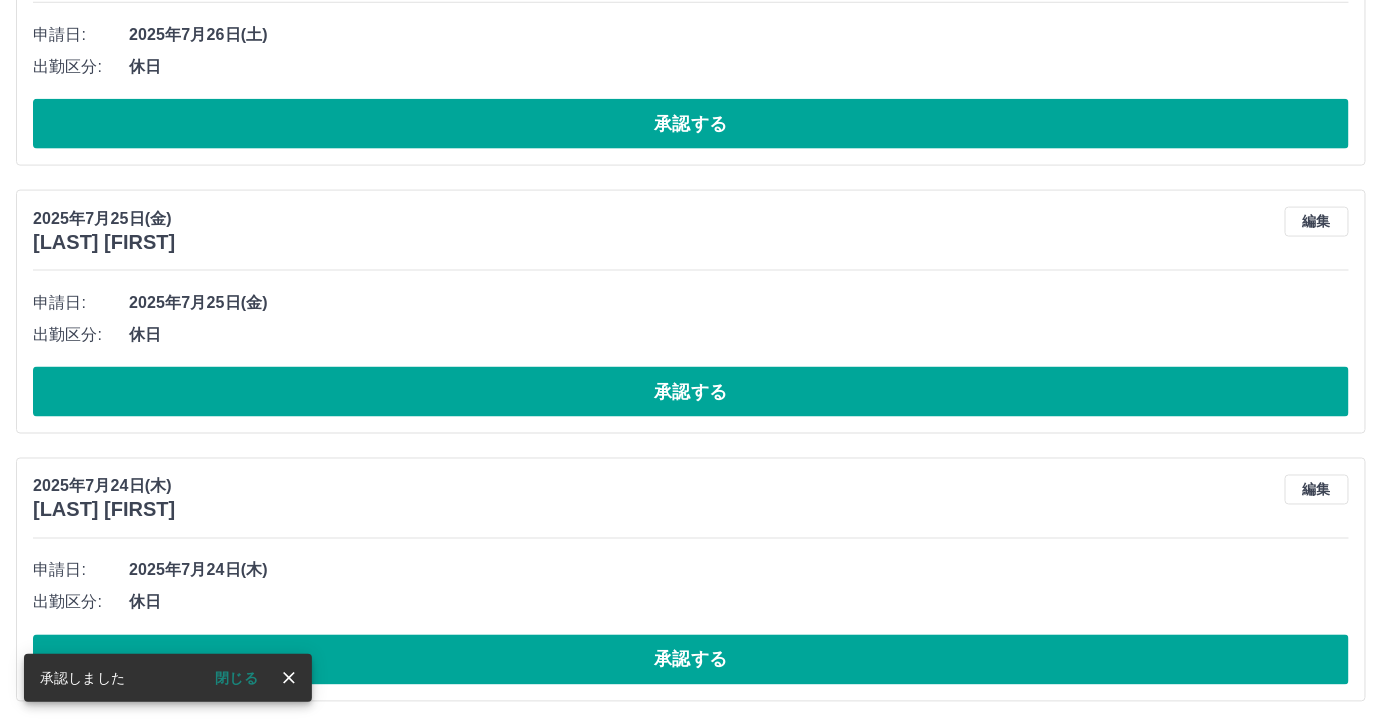 scroll, scrollTop: 847, scrollLeft: 0, axis: vertical 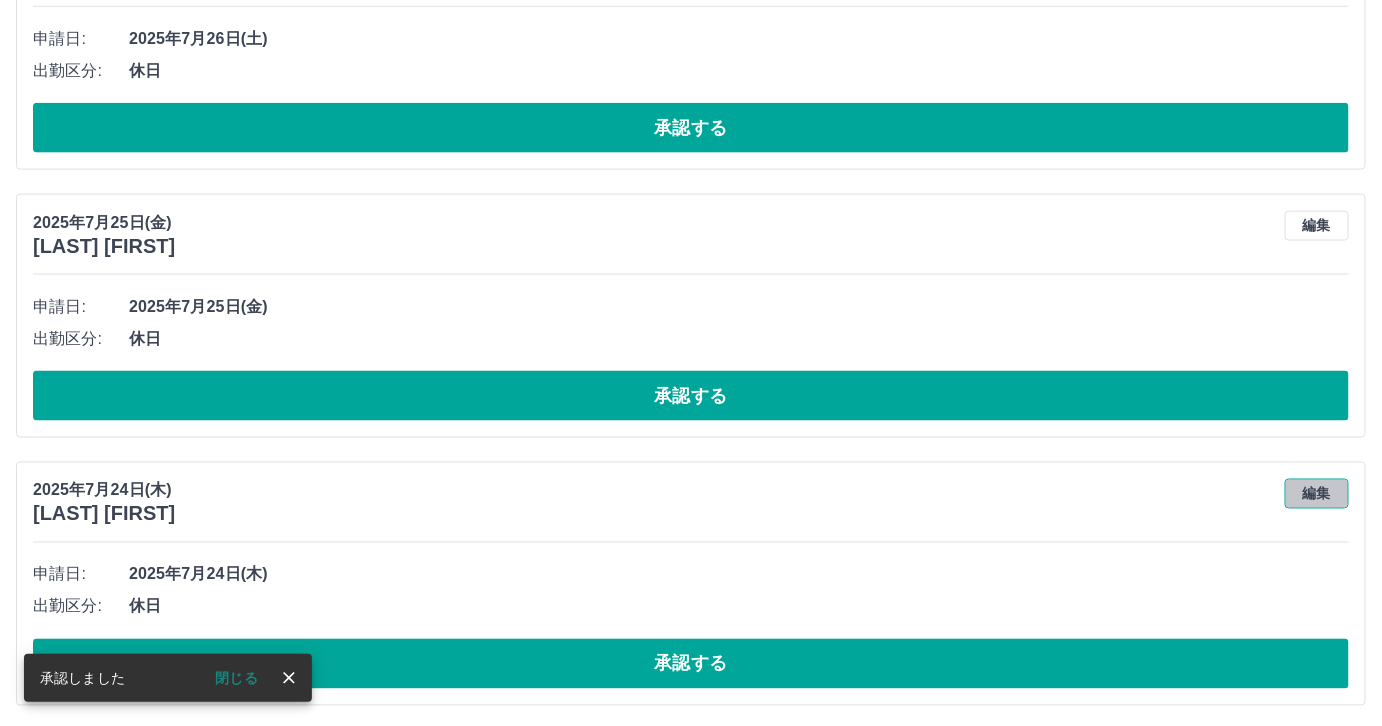 click on "編集" at bounding box center [1317, 494] 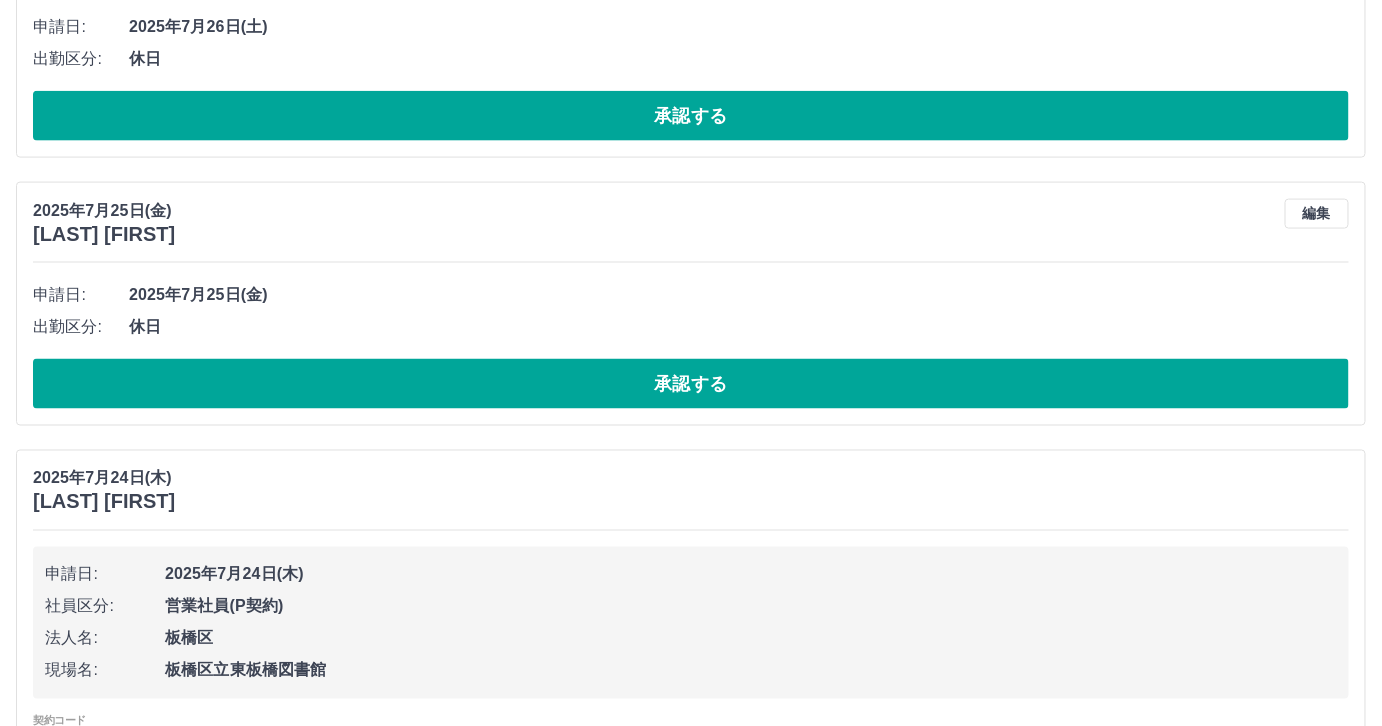 scroll, scrollTop: 1029, scrollLeft: 0, axis: vertical 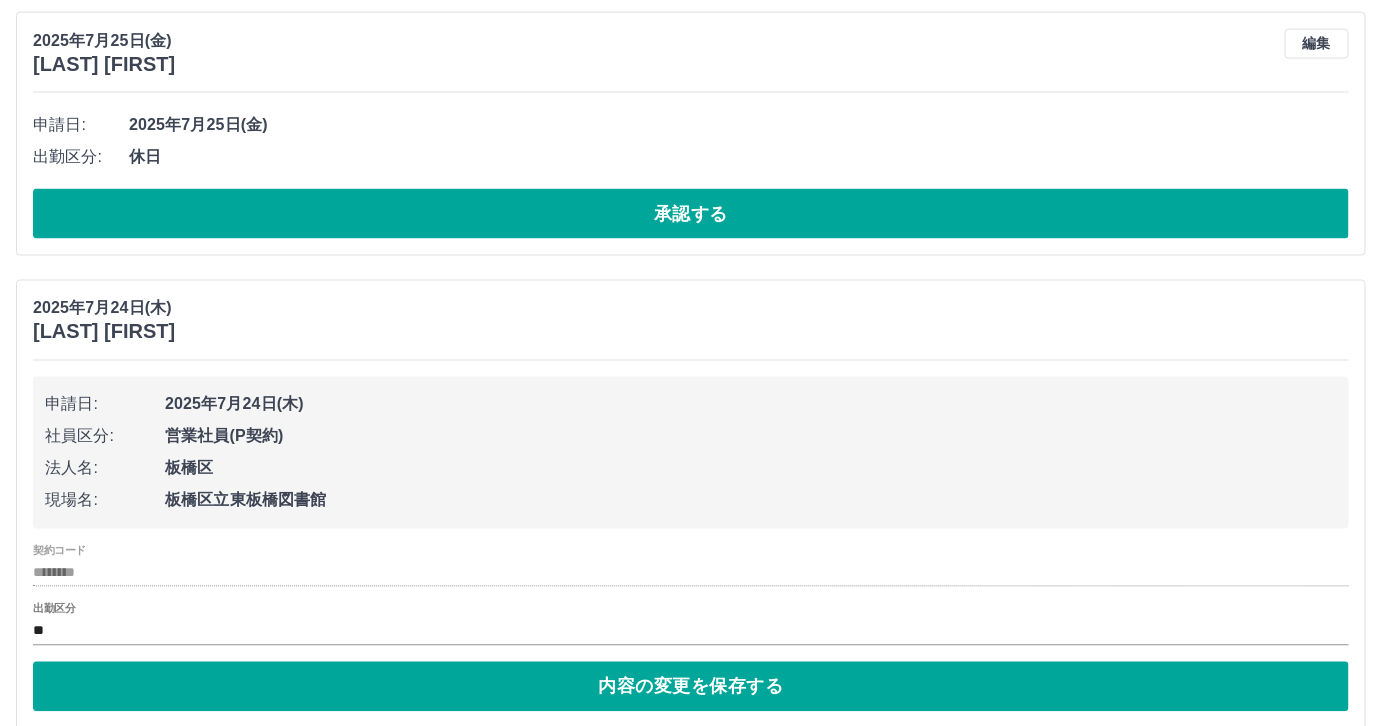click on "出勤区分 **" at bounding box center [691, 624] 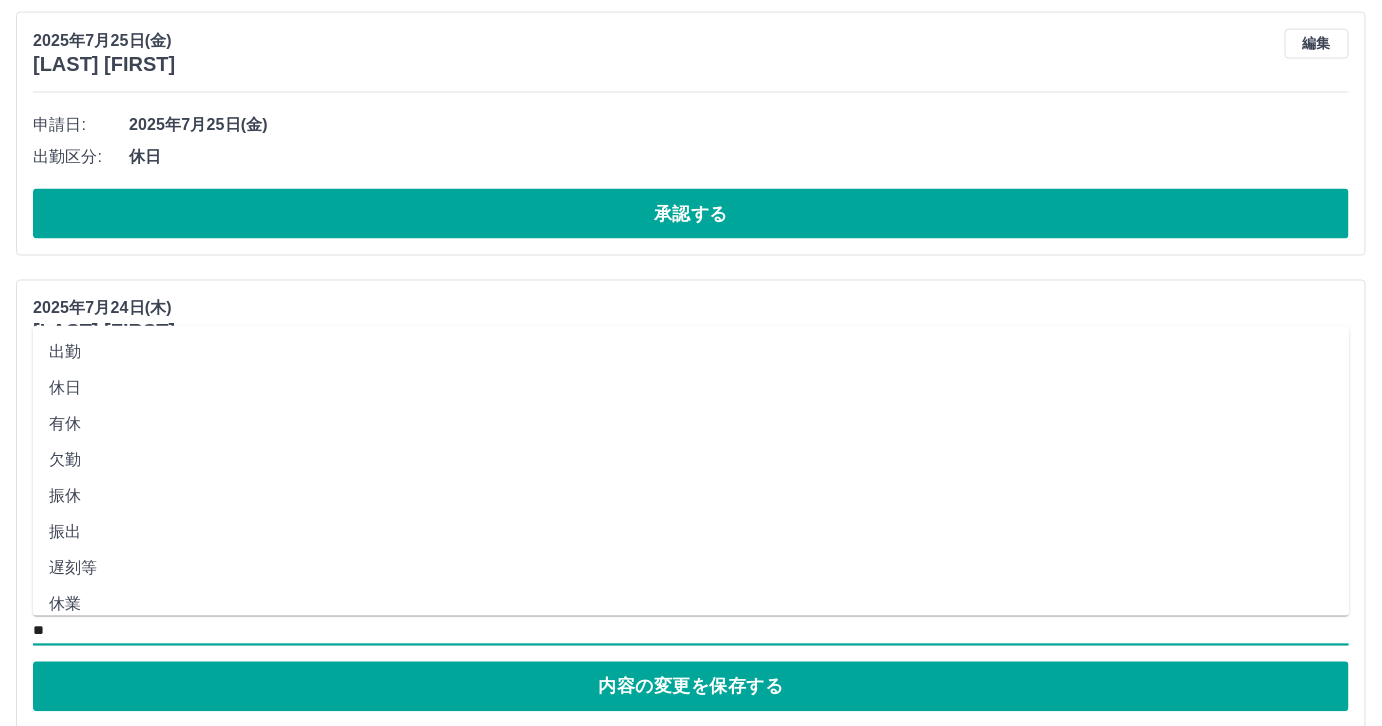 click on "**" at bounding box center (691, 631) 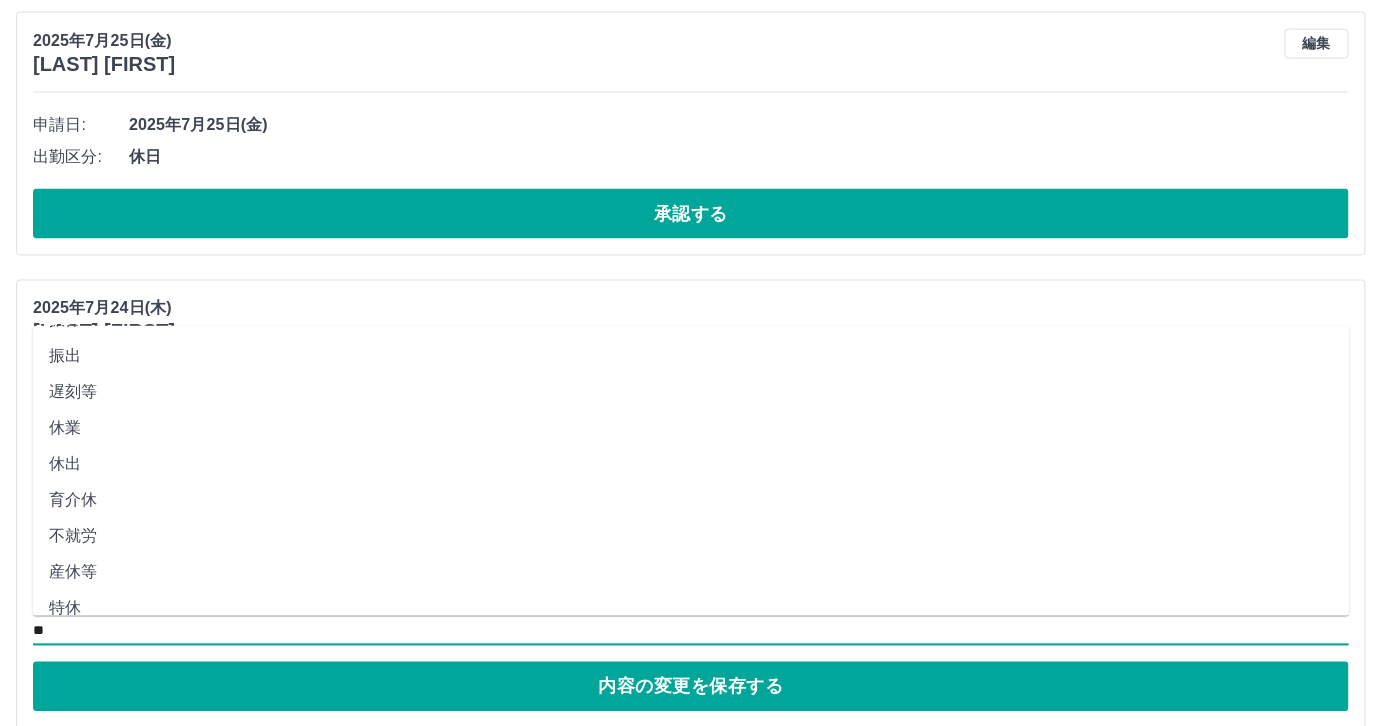 scroll, scrollTop: 181, scrollLeft: 0, axis: vertical 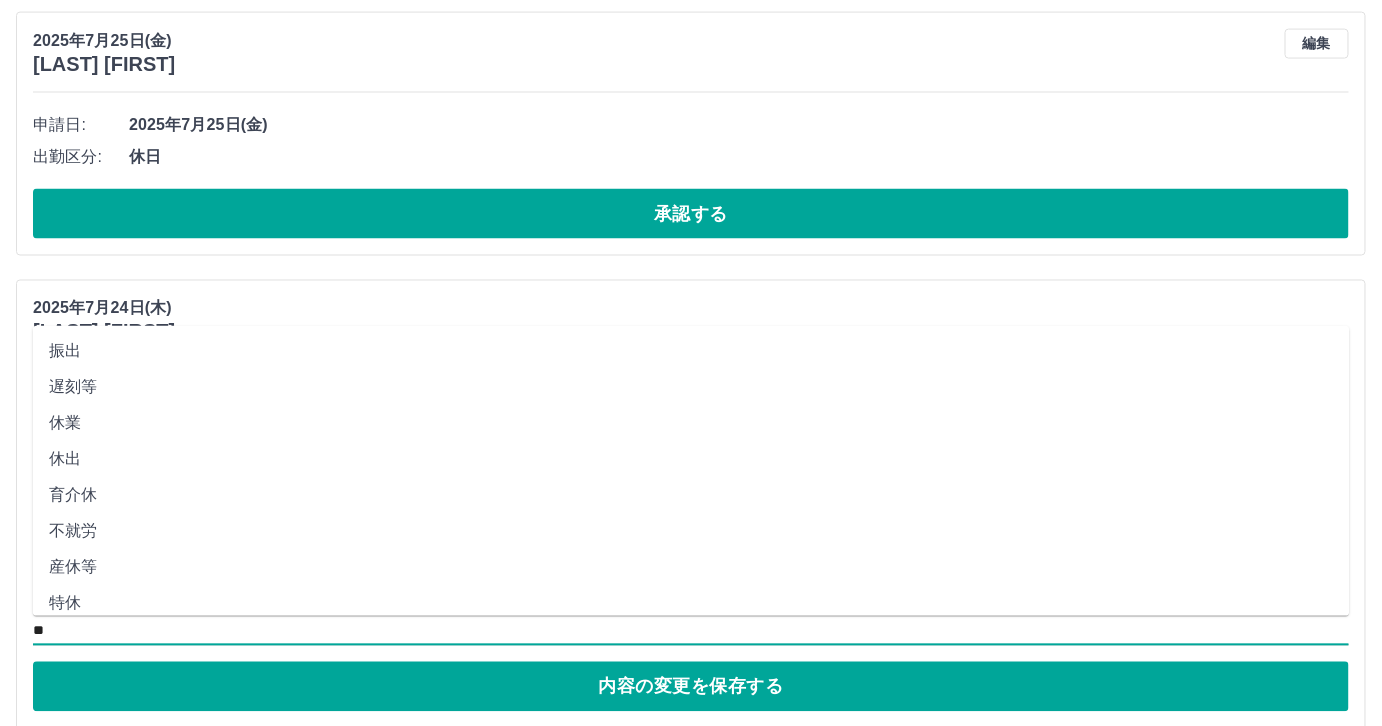 click on "不就労" at bounding box center [691, 531] 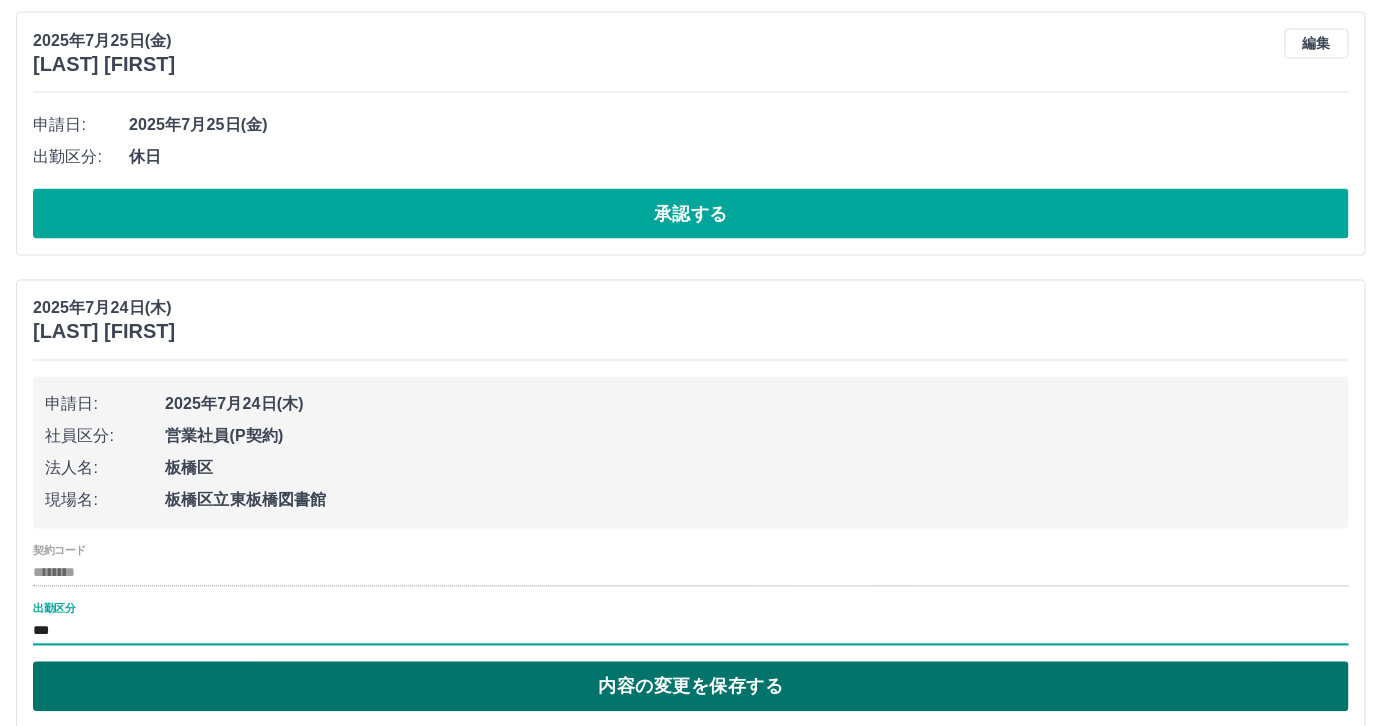 click on "内容の変更を保存する" at bounding box center [691, 687] 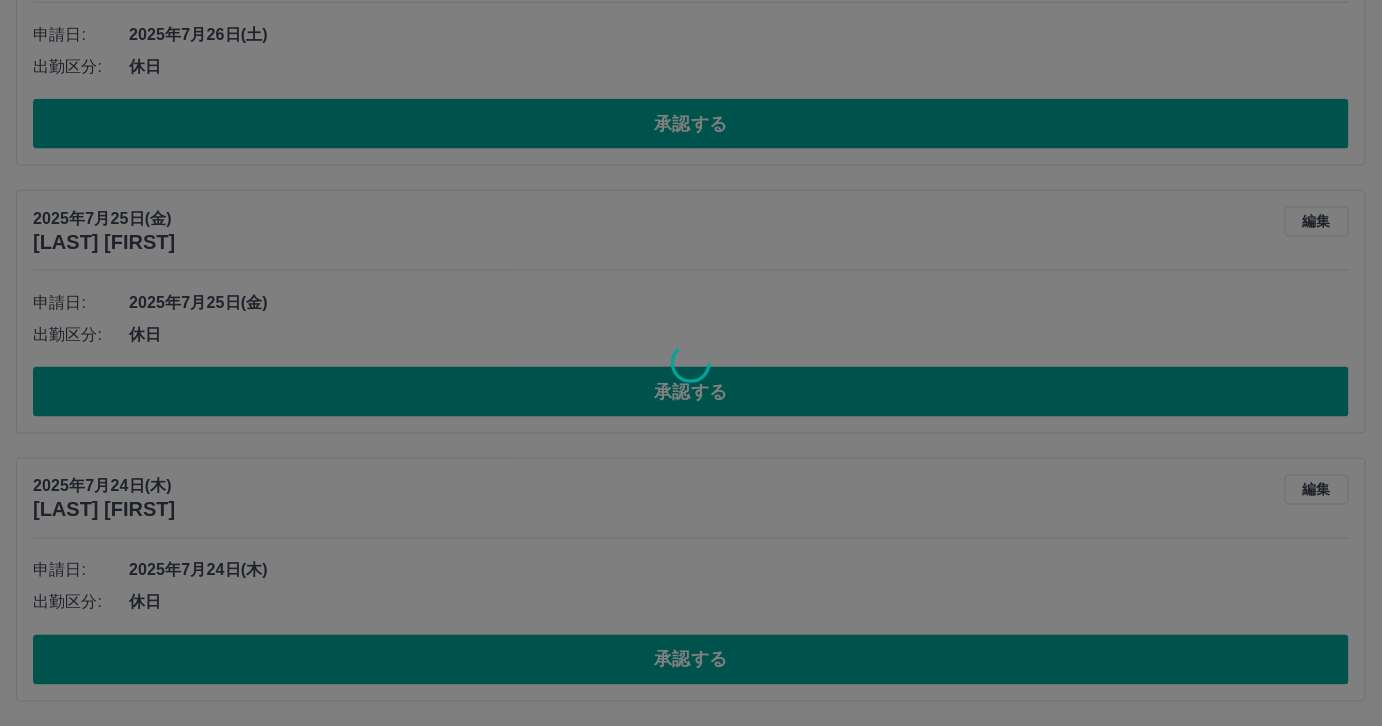 scroll, scrollTop: 847, scrollLeft: 0, axis: vertical 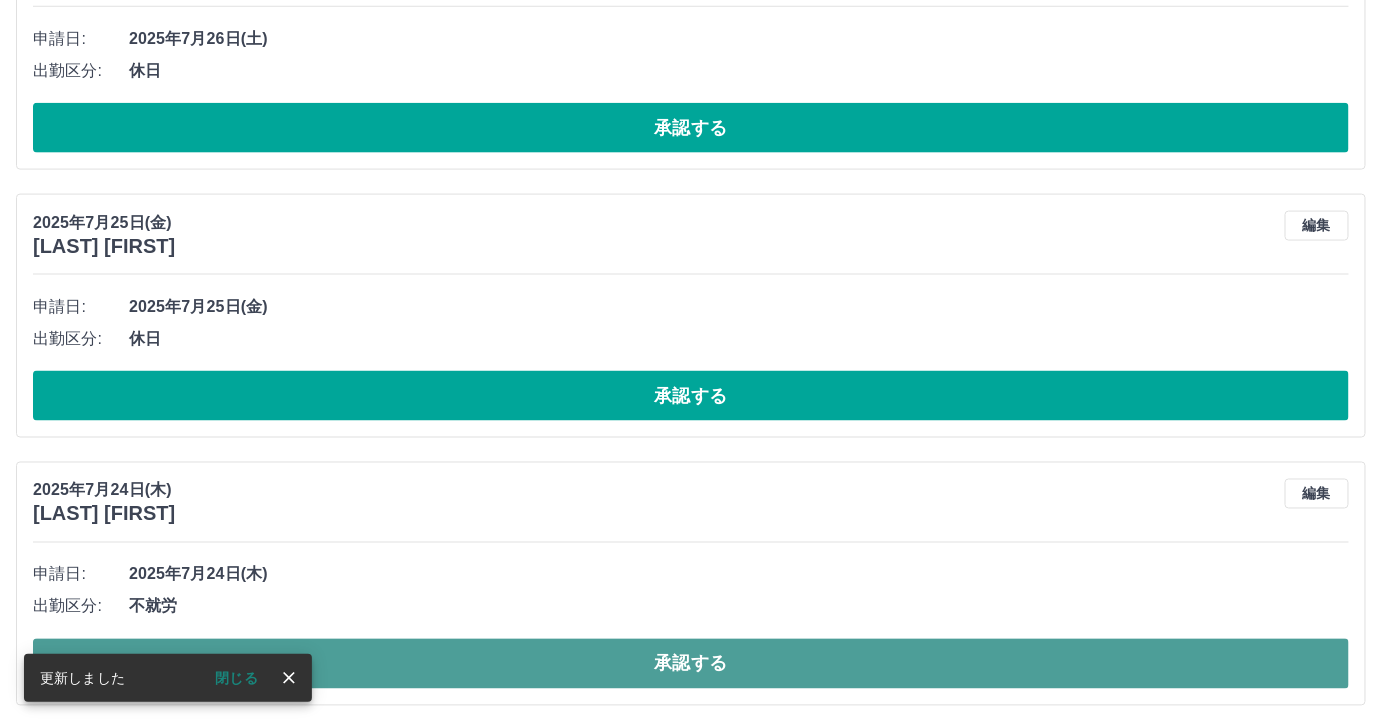 click on "承認する" at bounding box center (691, 664) 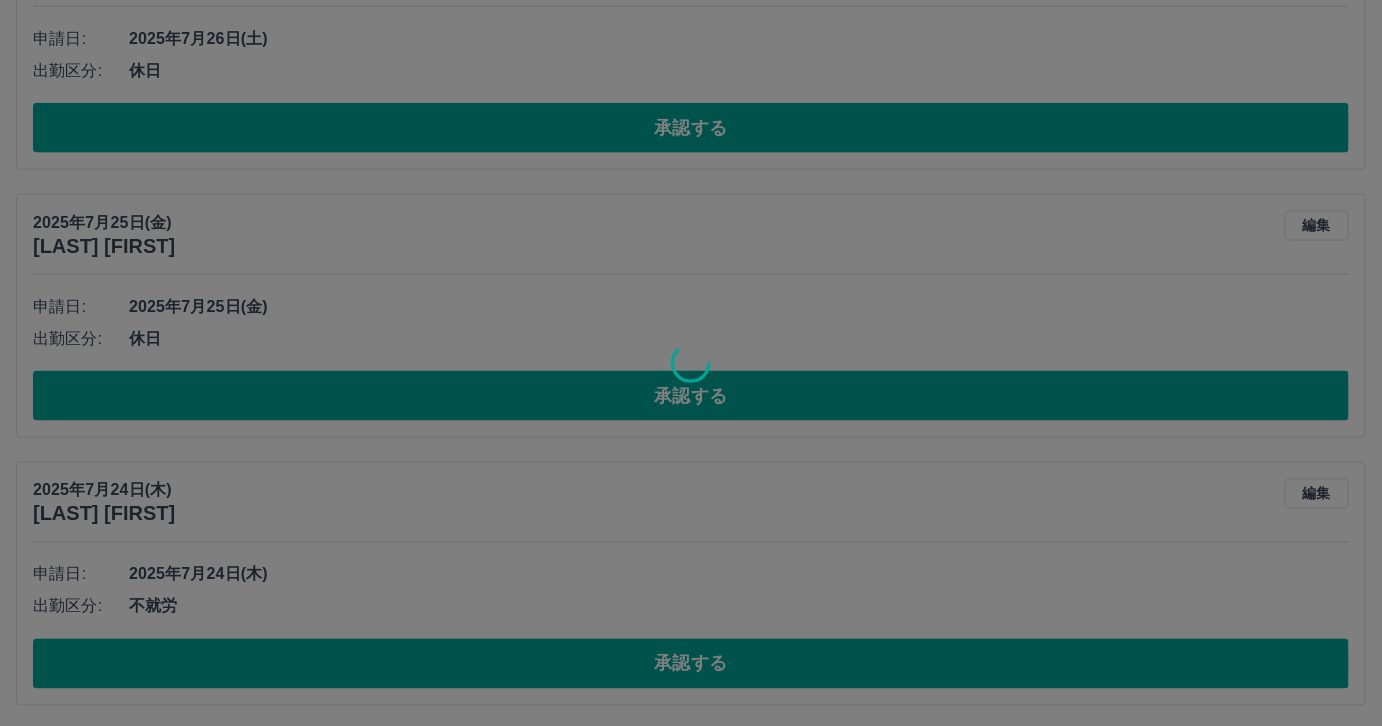 scroll, scrollTop: 580, scrollLeft: 0, axis: vertical 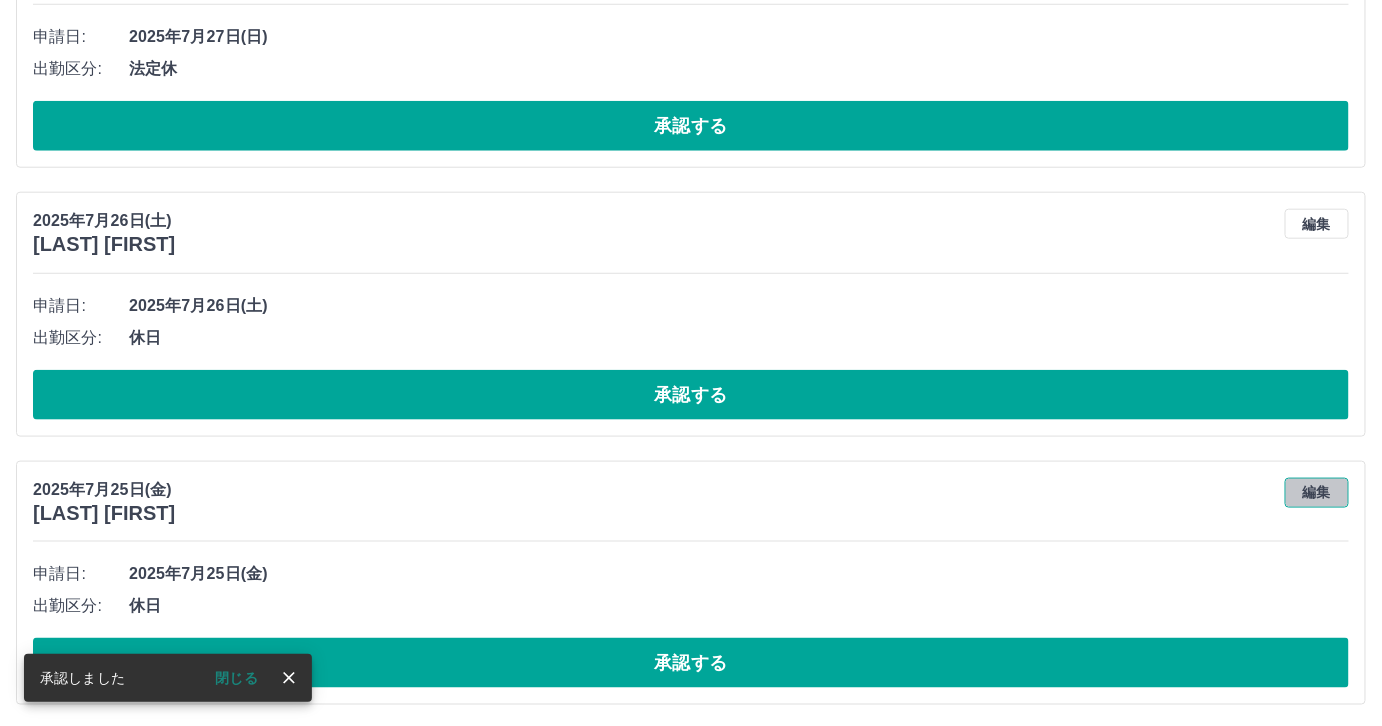click on "編集" at bounding box center (1317, 493) 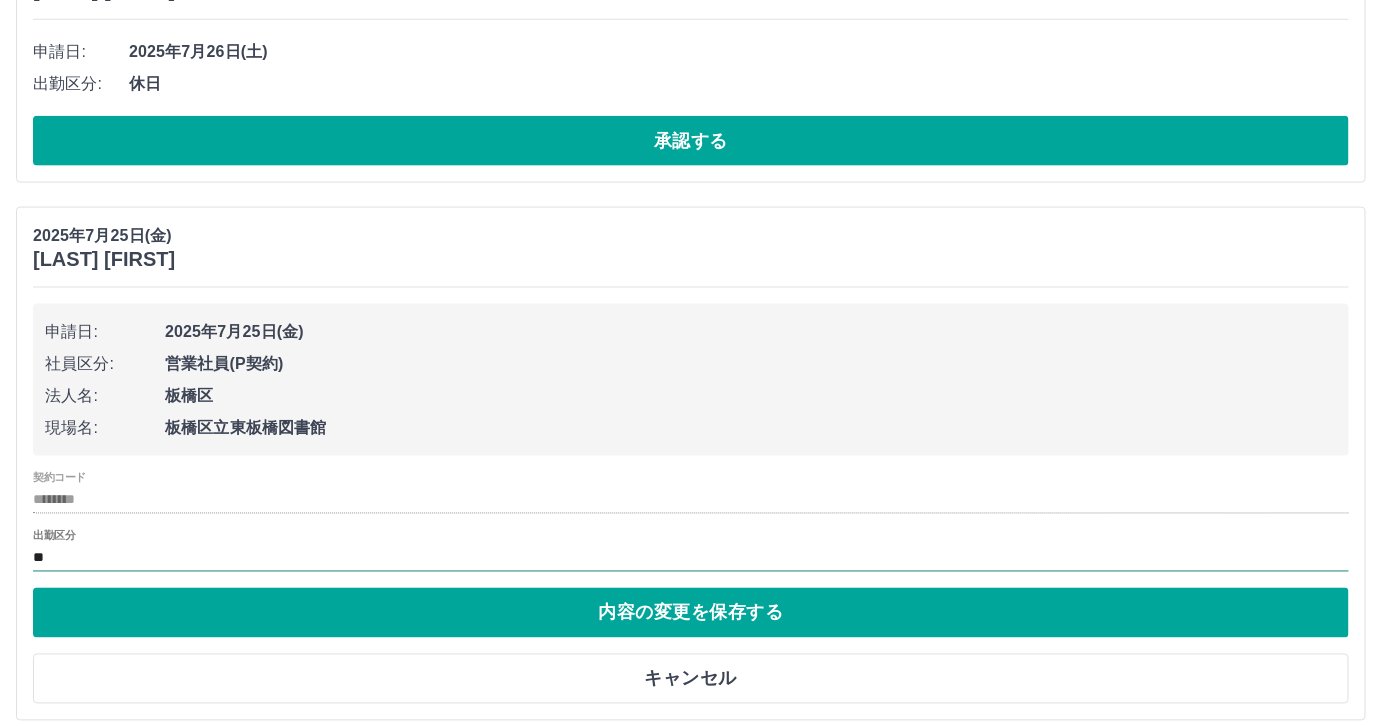 scroll, scrollTop: 850, scrollLeft: 0, axis: vertical 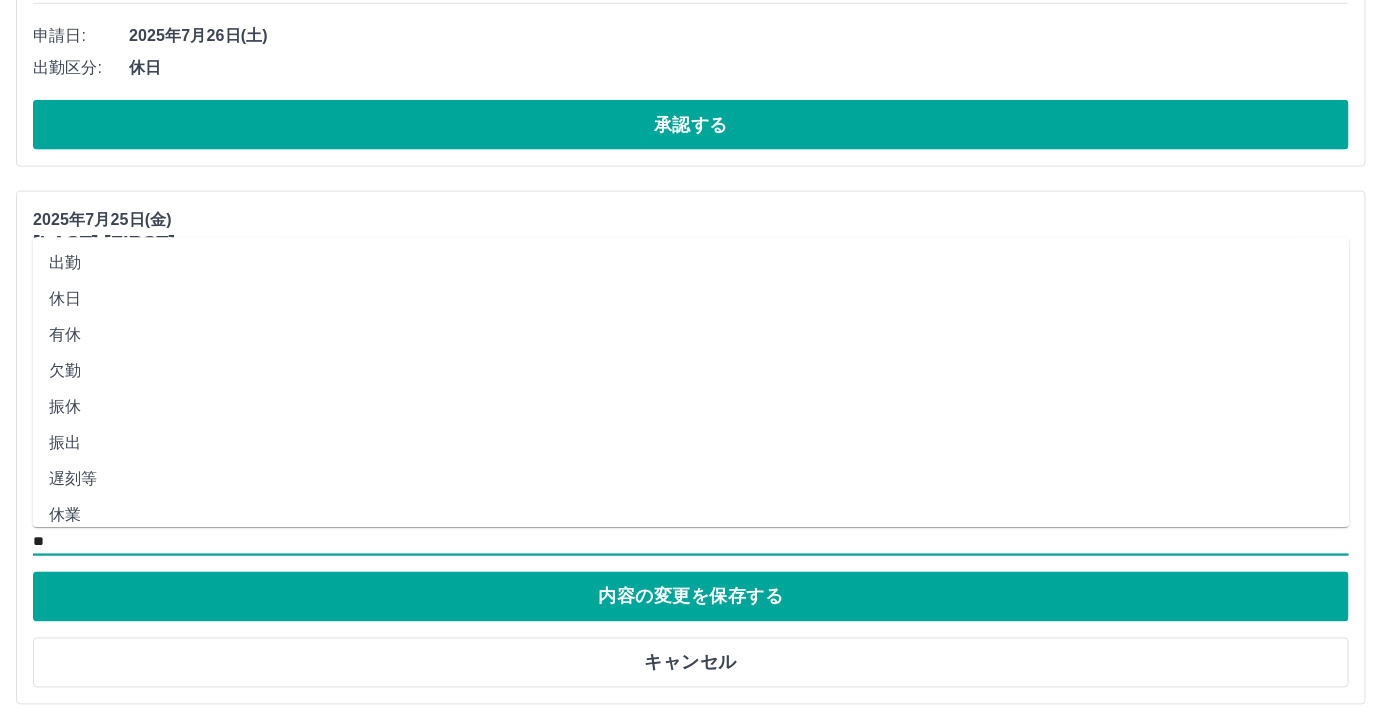 click on "**" at bounding box center (691, 542) 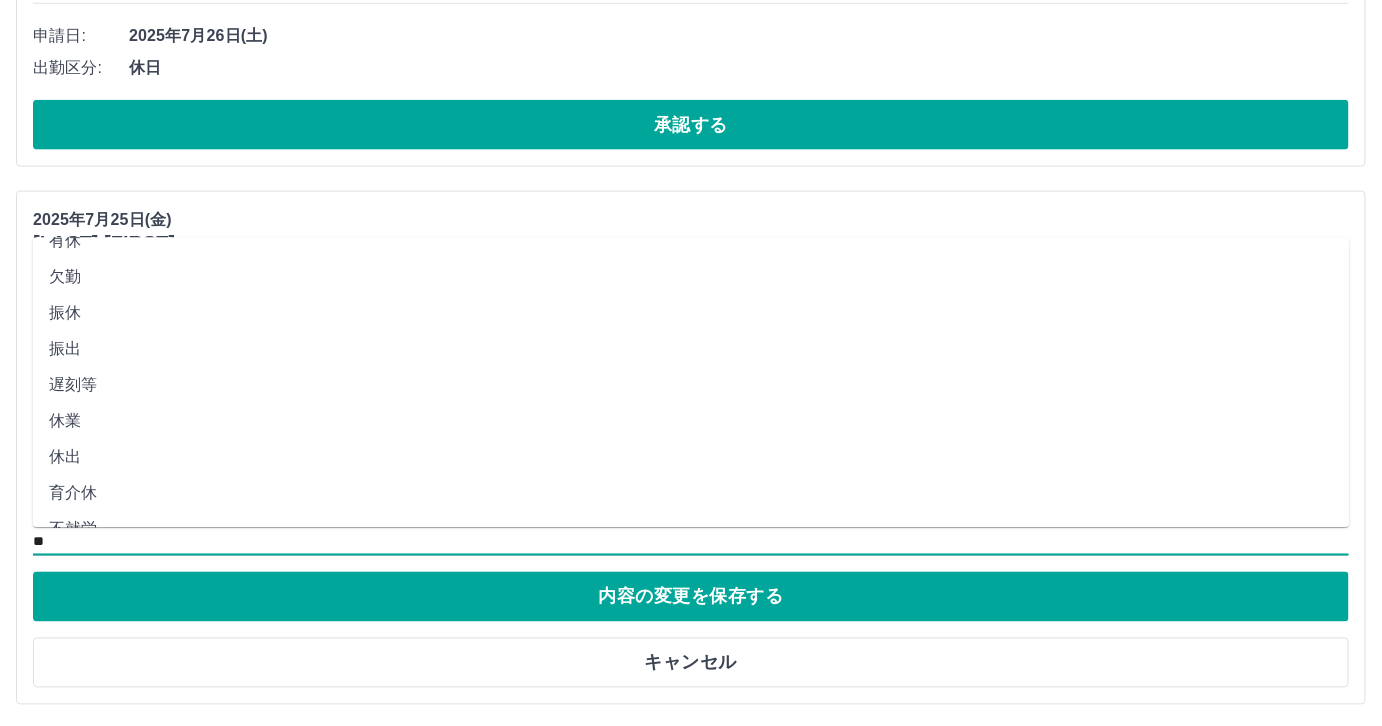 scroll, scrollTop: 181, scrollLeft: 0, axis: vertical 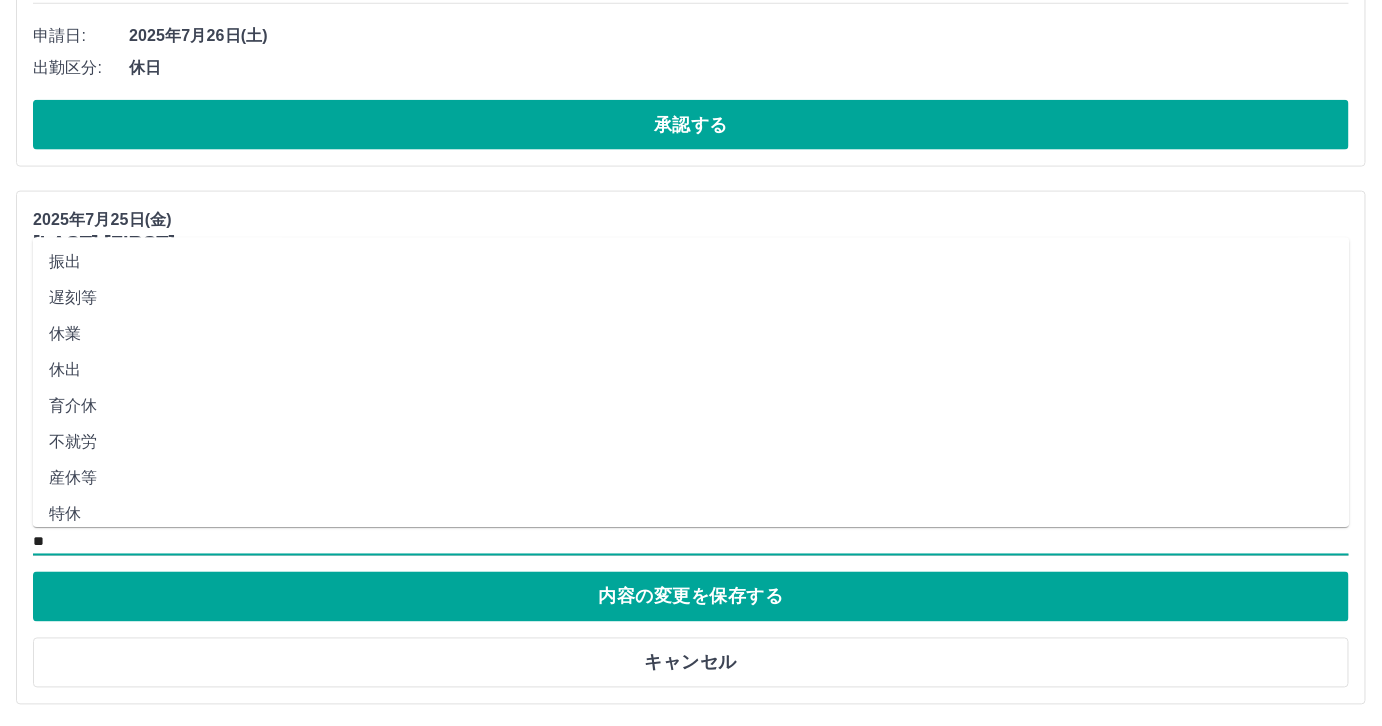 click on "不就労" at bounding box center (691, 442) 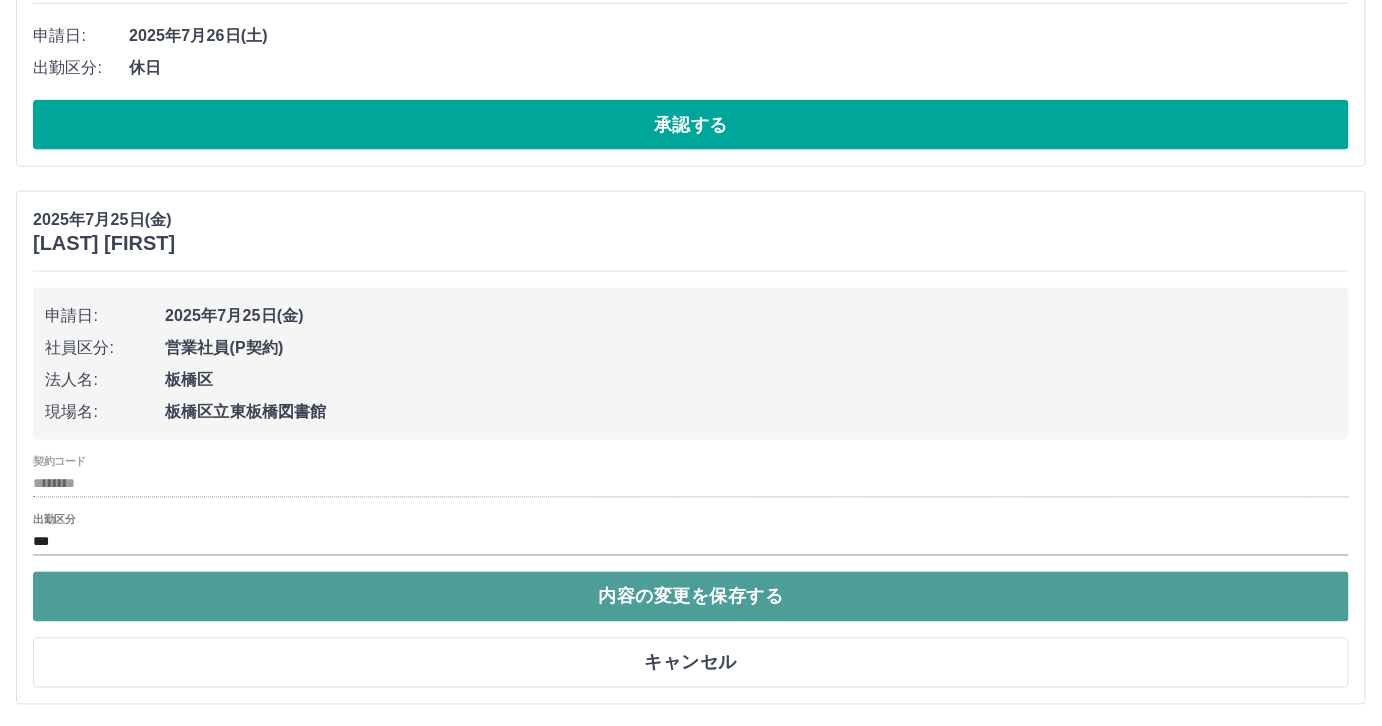 click on "内容の変更を保存する" at bounding box center (691, 597) 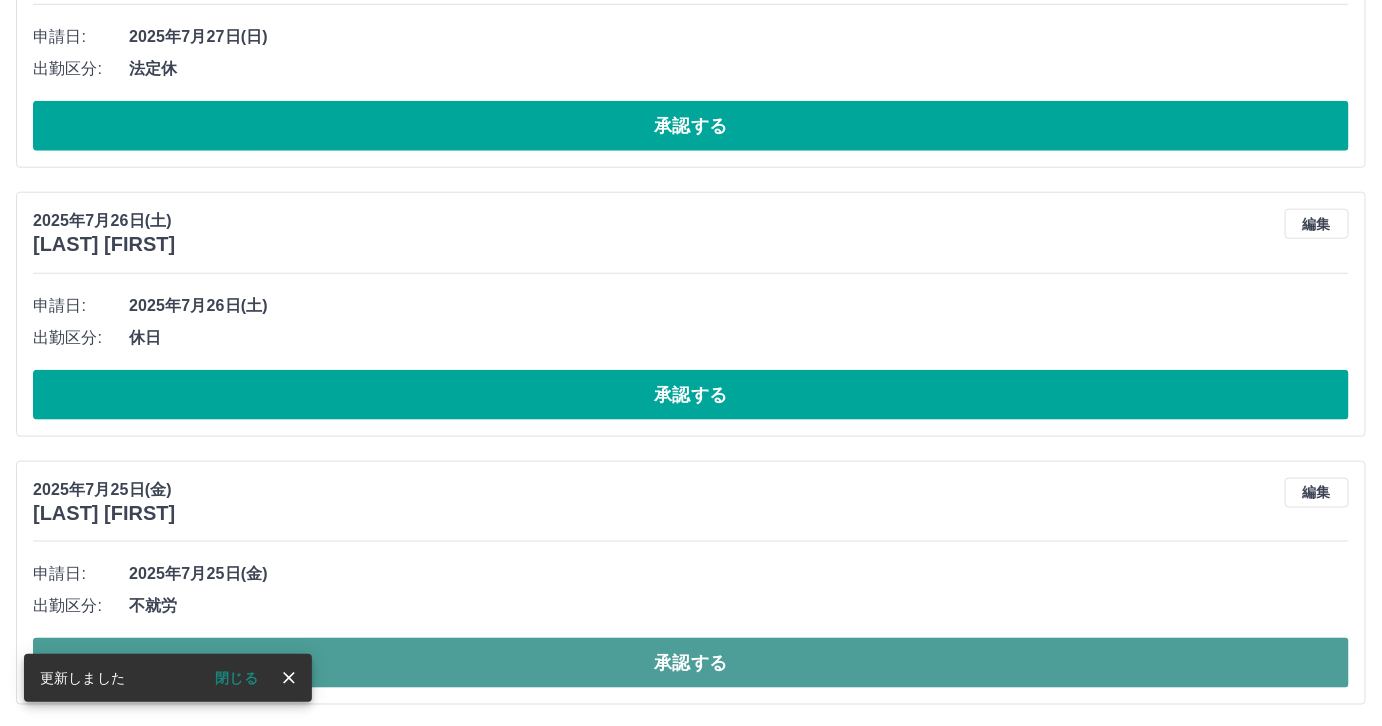 click on "承認する" at bounding box center (691, 663) 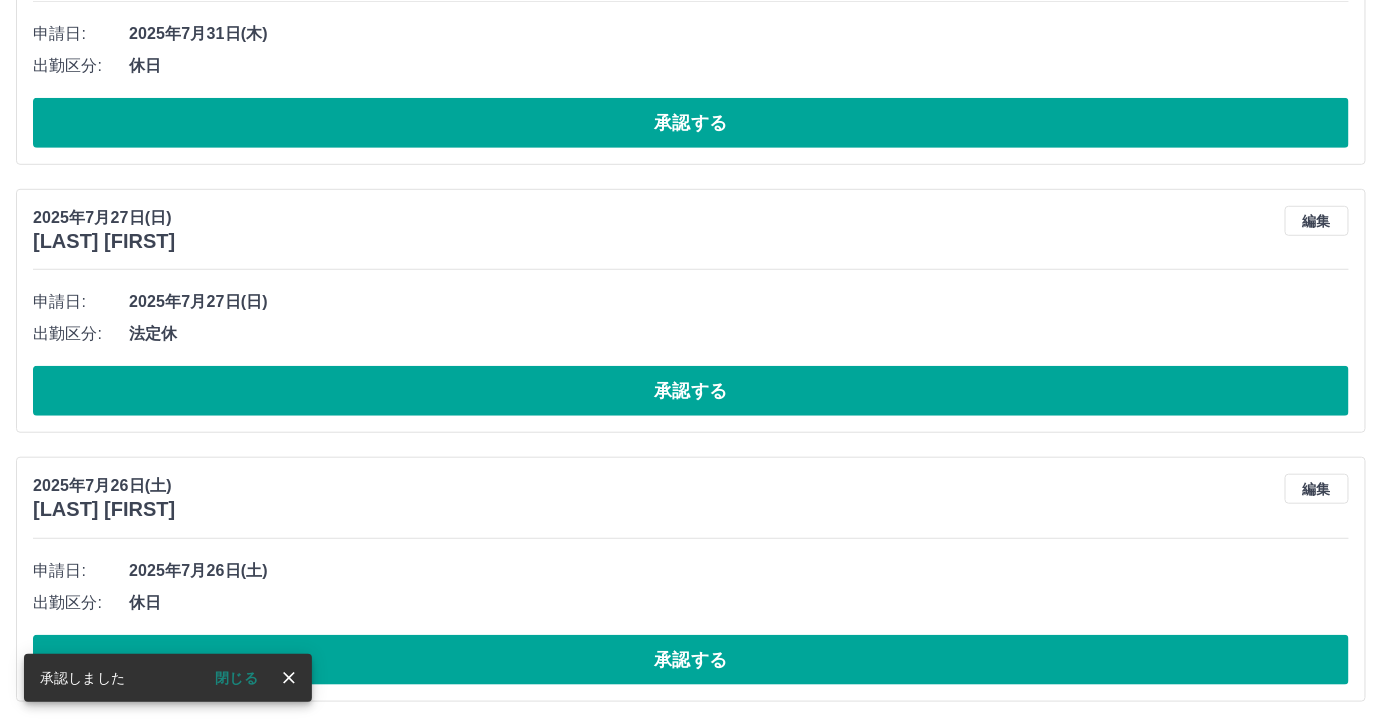 scroll, scrollTop: 312, scrollLeft: 0, axis: vertical 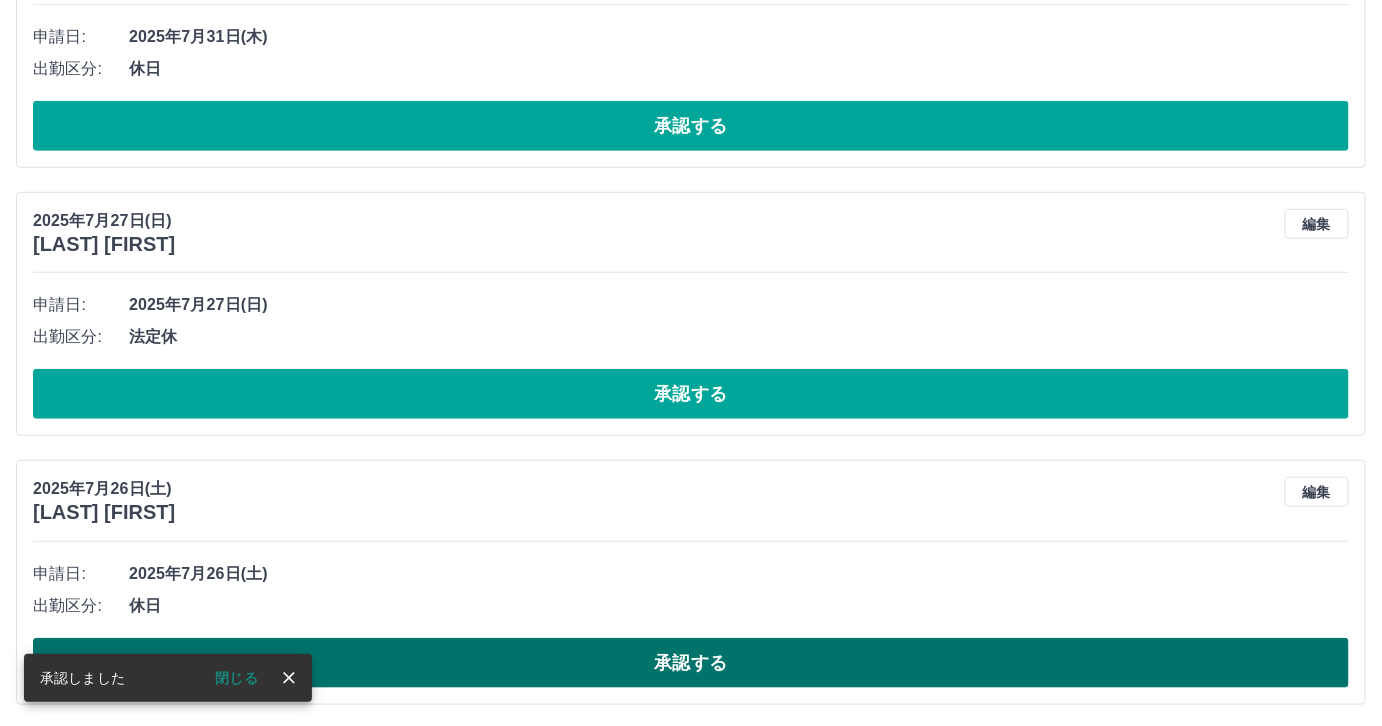 click on "承認する" at bounding box center (691, 663) 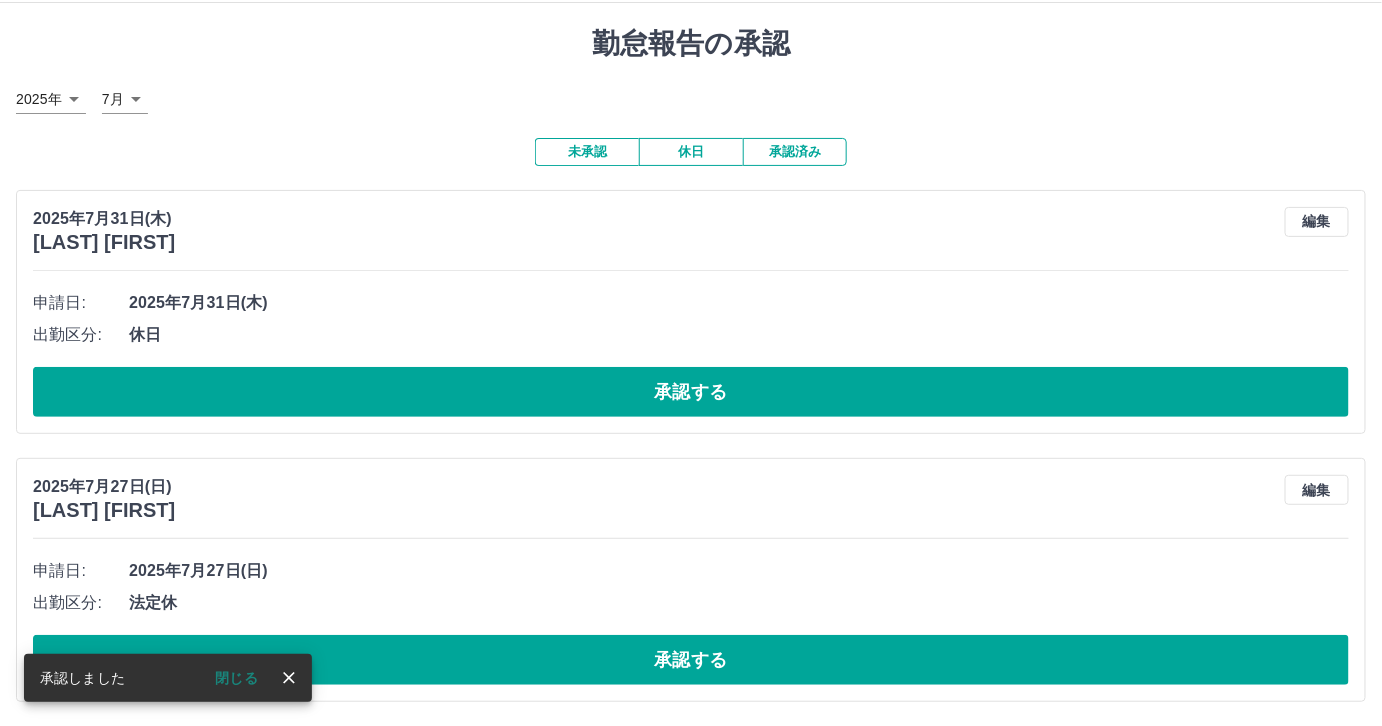 scroll, scrollTop: 45, scrollLeft: 0, axis: vertical 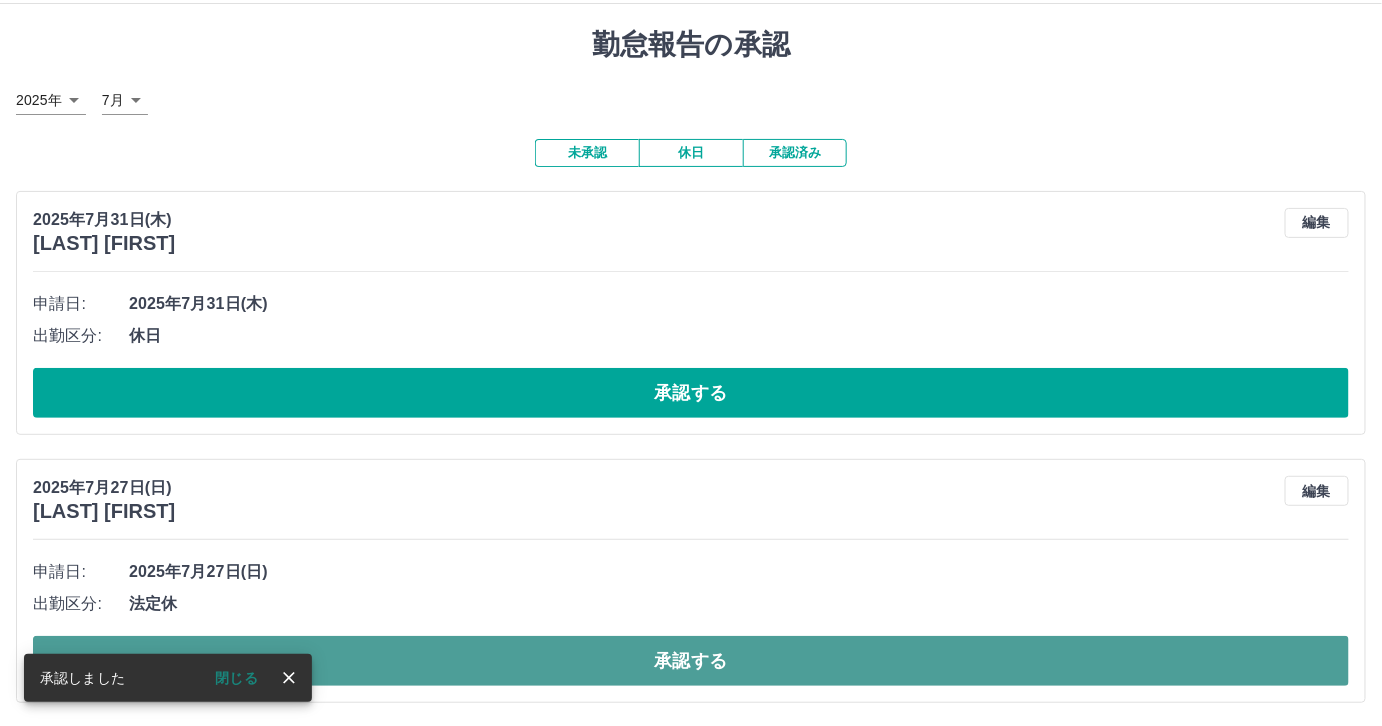 click on "承認する" at bounding box center [691, 661] 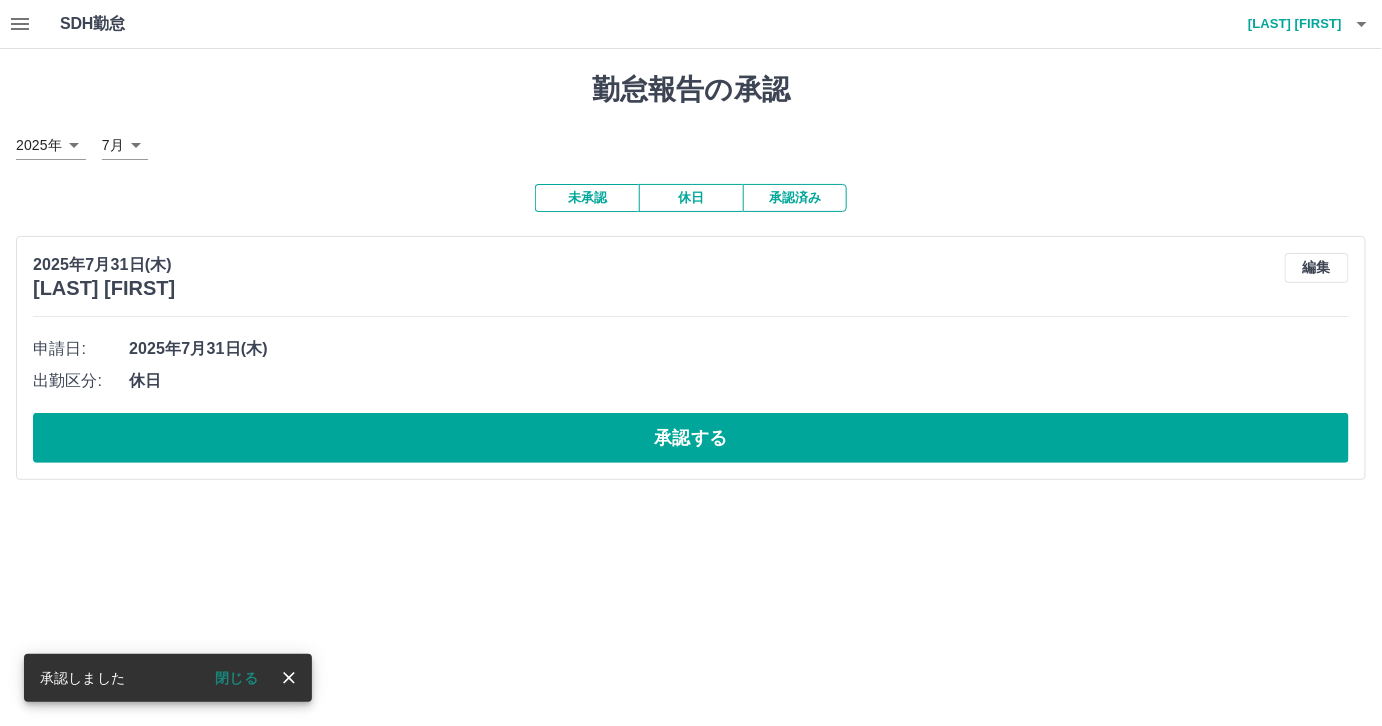 scroll, scrollTop: 0, scrollLeft: 0, axis: both 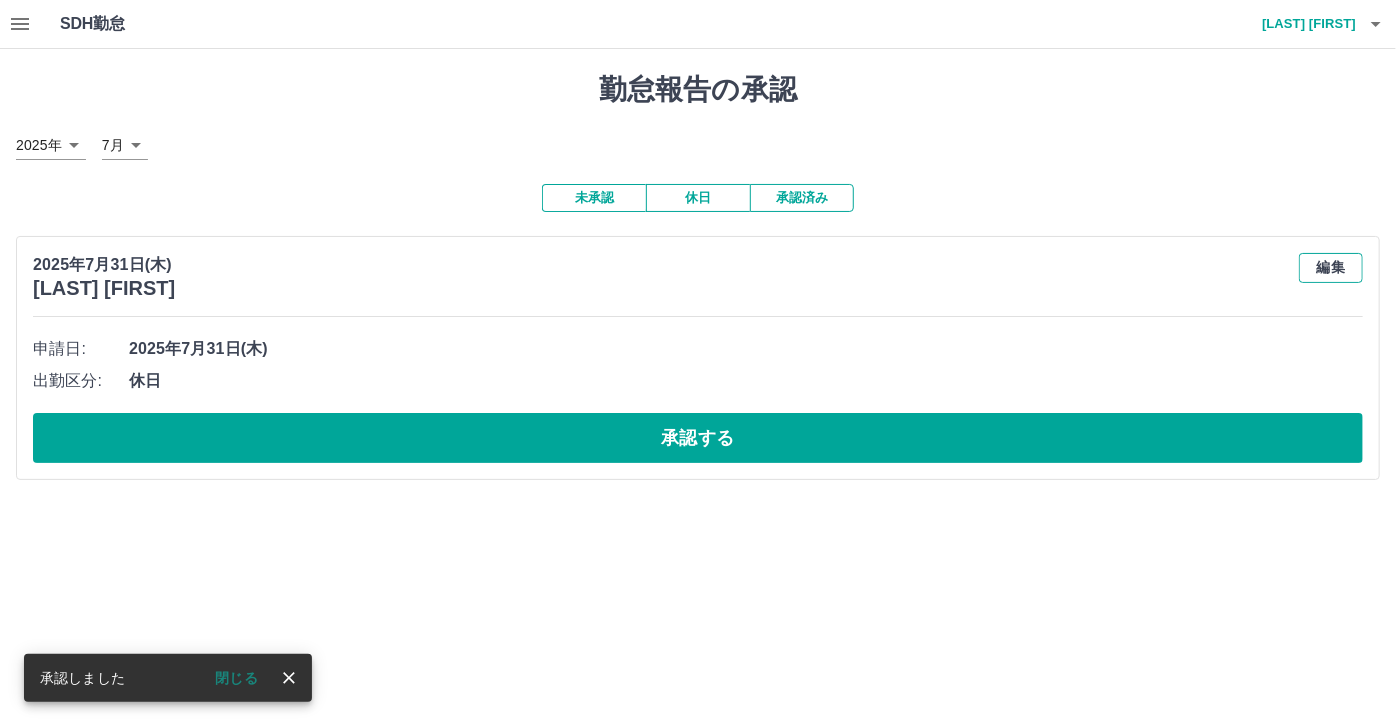 click on "編集" at bounding box center [1331, 268] 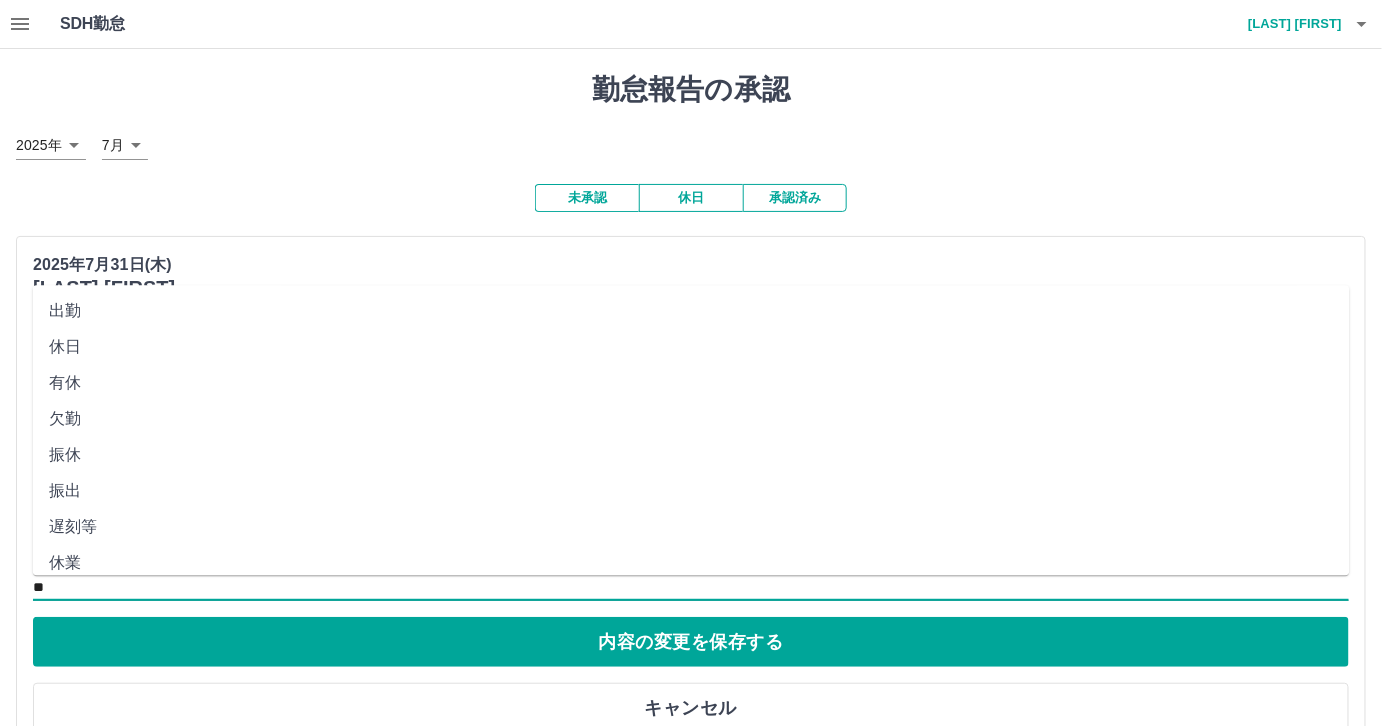 click on "**" at bounding box center (691, 587) 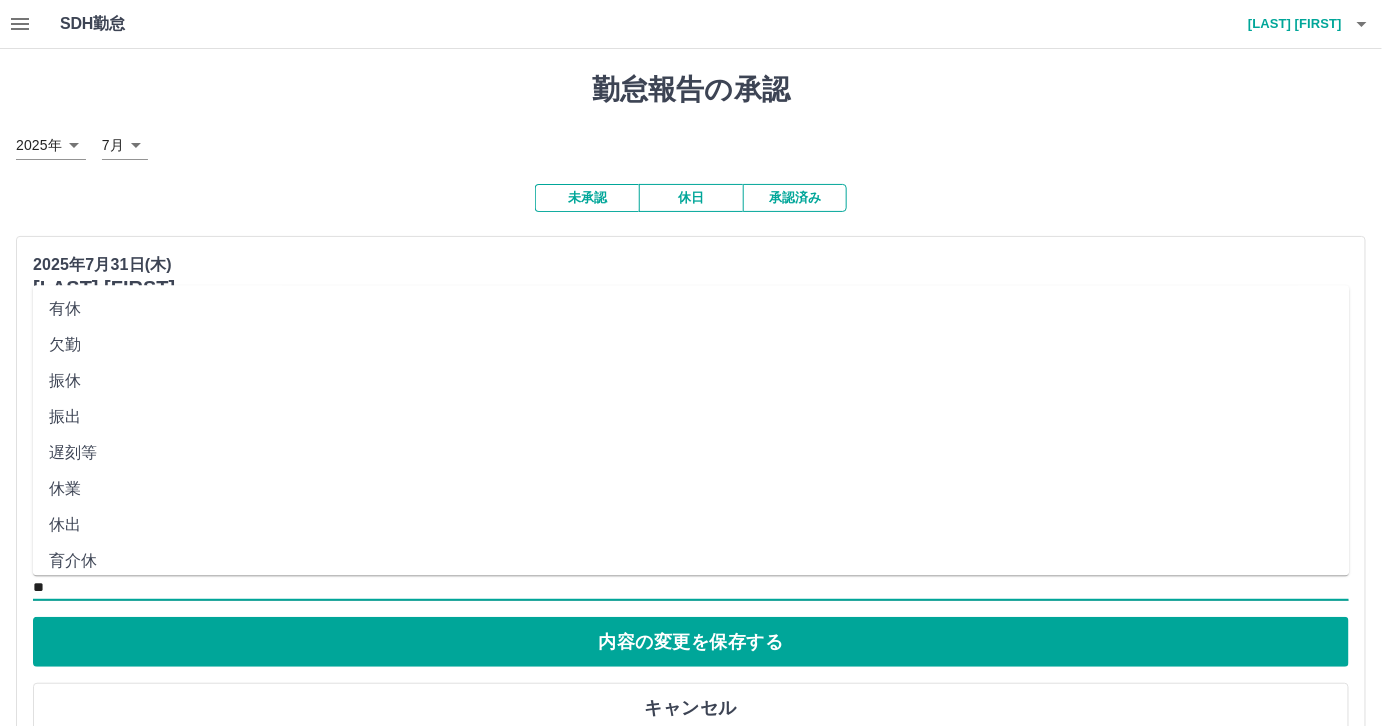 scroll, scrollTop: 181, scrollLeft: 0, axis: vertical 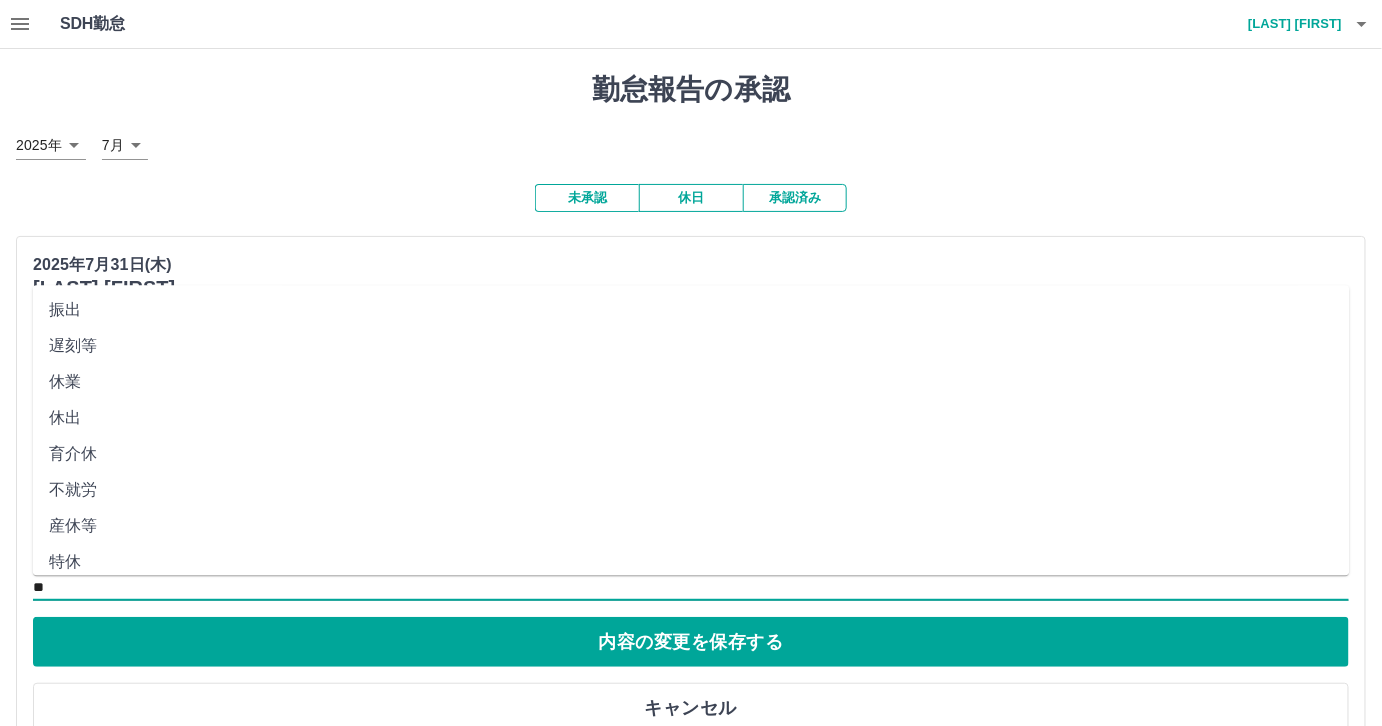 click on "不就労" at bounding box center [691, 490] 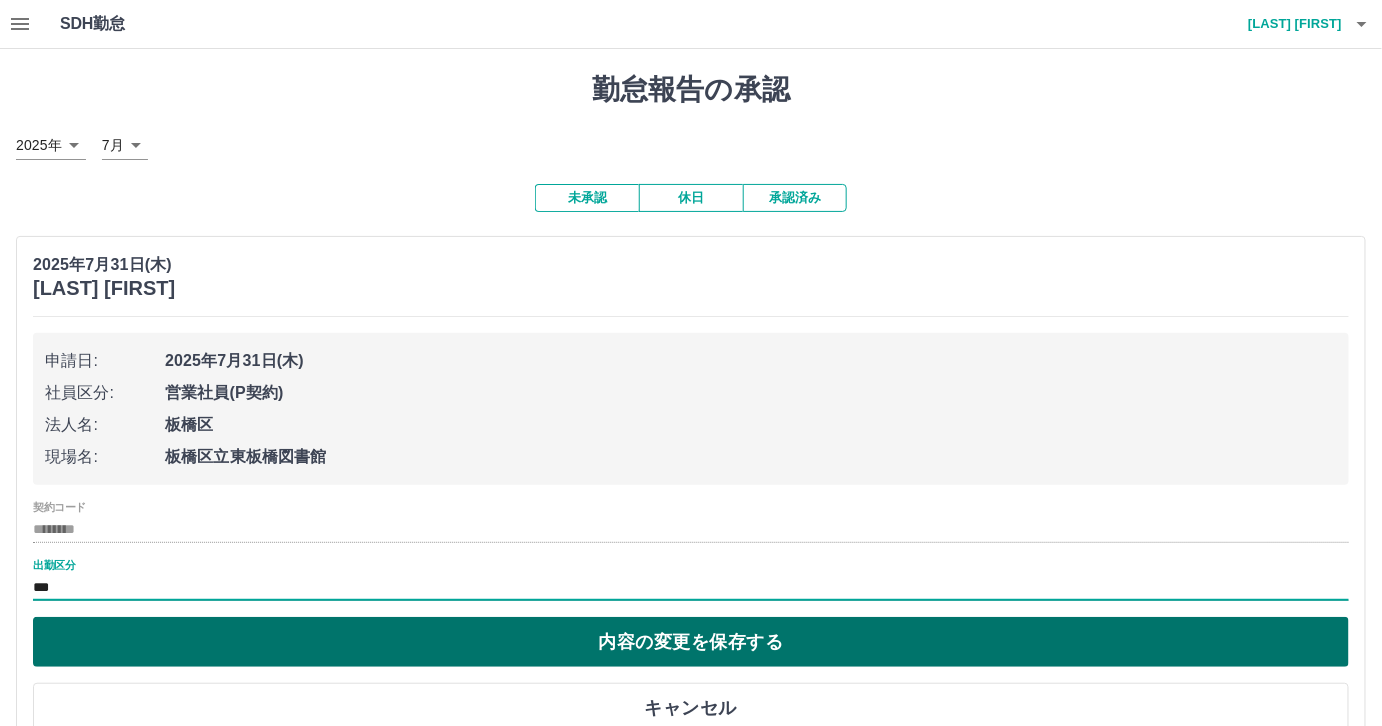 click on "内容の変更を保存する" at bounding box center [691, 642] 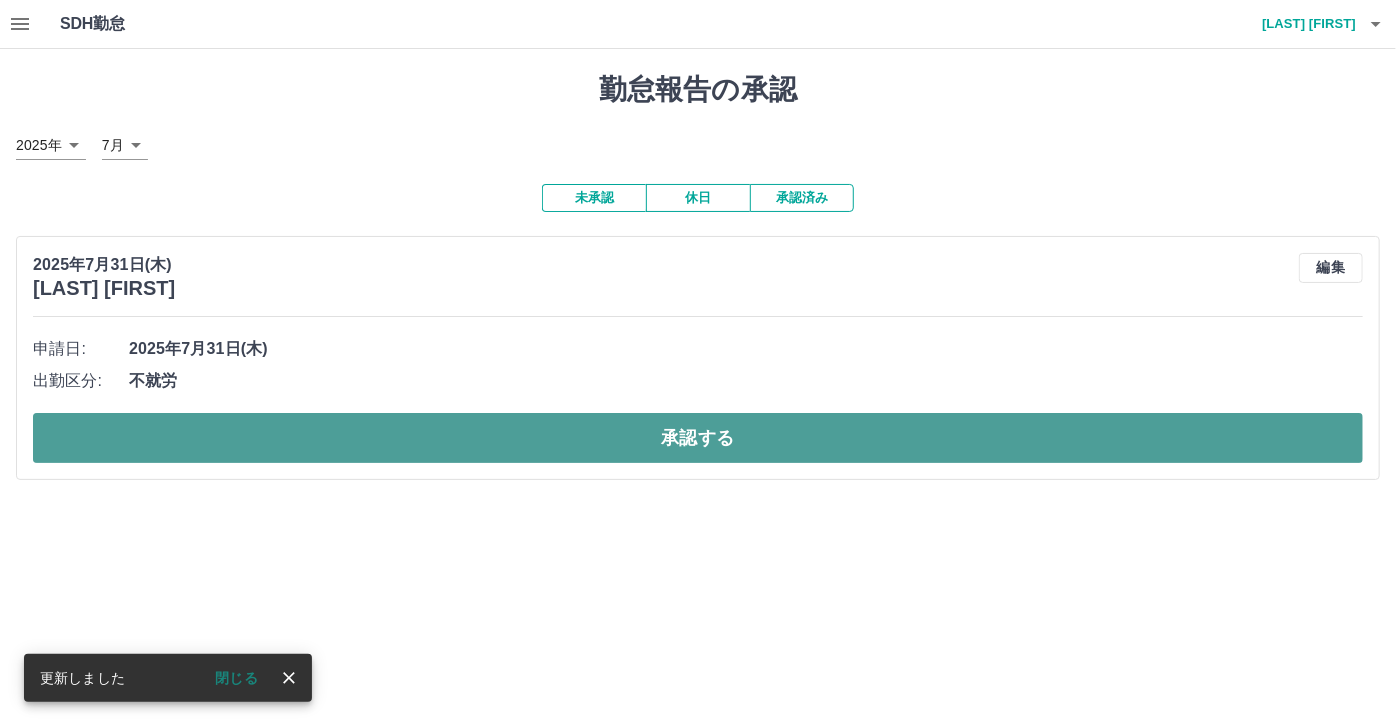 click on "承認する" at bounding box center [698, 438] 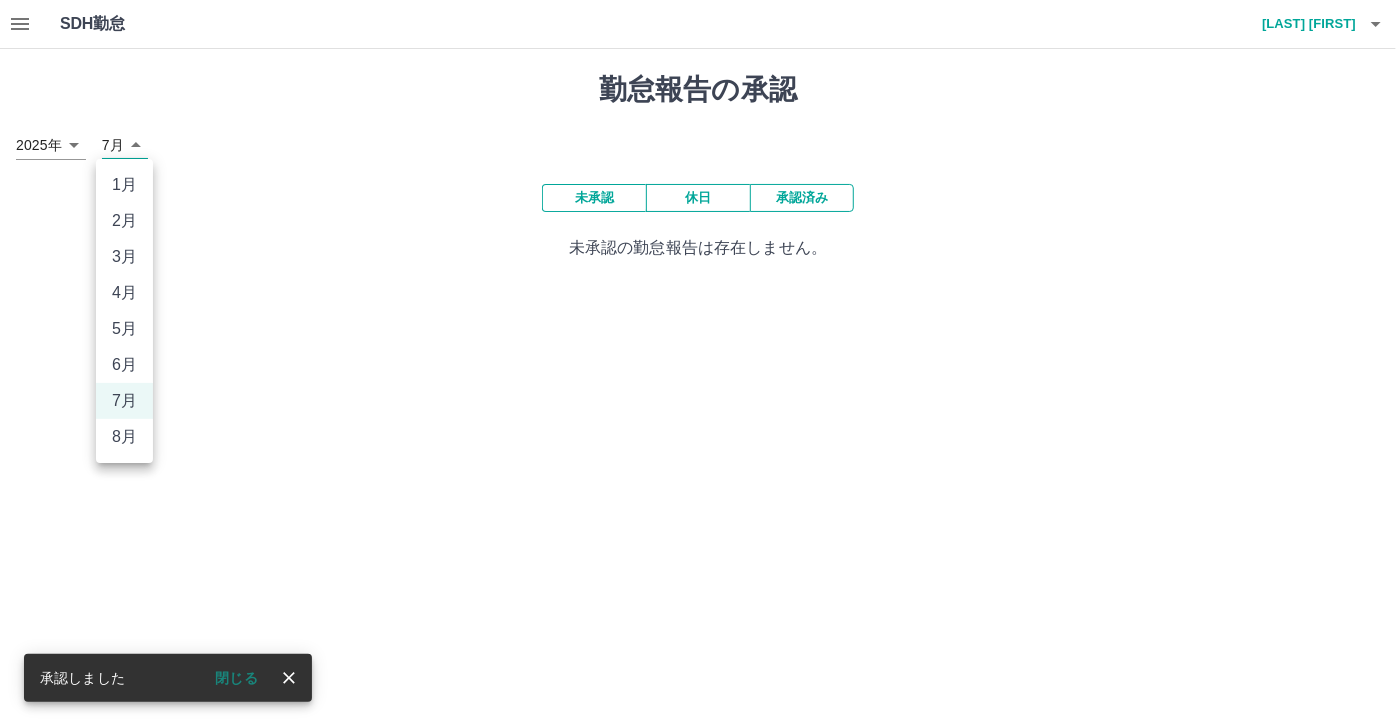 click on "SDH勤怠 平塚　寿行 承認しました 閉じる 勤怠報告の承認 2025年 **** 7月 * 未承認 休日 承認済み 未承認の勤怠報告は存在しません。 SDH勤怠 1月 2月 3月 4月 5月 6月 7月 8月" at bounding box center [698, 142] 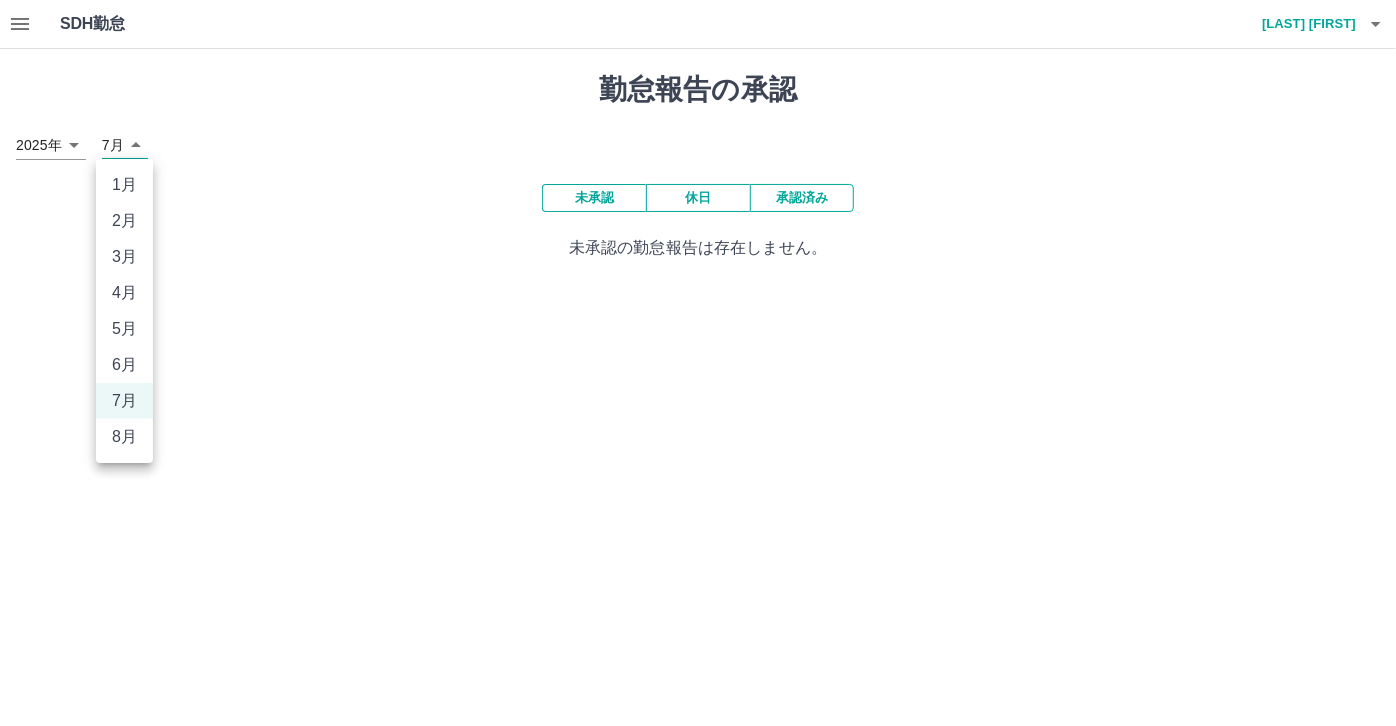 click at bounding box center (698, 363) 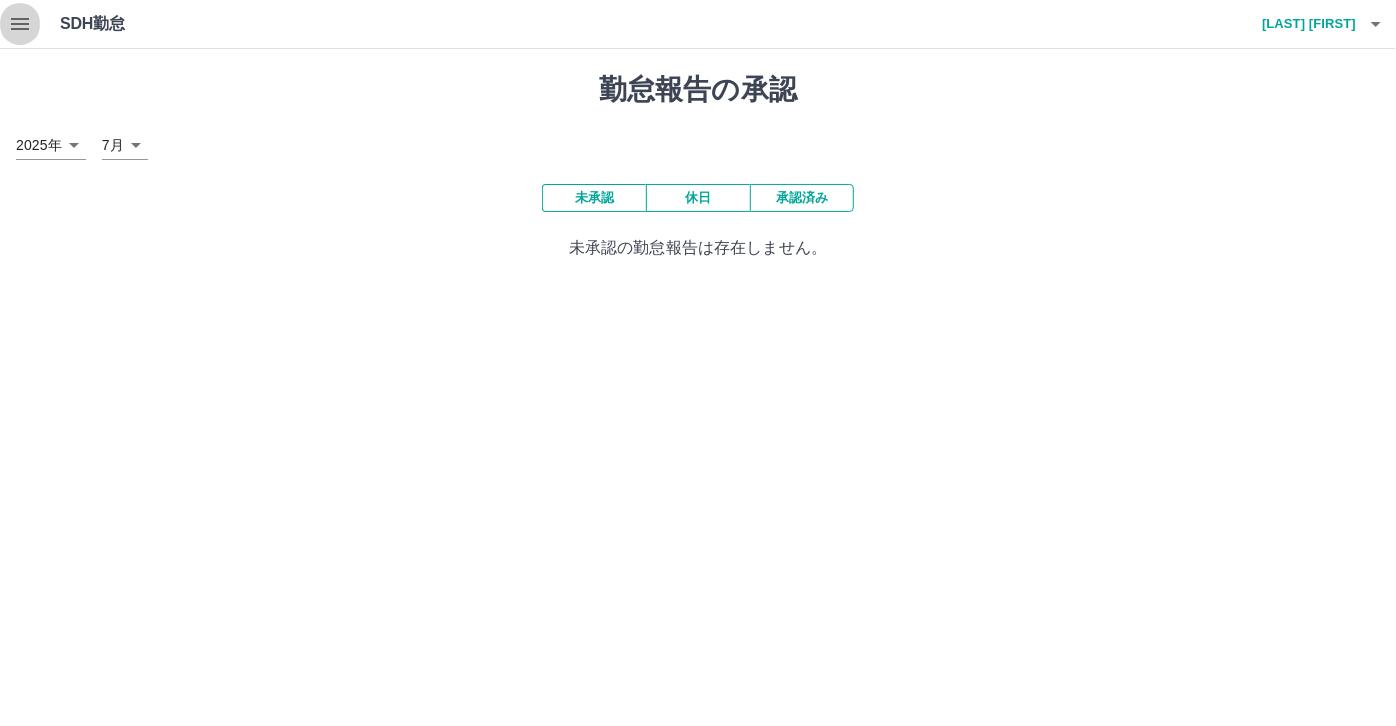 click 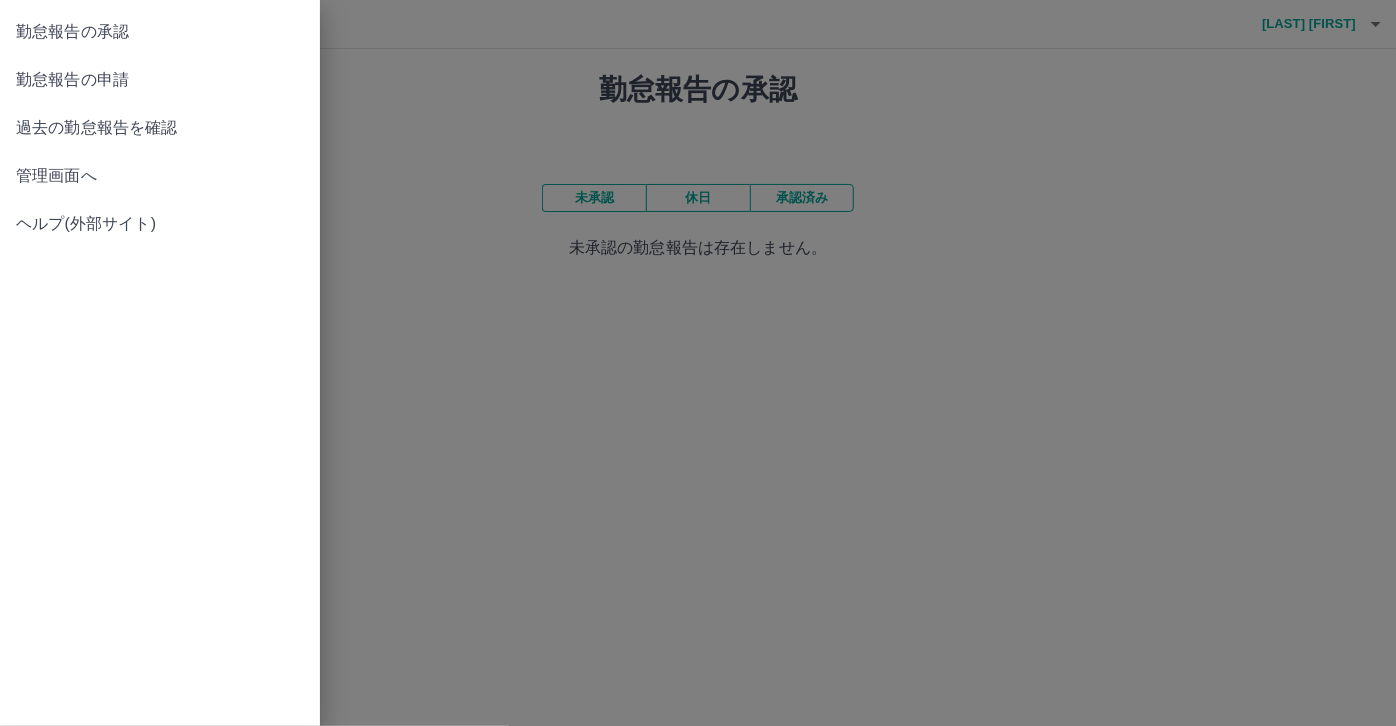 click on "勤怠報告の承認" at bounding box center (160, 32) 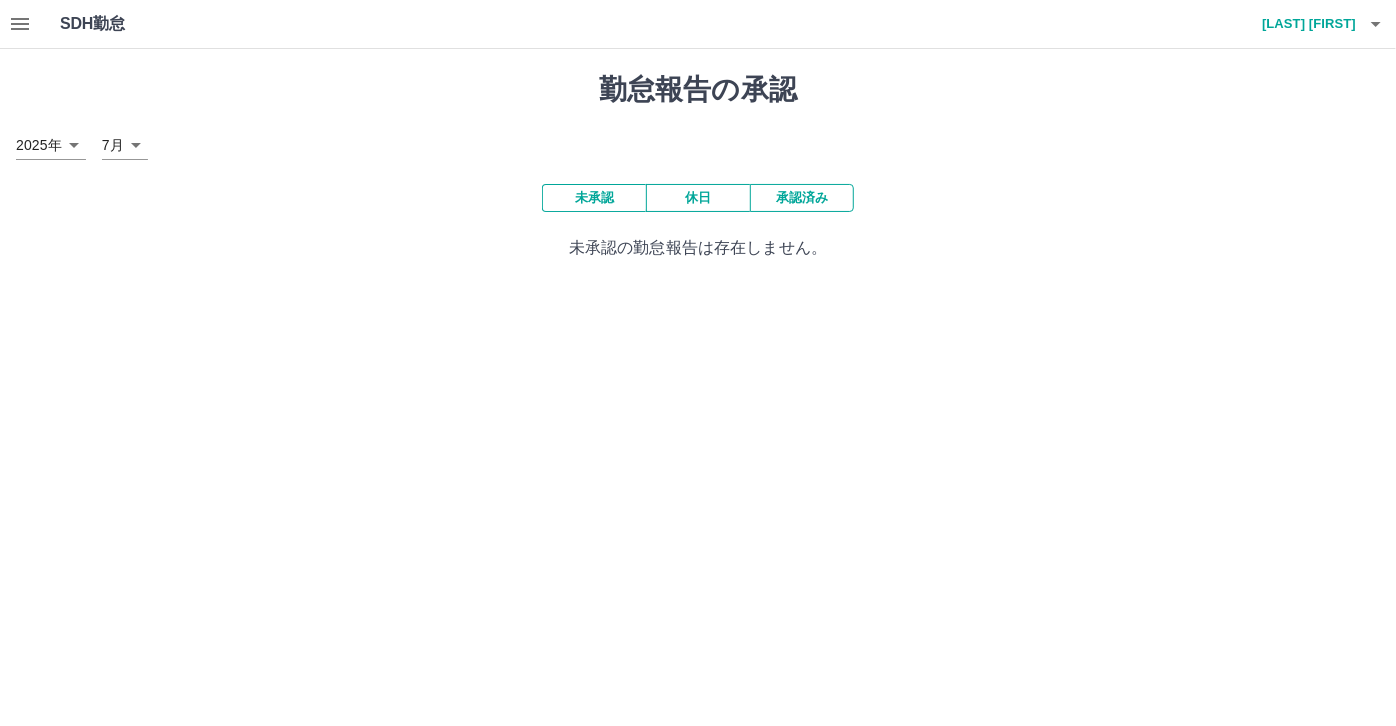click at bounding box center (20, 24) 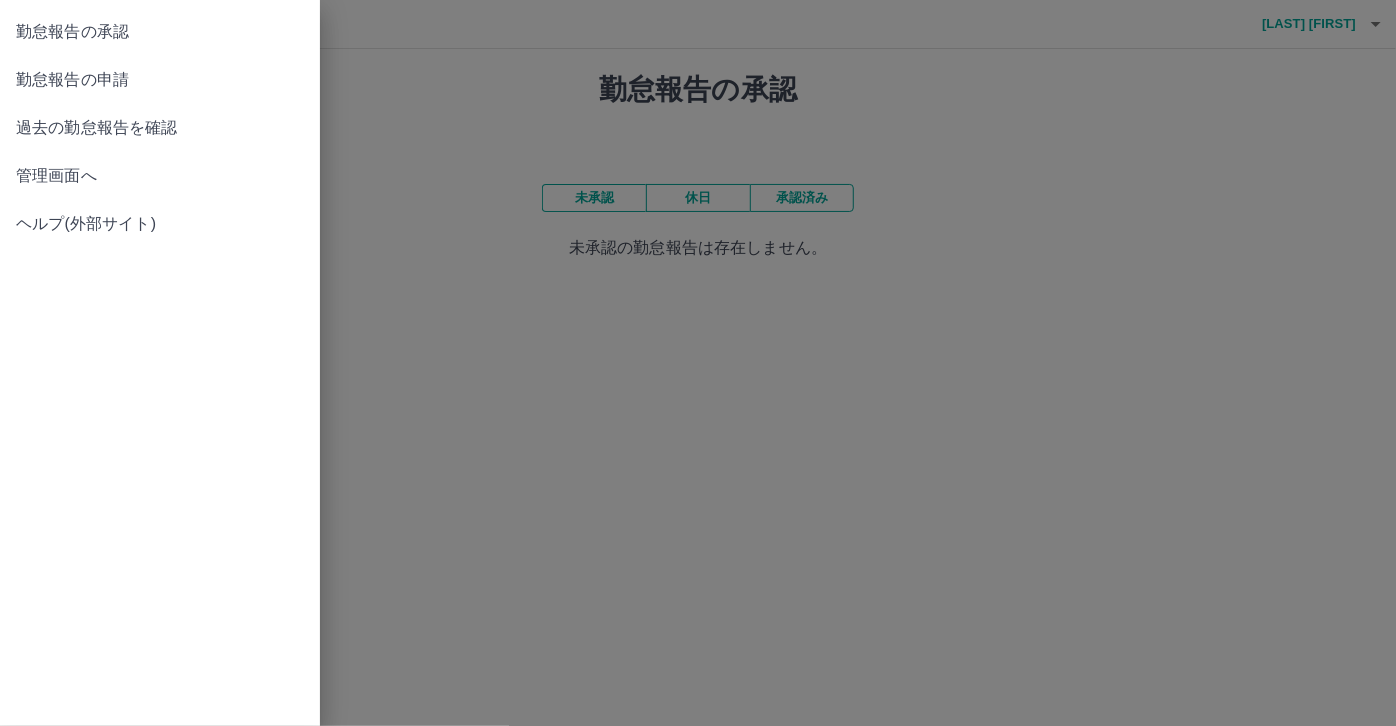 click on "管理画面へ" at bounding box center (160, 176) 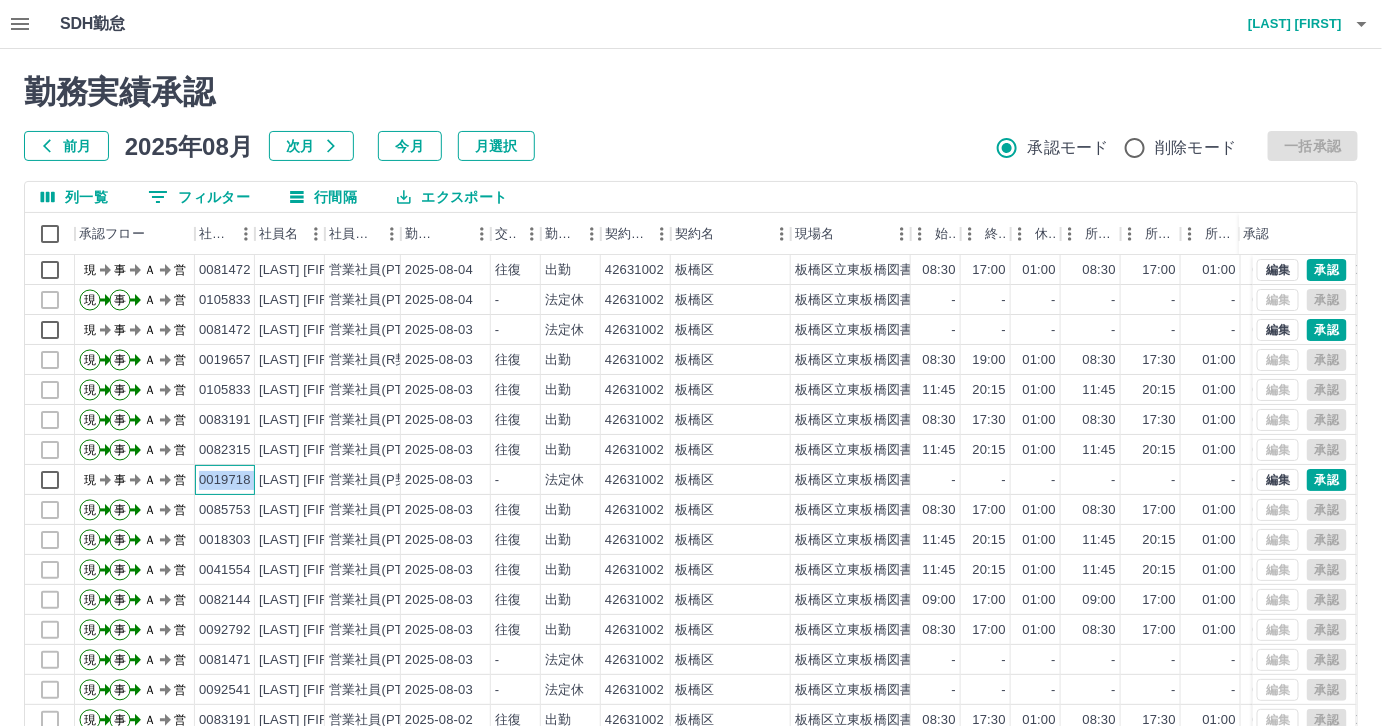 drag, startPoint x: 197, startPoint y: 474, endPoint x: 255, endPoint y: 477, distance: 58.077534 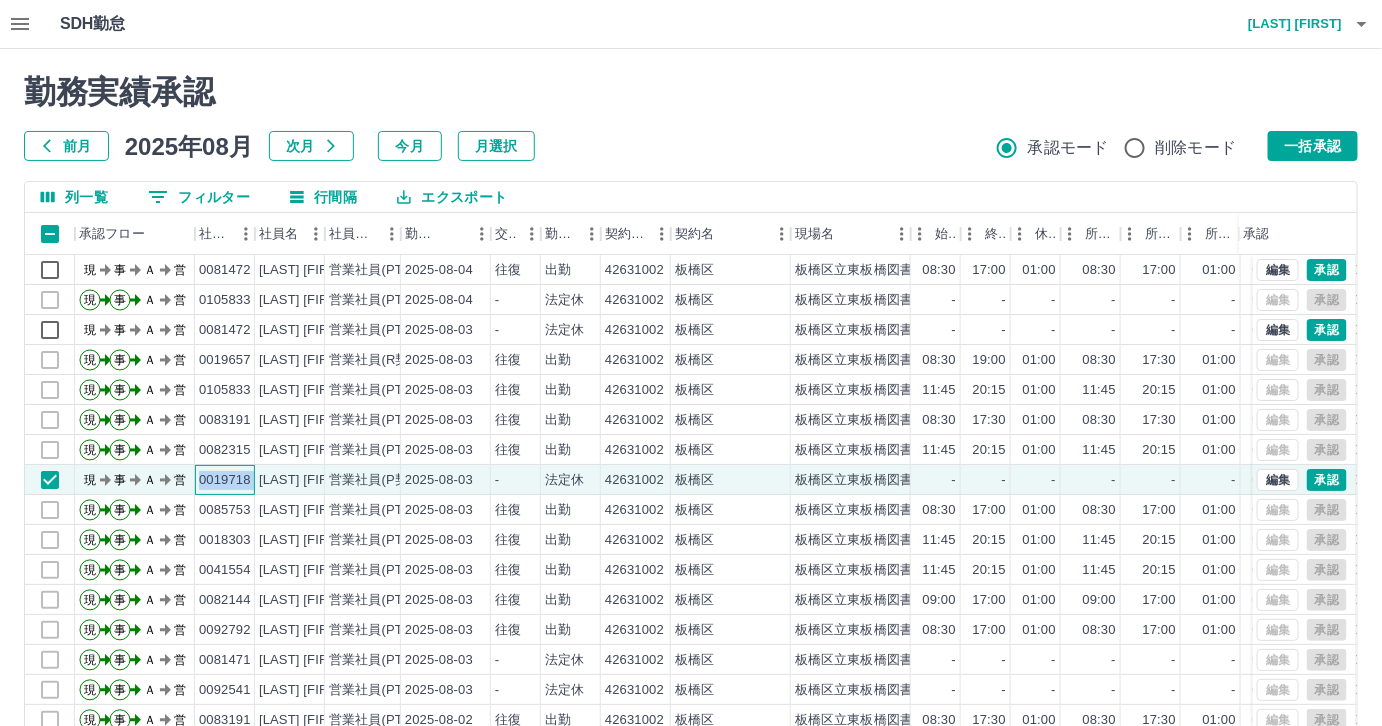 copy on "0019718" 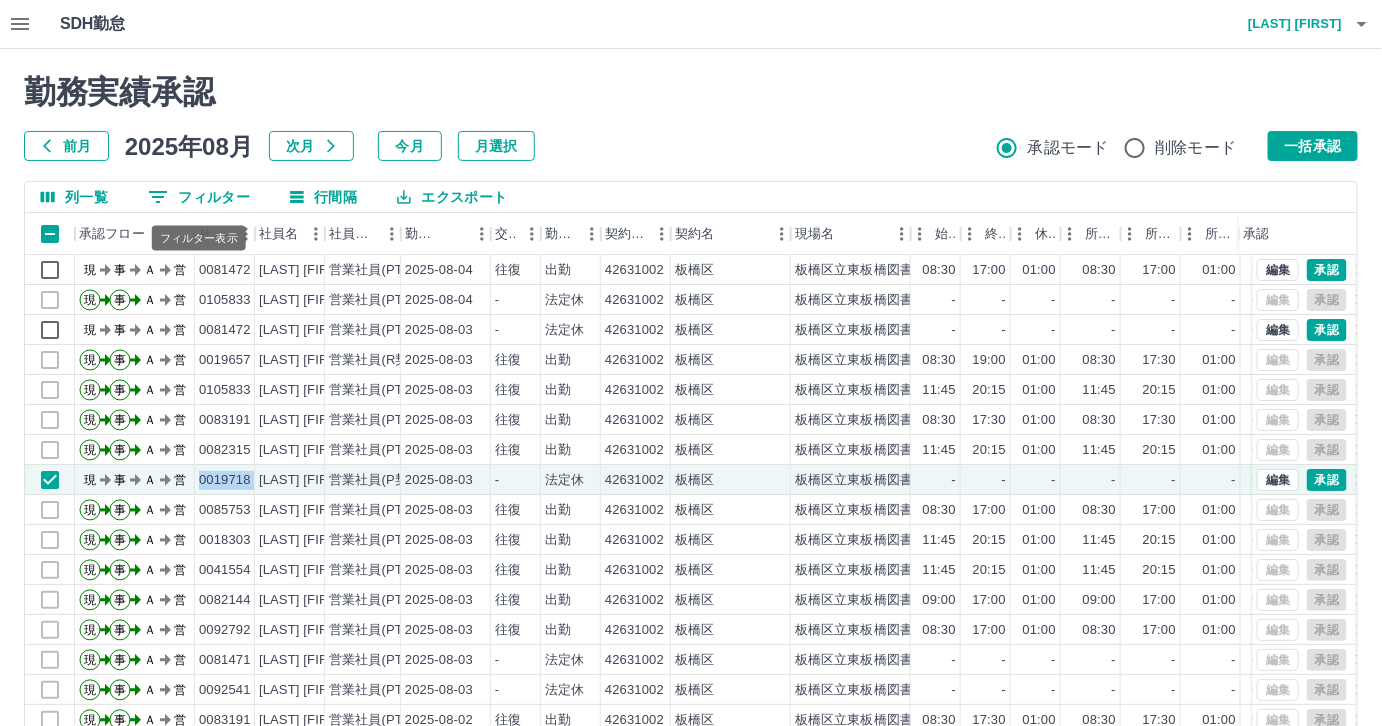 click on "0 フィルター" at bounding box center (199, 197) 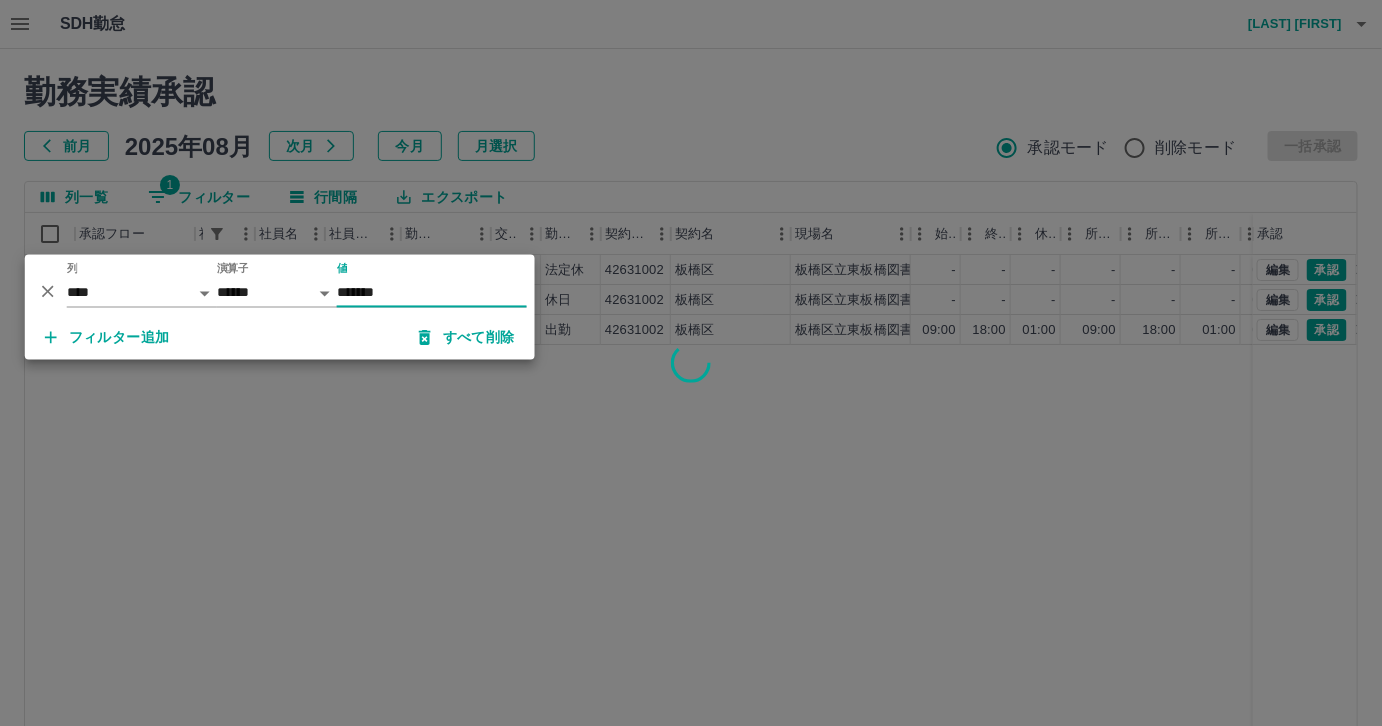 type on "*******" 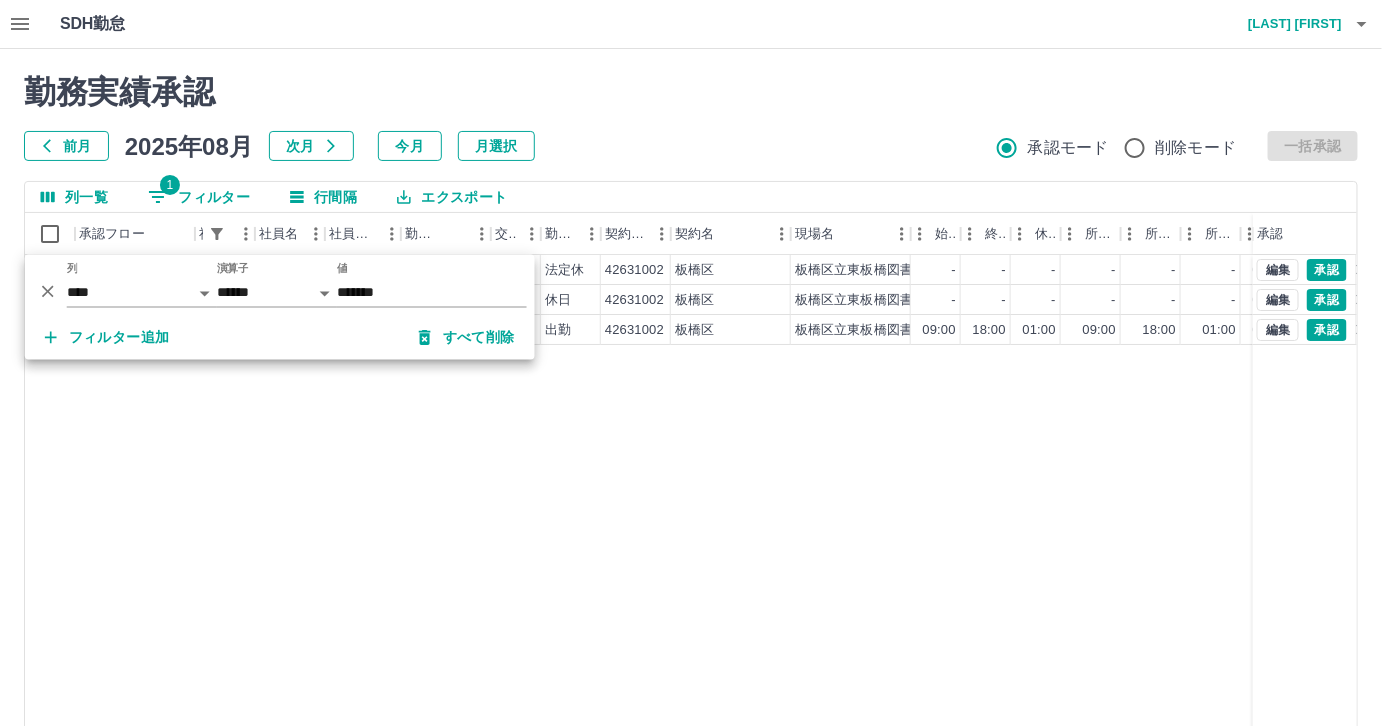 click at bounding box center (691, 363) 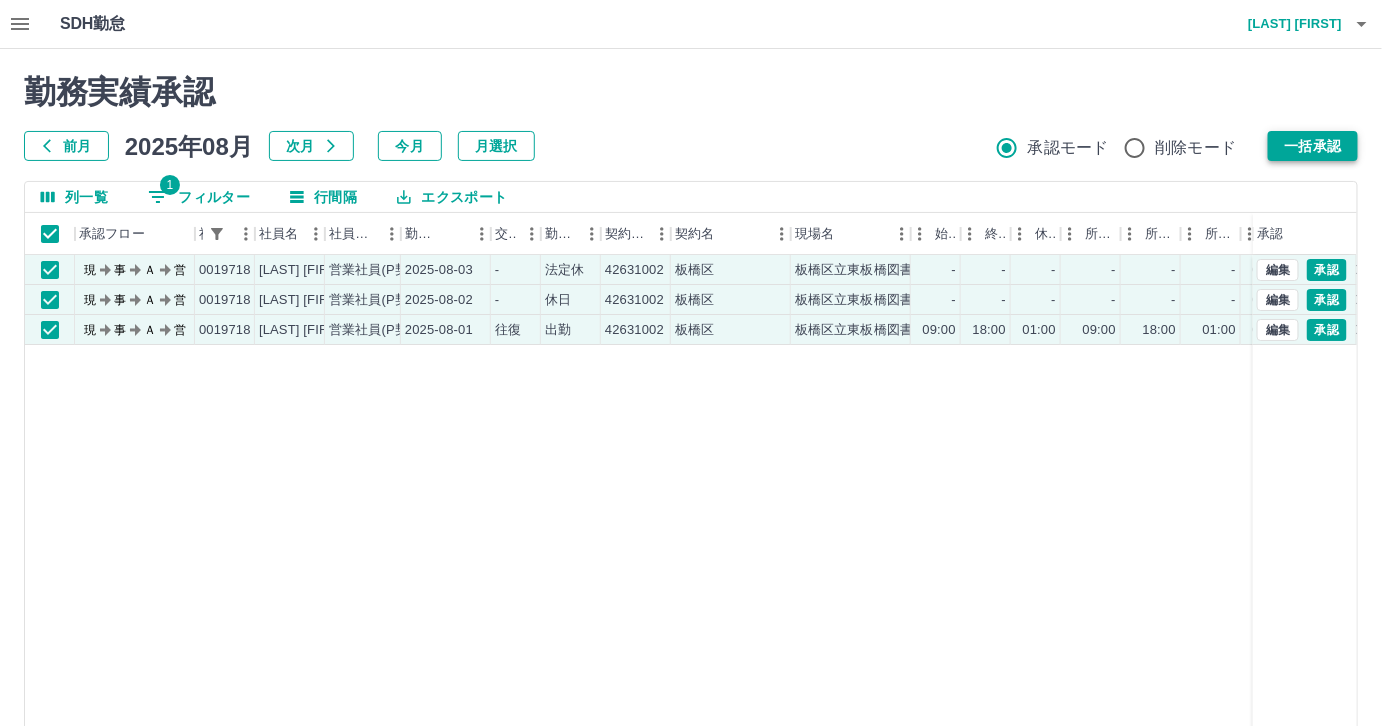 click on "一括承認" at bounding box center (1313, 146) 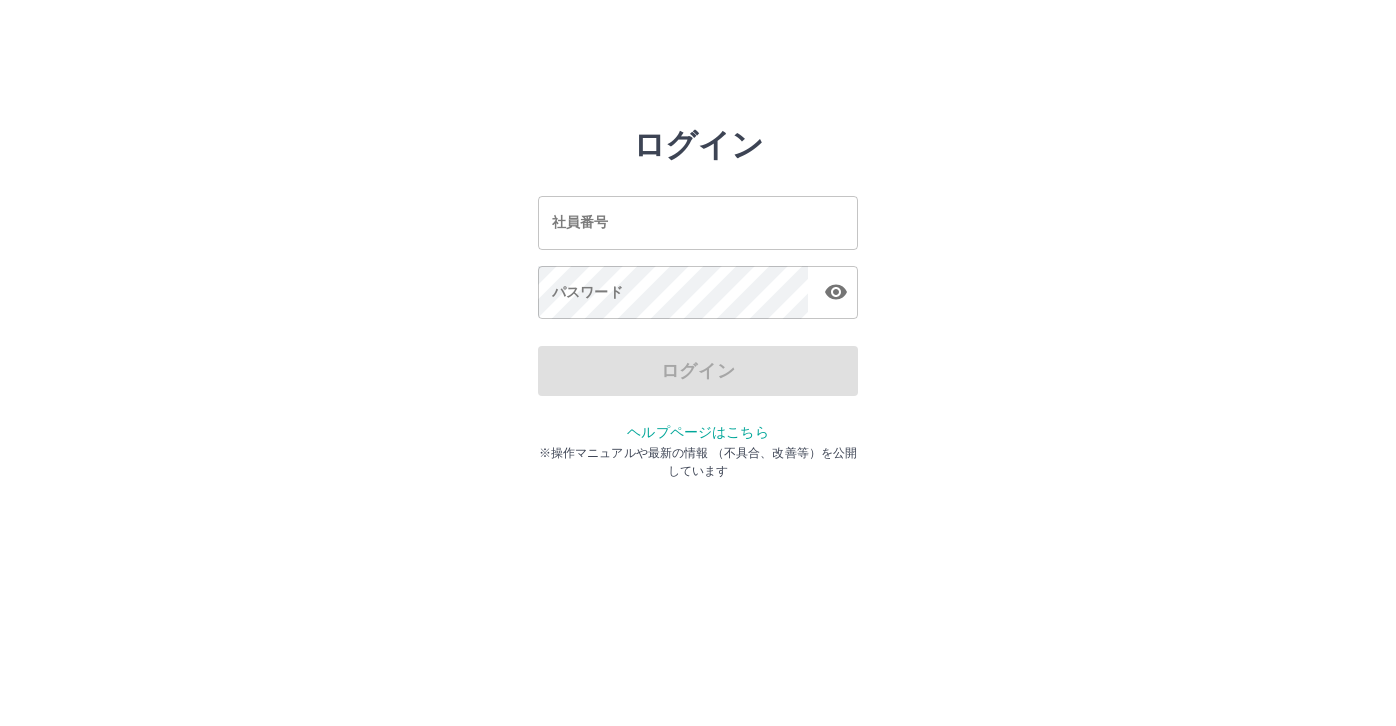 scroll, scrollTop: 0, scrollLeft: 0, axis: both 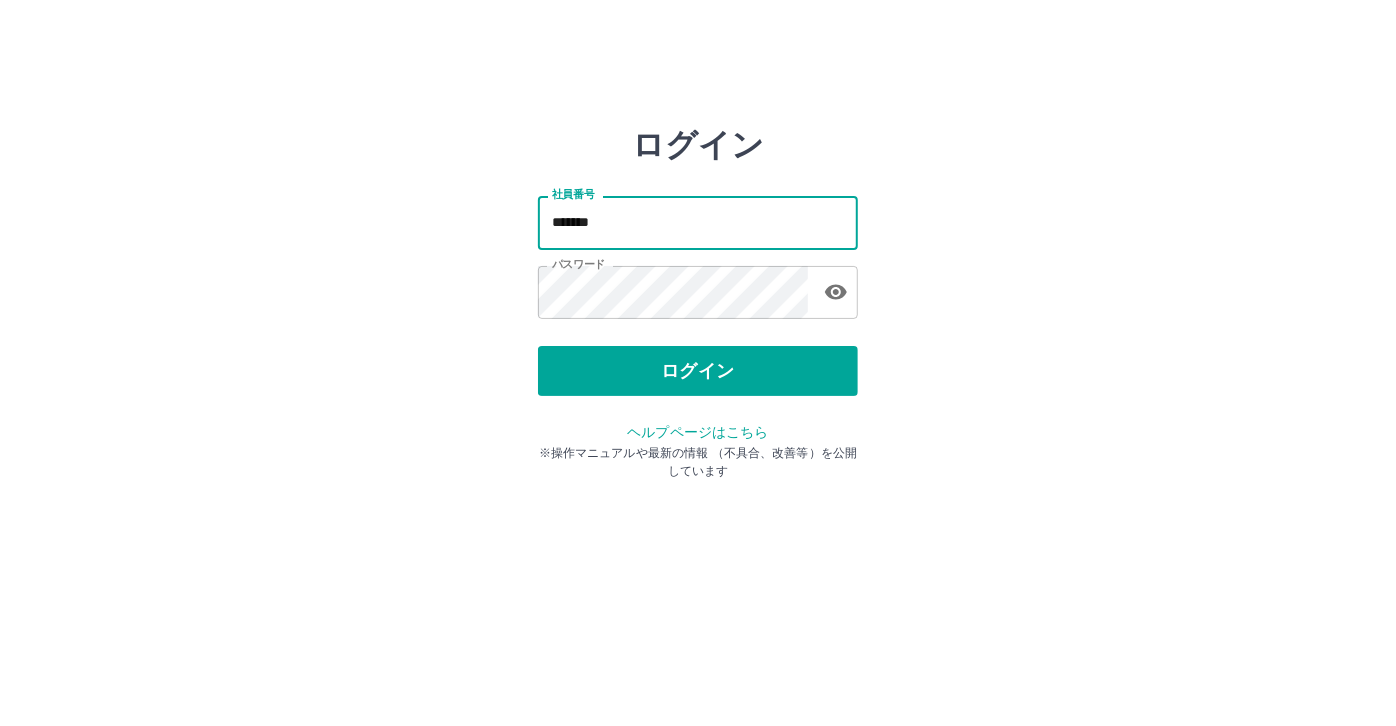 click on "*******" at bounding box center [698, 222] 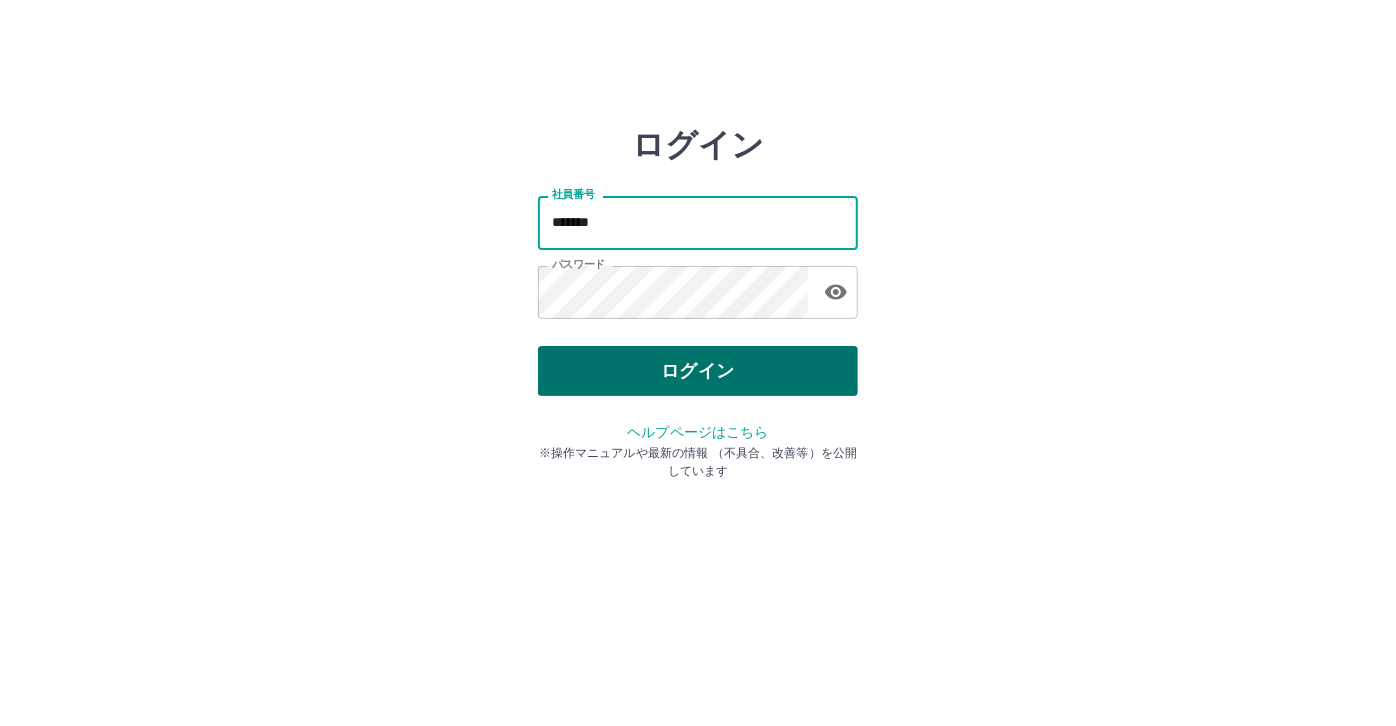 click on "ログイン" at bounding box center [698, 371] 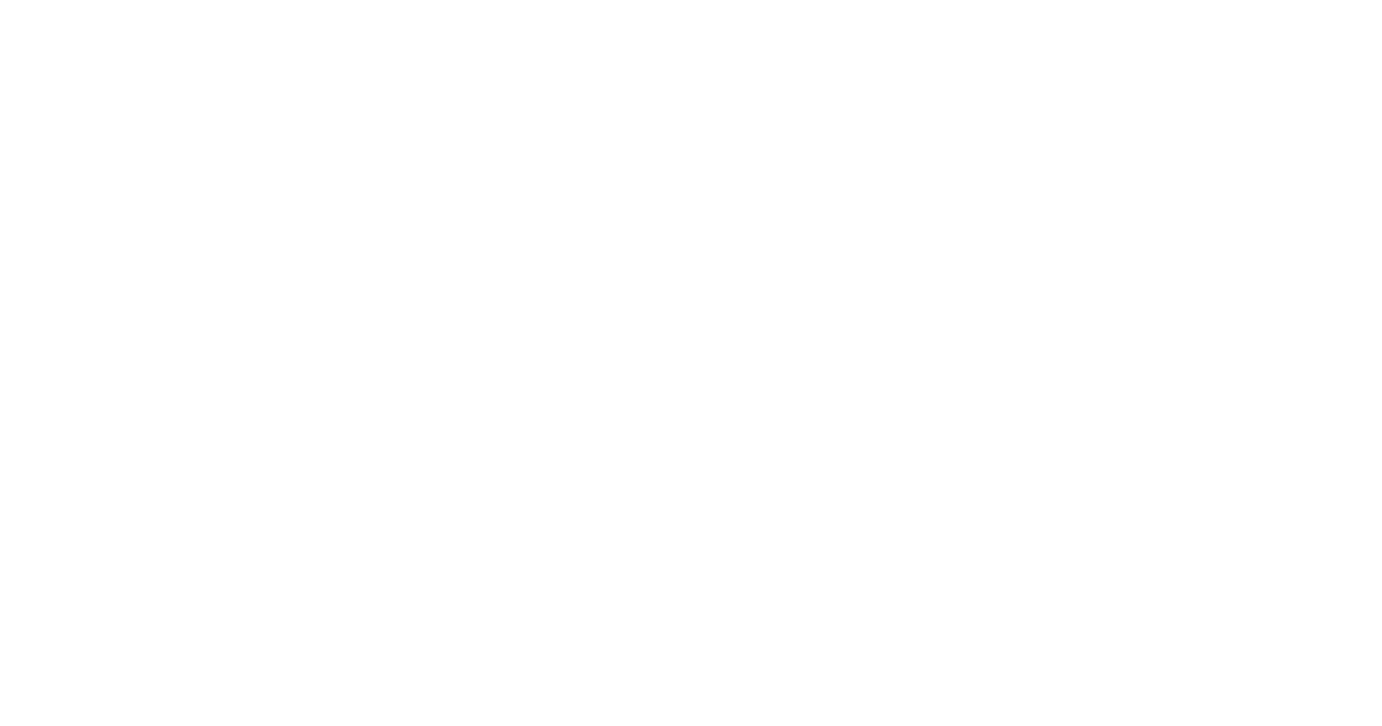 scroll, scrollTop: 0, scrollLeft: 0, axis: both 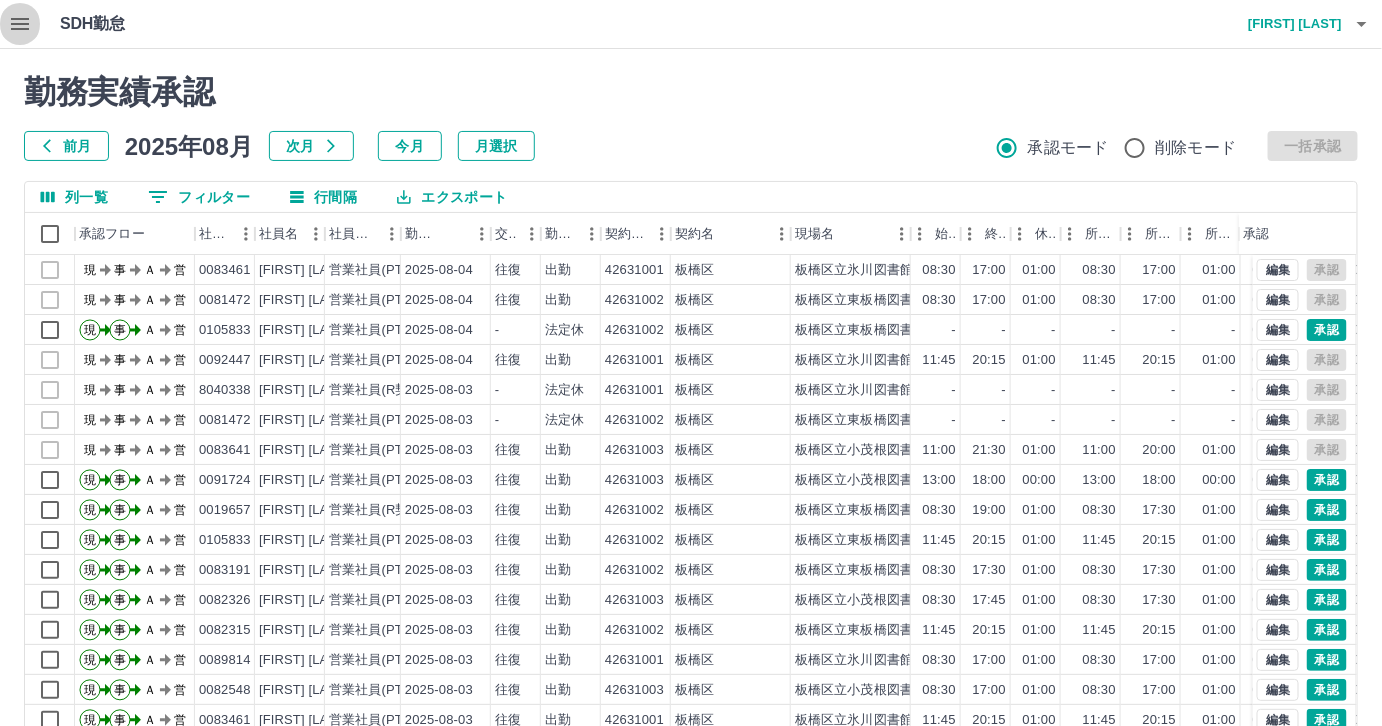 click 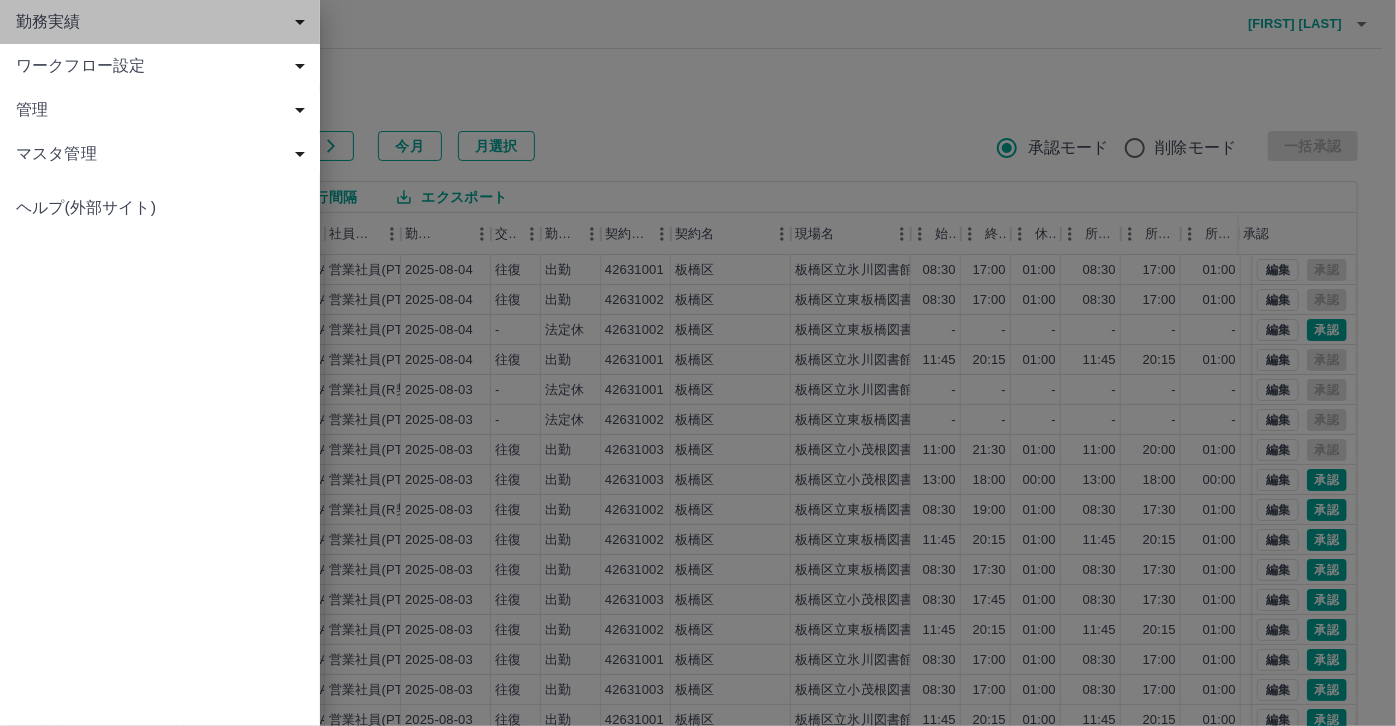 click on "勤務実績" at bounding box center (164, 22) 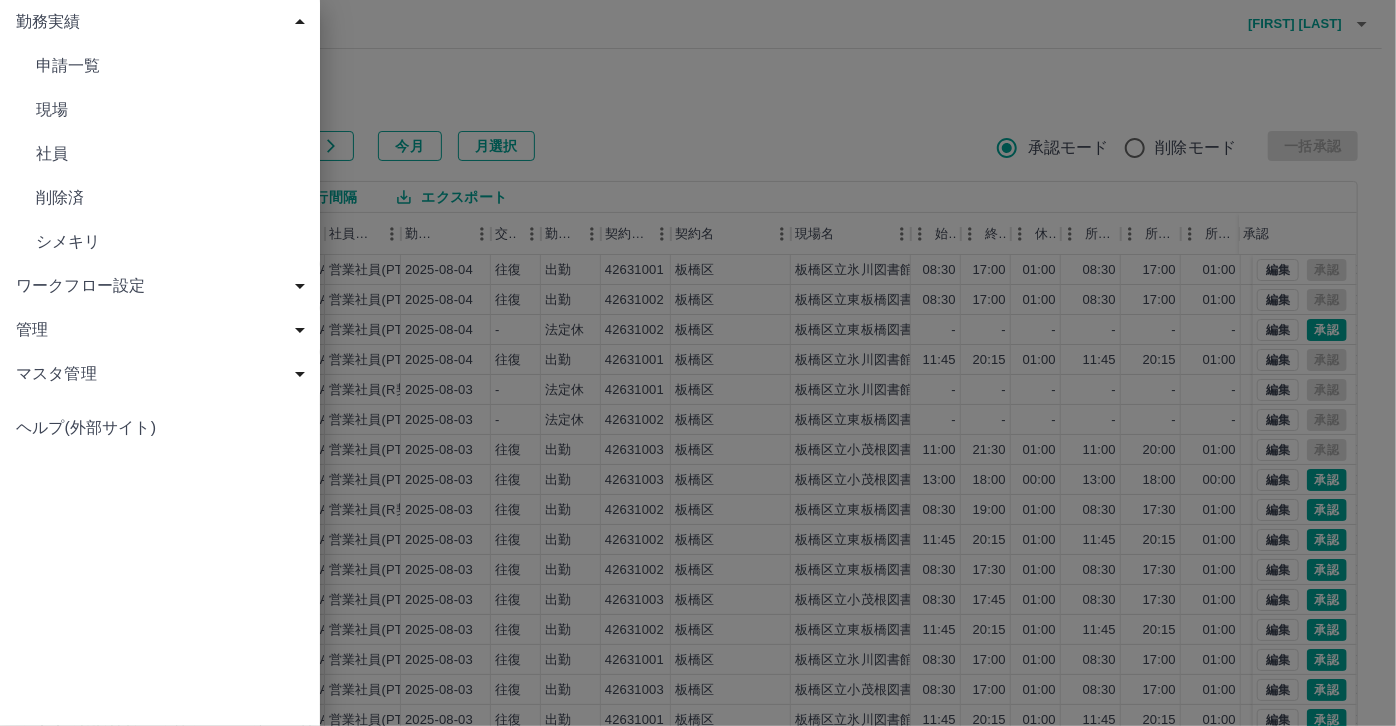 click on "現場" at bounding box center (170, 110) 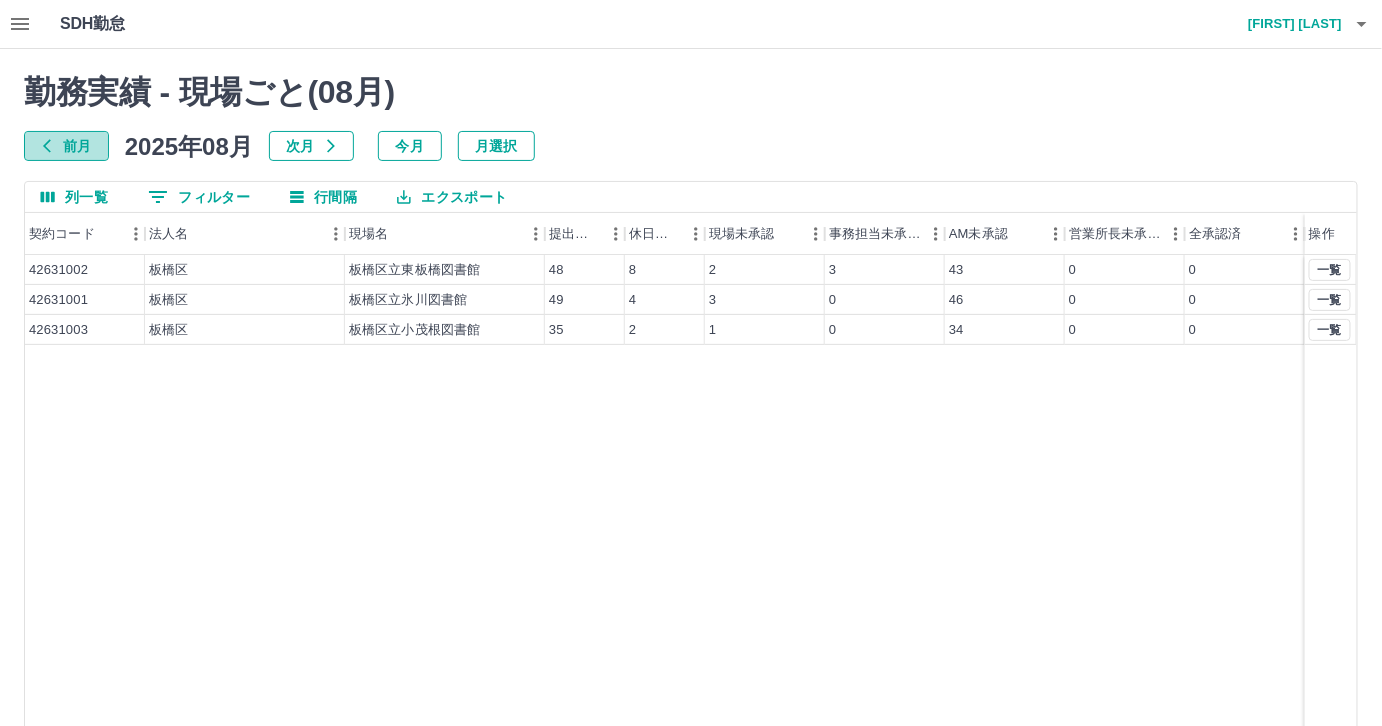 click 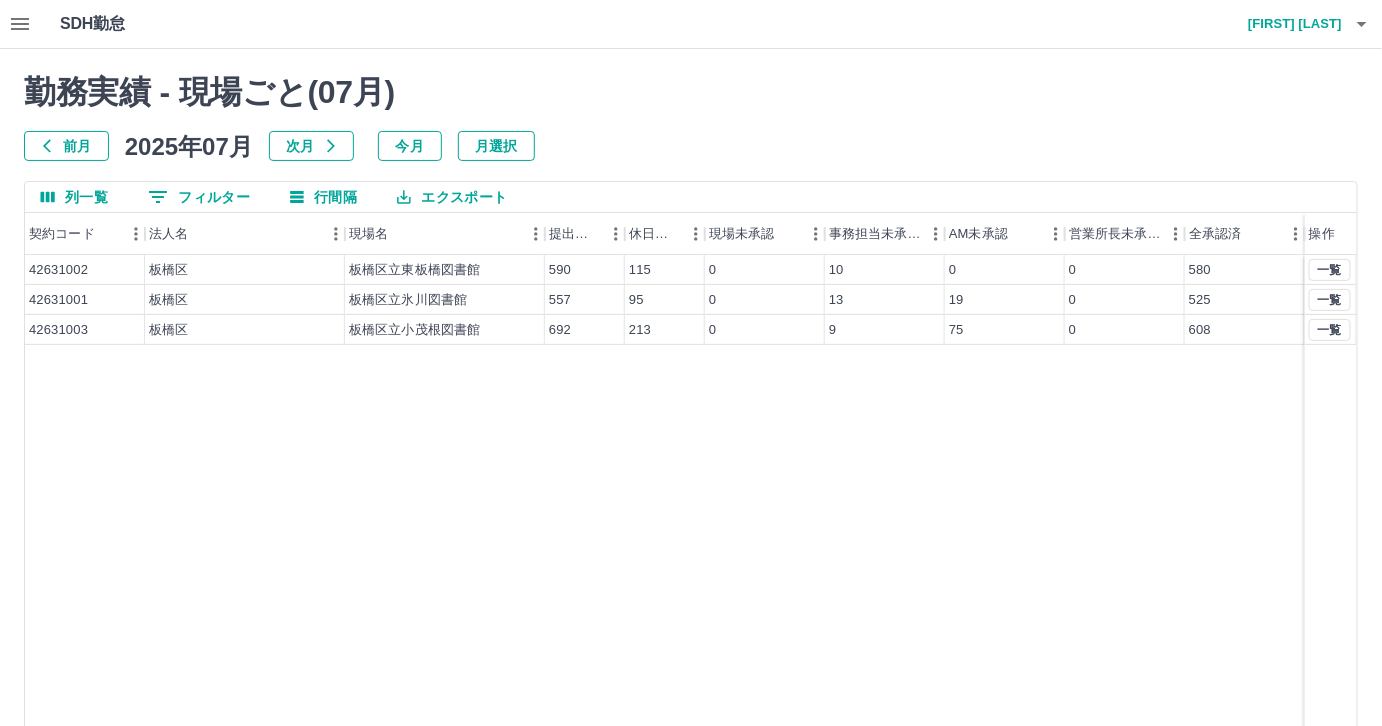 click 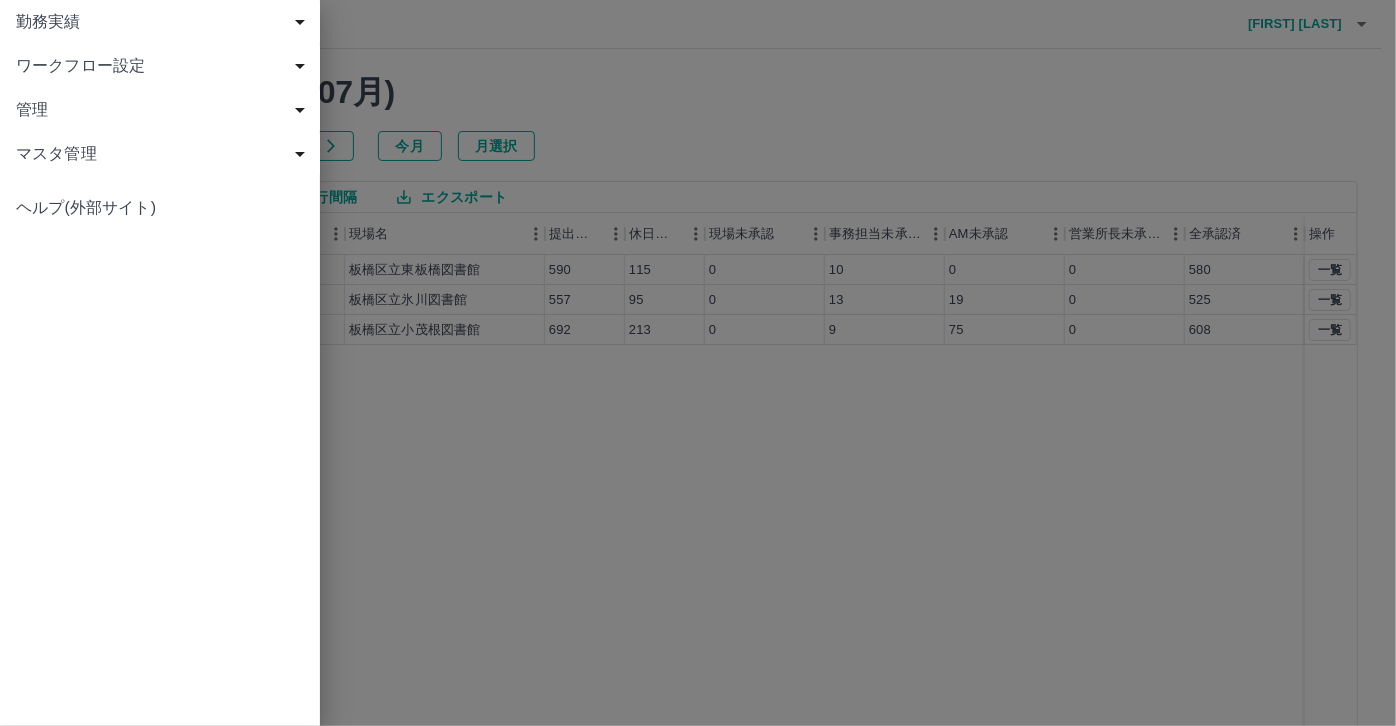 click on "勤務実績" at bounding box center [164, 22] 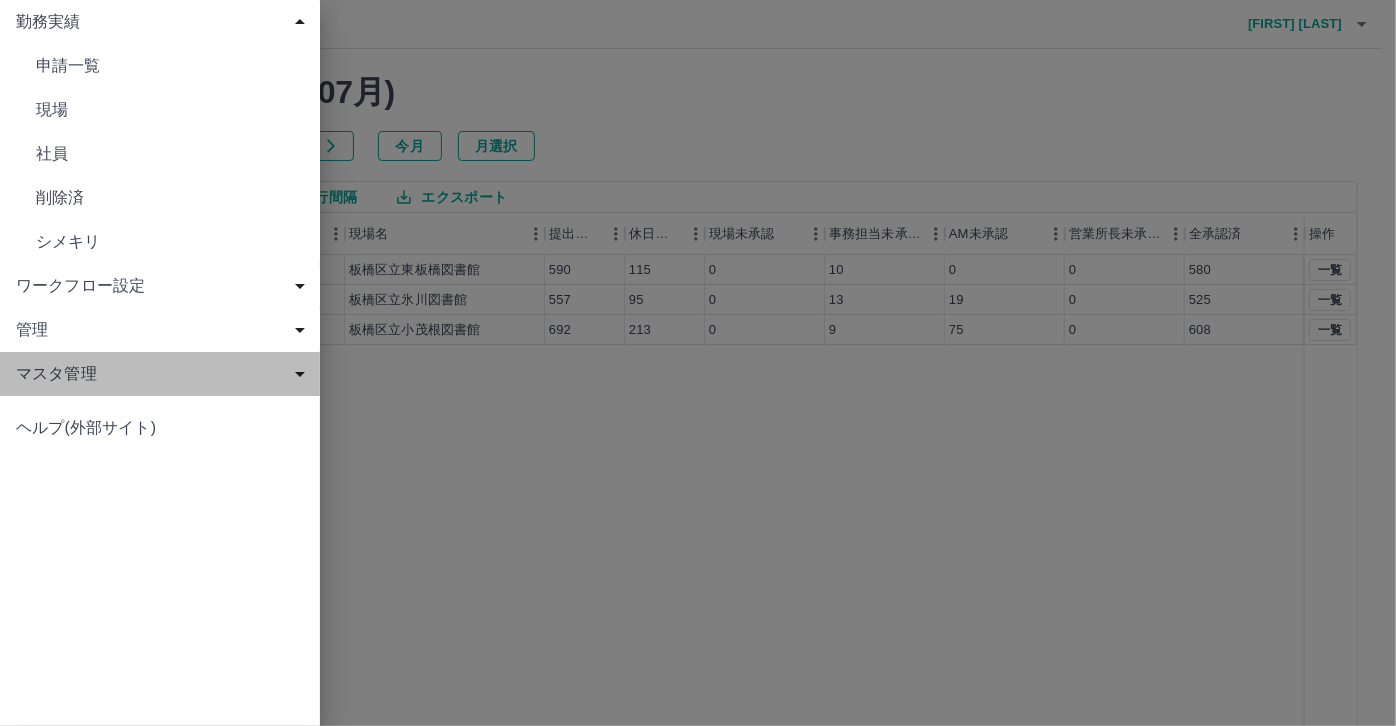 click on "マスタ管理" at bounding box center [160, 374] 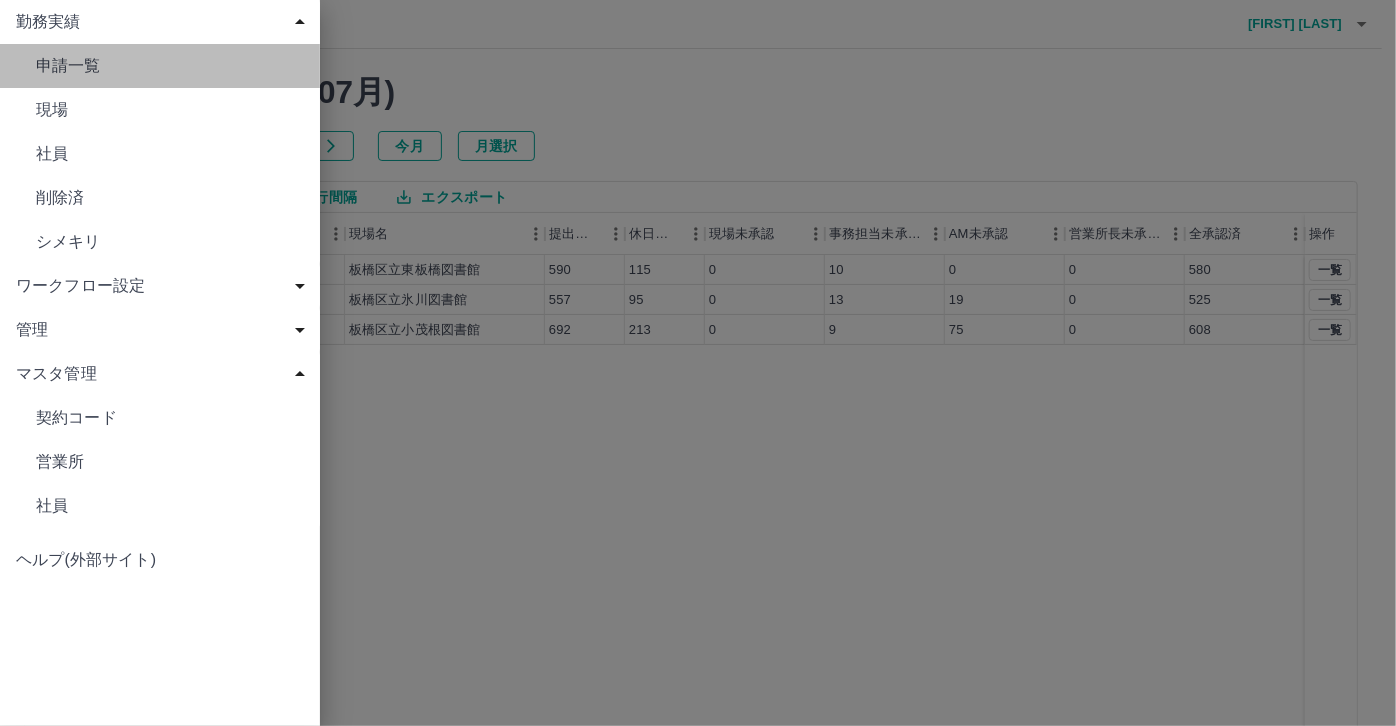 click on "申請一覧" at bounding box center [160, 66] 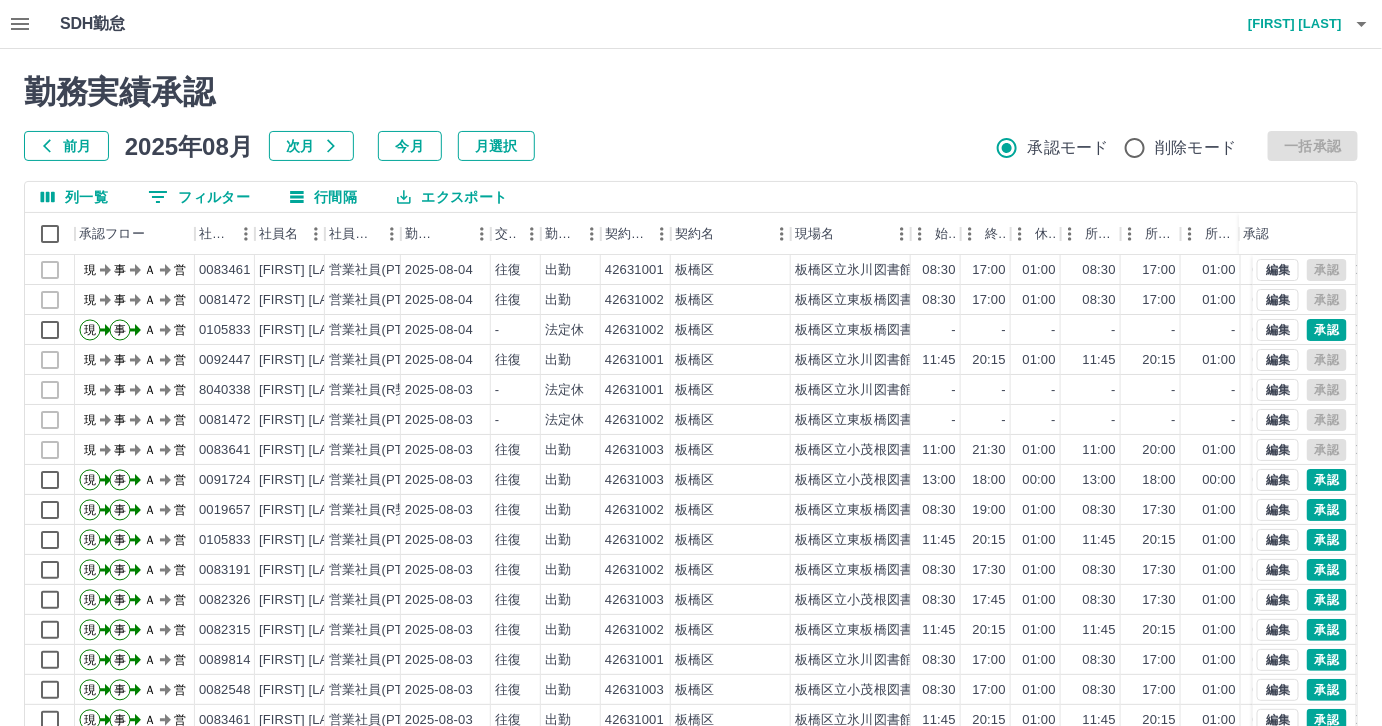 click on "0 フィルター" at bounding box center [199, 197] 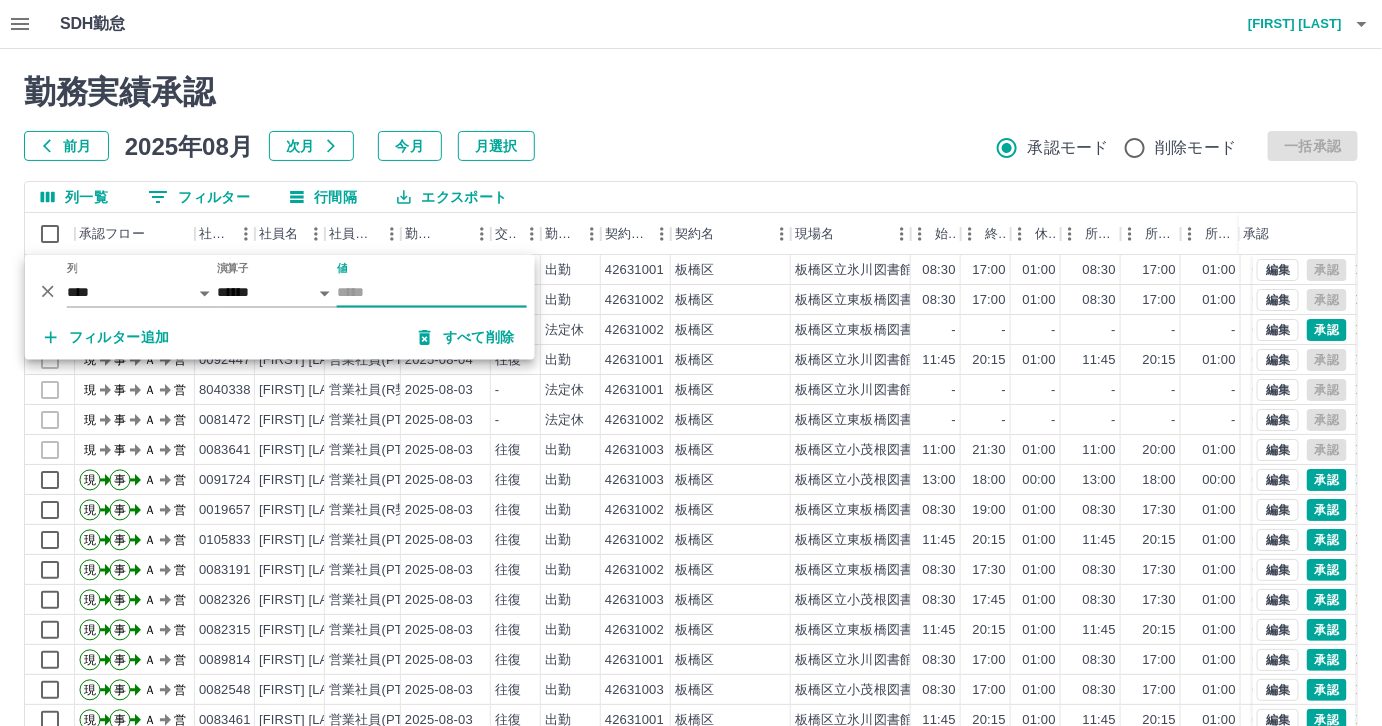 click on "前月 2025年08月 次月 今月 月選択 承認モード 削除モード 一括承認" at bounding box center [691, 146] 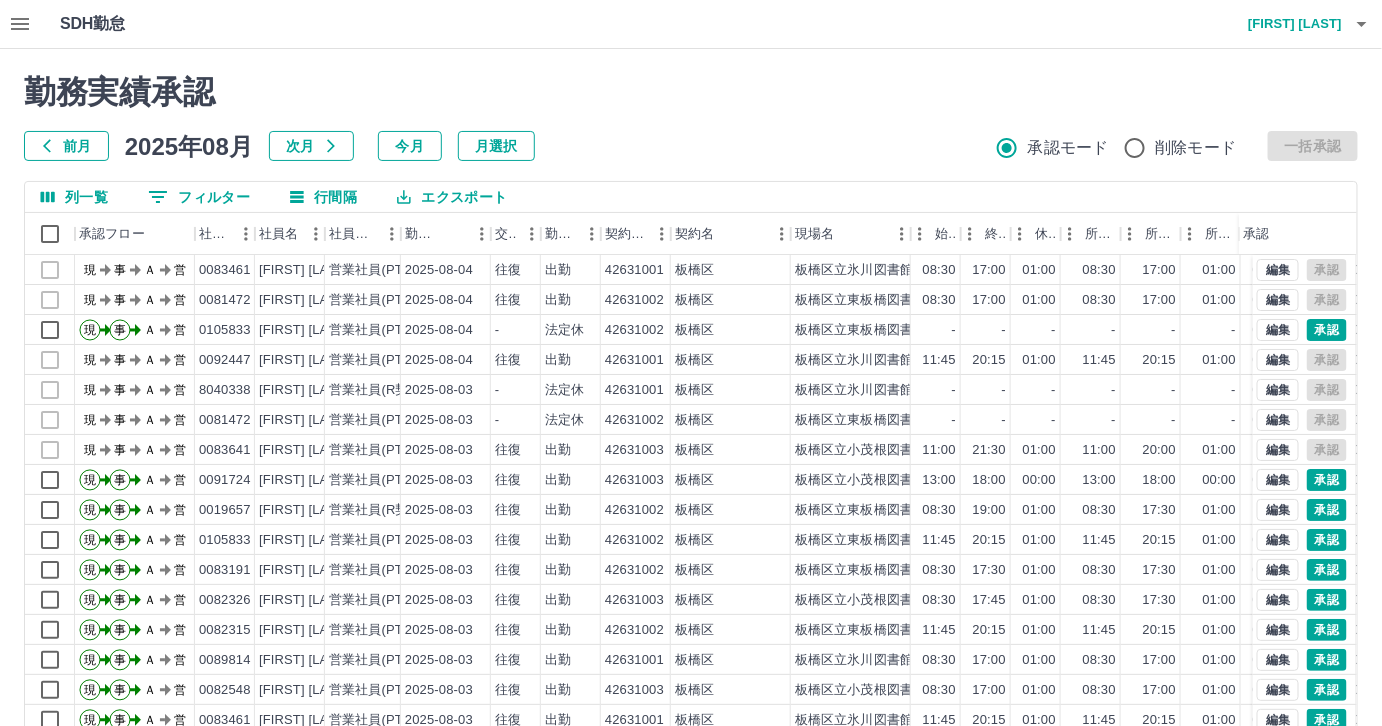click at bounding box center [20, 24] 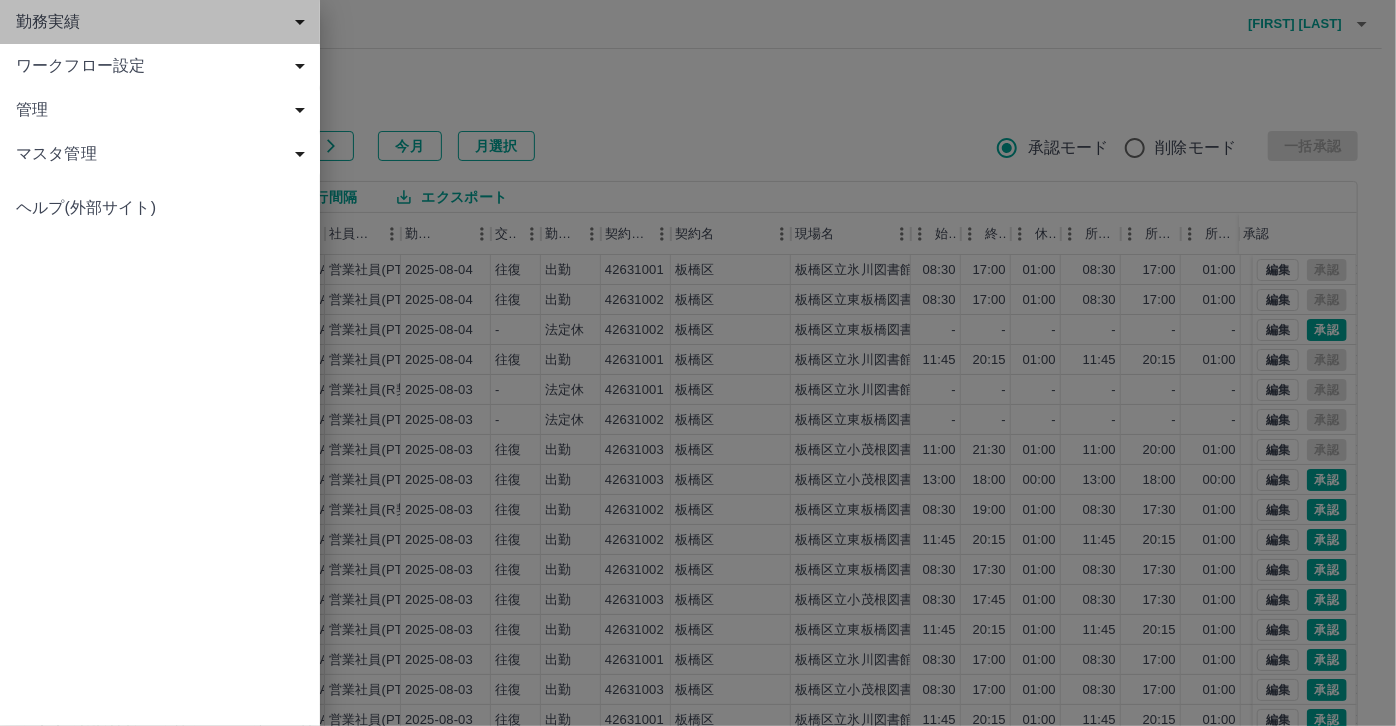 click on "勤務実績" at bounding box center (164, 22) 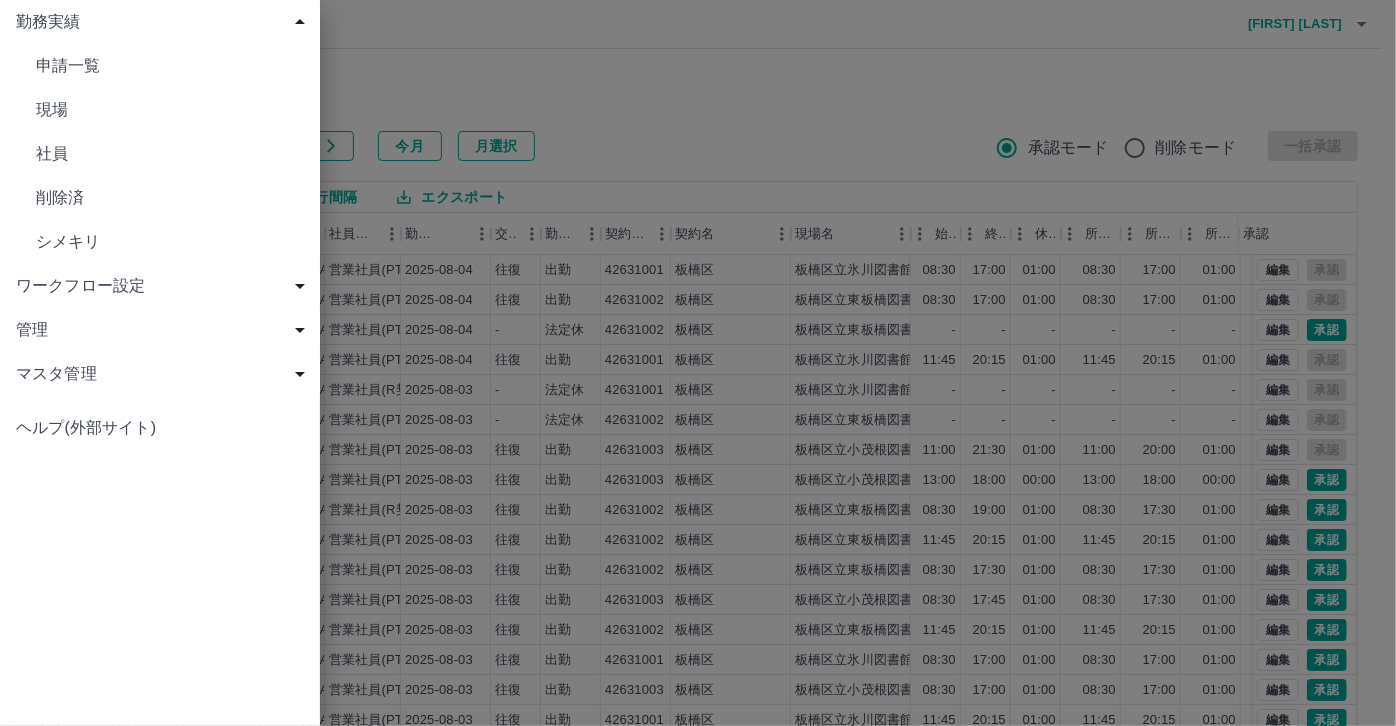 click on "現場" at bounding box center (170, 110) 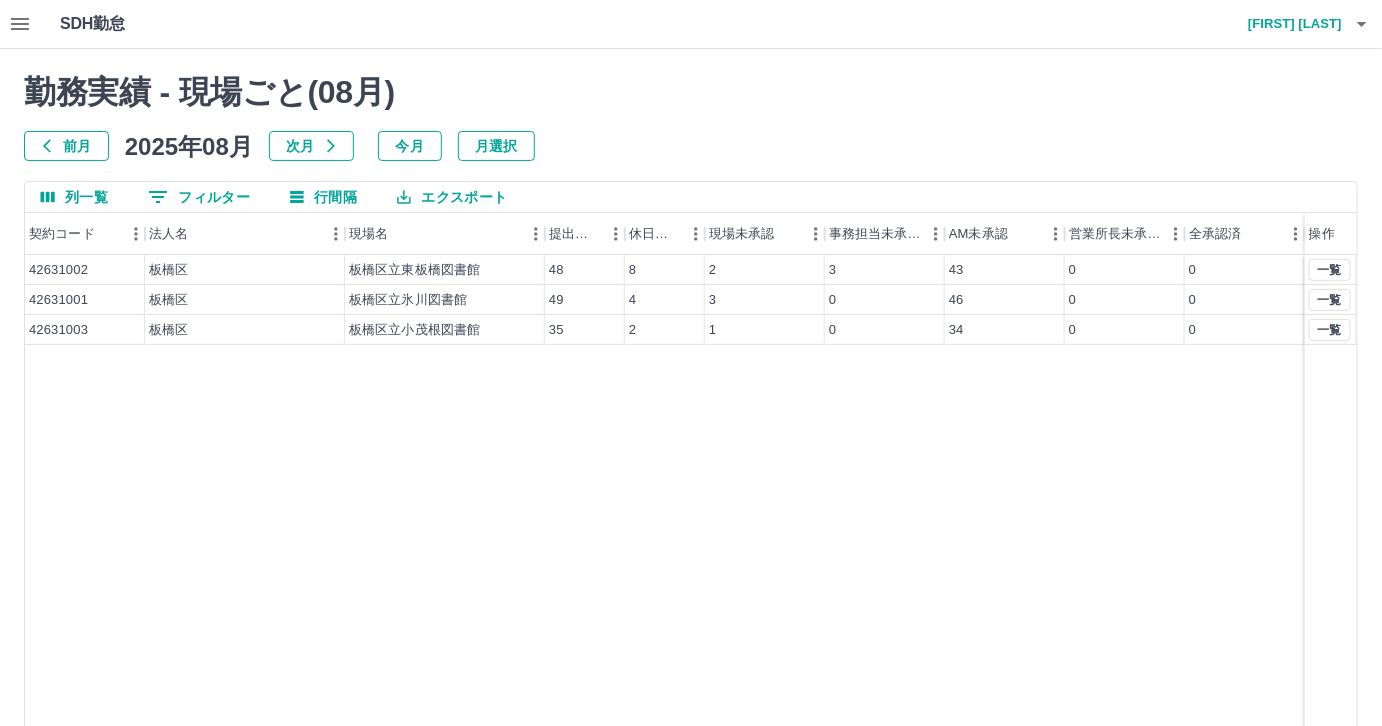 click on "前月" at bounding box center (66, 146) 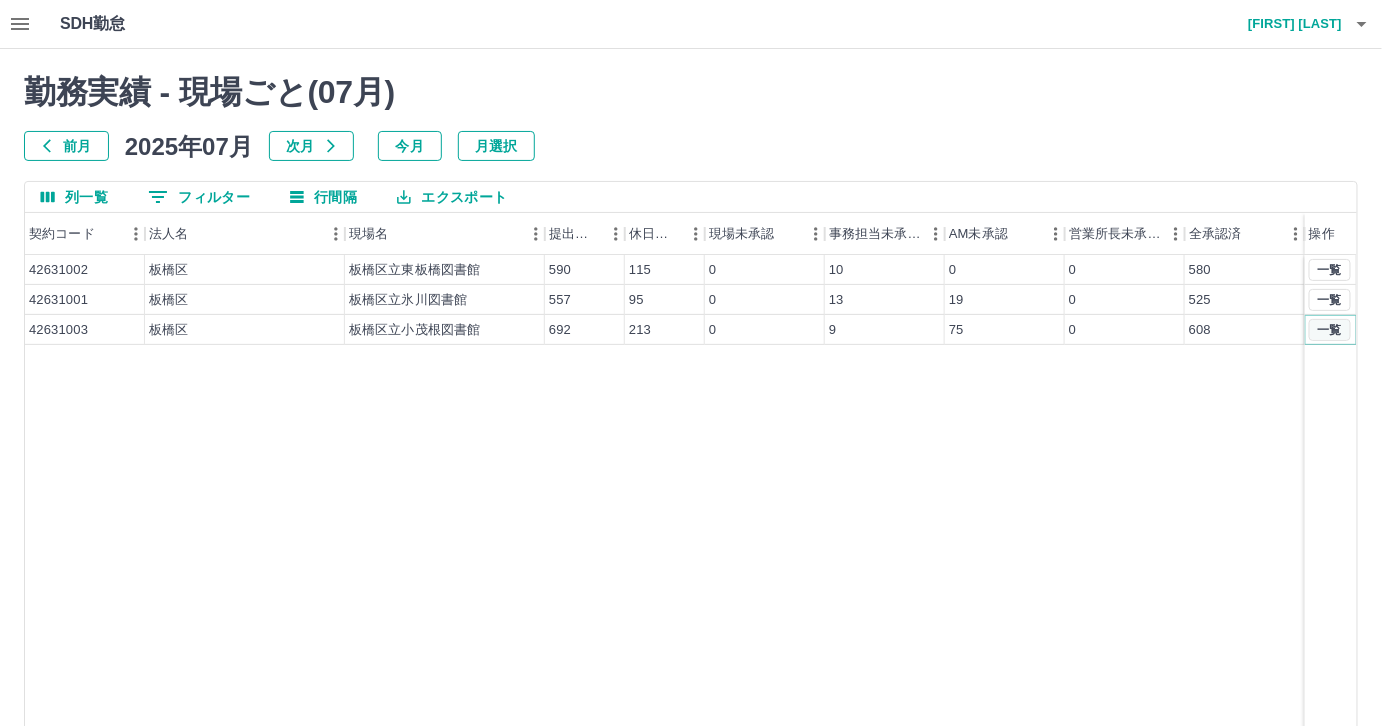 click on "一覧" at bounding box center (1330, 330) 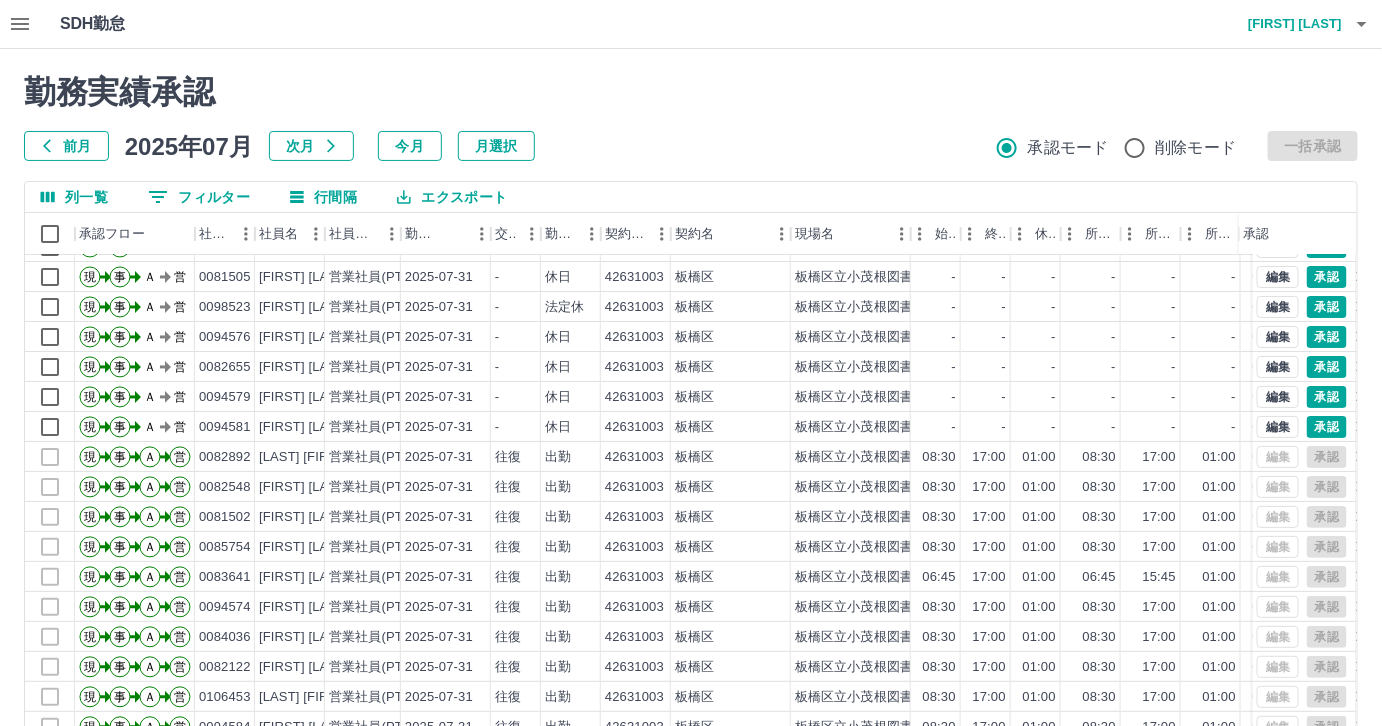 scroll, scrollTop: 99, scrollLeft: 0, axis: vertical 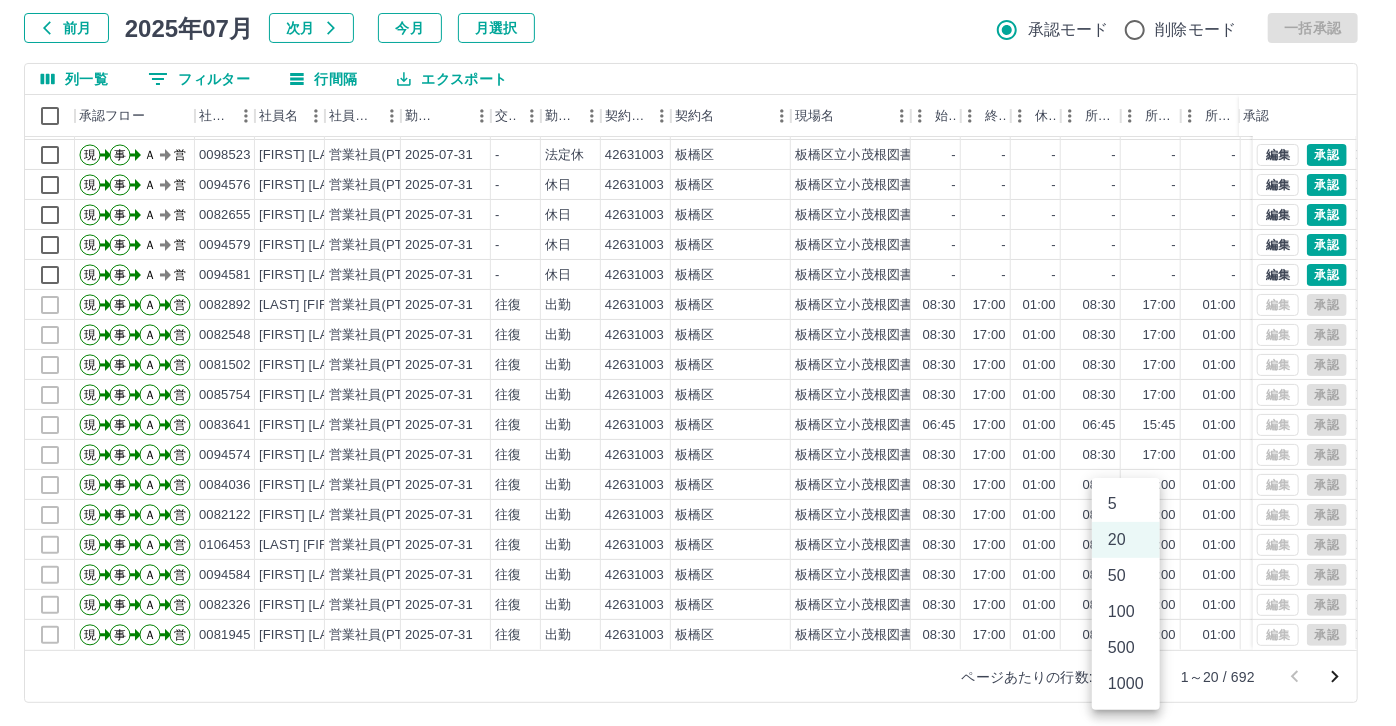 click on "SDH勤怠 藤原　朋望 勤務実績承認 前月 2025年07月 次月 今月 月選択 承認モード 削除モード 一括承認 列一覧 0 フィルター 行間隔 エクスポート 承認フロー 社員番号 社員名 社員区分 勤務日 交通費 勤務区分 契約コード 契約名 現場名 始業 終業 休憩 所定開始 所定終業 所定休憩 拘束 勤務 遅刻等 コメント ステータス 承認 現 事 Ａ 営 0091724 佐藤　ひとみ 営業社員(PT契約) 2025-07-31  -  休日 42631003 板橋区 板橋区立小茂根図書館 - - - - - - 00:00 00:00 00:00 AM承認待 現 事 Ａ 営 0081505 大庭　美弥子 営業社員(PT契約) 2025-07-31  -  休日 42631003 板橋区 板橋区立小茂根図書館 - - - - - - 00:00 00:00 00:00 AM承認待 現 事 Ａ 営 0098523 立石　愛歩 営業社員(PT契約) 2025-07-31  -  法定休 42631003 板橋区 板橋区立小茂根図書館 - - - - - - 00:00 00:00 00:00 AM承認待 現 事 Ａ 営 0094576 阿部　友子 2025-07-31 -" at bounding box center (698, 304) 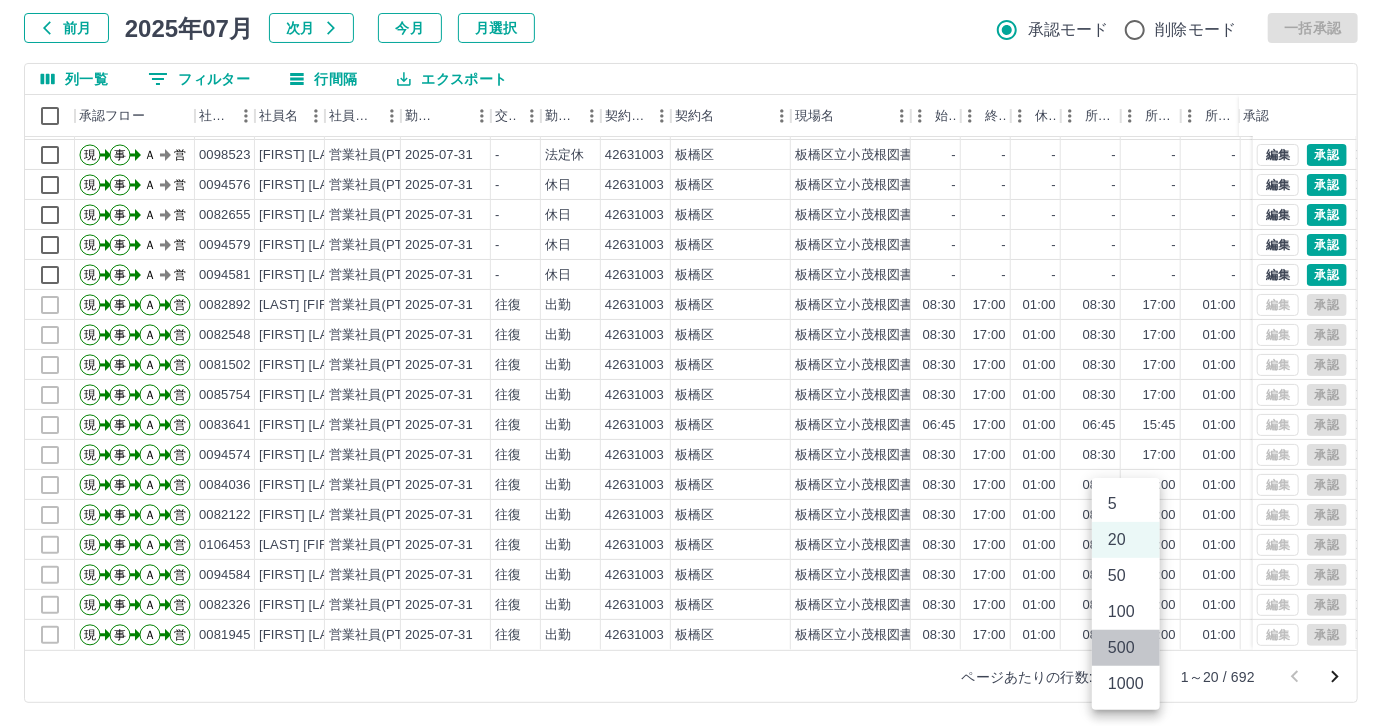 click on "500" at bounding box center (1126, 648) 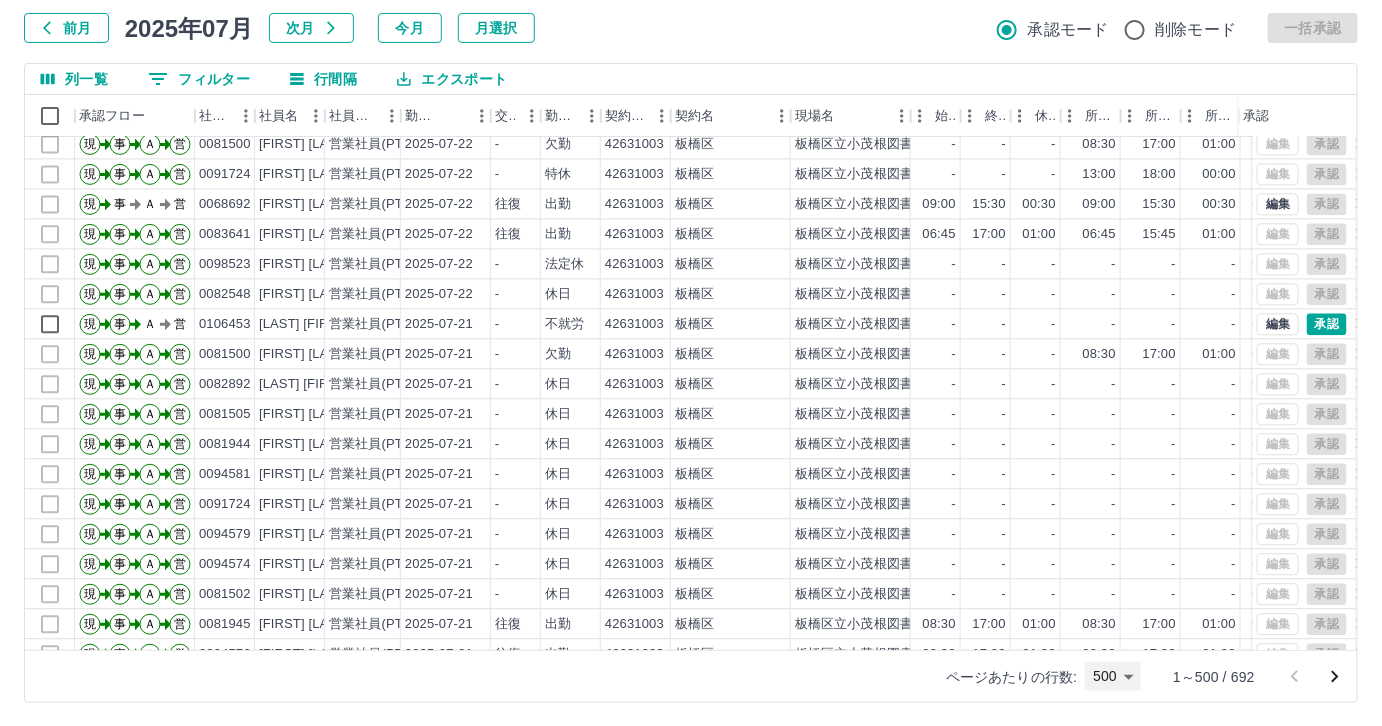 scroll, scrollTop: 6454, scrollLeft: 0, axis: vertical 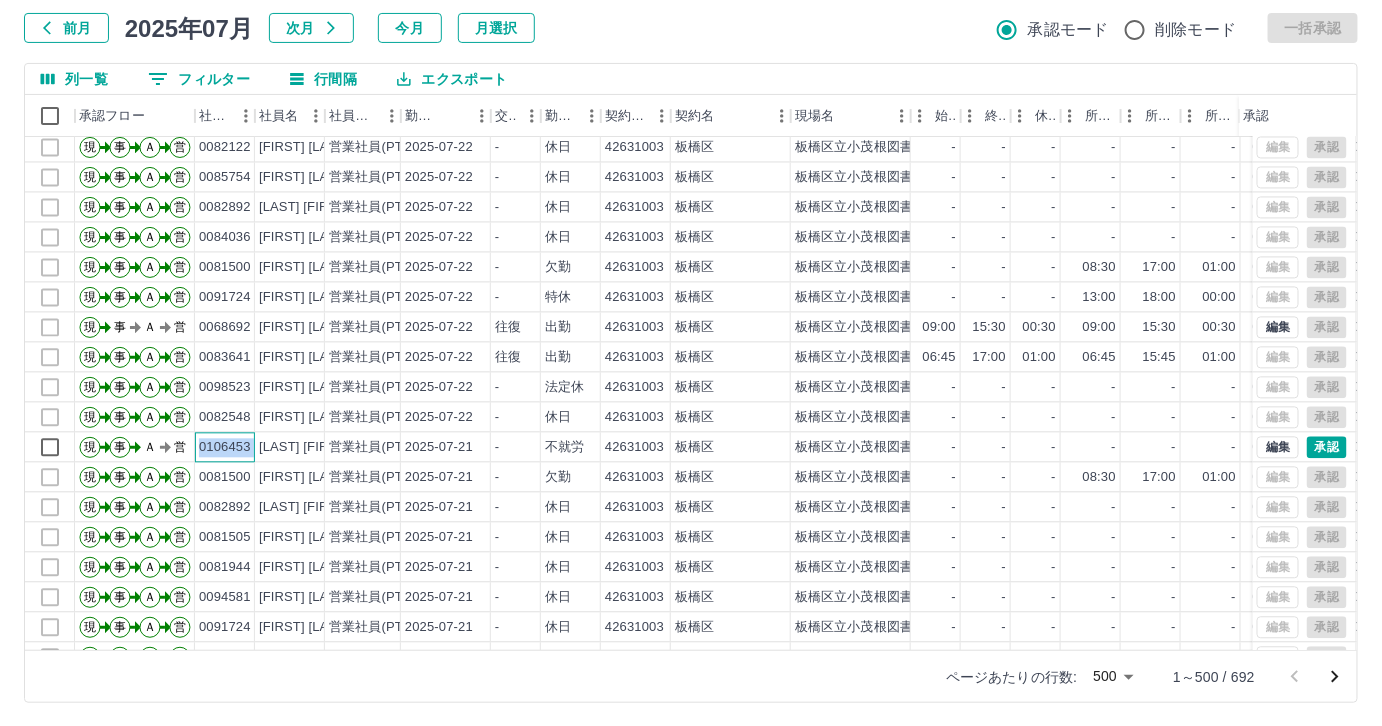drag, startPoint x: 200, startPoint y: 440, endPoint x: 257, endPoint y: 448, distance: 57.558666 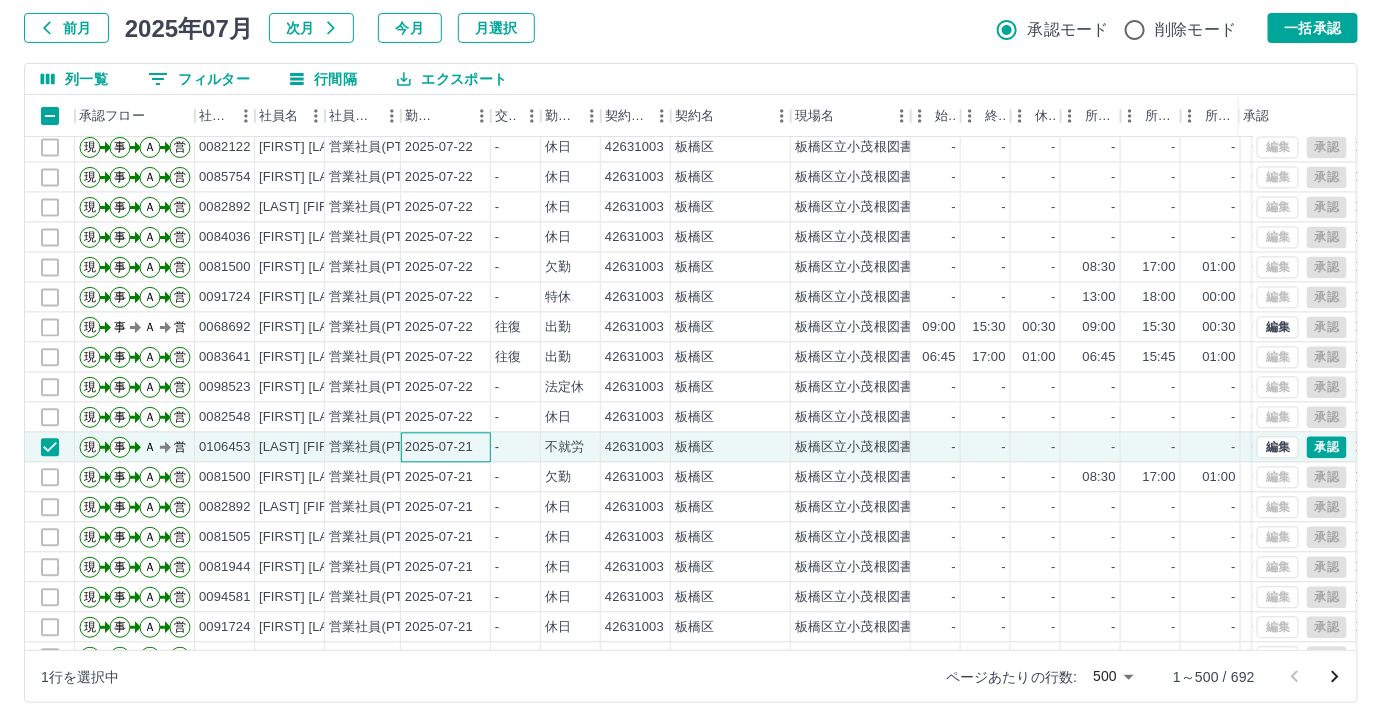 click on "2025-07-21" at bounding box center (439, 448) 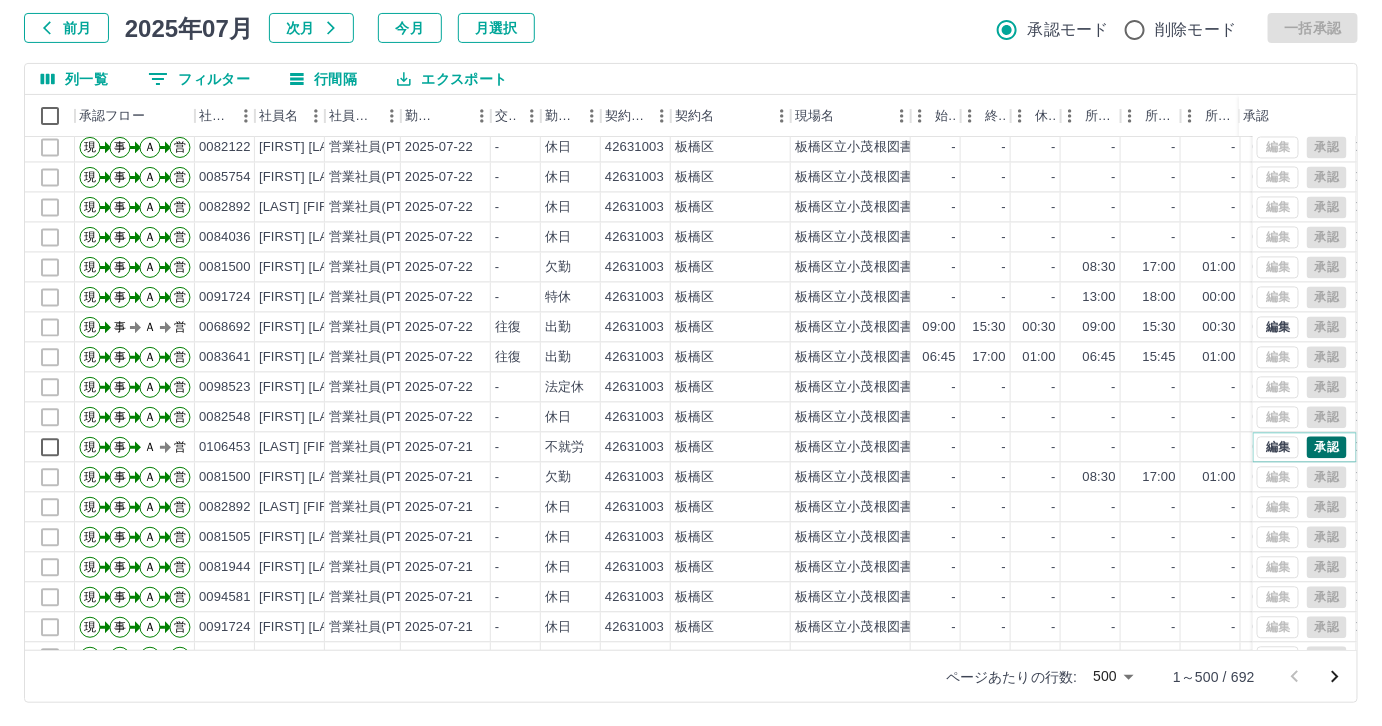 click on "承認" at bounding box center (1327, 448) 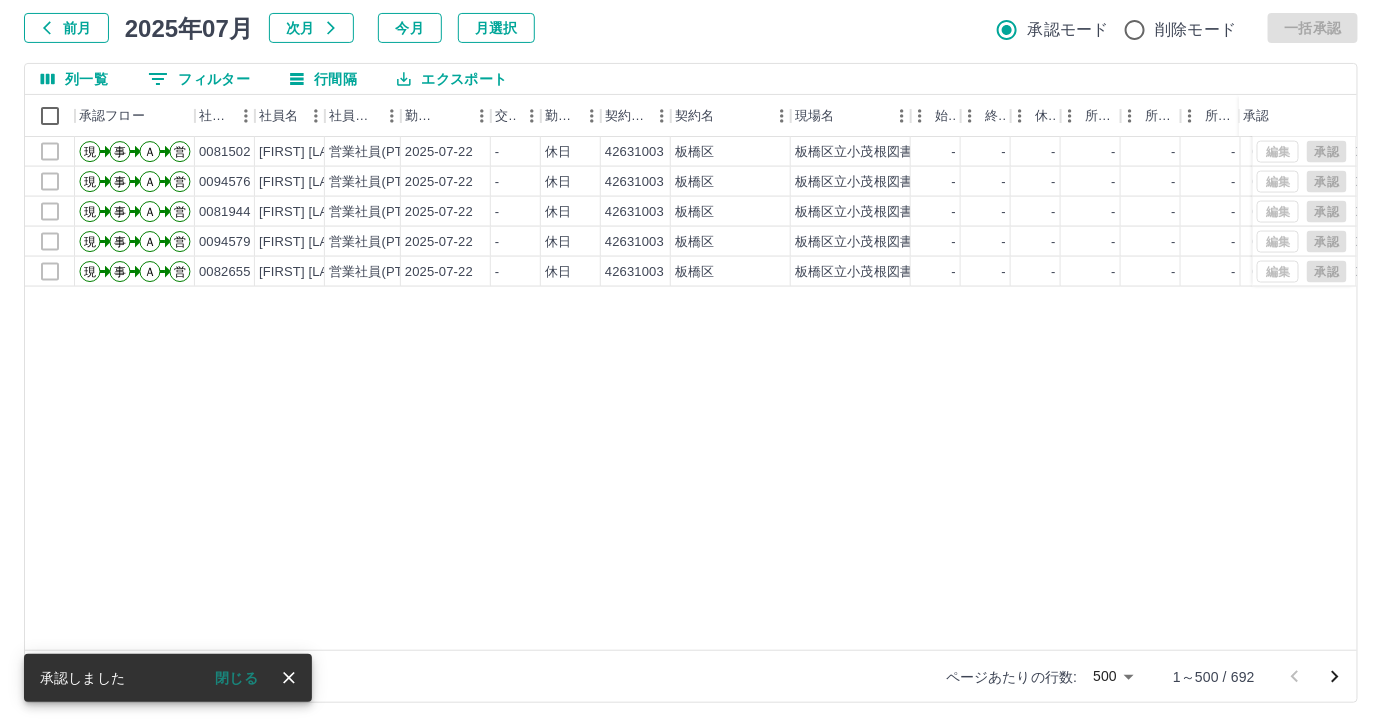 scroll, scrollTop: 5636, scrollLeft: 0, axis: vertical 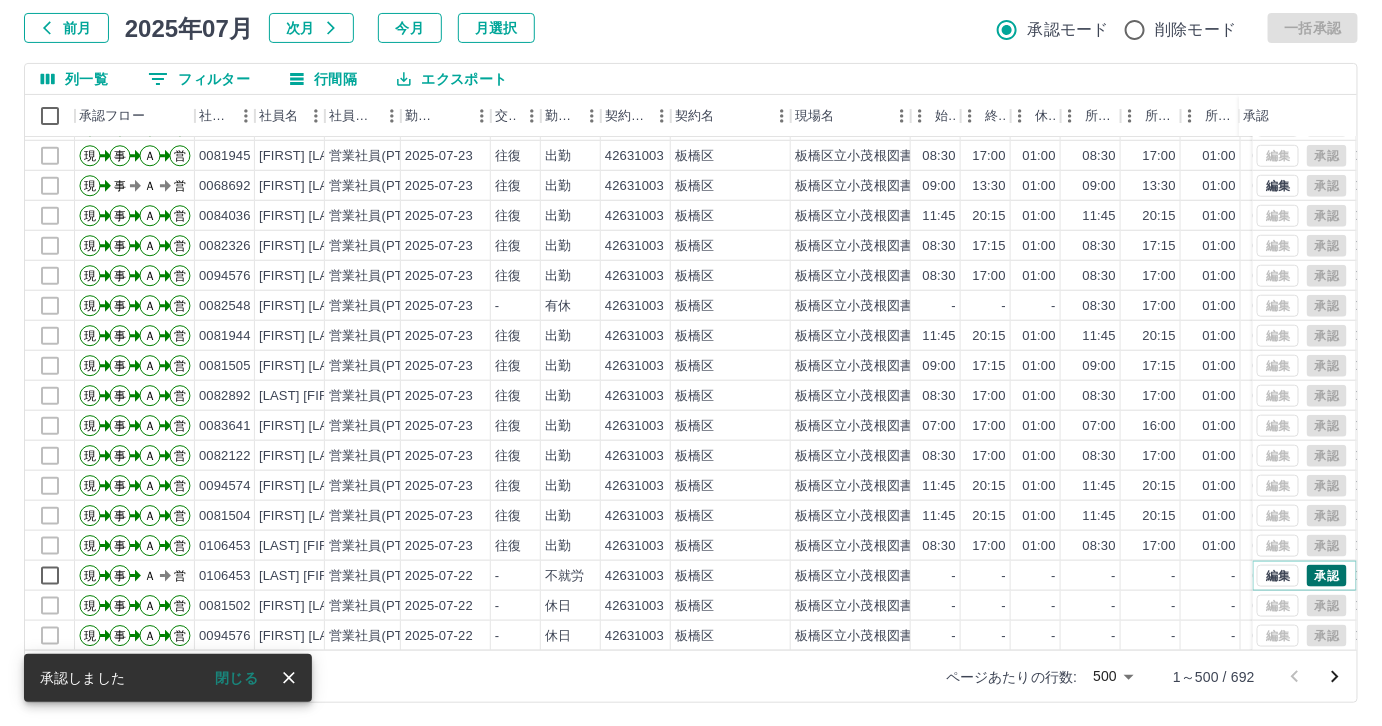 click on "承認" at bounding box center [1327, 576] 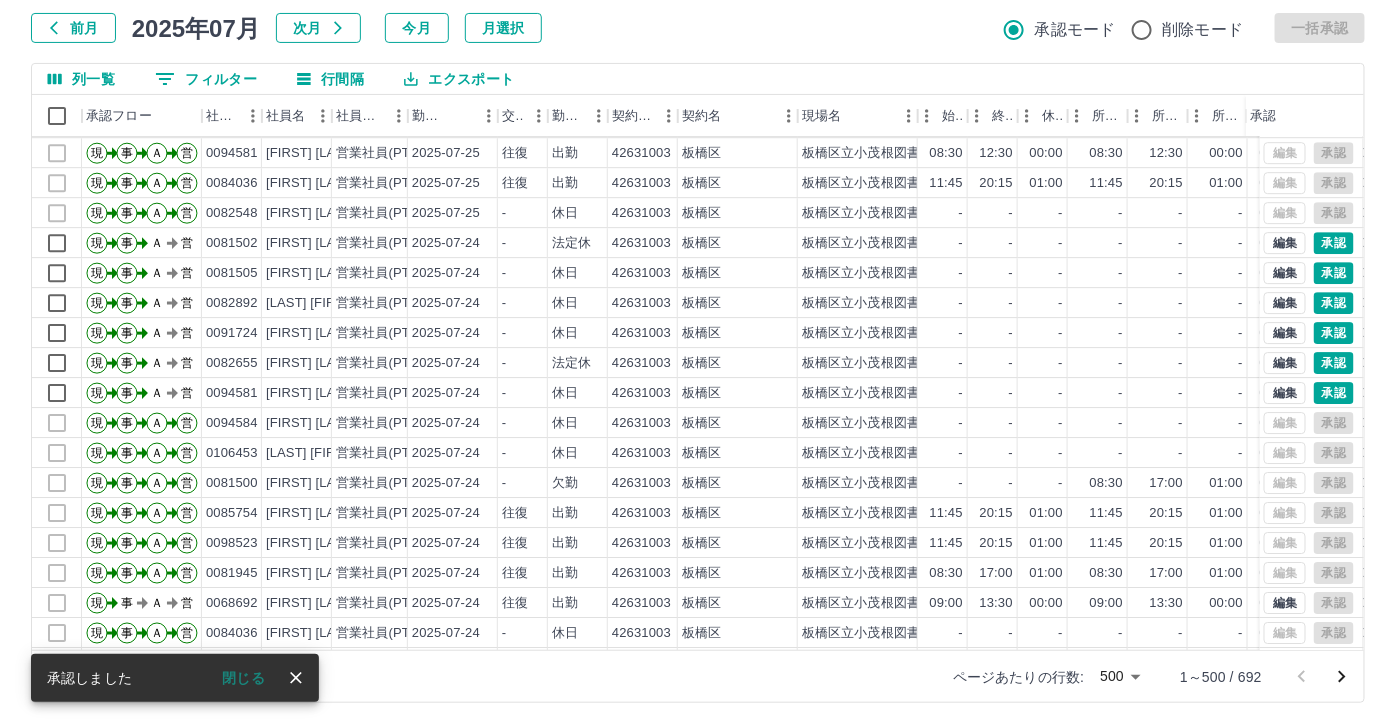 scroll, scrollTop: 4545, scrollLeft: 0, axis: vertical 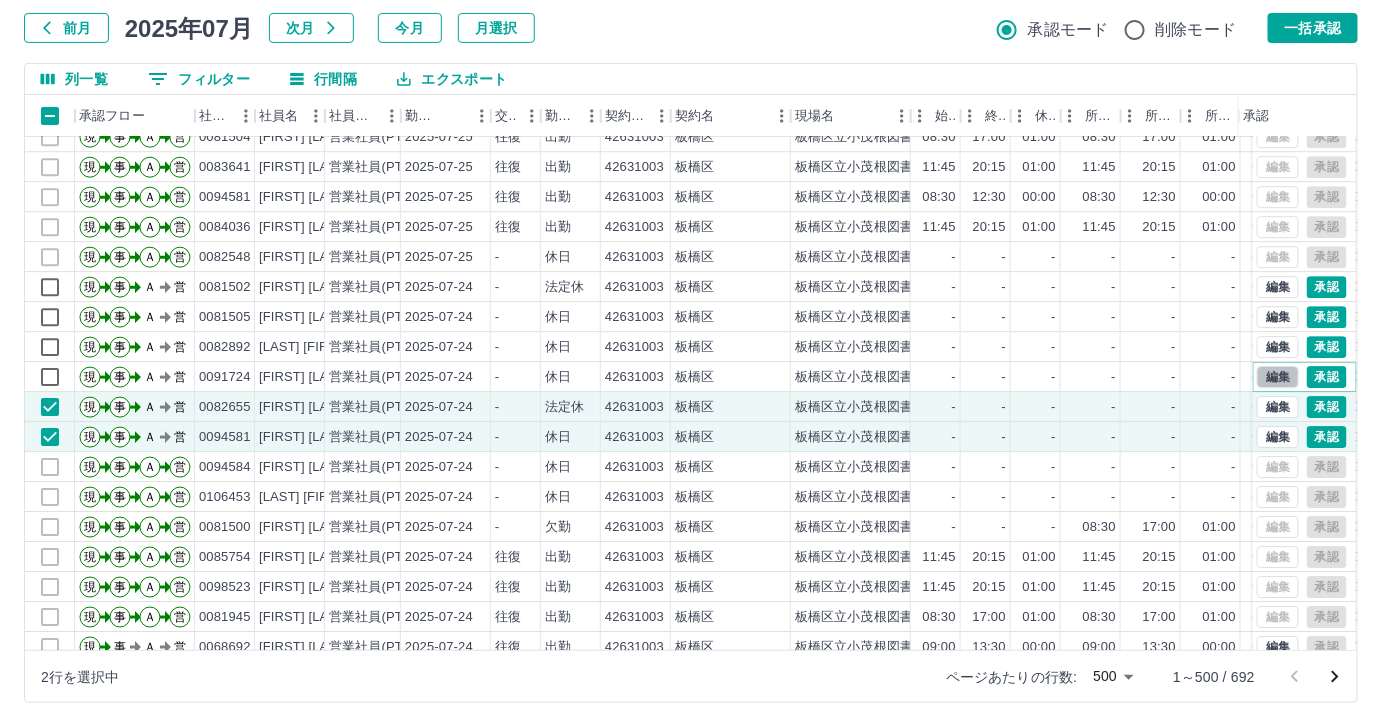 click on "編集" at bounding box center (1278, 377) 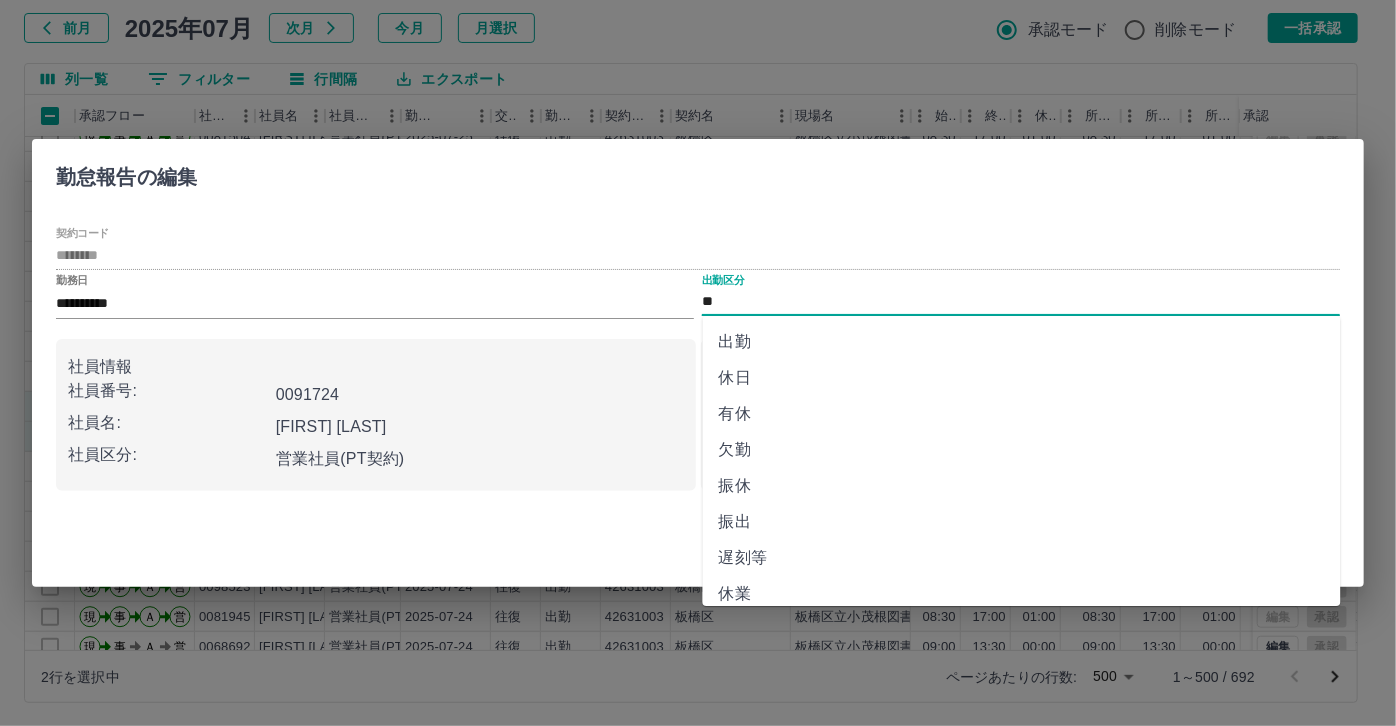 click on "**" at bounding box center (1021, 302) 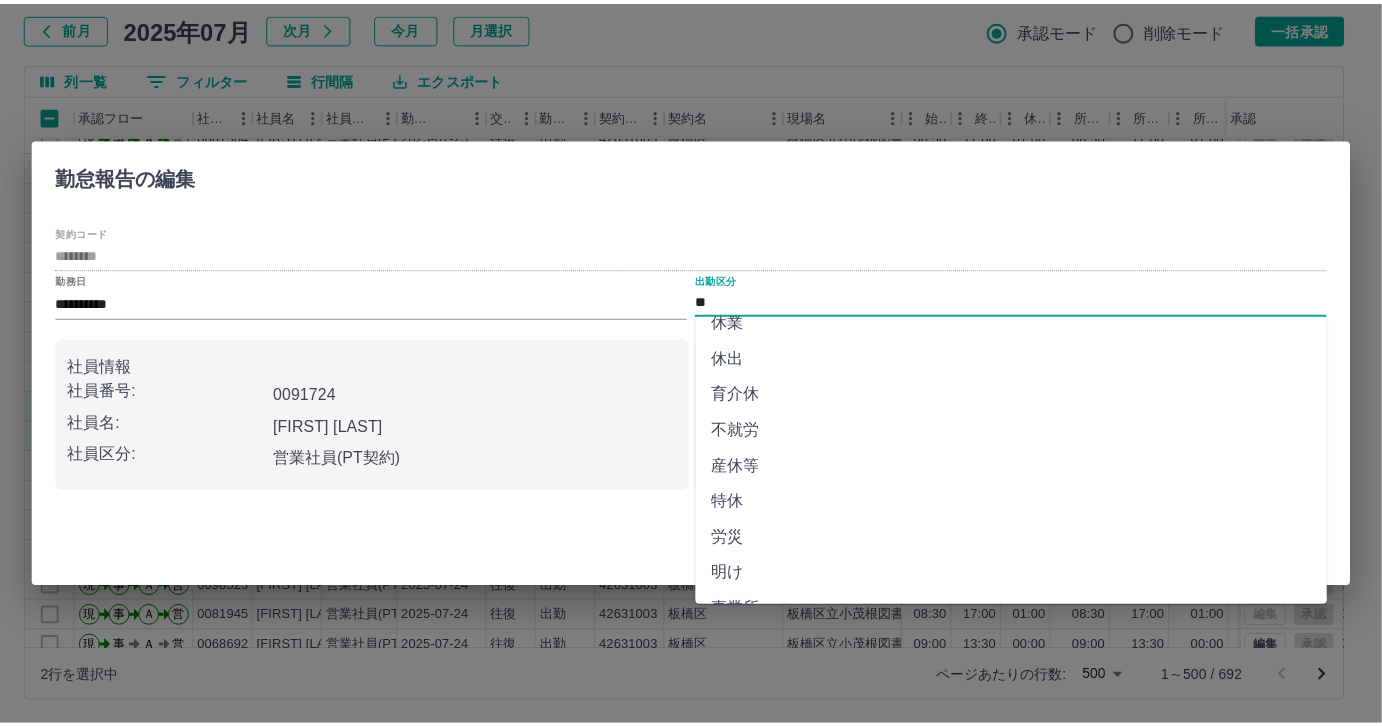 scroll, scrollTop: 373, scrollLeft: 0, axis: vertical 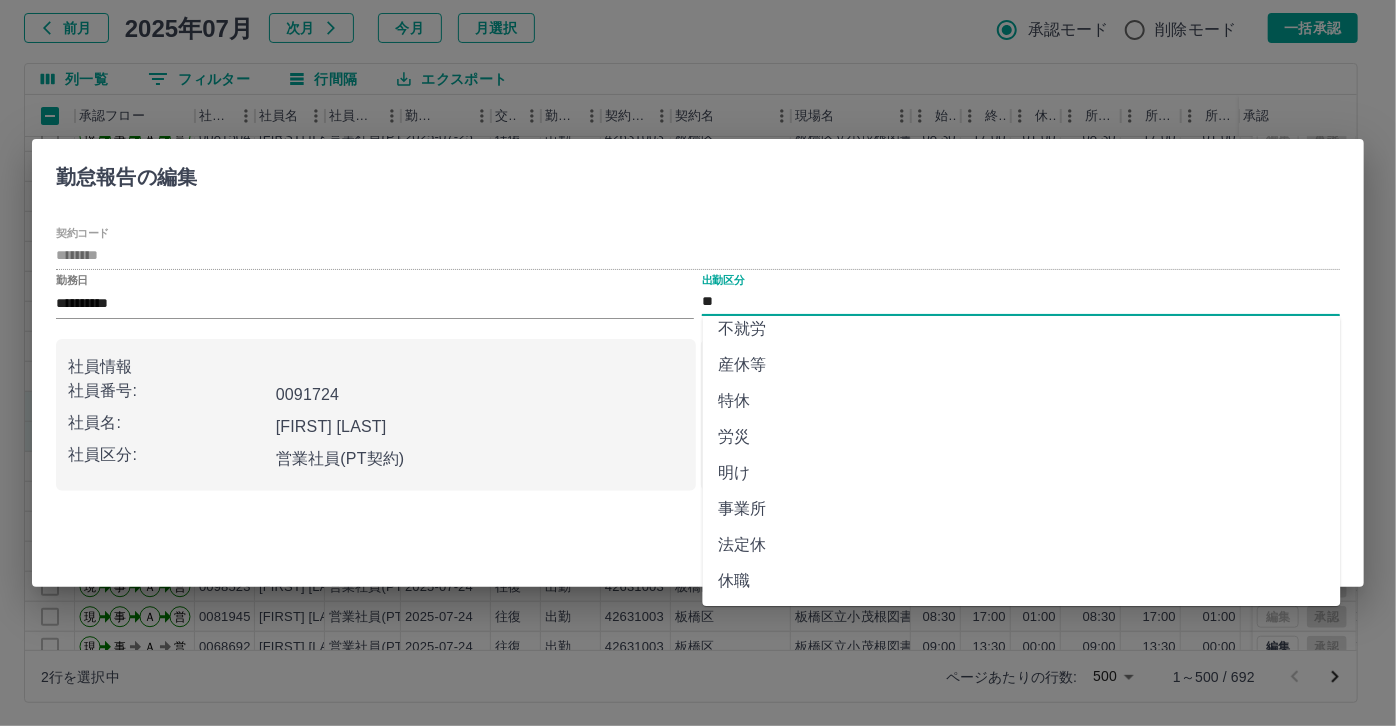 click on "法定休" at bounding box center (1022, 545) 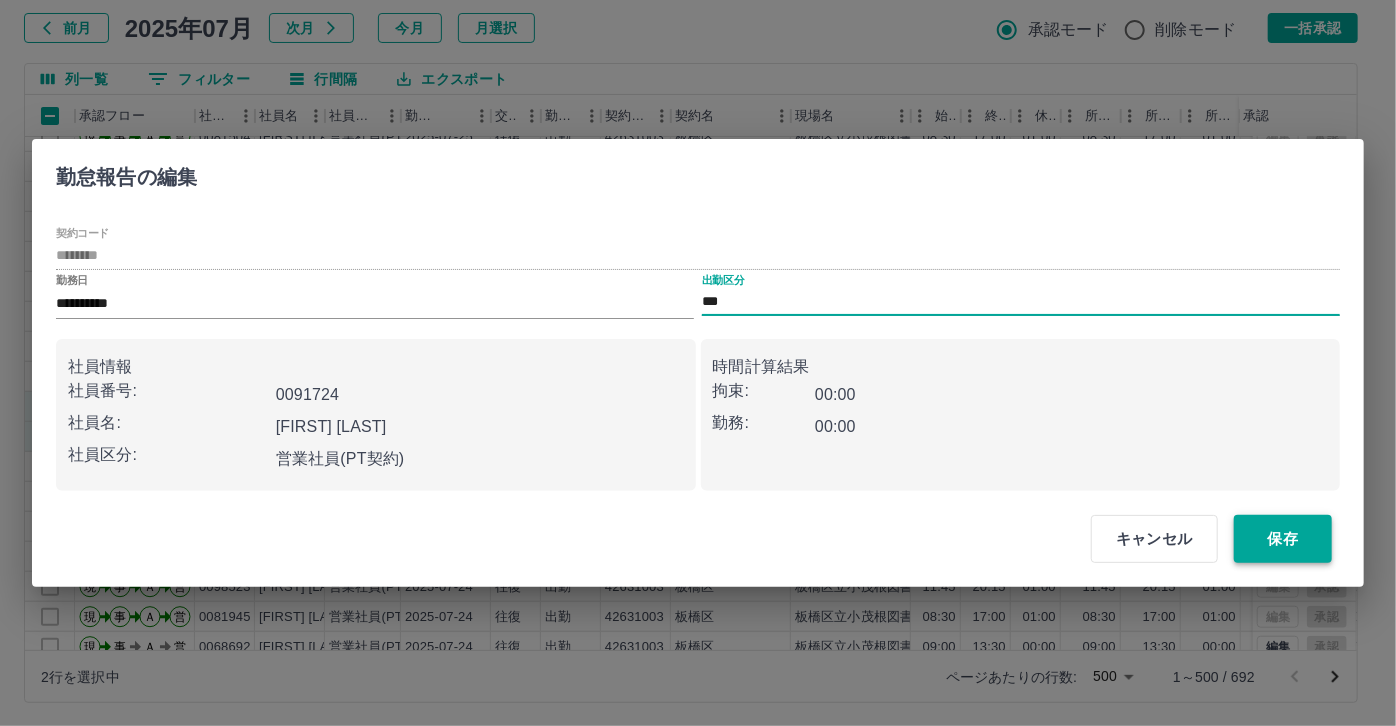 click on "保存" at bounding box center [1283, 539] 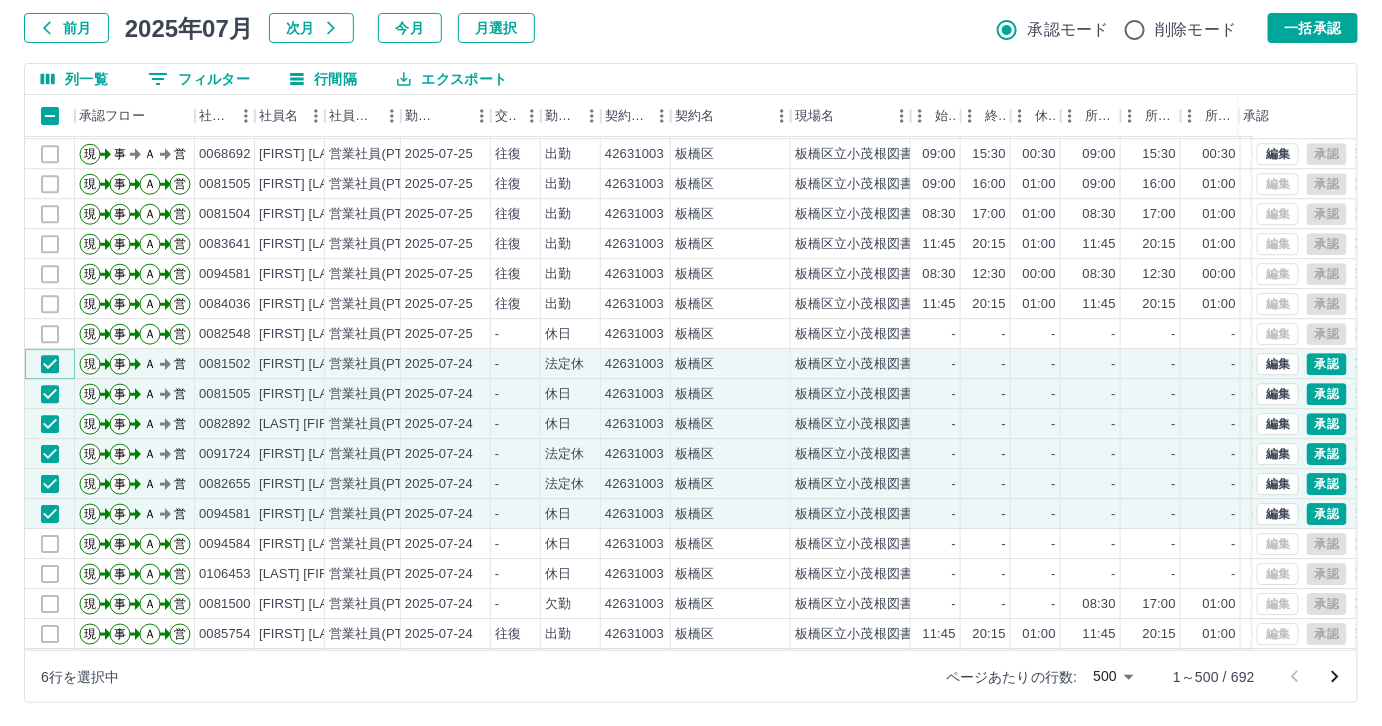 scroll, scrollTop: 4363, scrollLeft: 0, axis: vertical 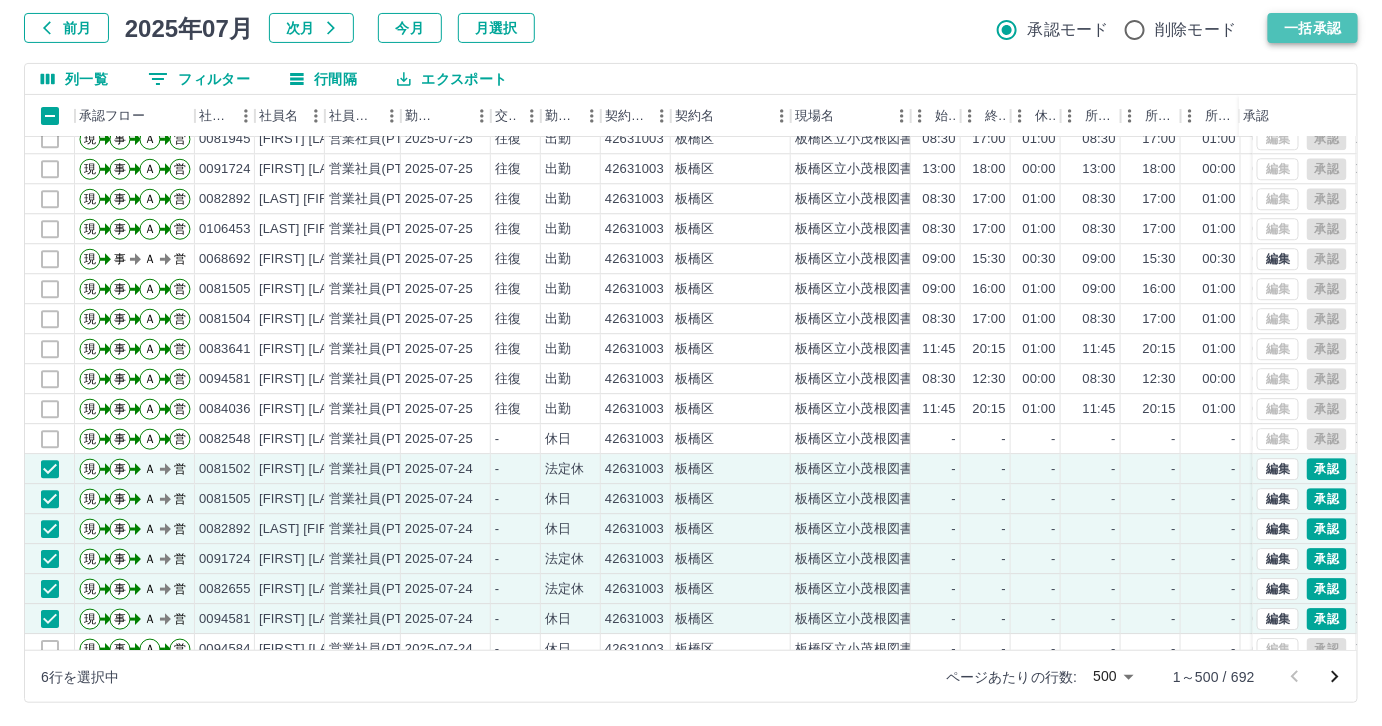 click on "一括承認" at bounding box center (1313, 28) 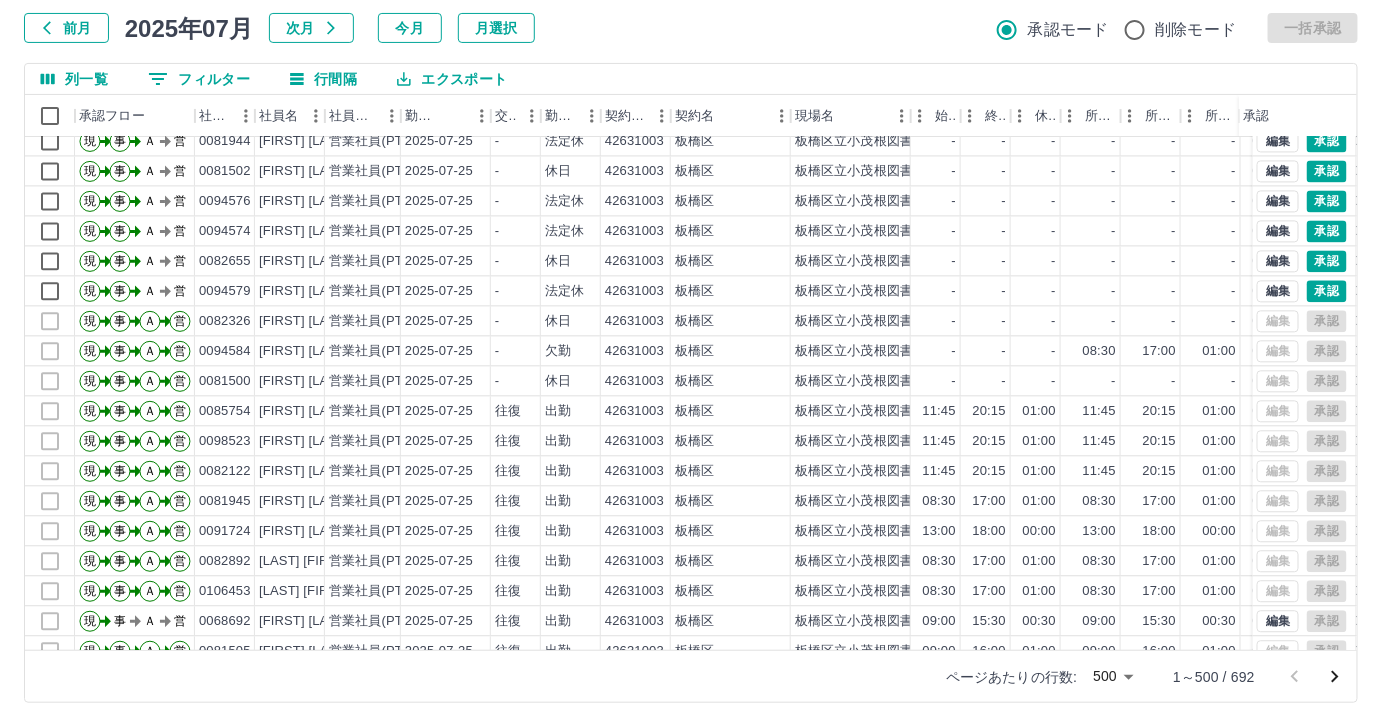scroll, scrollTop: 3818, scrollLeft: 0, axis: vertical 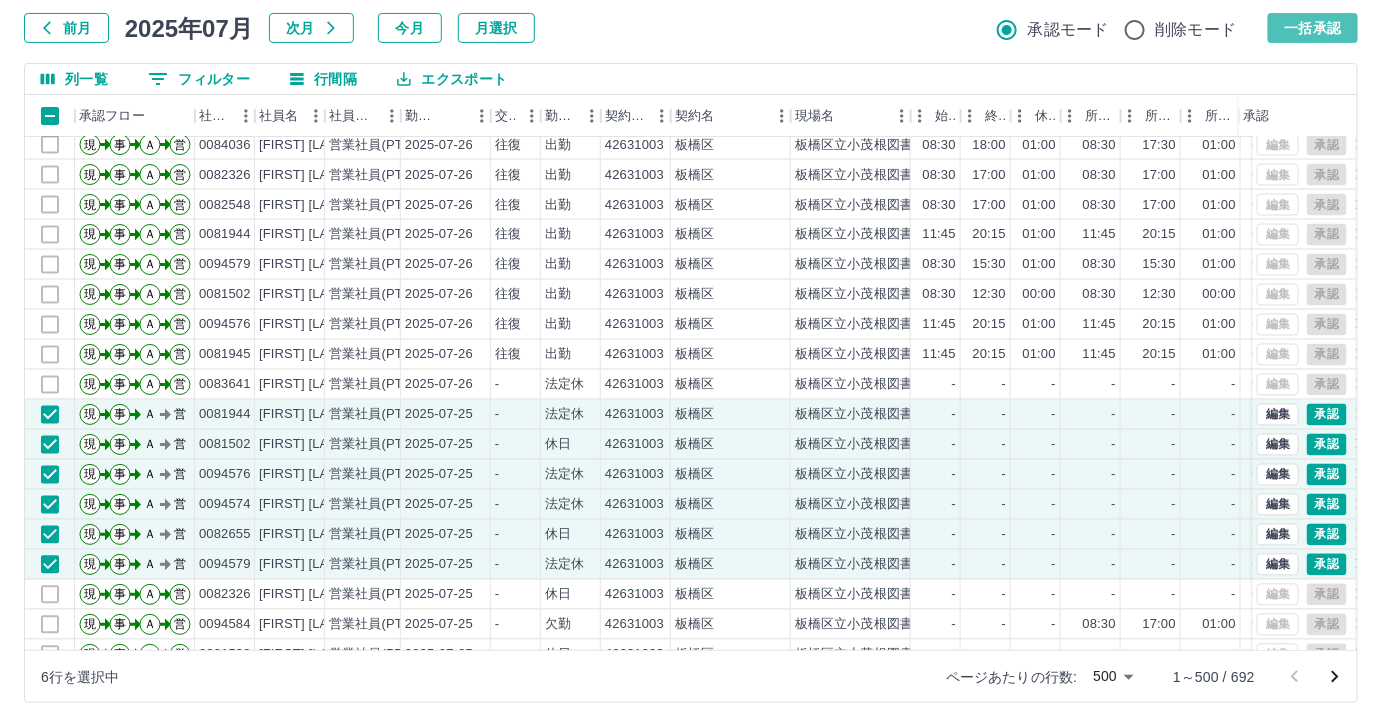 click on "一括承認" at bounding box center (1313, 28) 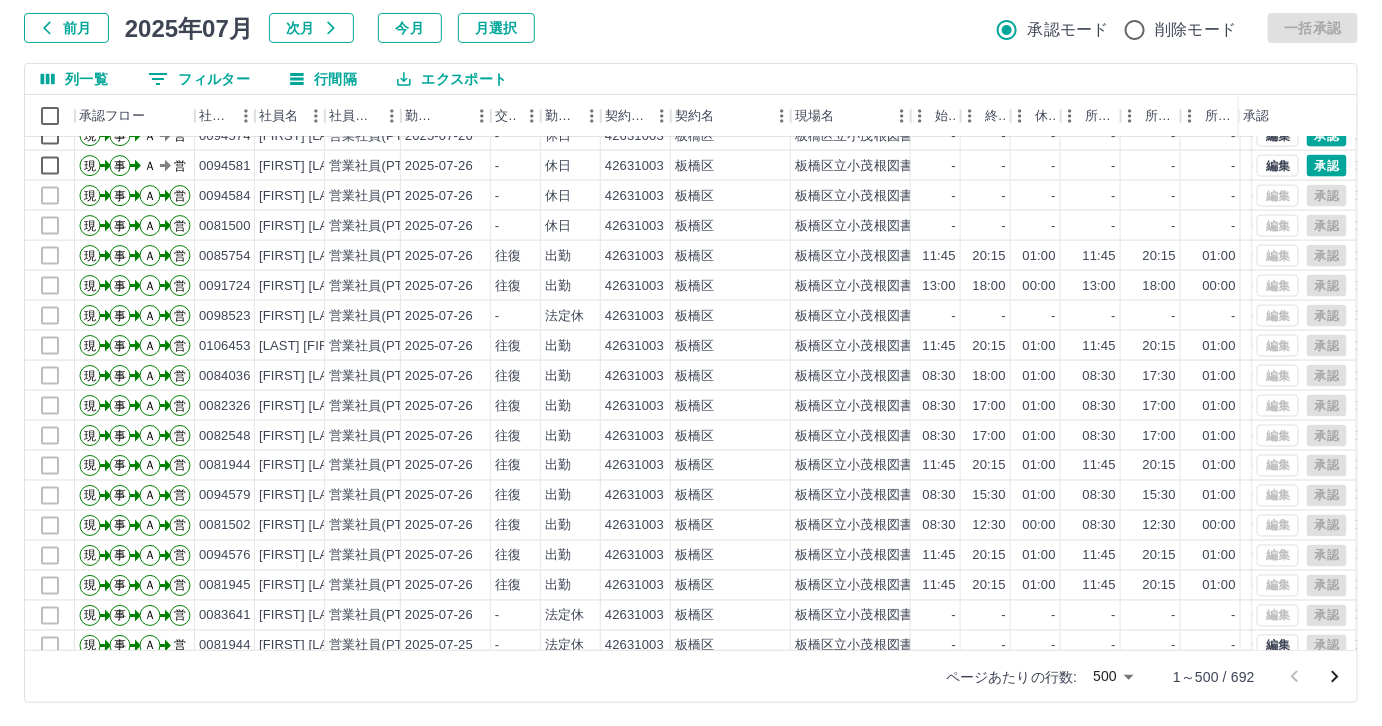 scroll, scrollTop: 3363, scrollLeft: 0, axis: vertical 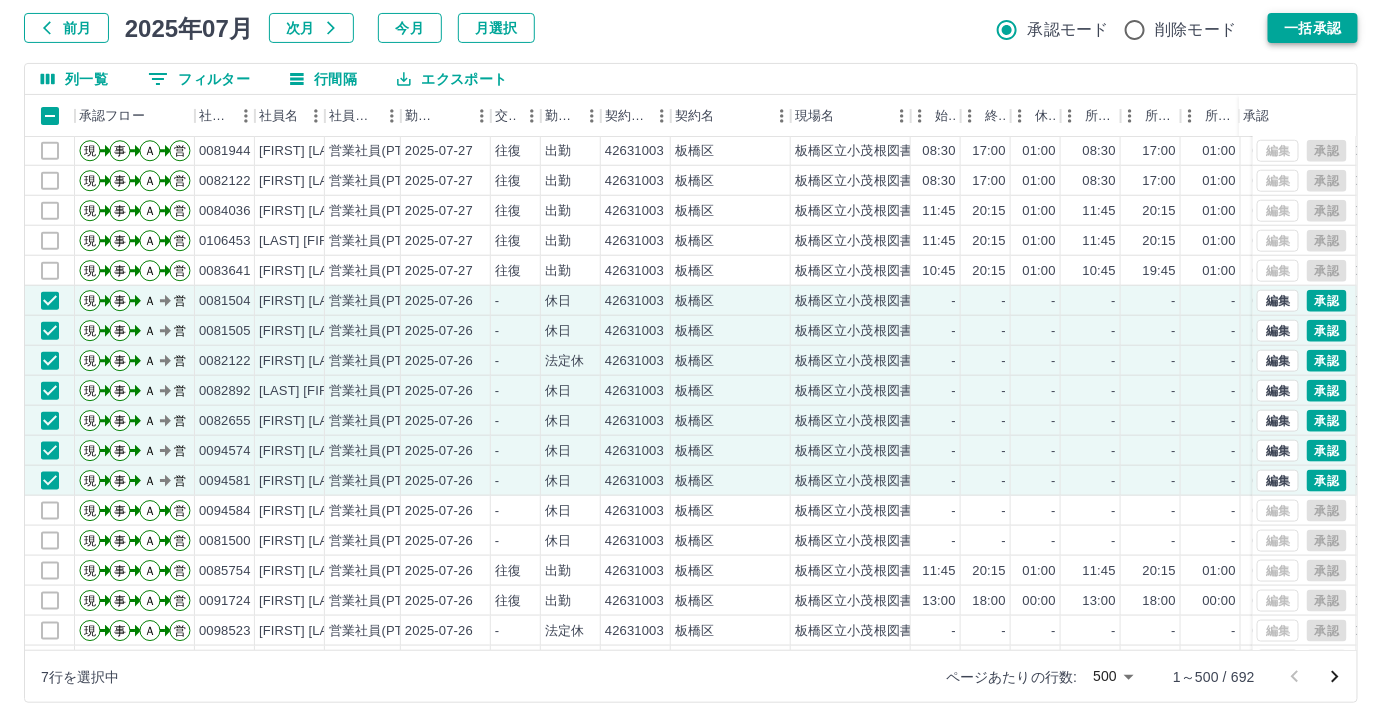 click on "一括承認" at bounding box center [1313, 28] 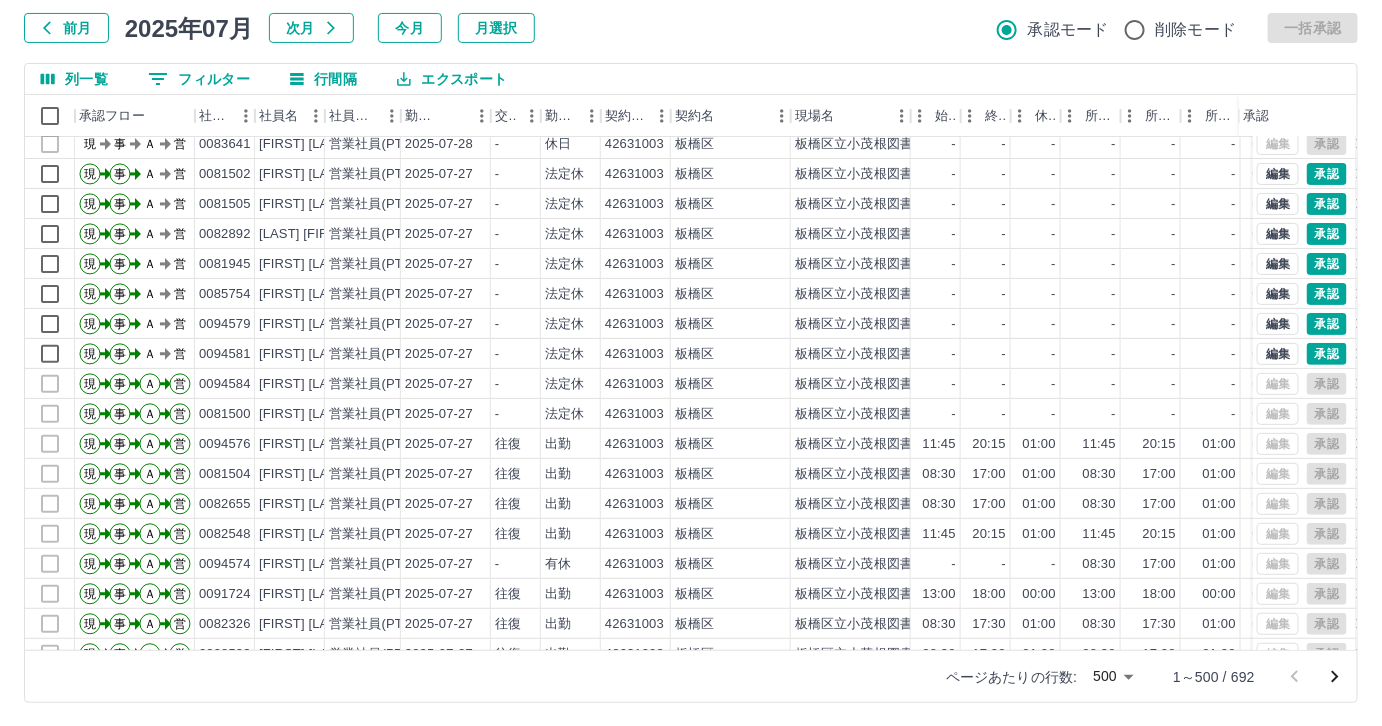 scroll, scrollTop: 2636, scrollLeft: 0, axis: vertical 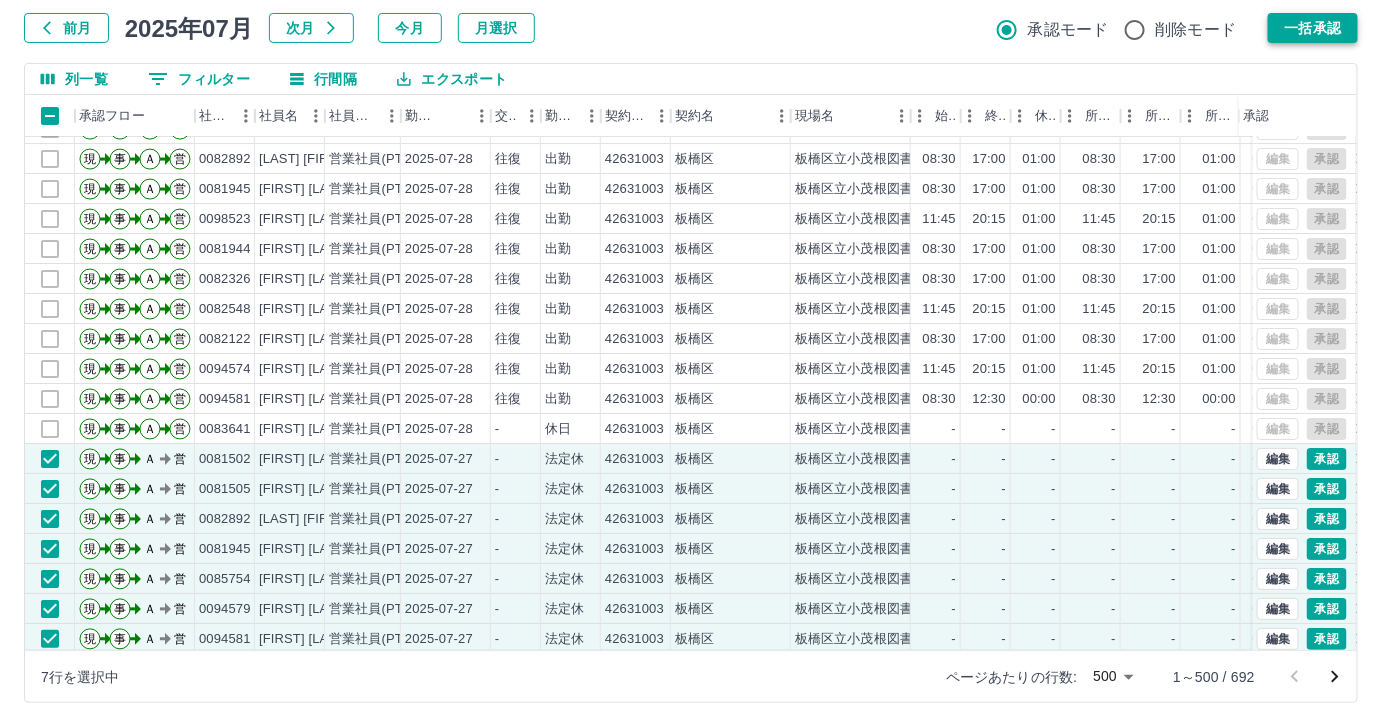click on "一括承認" at bounding box center [1313, 28] 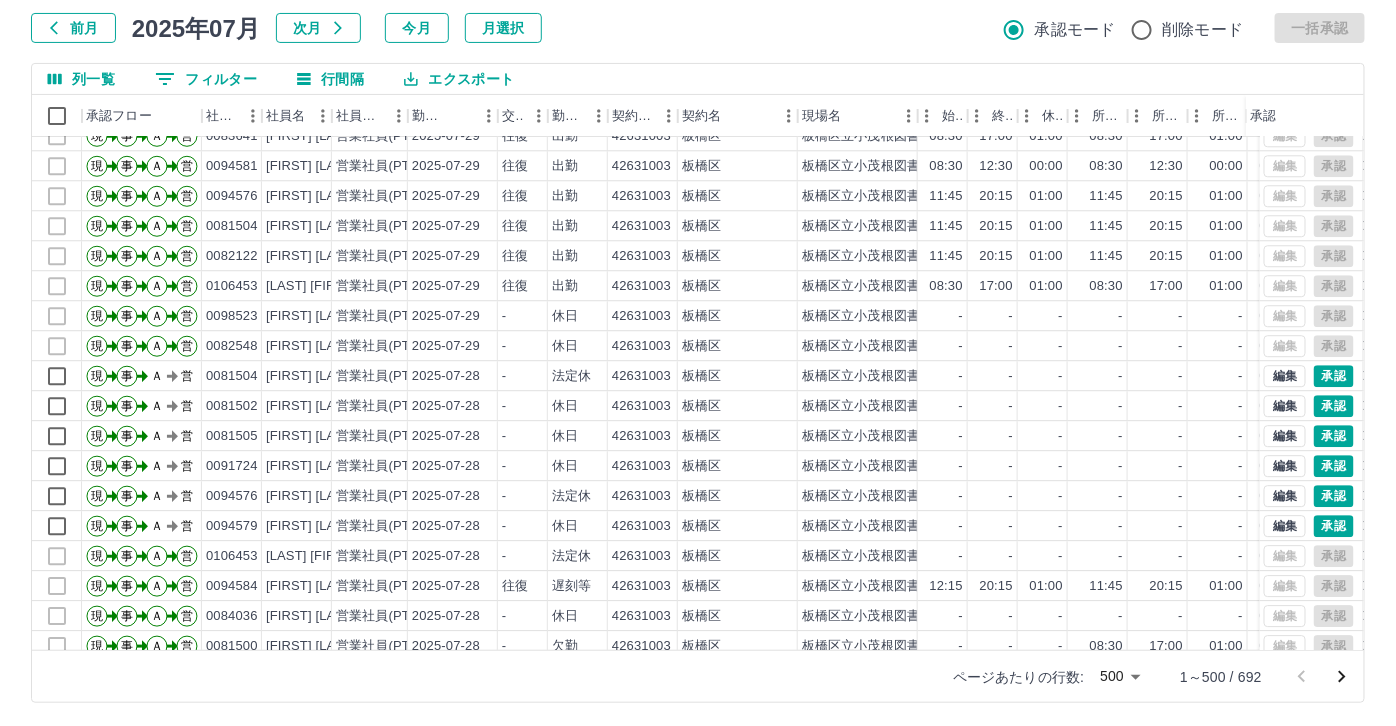 scroll, scrollTop: 1818, scrollLeft: 0, axis: vertical 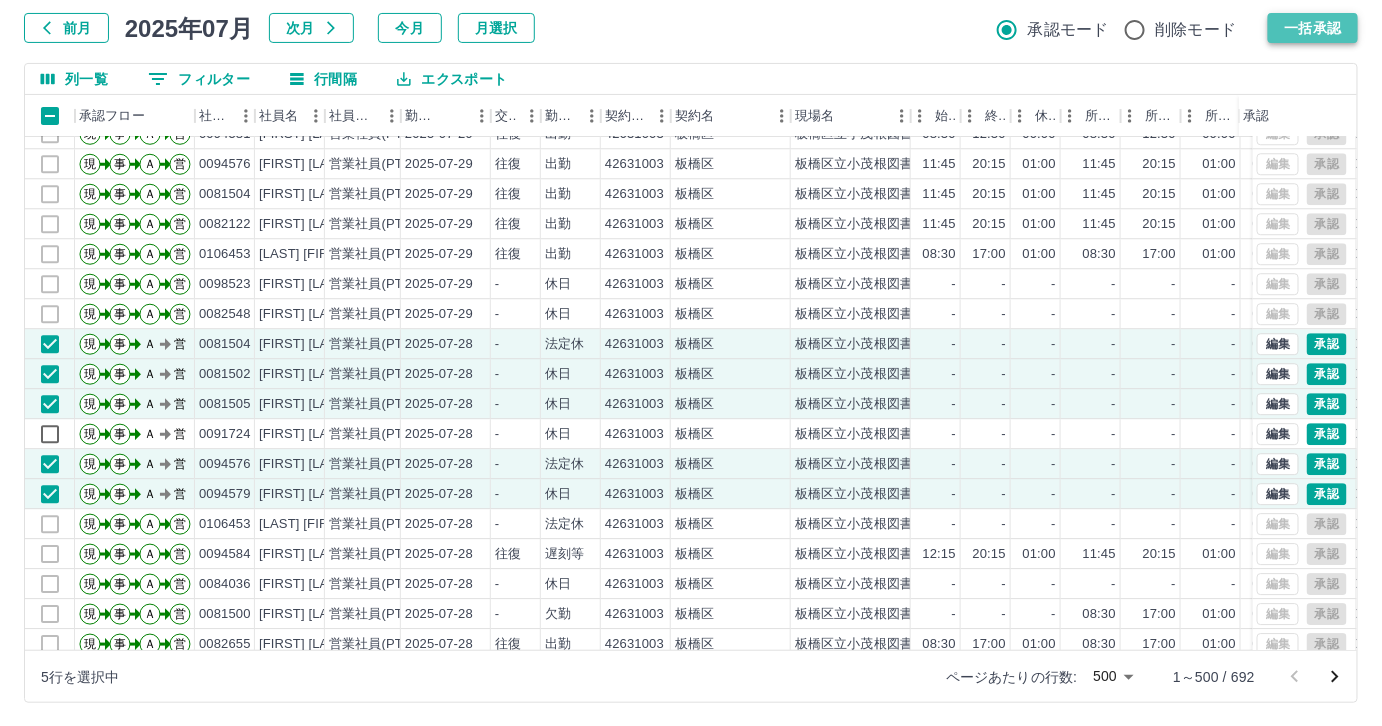 click on "一括承認" at bounding box center [1313, 28] 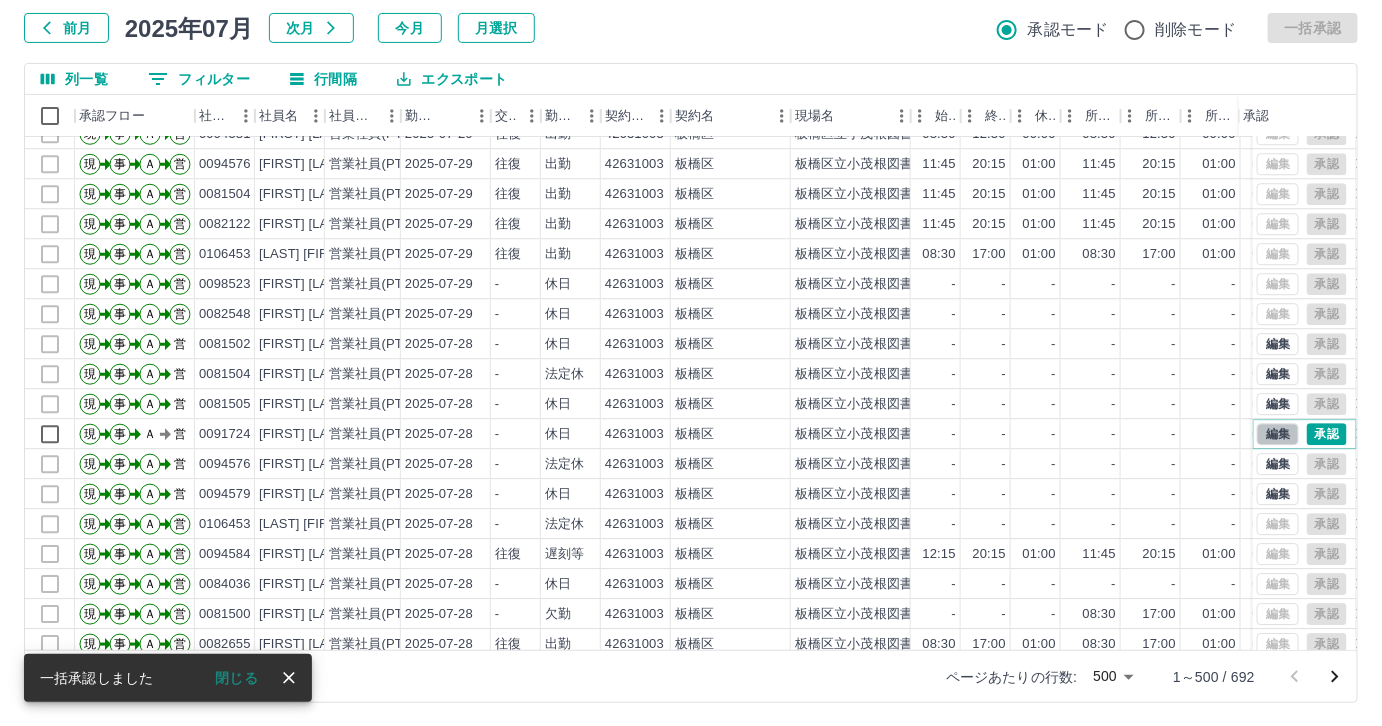 click on "編集" at bounding box center (1278, 434) 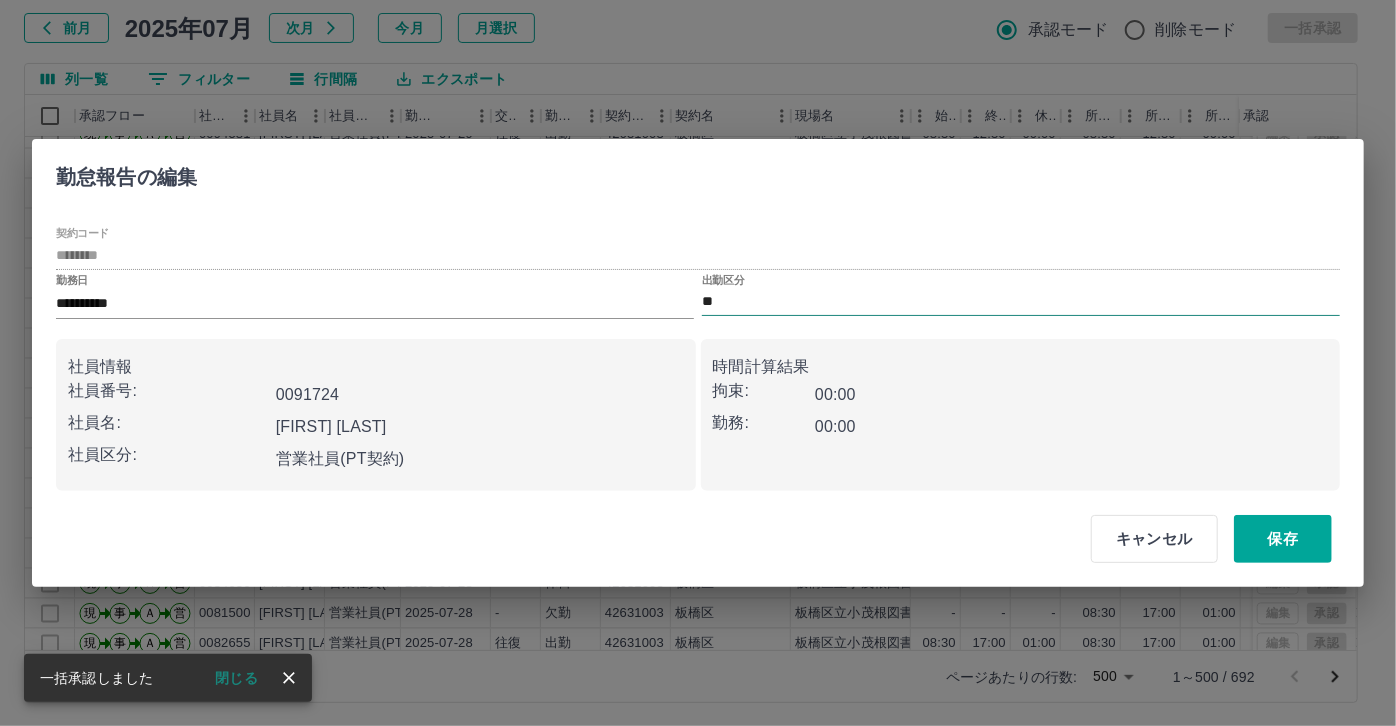 click on "**" at bounding box center (1021, 302) 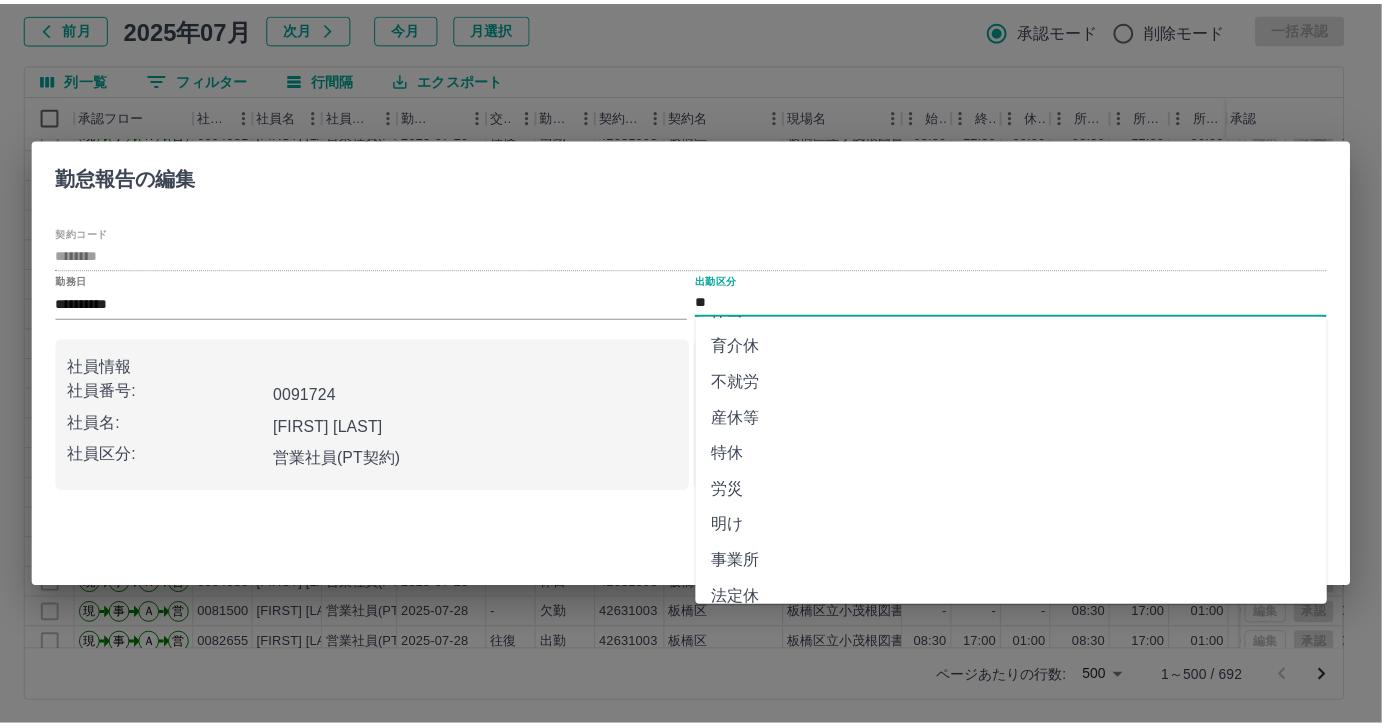 scroll, scrollTop: 363, scrollLeft: 0, axis: vertical 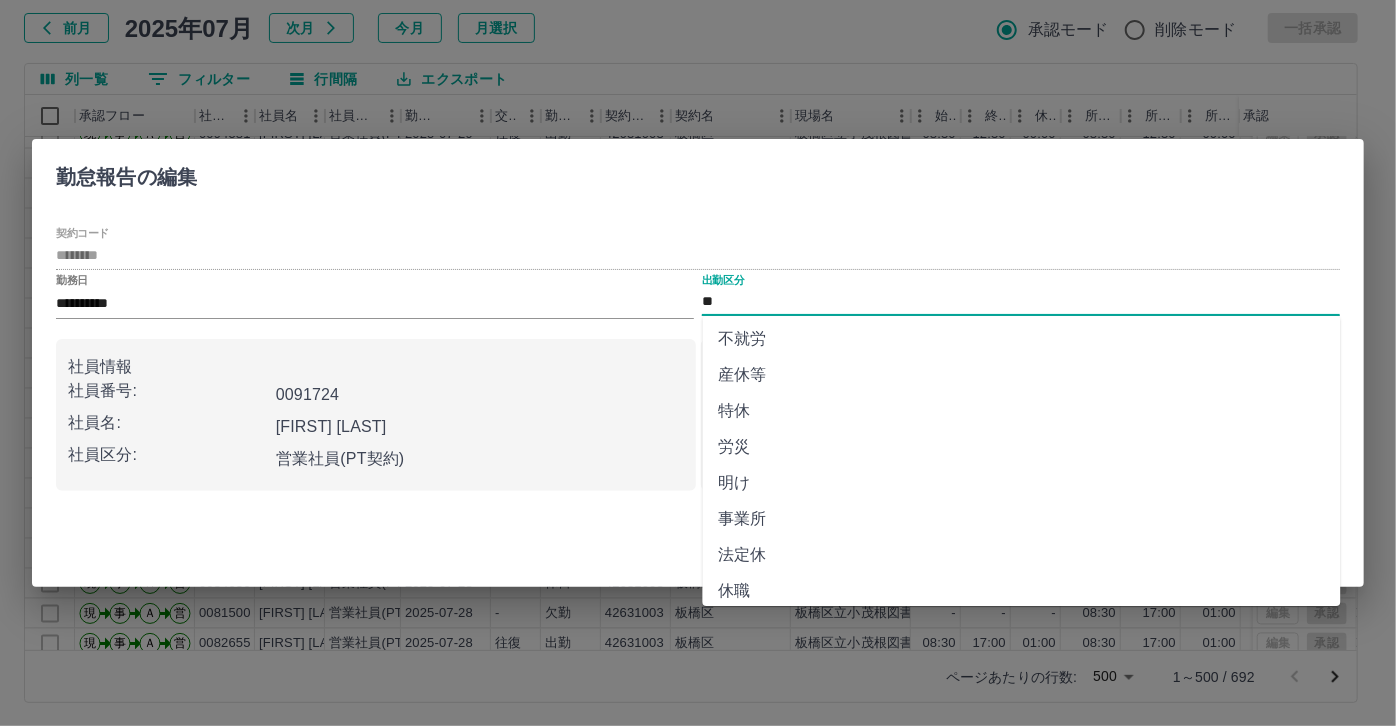 click on "法定休" at bounding box center [1022, 555] 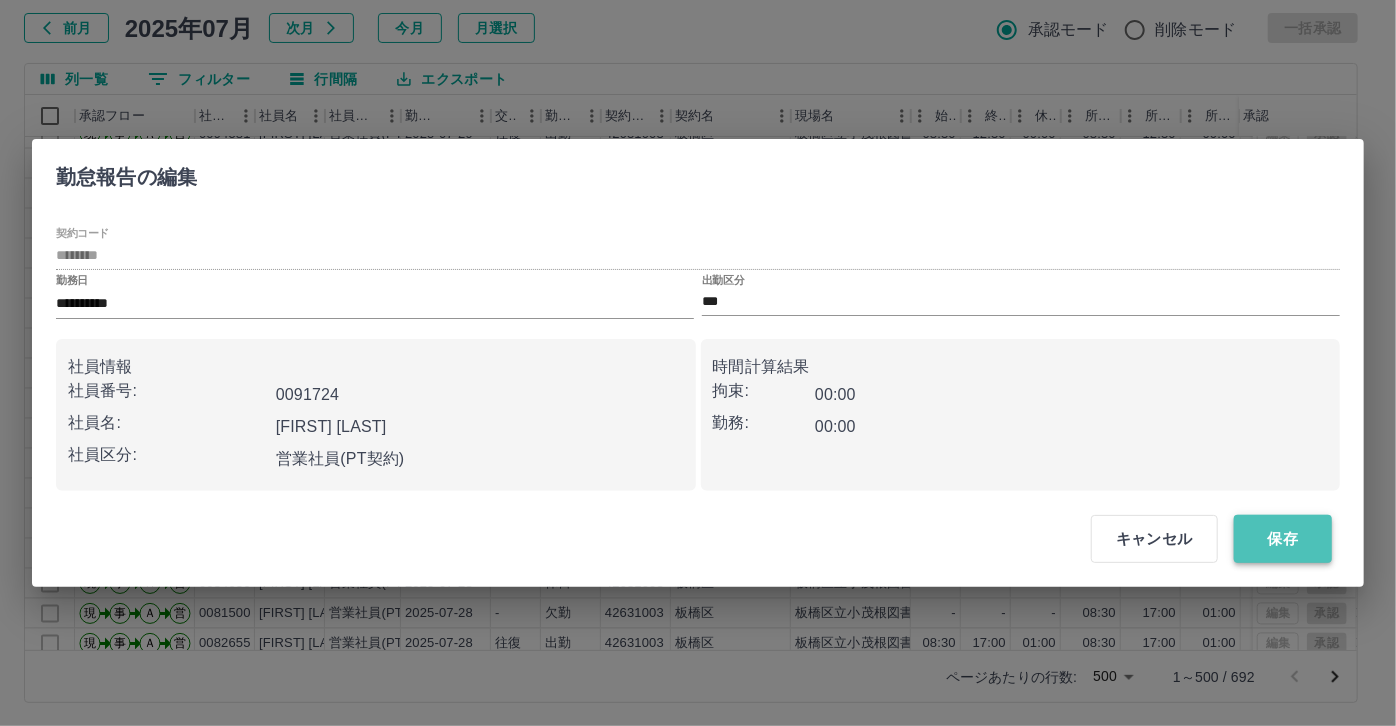 click on "保存" at bounding box center (1283, 539) 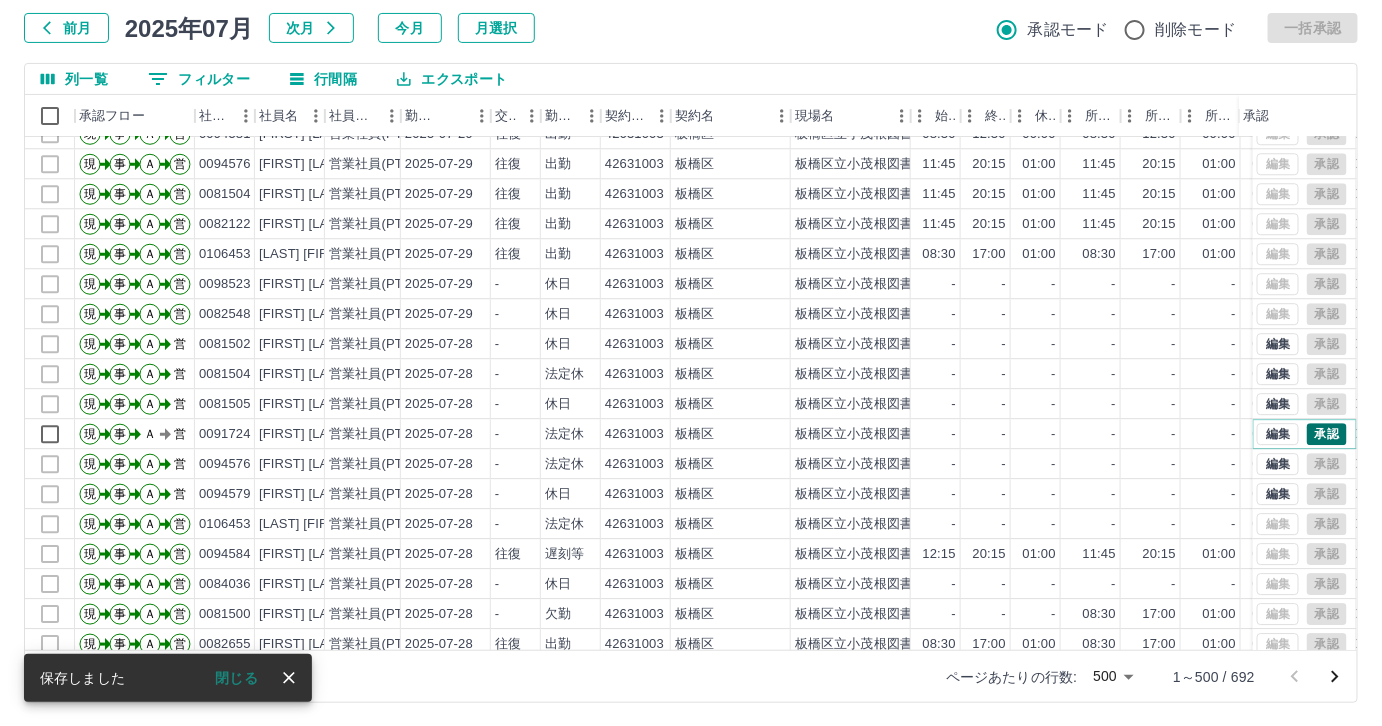 click on "承認" at bounding box center [1327, 434] 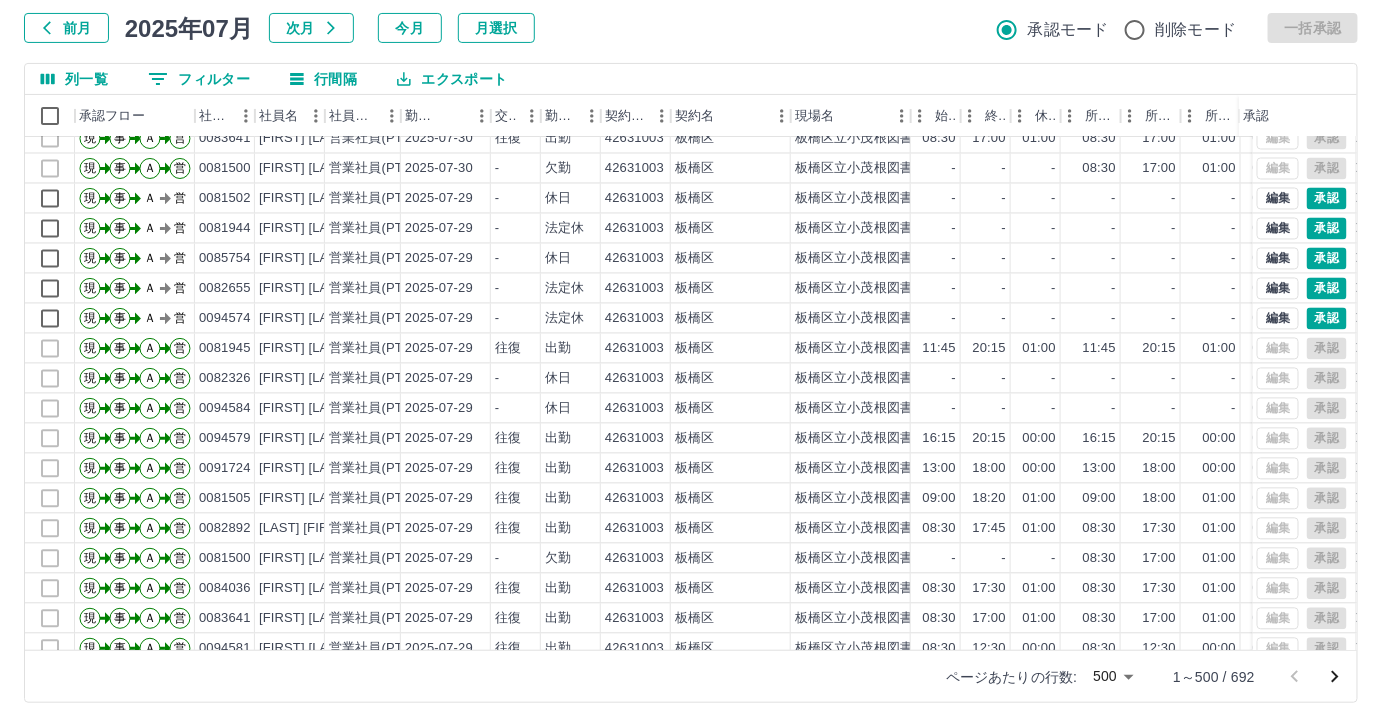 scroll, scrollTop: 1272, scrollLeft: 0, axis: vertical 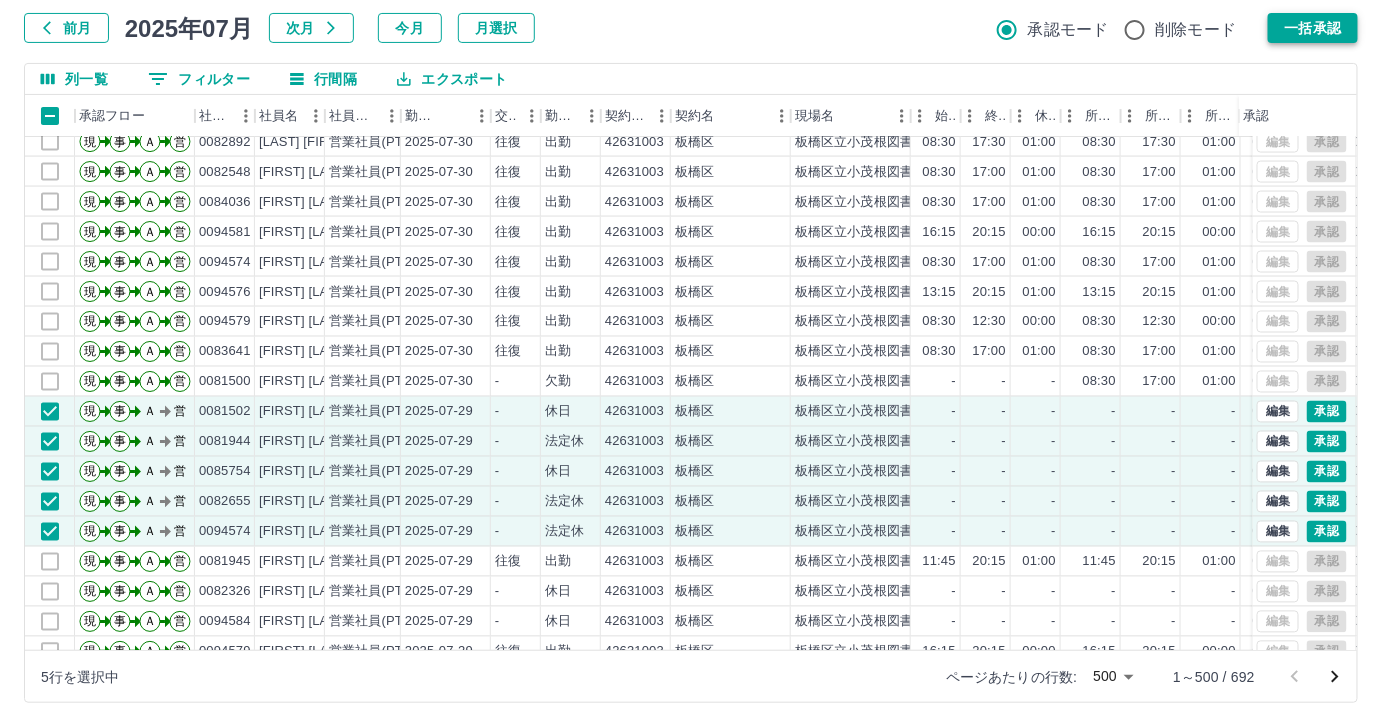 click on "一括承認" at bounding box center (1313, 28) 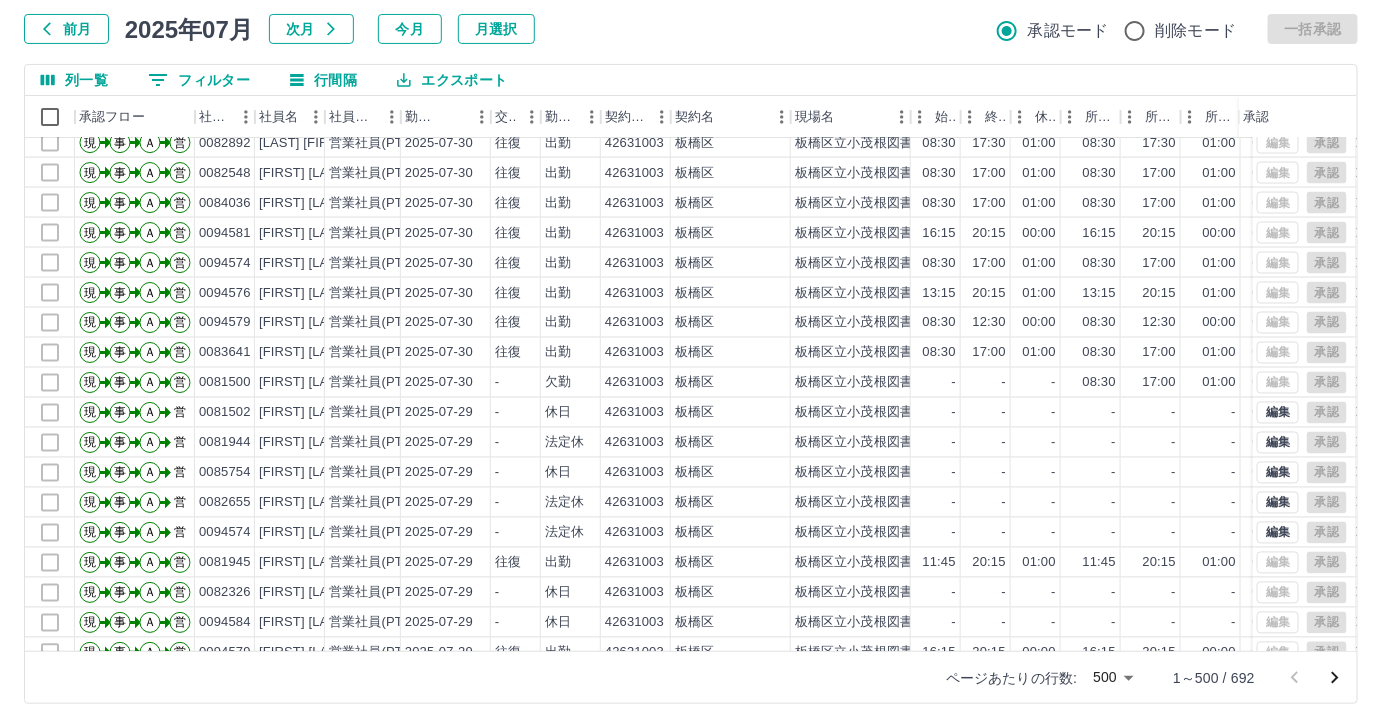 scroll, scrollTop: 118, scrollLeft: 0, axis: vertical 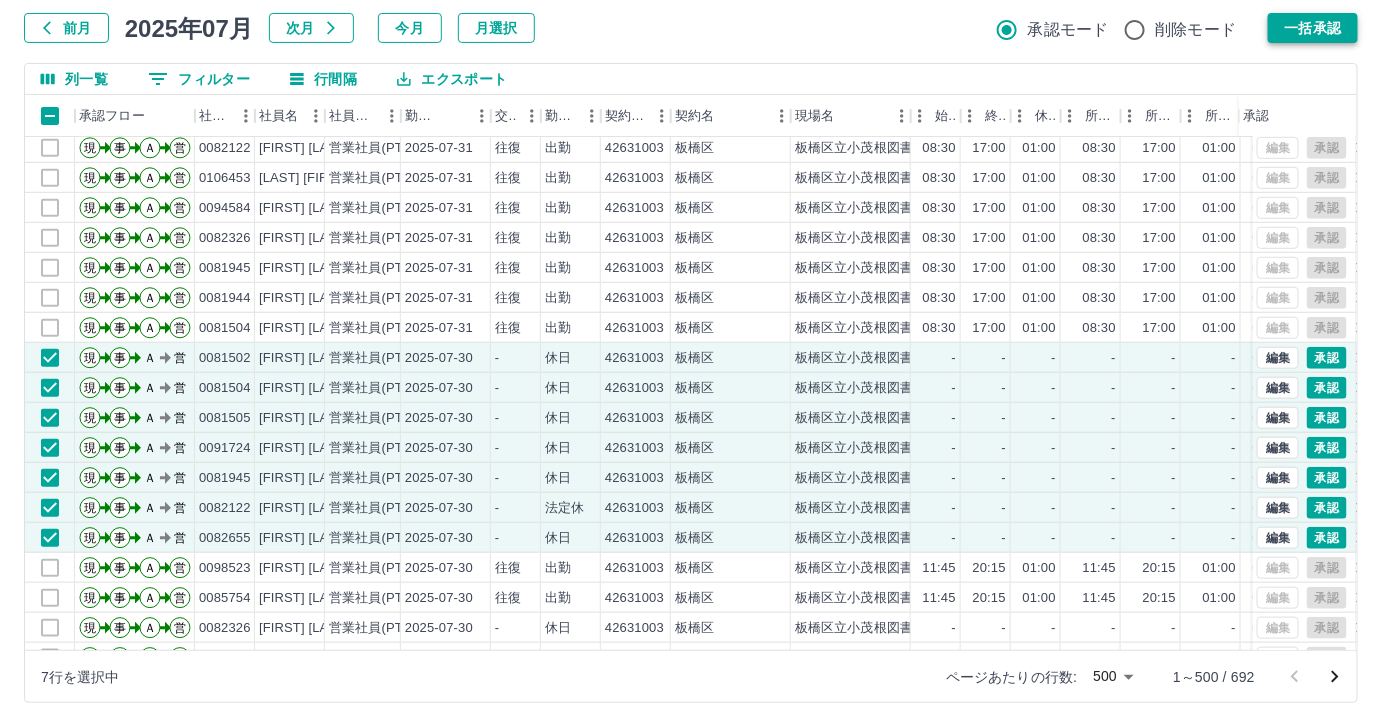 click on "一括承認" at bounding box center [1313, 28] 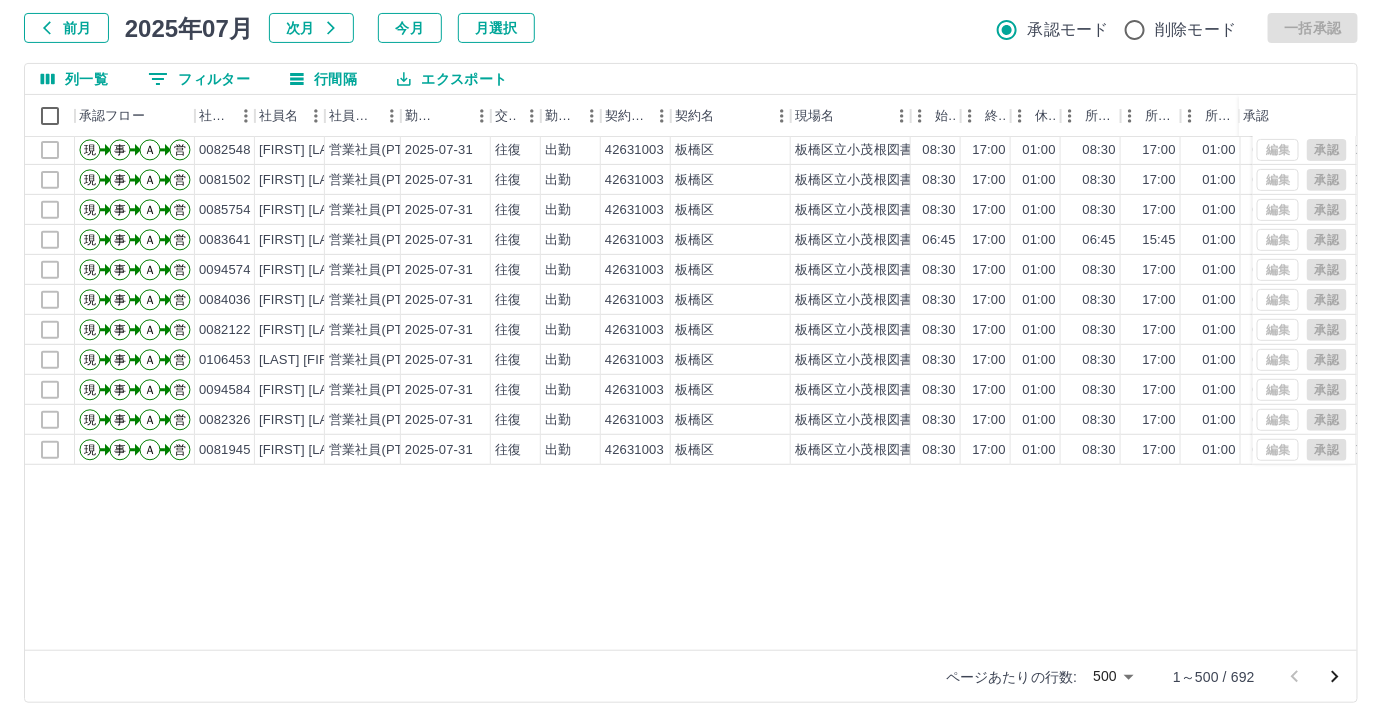 scroll, scrollTop: 0, scrollLeft: 0, axis: both 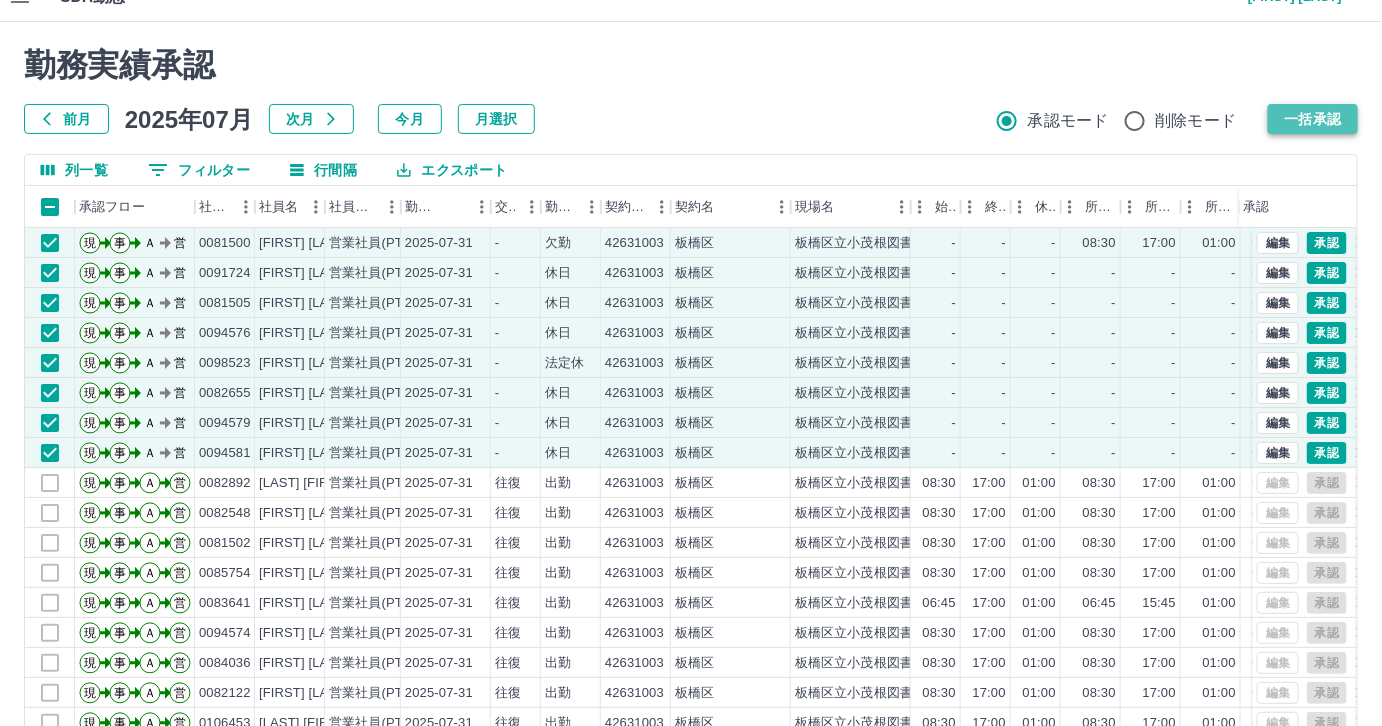click on "一括承認" at bounding box center (1313, 119) 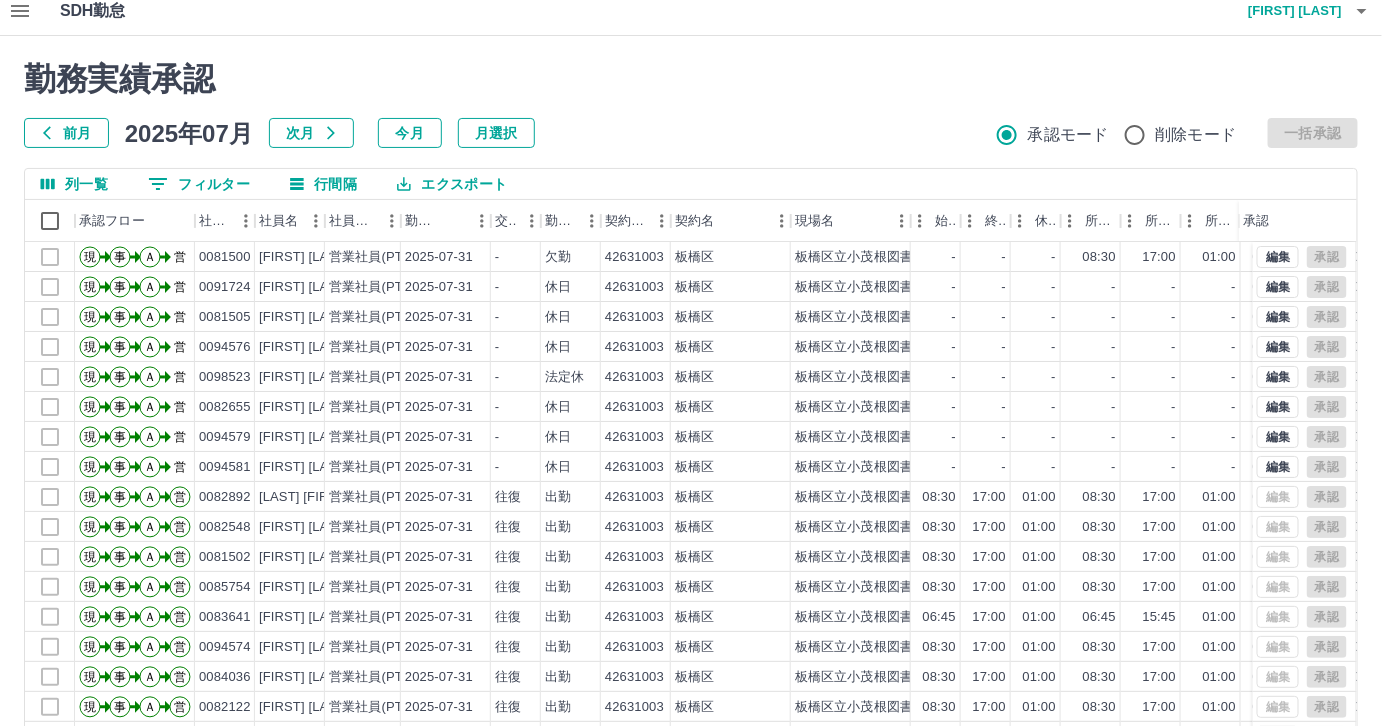 scroll, scrollTop: 0, scrollLeft: 0, axis: both 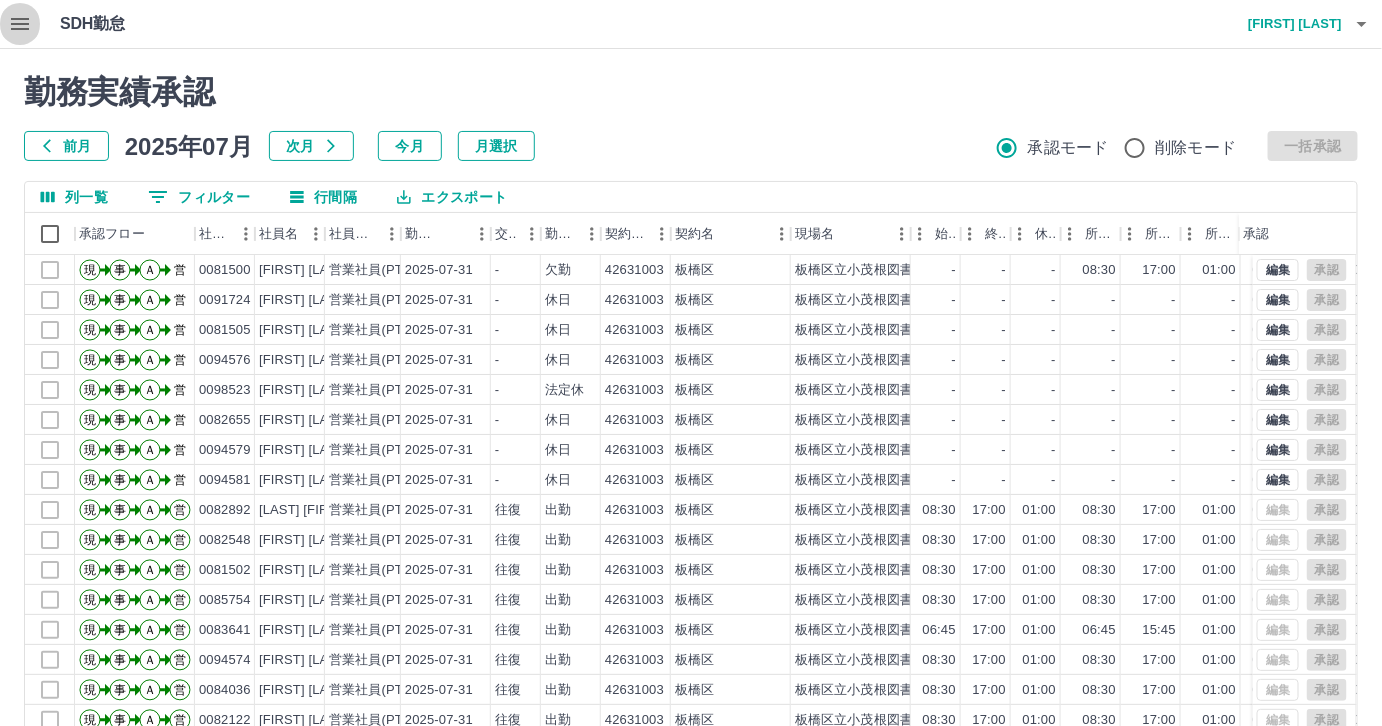 click 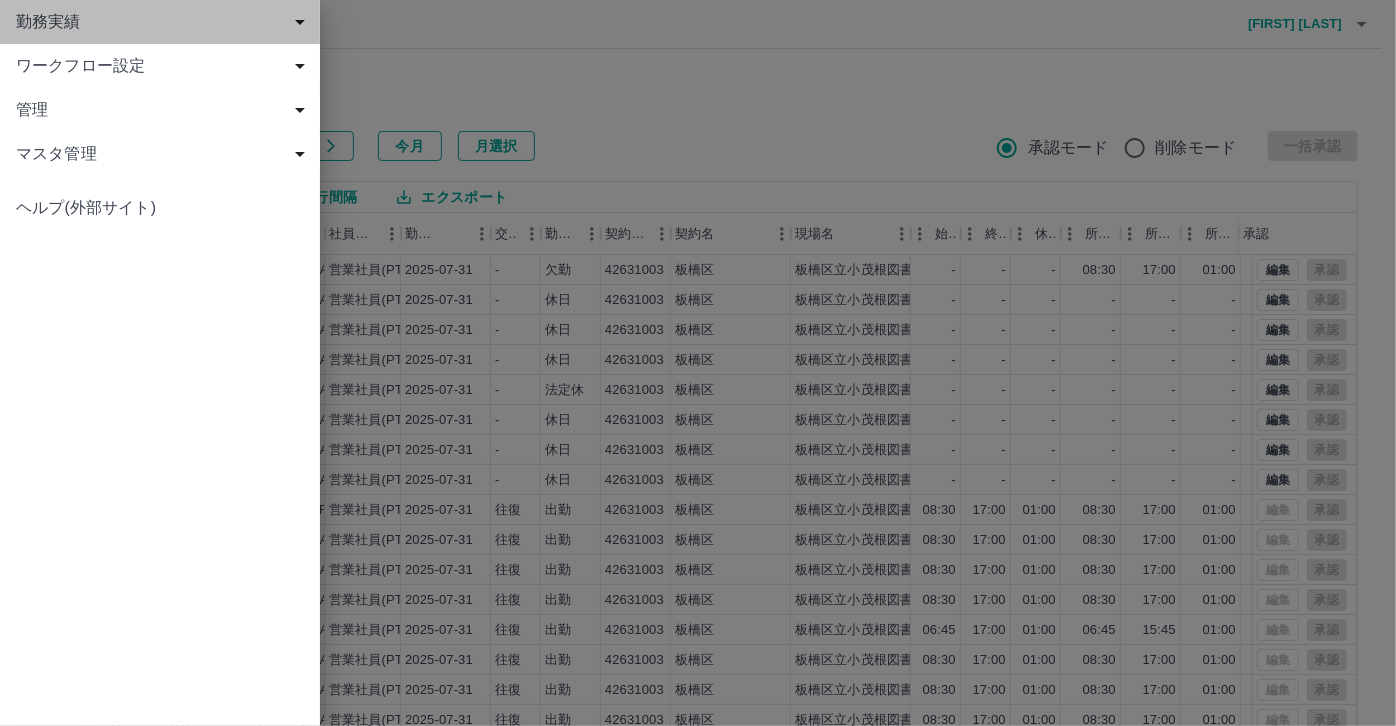 click on "勤務実績" at bounding box center (164, 22) 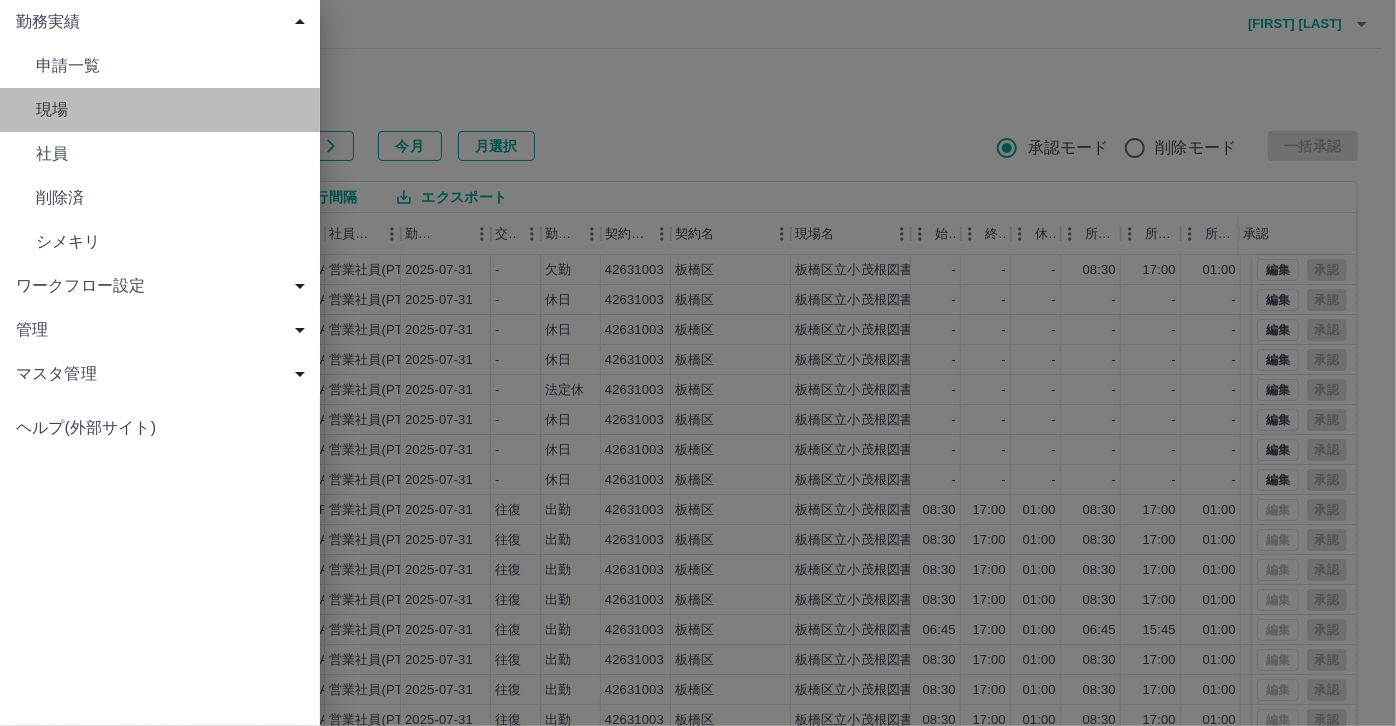 click on "現場" at bounding box center [170, 110] 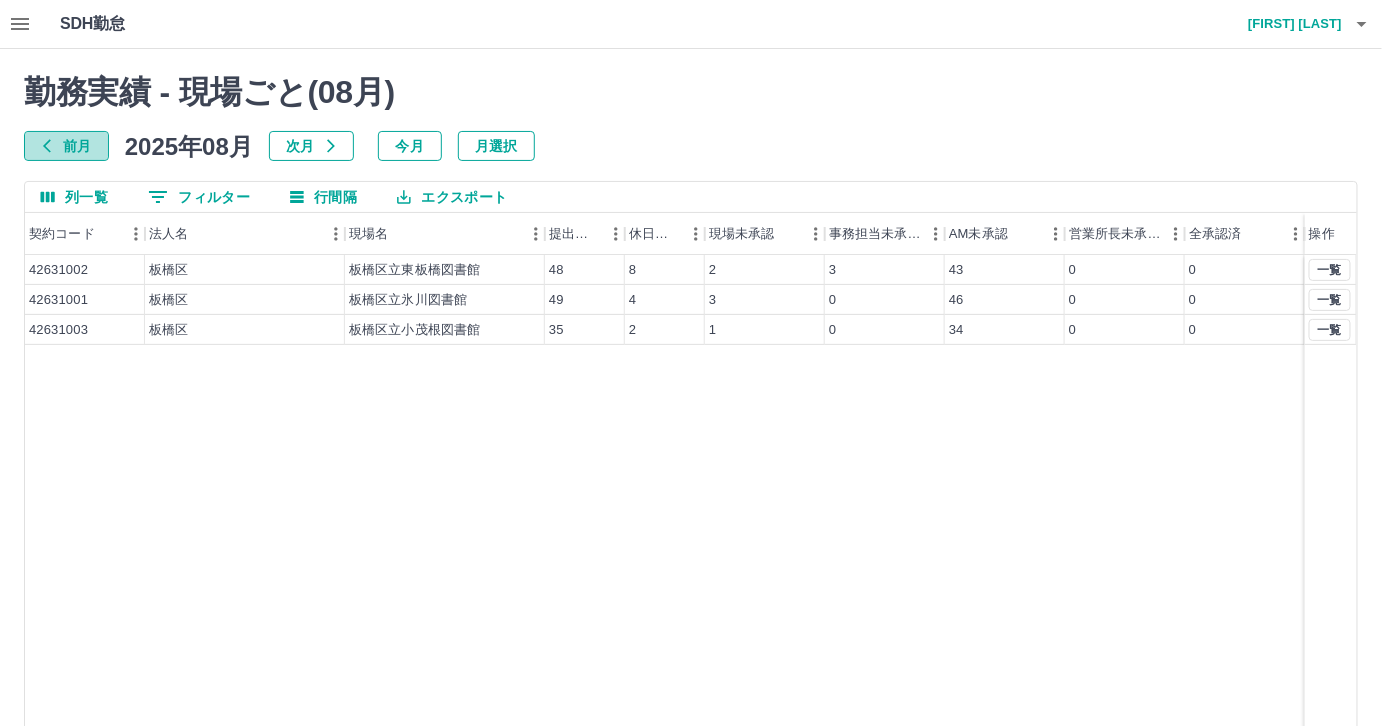 click on "前月" at bounding box center (66, 146) 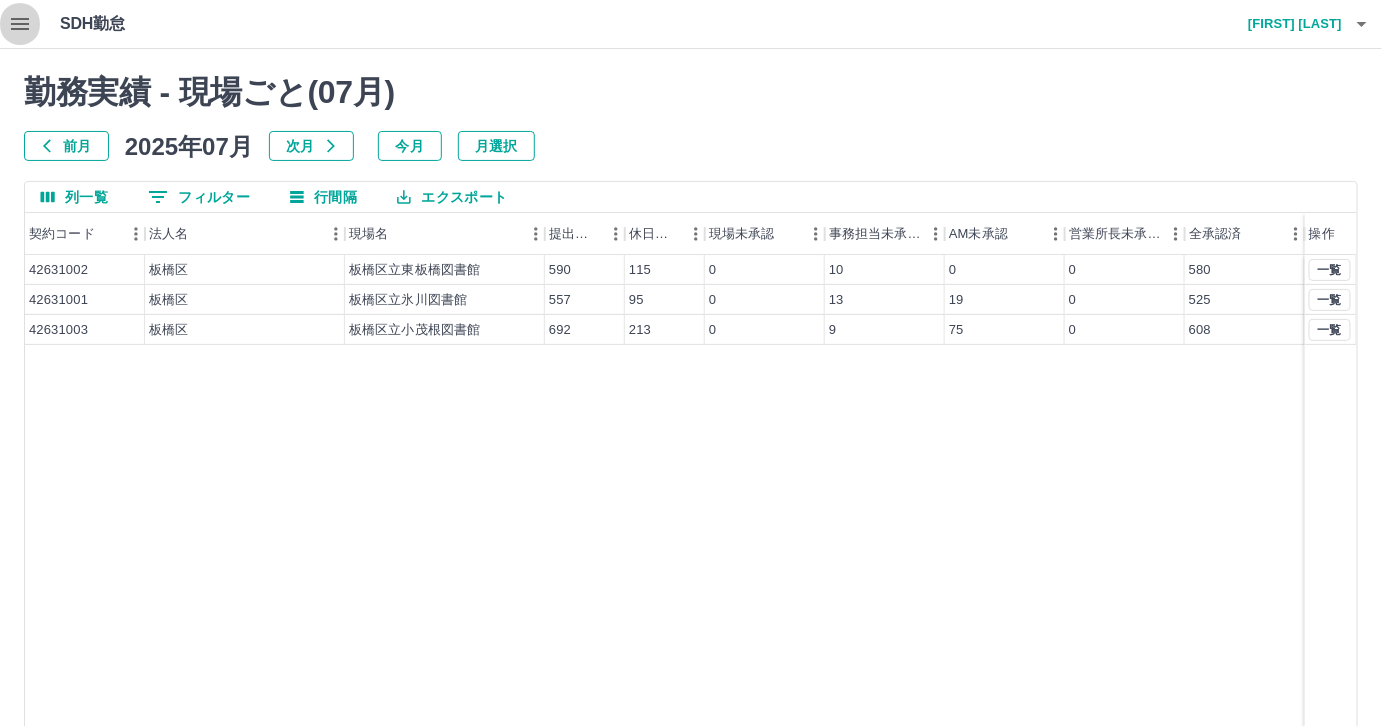 click 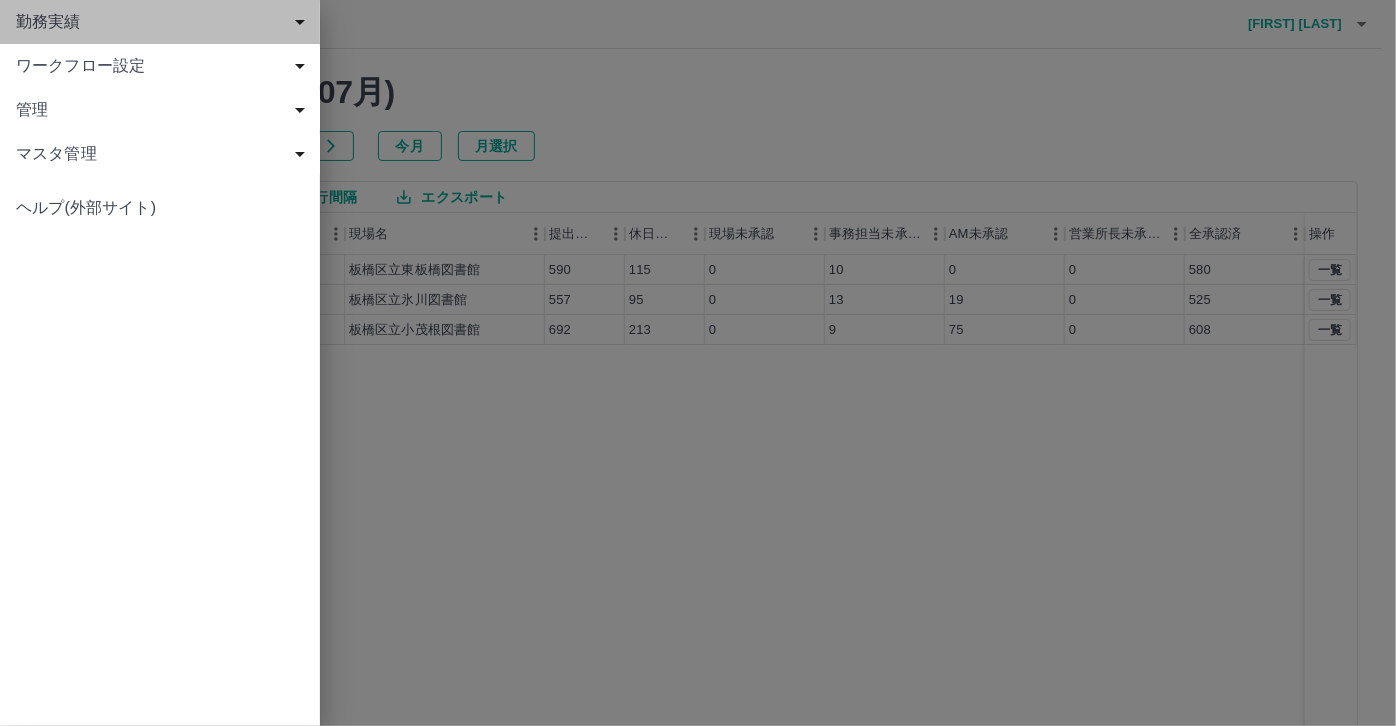click on "勤務実績" at bounding box center (164, 22) 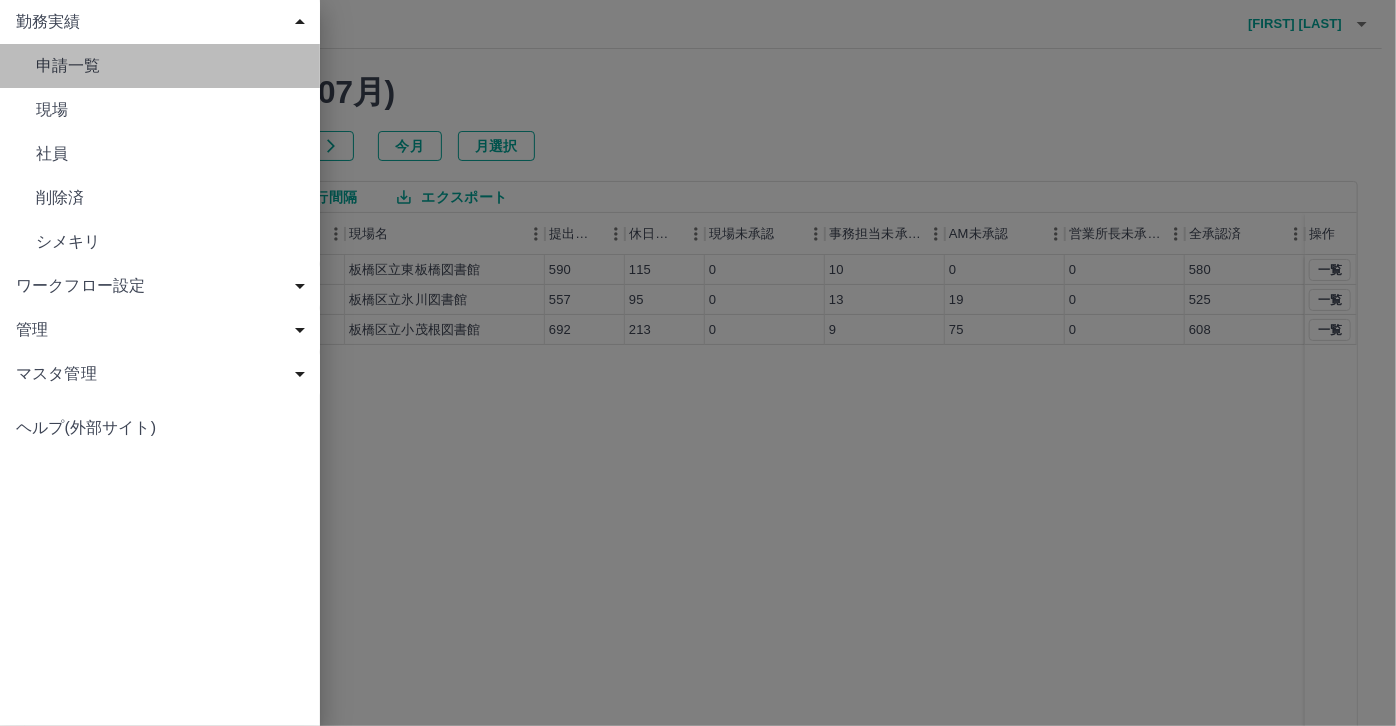 click on "申請一覧" at bounding box center [170, 66] 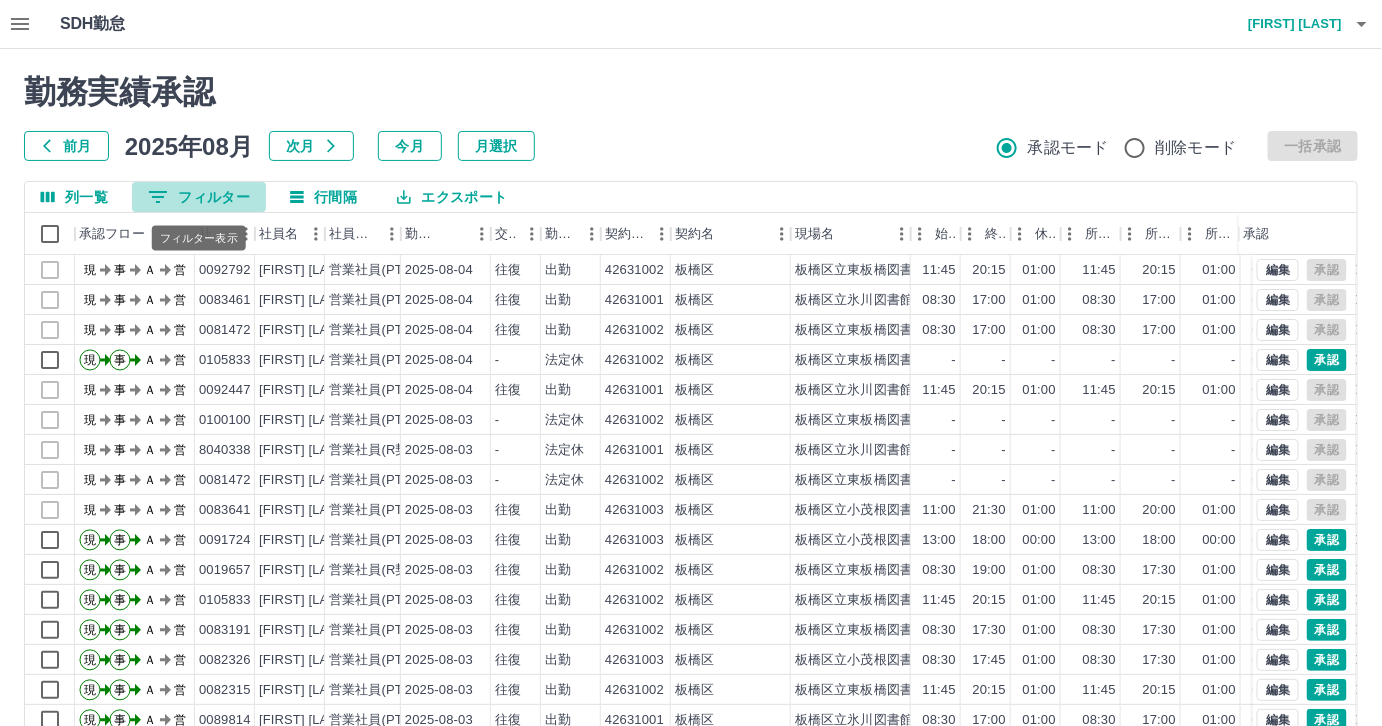click on "0 フィルター" at bounding box center (199, 197) 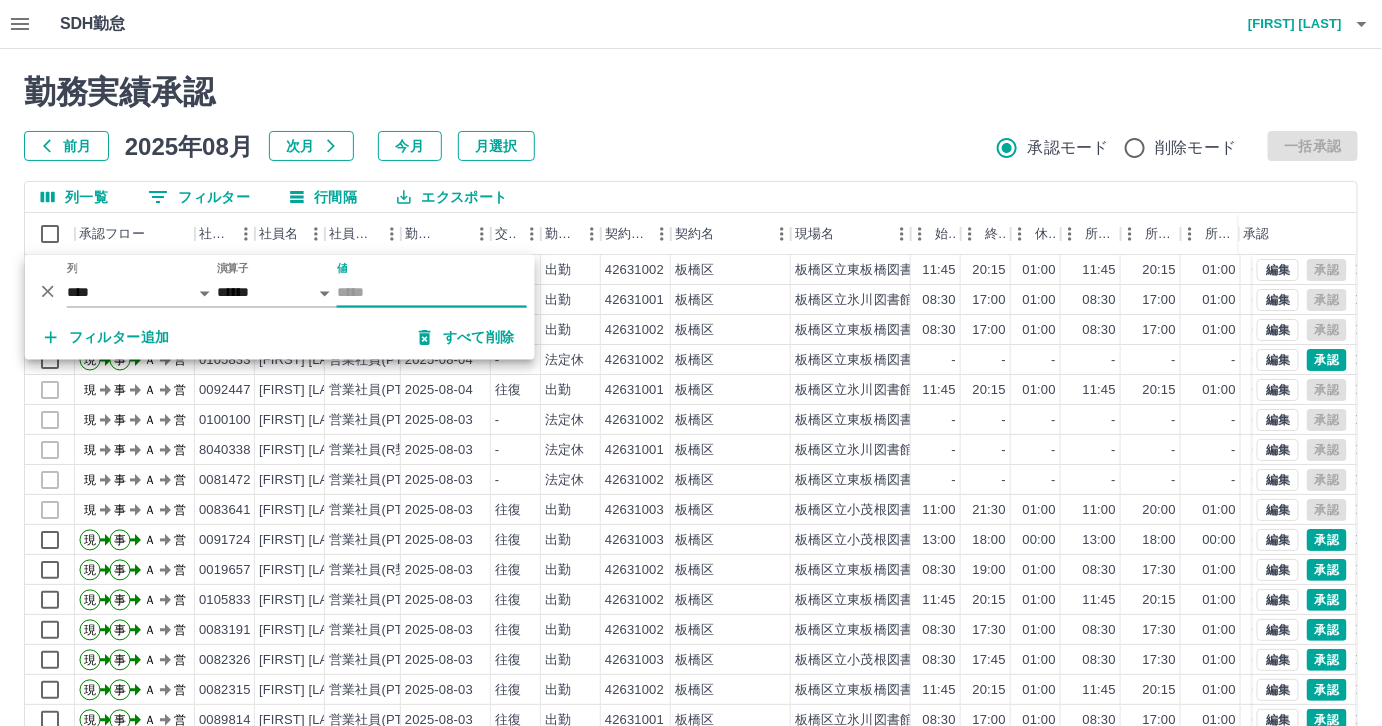 click on "値" at bounding box center (432, 293) 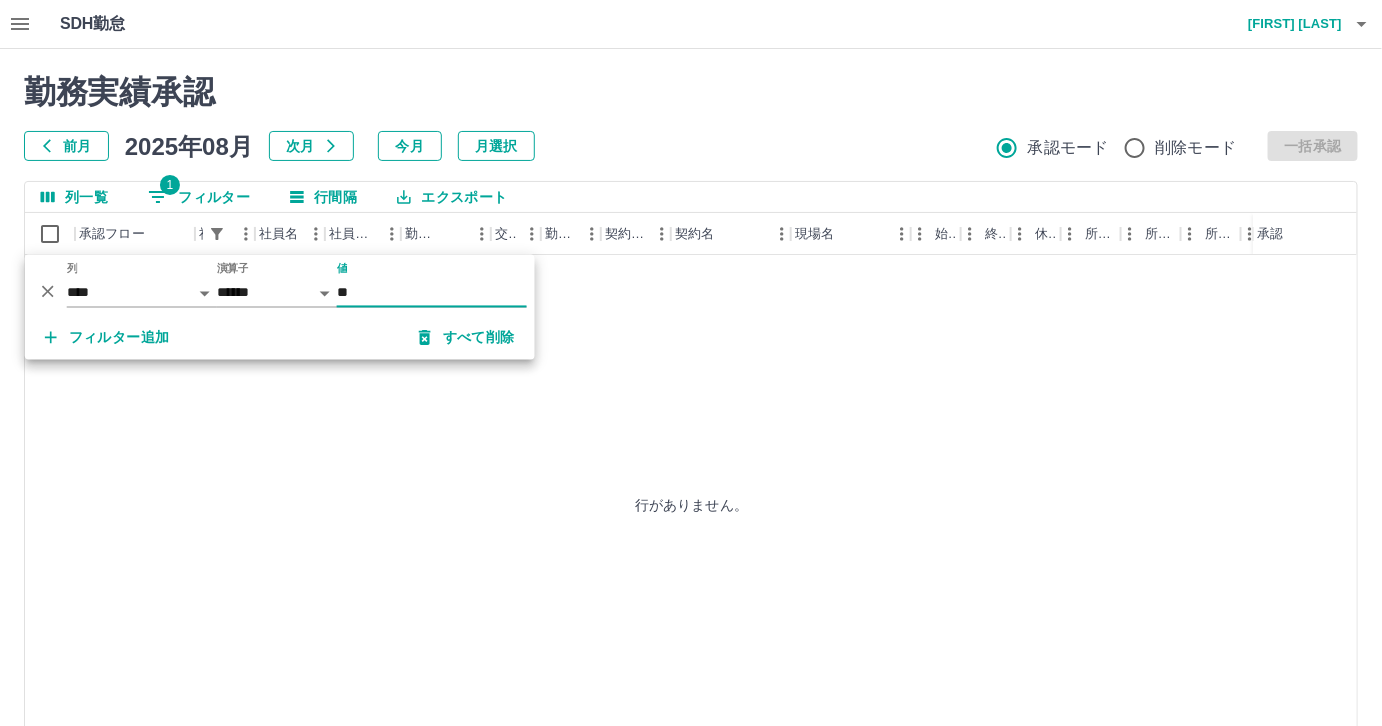 type on "*" 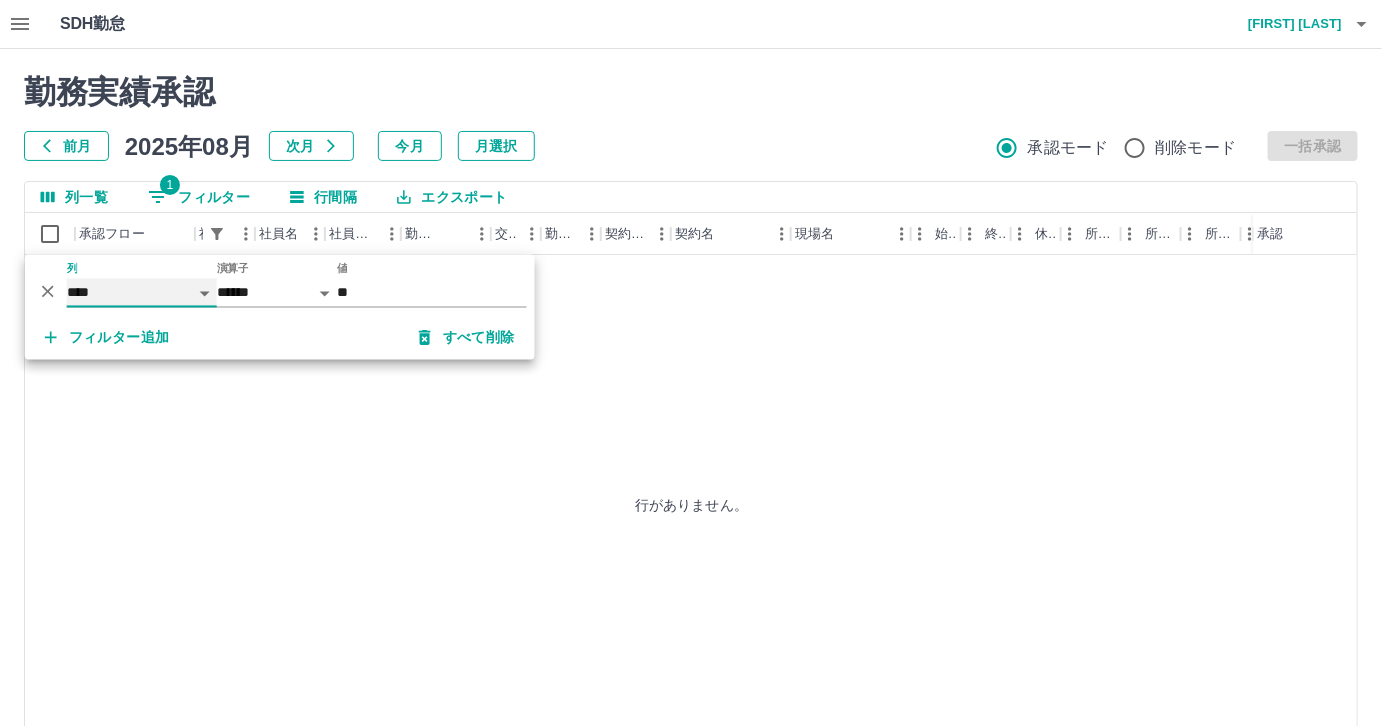 click on "**** *** **** *** *** **** ***** *** *** ** ** ** **** **** **** ** ** *** **** *****" at bounding box center (142, 293) 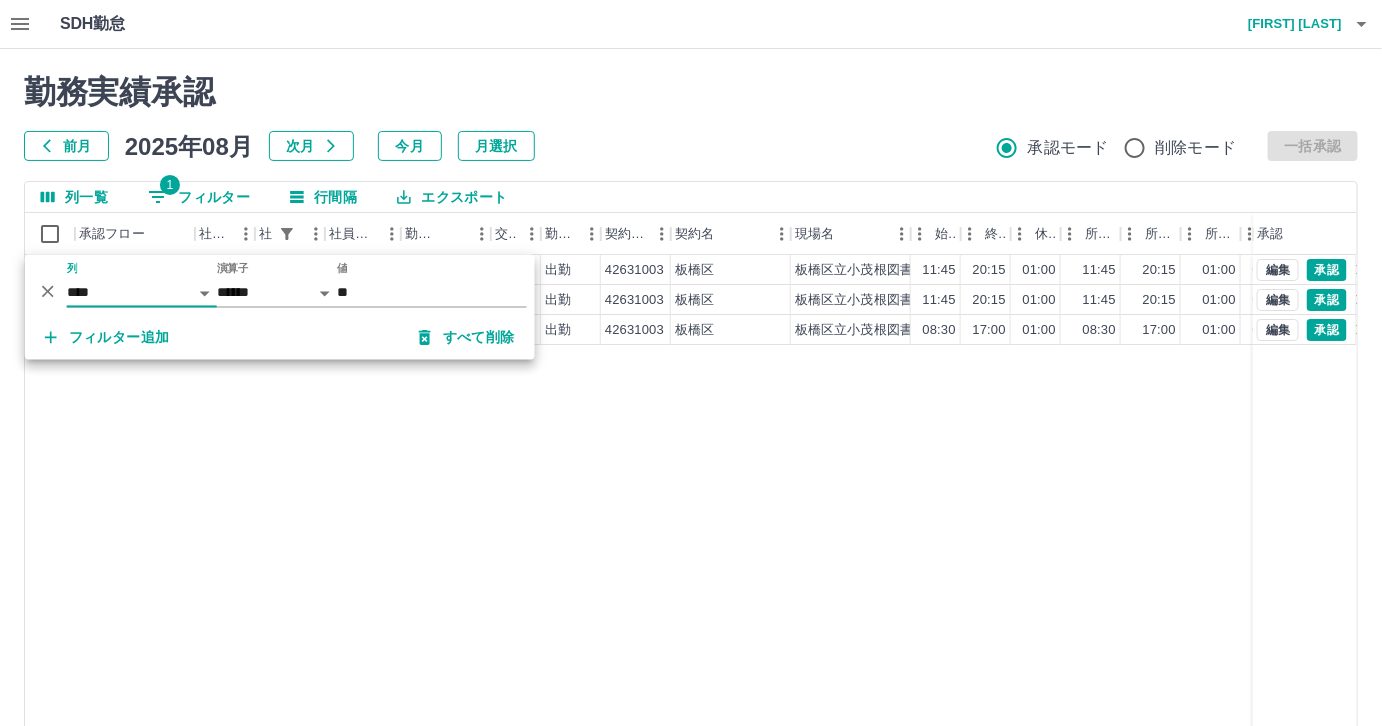 click on "前月 2025年08月 次月 今月 月選択 承認モード 削除モード 一括承認" at bounding box center [691, 146] 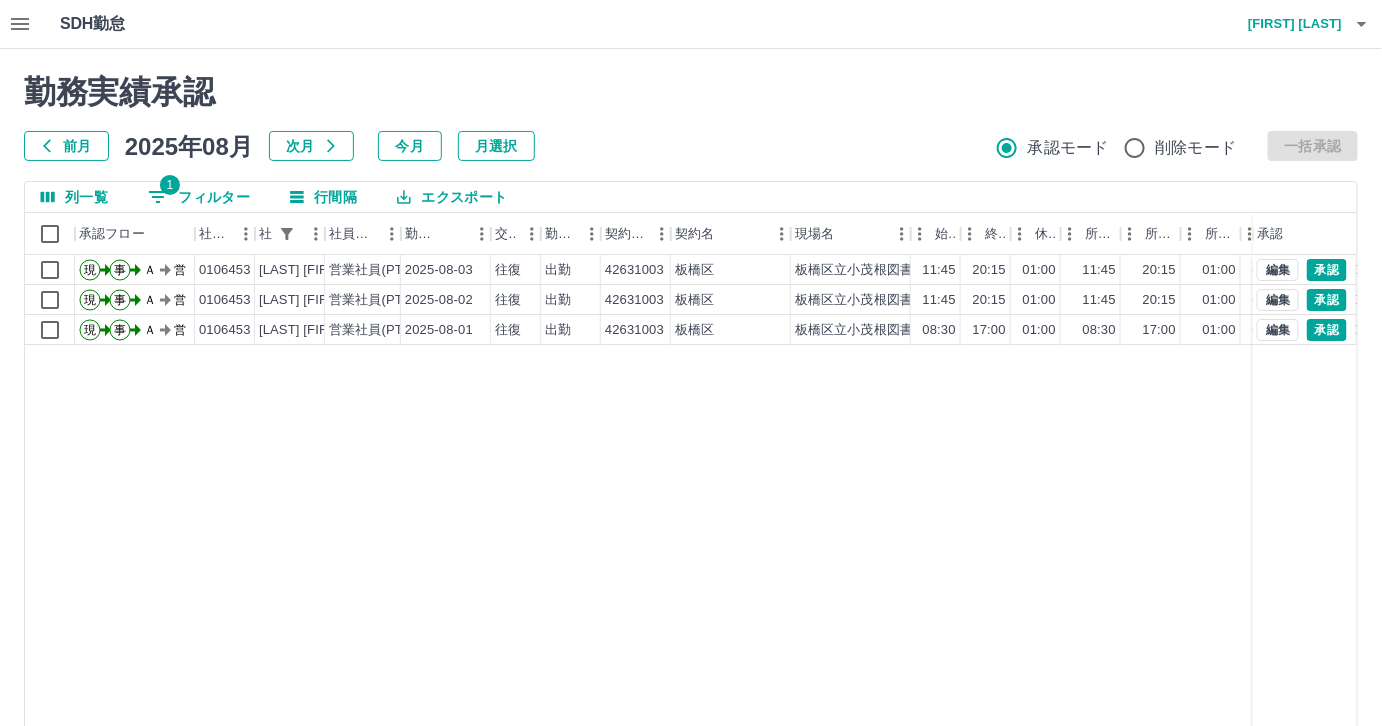 click on "前月" at bounding box center (66, 146) 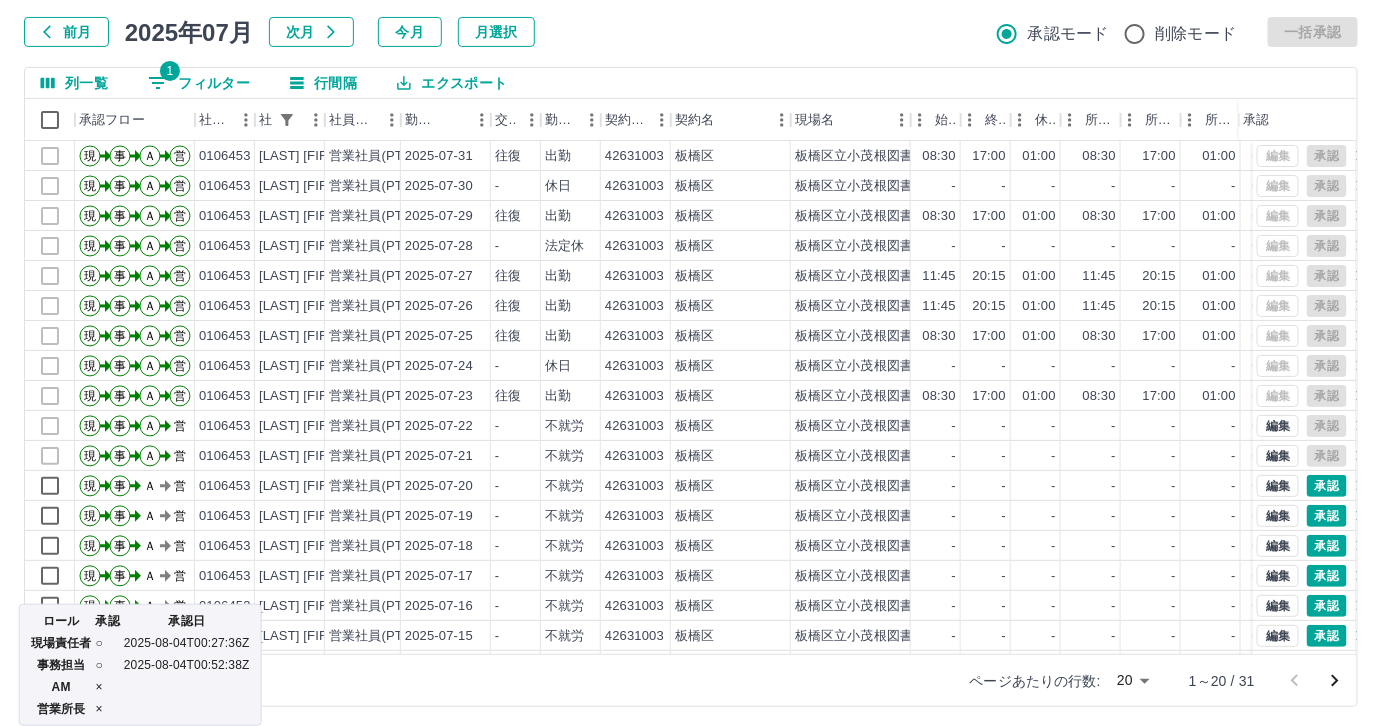 scroll, scrollTop: 118, scrollLeft: 0, axis: vertical 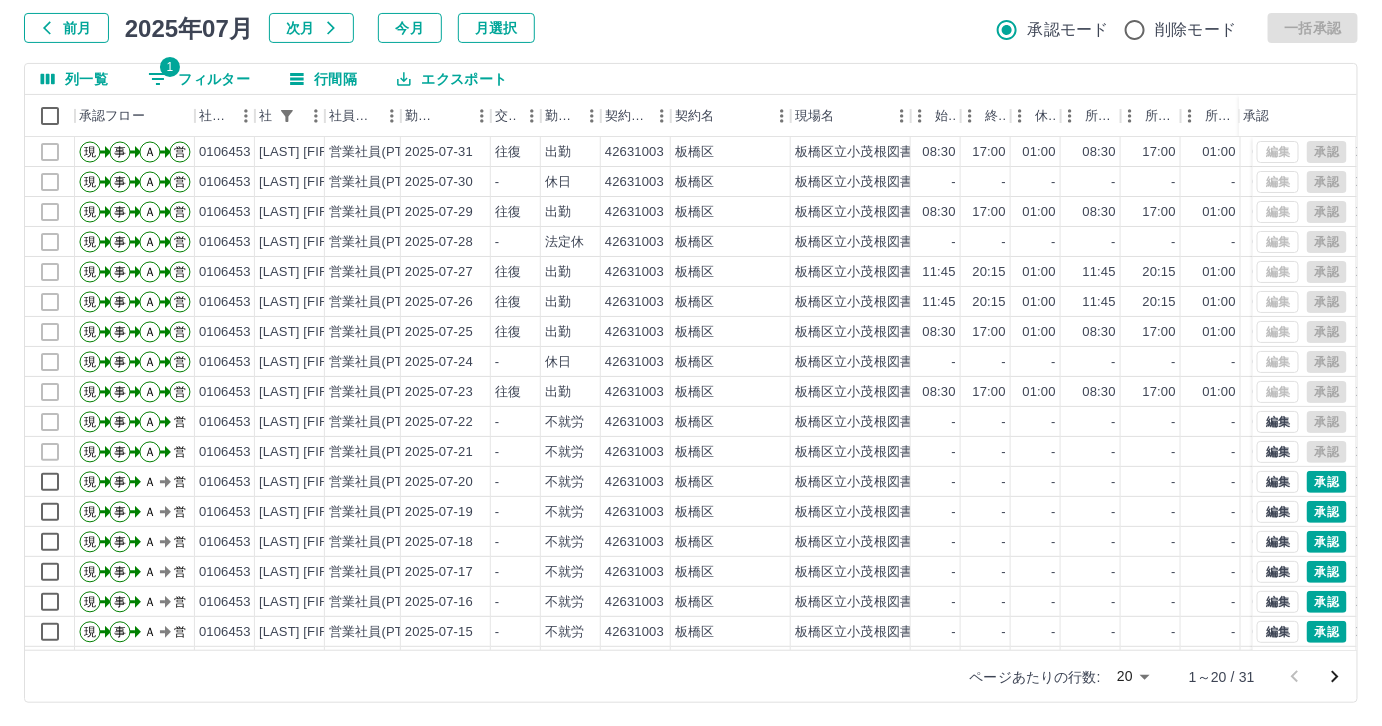 click on "SDH勤怠 藤原　朋望 勤務実績承認 前月 2025年07月 次月 今月 月選択 承認モード 削除モード 一括承認 列一覧 1 フィルター 行間隔 エクスポート 承認フロー 社員番号 社員名 社員区分 勤務日 交通費 勤務区分 契約コード 契約名 現場名 始業 終業 休憩 所定開始 所定終業 所定休憩 拘束 勤務 遅刻等 コメント ステータス 承認 現 事 Ａ 営 0106453 倉持　徹雄 営業社員(PT契約) 2025-07-31 往復 出勤 42631003 板橋区 板橋区立小茂根図書館 08:30 17:00 01:00 08:30 17:00 01:00 08:30 07:30 00:00 全承認済 現 事 Ａ 営 0106453 倉持　徹雄 営業社員(PT契約) 2025-07-30  -  休日 42631003 板橋区 板橋区立小茂根図書館 - - - - - - 00:00 00:00 00:00 全承認済 現 事 Ａ 営 0106453 倉持　徹雄 営業社員(PT契約) 2025-07-29 往復 出勤 42631003 板橋区 板橋区立小茂根図書館 08:30 17:00 01:00 08:30 17:00 01:00 08:30 07:30 00:00 全承認済 現" at bounding box center [691, 304] 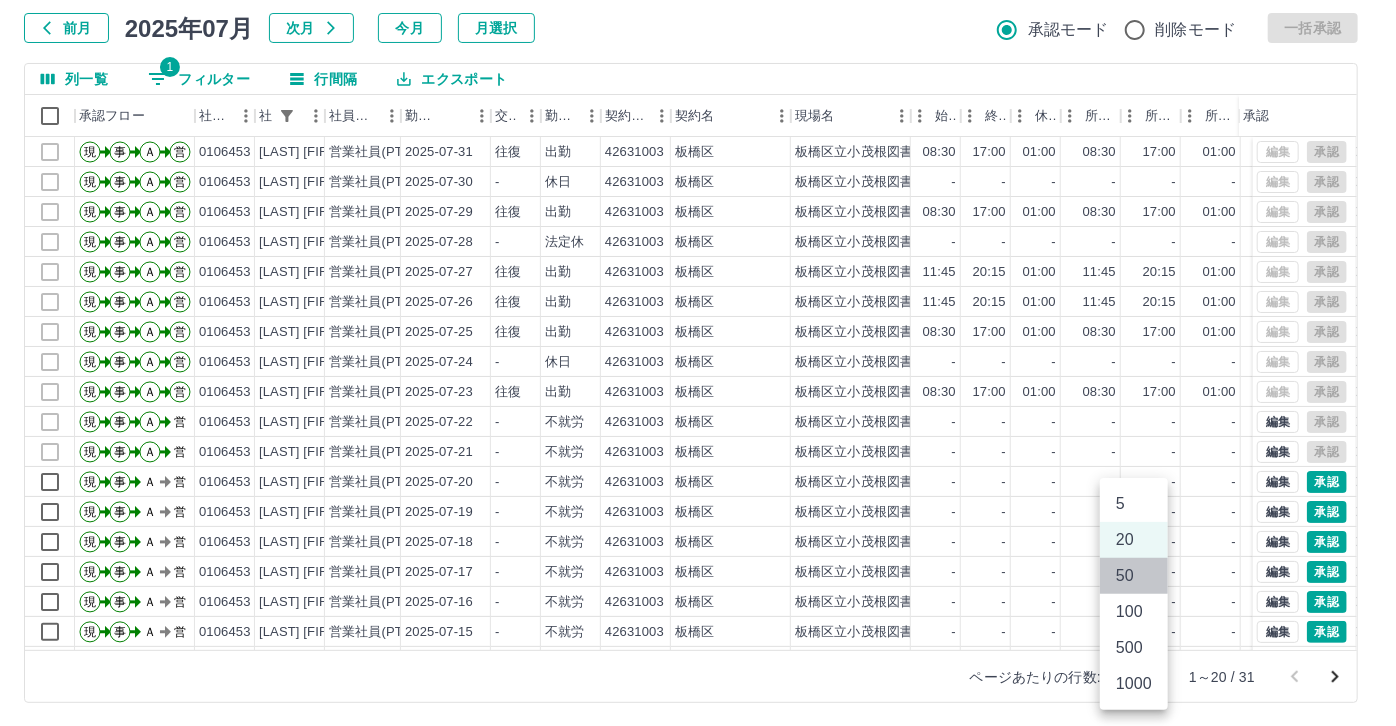 click on "50" at bounding box center (1134, 576) 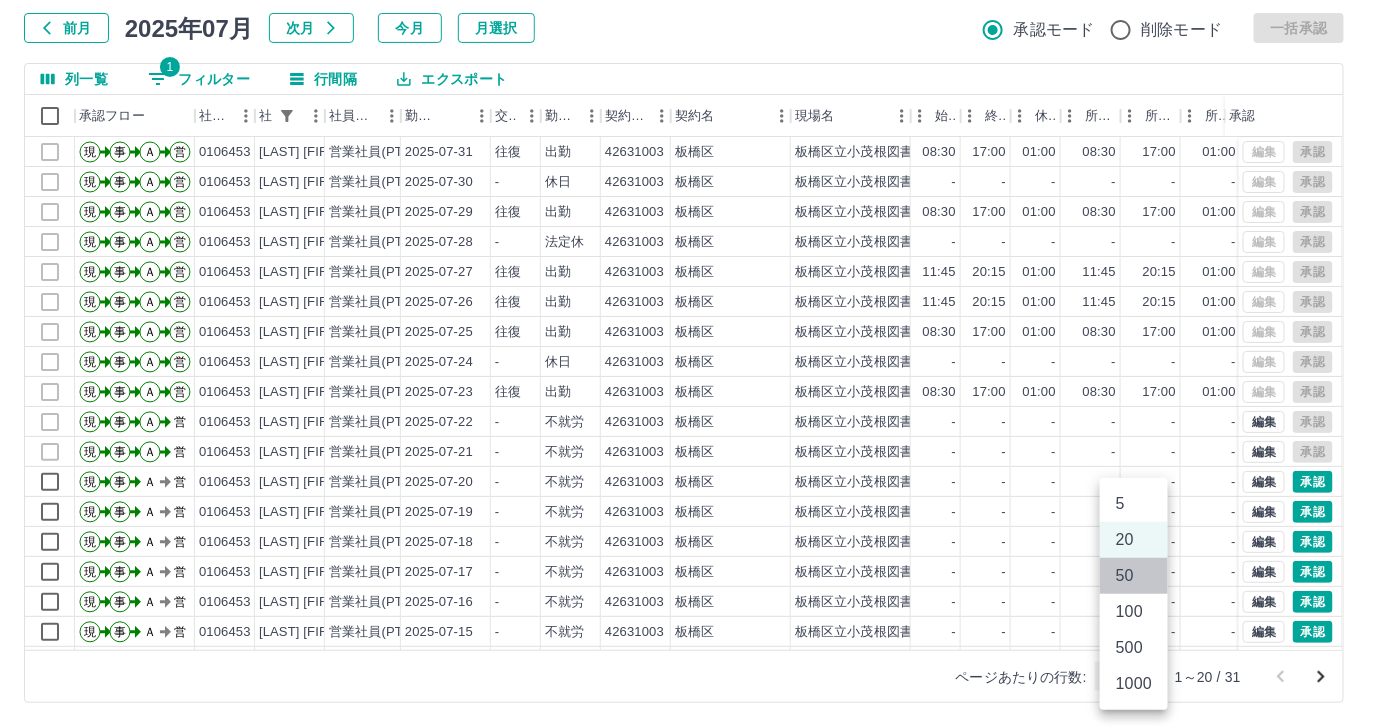 type on "**" 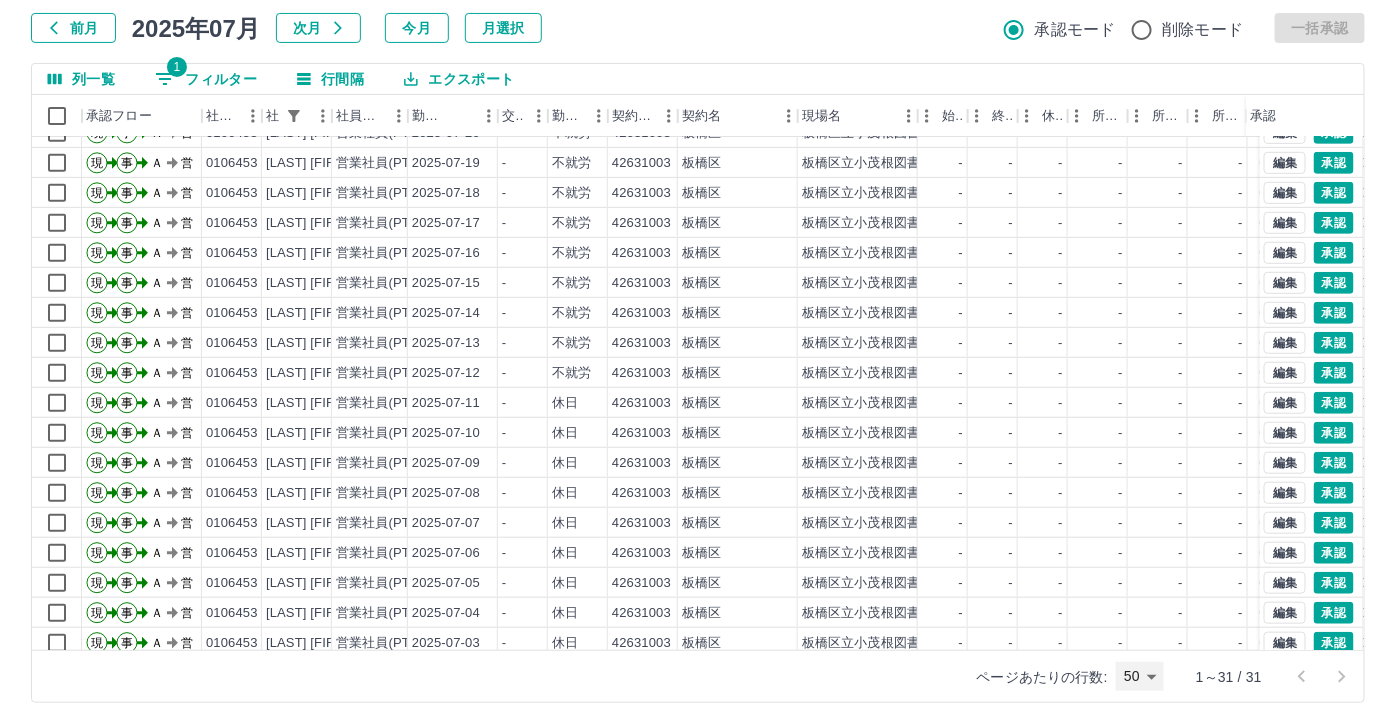 scroll, scrollTop: 429, scrollLeft: 0, axis: vertical 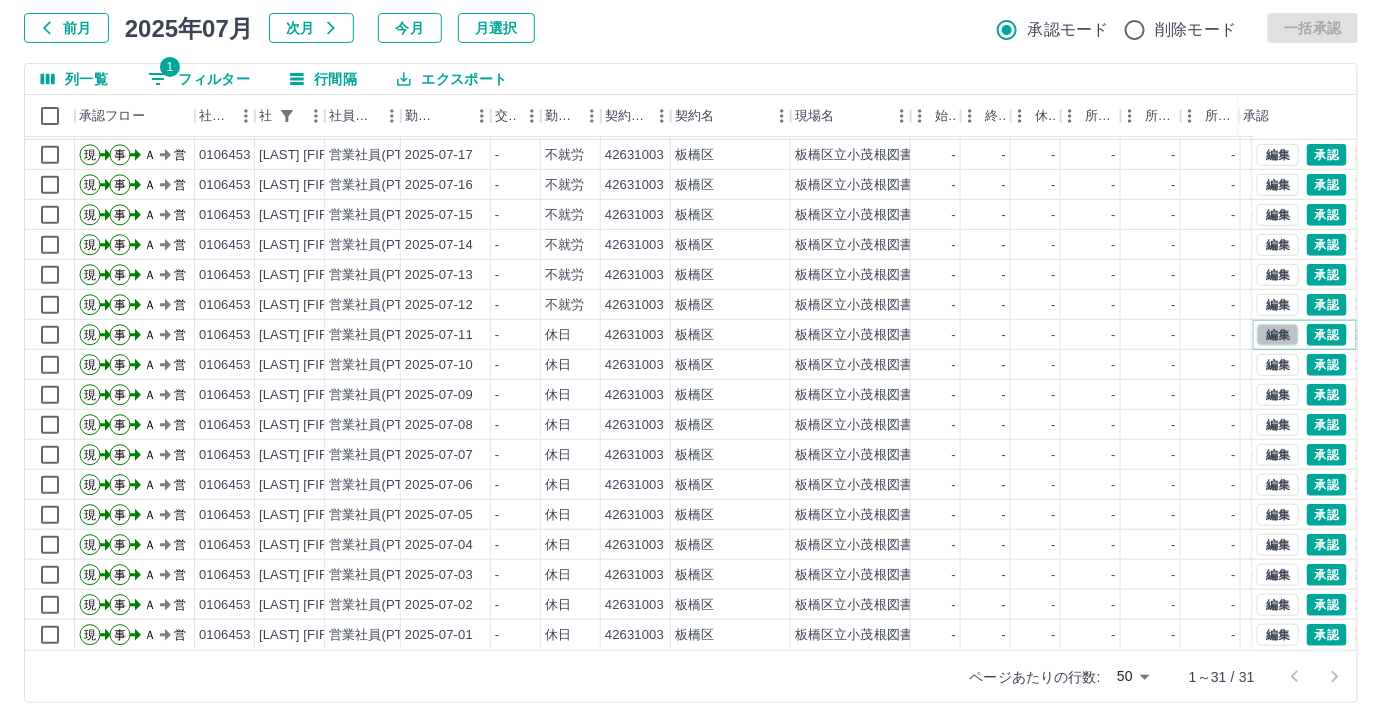 click on "編集" at bounding box center [1278, 335] 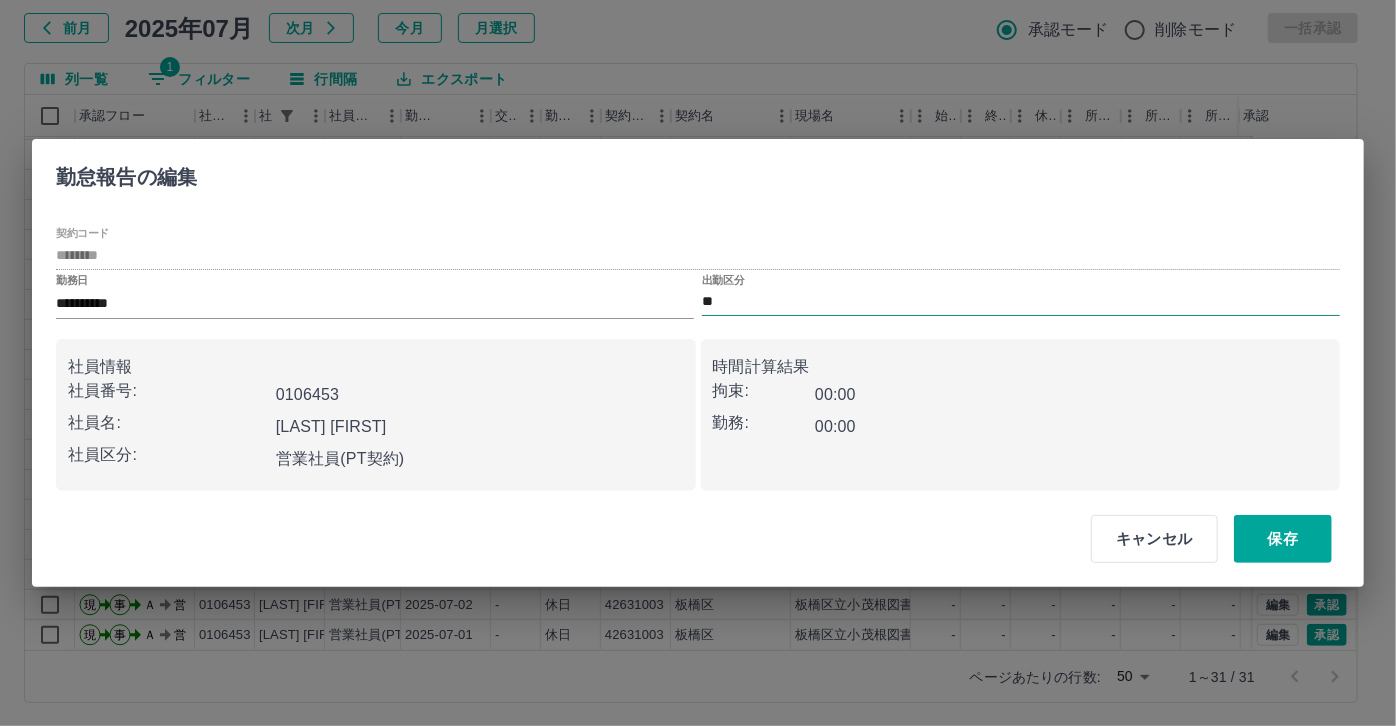 click on "**" at bounding box center (1021, 302) 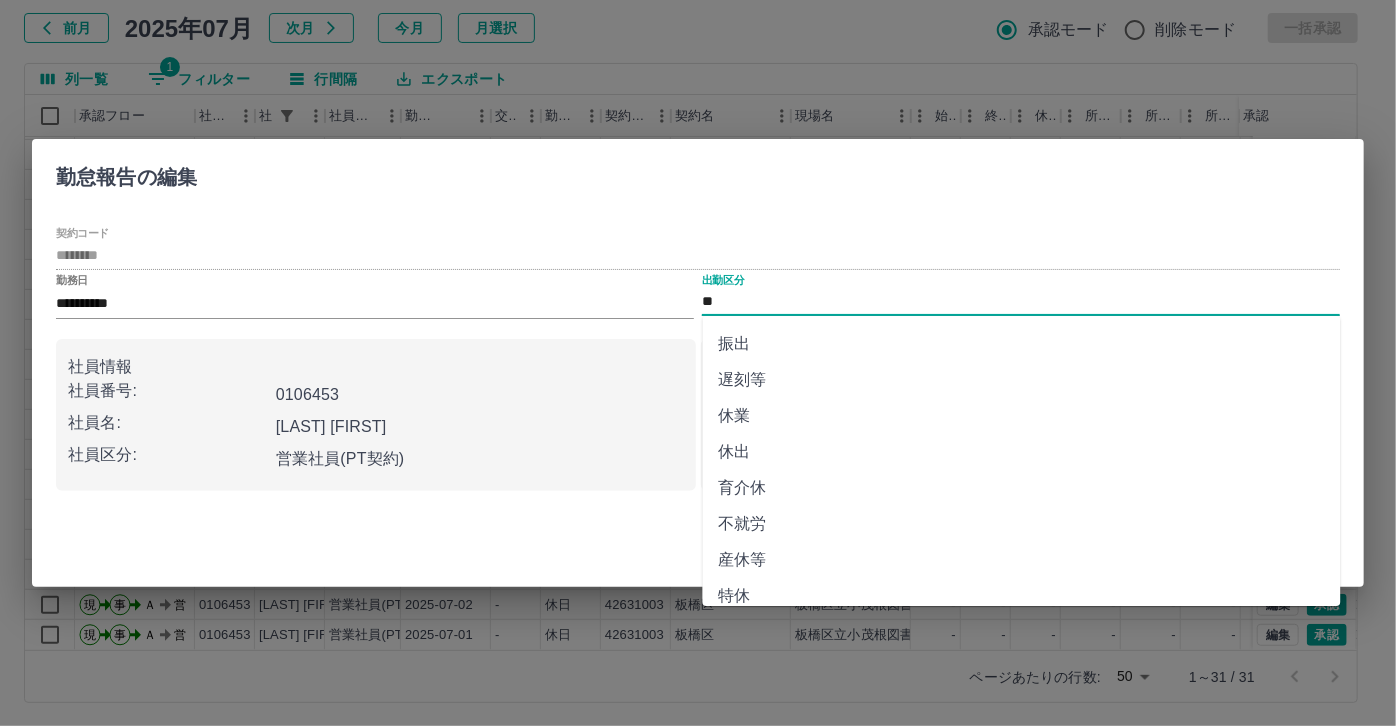 scroll, scrollTop: 181, scrollLeft: 0, axis: vertical 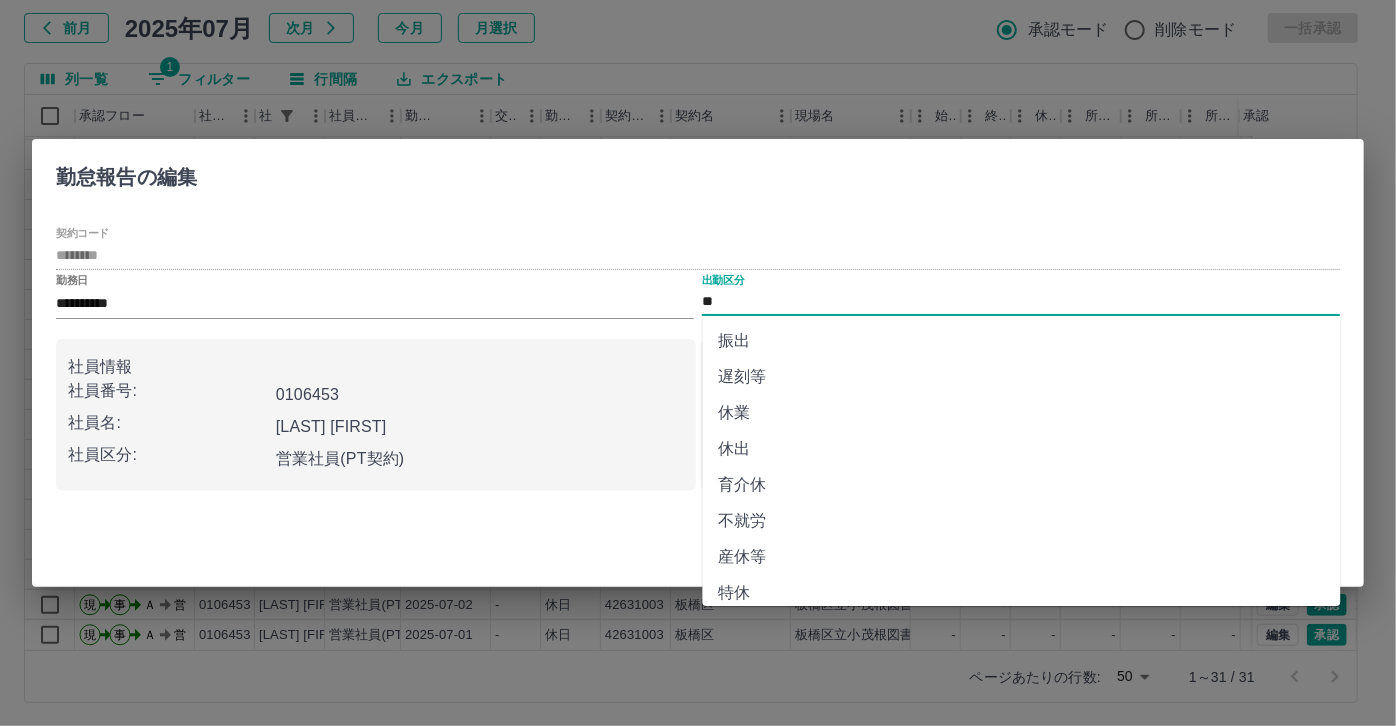 click on "不就労" at bounding box center (1022, 521) 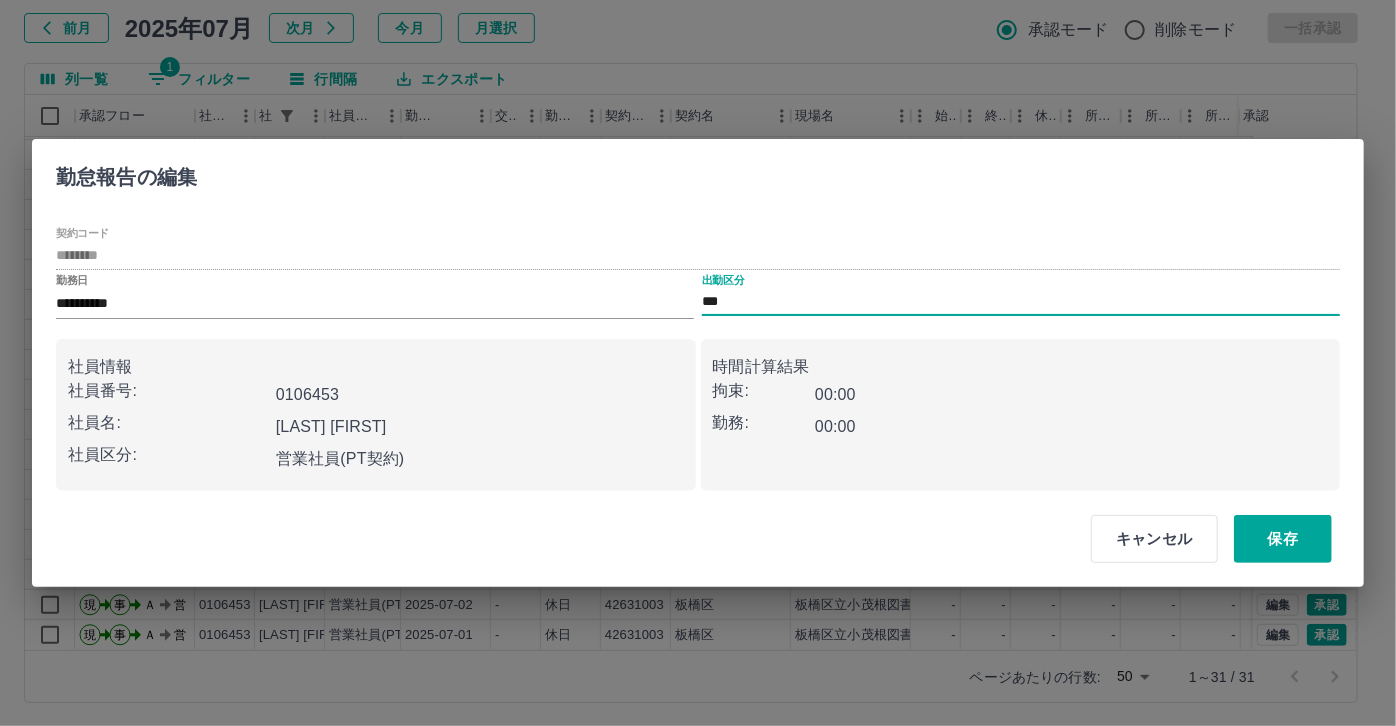 click on "キャンセル 保存" at bounding box center [1203, 539] 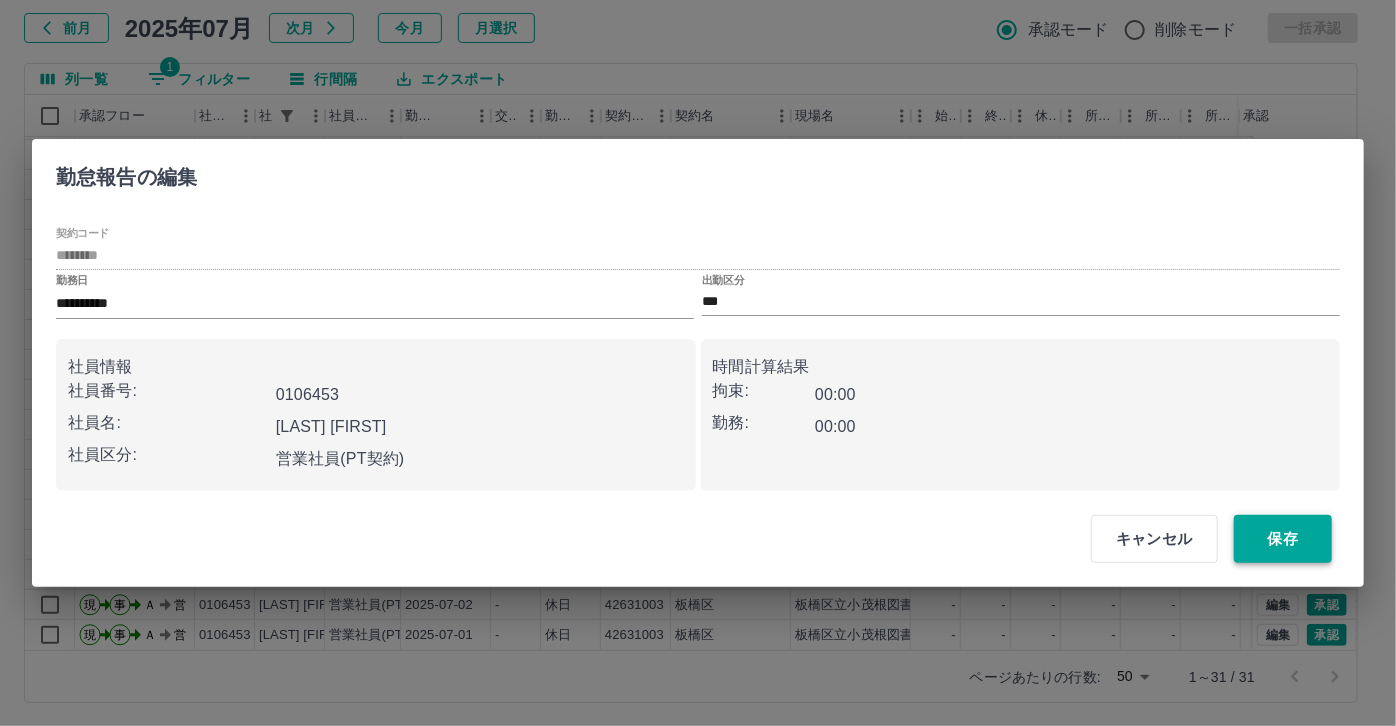 click on "保存" at bounding box center [1283, 539] 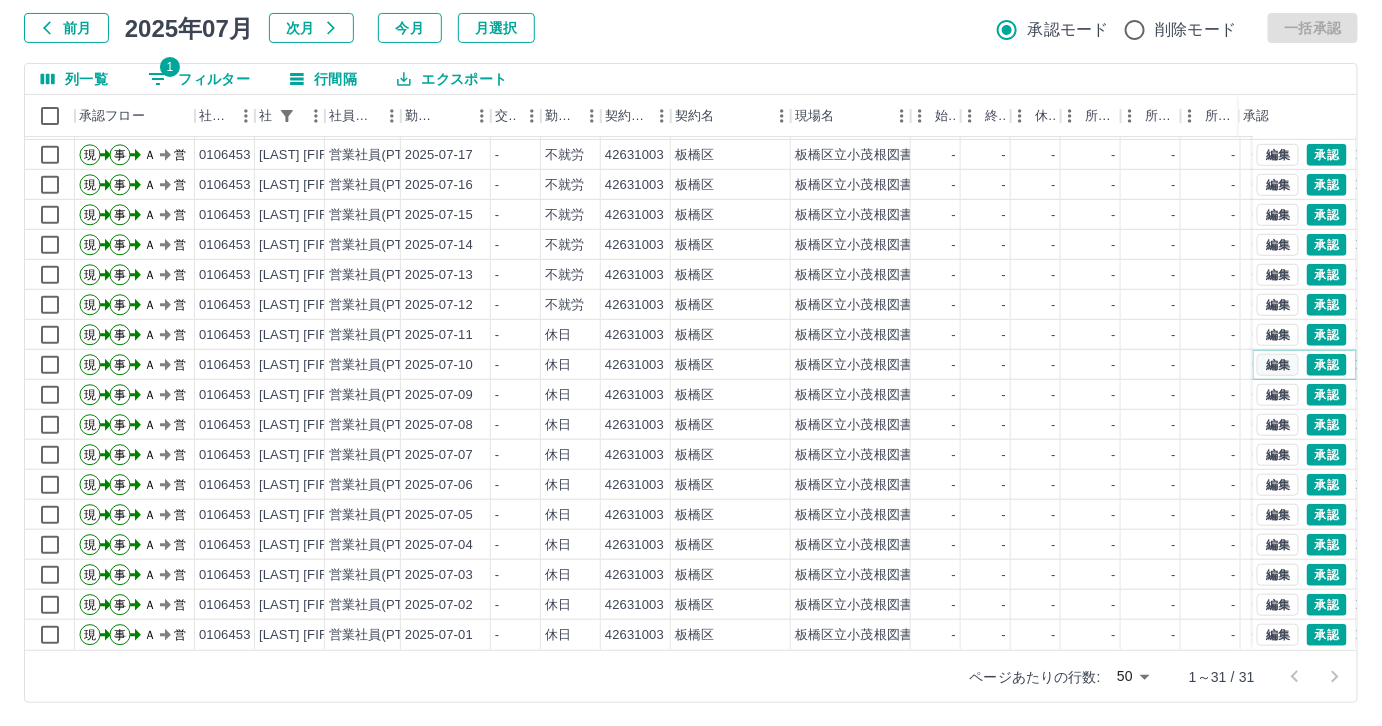 click on "編集" at bounding box center [1278, 365] 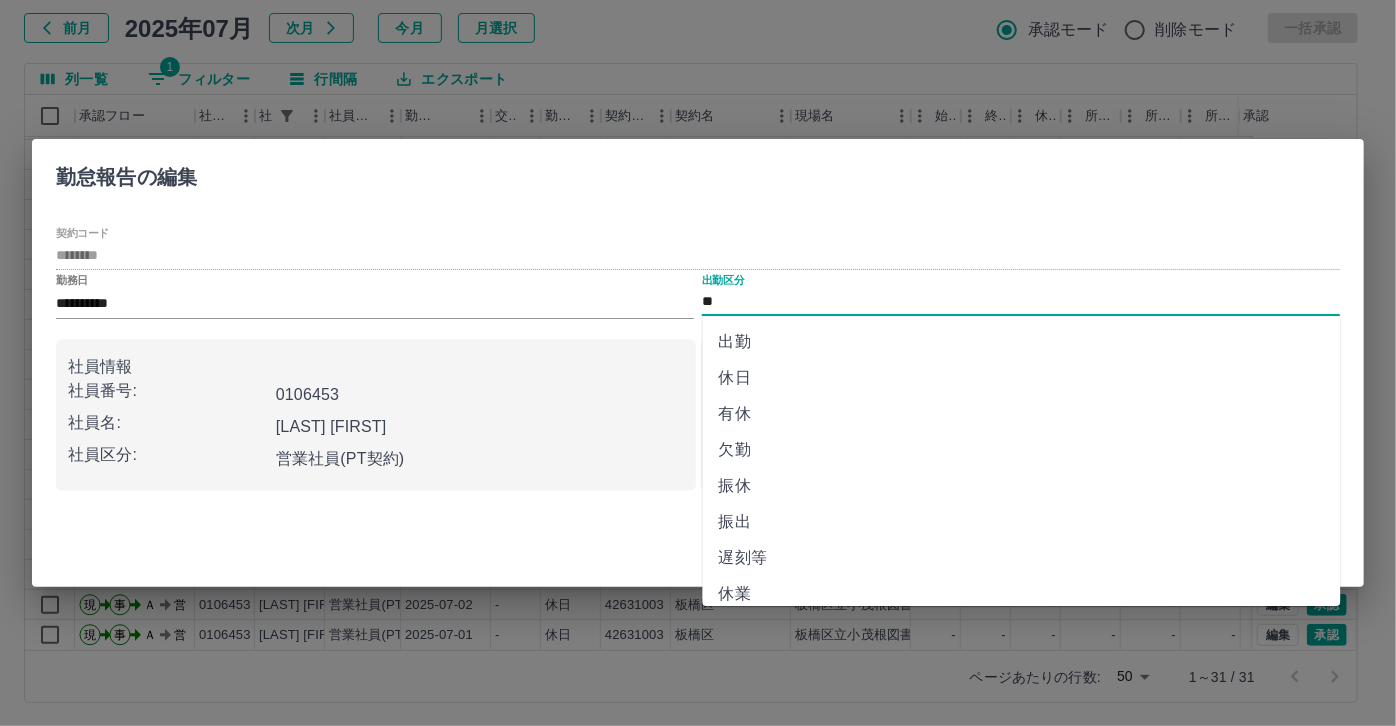 click on "**" at bounding box center (1021, 302) 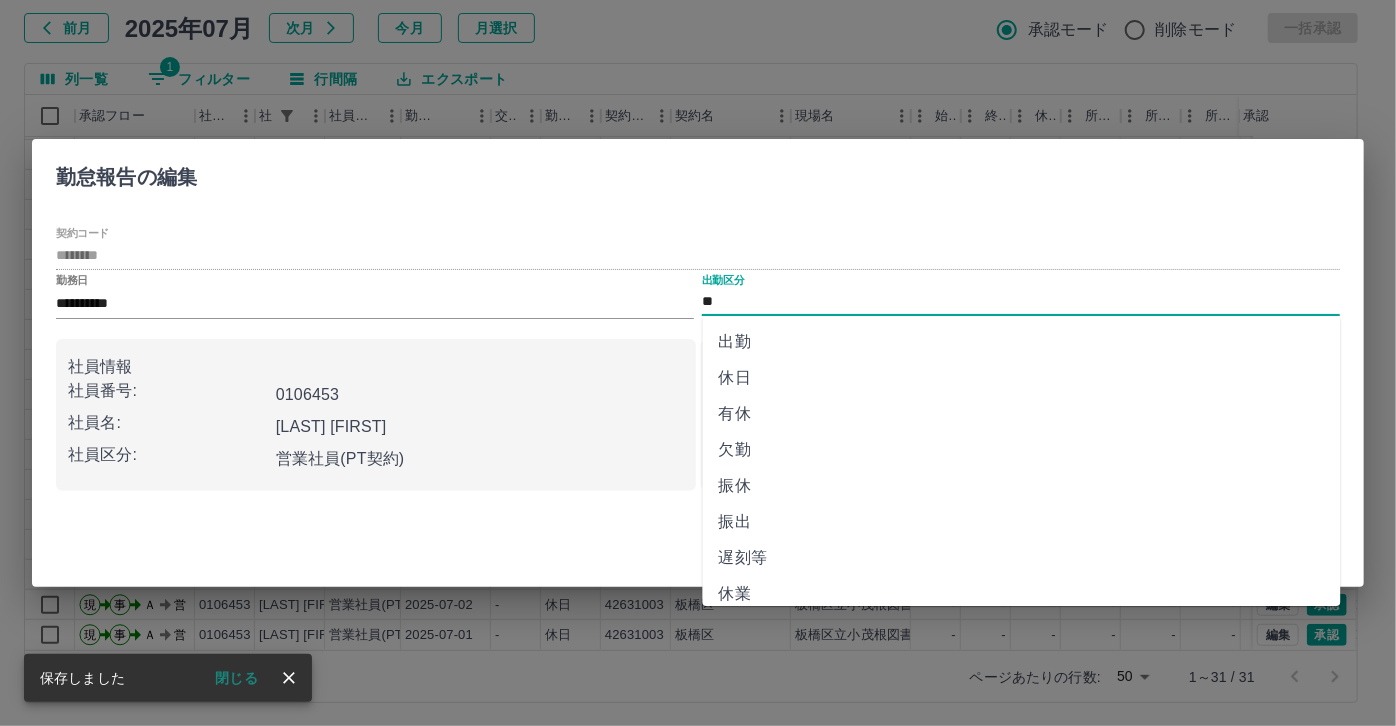 scroll, scrollTop: 363, scrollLeft: 0, axis: vertical 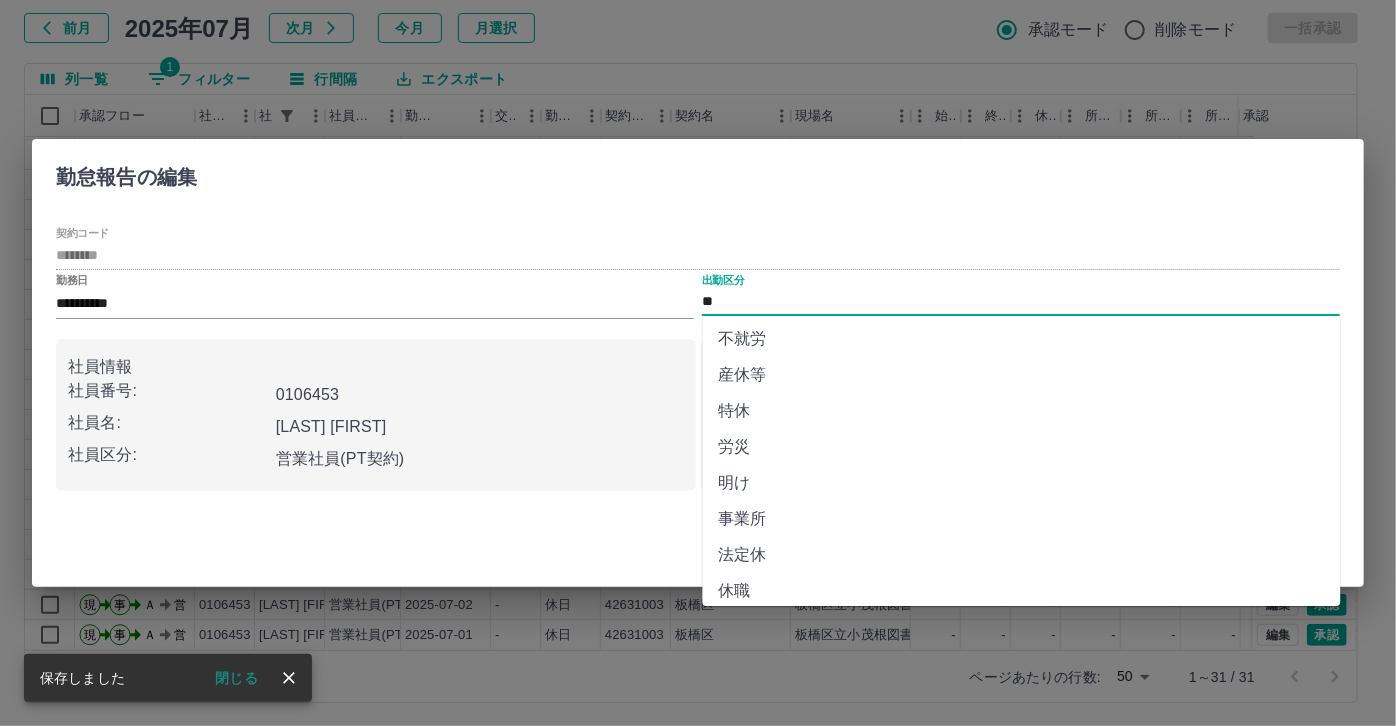 click on "不就労" at bounding box center [1022, 339] 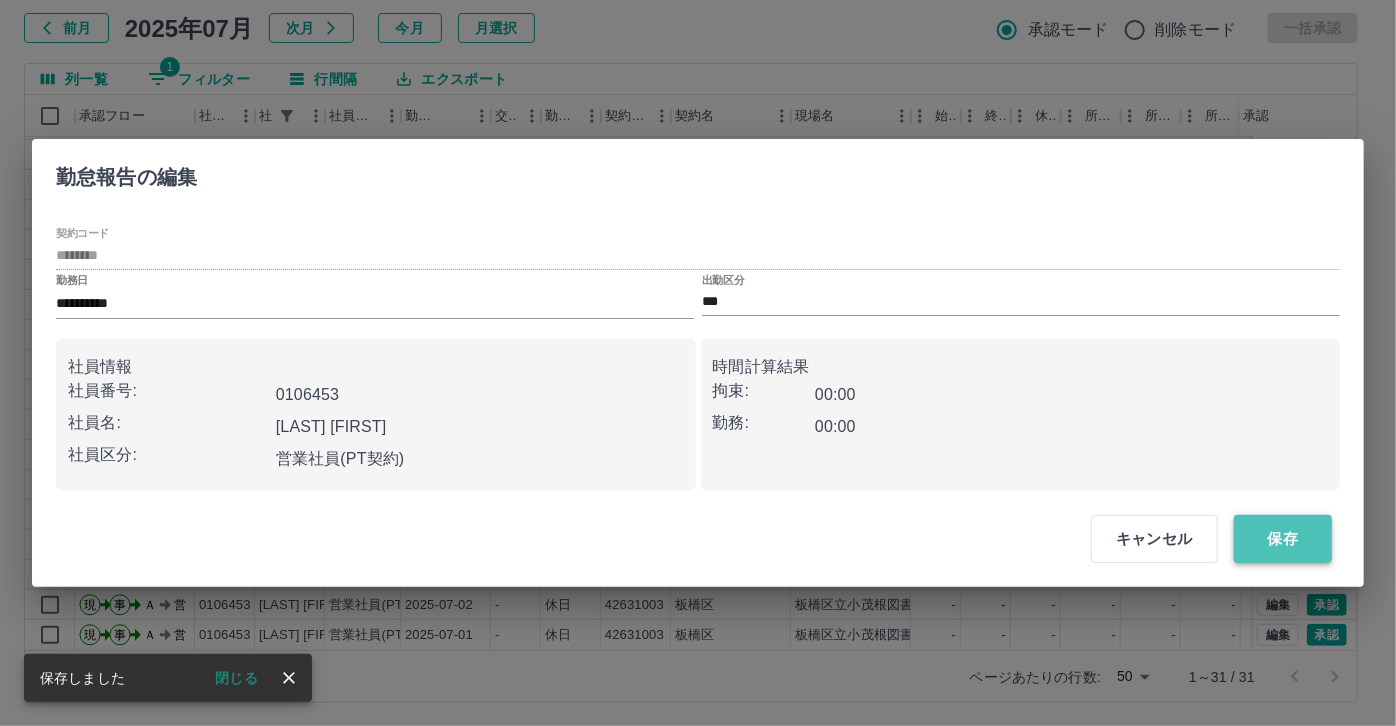 click on "保存" at bounding box center [1283, 539] 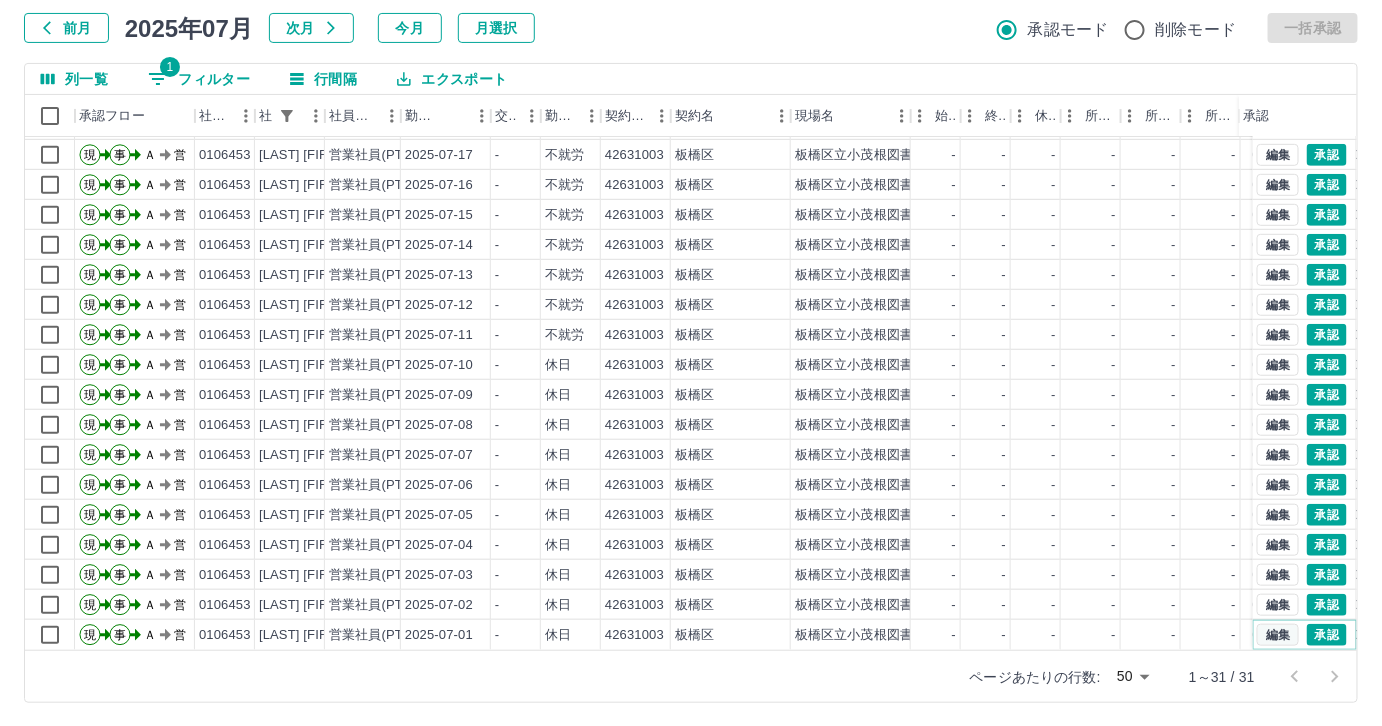 click on "編集" at bounding box center (1278, 635) 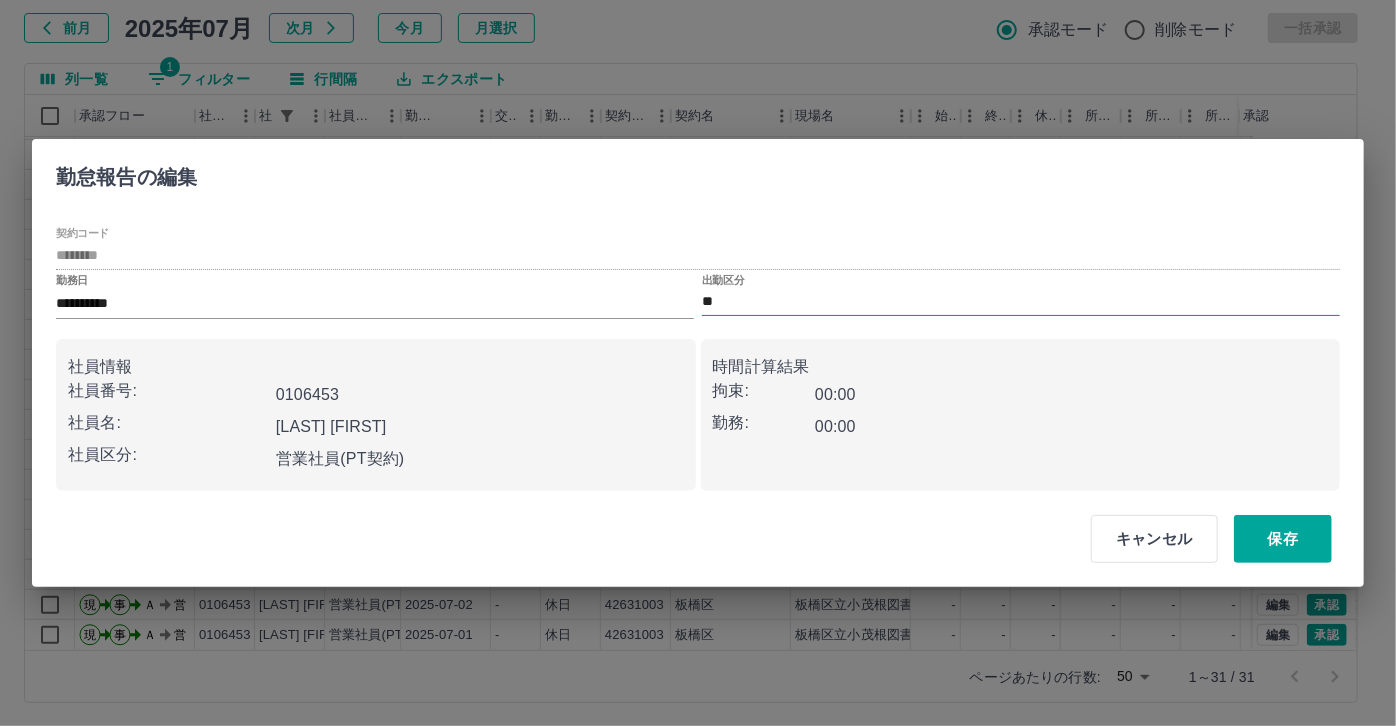 click on "**" at bounding box center [1021, 302] 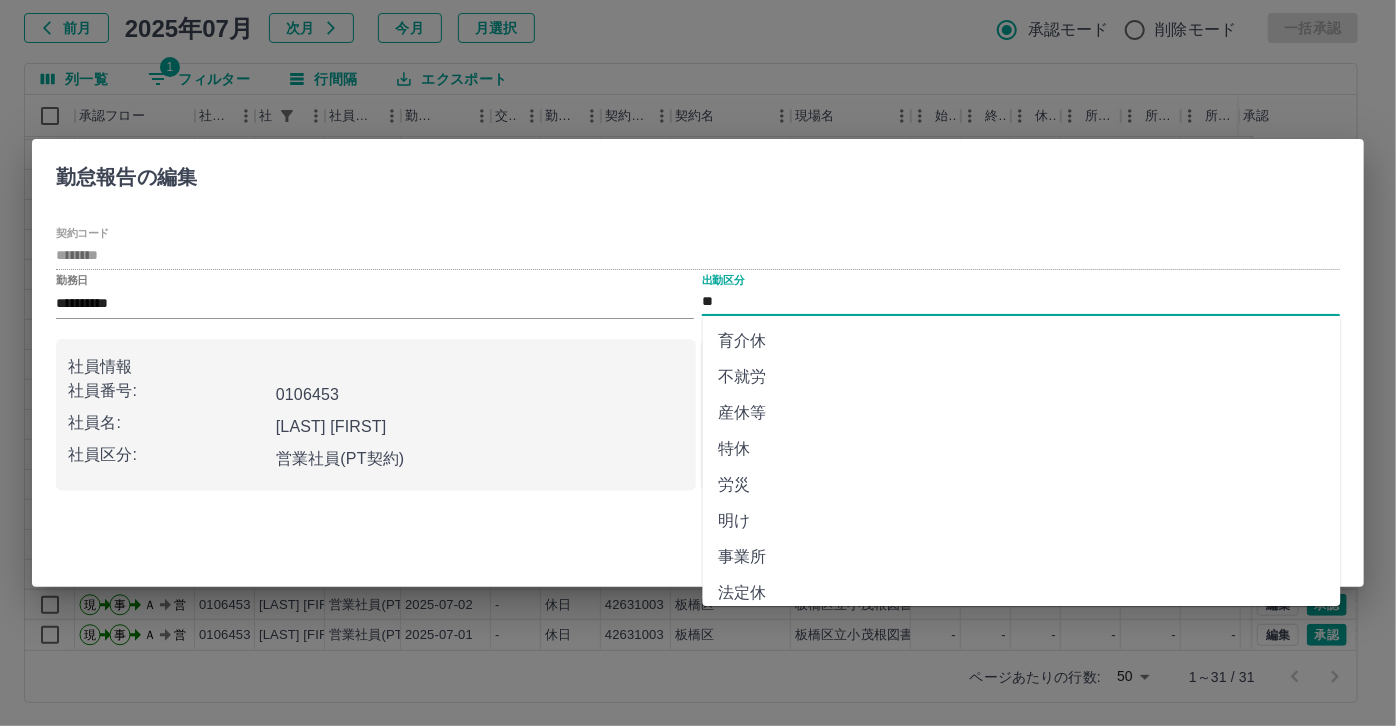 scroll, scrollTop: 363, scrollLeft: 0, axis: vertical 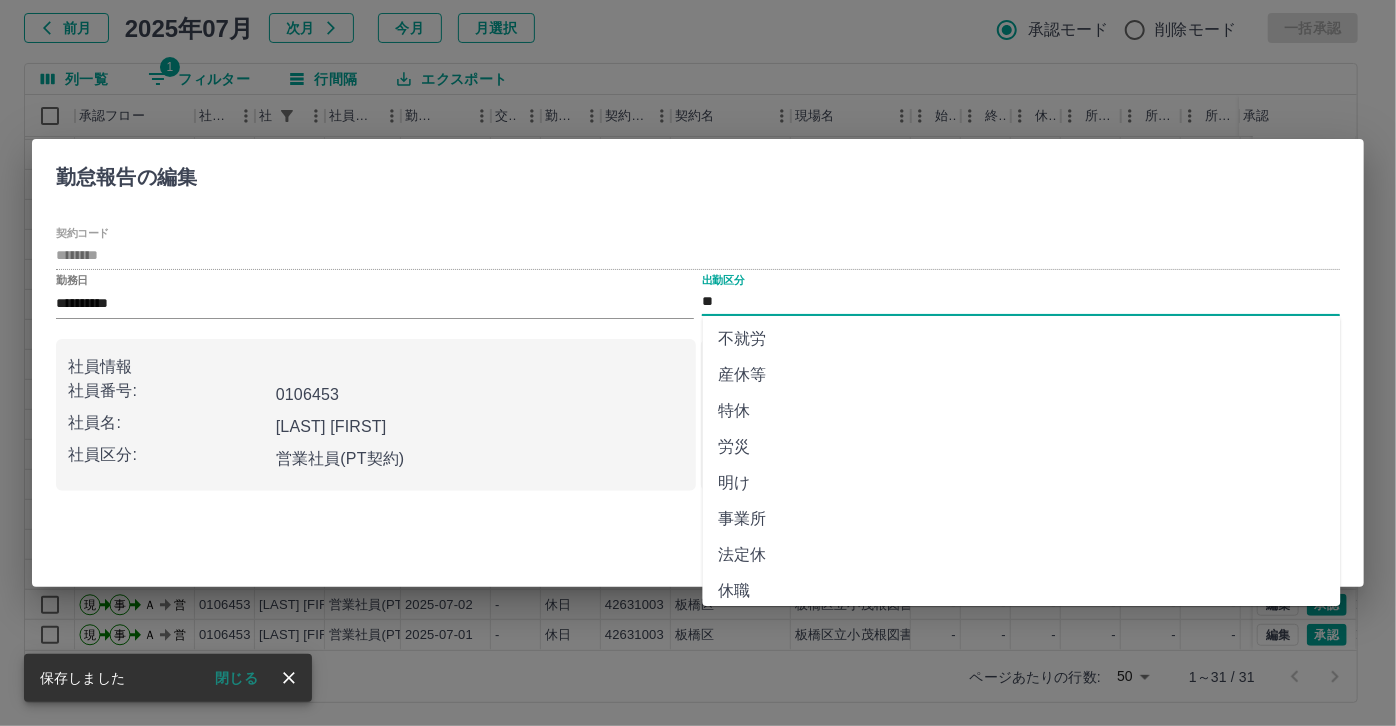 click on "不就労" at bounding box center [1022, 339] 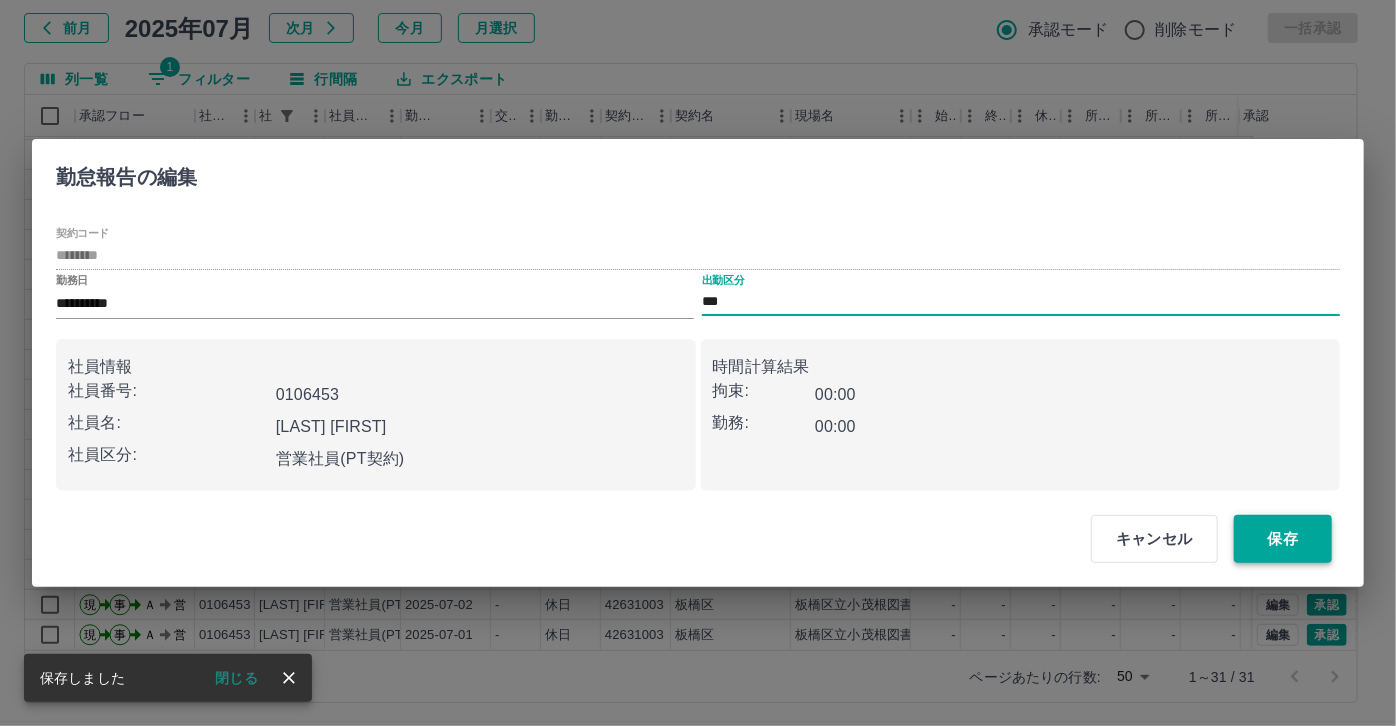 click on "保存" at bounding box center [1283, 539] 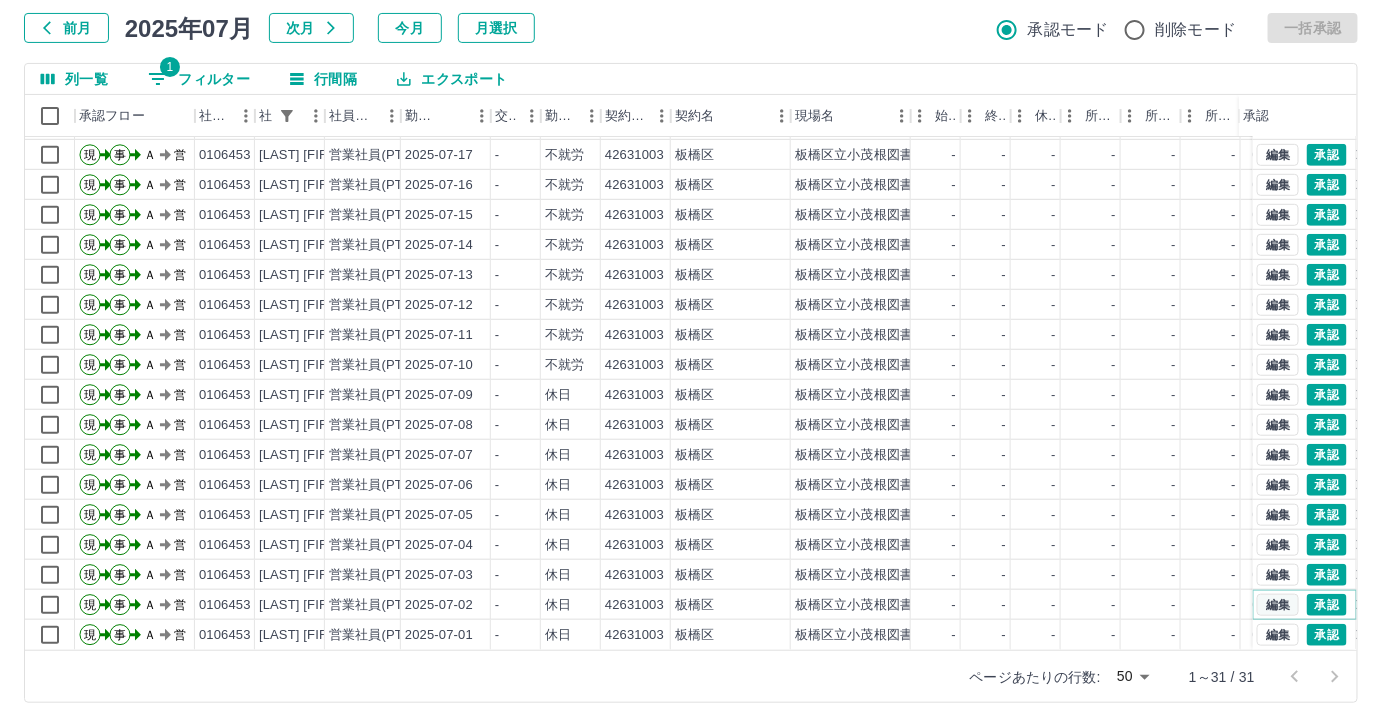click on "編集" at bounding box center (1278, 605) 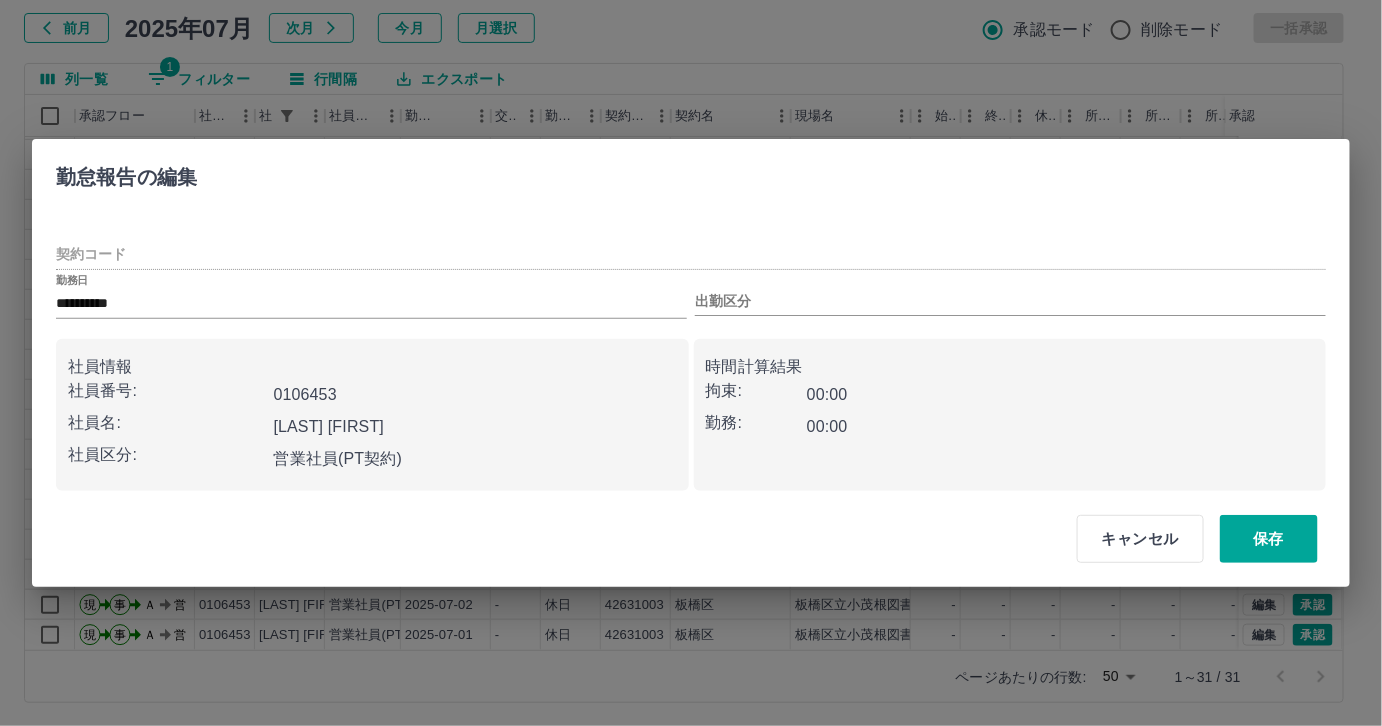 type on "********" 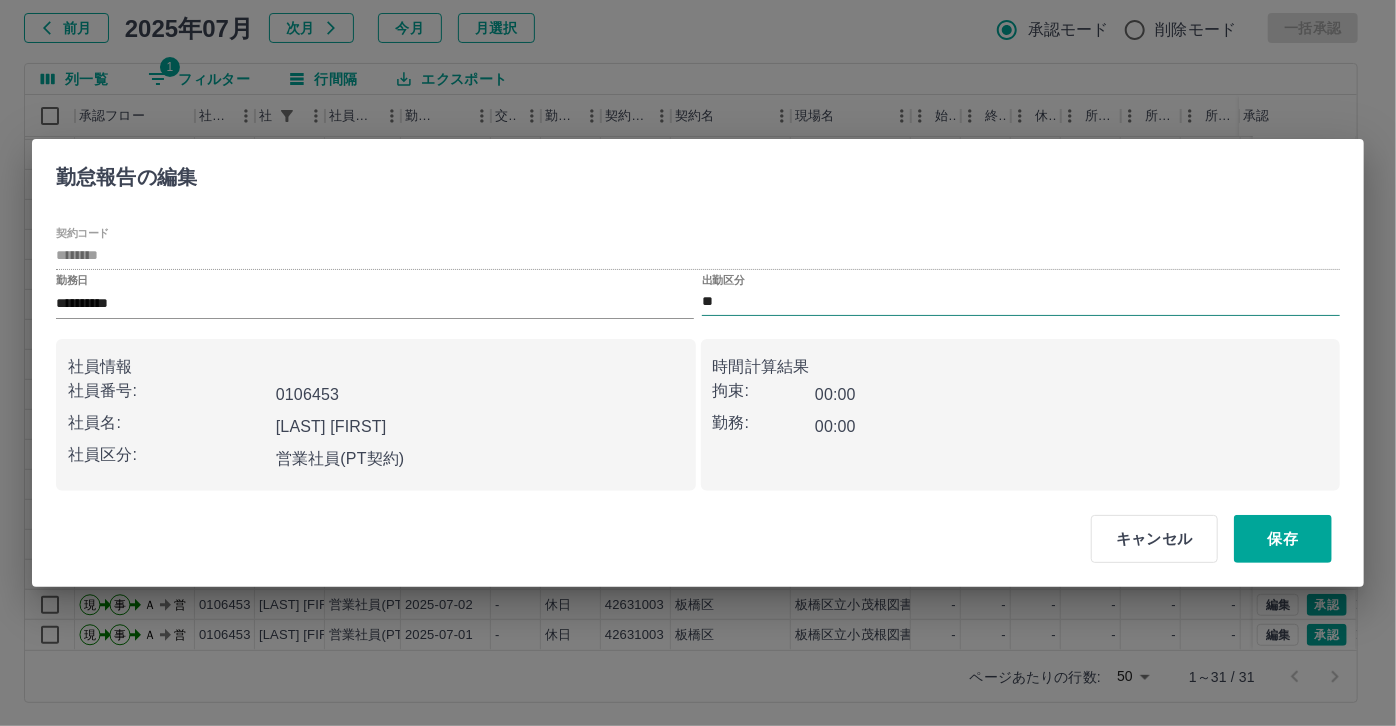 click on "**" at bounding box center (1021, 302) 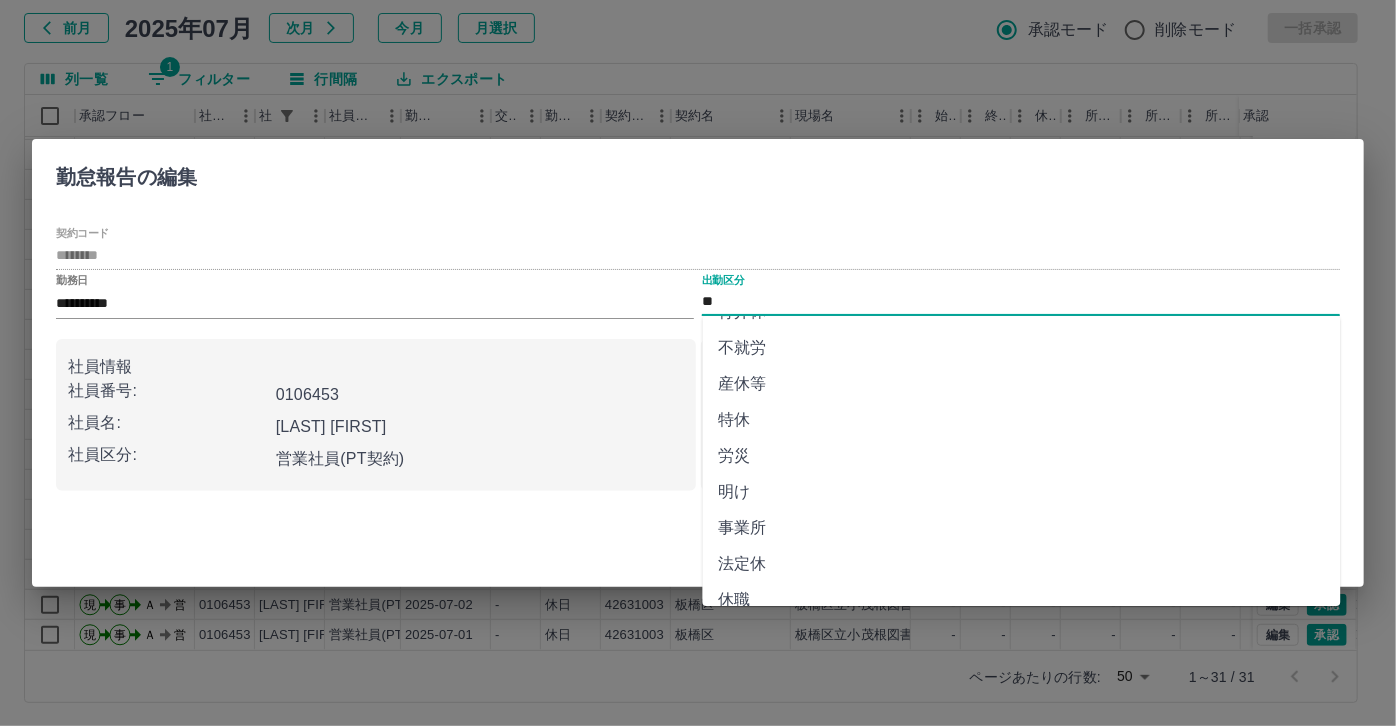 scroll, scrollTop: 363, scrollLeft: 0, axis: vertical 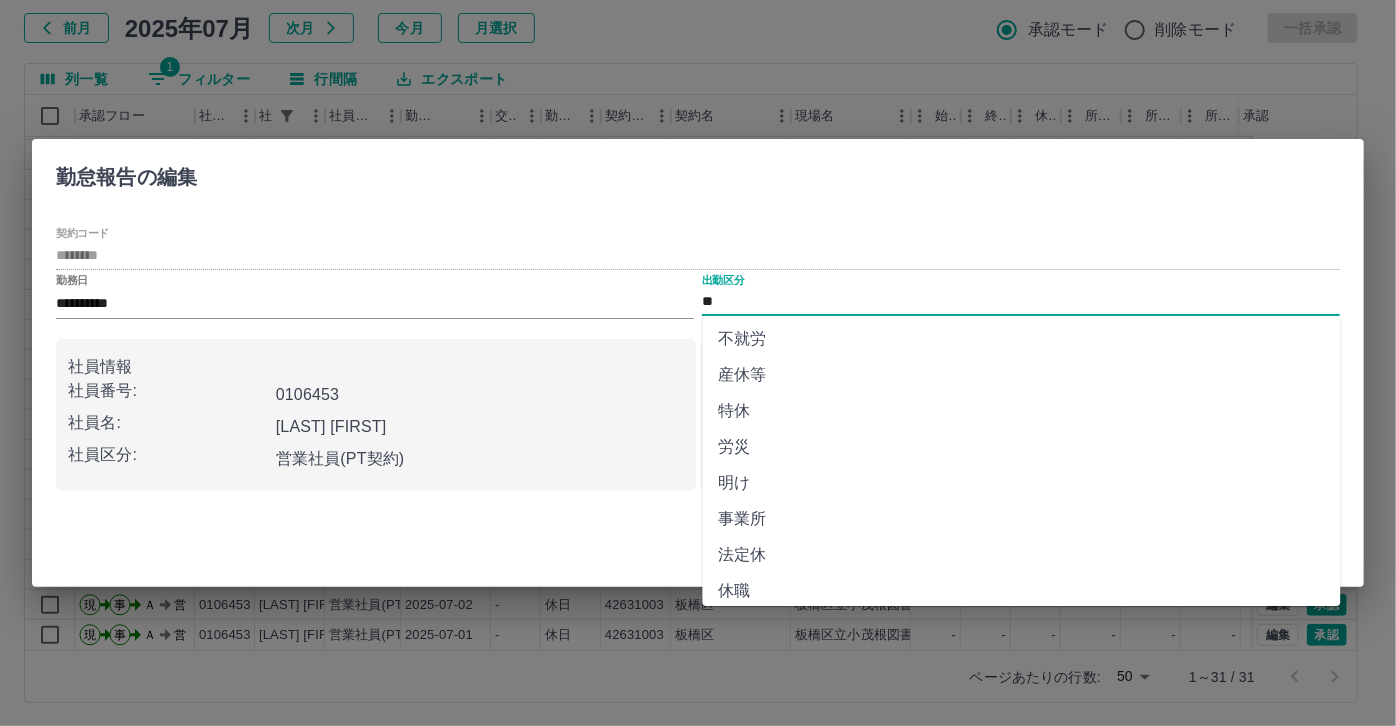 click on "不就労" at bounding box center [1022, 339] 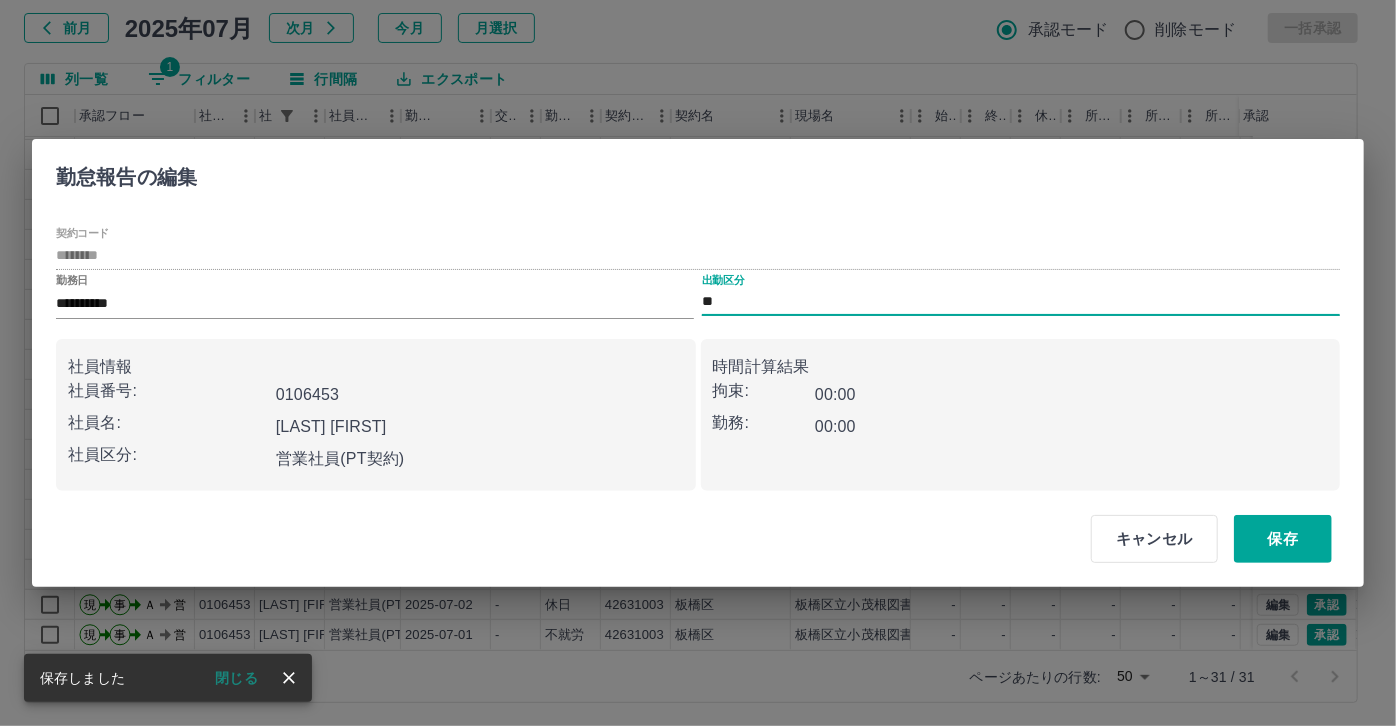 type on "***" 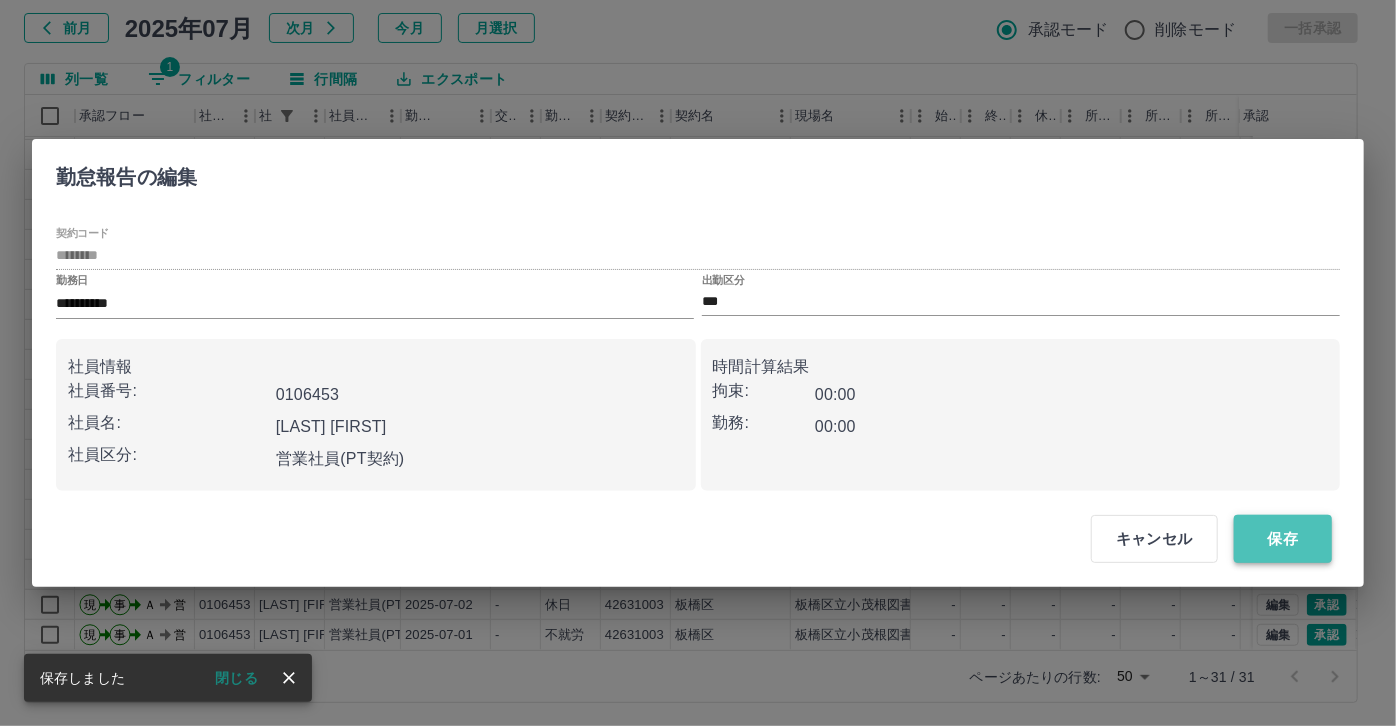 click on "保存" at bounding box center (1283, 539) 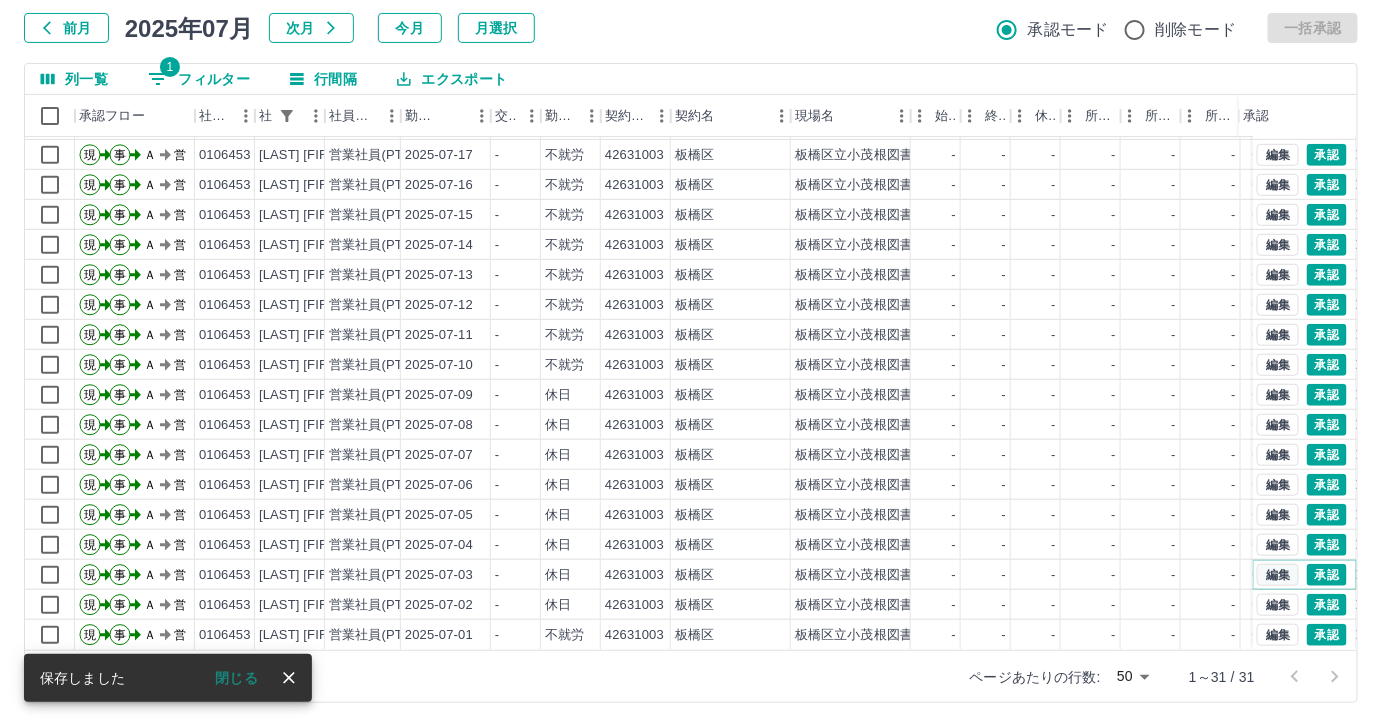 click on "編集" at bounding box center [1278, 575] 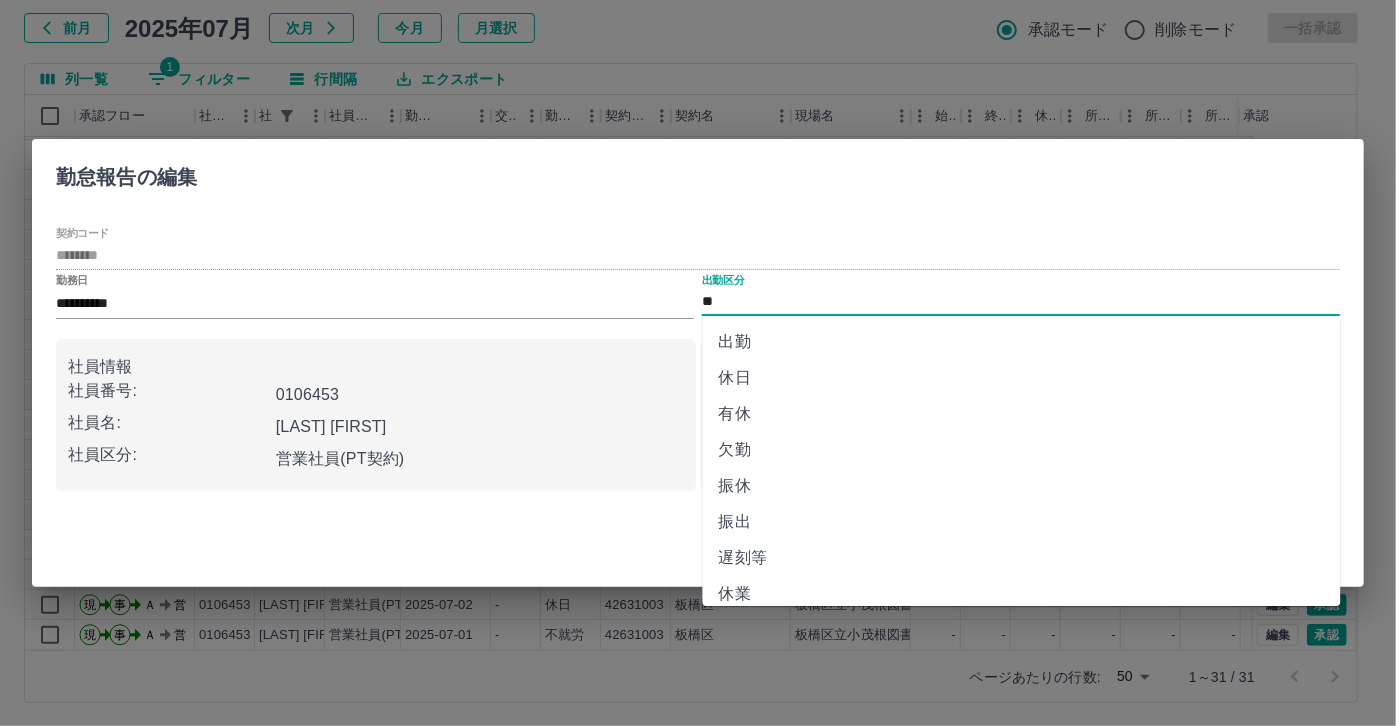 click on "**" at bounding box center [1021, 302] 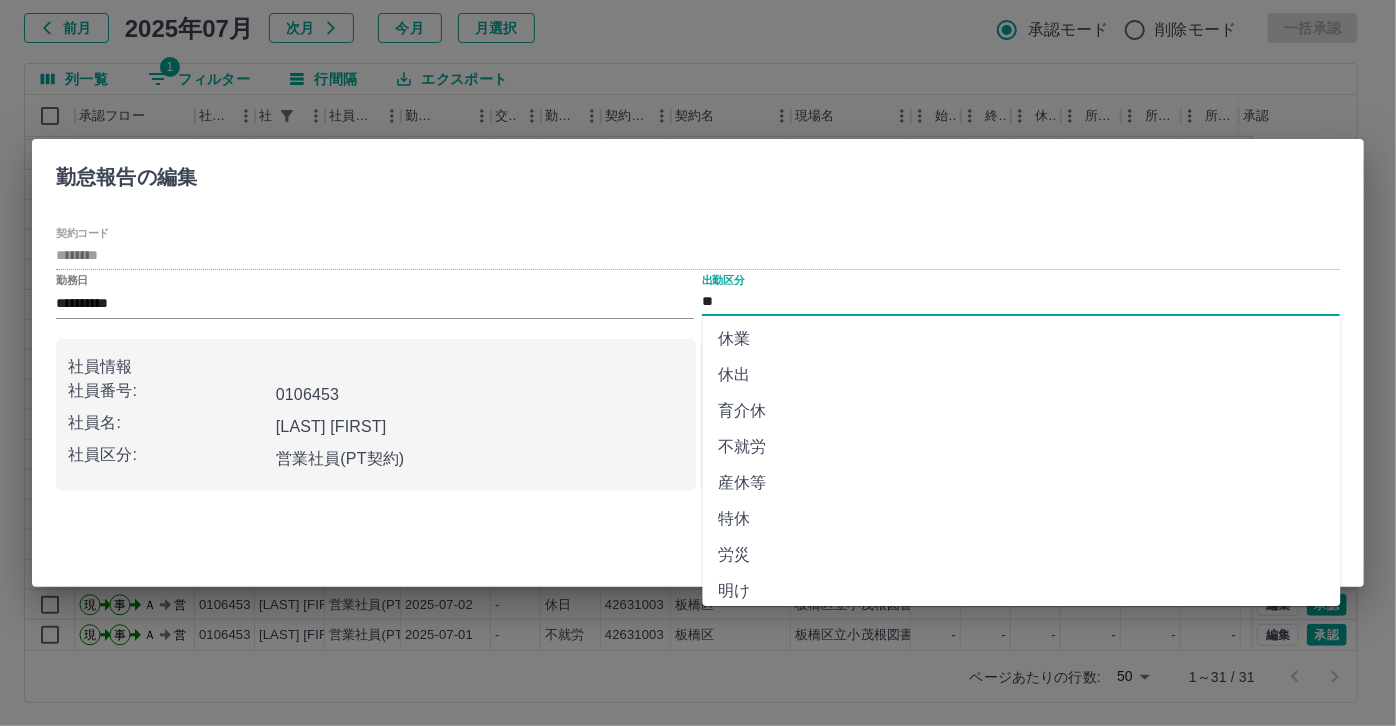scroll, scrollTop: 272, scrollLeft: 0, axis: vertical 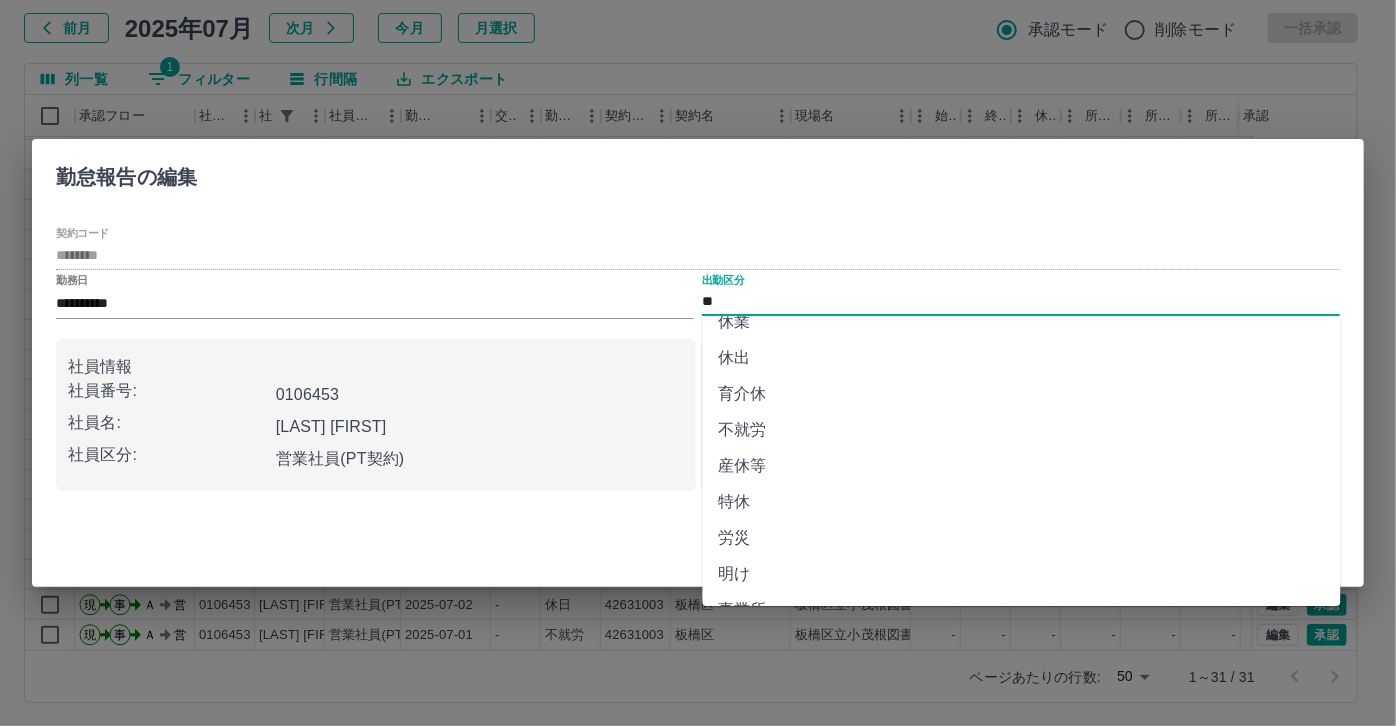 click on "不就労" at bounding box center (1022, 430) 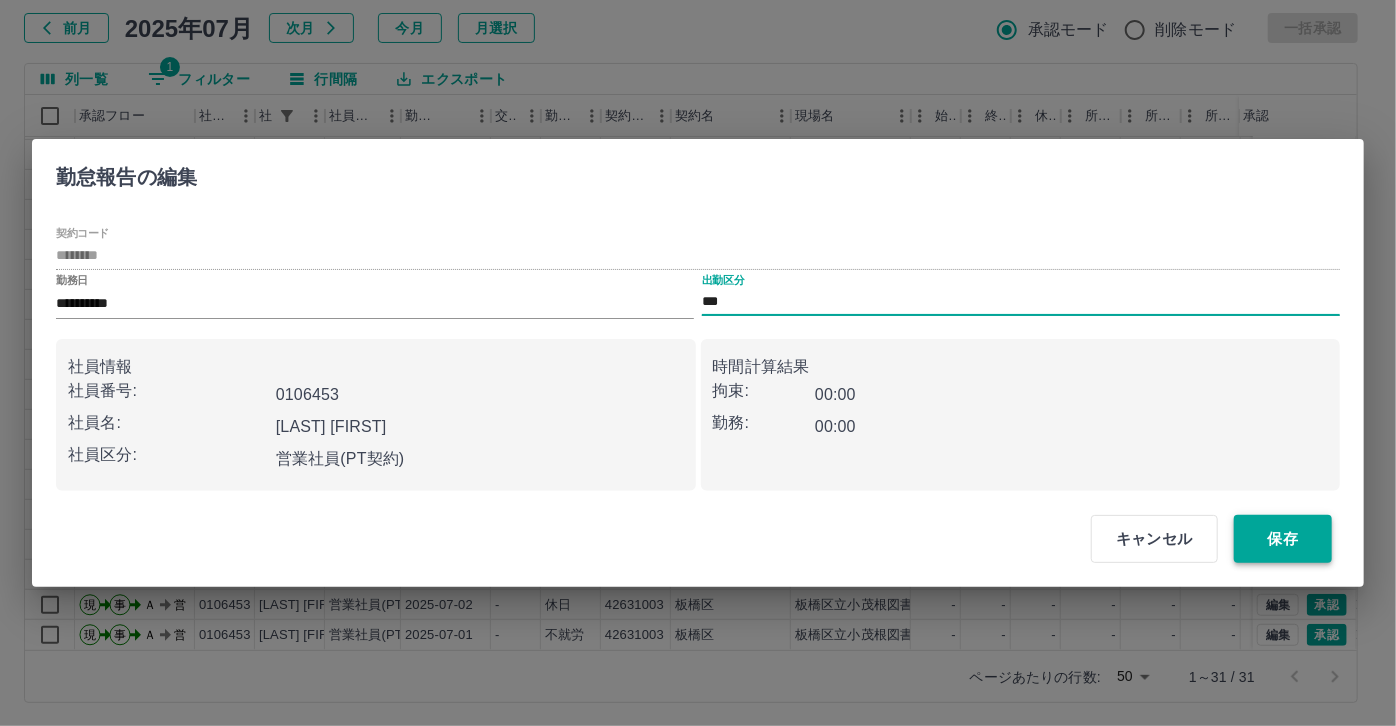 click on "保存" at bounding box center (1283, 539) 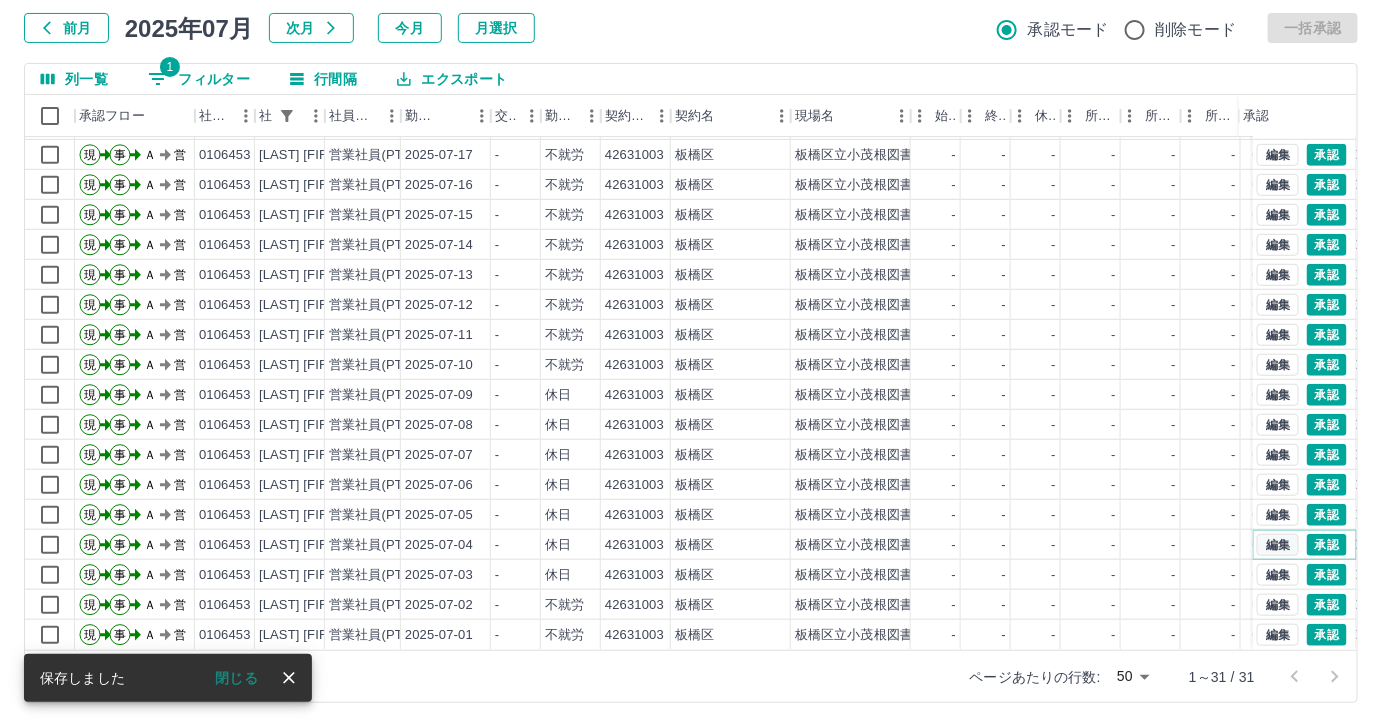 click on "編集" at bounding box center (1278, 545) 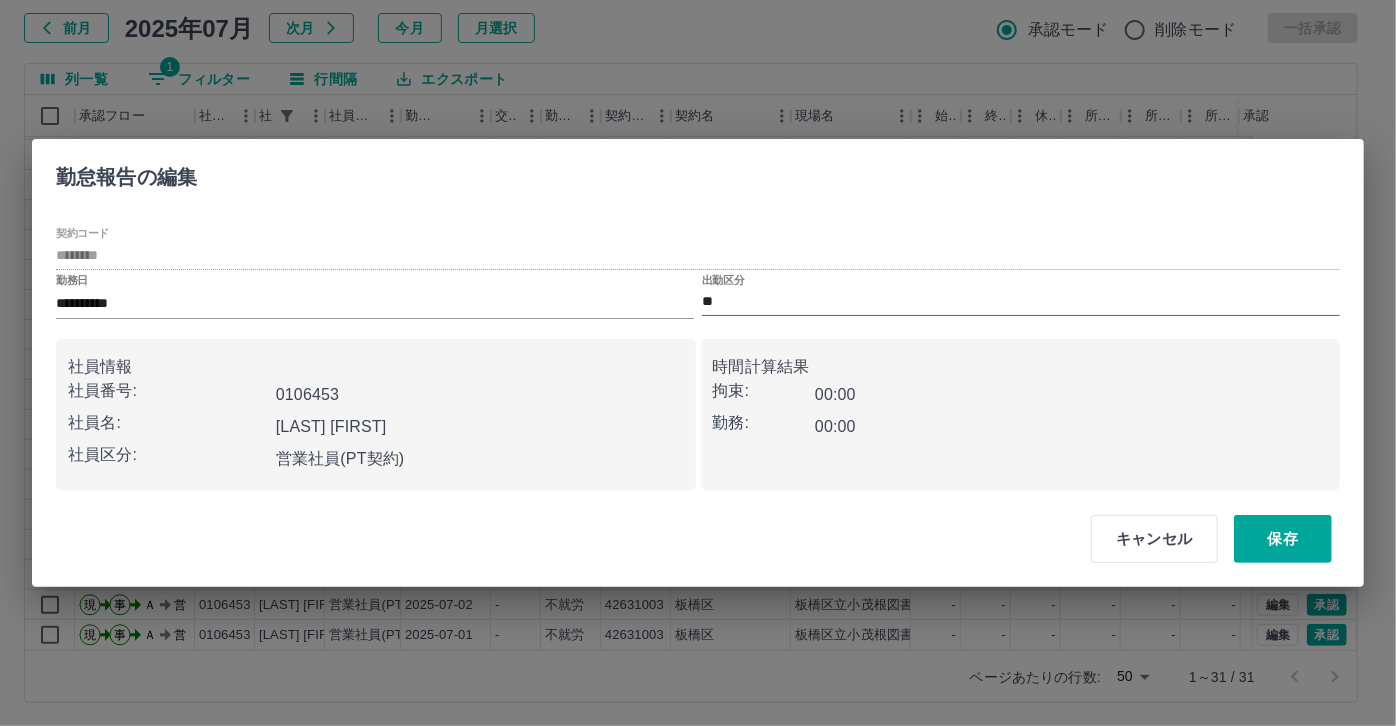 click on "**" at bounding box center (1021, 302) 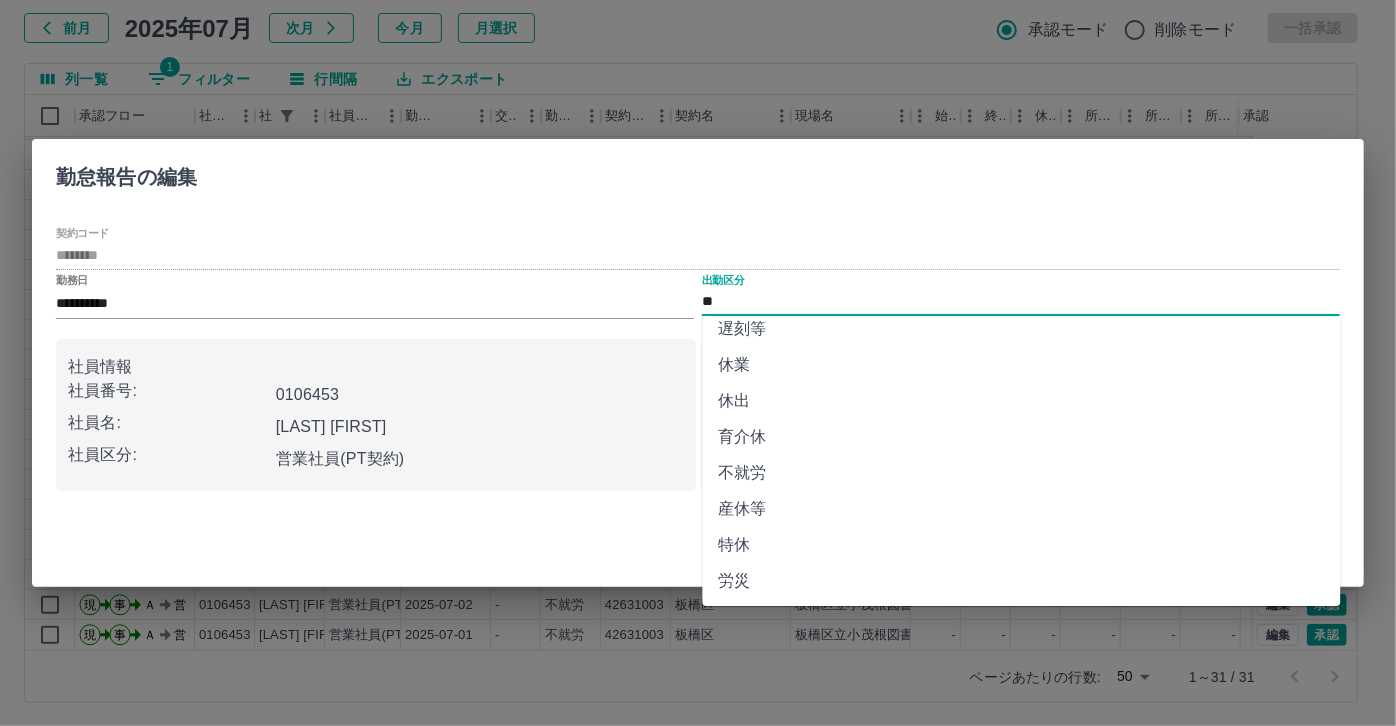scroll, scrollTop: 272, scrollLeft: 0, axis: vertical 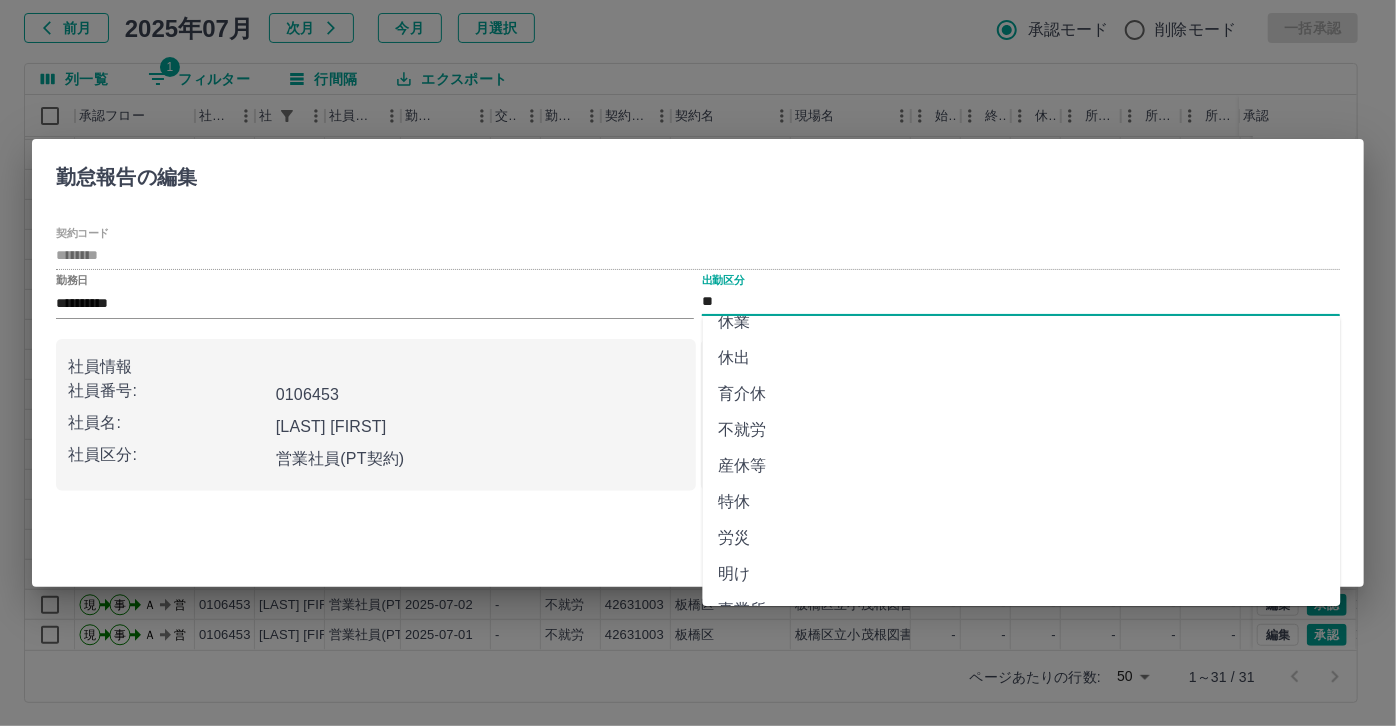 click on "不就労" at bounding box center [1022, 430] 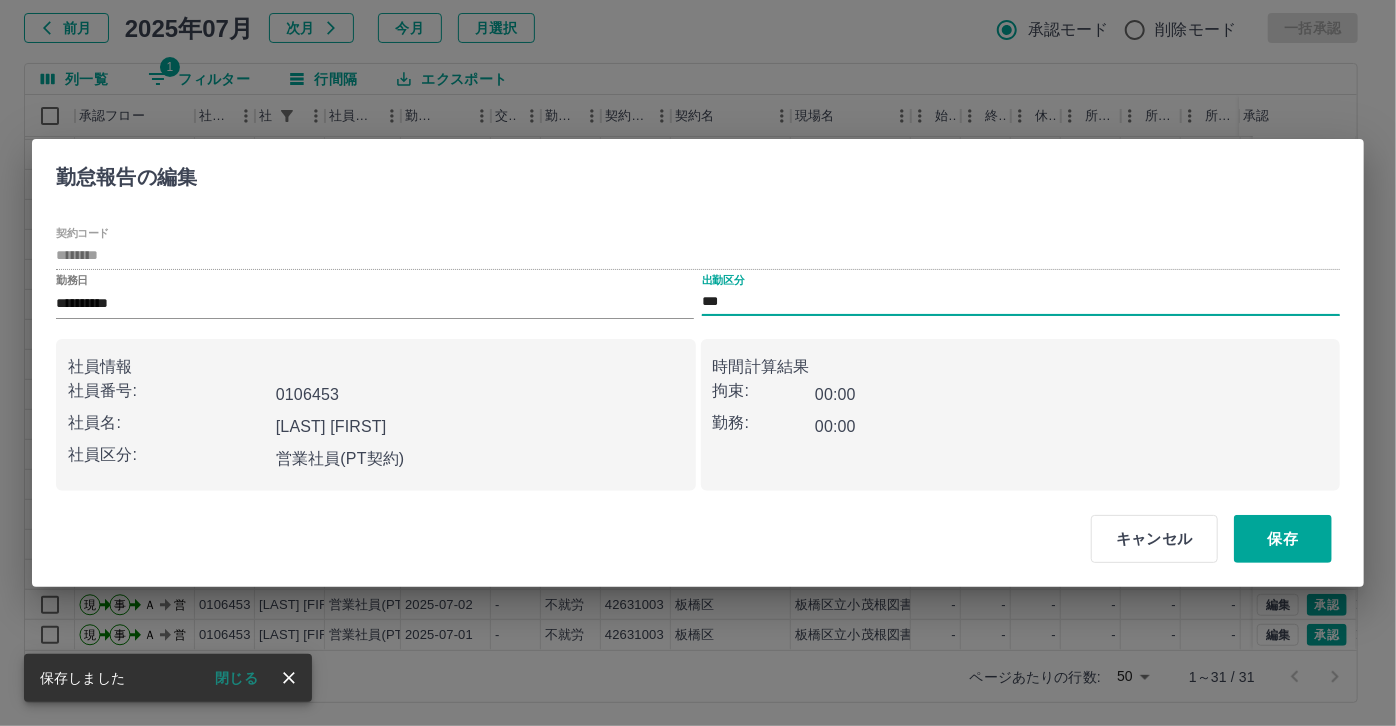 type on "***" 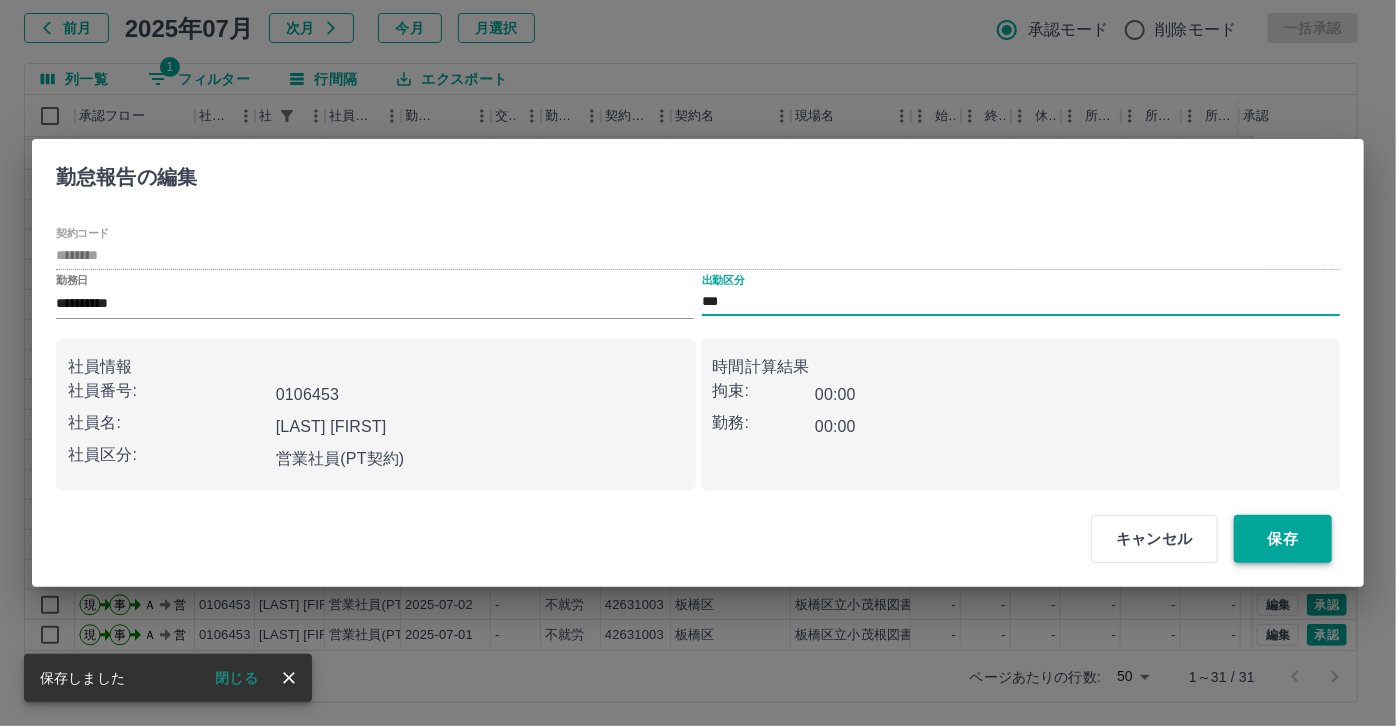 click on "保存" at bounding box center (1283, 539) 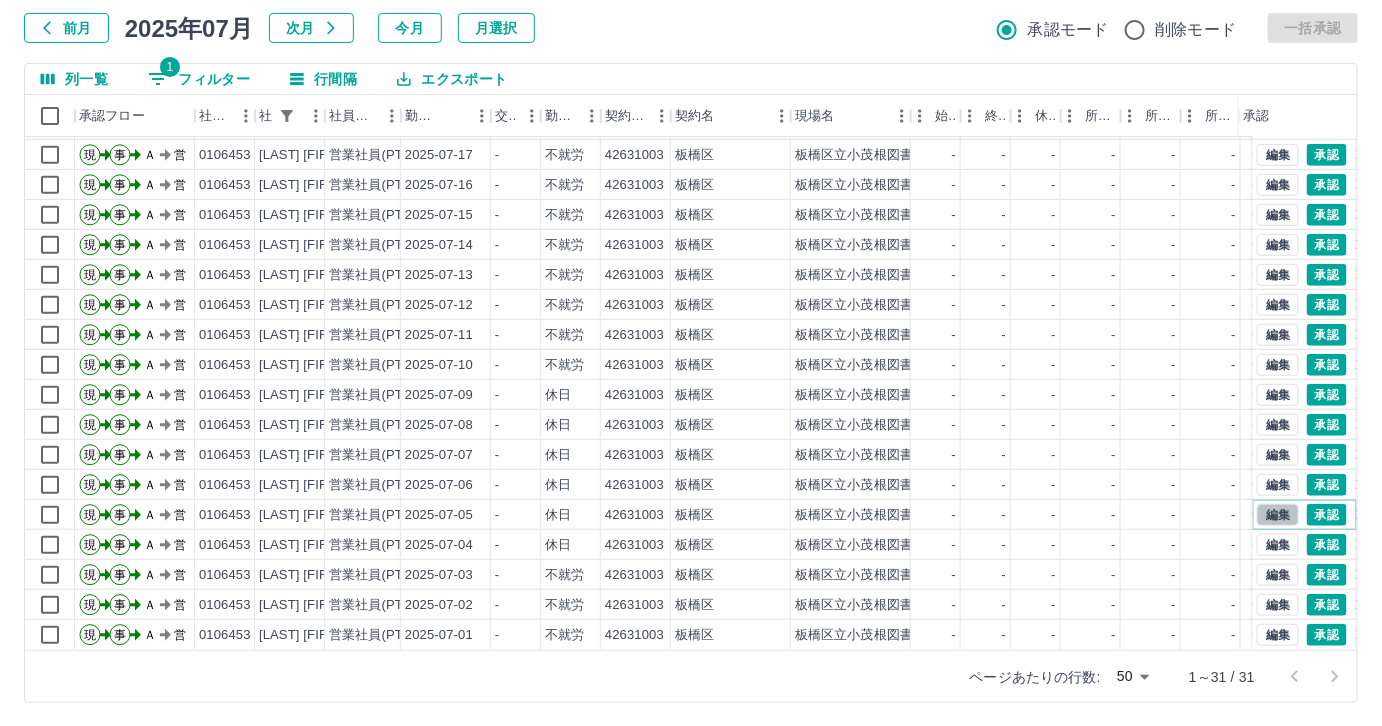 click on "編集" at bounding box center [1278, 515] 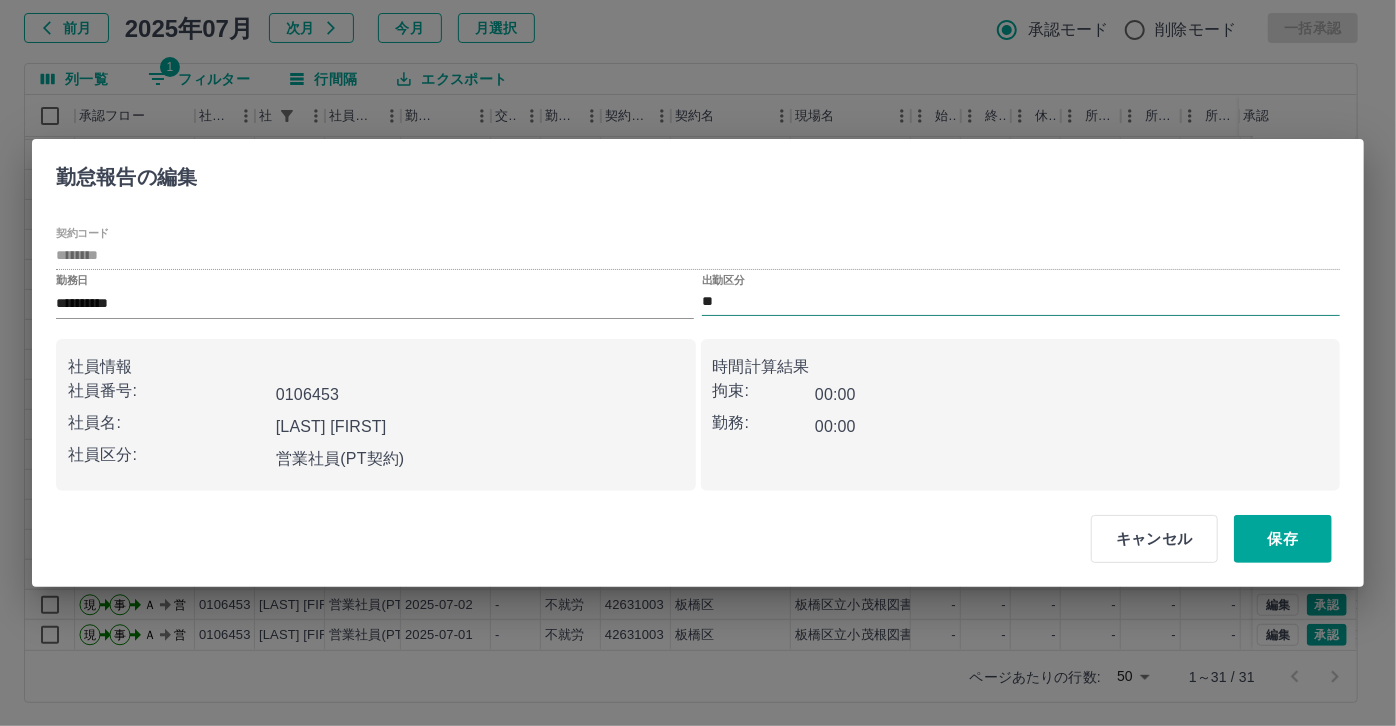 click on "**" at bounding box center [1021, 302] 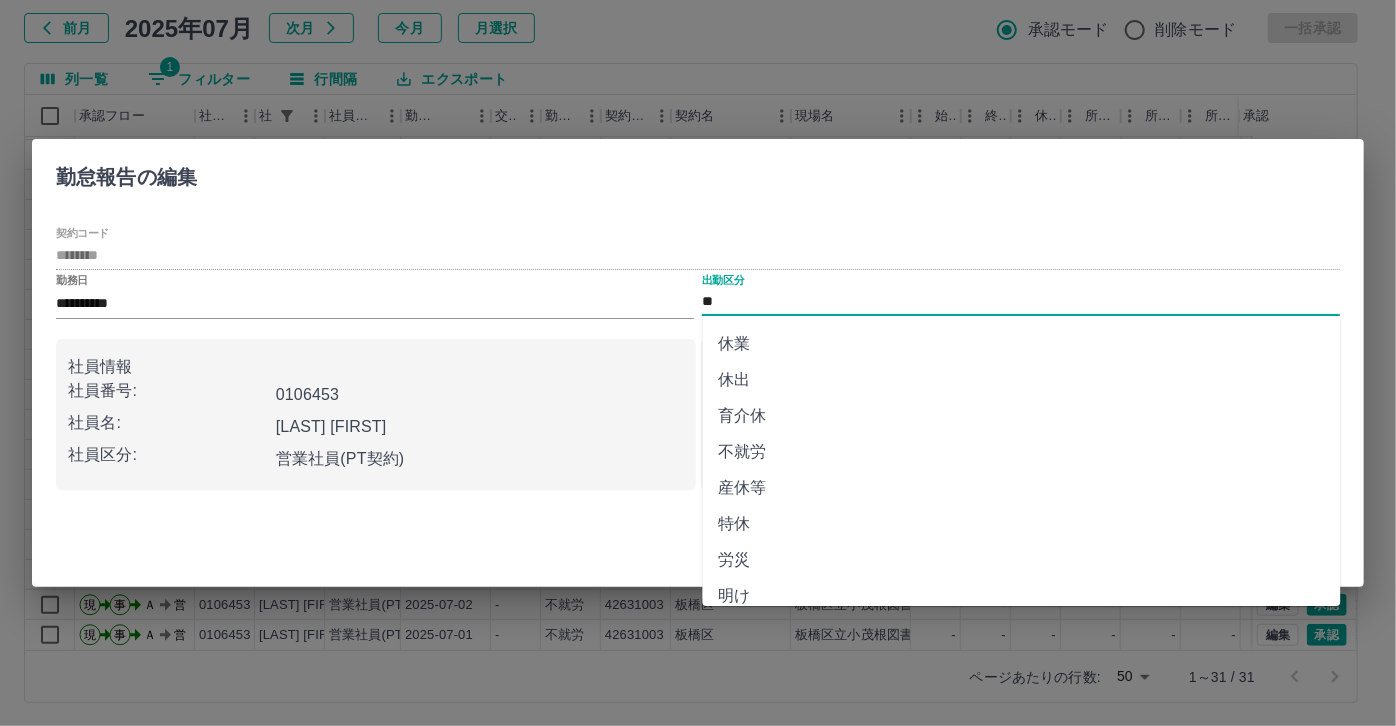 scroll, scrollTop: 272, scrollLeft: 0, axis: vertical 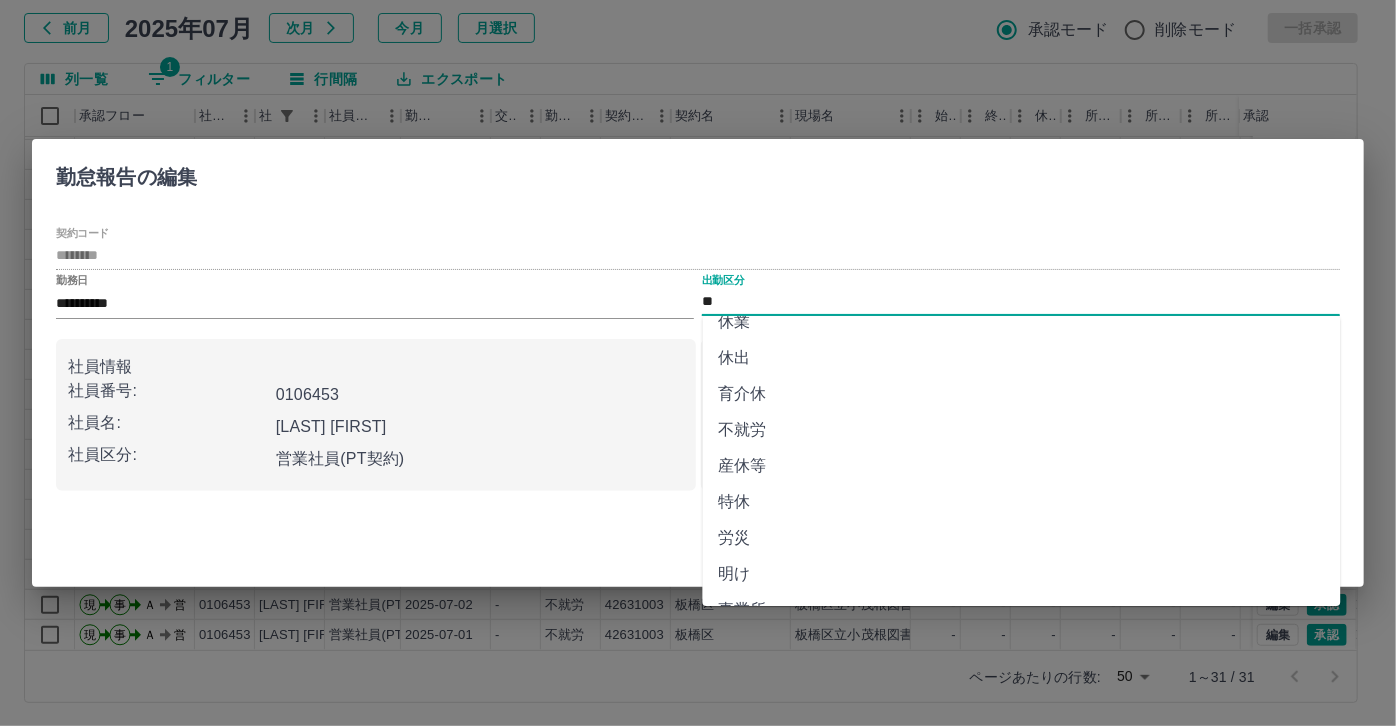 click on "不就労" at bounding box center (1022, 430) 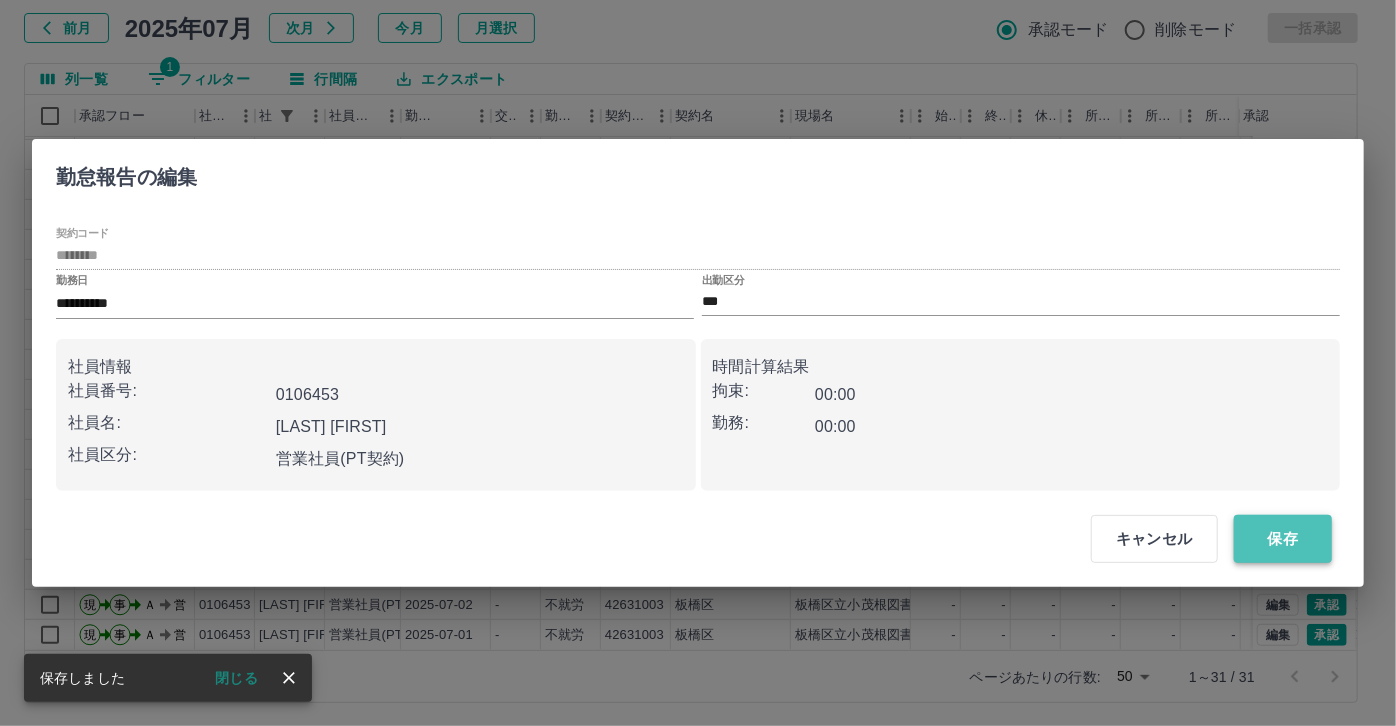 click on "保存" at bounding box center (1283, 539) 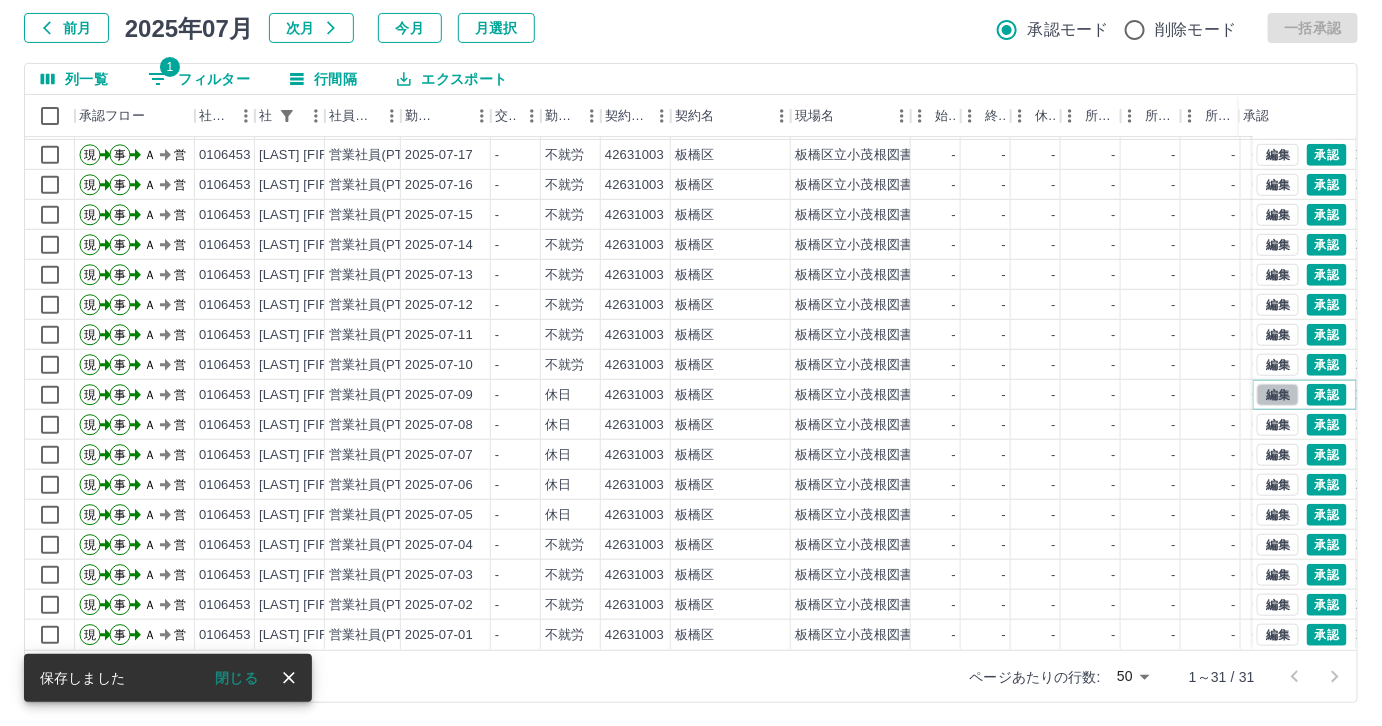 click on "編集" at bounding box center (1278, 395) 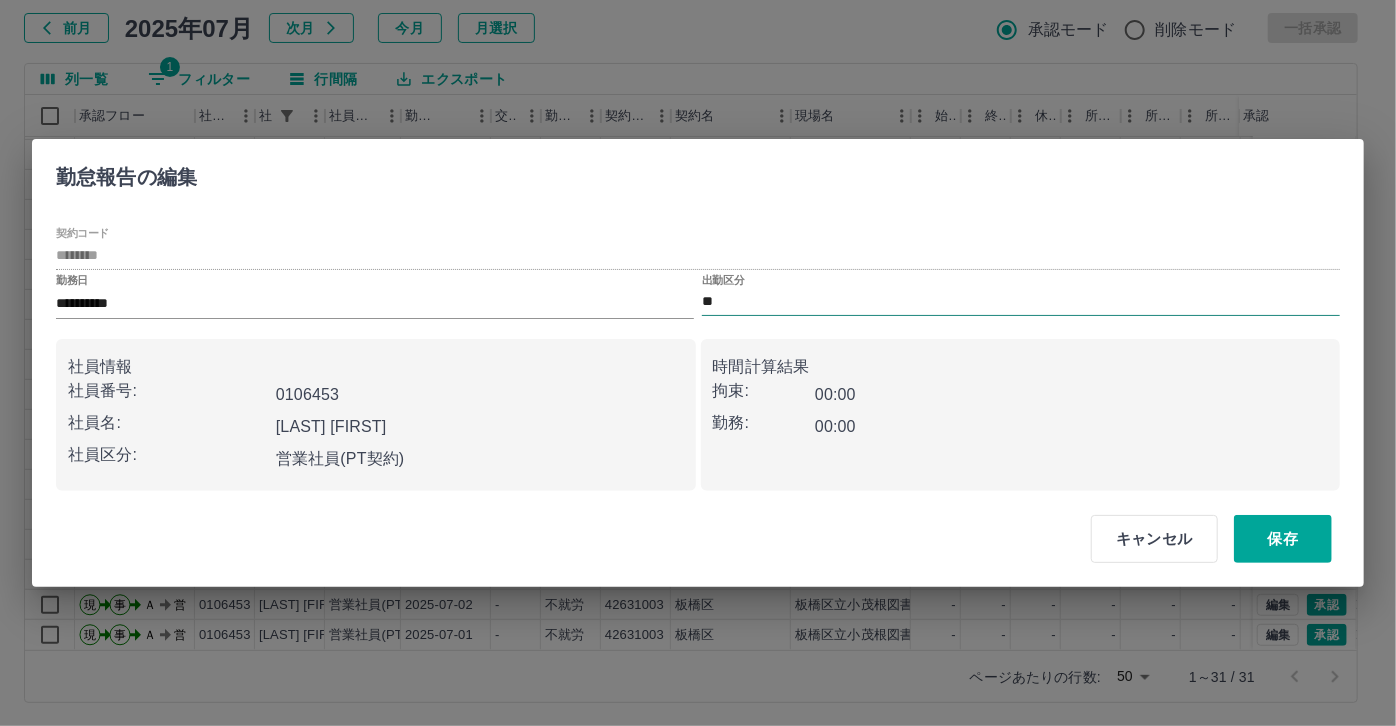 drag, startPoint x: 802, startPoint y: 303, endPoint x: 810, endPoint y: 311, distance: 11.313708 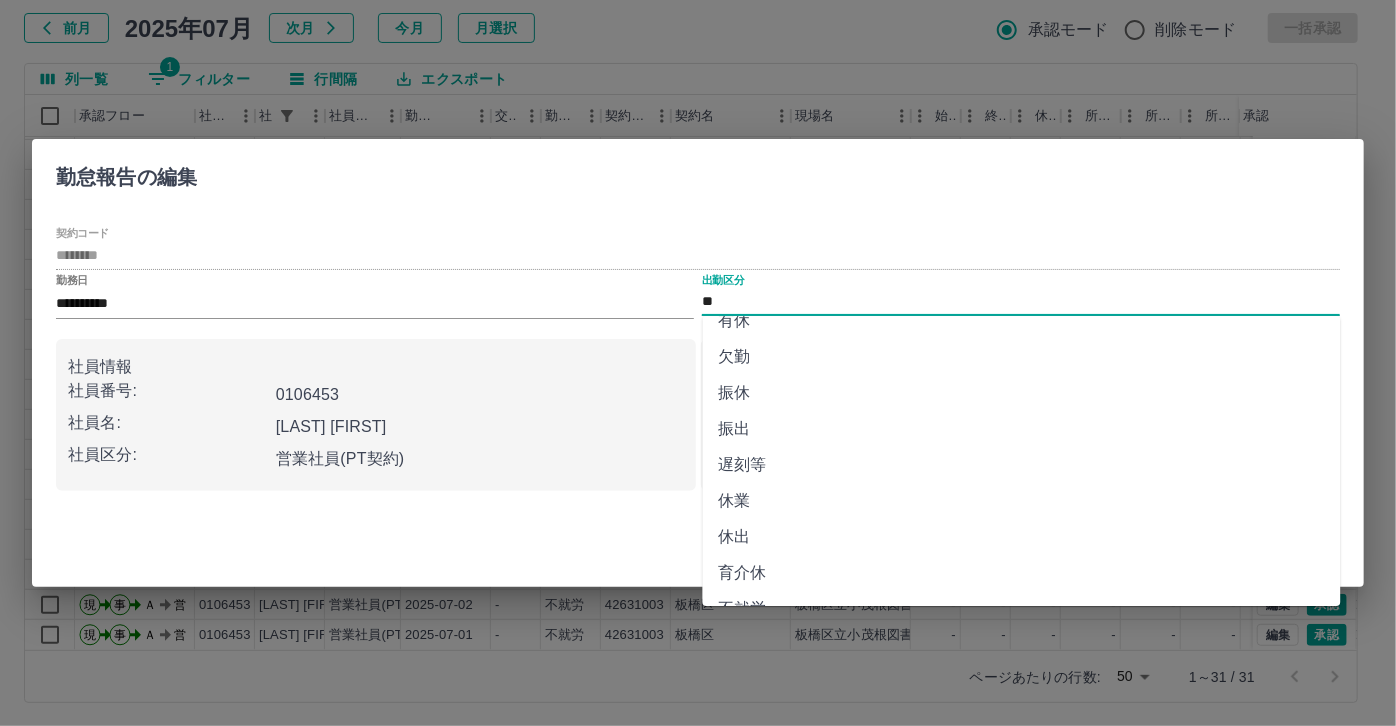 scroll, scrollTop: 272, scrollLeft: 0, axis: vertical 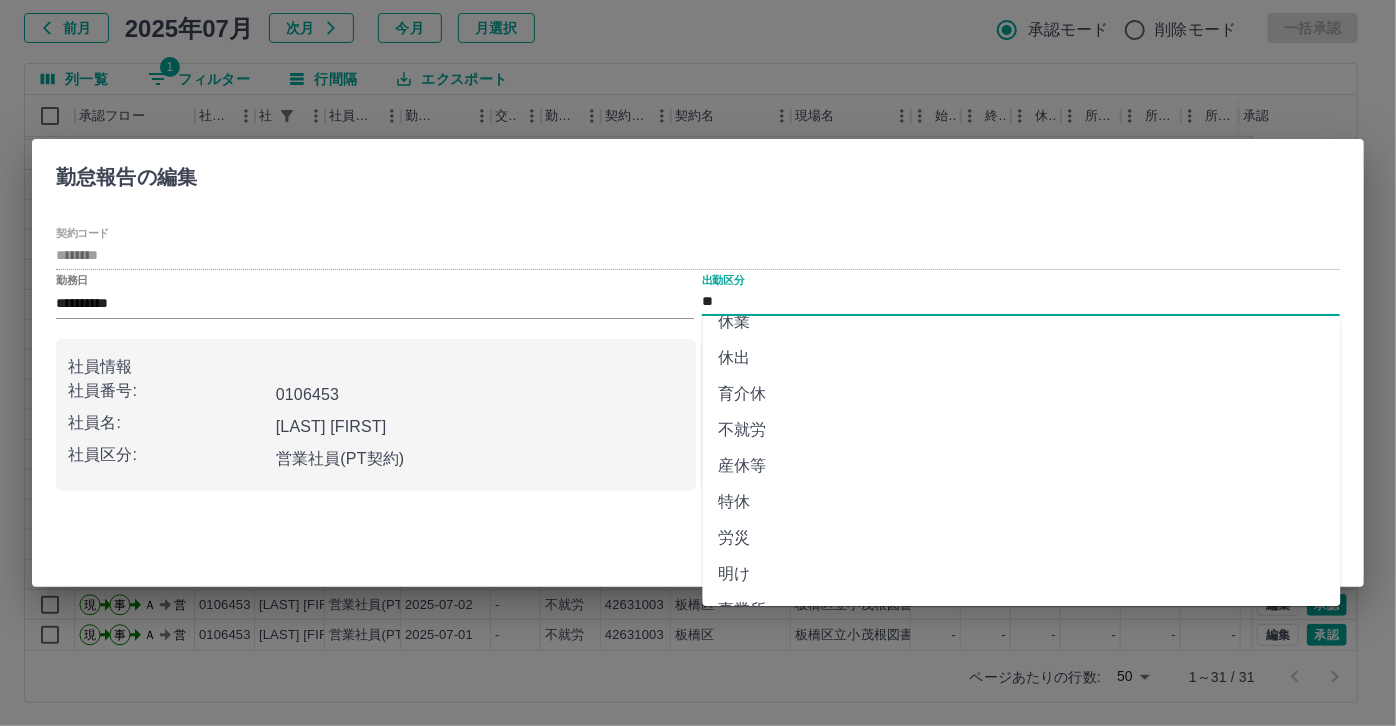 click on "不就労" at bounding box center [1022, 430] 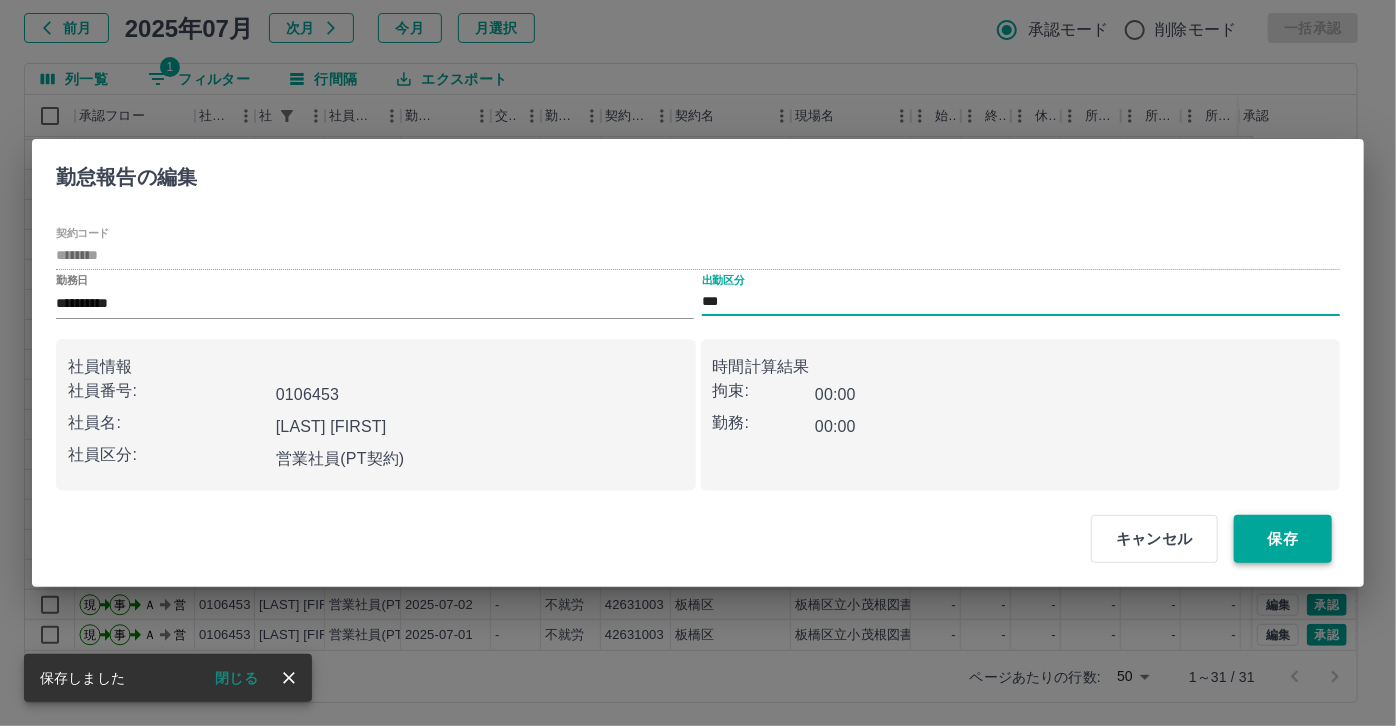 click on "保存" at bounding box center (1283, 539) 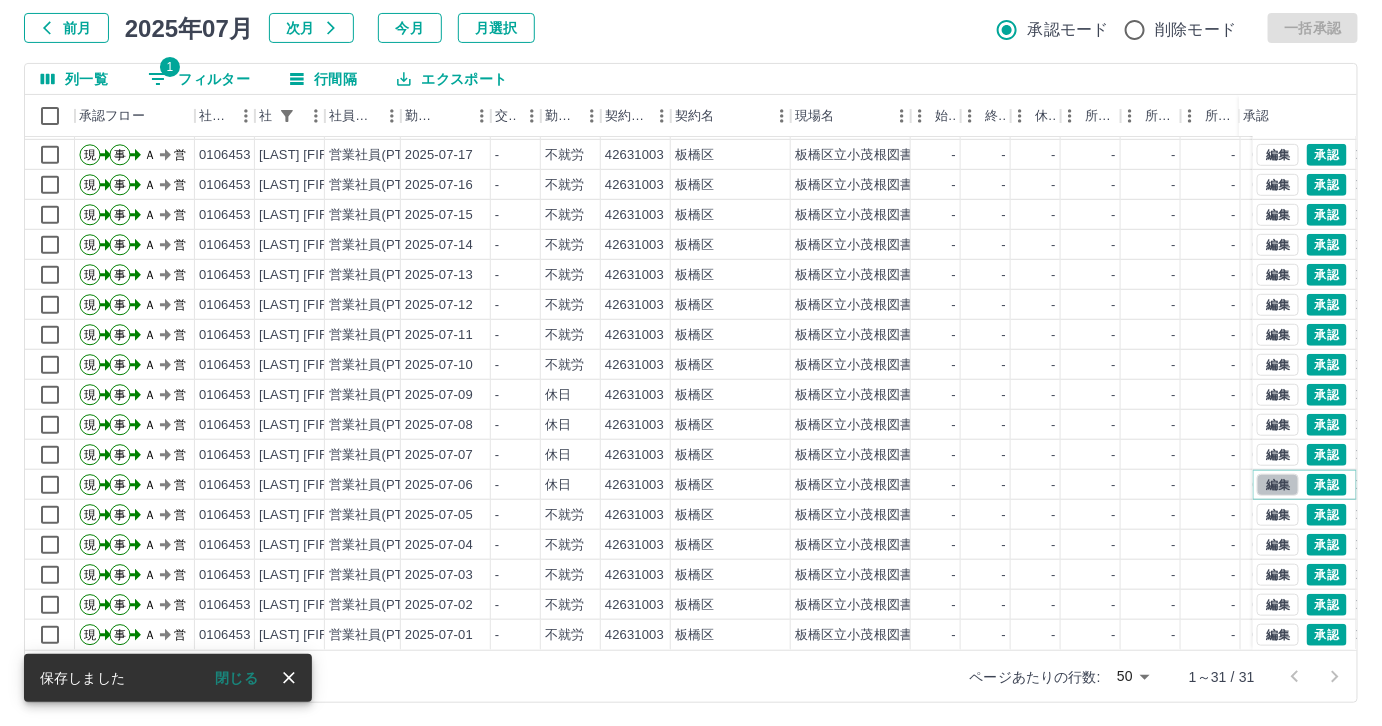 click on "編集" at bounding box center (1278, 485) 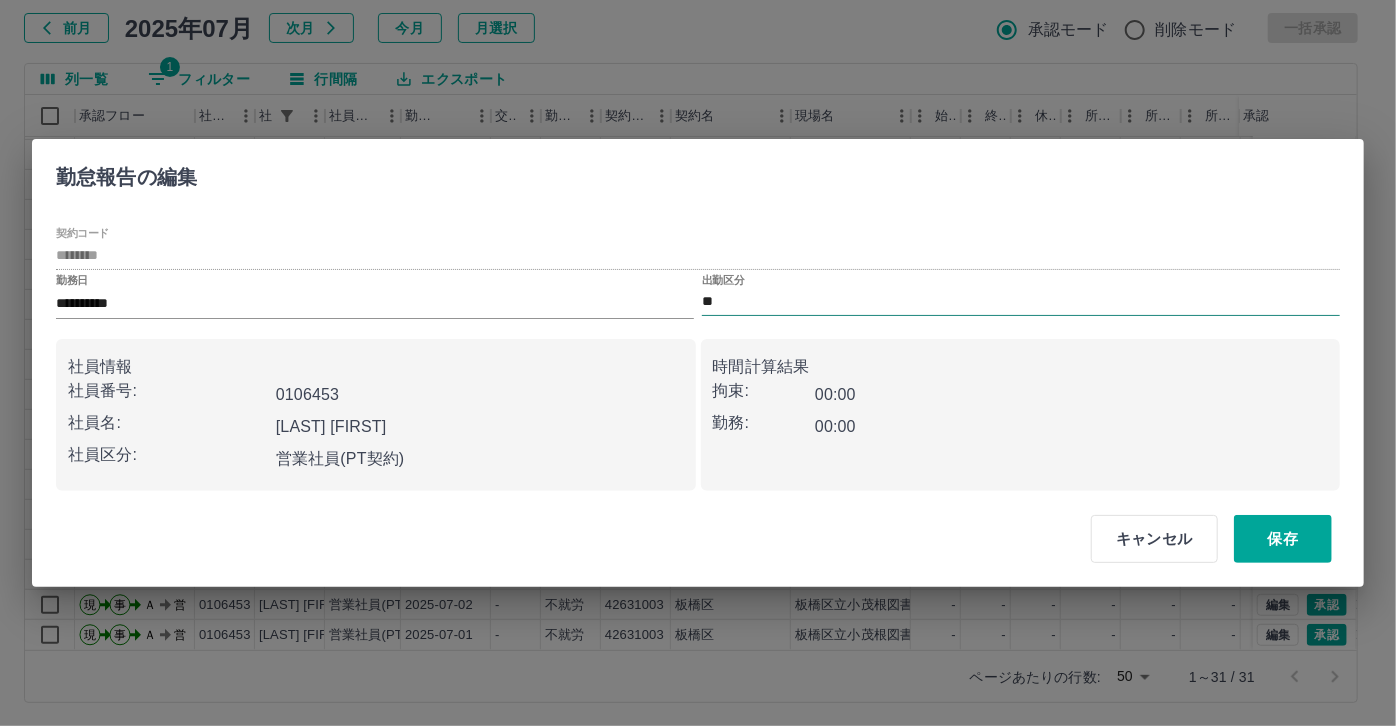 click on "**" at bounding box center (1021, 302) 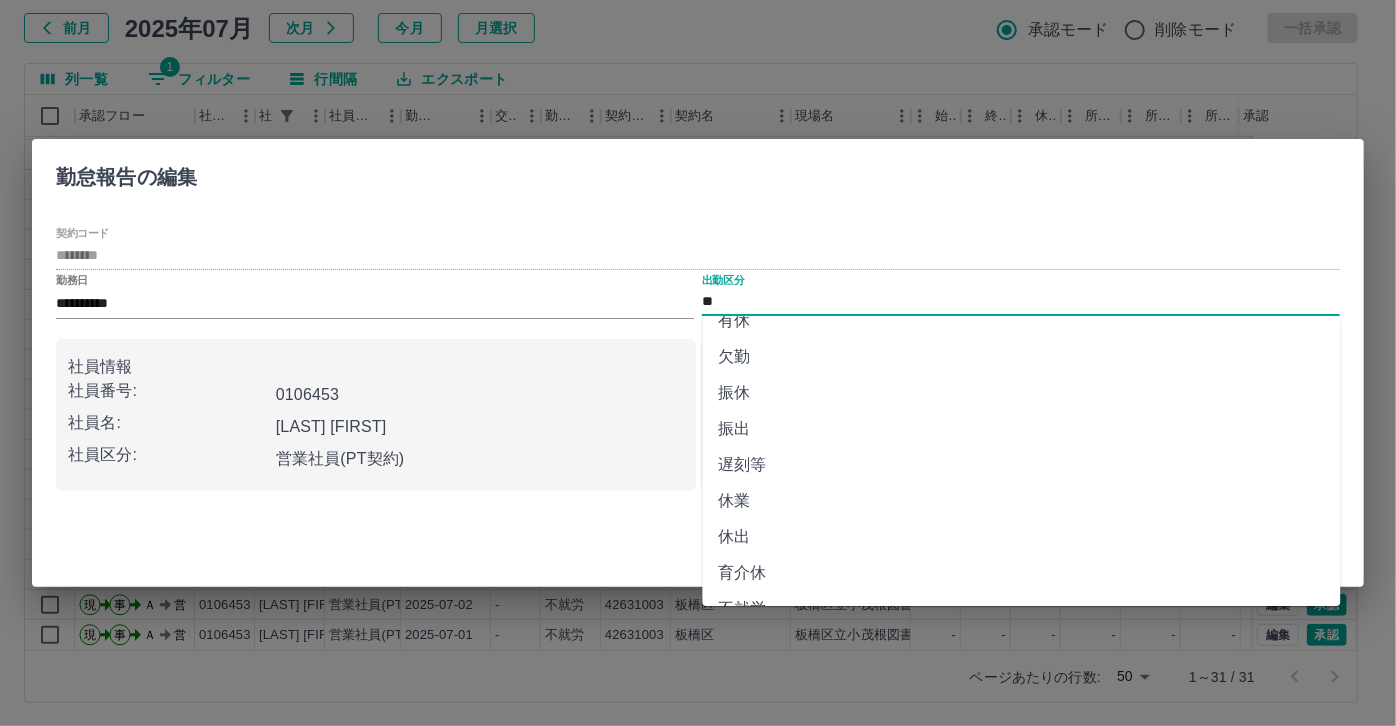 scroll, scrollTop: 181, scrollLeft: 0, axis: vertical 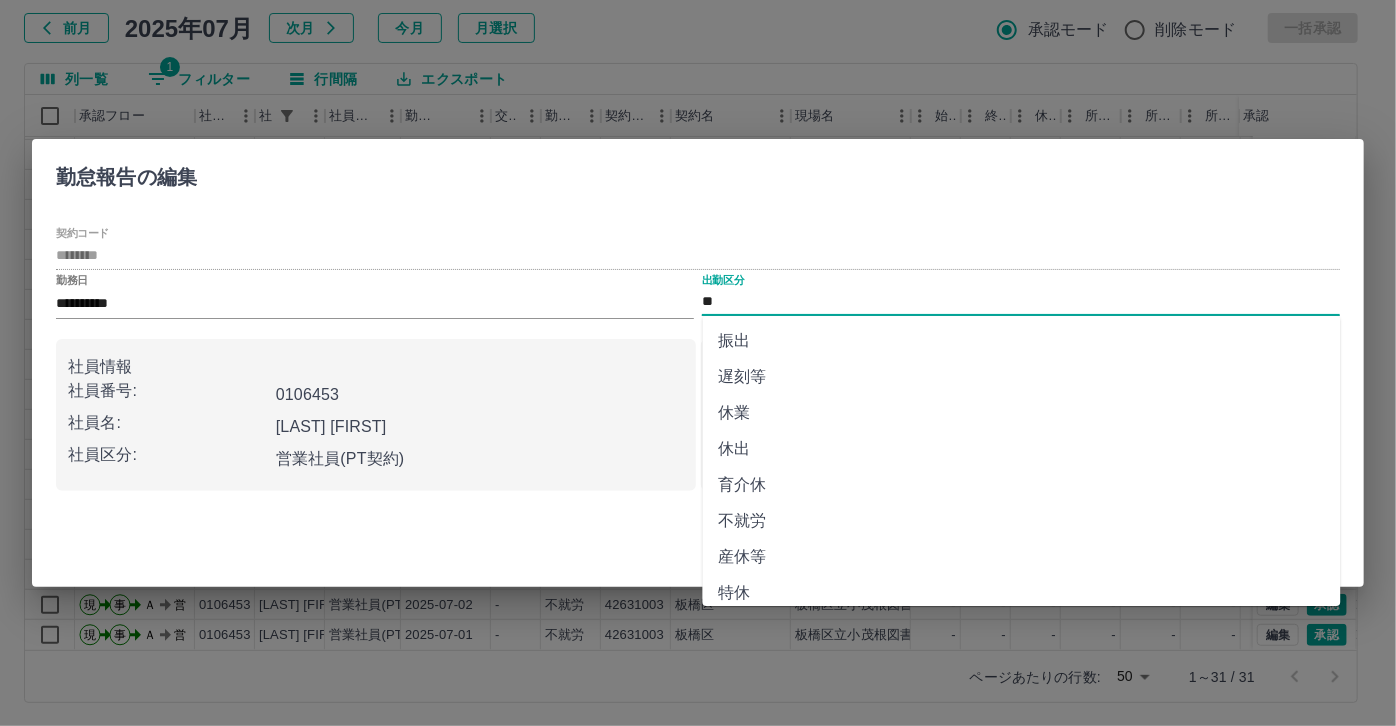 click on "不就労" at bounding box center [1022, 521] 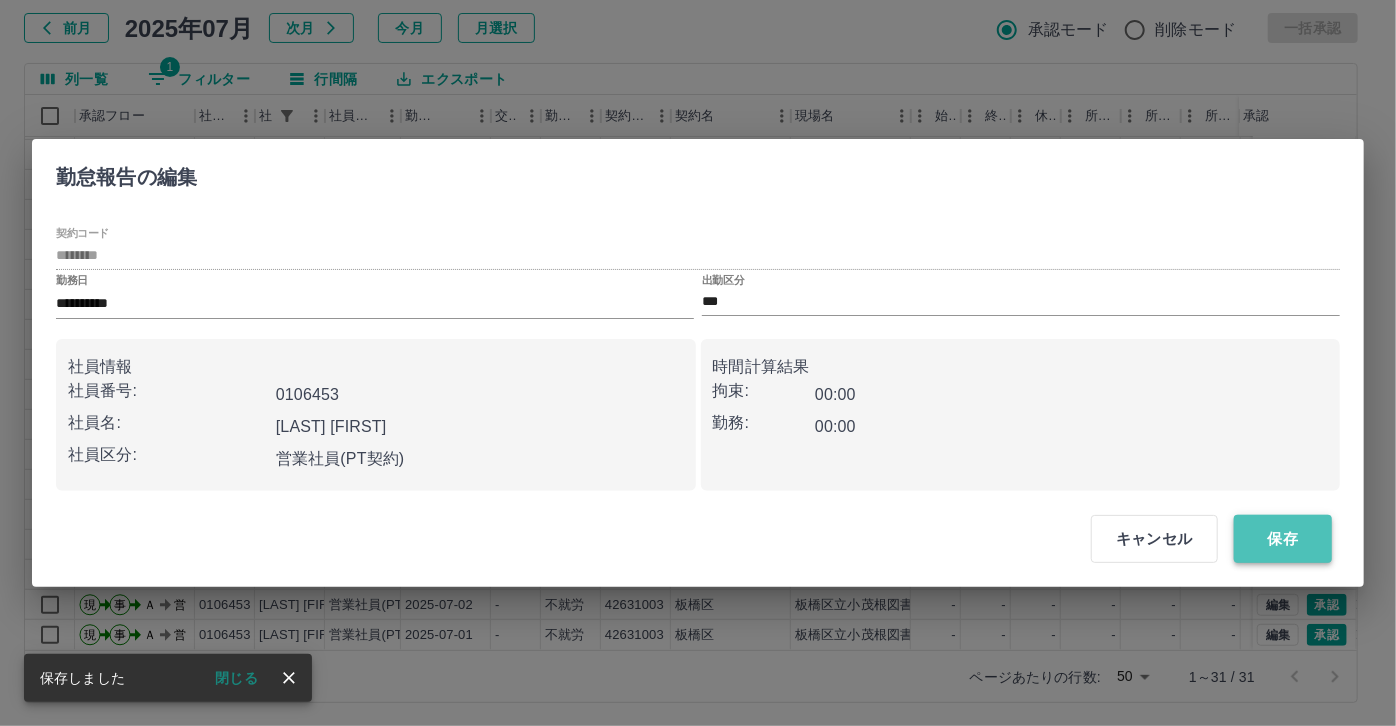 click on "保存" at bounding box center (1283, 539) 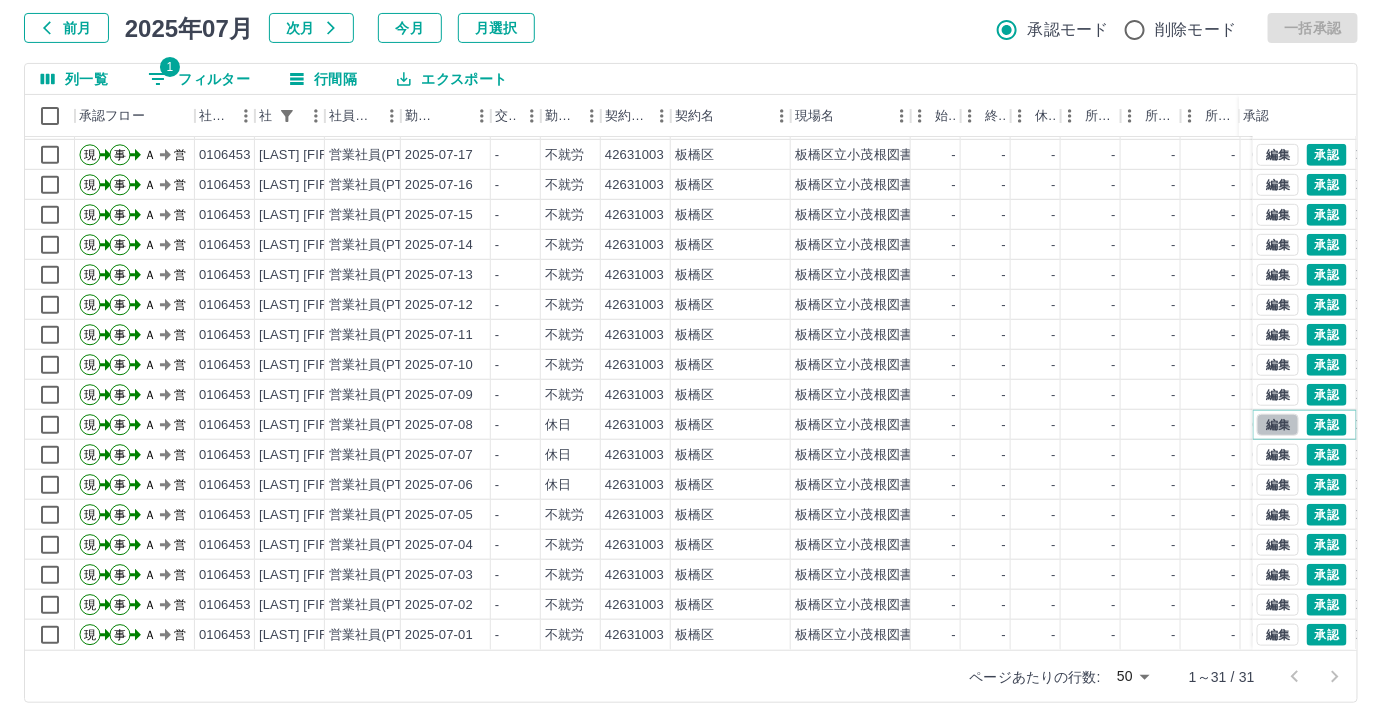 click on "編集" at bounding box center [1278, 425] 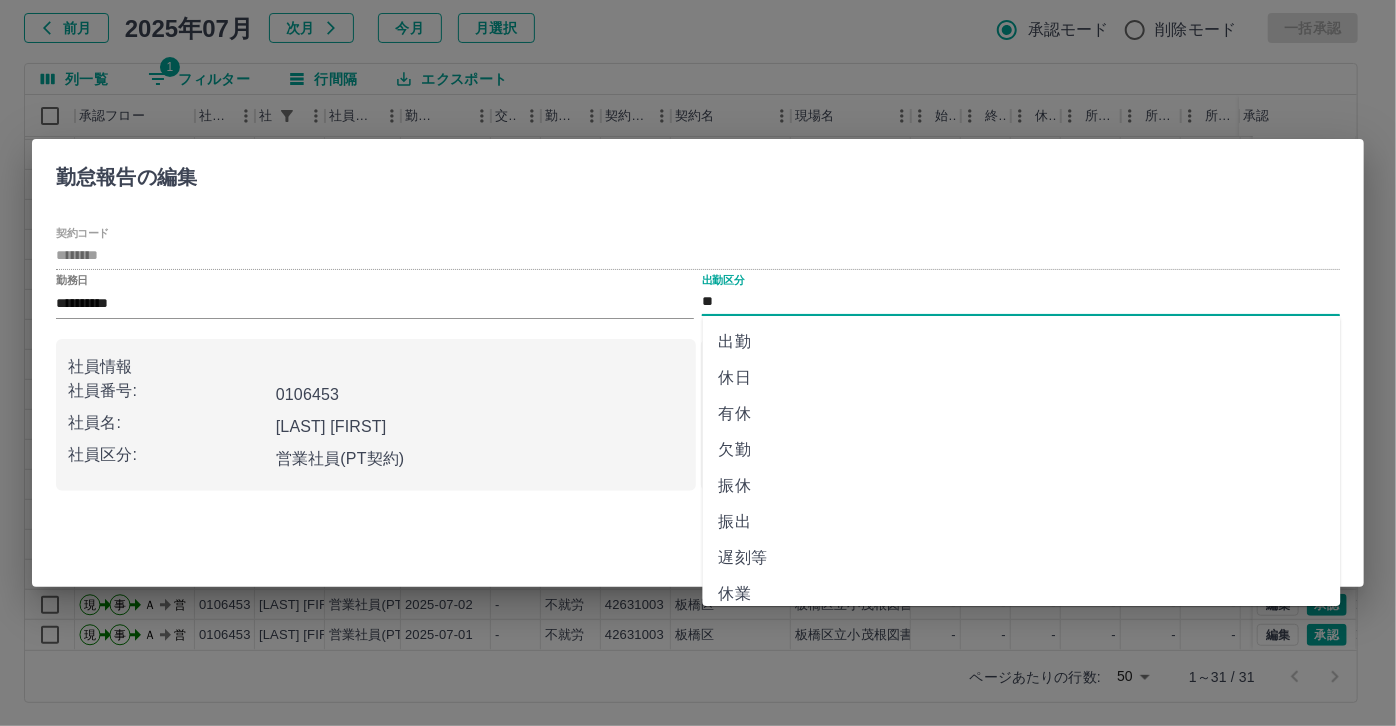 click on "**" at bounding box center (1021, 302) 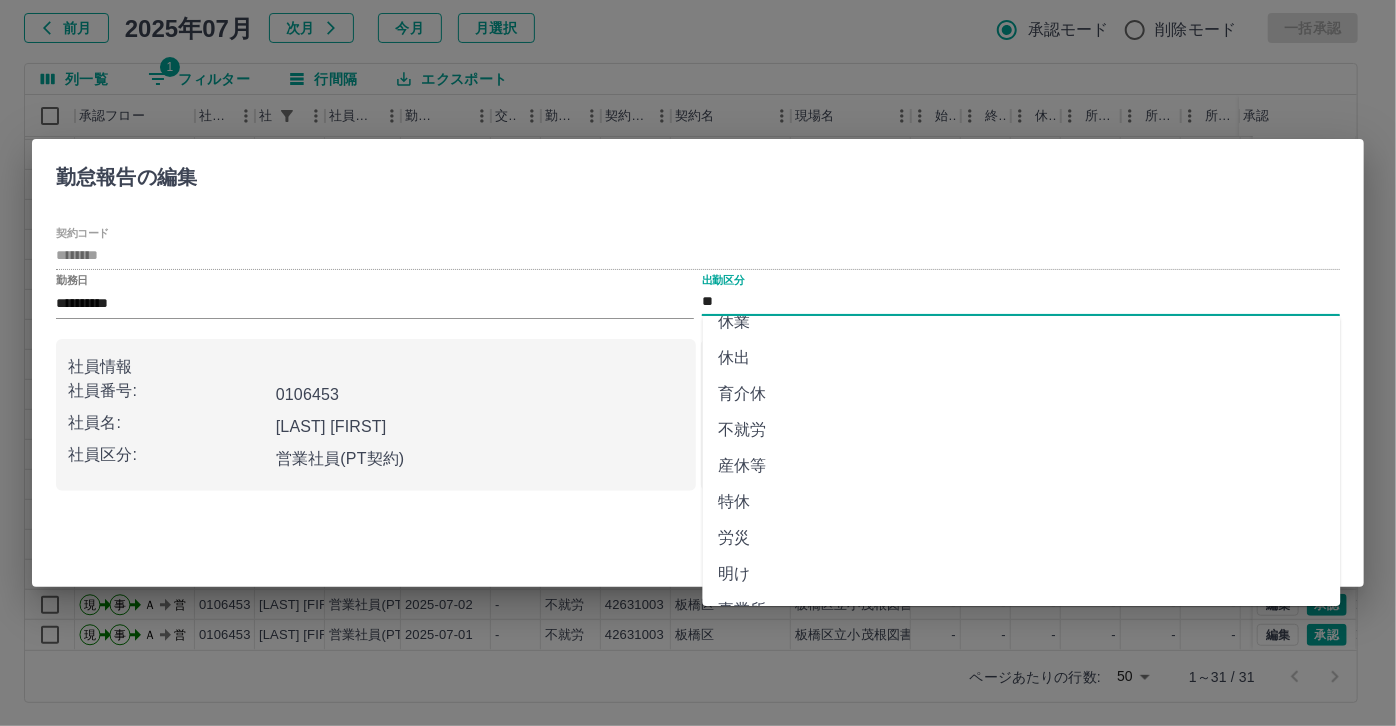 scroll, scrollTop: 363, scrollLeft: 0, axis: vertical 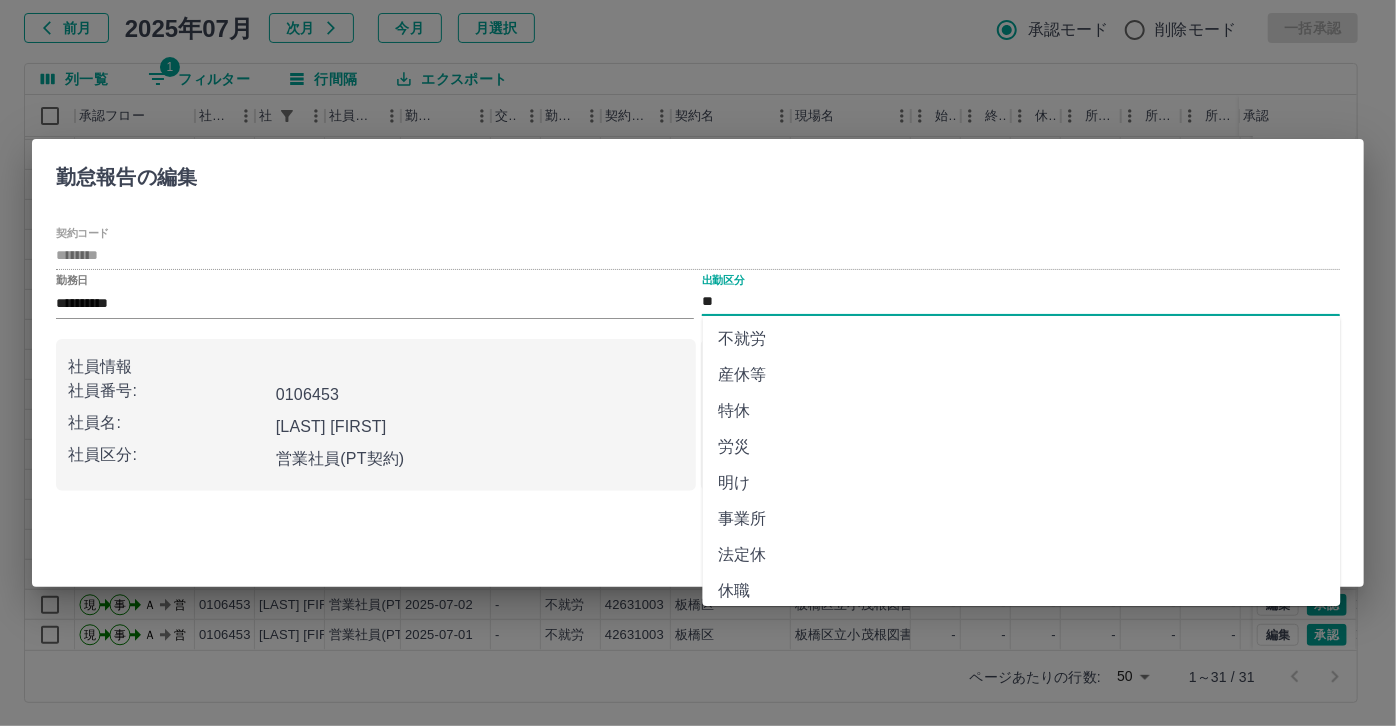 drag, startPoint x: 900, startPoint y: 343, endPoint x: 928, endPoint y: 350, distance: 28.86174 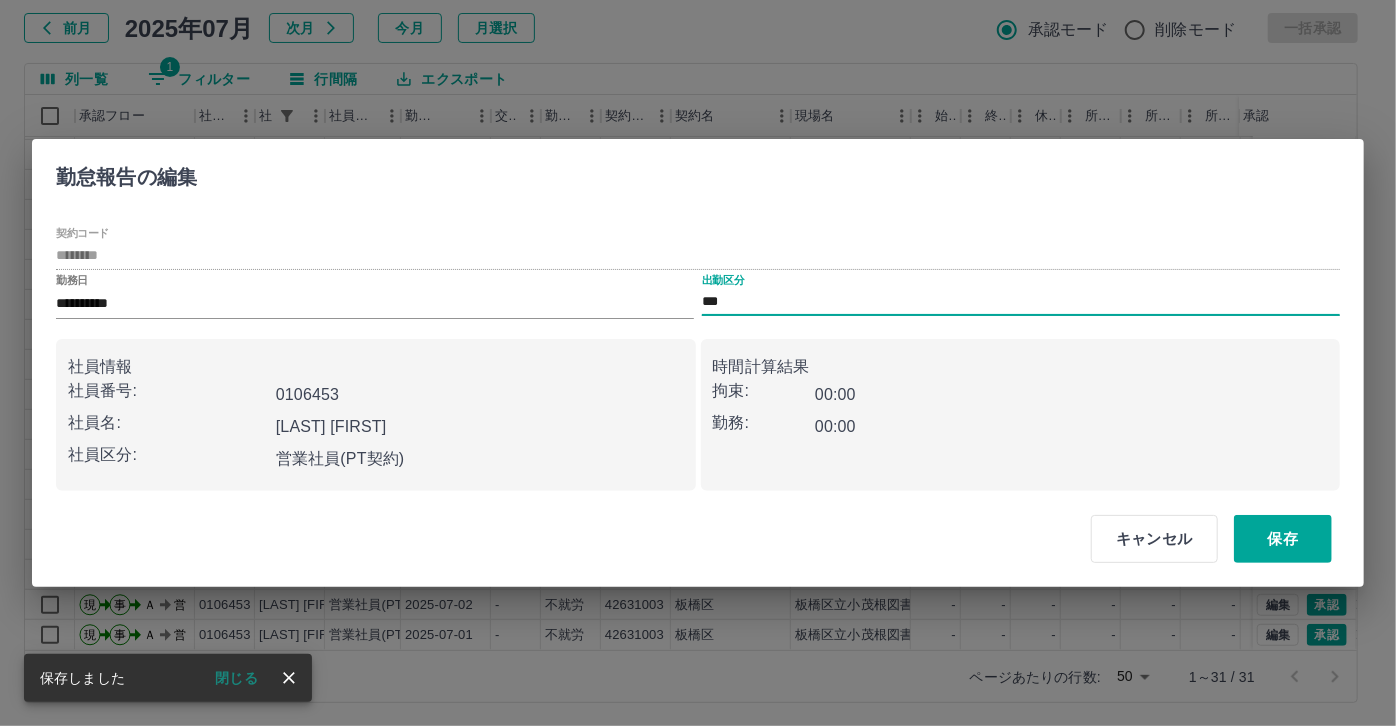 type on "***" 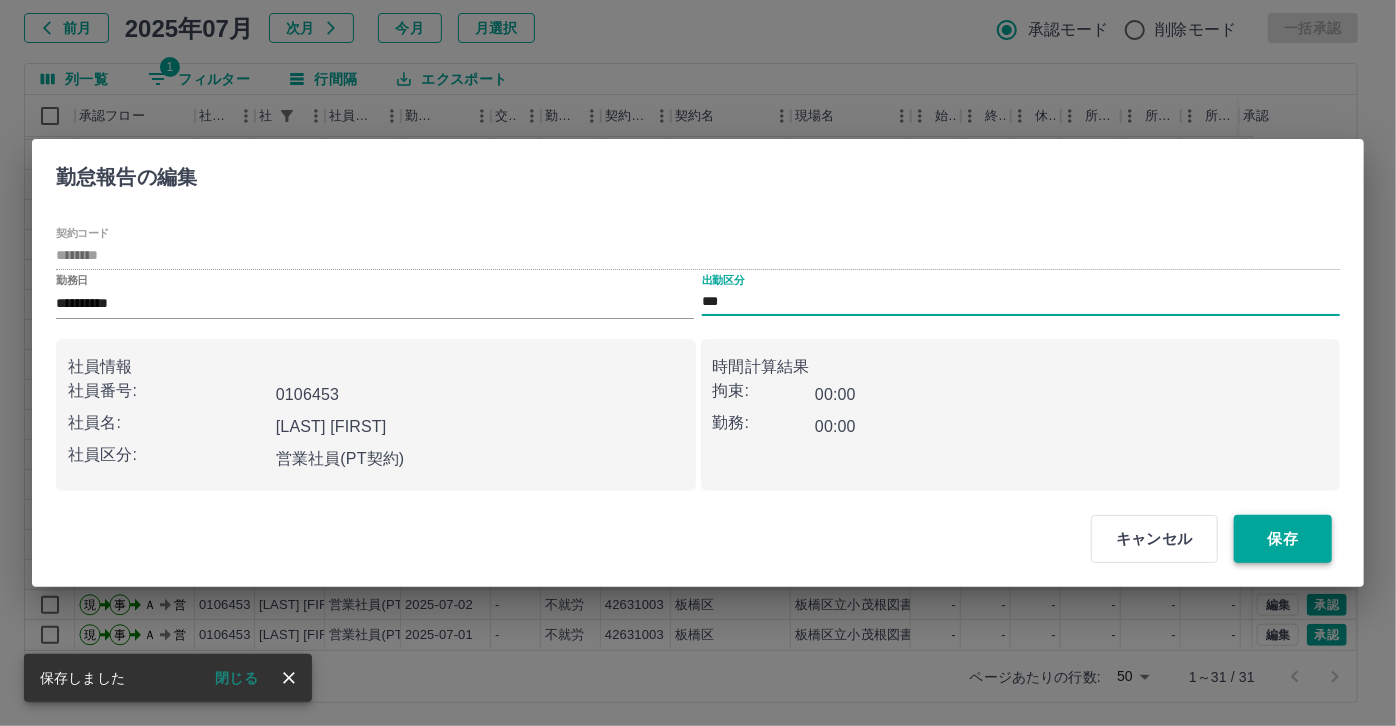 click on "保存" at bounding box center (1283, 539) 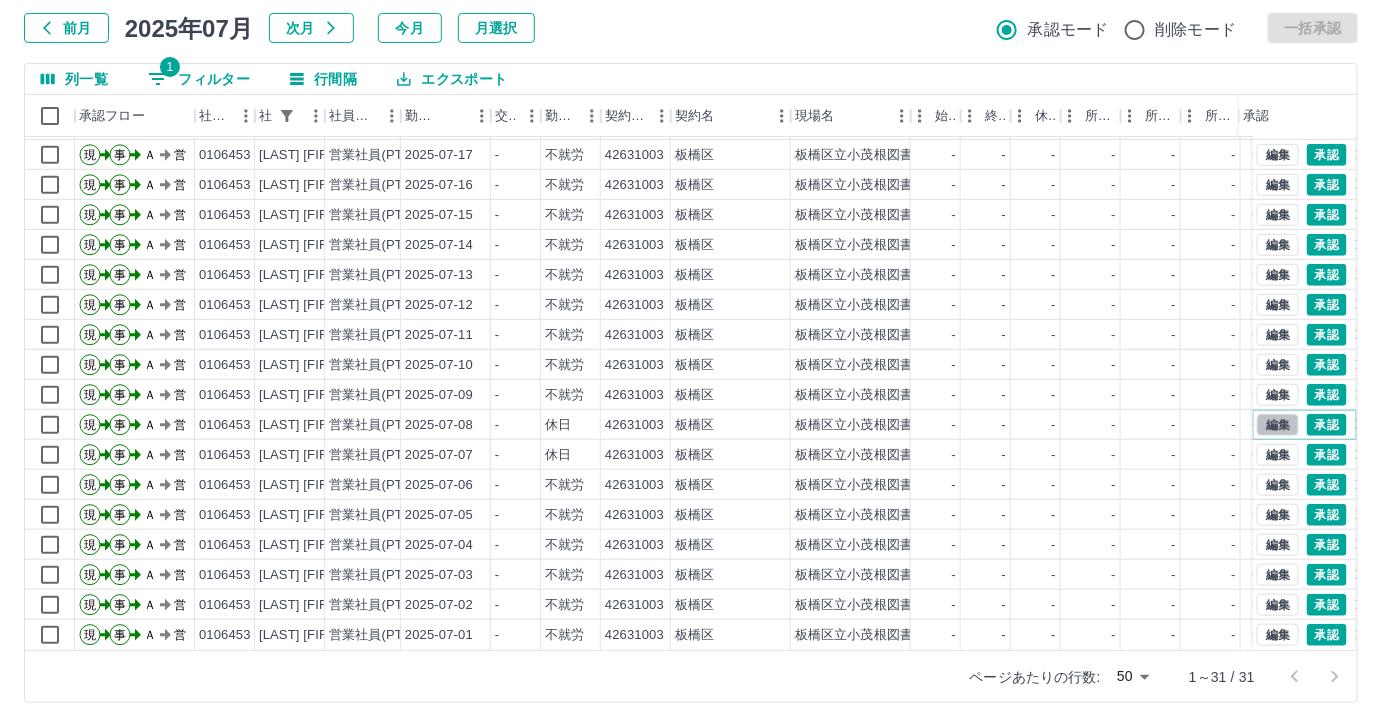 click on "編集" at bounding box center [1278, 425] 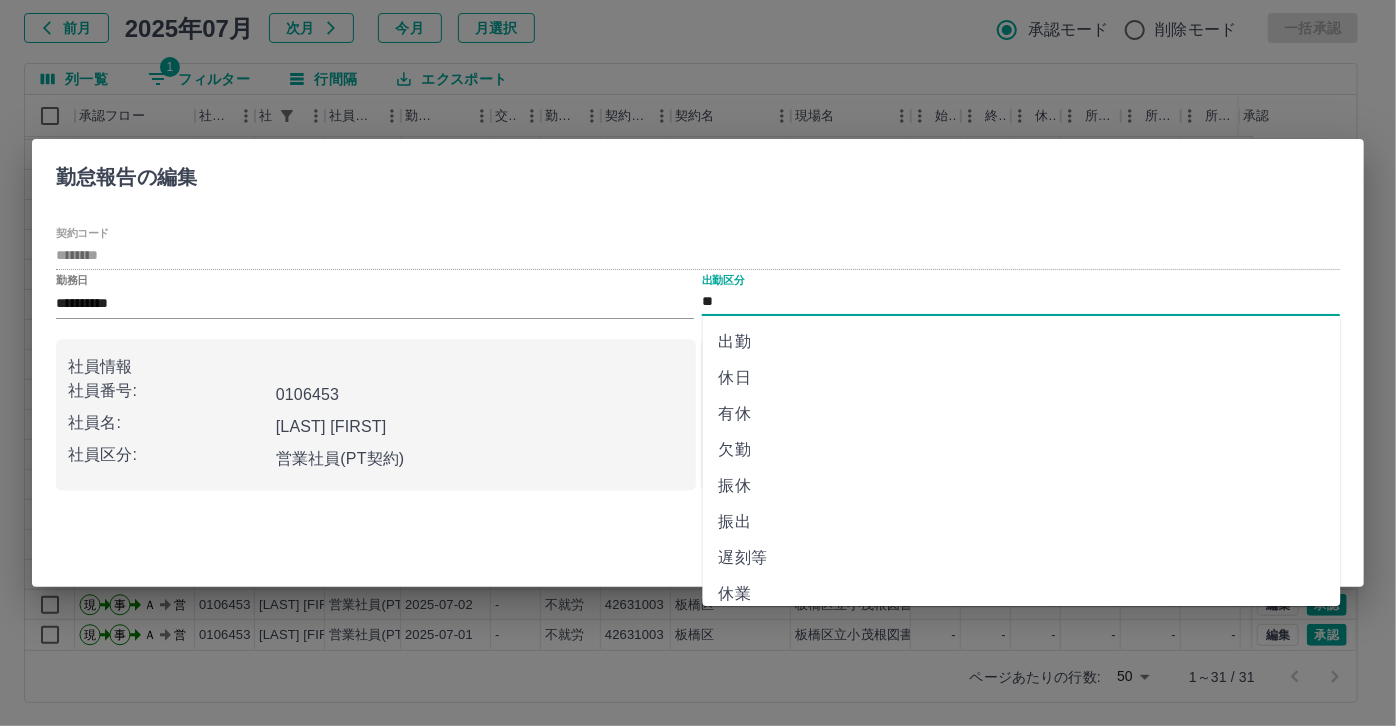 click on "**" at bounding box center [1021, 302] 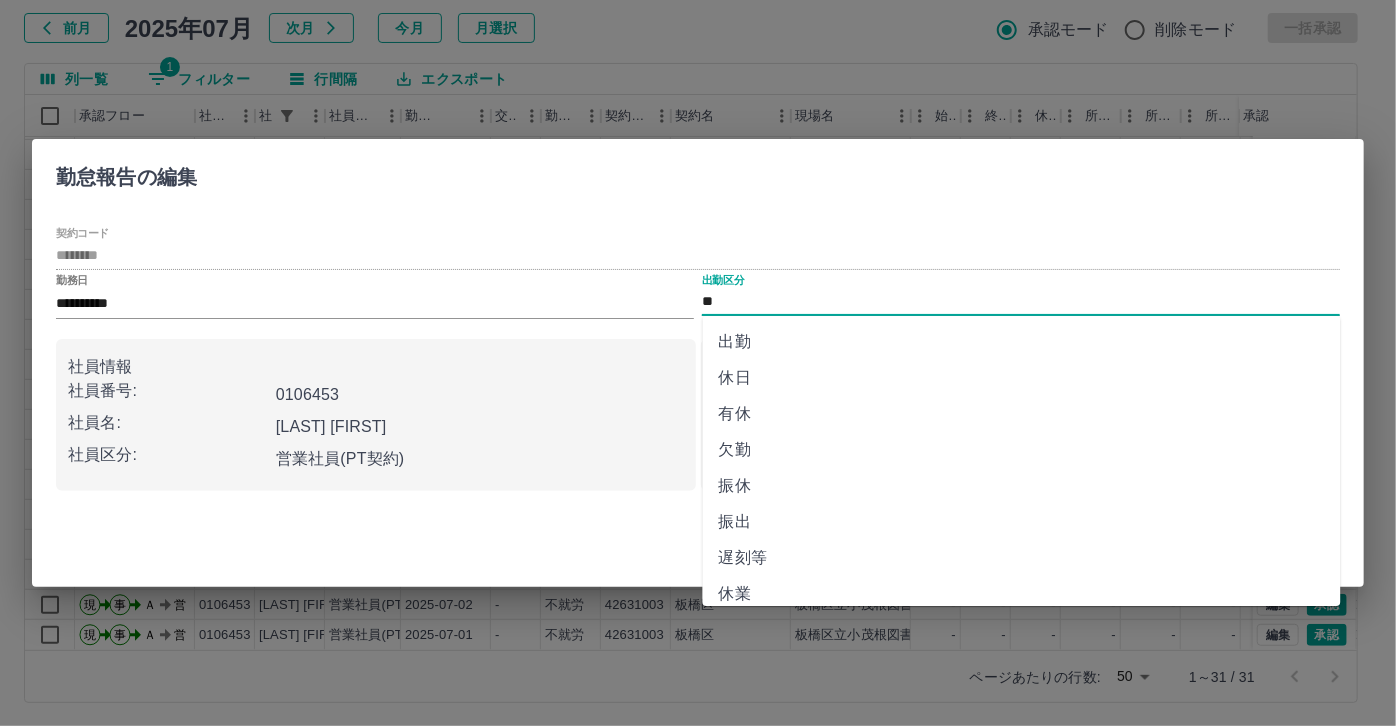 scroll, scrollTop: 181, scrollLeft: 0, axis: vertical 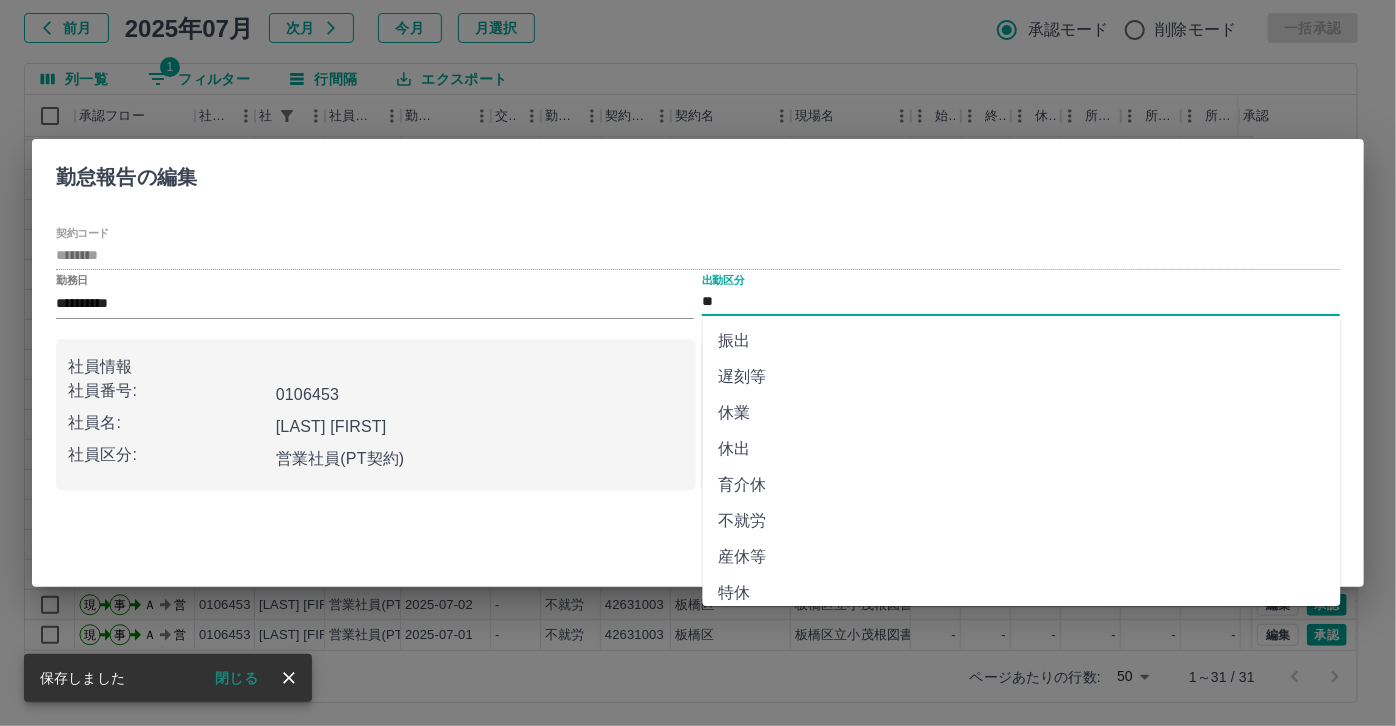 click on "不就労" at bounding box center (1022, 521) 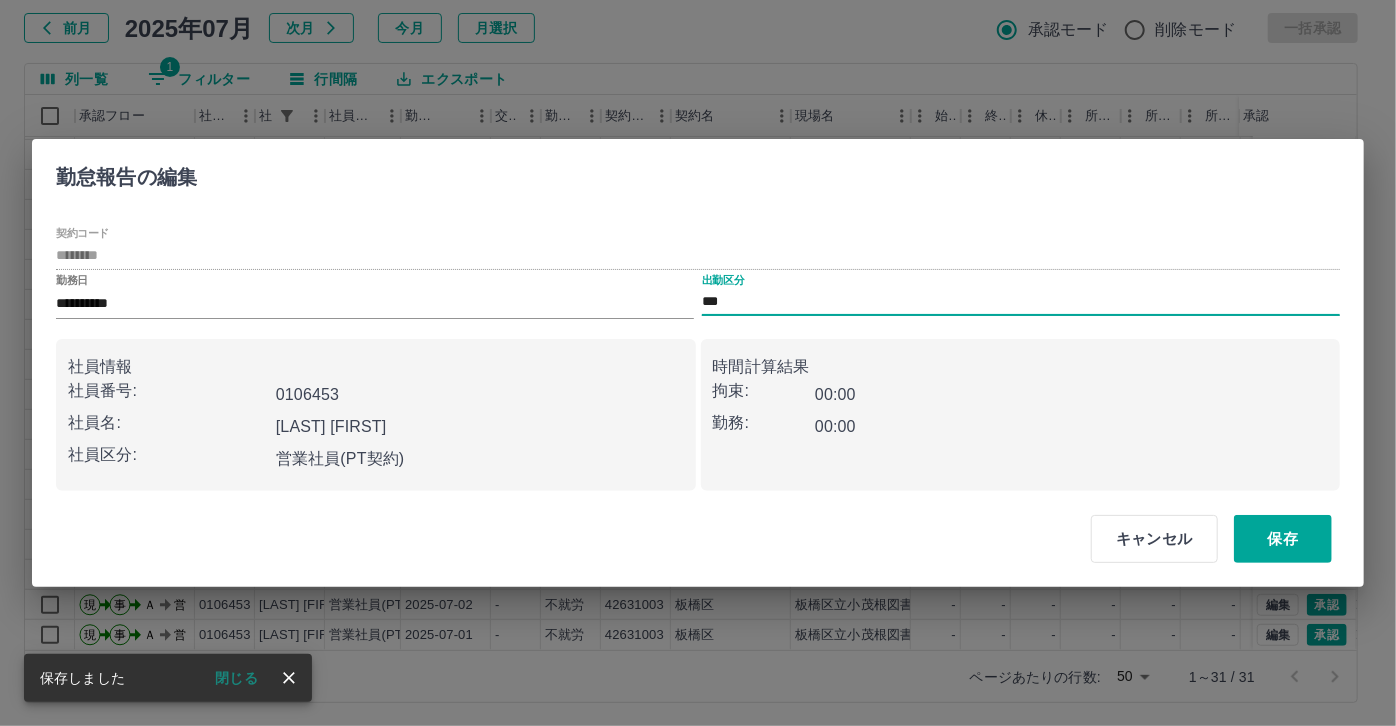 type on "***" 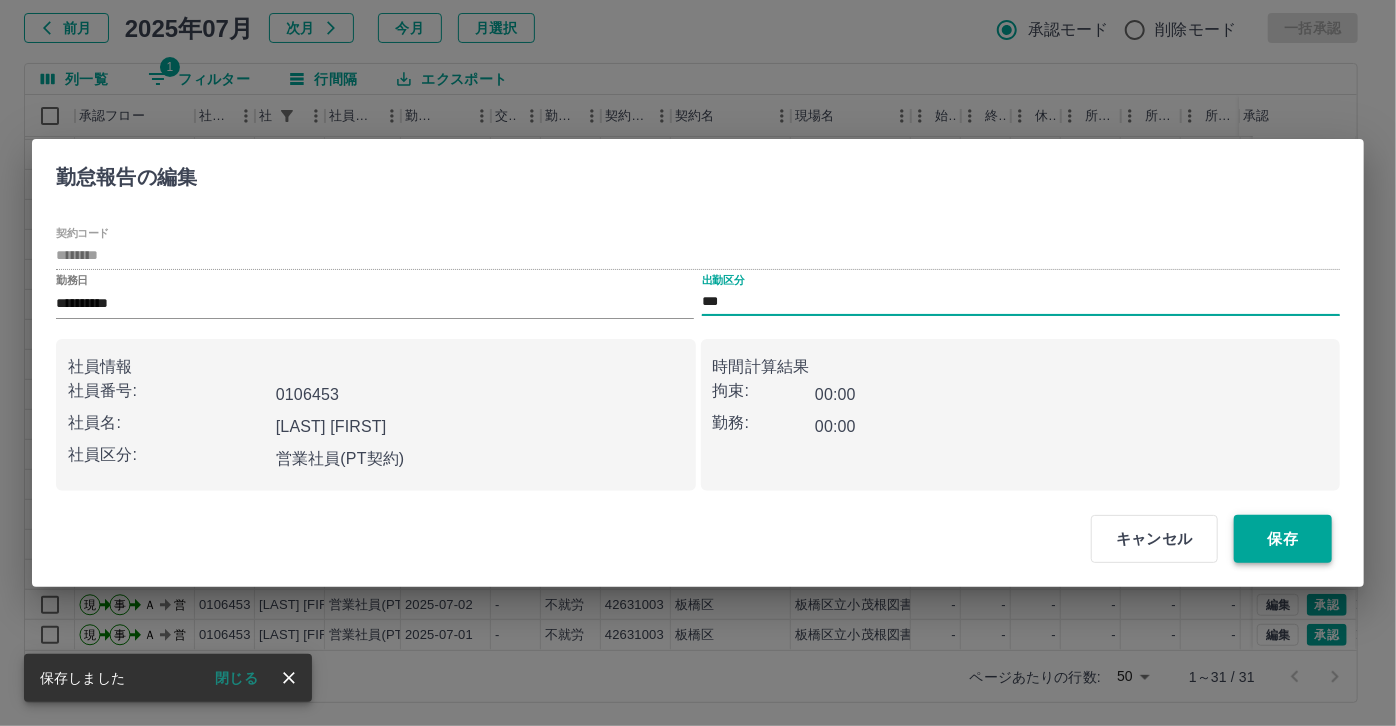 click on "保存" at bounding box center [1283, 539] 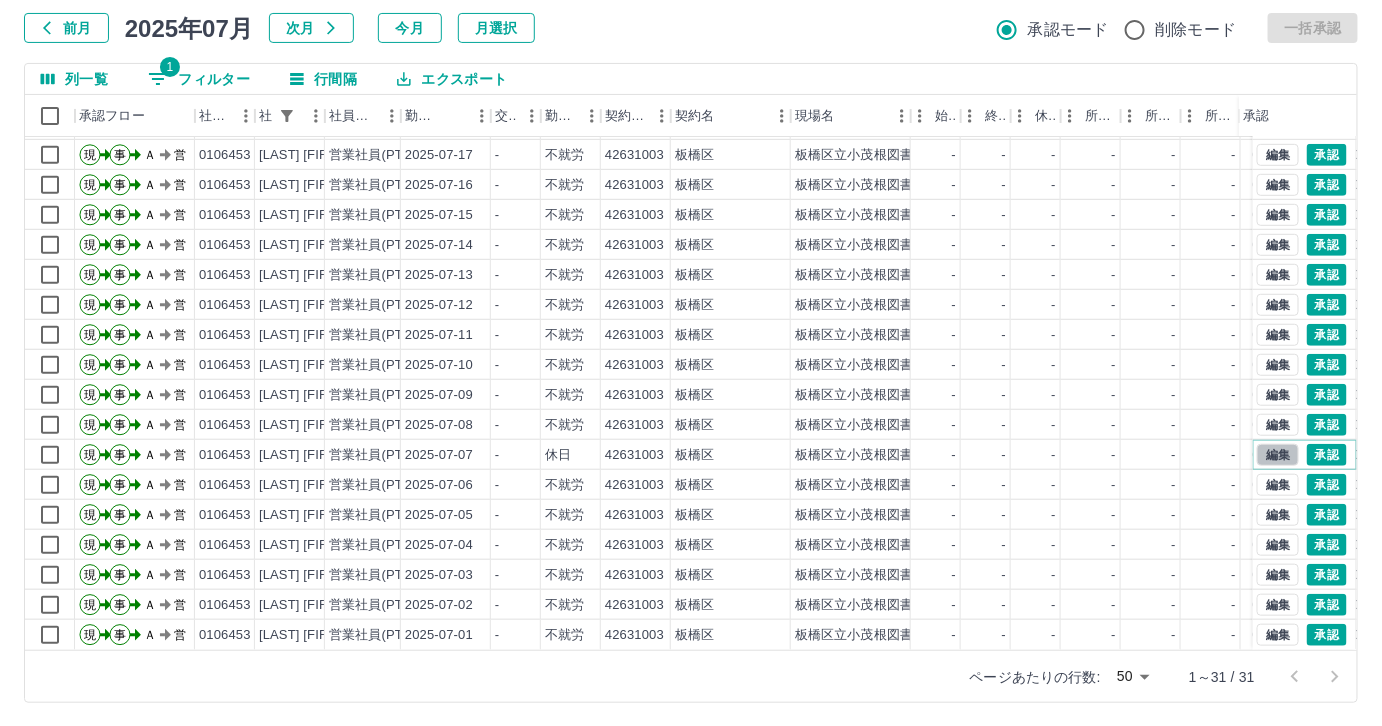 click on "編集" at bounding box center [1278, 455] 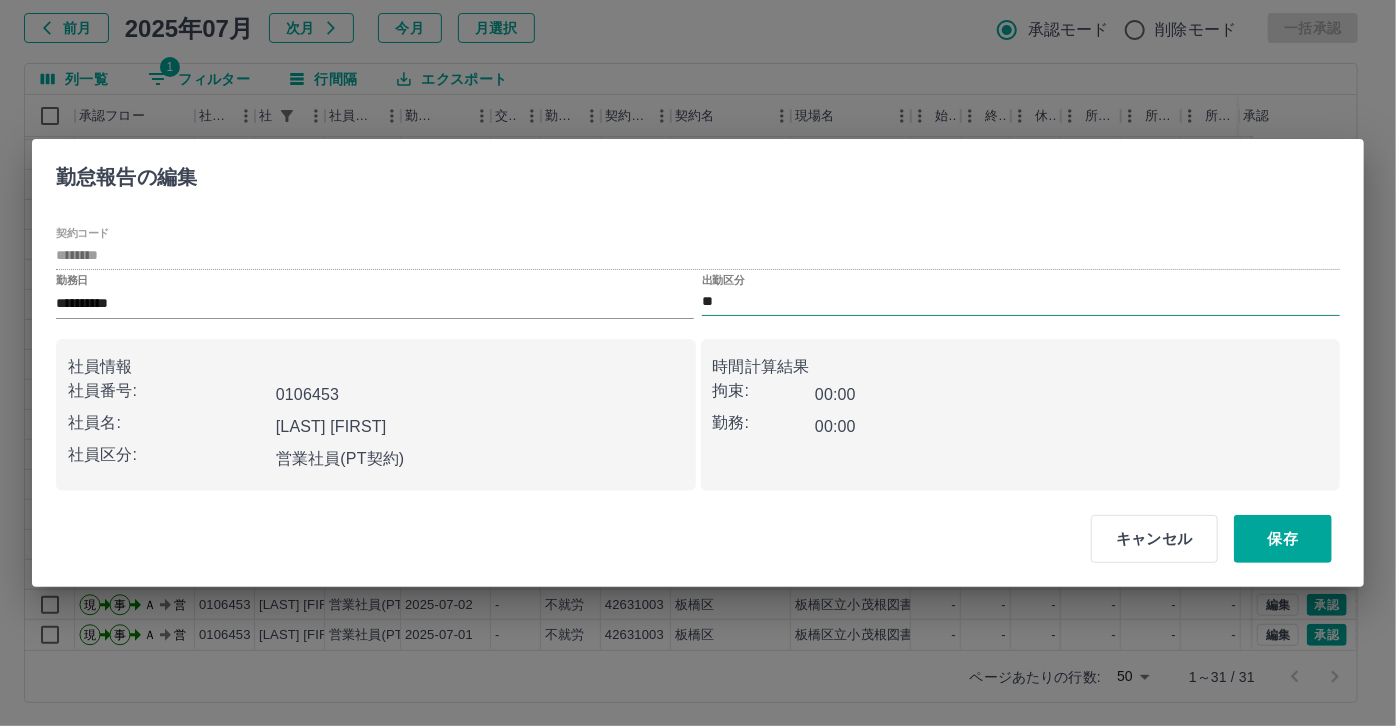 drag, startPoint x: 713, startPoint y: 302, endPoint x: 737, endPoint y: 303, distance: 24.020824 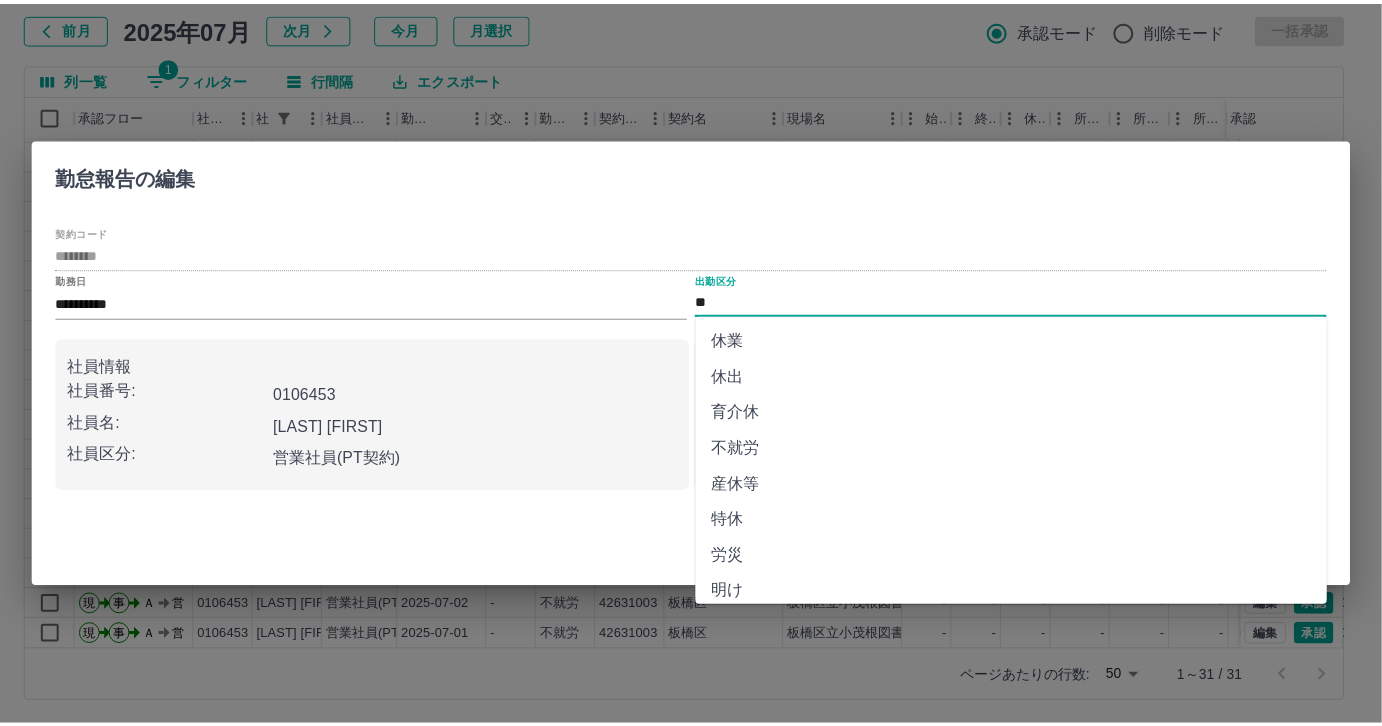 scroll, scrollTop: 363, scrollLeft: 0, axis: vertical 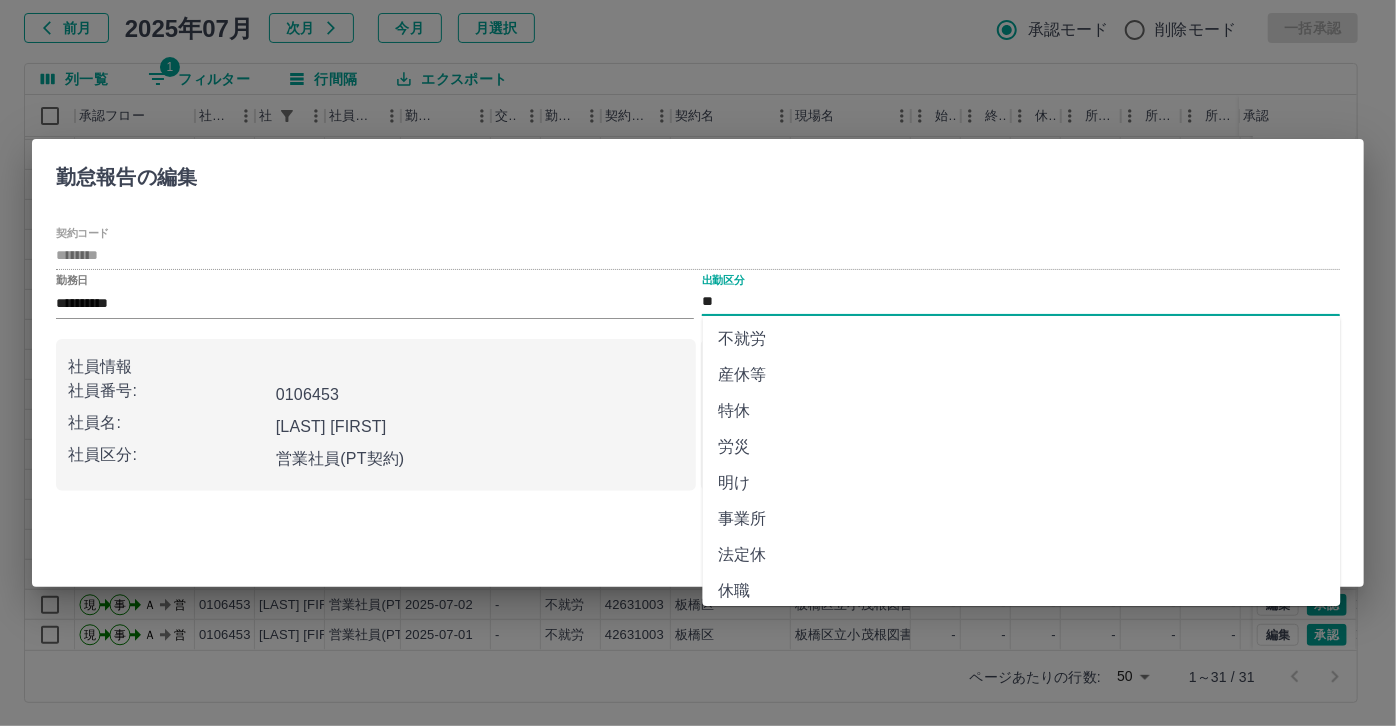 click on "不就労" at bounding box center [1022, 339] 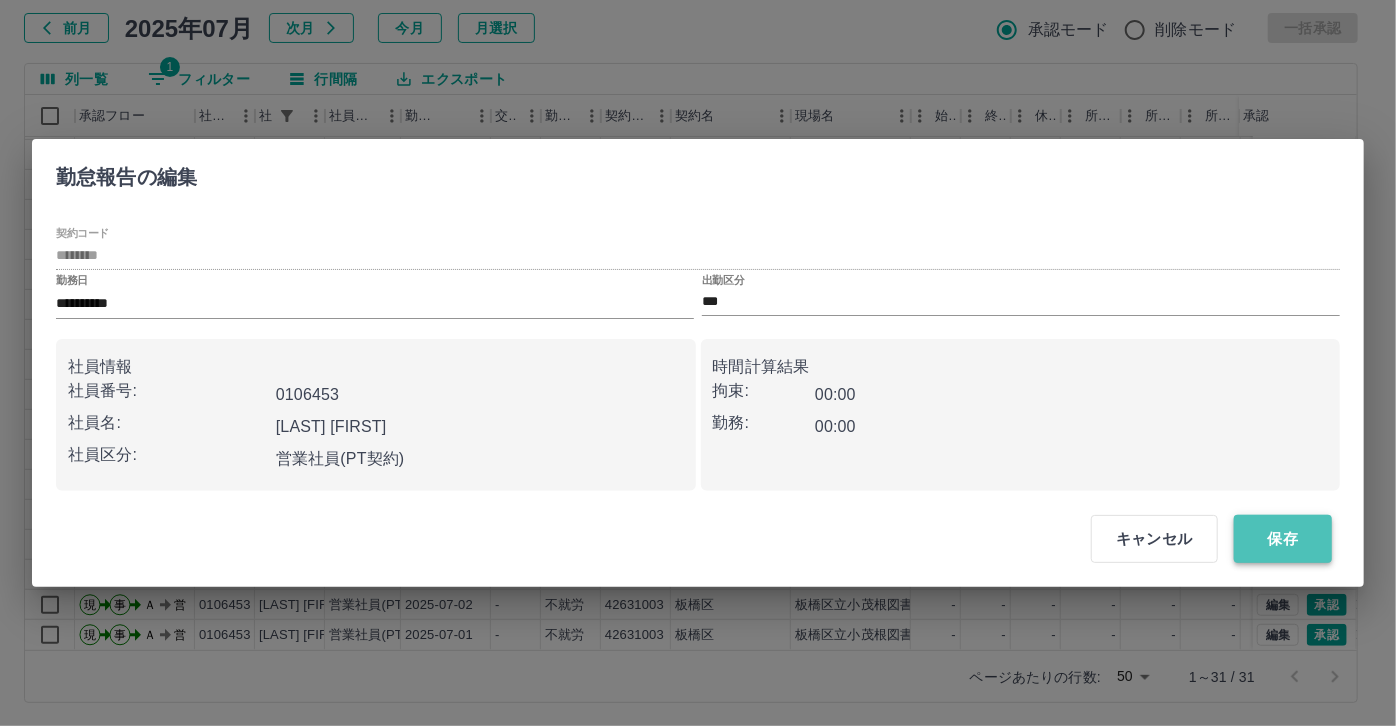 click on "保存" at bounding box center (1283, 539) 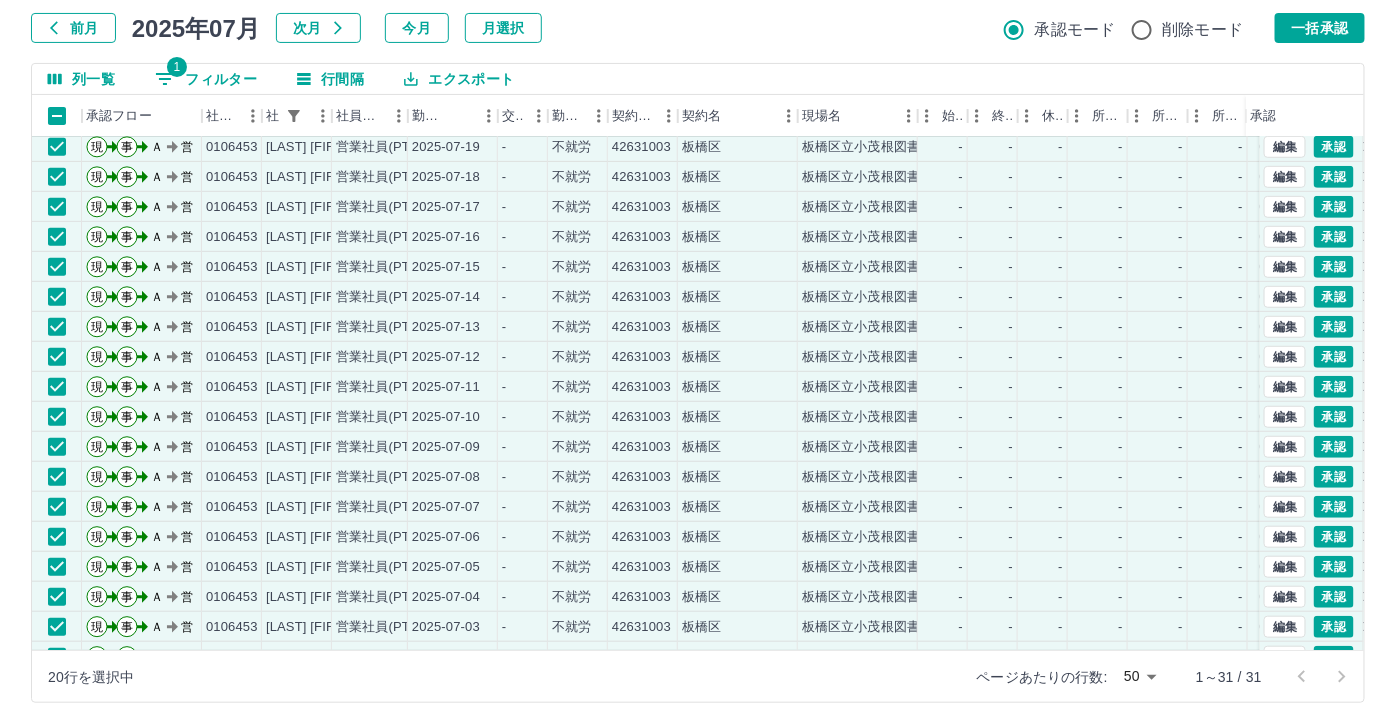 scroll, scrollTop: 429, scrollLeft: 0, axis: vertical 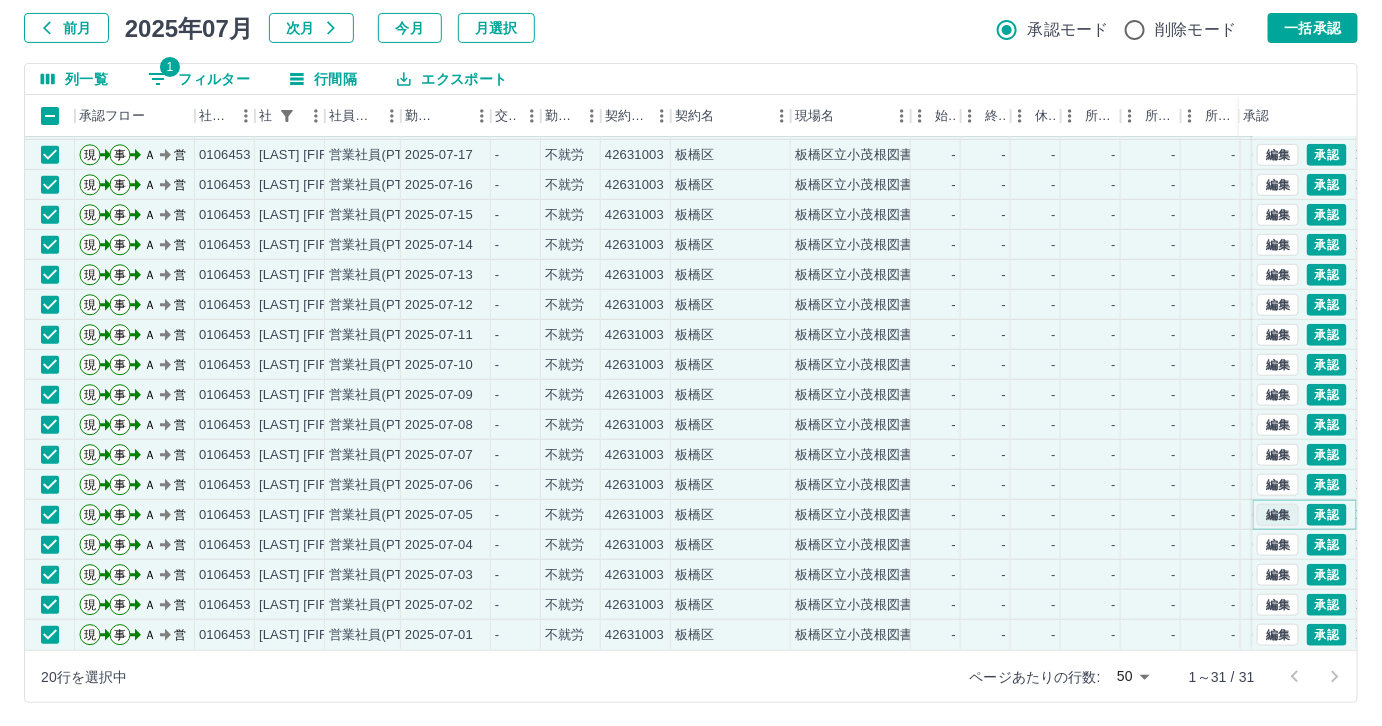 click on "編集" at bounding box center [1278, 515] 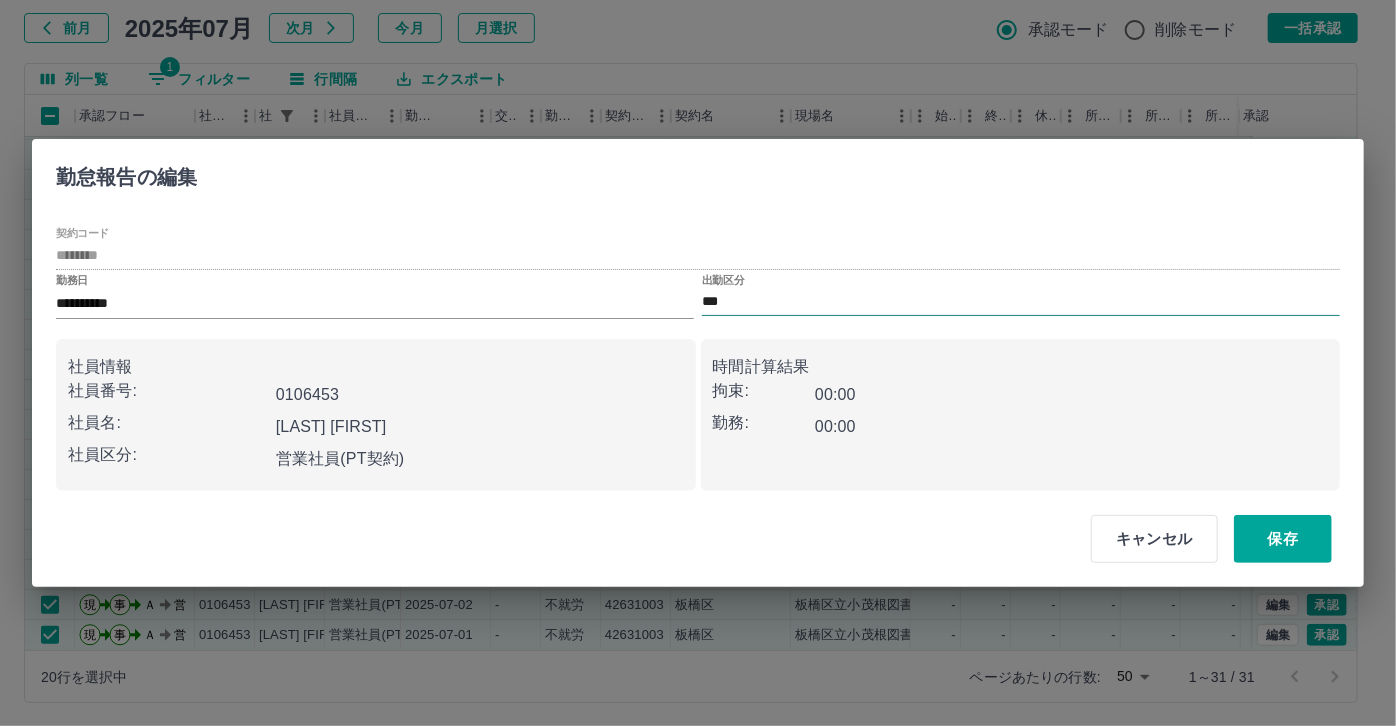 click on "***" at bounding box center (1021, 302) 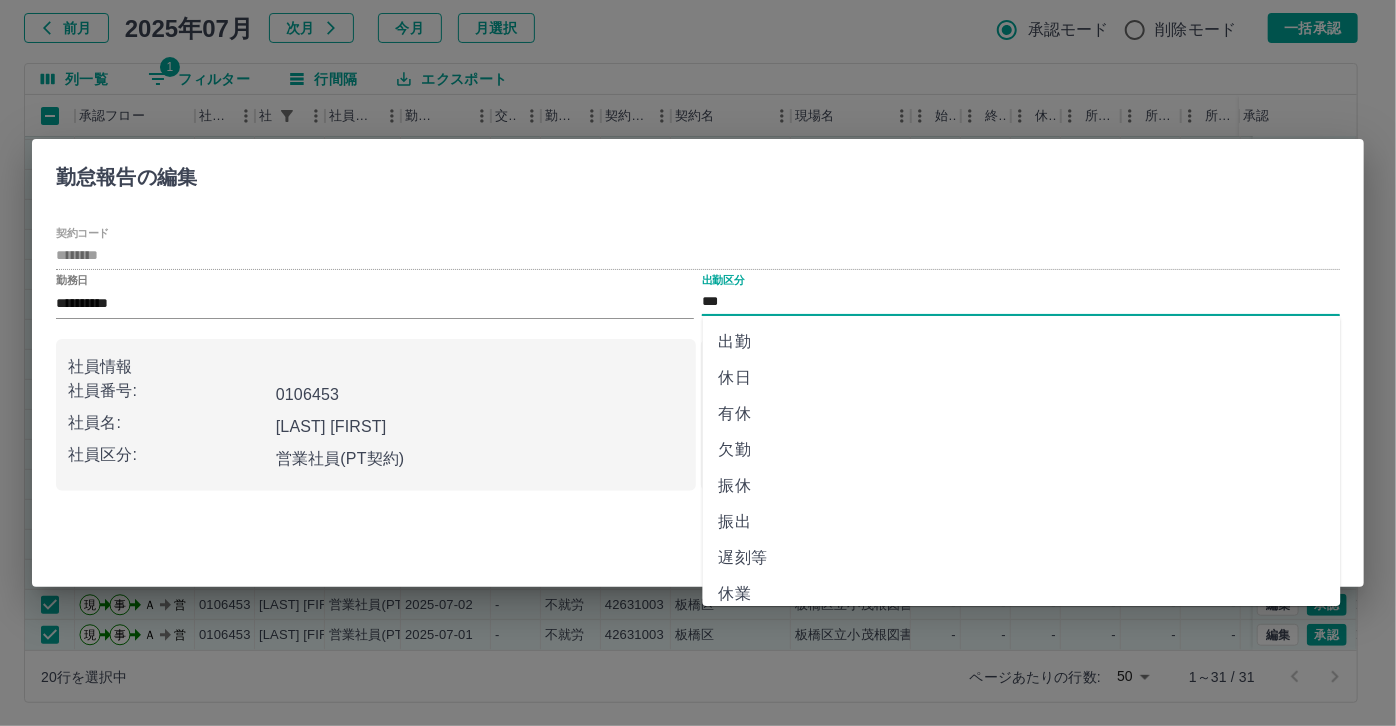 click on "休日" at bounding box center (1022, 378) 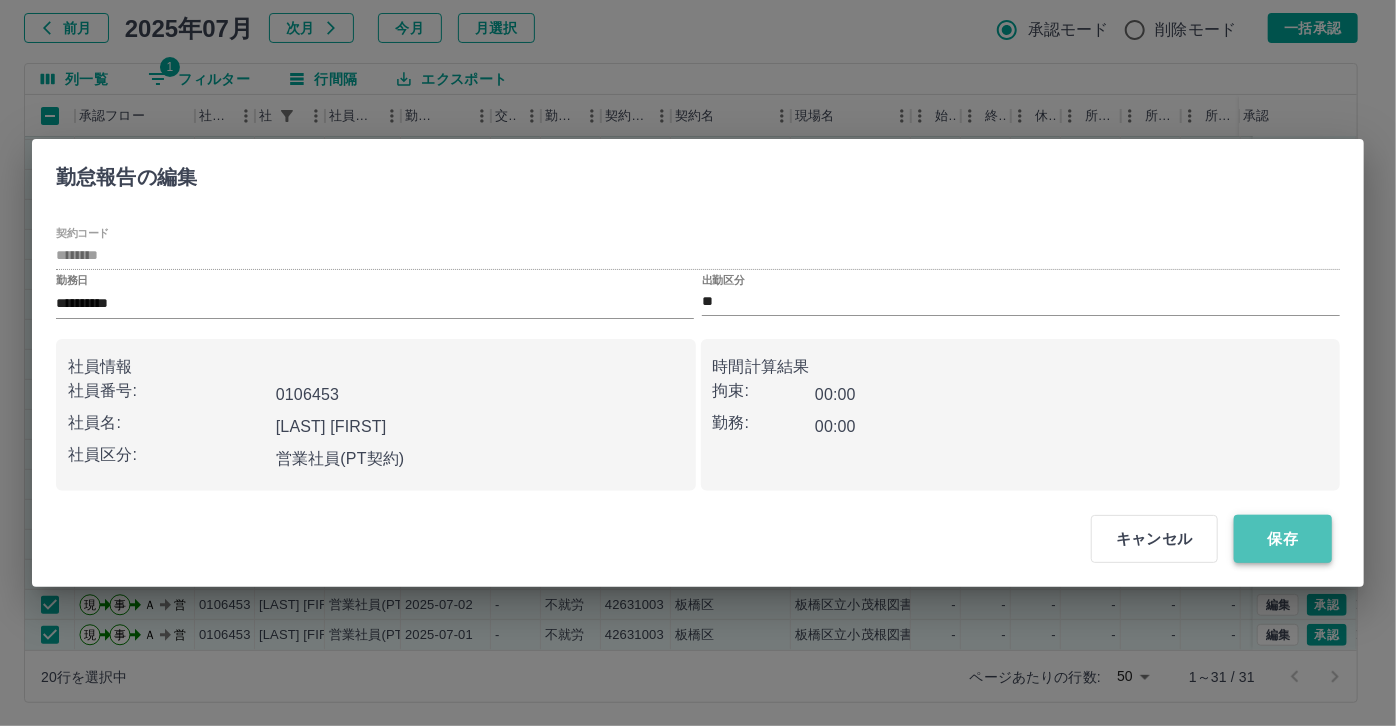 click on "保存" at bounding box center (1283, 539) 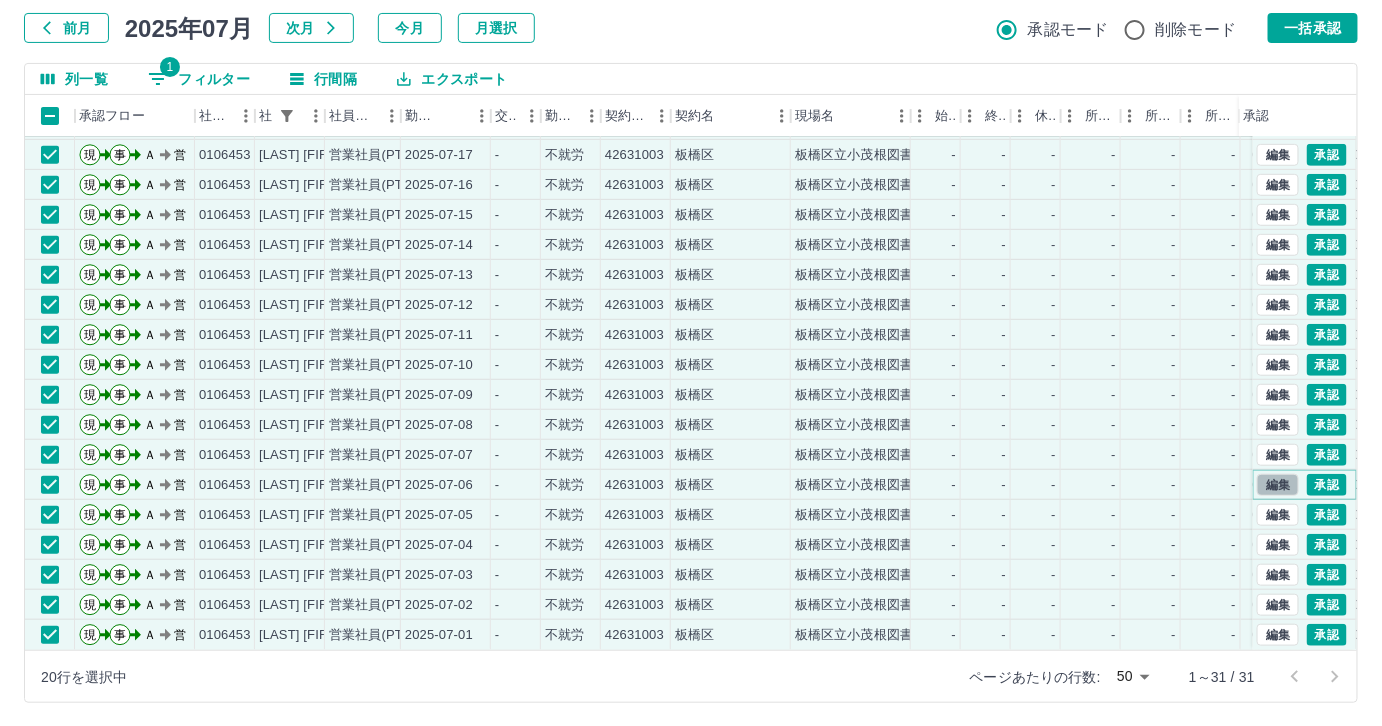 click on "編集" at bounding box center [1278, 485] 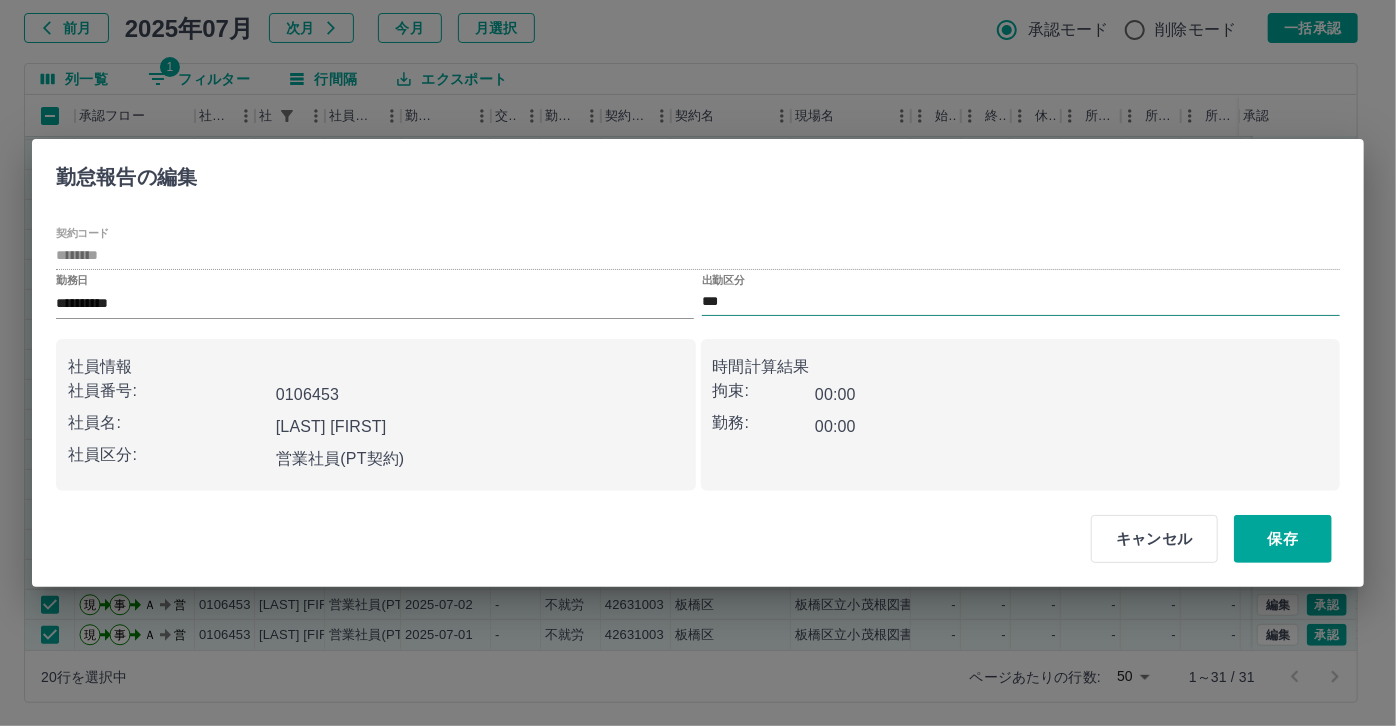 click on "***" at bounding box center (1021, 302) 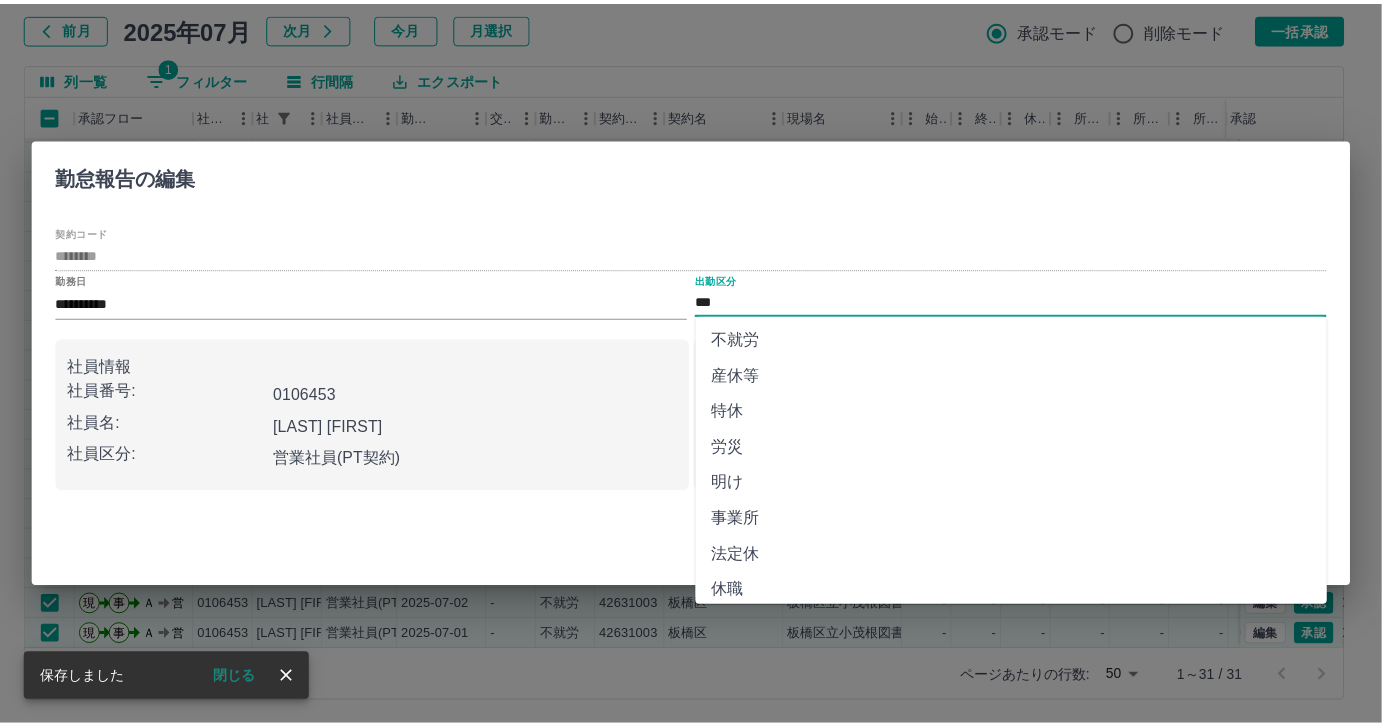 scroll, scrollTop: 363, scrollLeft: 0, axis: vertical 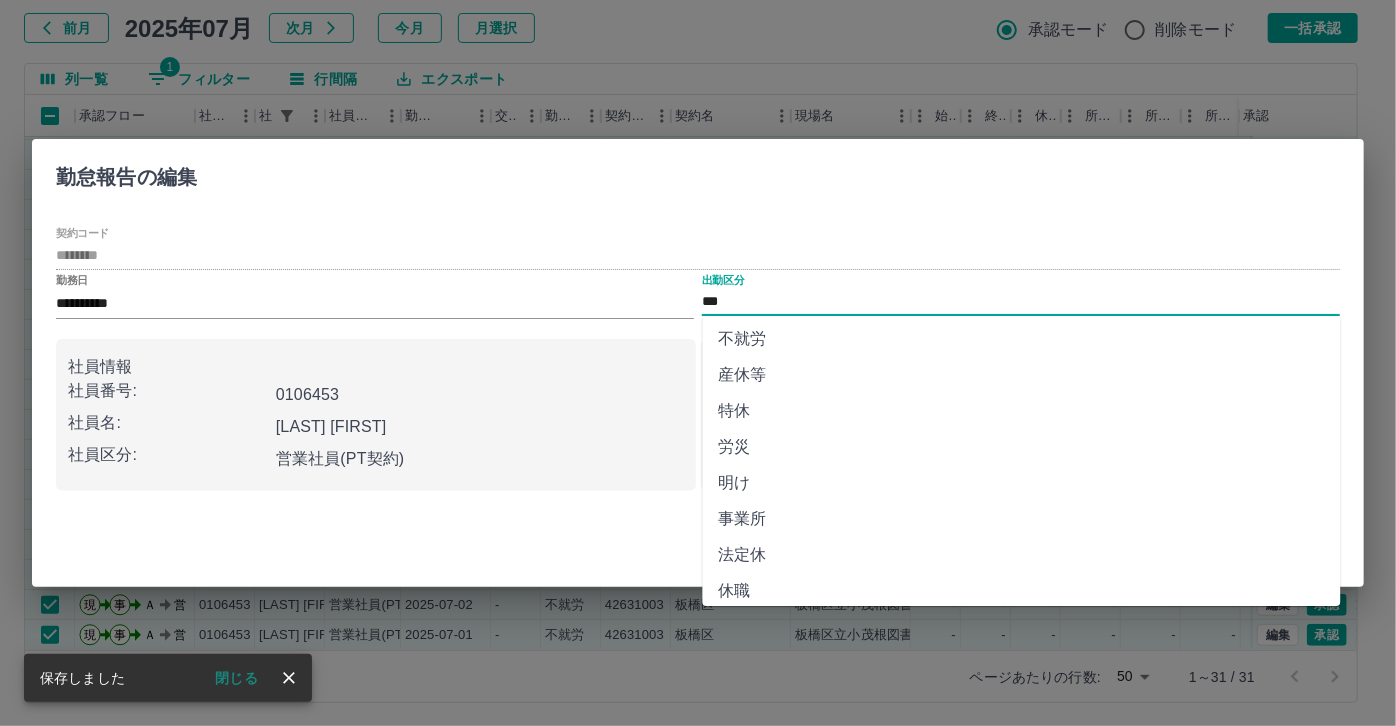 click on "法定休" at bounding box center [1022, 555] 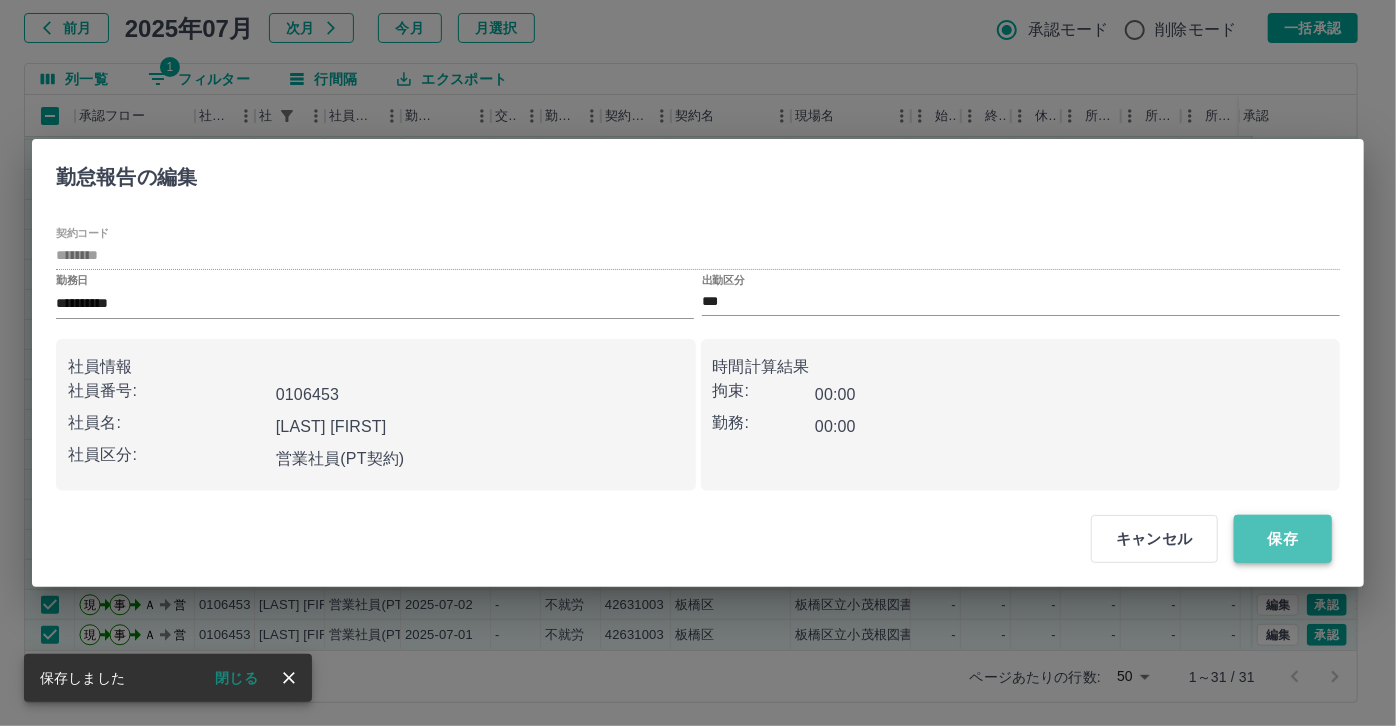 click on "保存" at bounding box center [1283, 539] 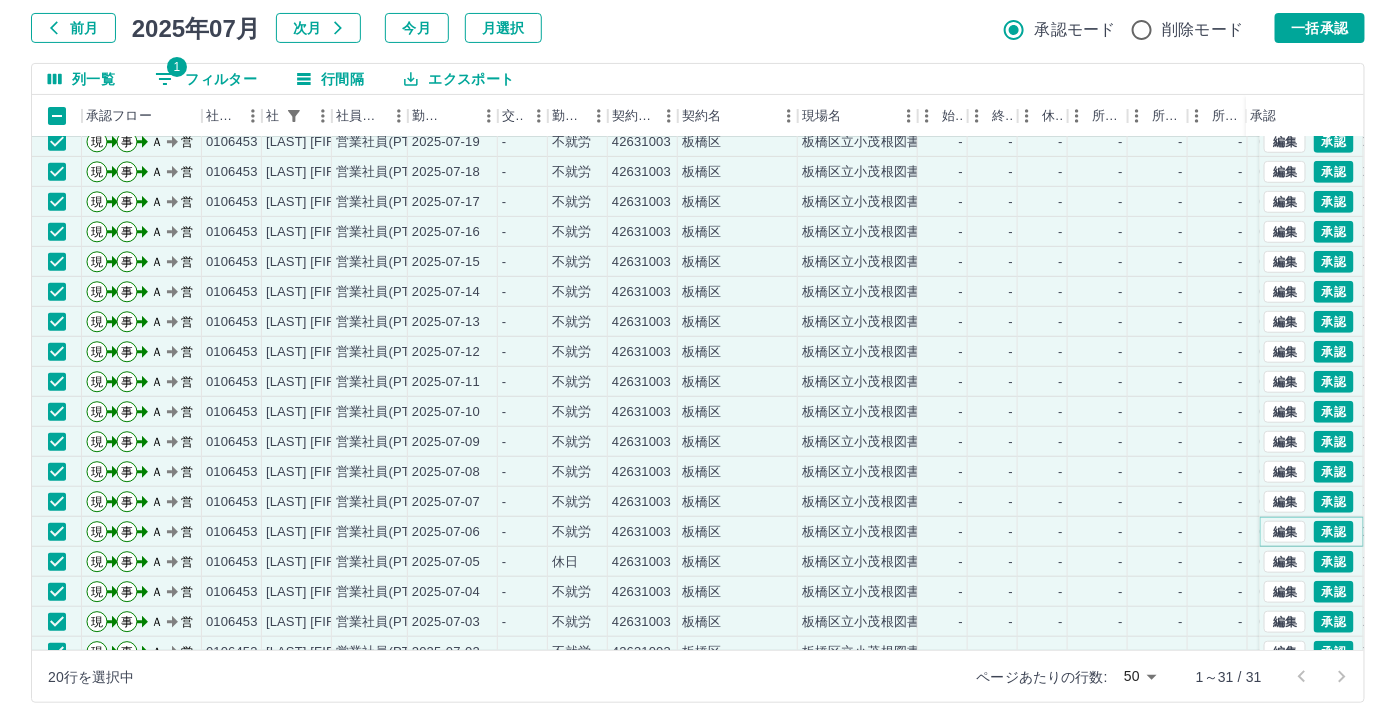 scroll, scrollTop: 338, scrollLeft: 0, axis: vertical 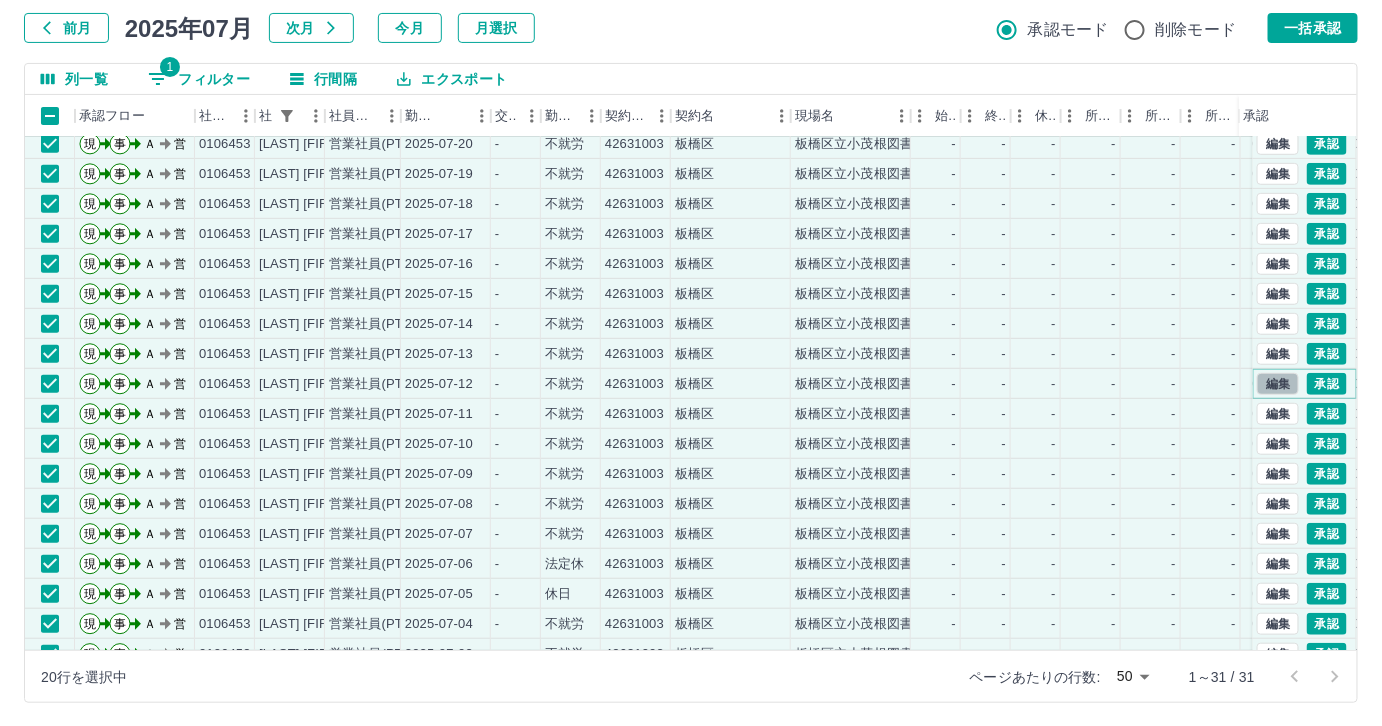 click on "編集" at bounding box center [1278, 384] 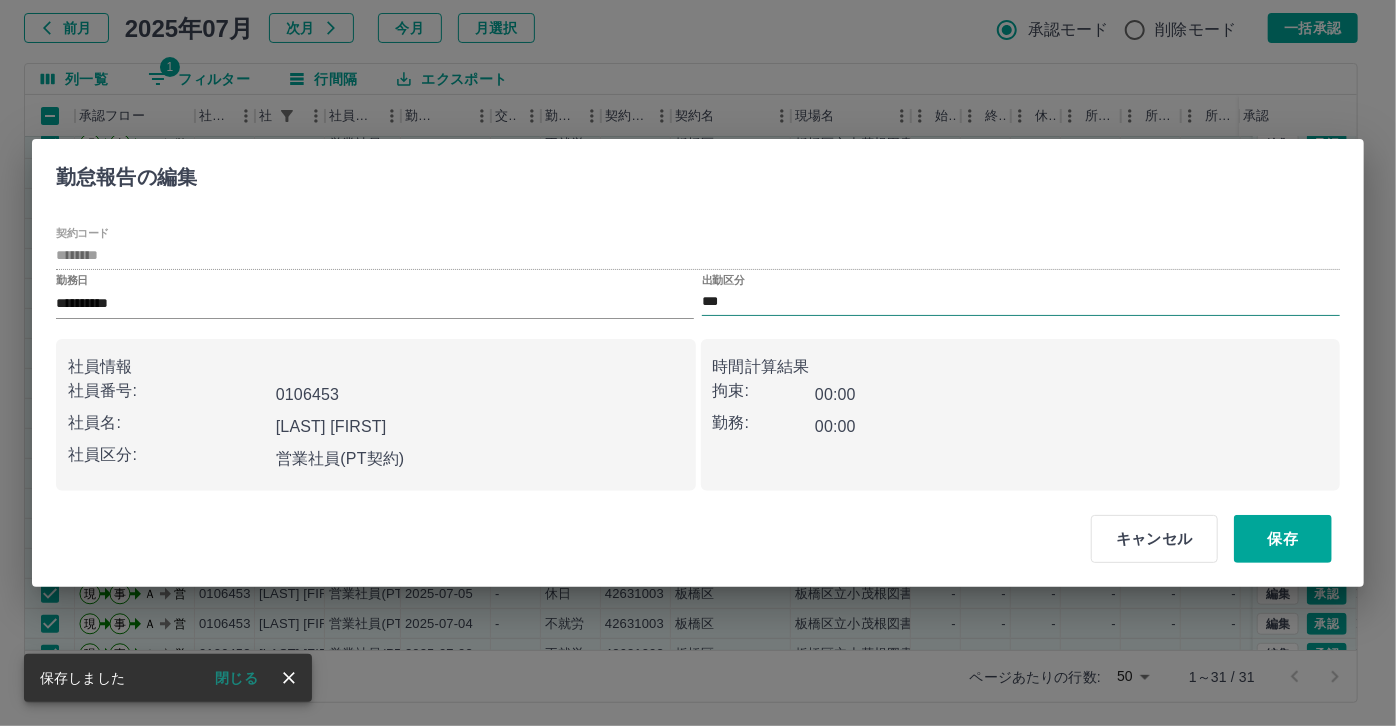 click on "***" at bounding box center [1021, 302] 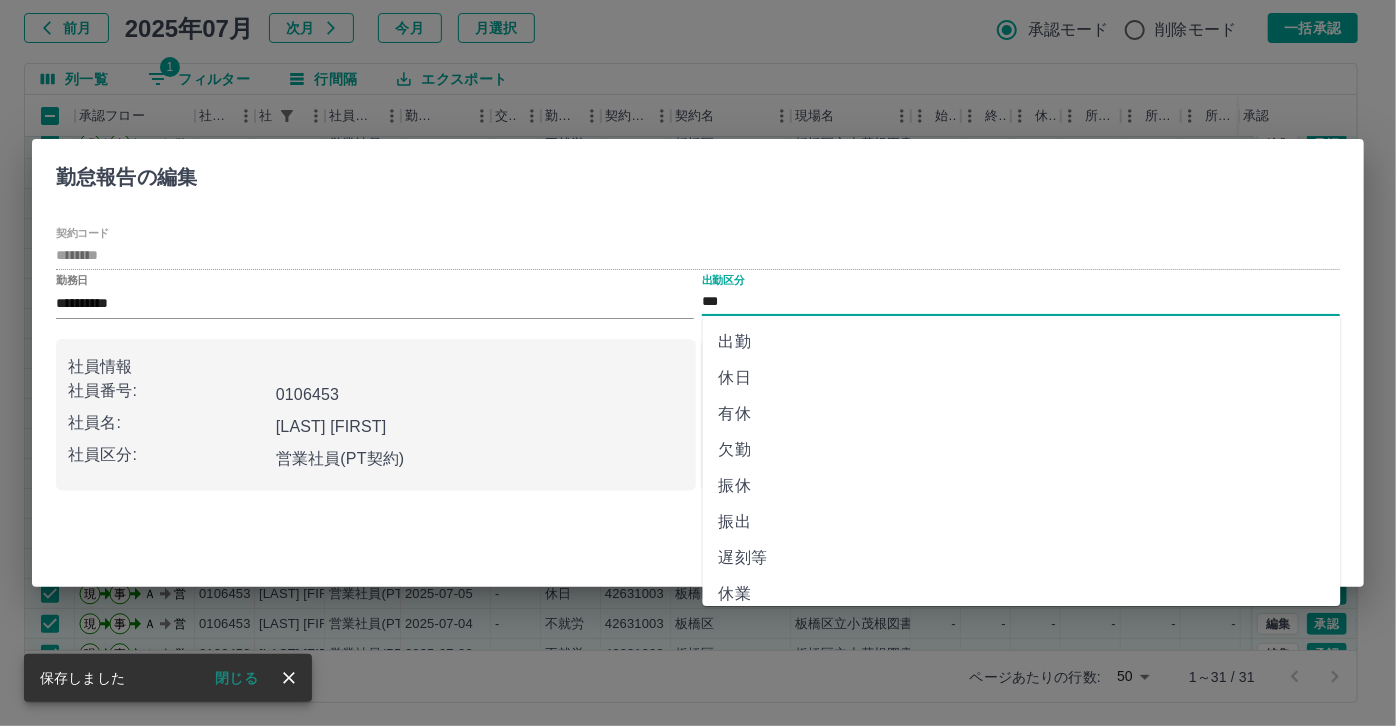 click on "休日" at bounding box center (1022, 378) 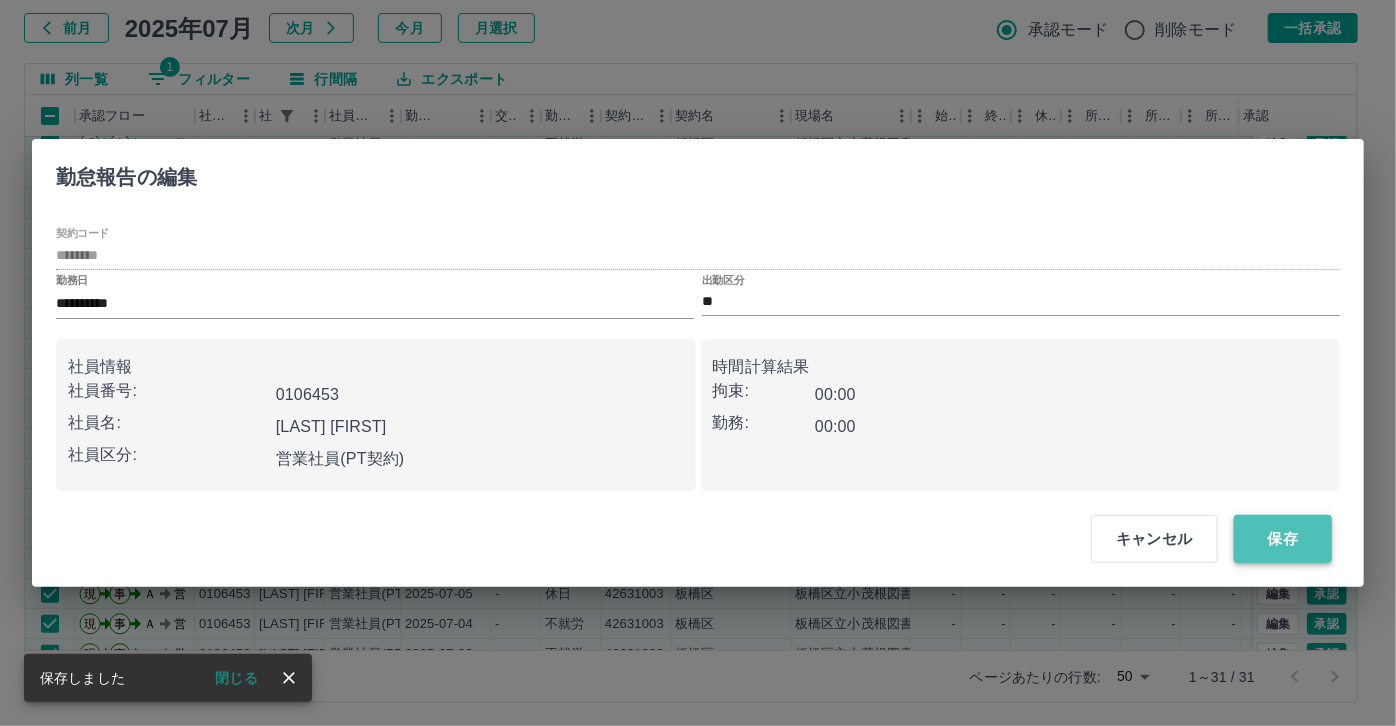 click on "保存" at bounding box center [1283, 539] 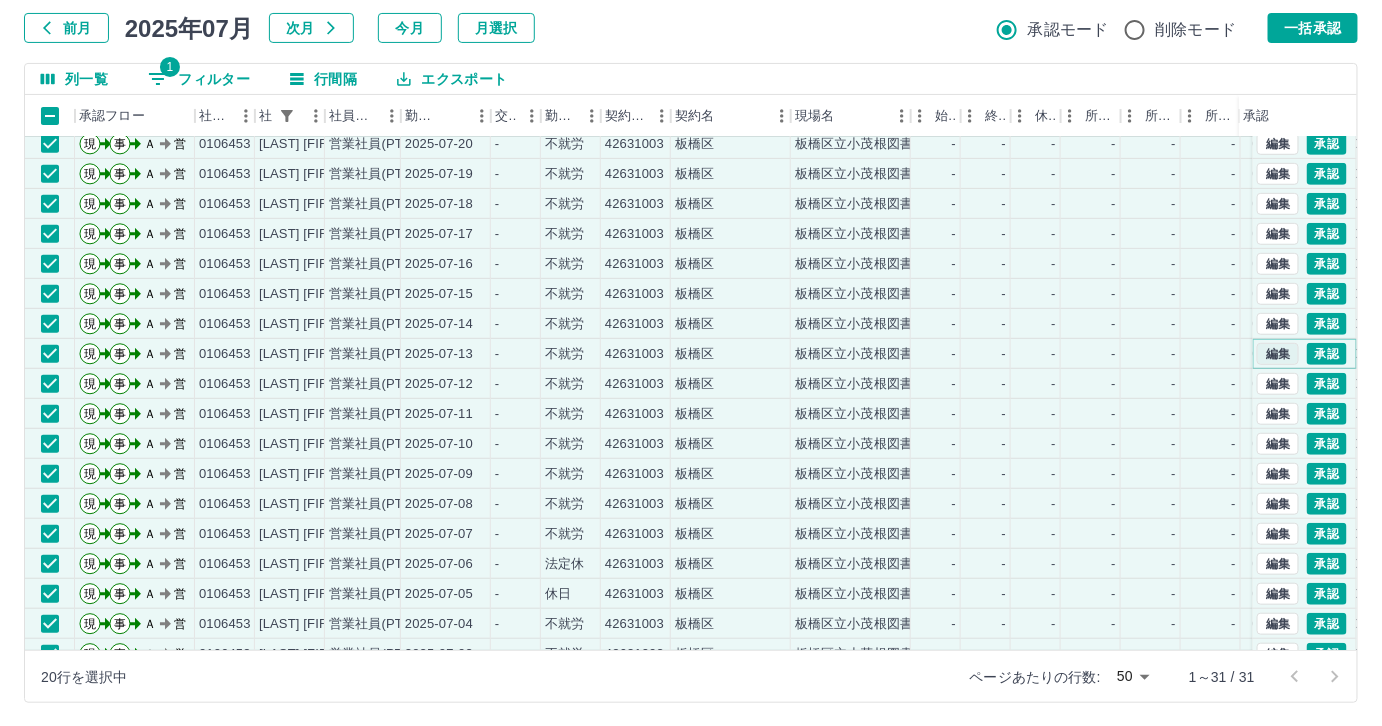 click on "編集" at bounding box center (1278, 354) 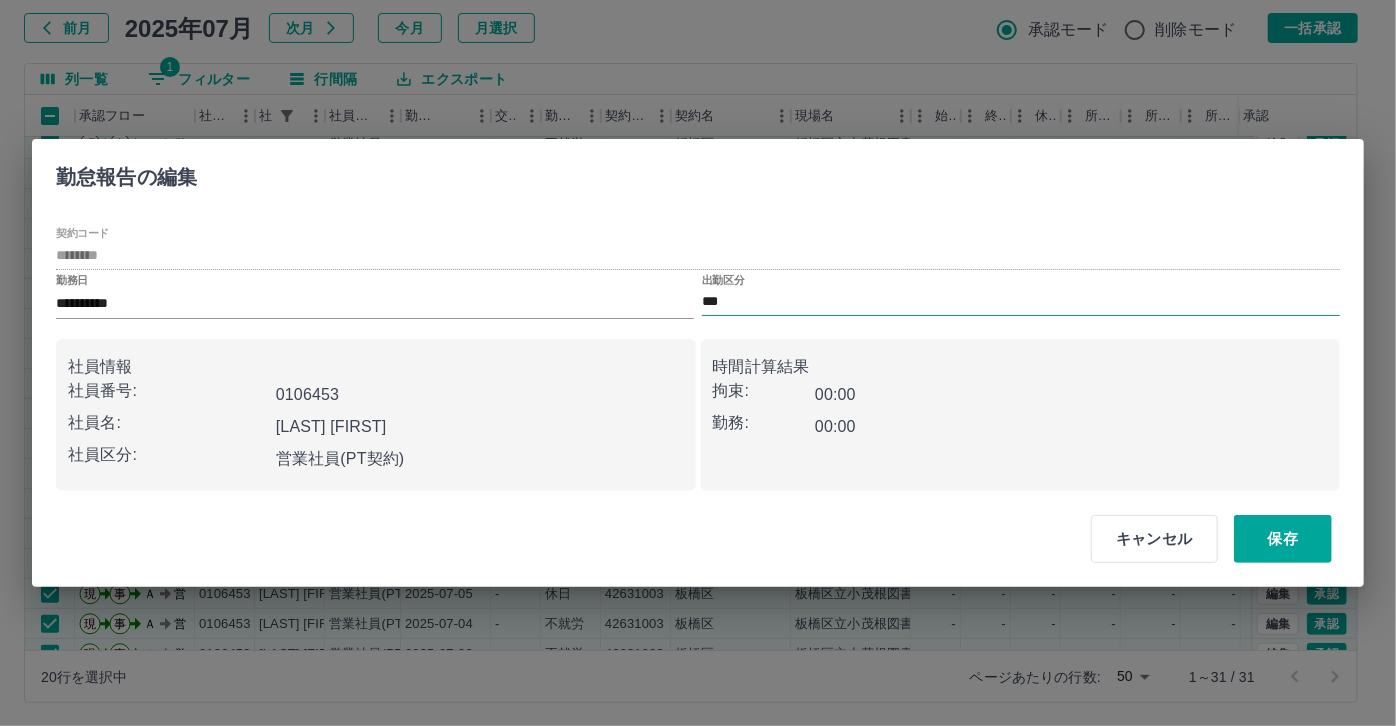 click on "***" at bounding box center [1021, 302] 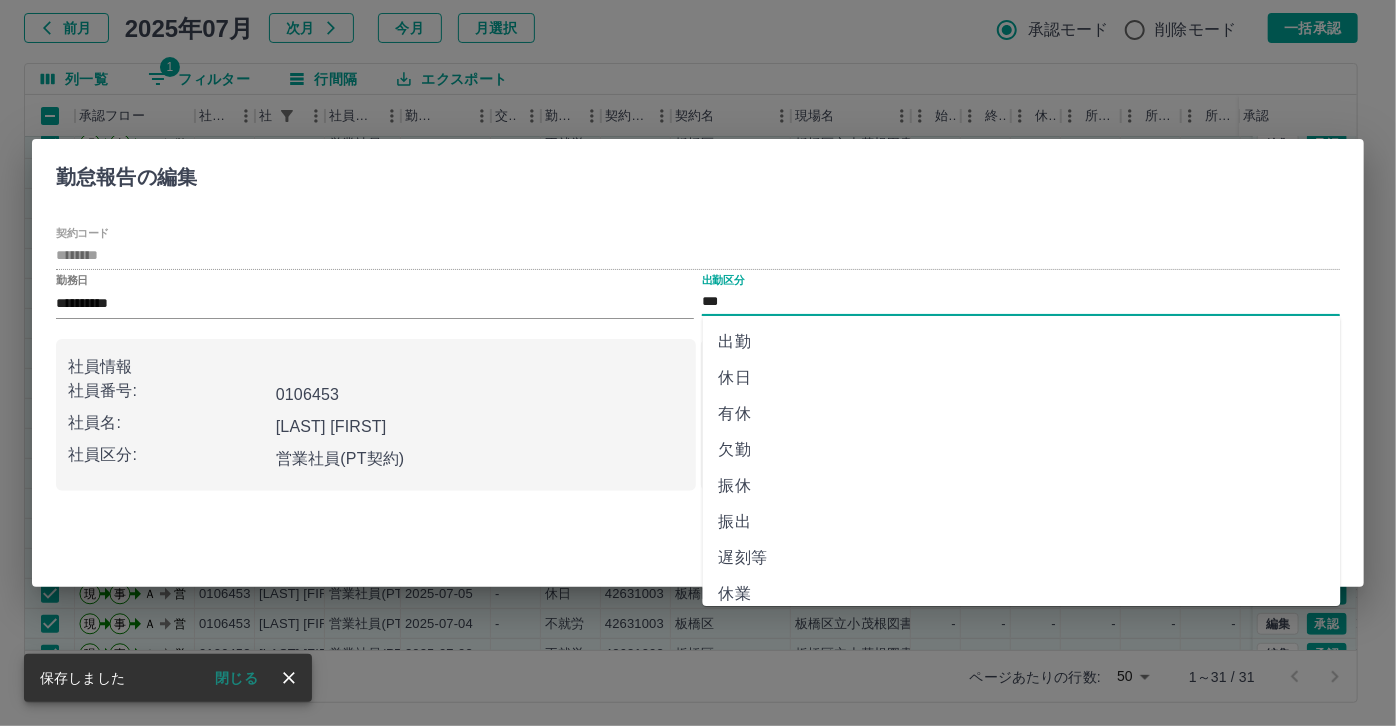 scroll, scrollTop: 363, scrollLeft: 0, axis: vertical 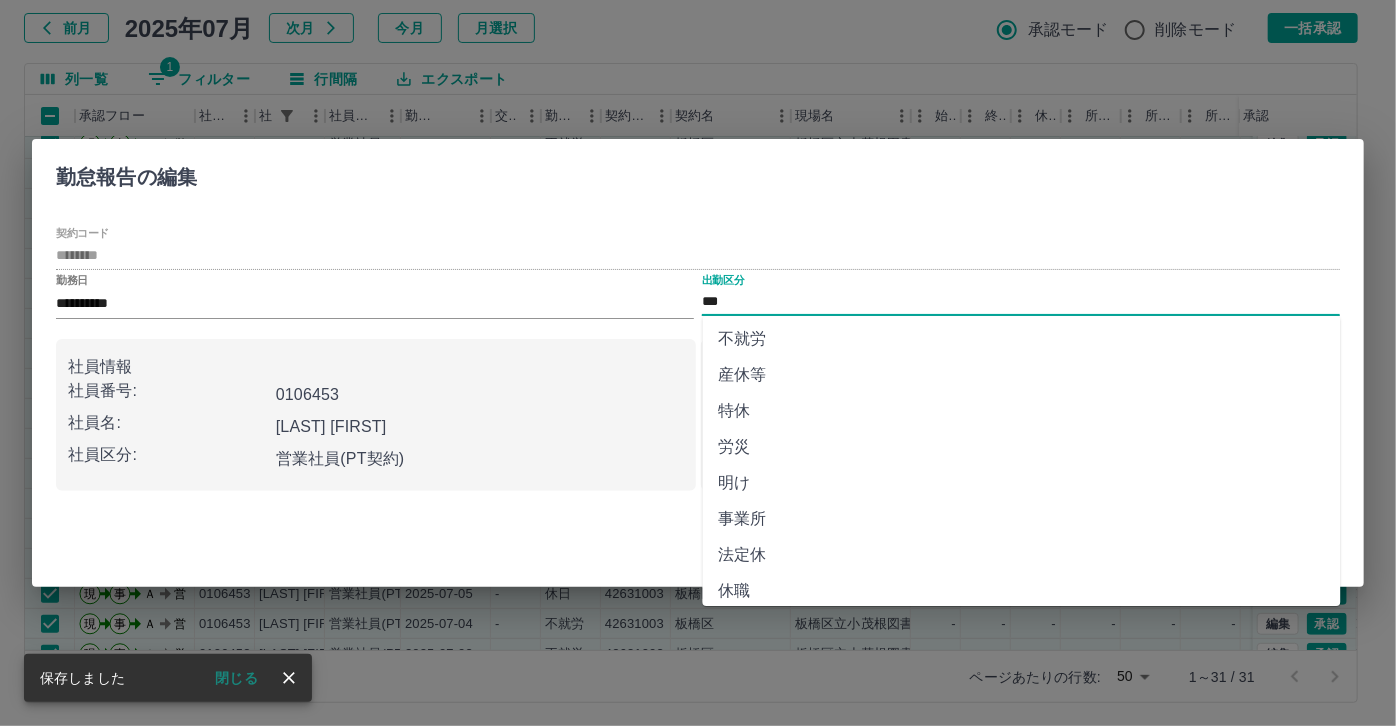 click on "法定休" at bounding box center (1022, 555) 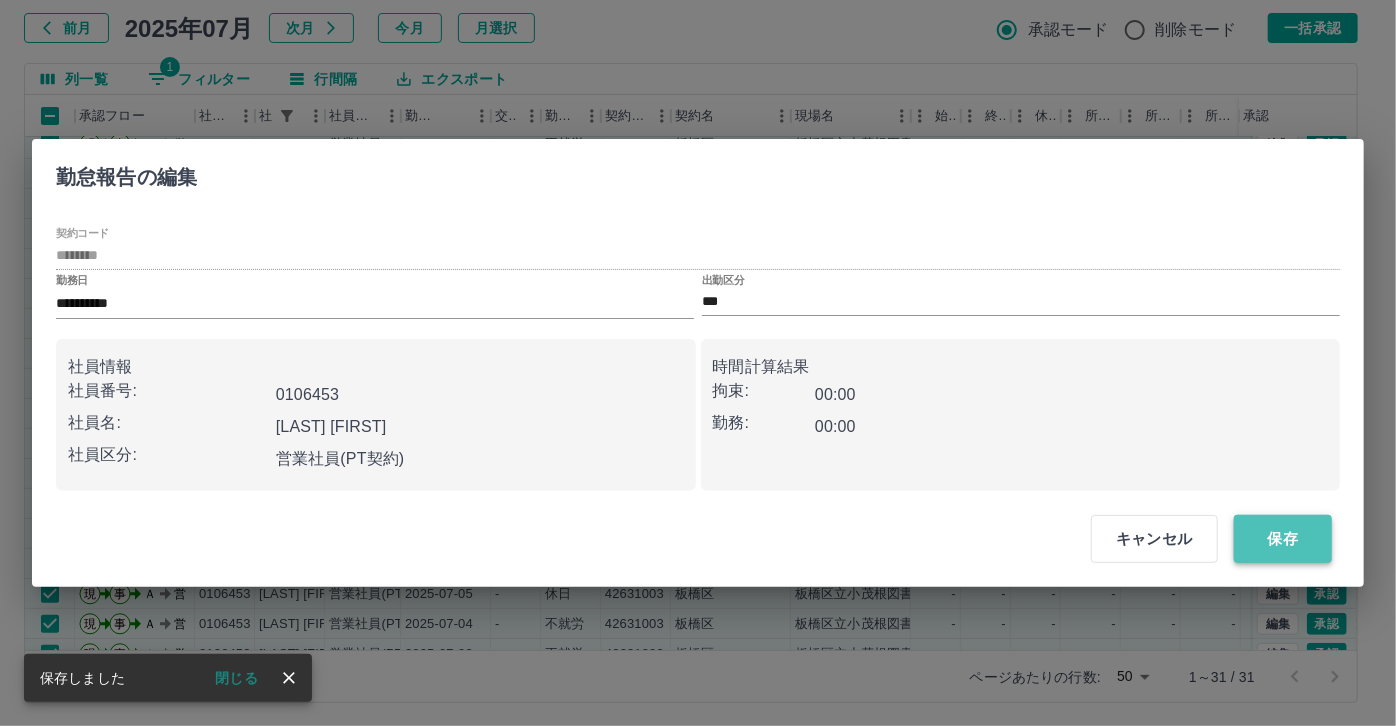 click on "保存" at bounding box center (1283, 539) 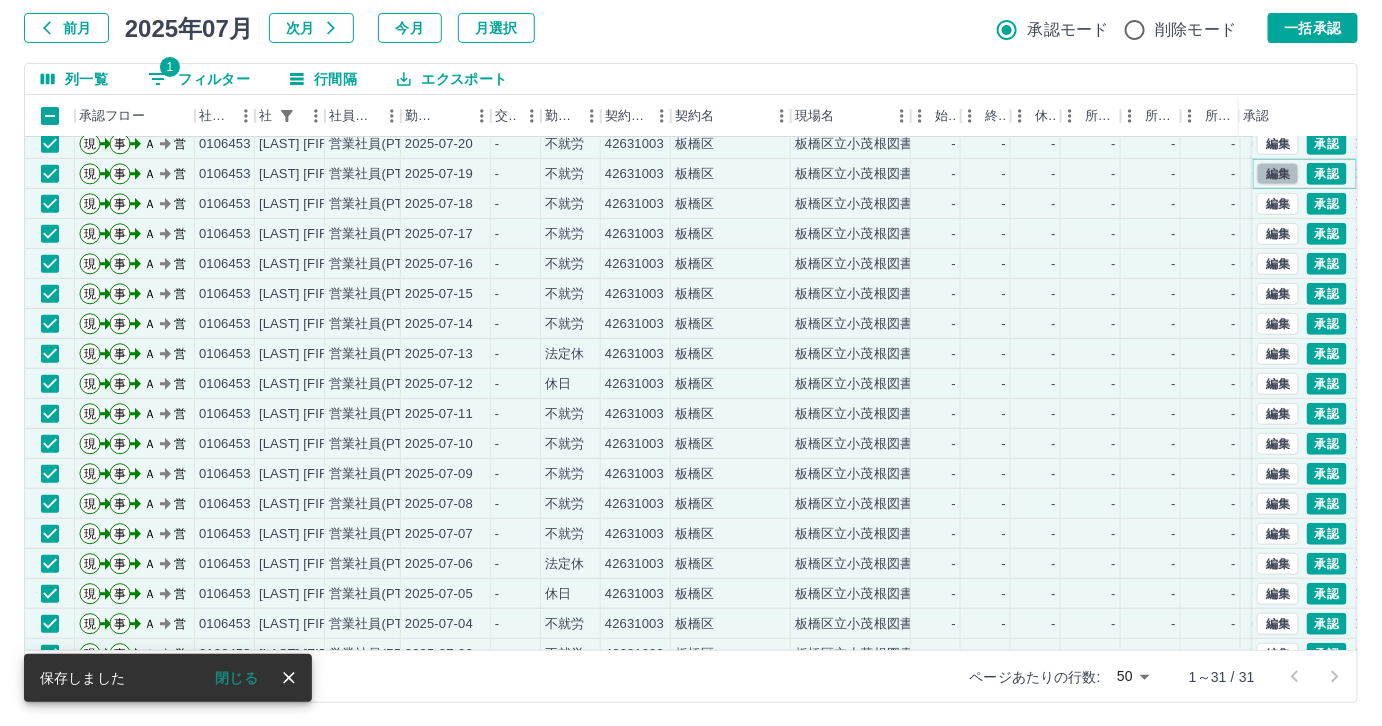 click on "編集" at bounding box center [1278, 174] 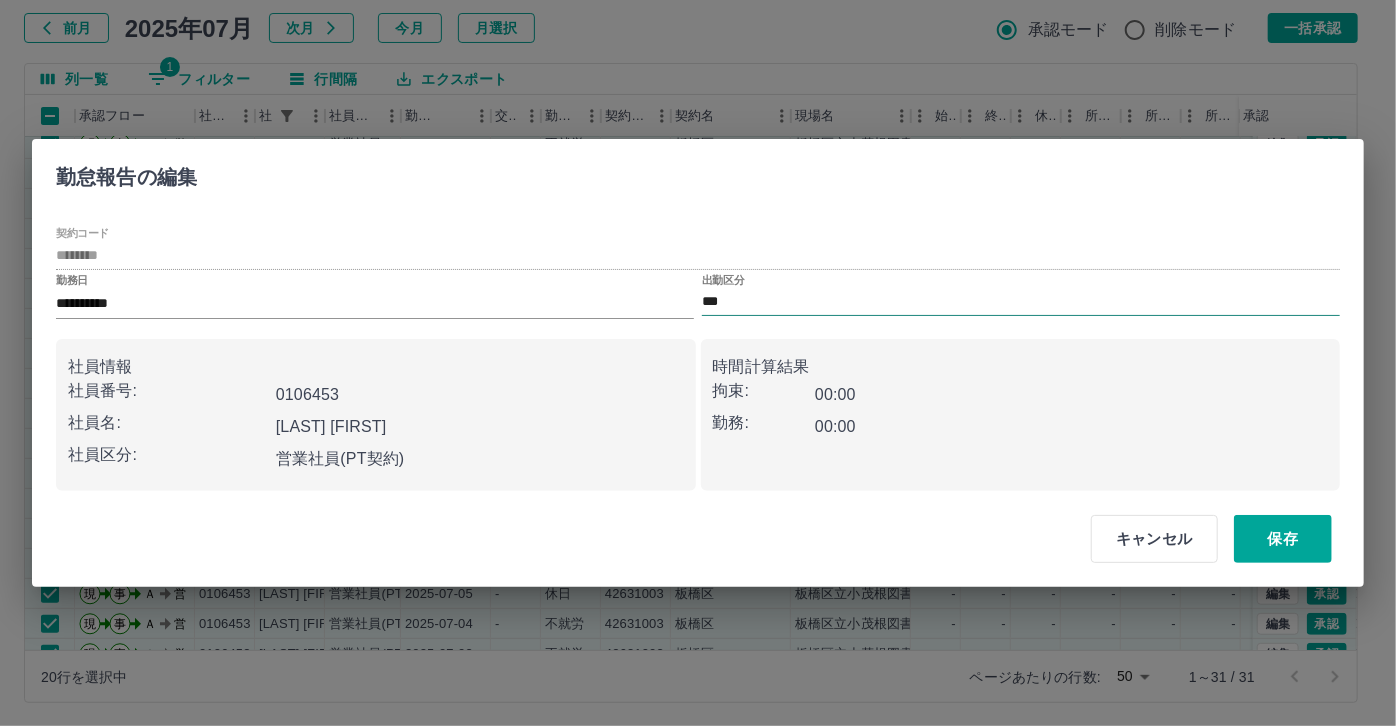 click on "***" at bounding box center (1021, 302) 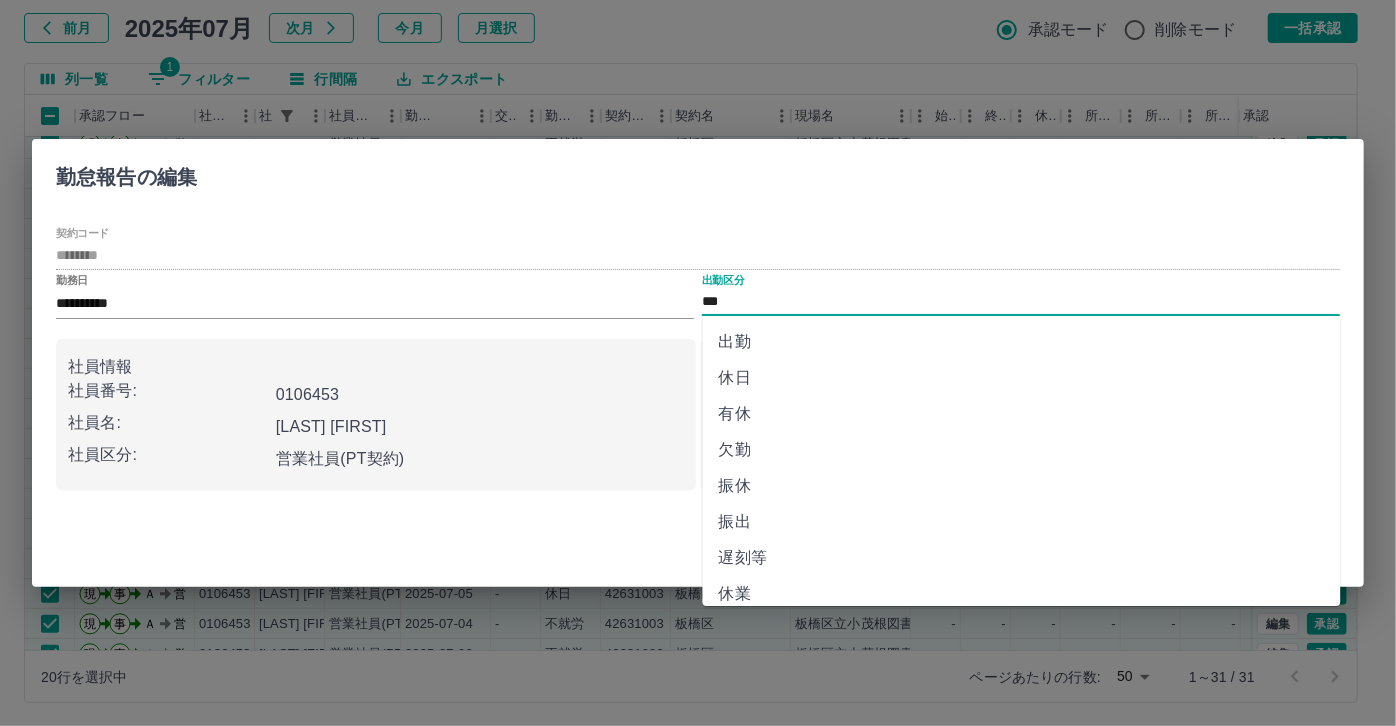 click on "休日" at bounding box center [1022, 378] 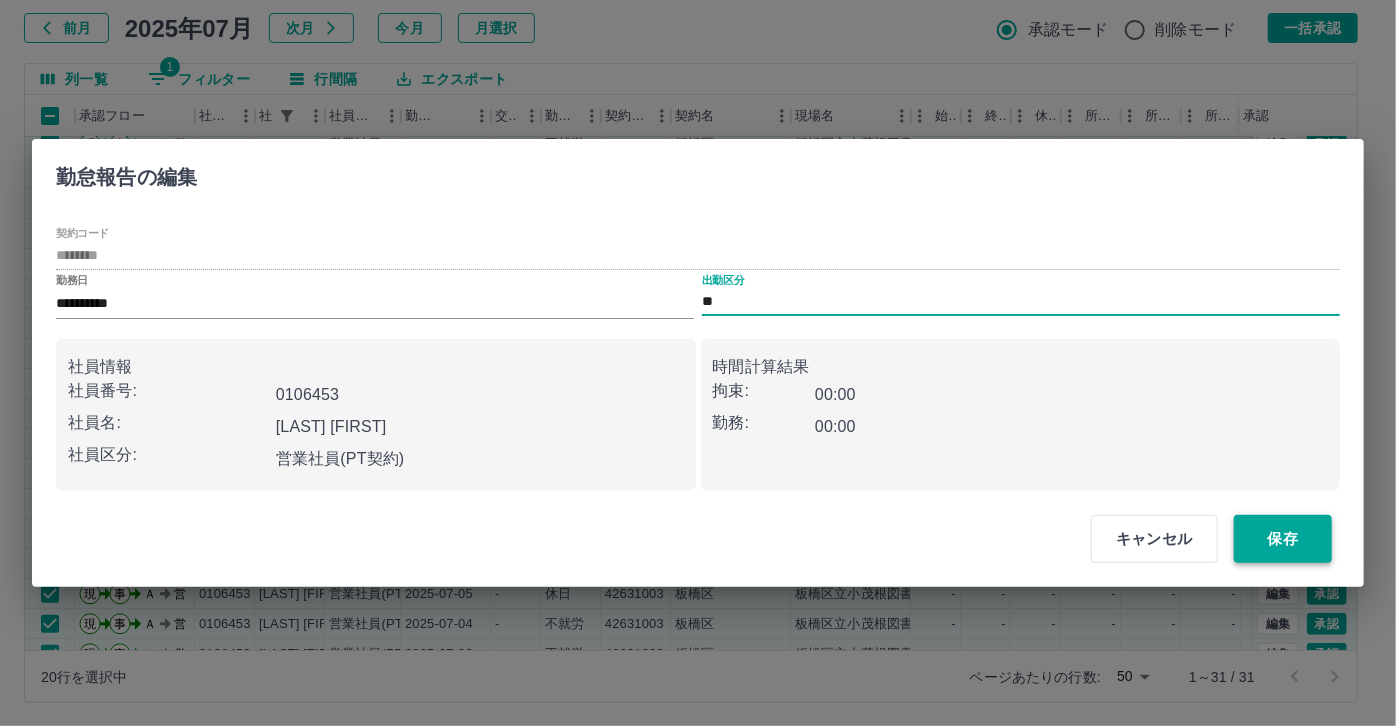 click on "保存" at bounding box center (1283, 539) 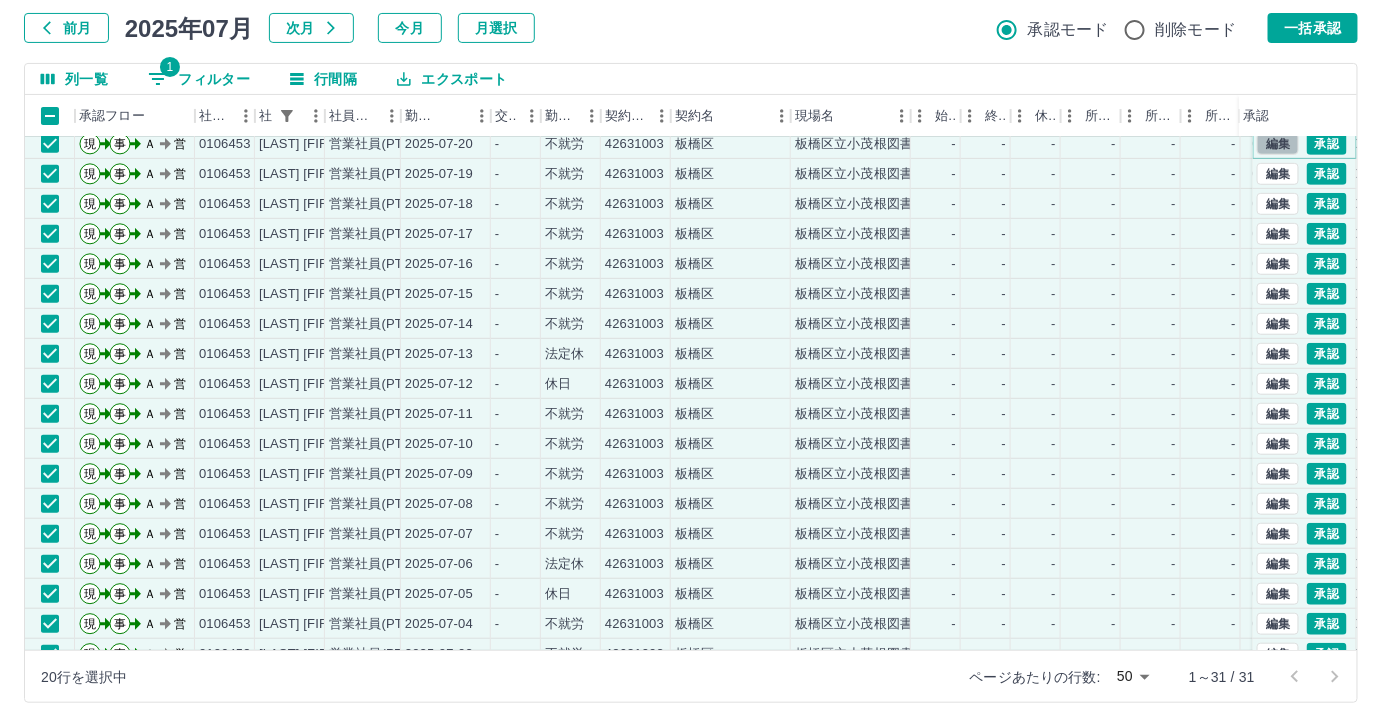 click on "編集" at bounding box center [1278, 144] 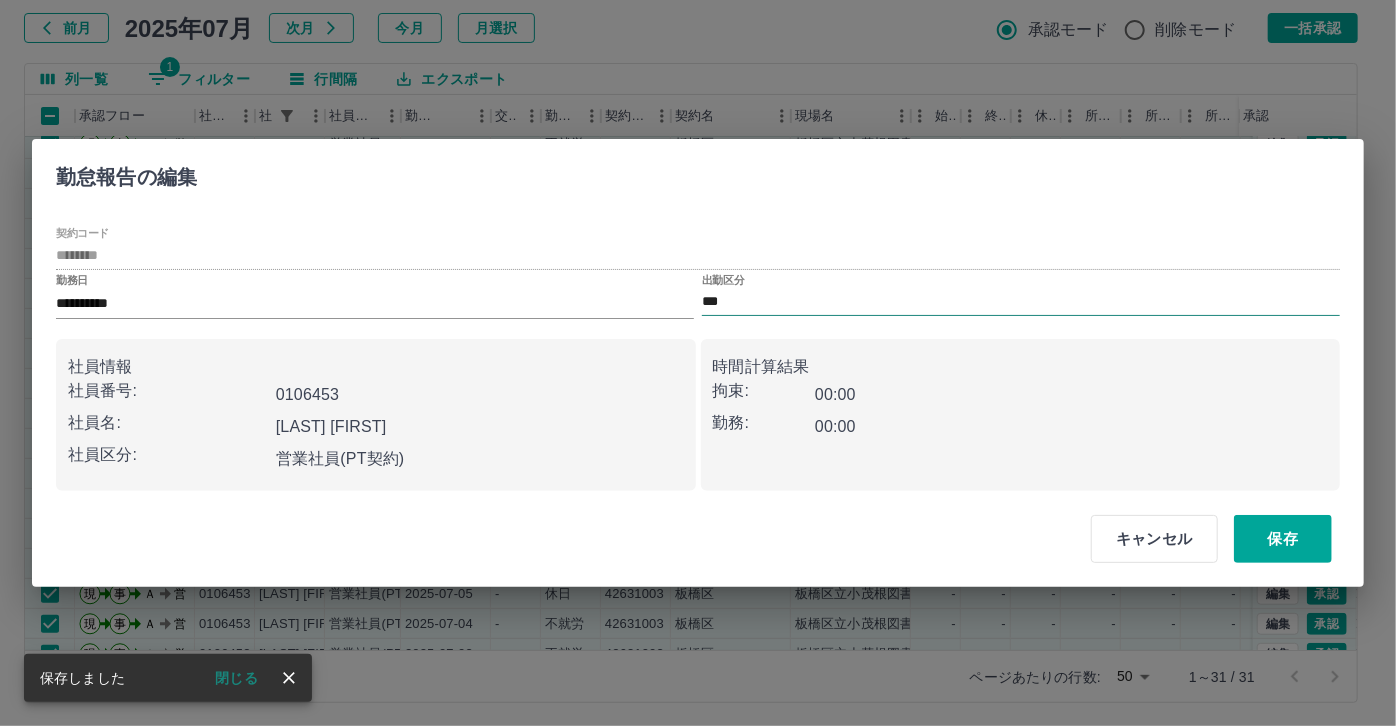 click on "***" at bounding box center (1021, 302) 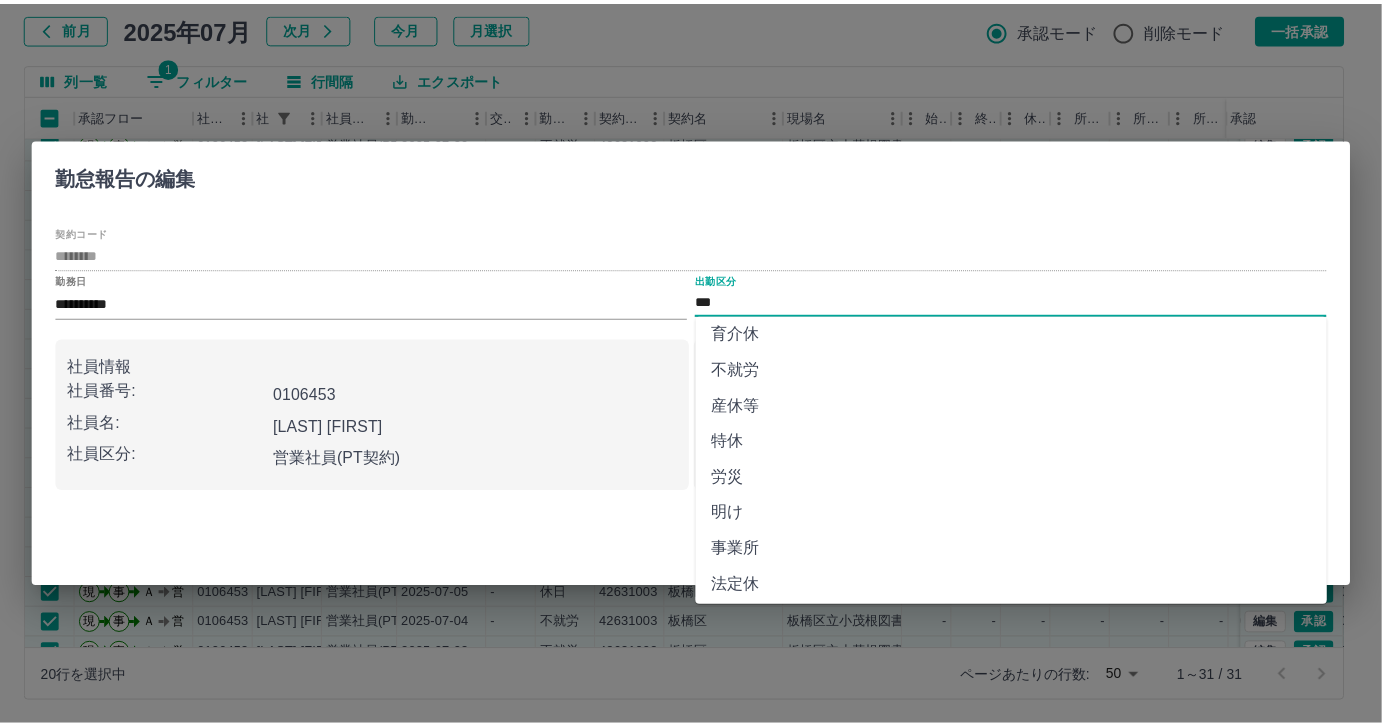 scroll, scrollTop: 363, scrollLeft: 0, axis: vertical 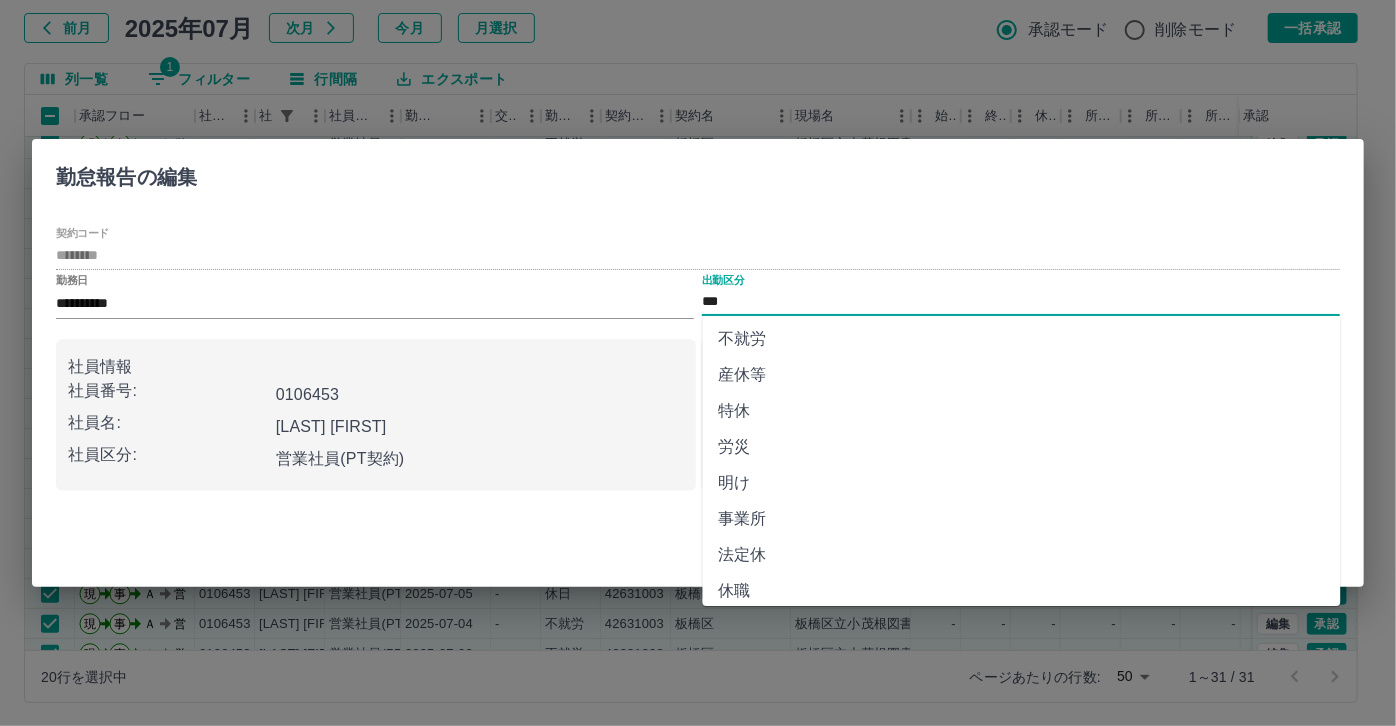 click on "法定休" at bounding box center [1022, 555] 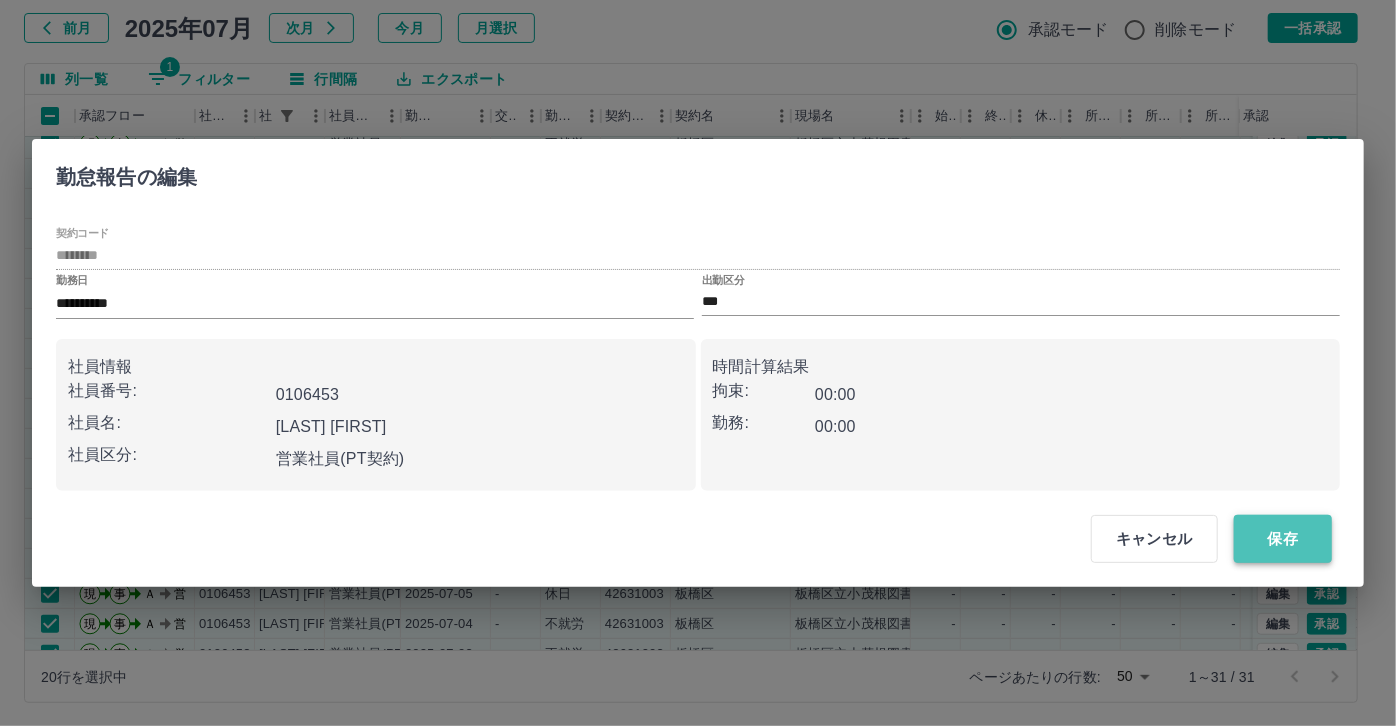 click on "保存" at bounding box center [1283, 539] 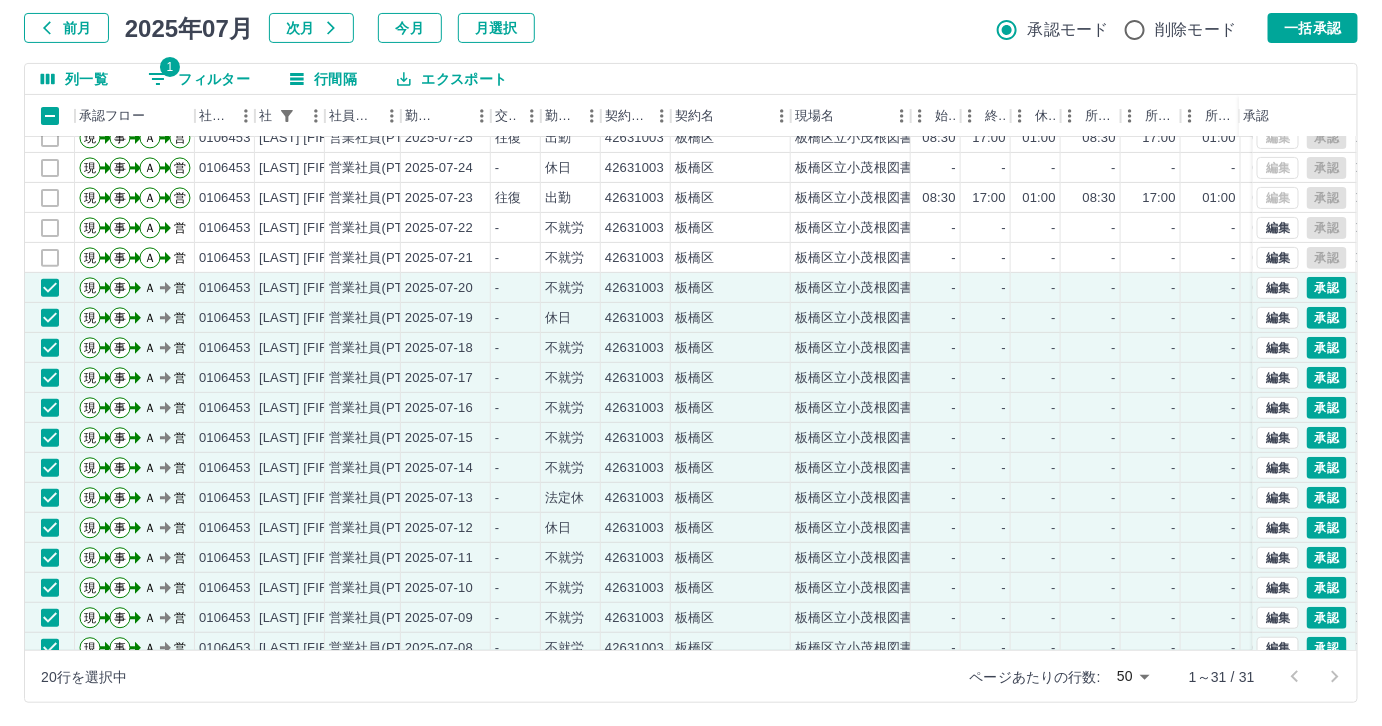 scroll, scrollTop: 157, scrollLeft: 0, axis: vertical 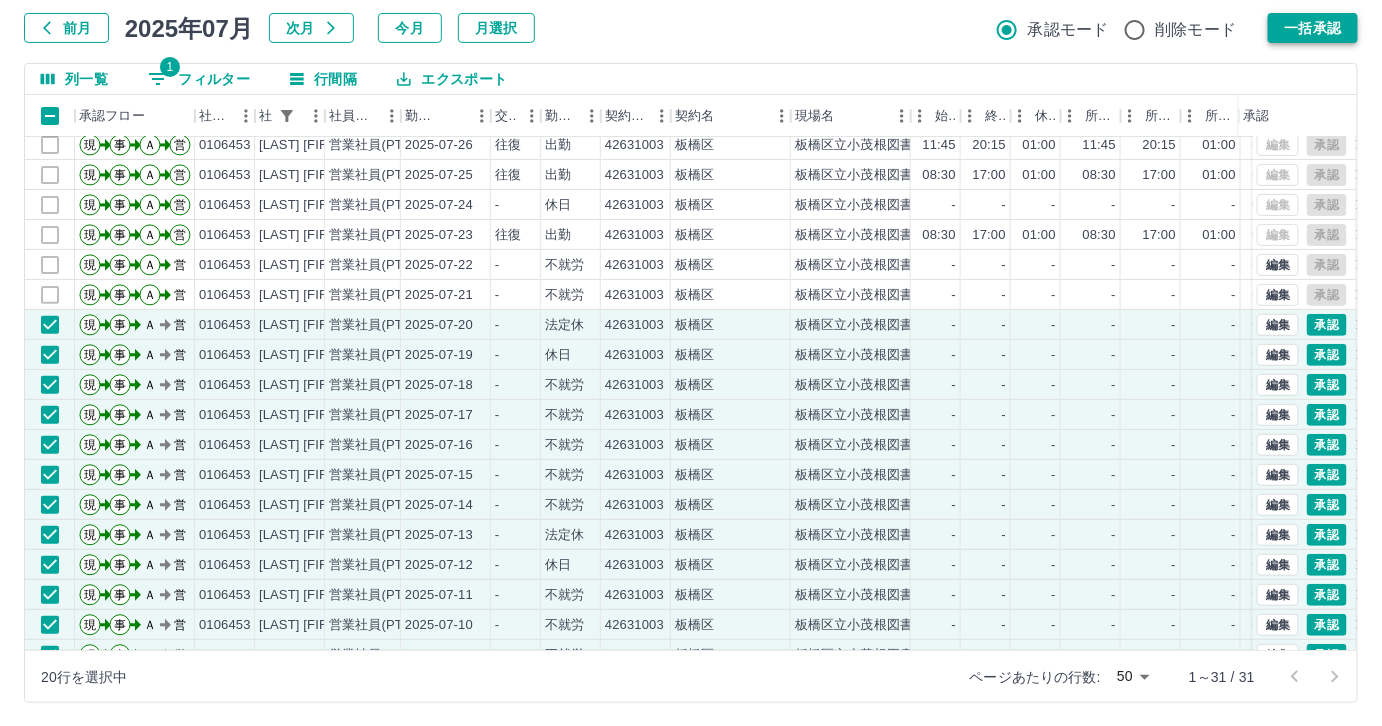 click on "一括承認" at bounding box center (1313, 28) 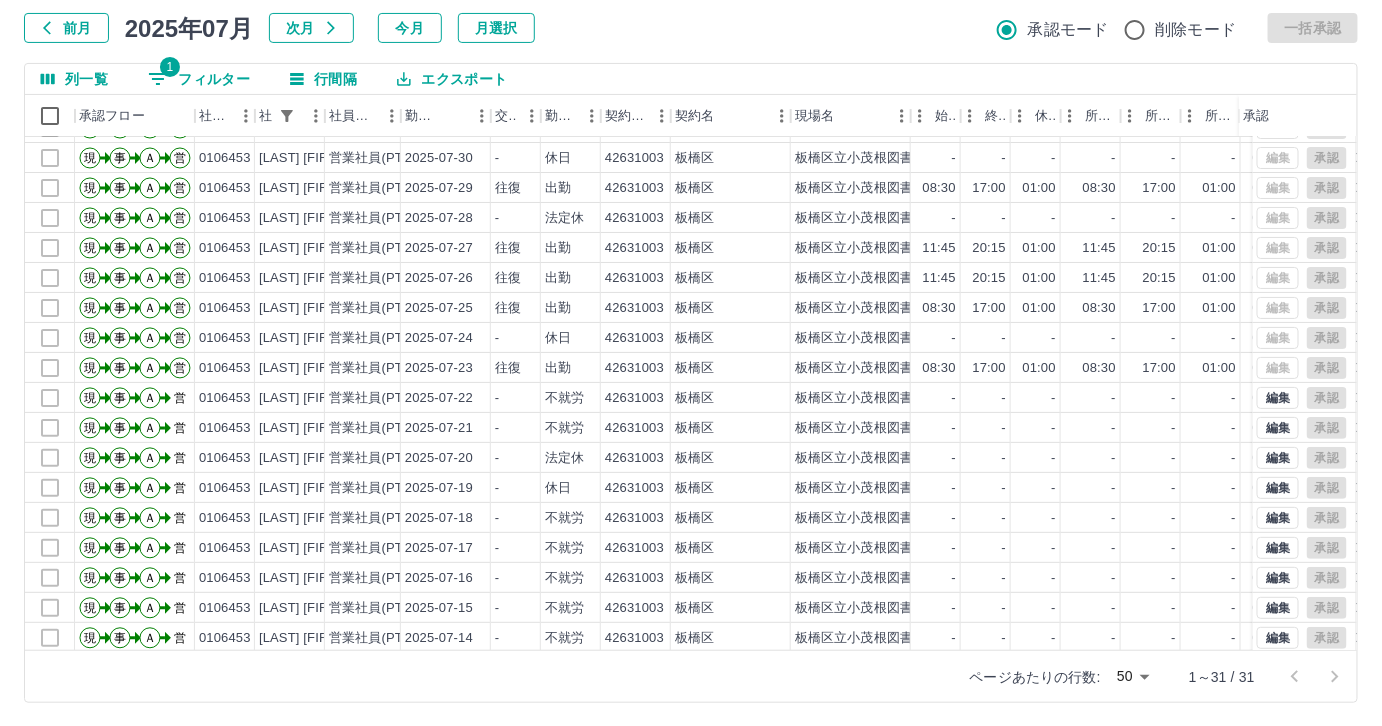 scroll, scrollTop: 0, scrollLeft: 0, axis: both 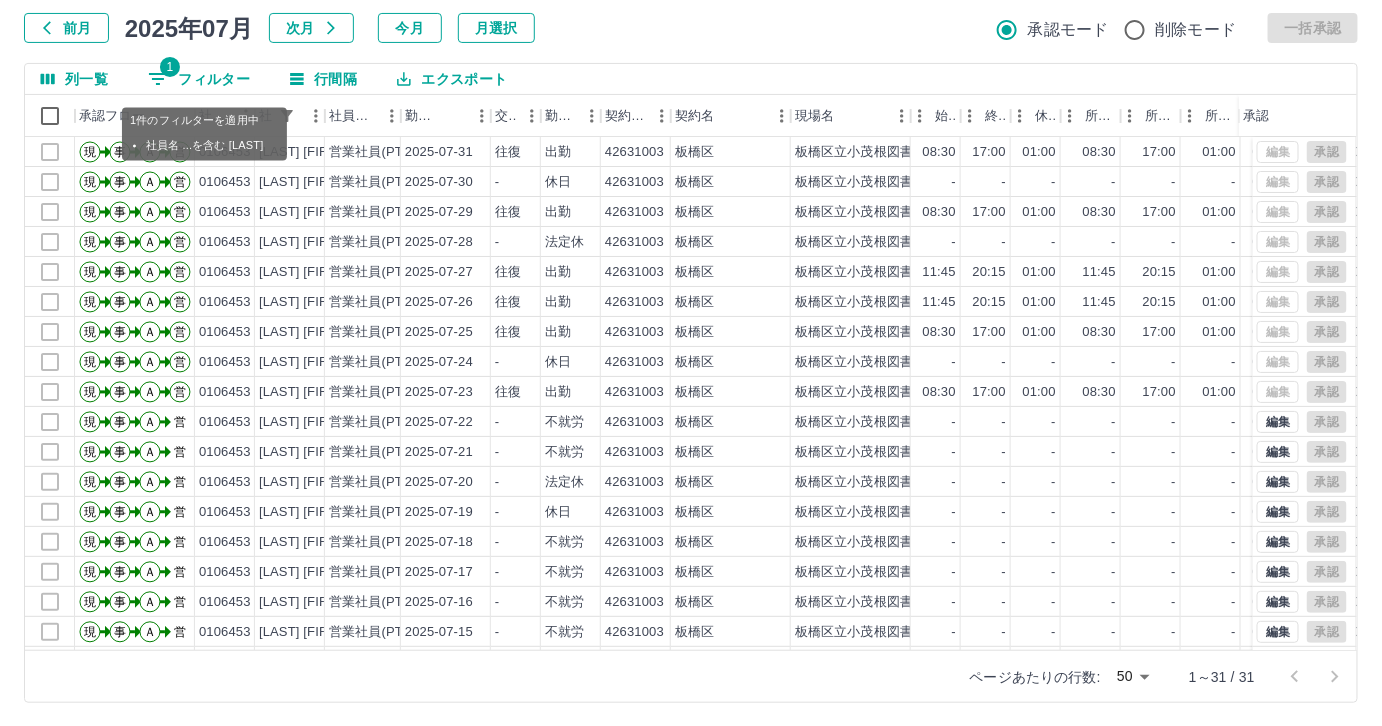 click on "1 フィルター" at bounding box center (199, 79) 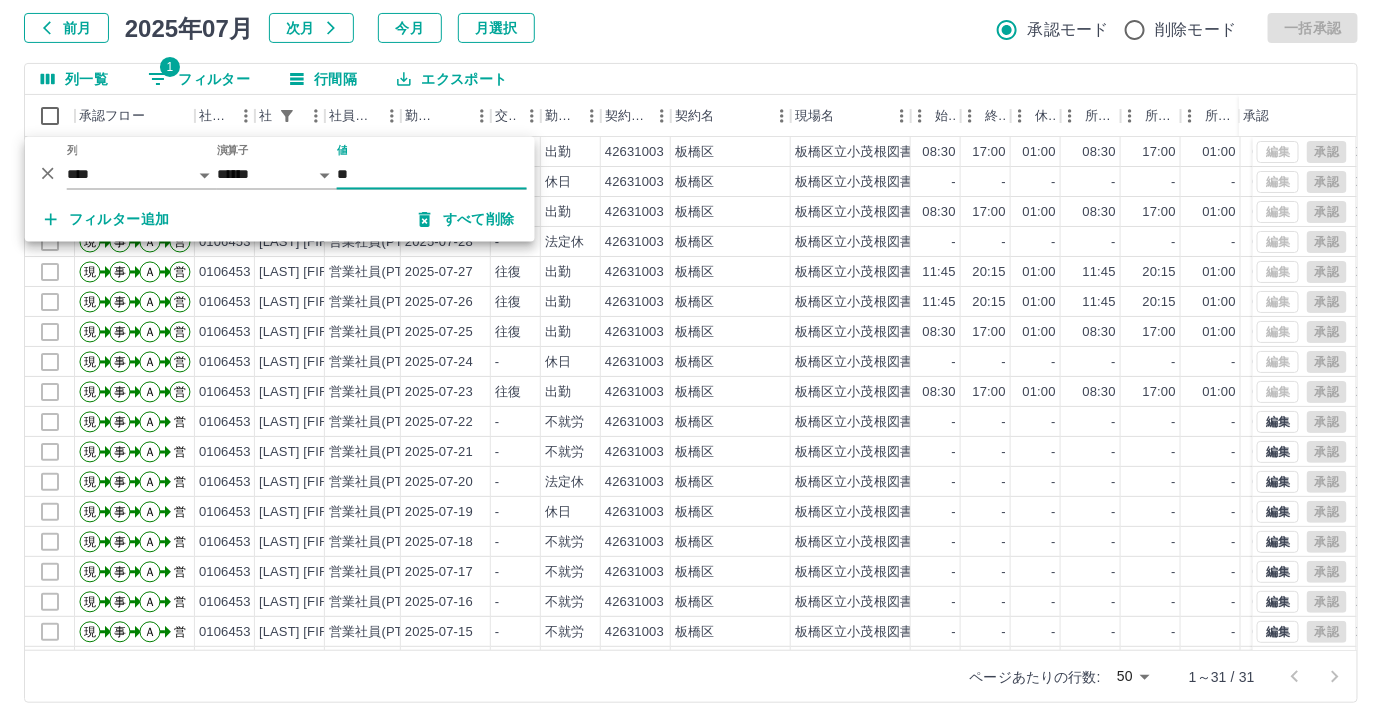 drag, startPoint x: 395, startPoint y: 170, endPoint x: 310, endPoint y: 176, distance: 85.2115 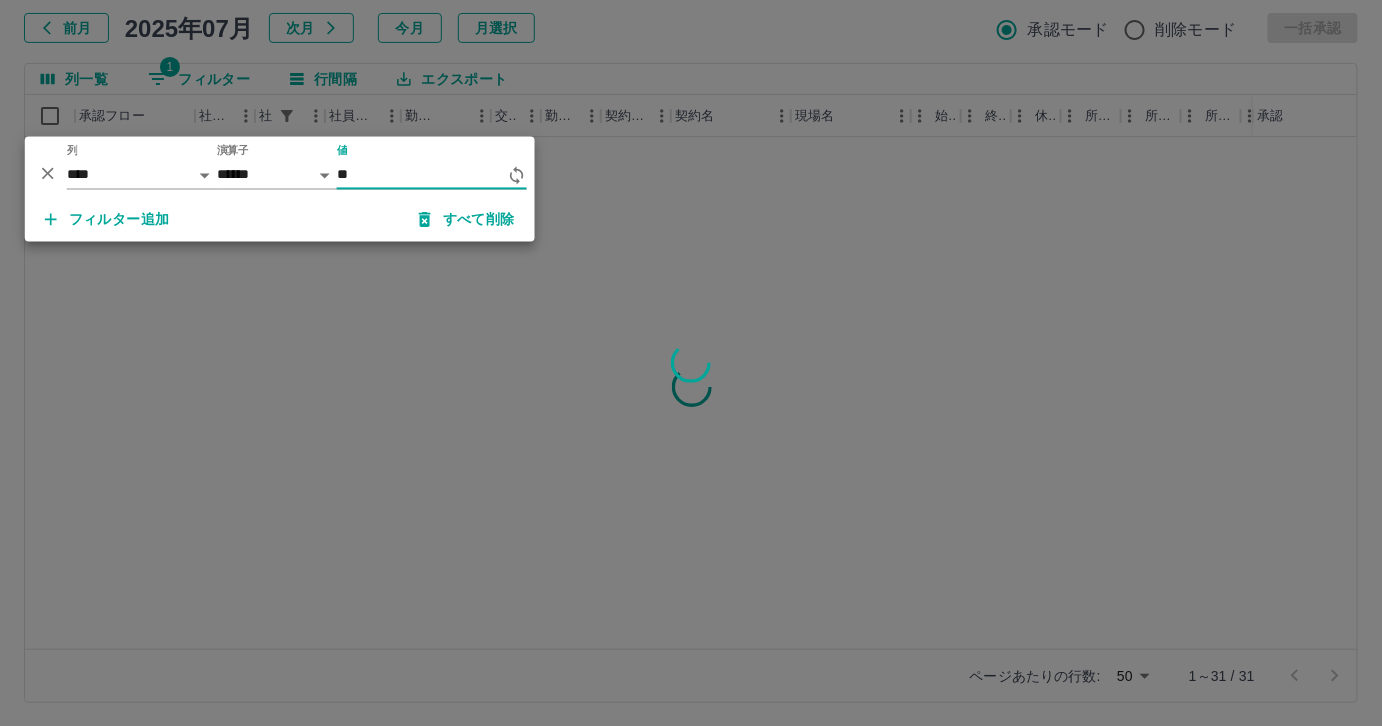 type on "*" 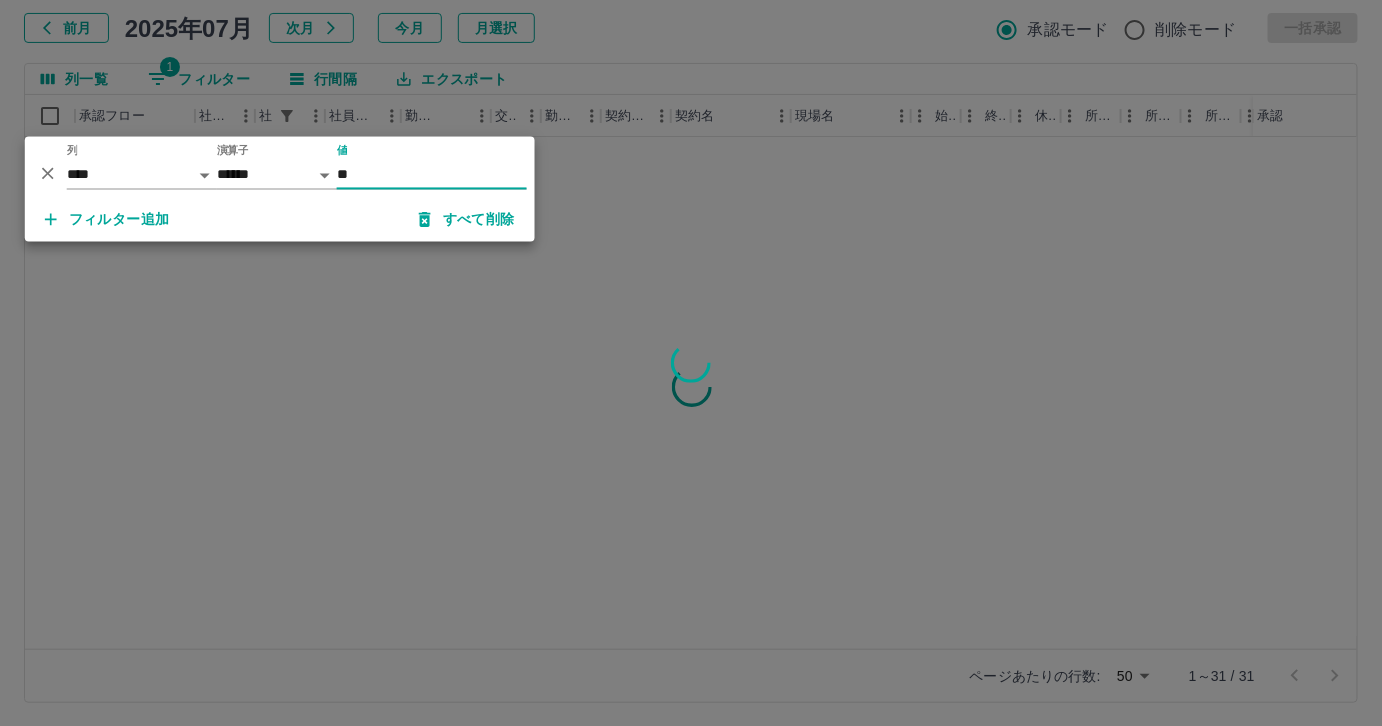 type on "**" 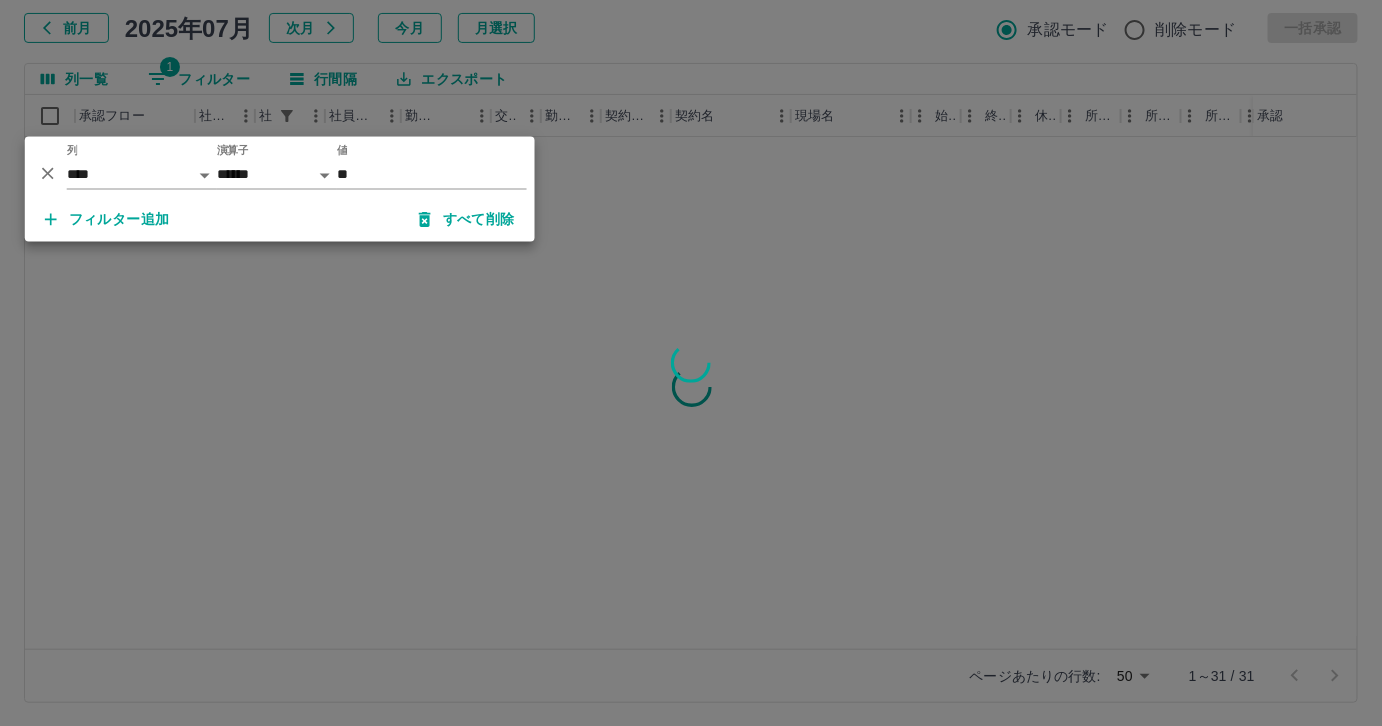 click at bounding box center (691, 363) 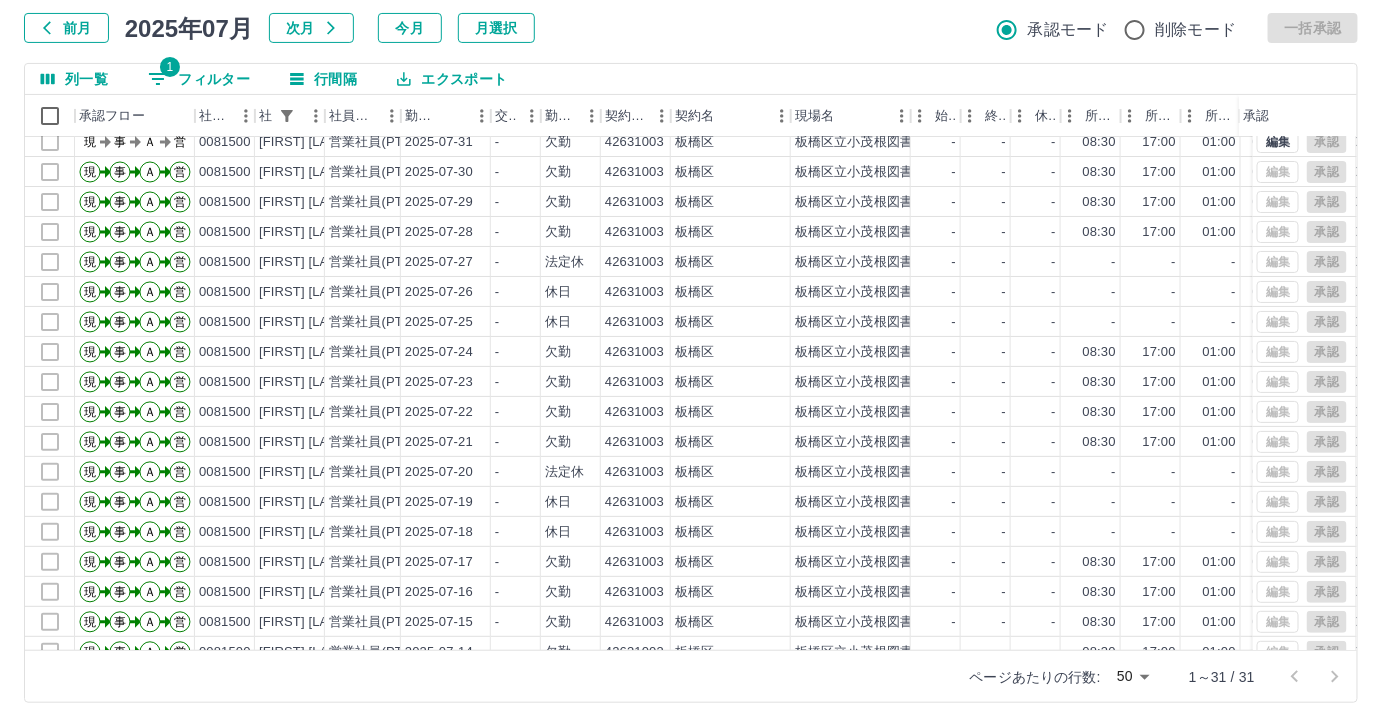 scroll, scrollTop: 0, scrollLeft: 0, axis: both 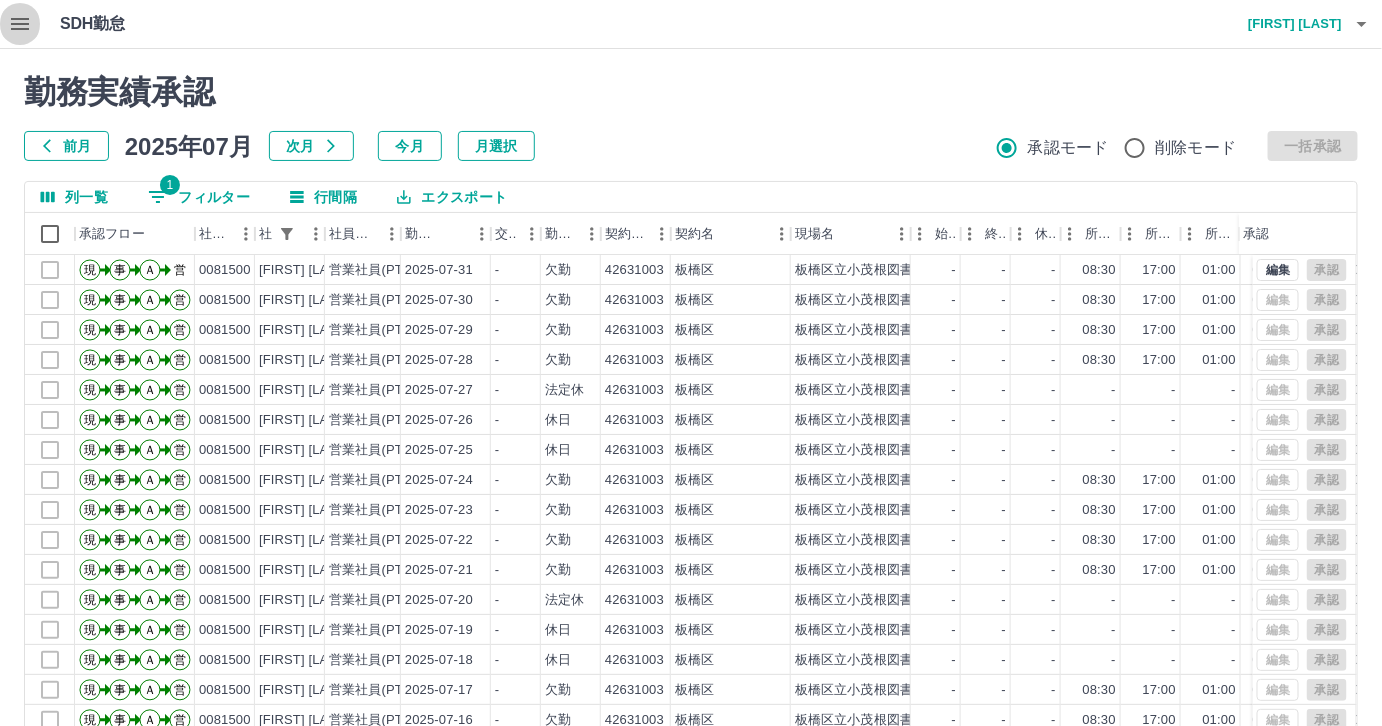 click 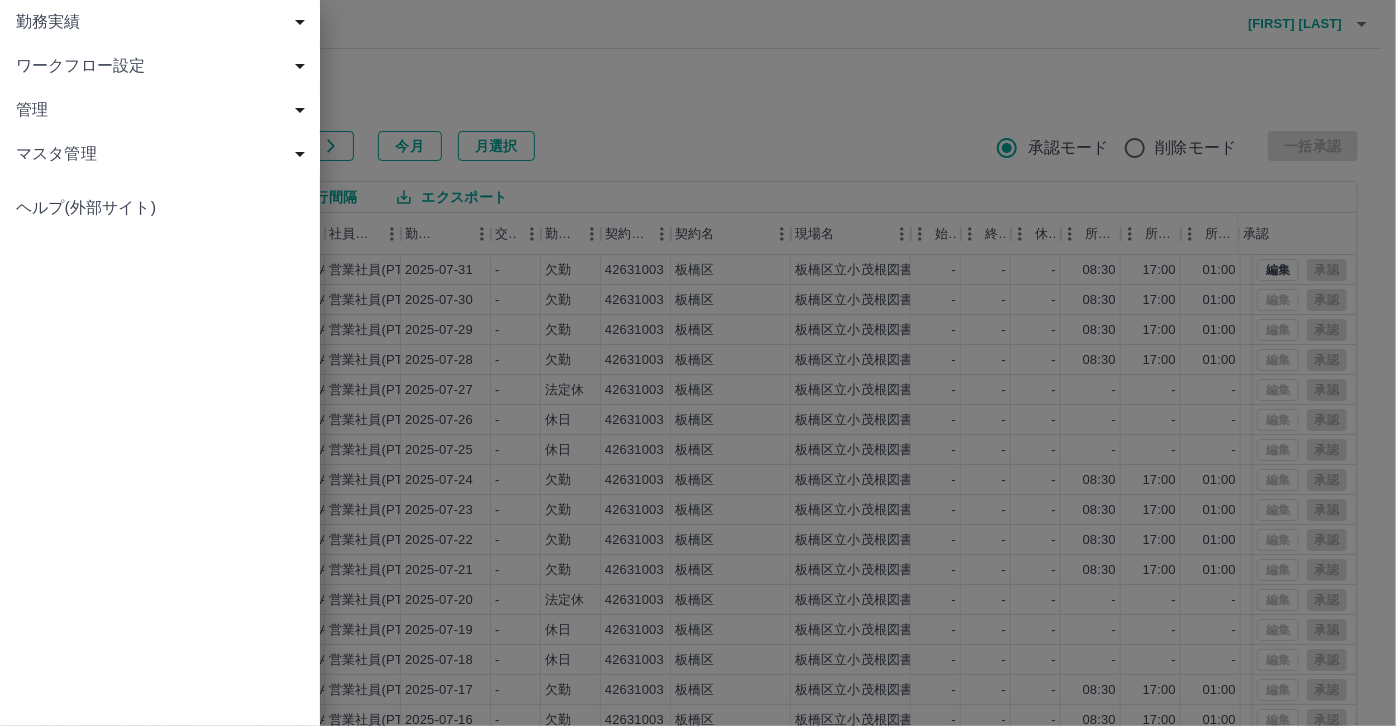 click at bounding box center [698, 363] 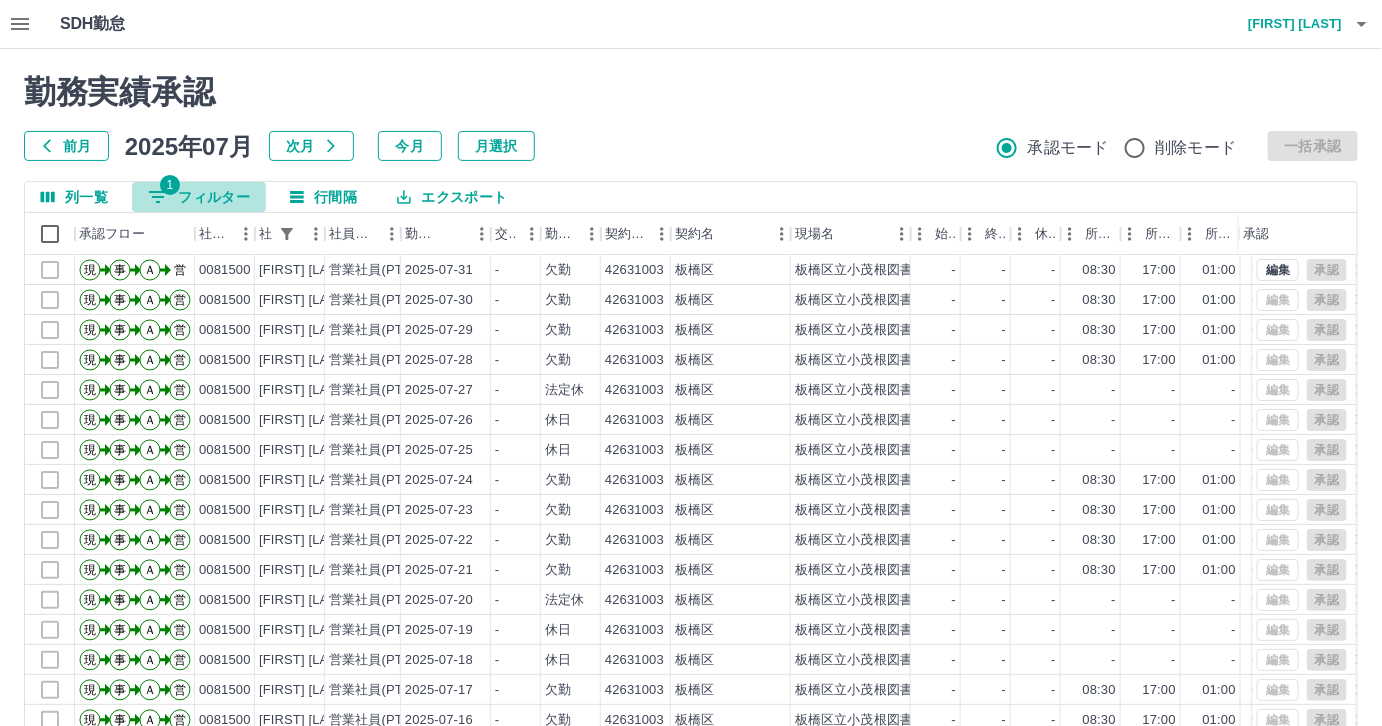 click on "1 フィルター" at bounding box center (199, 197) 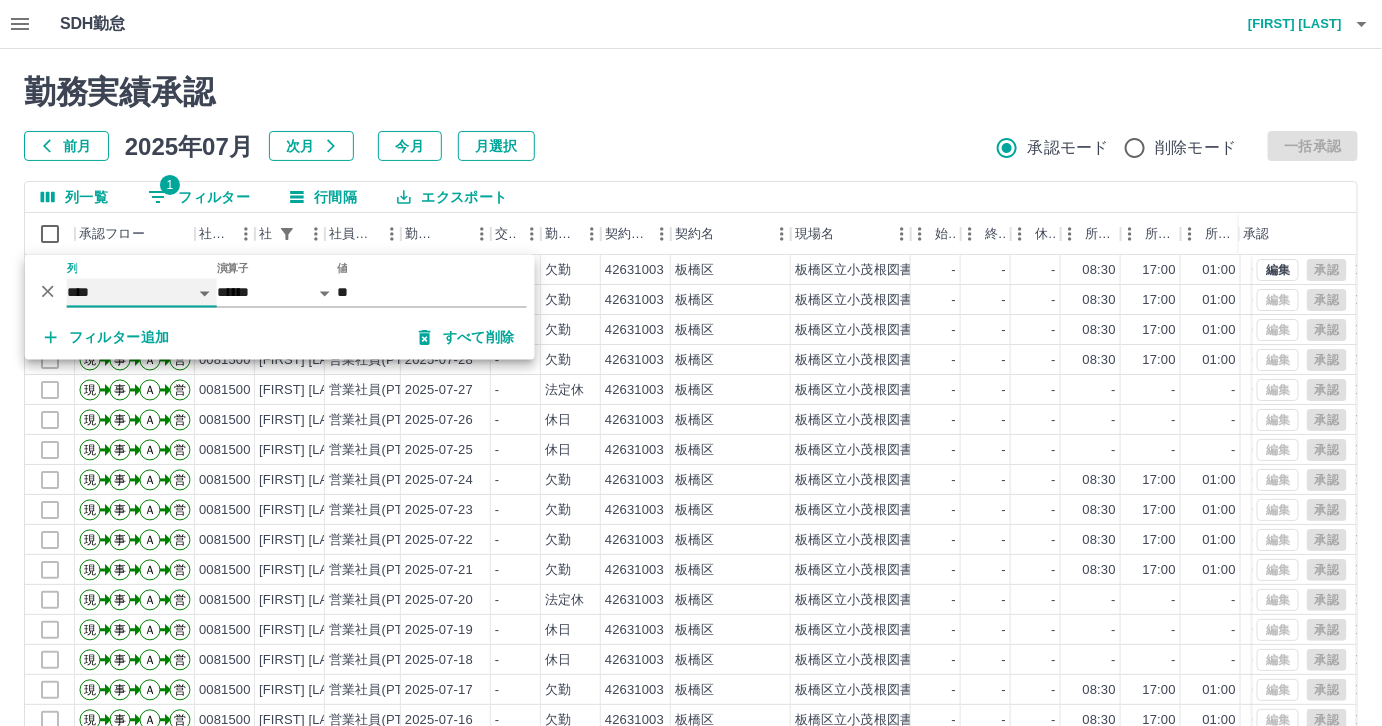 click on "**** *** **** *** *** **** ***** *** *** ** ** ** **** **** **** ** ** *** **** *****" at bounding box center [142, 293] 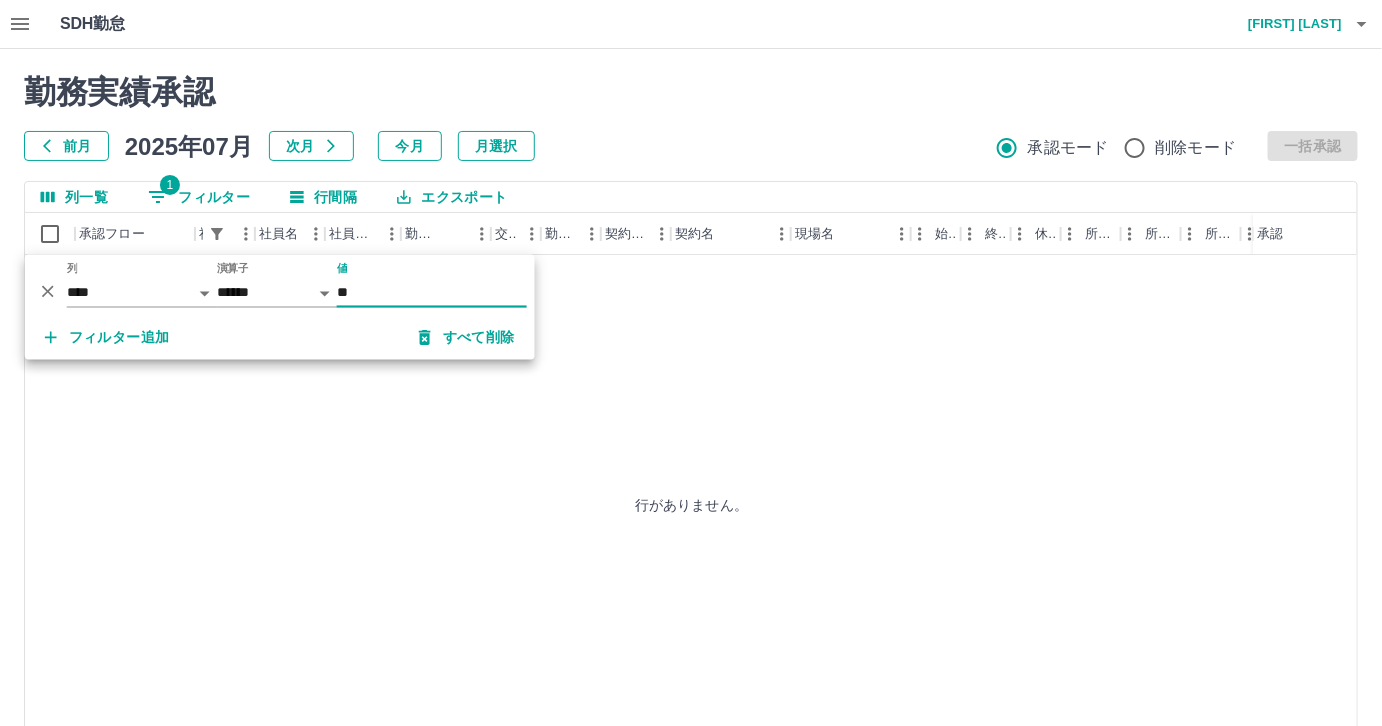 drag, startPoint x: 378, startPoint y: 291, endPoint x: 317, endPoint y: 285, distance: 61.294373 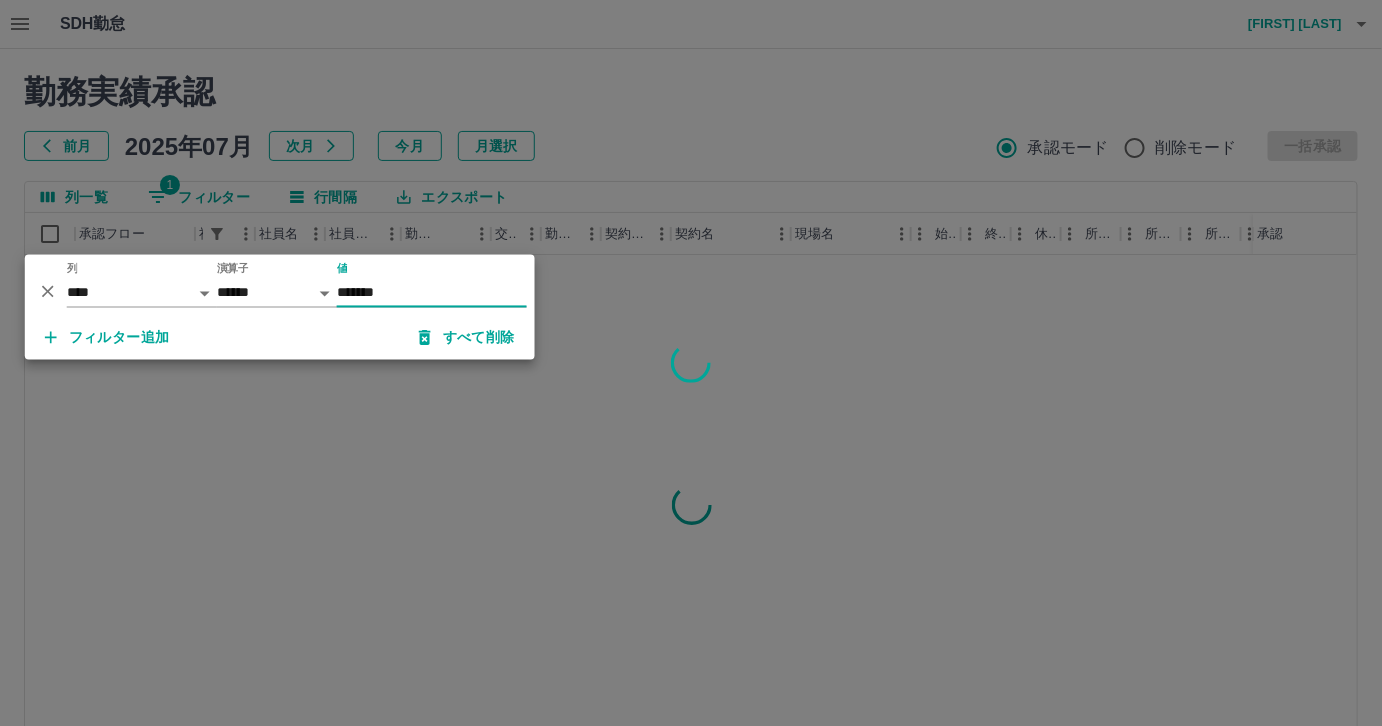 type on "*******" 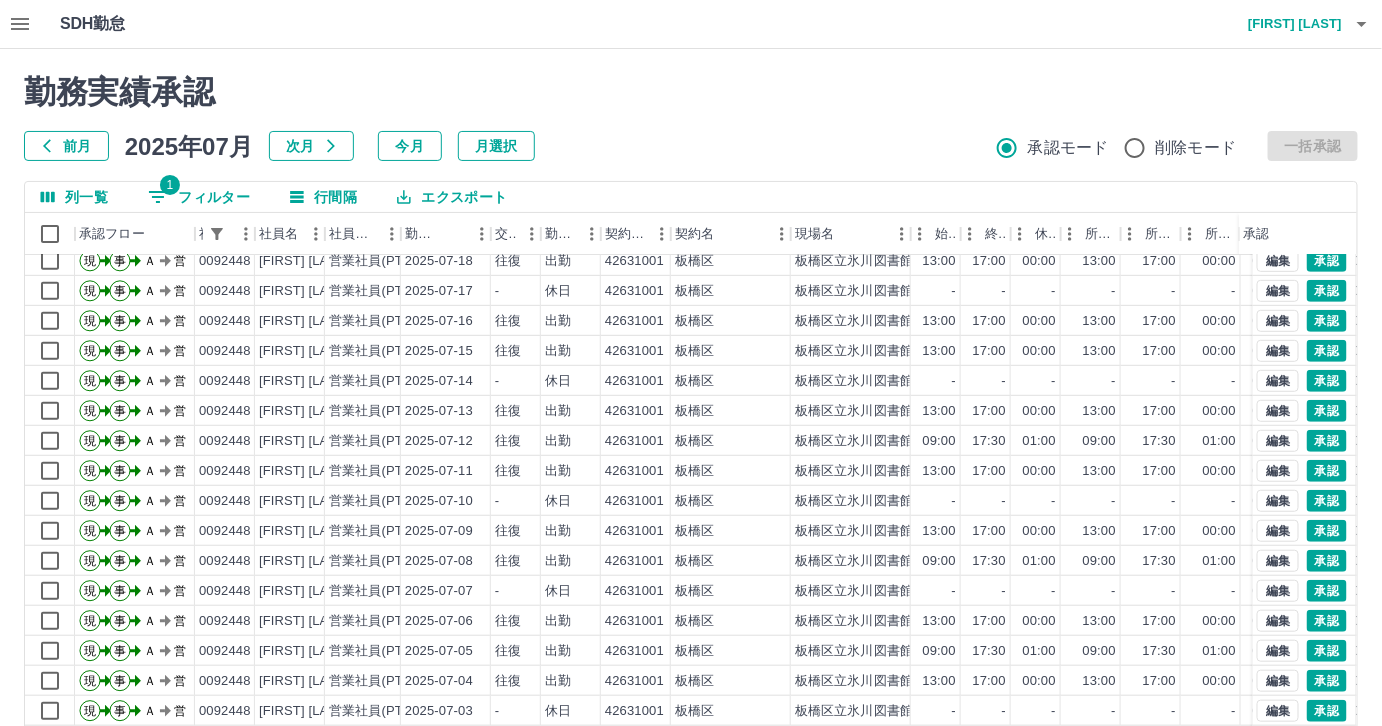 scroll, scrollTop: 429, scrollLeft: 0, axis: vertical 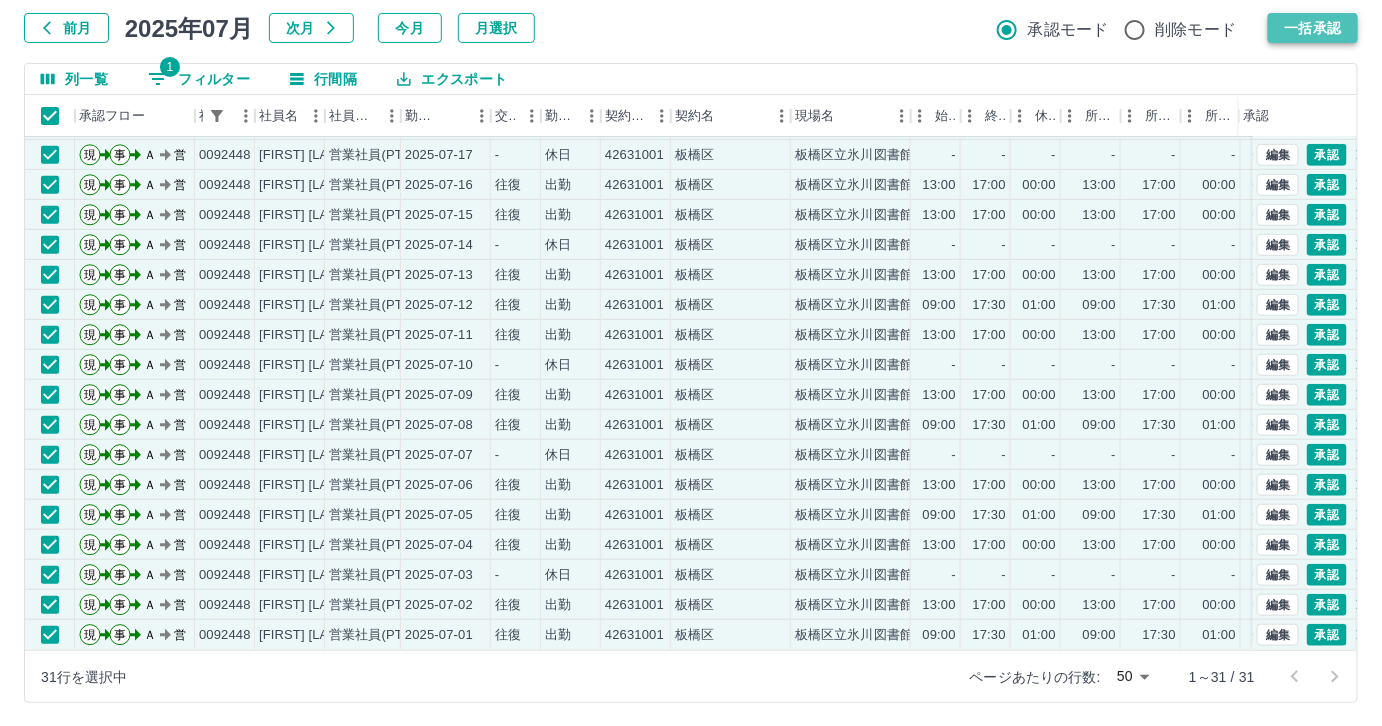 click on "一括承認" at bounding box center [1313, 28] 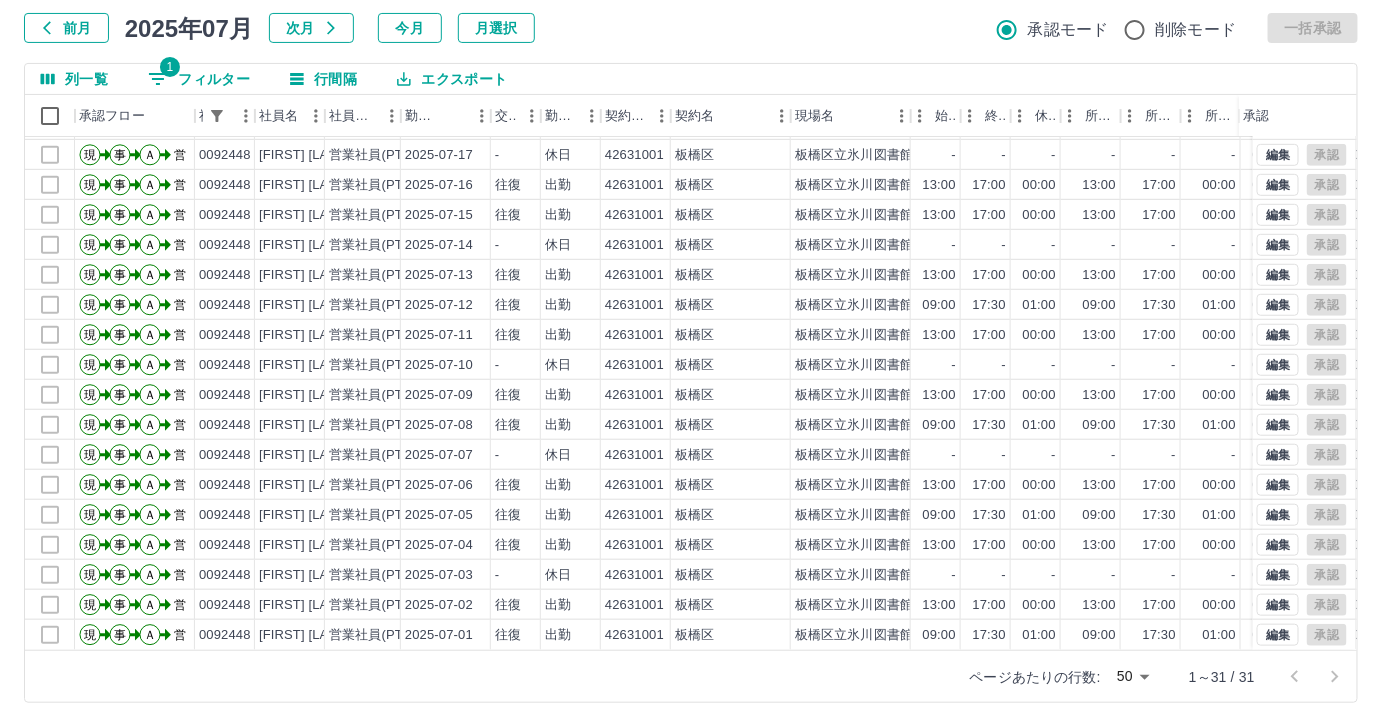 scroll, scrollTop: 248, scrollLeft: 0, axis: vertical 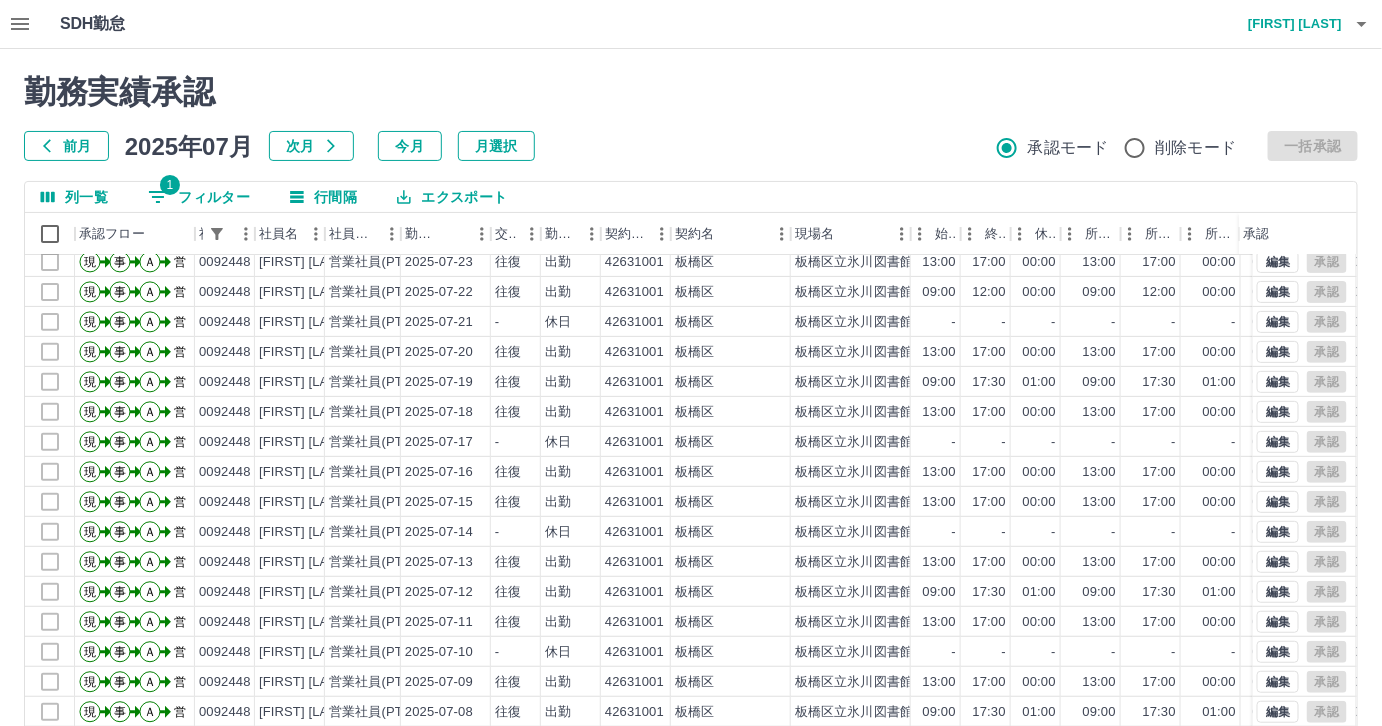click 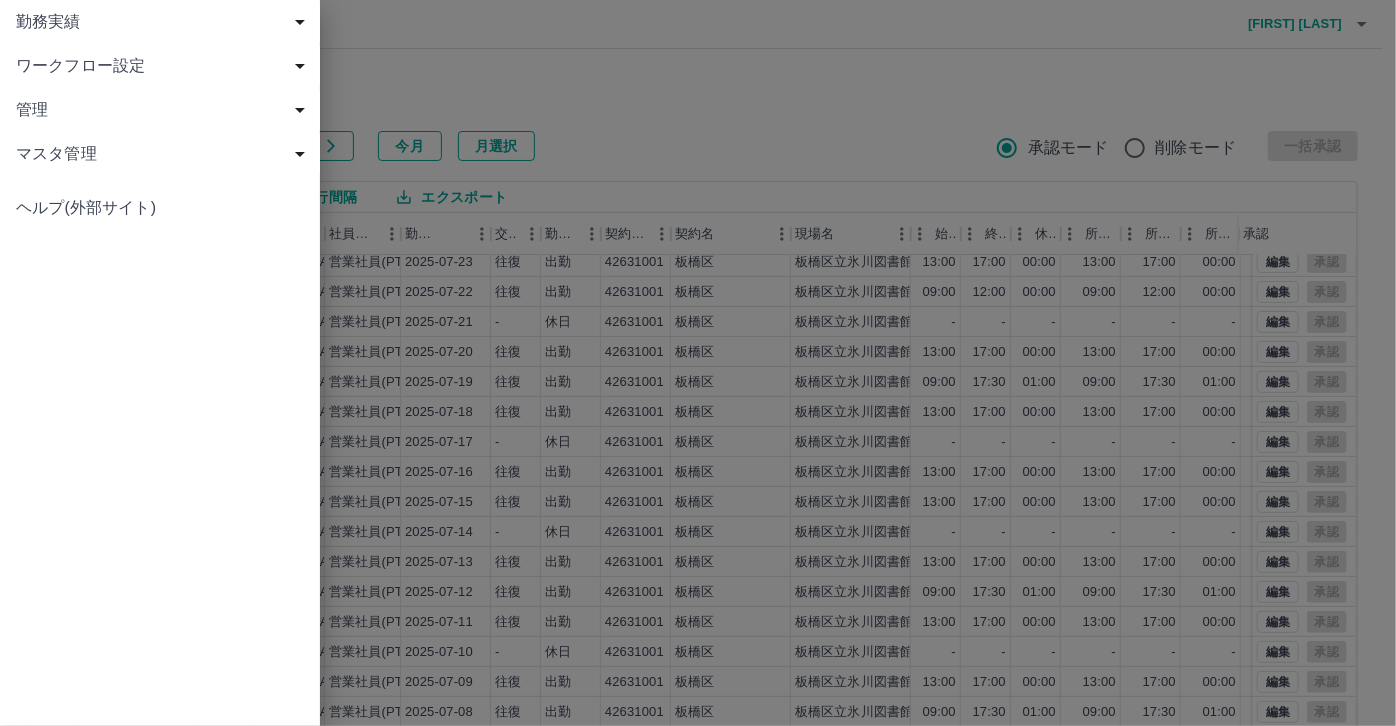click on "勤務実績" at bounding box center [164, 22] 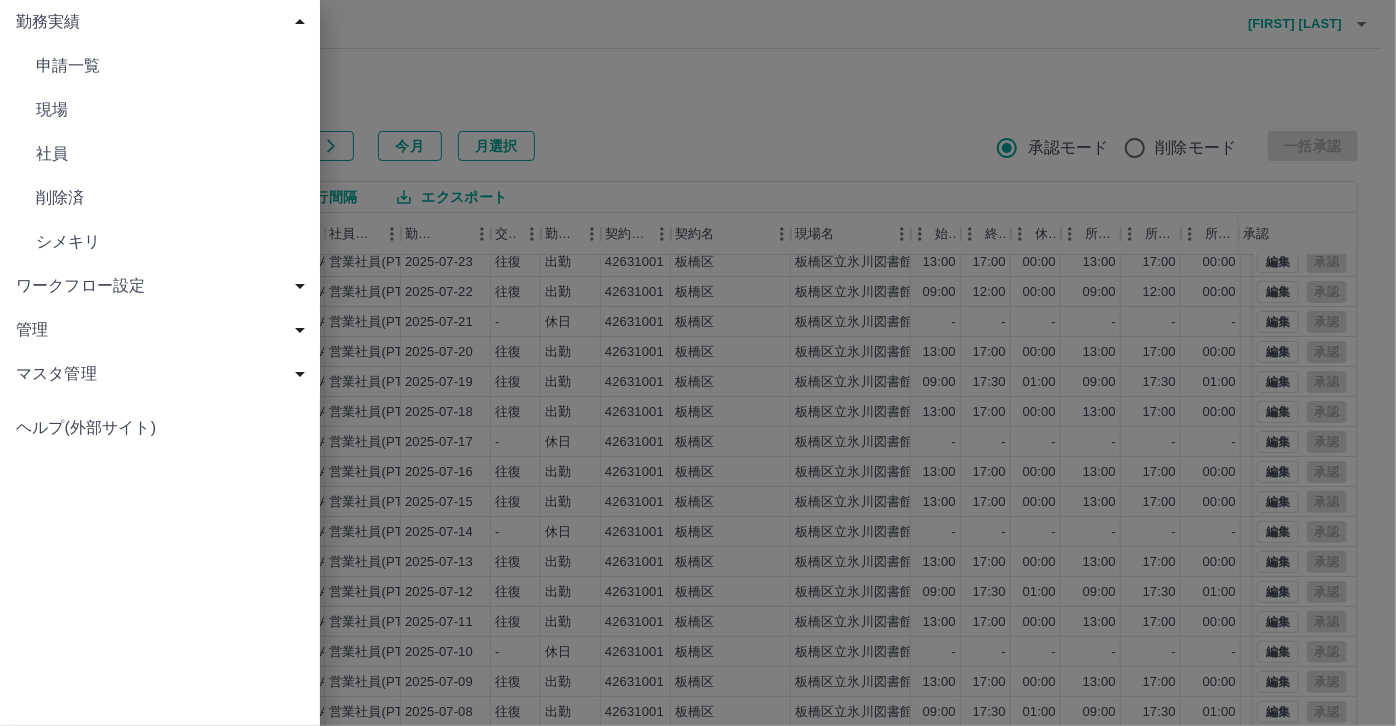 click on "現場" at bounding box center (170, 110) 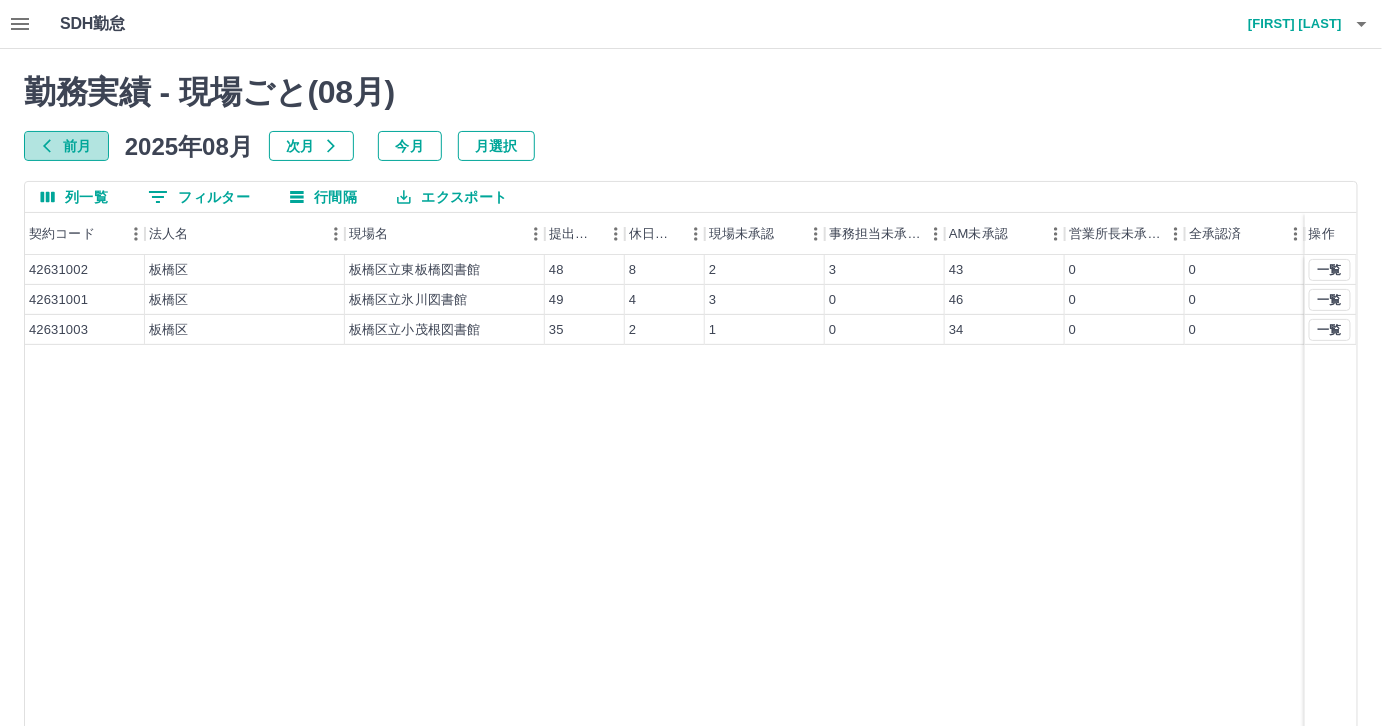 click 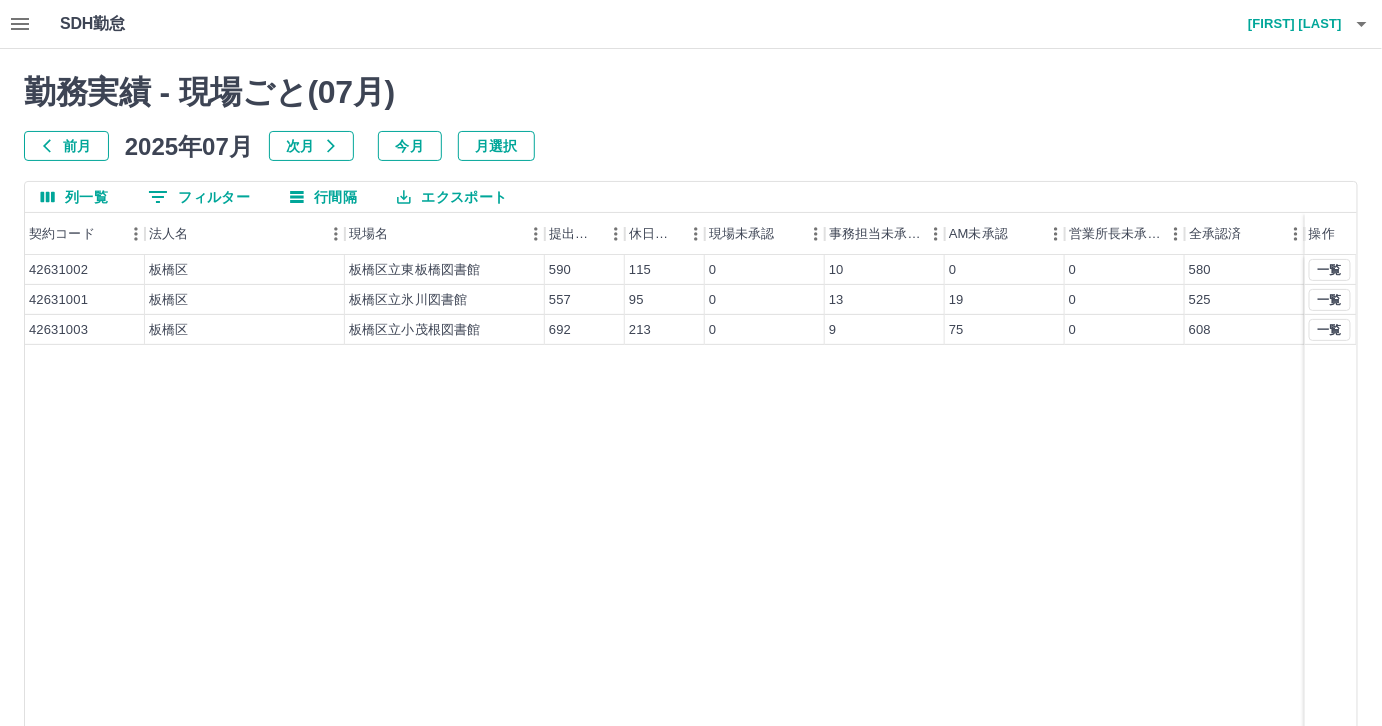 click on "[LAST]　[FIRST]" at bounding box center [1282, 24] 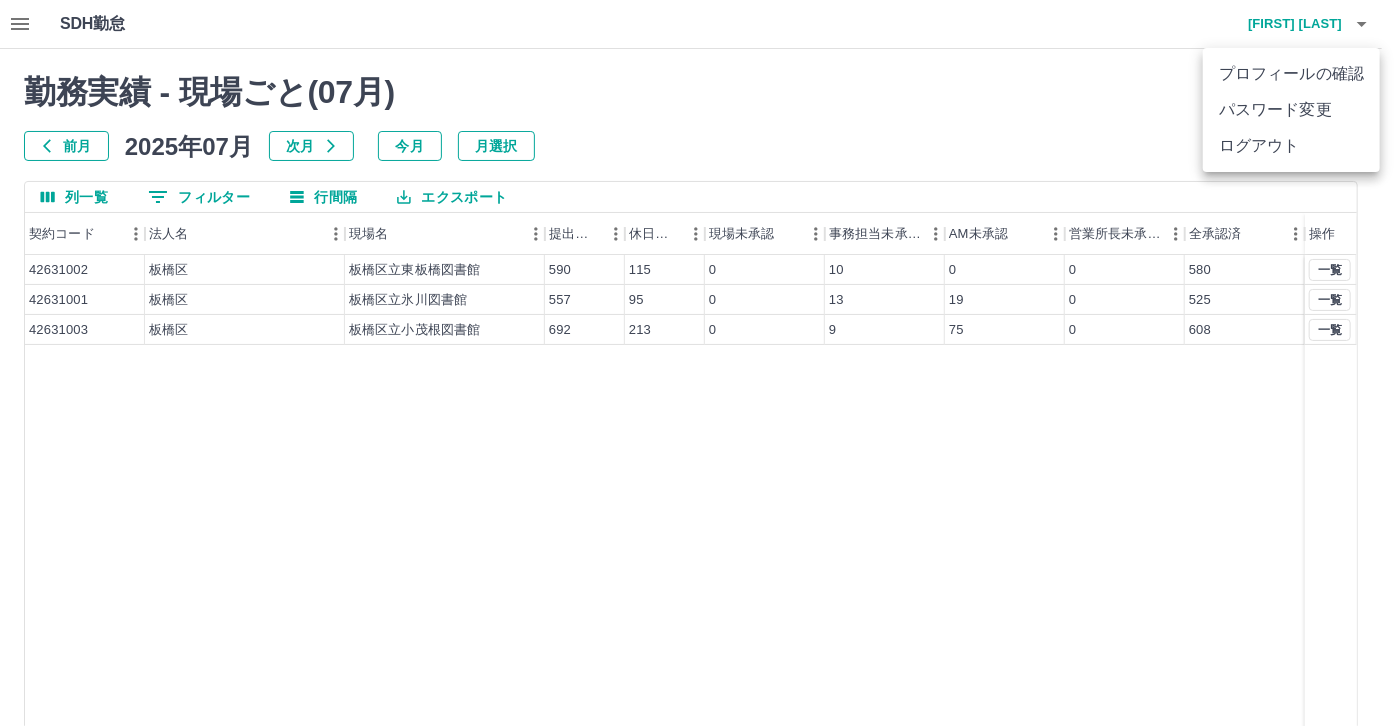 click on "ログアウト" at bounding box center [1291, 146] 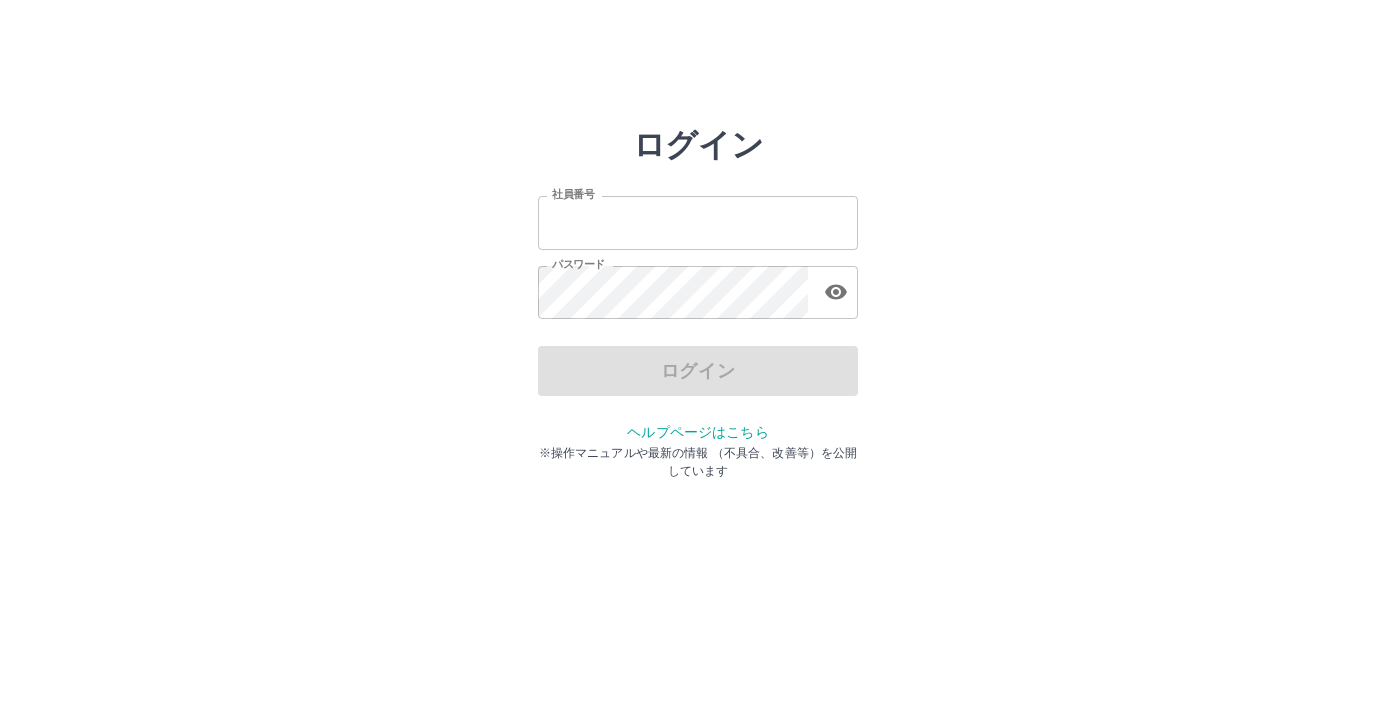 scroll, scrollTop: 0, scrollLeft: 0, axis: both 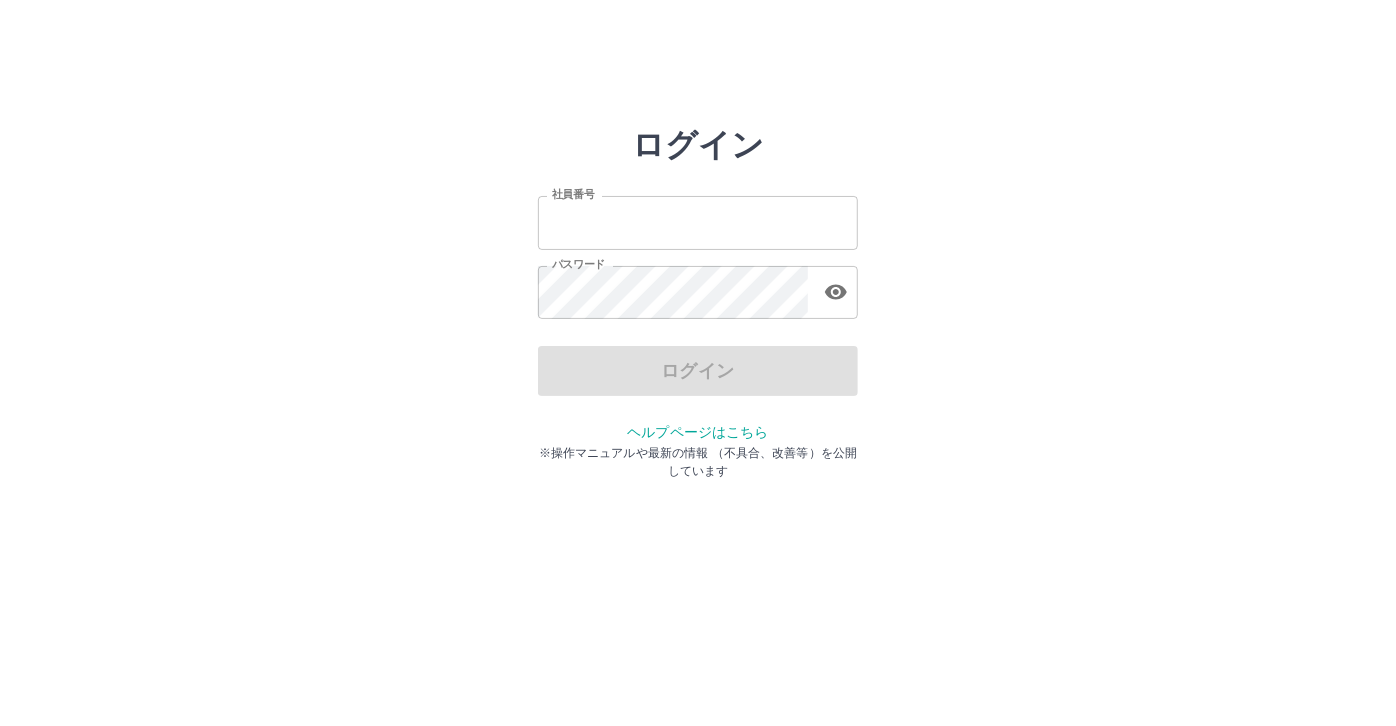 type on "*******" 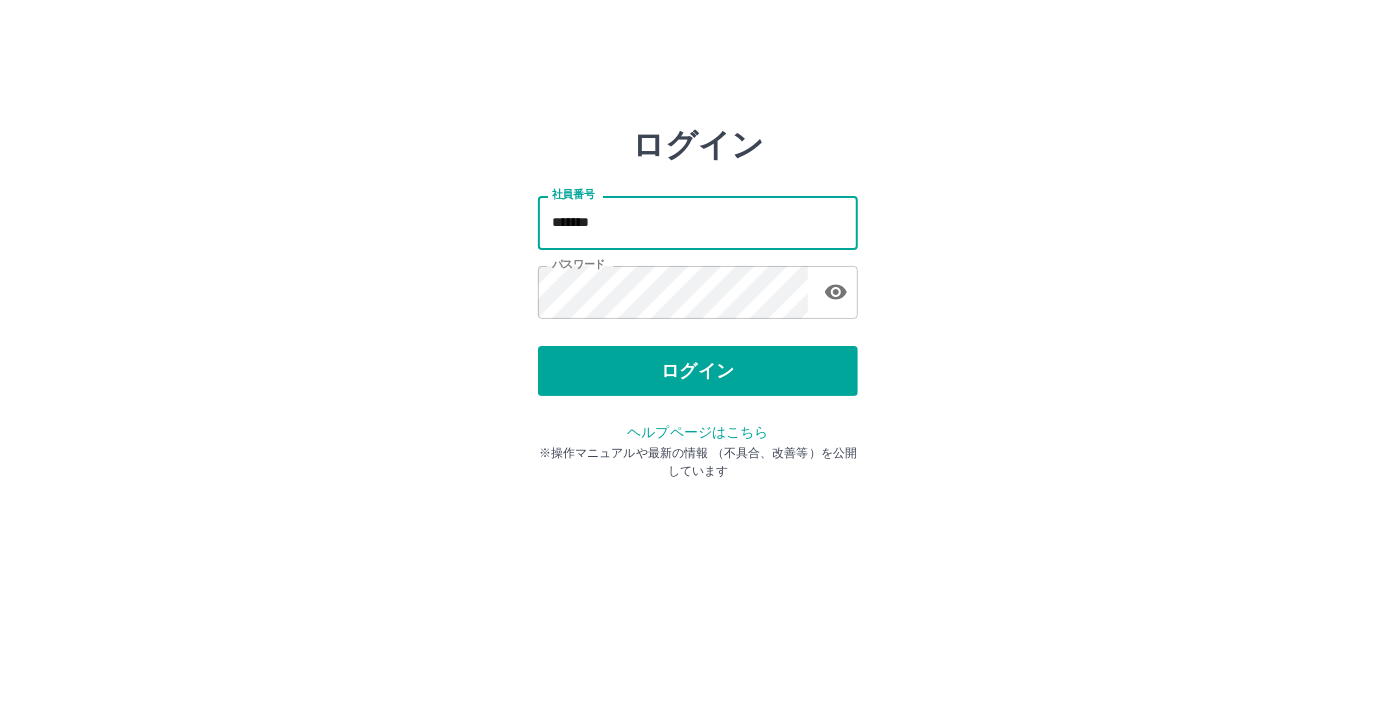 drag, startPoint x: 641, startPoint y: 214, endPoint x: 643, endPoint y: 246, distance: 32.06244 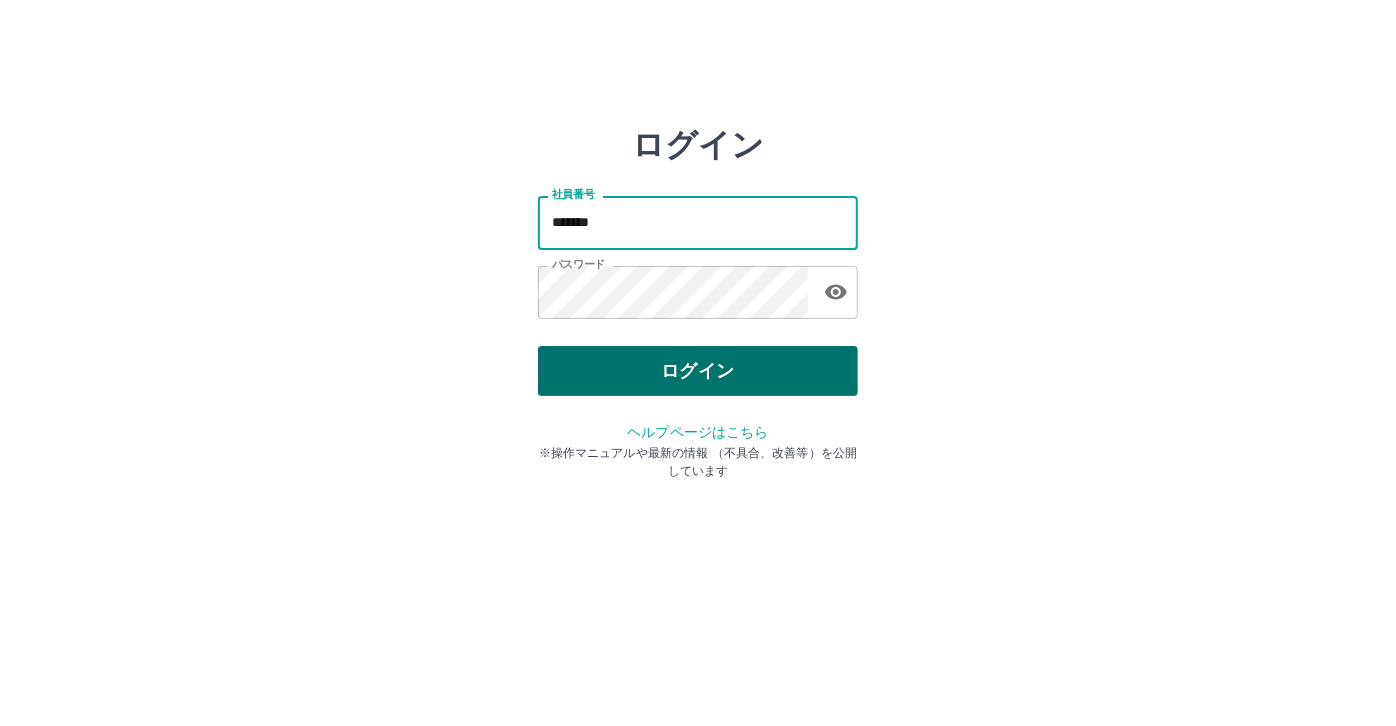 click on "ログイン" at bounding box center [698, 371] 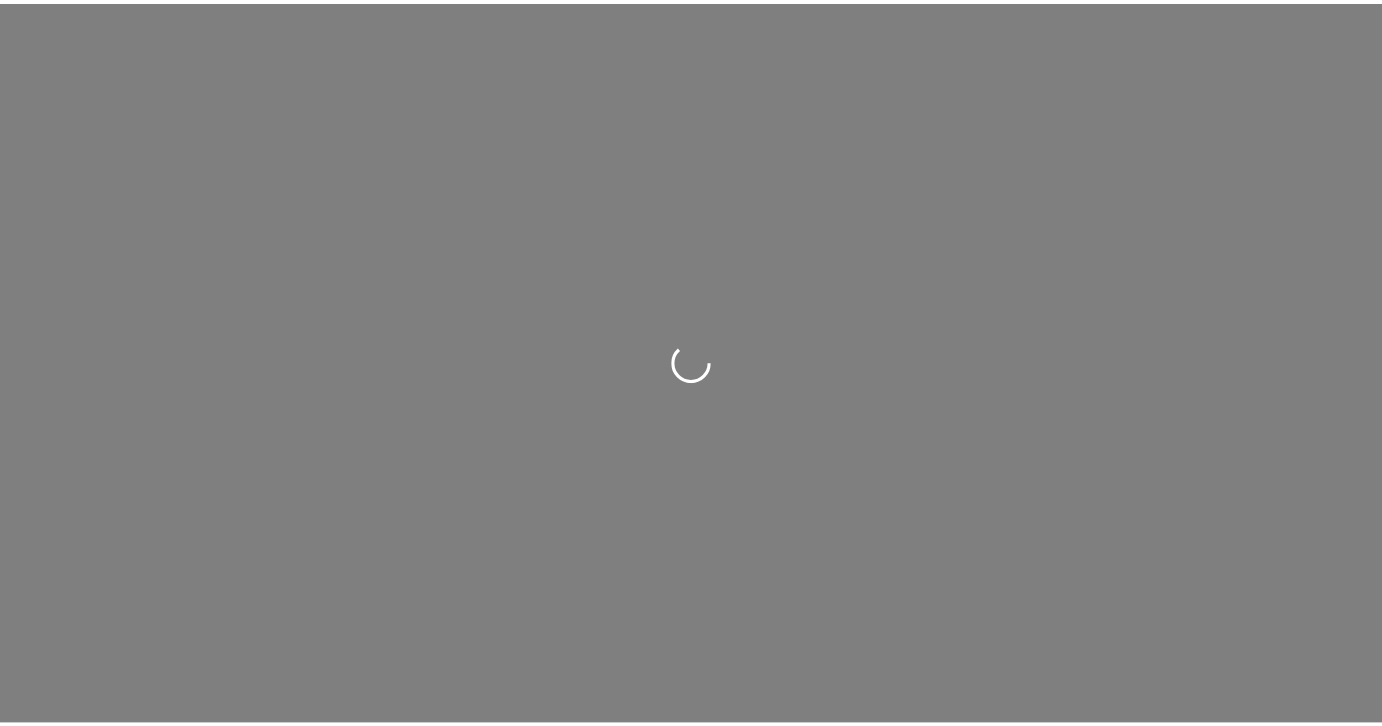scroll, scrollTop: 0, scrollLeft: 0, axis: both 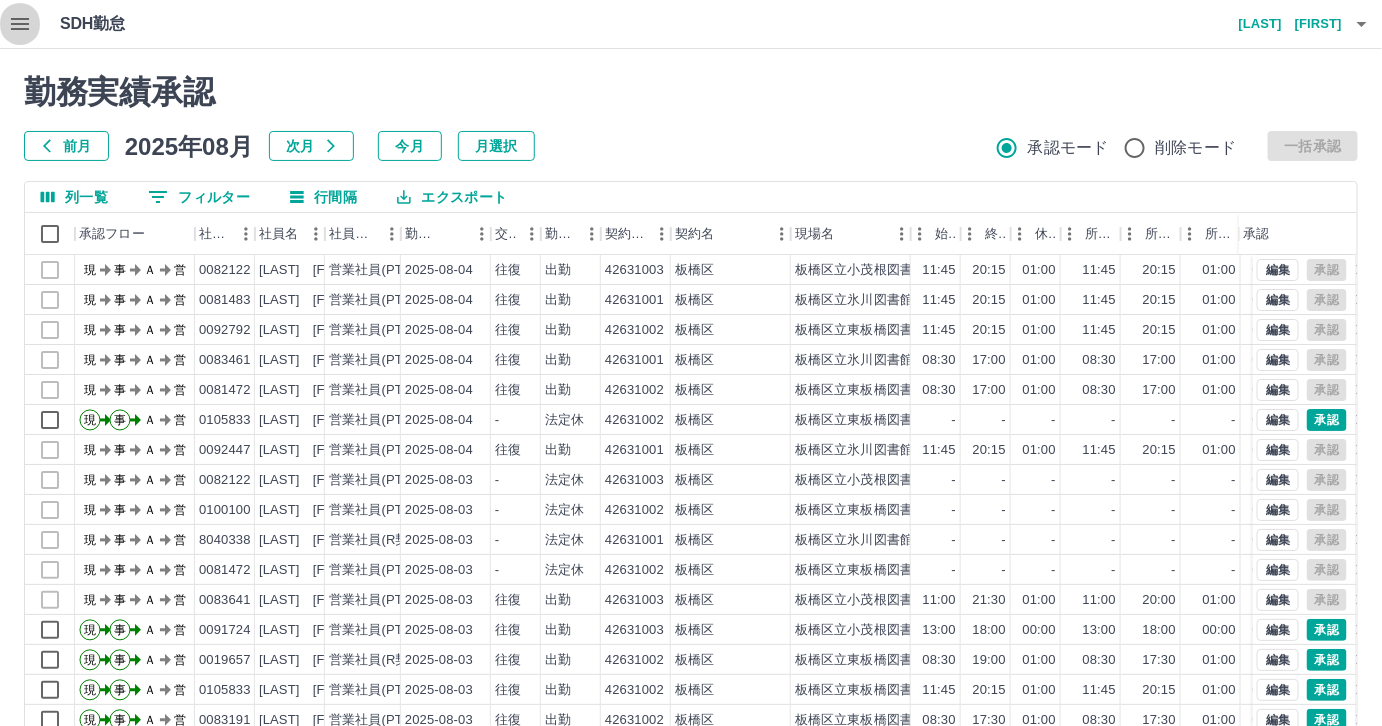click at bounding box center [20, 24] 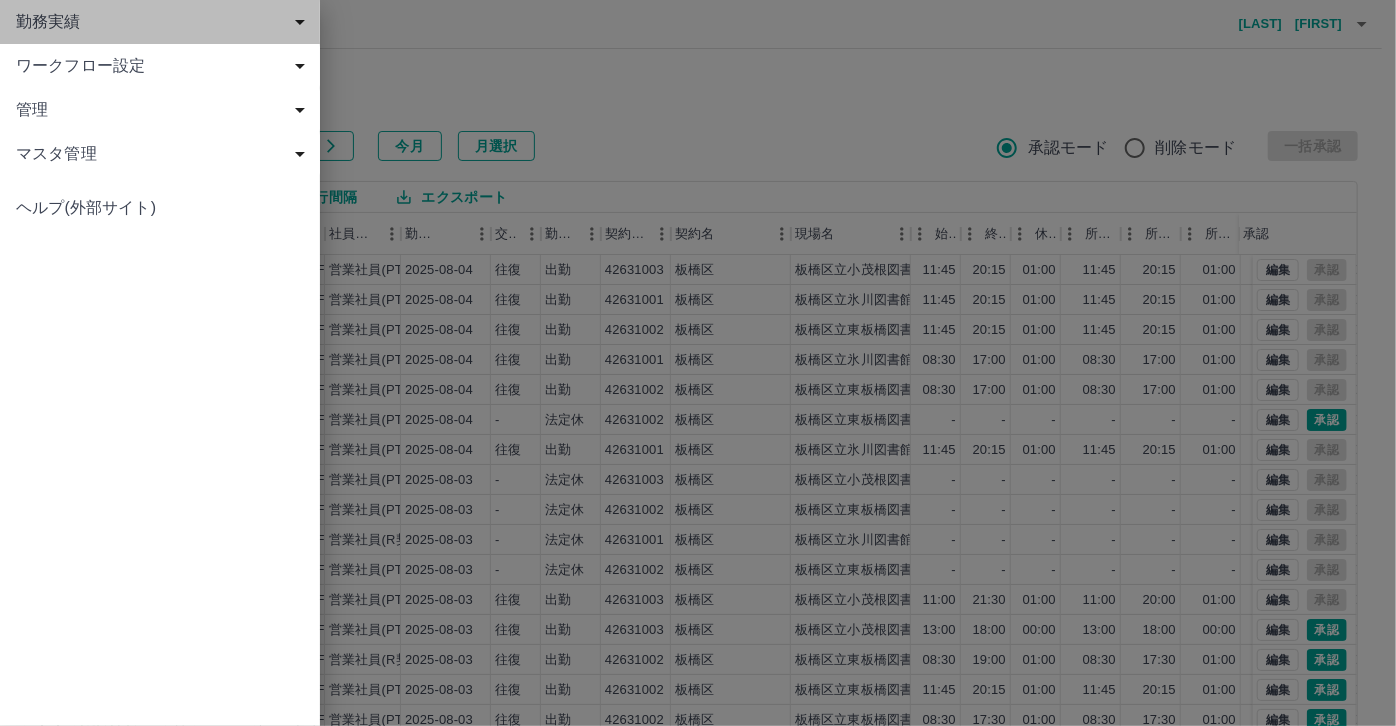 click on "勤務実績" at bounding box center (164, 22) 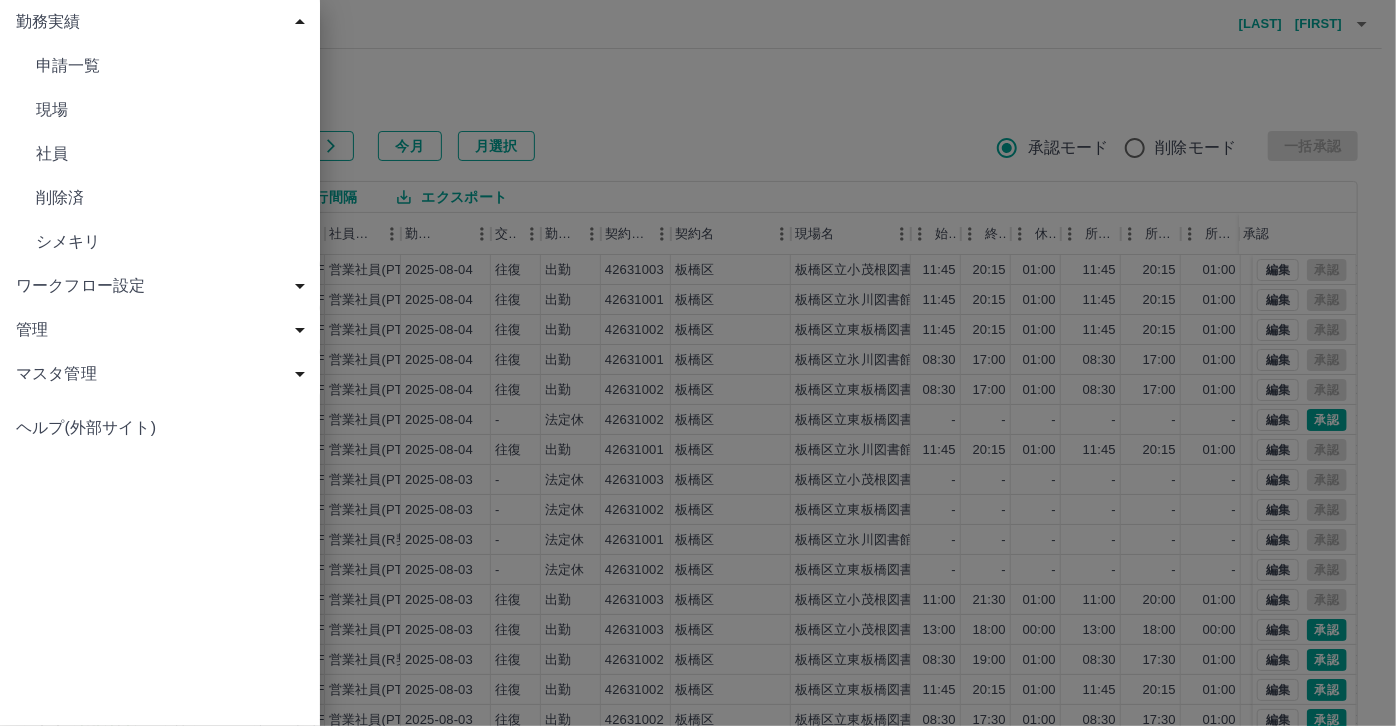 click on "現場" at bounding box center [170, 110] 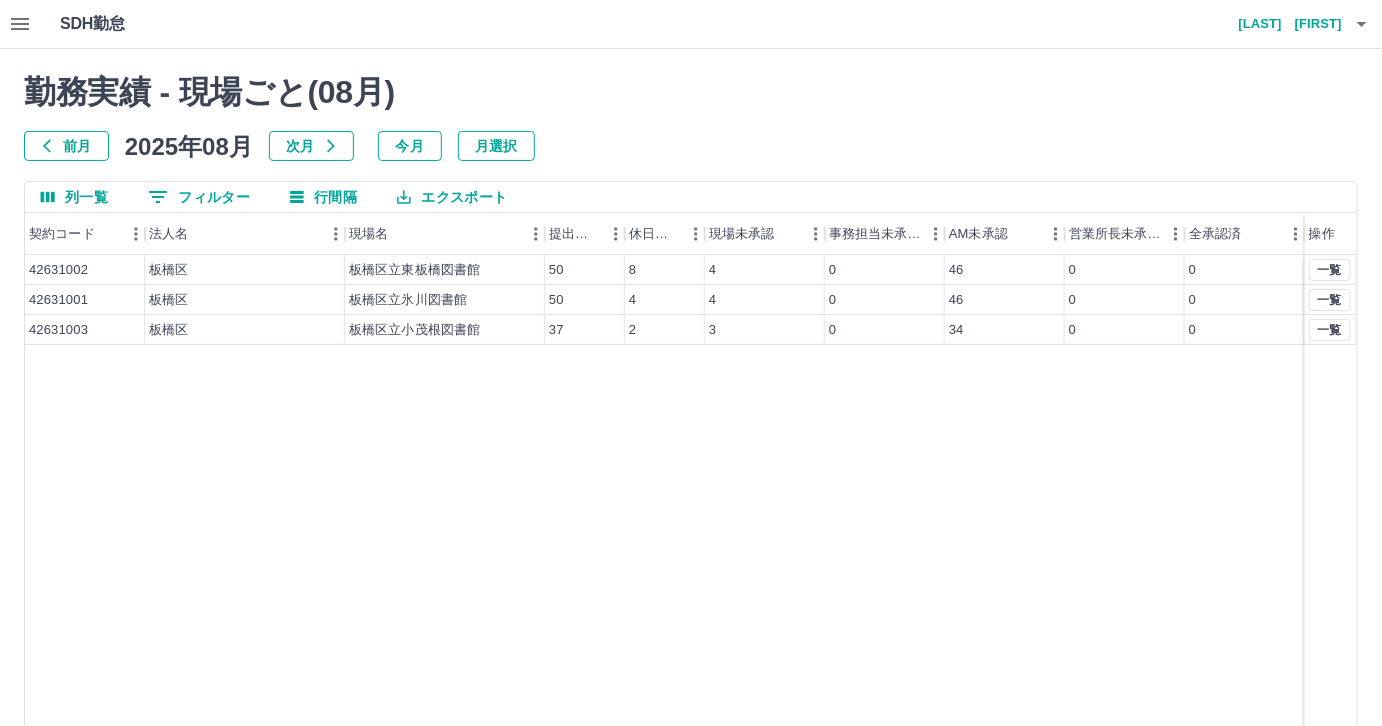 click on "前月" at bounding box center [66, 146] 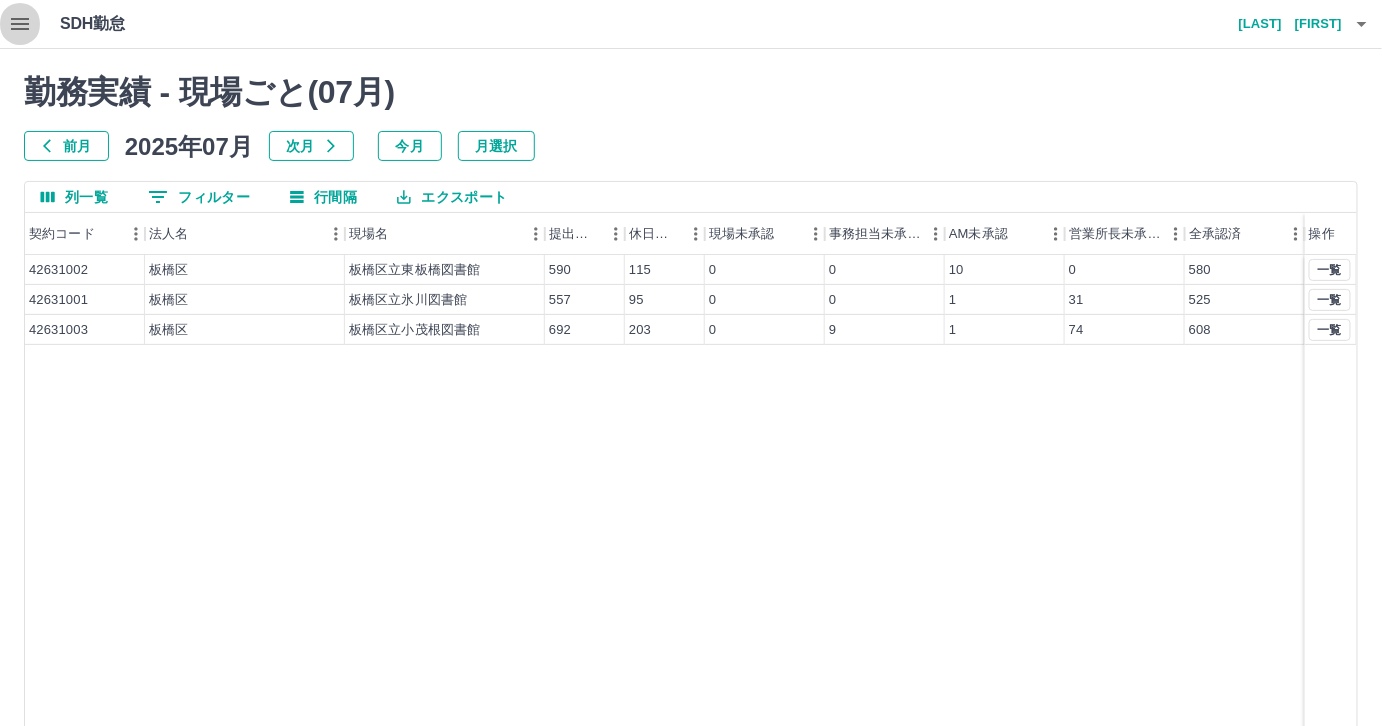 click 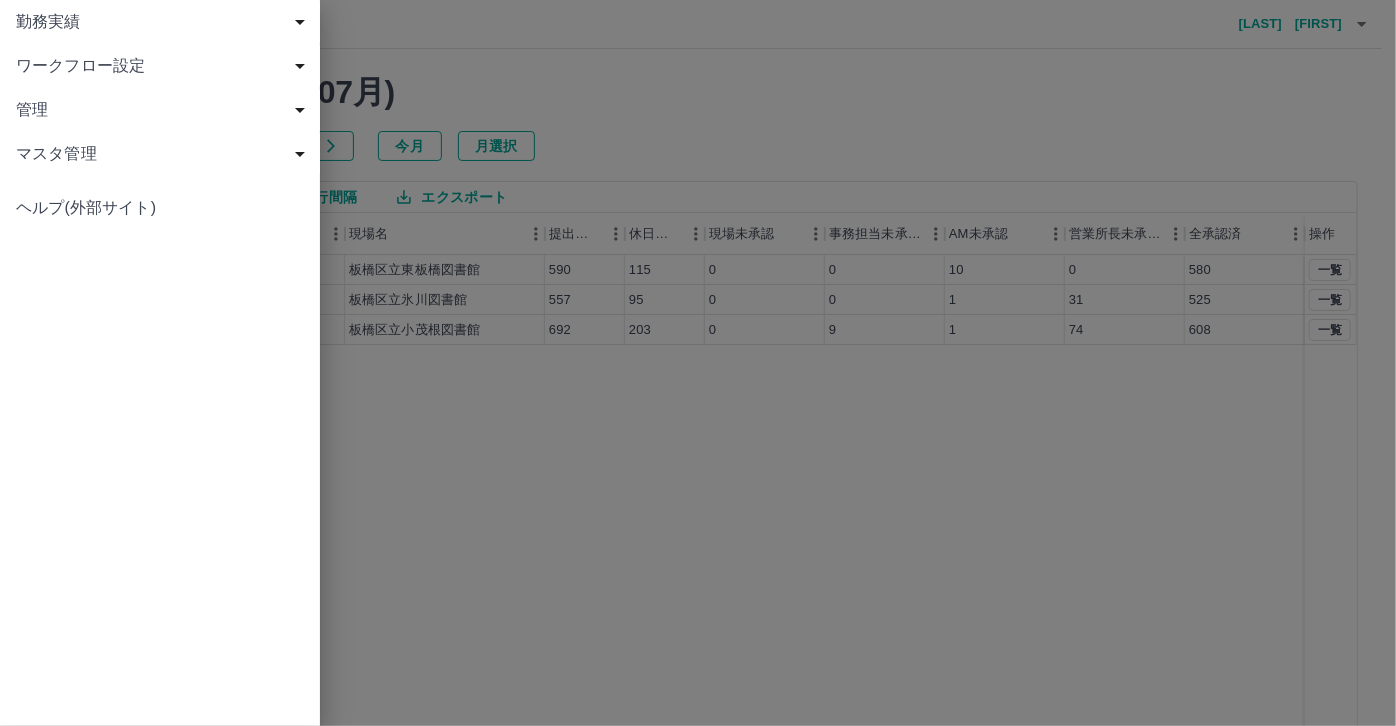 click at bounding box center (698, 363) 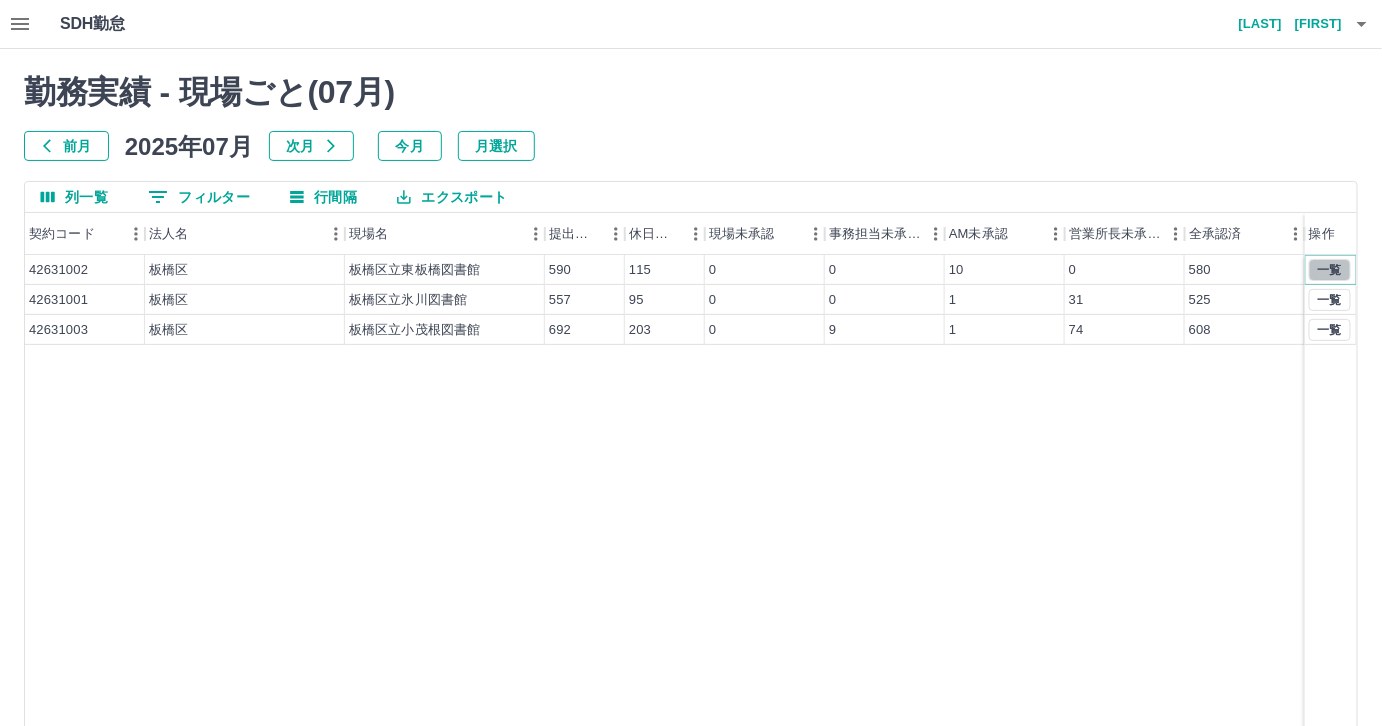 click on "一覧" at bounding box center (1330, 270) 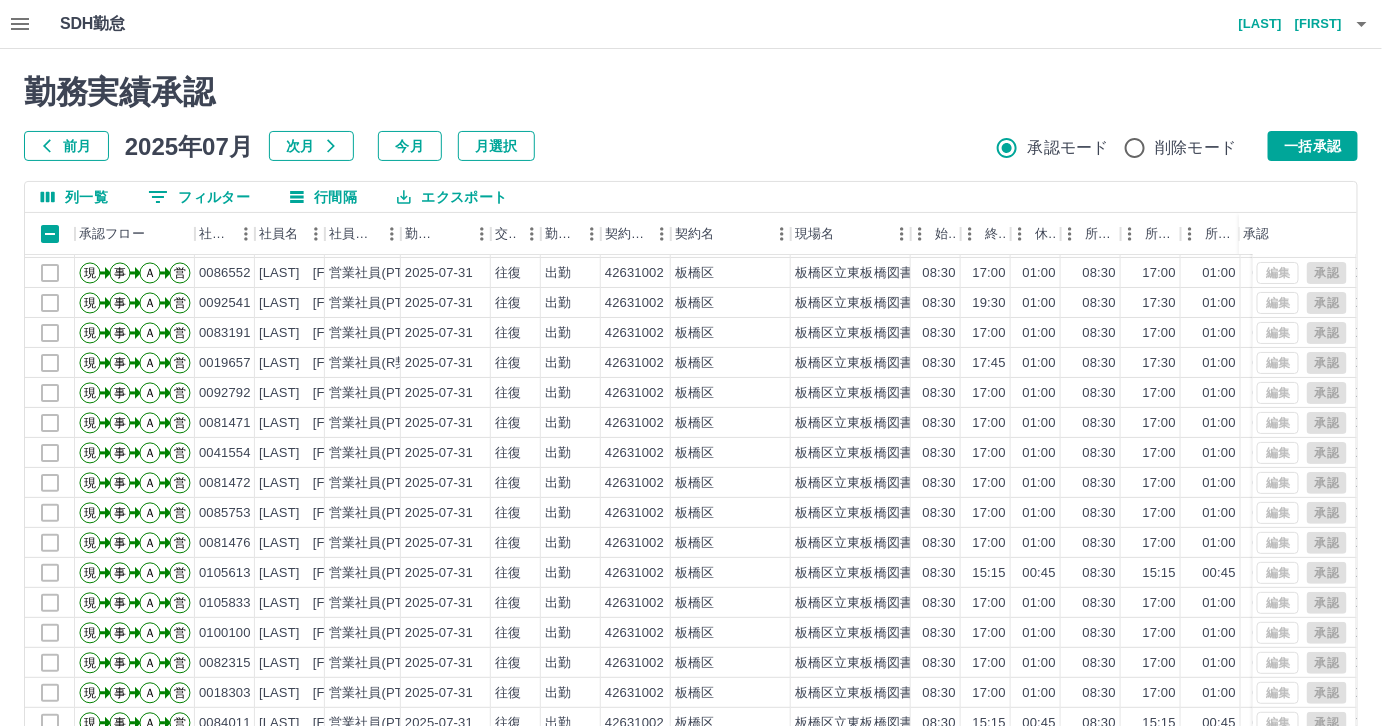 scroll, scrollTop: 99, scrollLeft: 0, axis: vertical 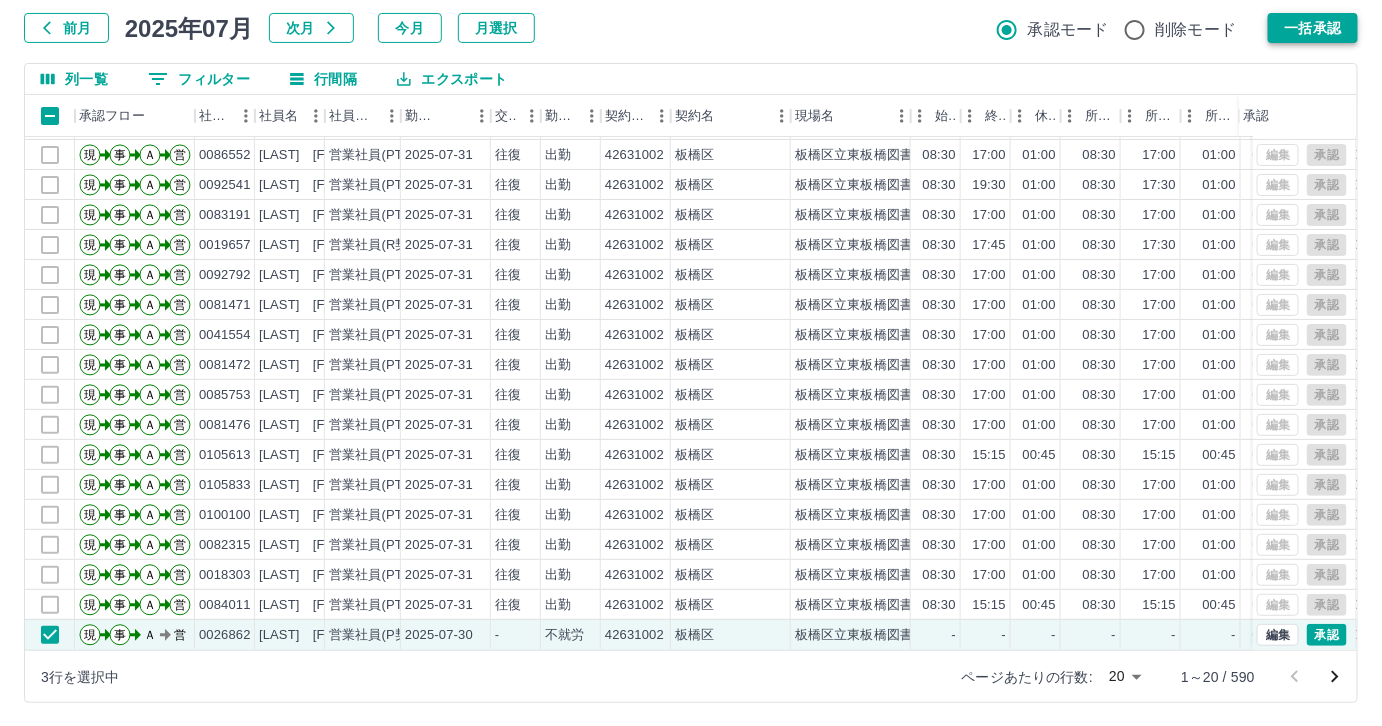 click on "一括承認" at bounding box center [1313, 28] 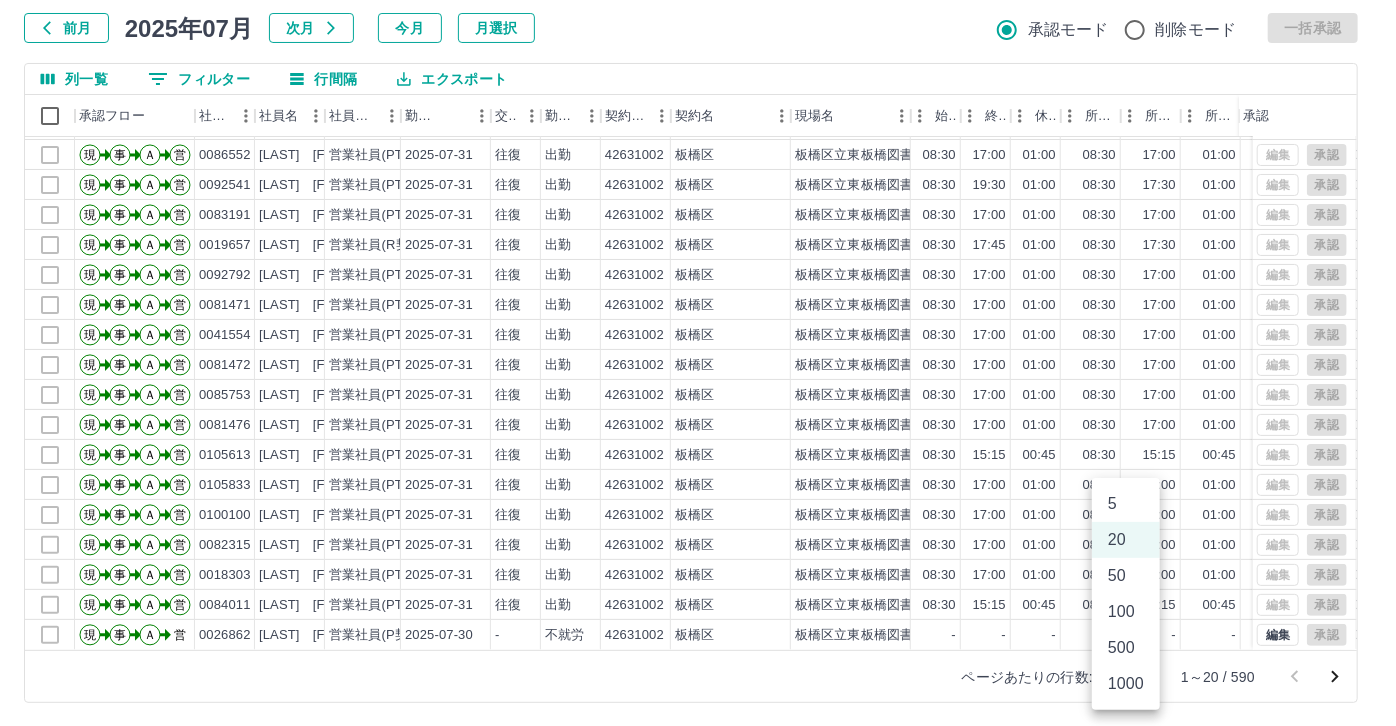 click on "SDH勤怠 [LAST]　[FIRST] 勤務実績承認 前月 2025年07月 次月 今月 月選択 承認モード 削除モード 一括承認 列一覧 0 フィルター 行間隔 エクスポート 承認フロー 社員番号 社員名 社員区分 勤務日 交通費 勤務区分 契約コード 契約名 現場名 始業 終業 休憩 所定開始 所定終業 所定休憩 拘束 勤務 遅刻等 コメント ステータス 承認 現 事 Ａ 営 0026862 [LAST]　[FIRST] 営業社員(P契約) 2025-07-31  -  不就労 42631002 [CITY] [CITY]立東板橋図書館 - - - - - - 00:00 00:00 00:00 営業所長承認待 現 事 Ａ 営 0082144 [LAST]　[FIRST] 営業社員(PT契約) 2025-07-31  -  休日 42631002 [CITY] [CITY]立東板橋図書館 - - - - - - 00:00 00:00 00:00 全承認済 現 事 Ａ 営 0086552 [LAST]　[FIRST] 営業社員(PT契約) 2025-07-31 往復 出勤 42631002 [CITY] [CITY]立東板橋図書館 08:30 17:00 01:00 08:30 17:00 01:00 08:30 07:30 00:00 全承認済 現 事 Ａ 営 現" at bounding box center (698, 304) 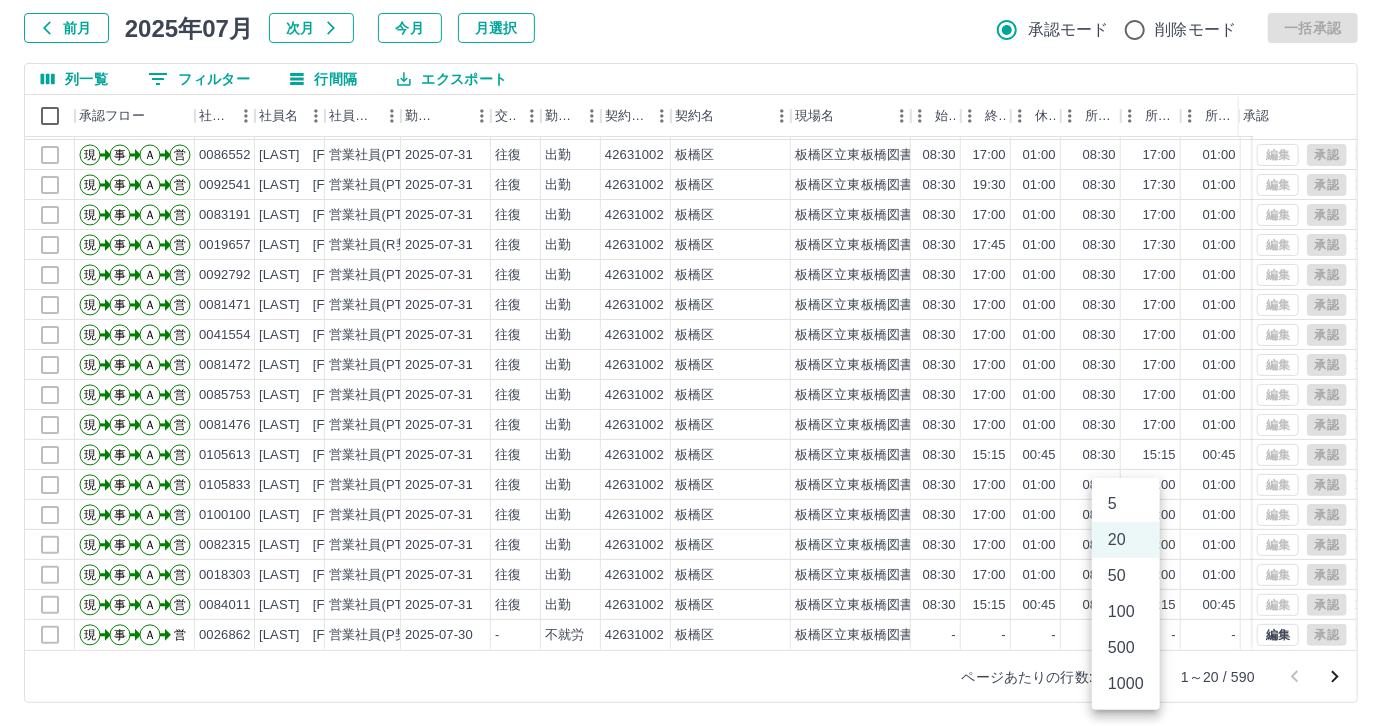 click on "500" at bounding box center (1126, 648) 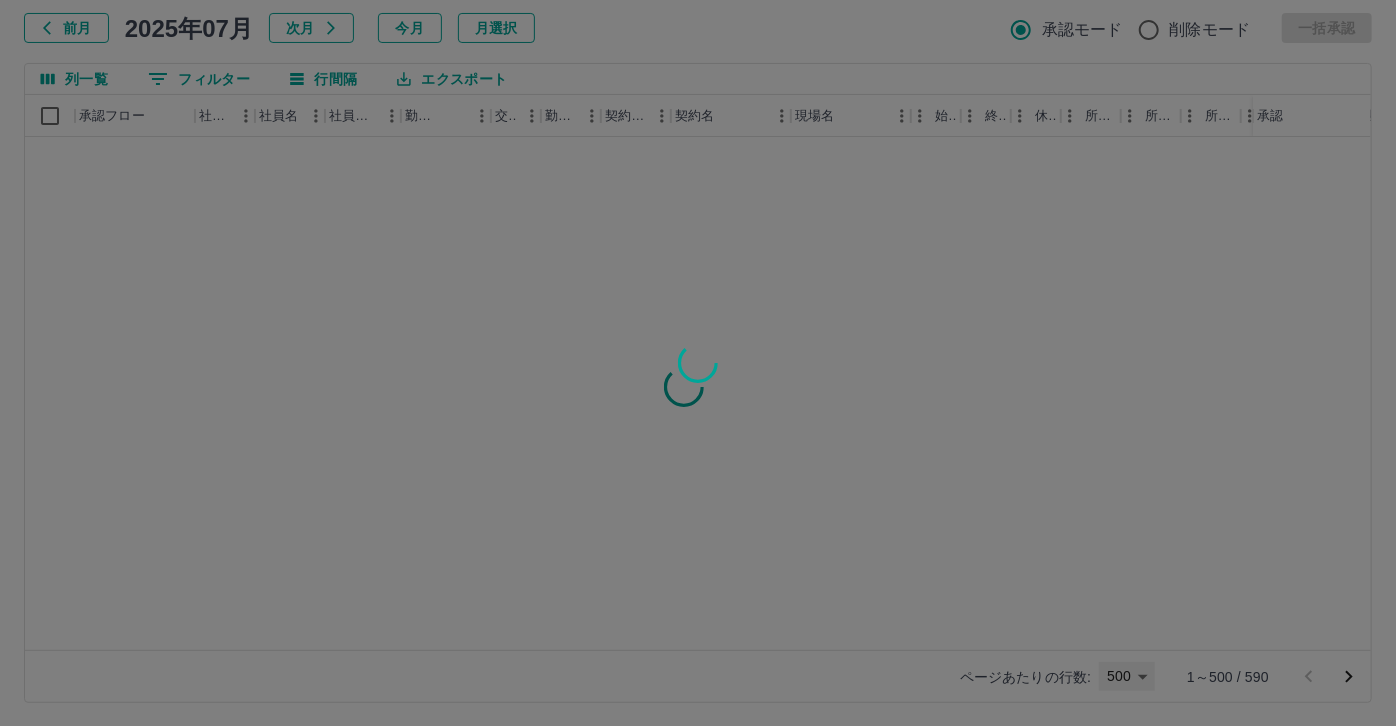 type on "***" 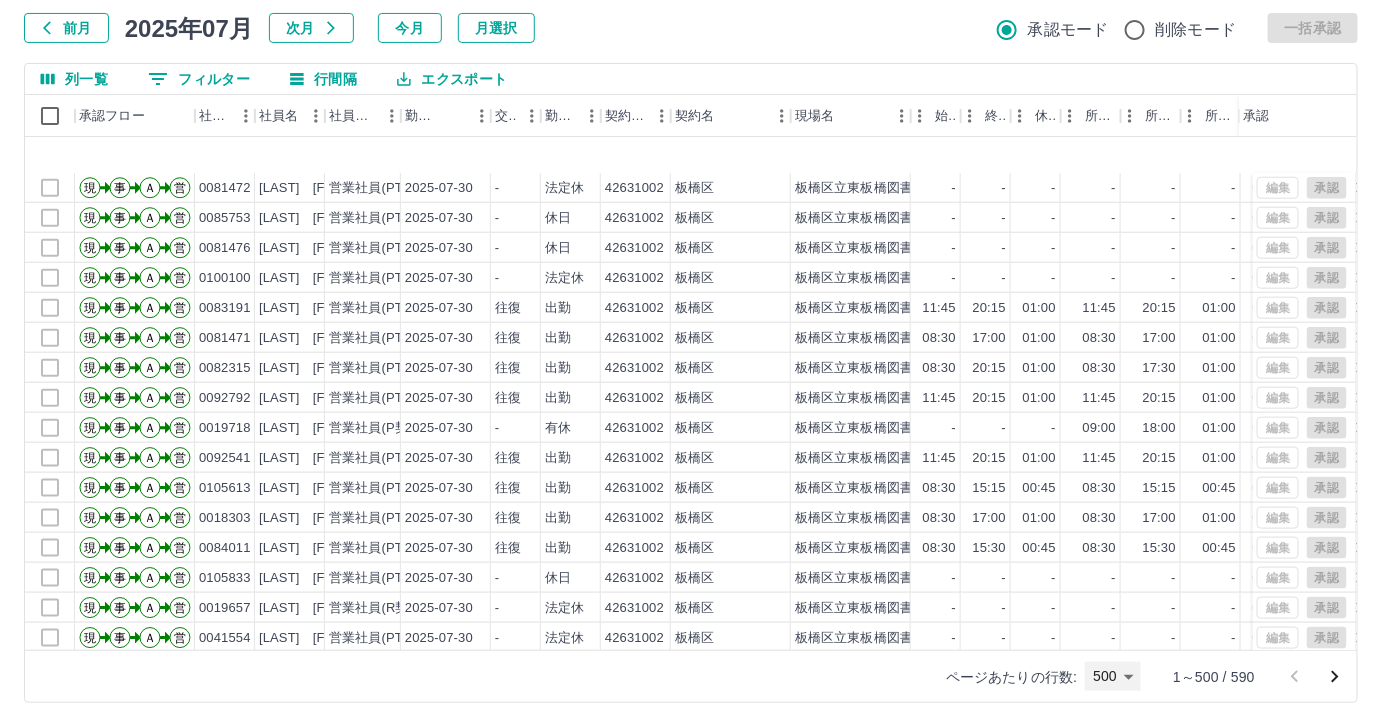 scroll, scrollTop: 818, scrollLeft: 0, axis: vertical 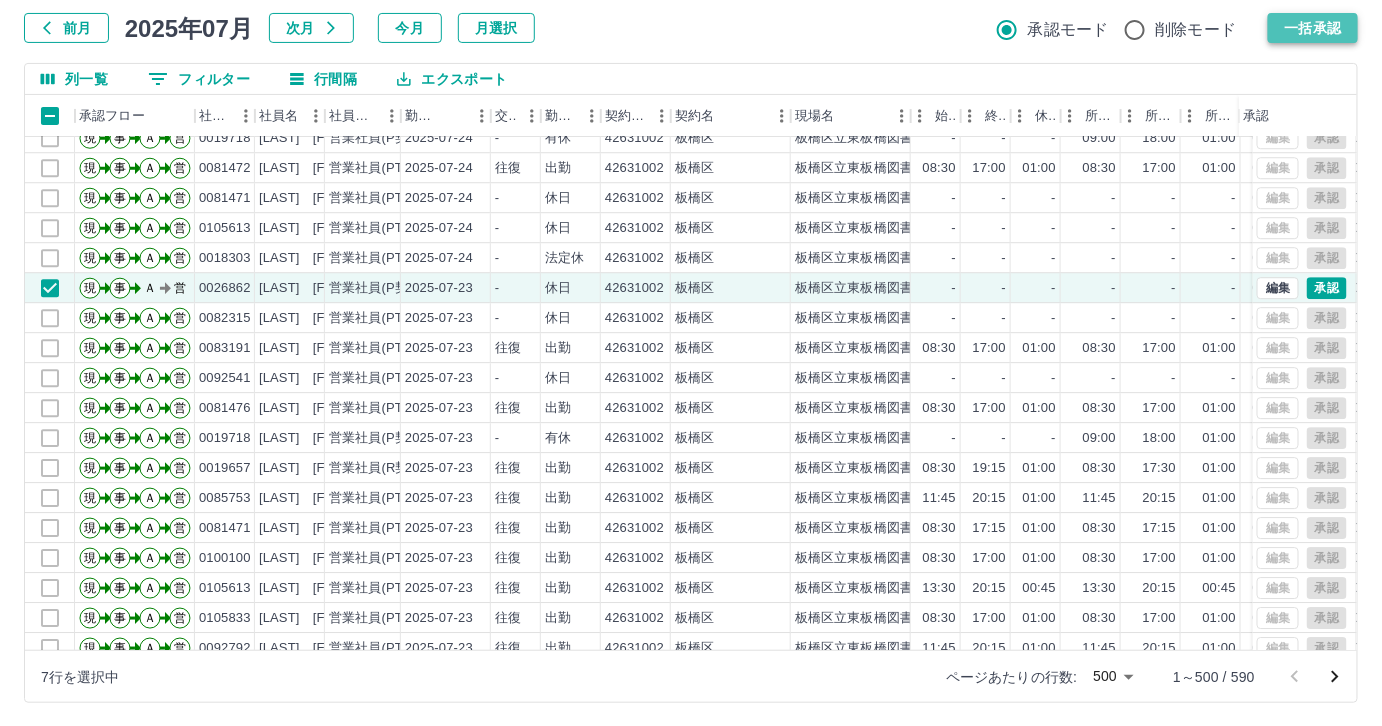 click on "一括承認" at bounding box center (1313, 28) 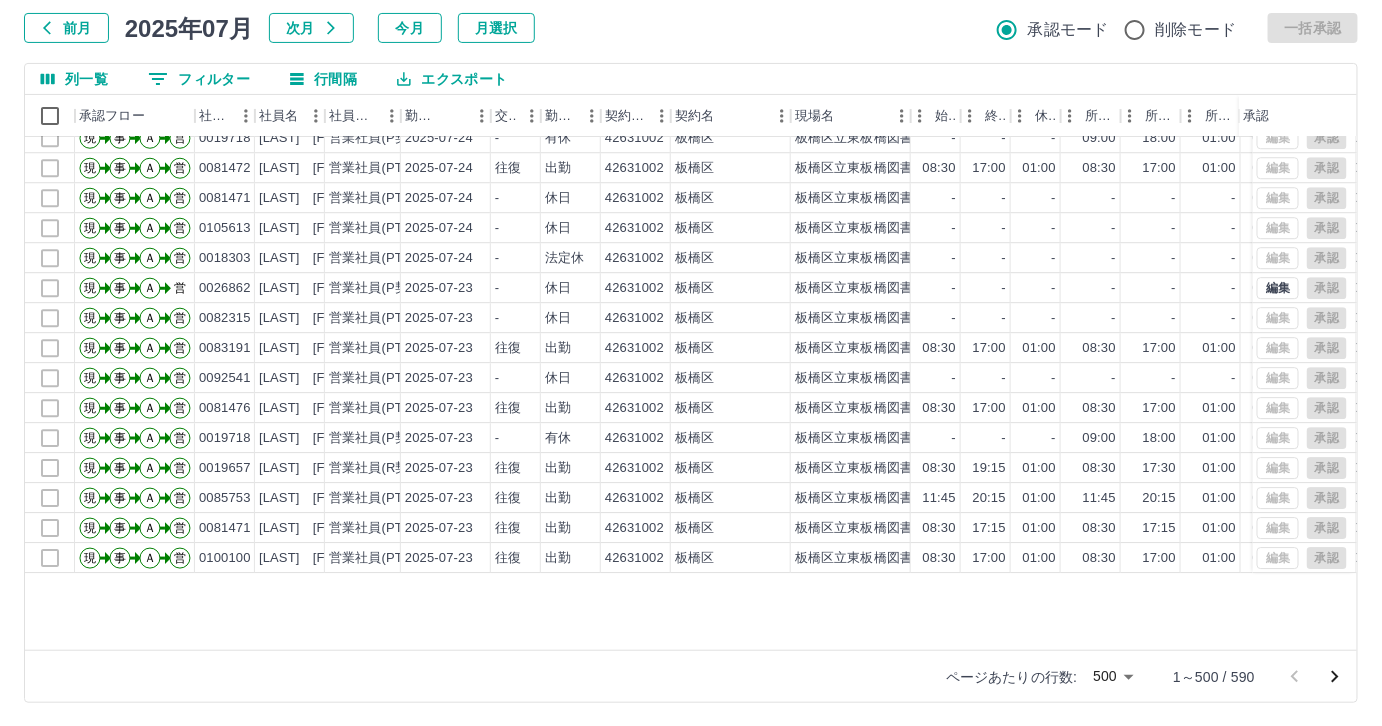 scroll, scrollTop: 4181, scrollLeft: 0, axis: vertical 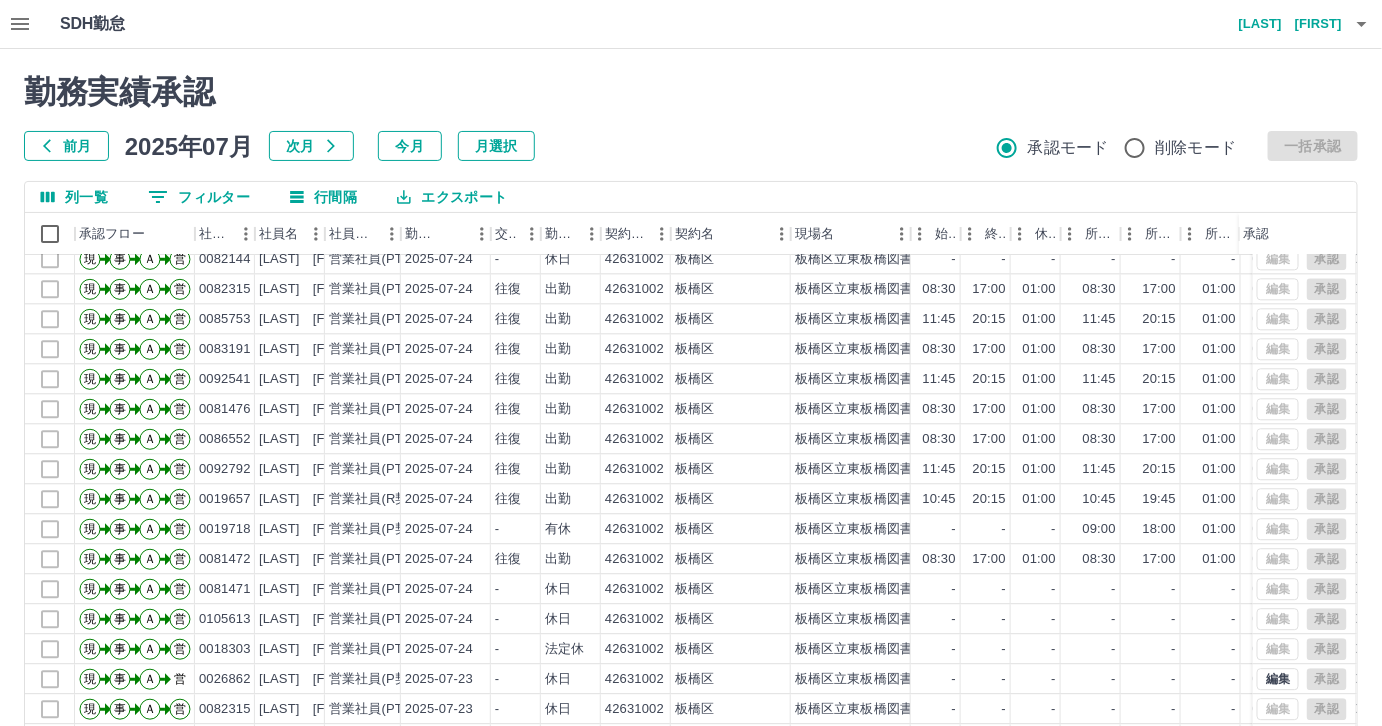 click at bounding box center [20, 24] 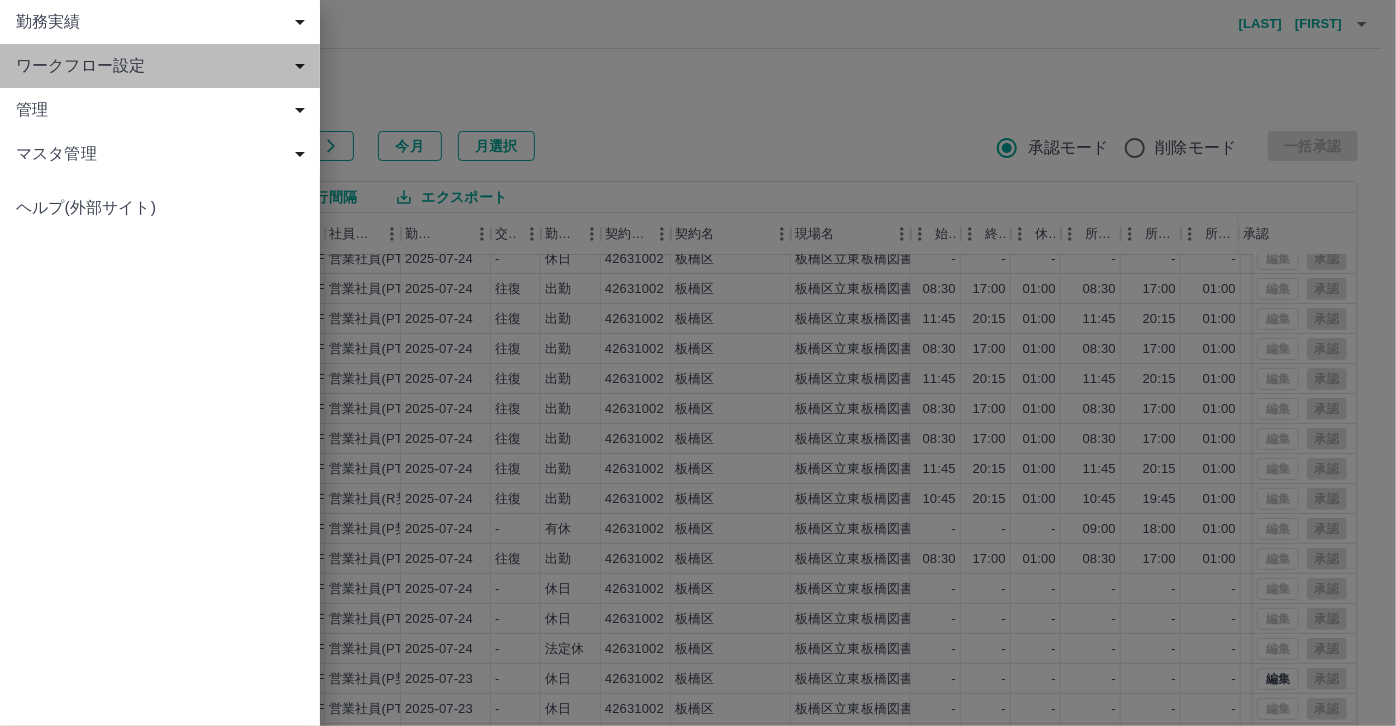 click on "ワークフロー設定" at bounding box center (160, 66) 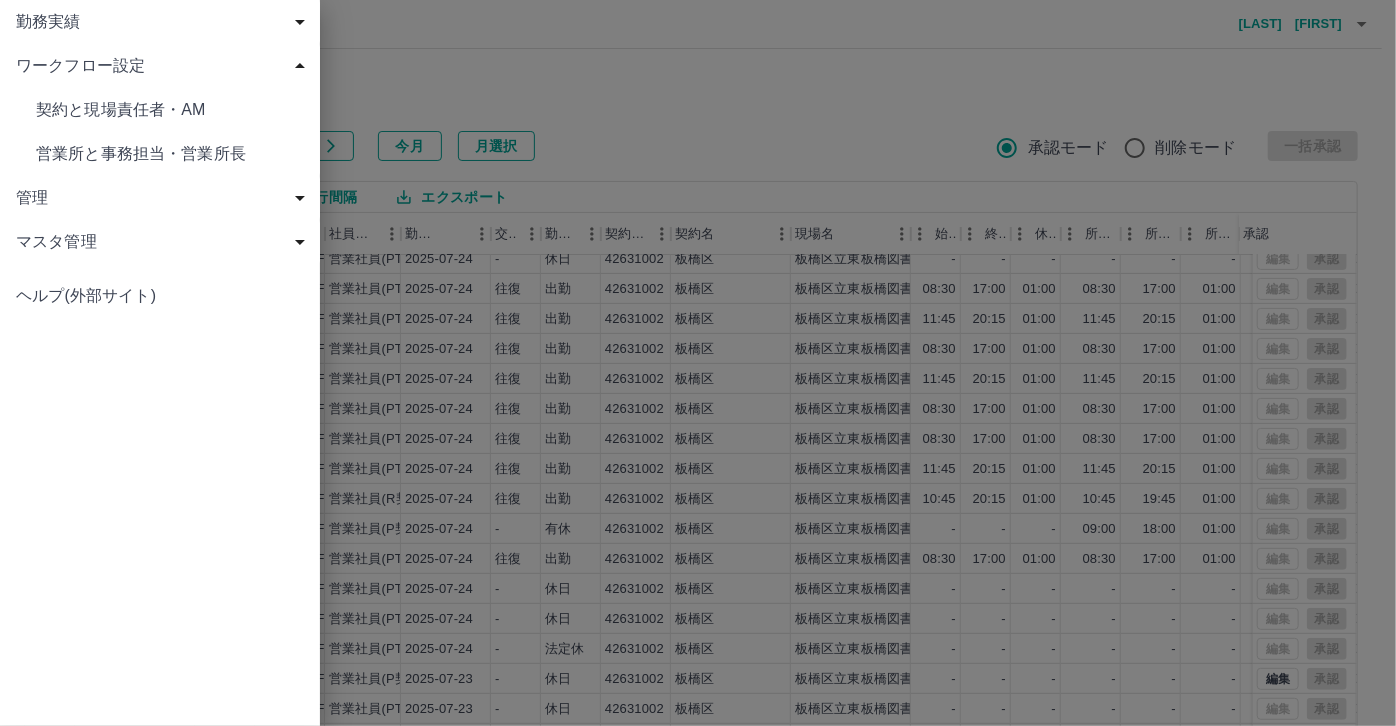 click on "勤務実績" at bounding box center (164, 22) 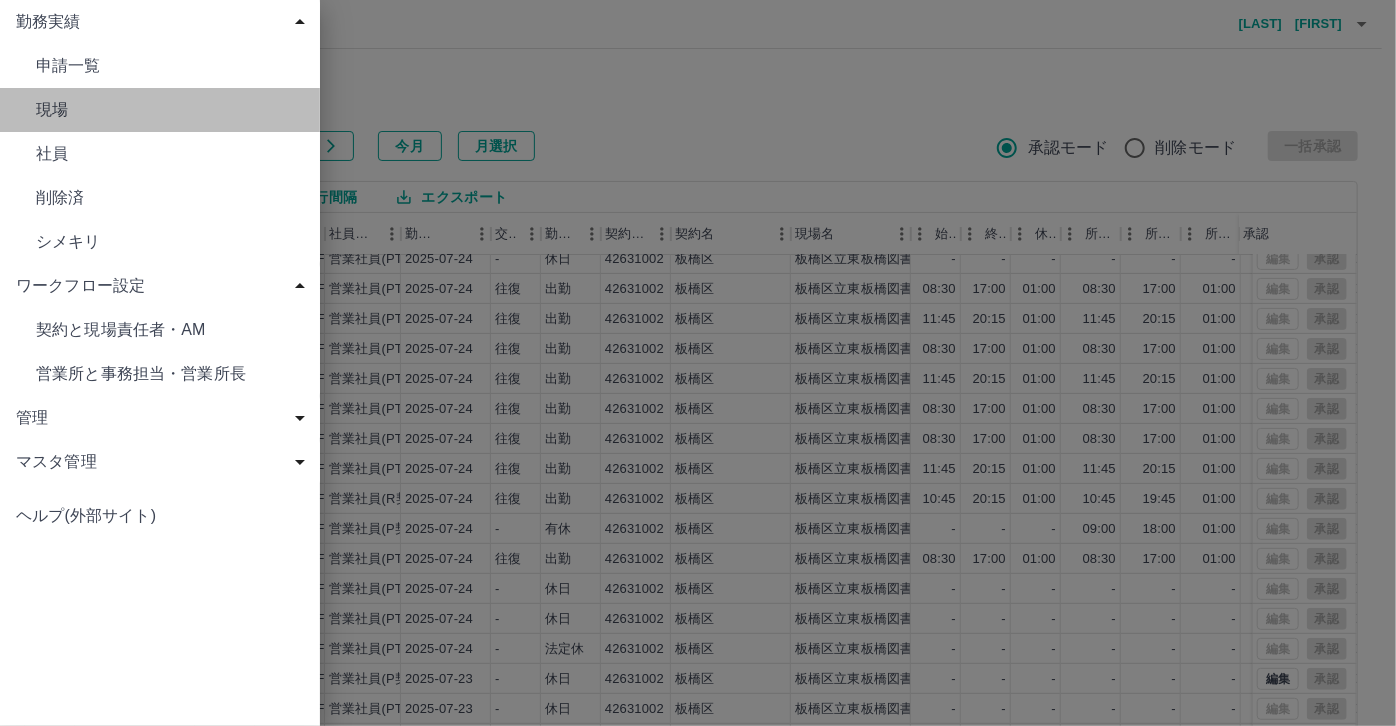 click on "現場" at bounding box center (170, 110) 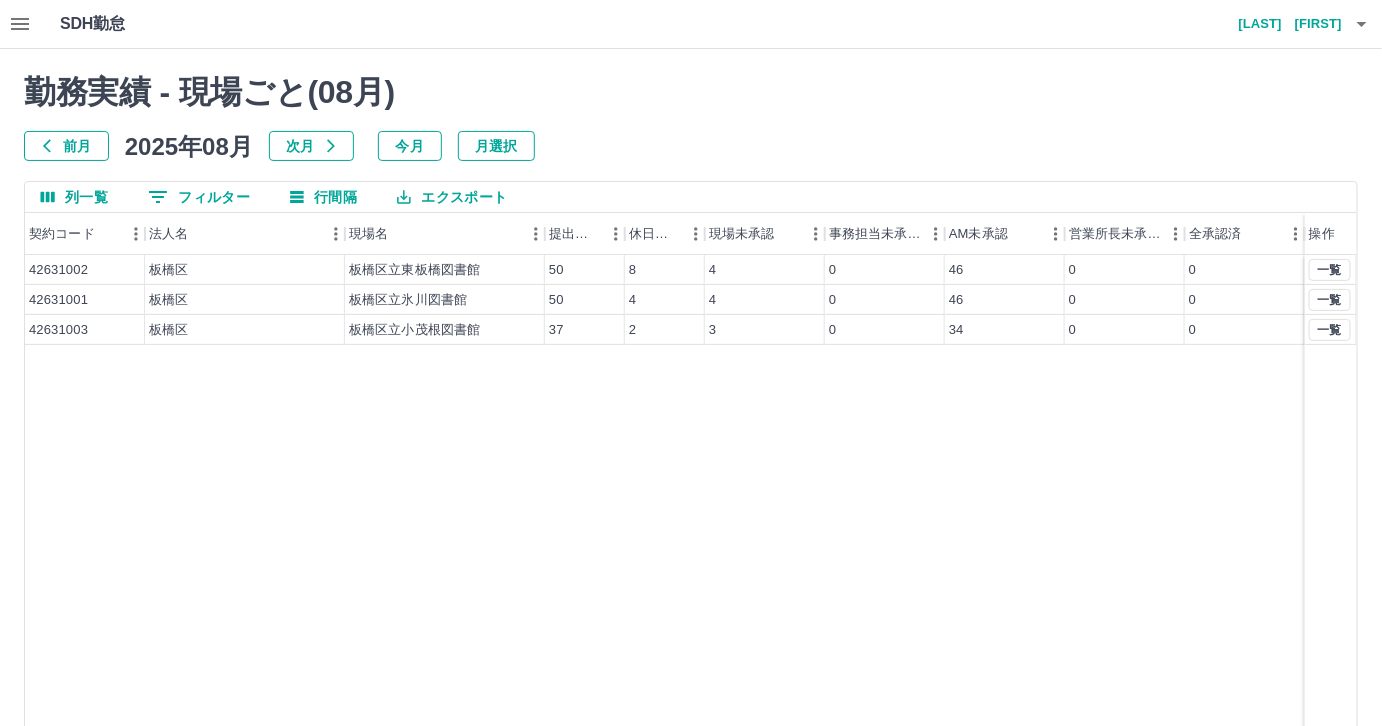 click on "前月" at bounding box center (66, 146) 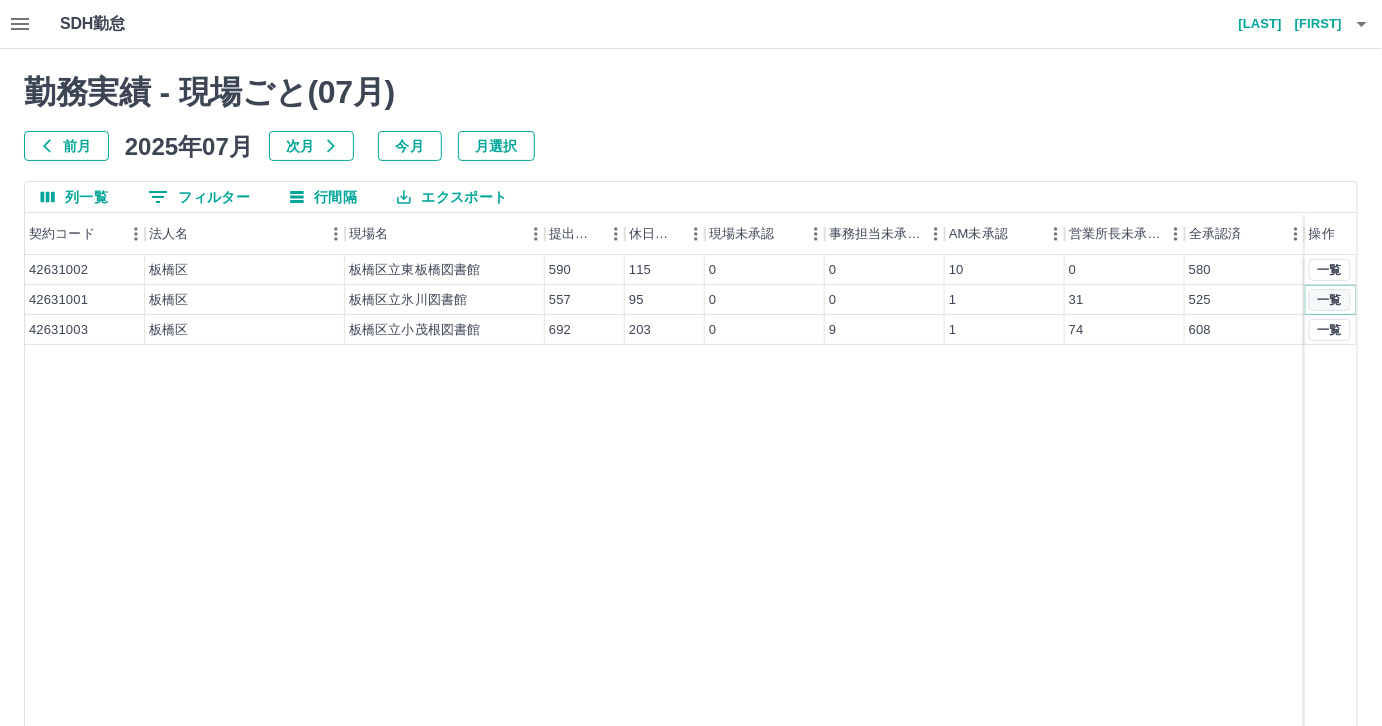click on "一覧" at bounding box center (1330, 300) 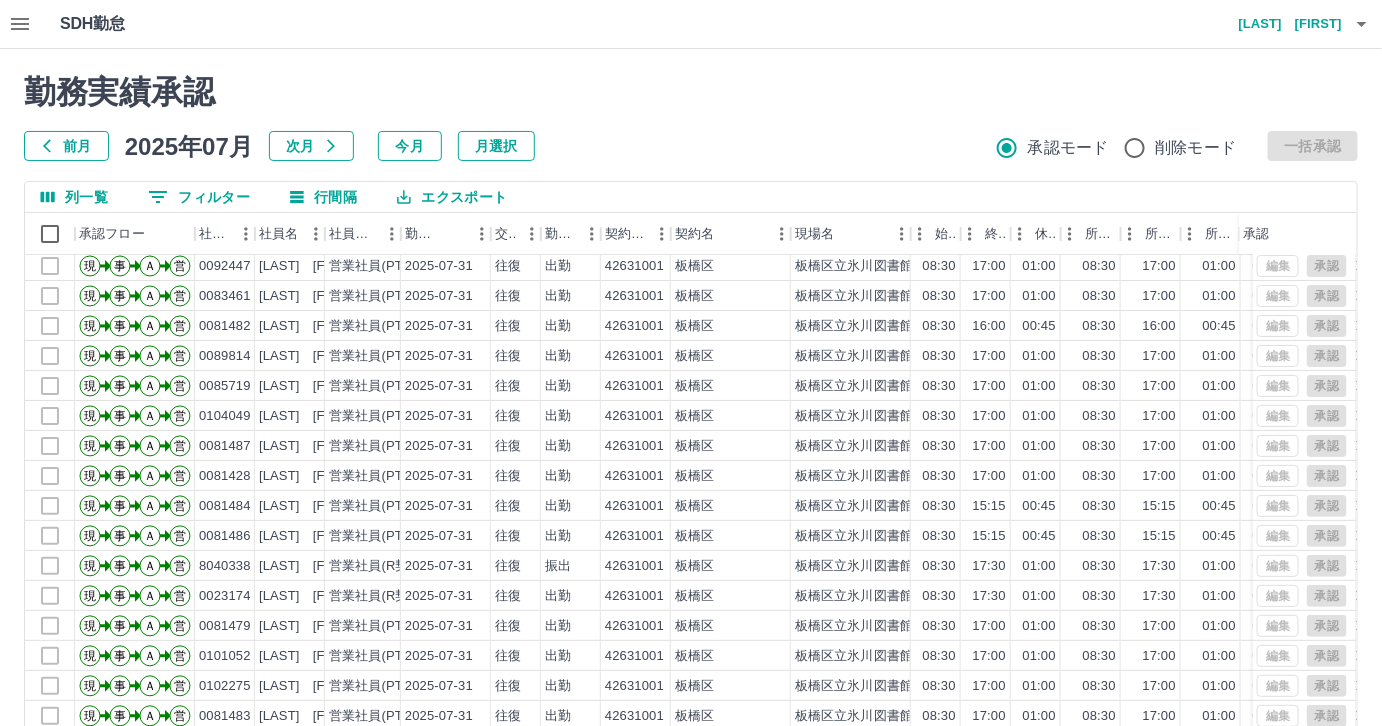 scroll, scrollTop: 99, scrollLeft: 0, axis: vertical 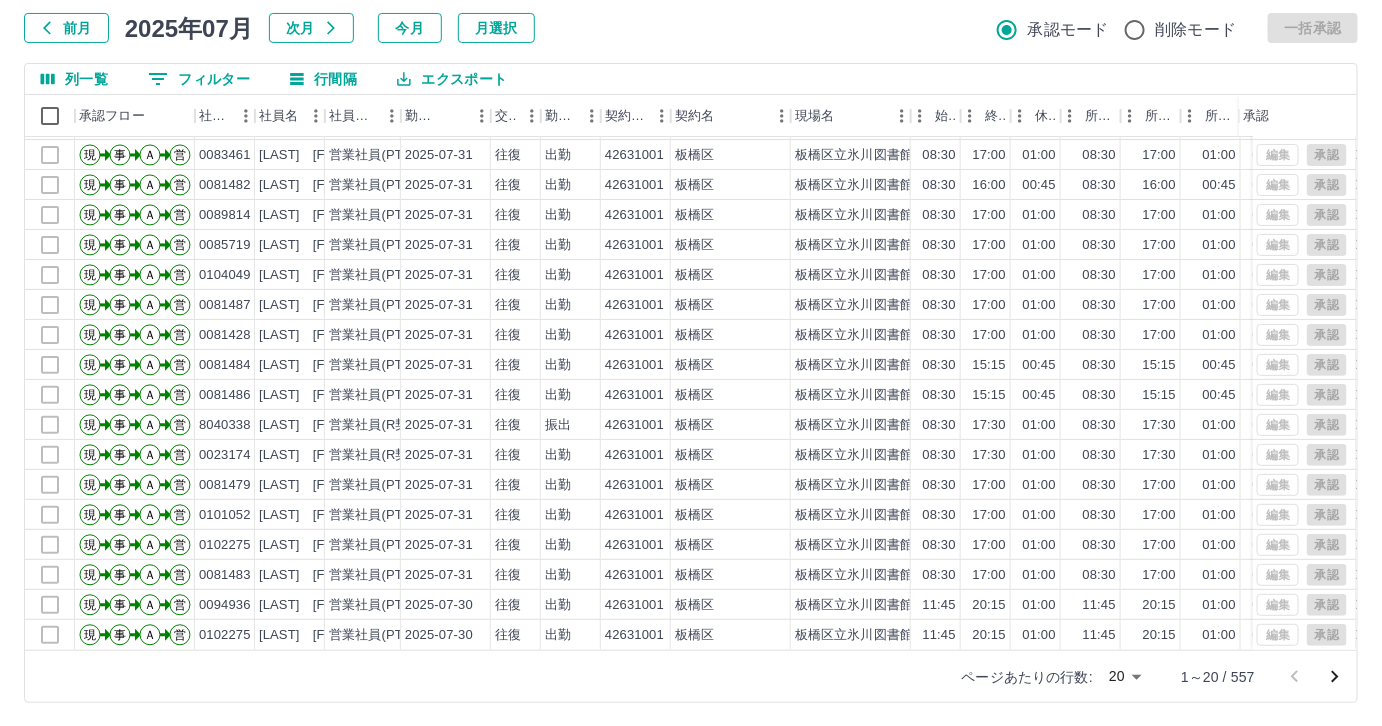 click on "SDH勤怠 [LAST]　[FIRST] 勤務実績承認 前月 2025年07月 次月 今月 月選択 承認モード 削除モード 一括承認 列一覧 0 フィルター 行間隔 エクスポート 承認フロー 社員番号 社員名 社員区分 勤務日 交通費 勤務区分 契約コード 契約名 現場名 始業 終業 休憩 所定開始 所定終業 所定休憩 拘束 勤務 遅刻等 コメント ステータス 承認 現 事 Ａ 営 0094936 [LAST]　[FIRST] 営業社員(PT契約) 2025-07-31  -  欠勤 42631001 [CITY] [CITY]立氷川図書館 - - - 08:30 17:00 01:00 00:00 00:00 00:00 体調不良のため 全承認済 現 事 Ａ 営 0092447 [LAST]　[FIRST] 営業社員(PT契約) 2025-07-31 往復 出勤 42631001 [CITY] [CITY]立氷川図書館 08:30 17:00 01:00 08:30 17:00 01:00 08:30 07:30 00:00 全承認済 現 事 Ａ 営 0083461 [LAST]　[FIRST] 営業社員(PT契約) 2025-07-31 往復 出勤 42631001 [CITY] [CITY]立氷川図書館 08:30 17:00 01:00 08:30 17:00 01:00 08:30" at bounding box center (691, 304) 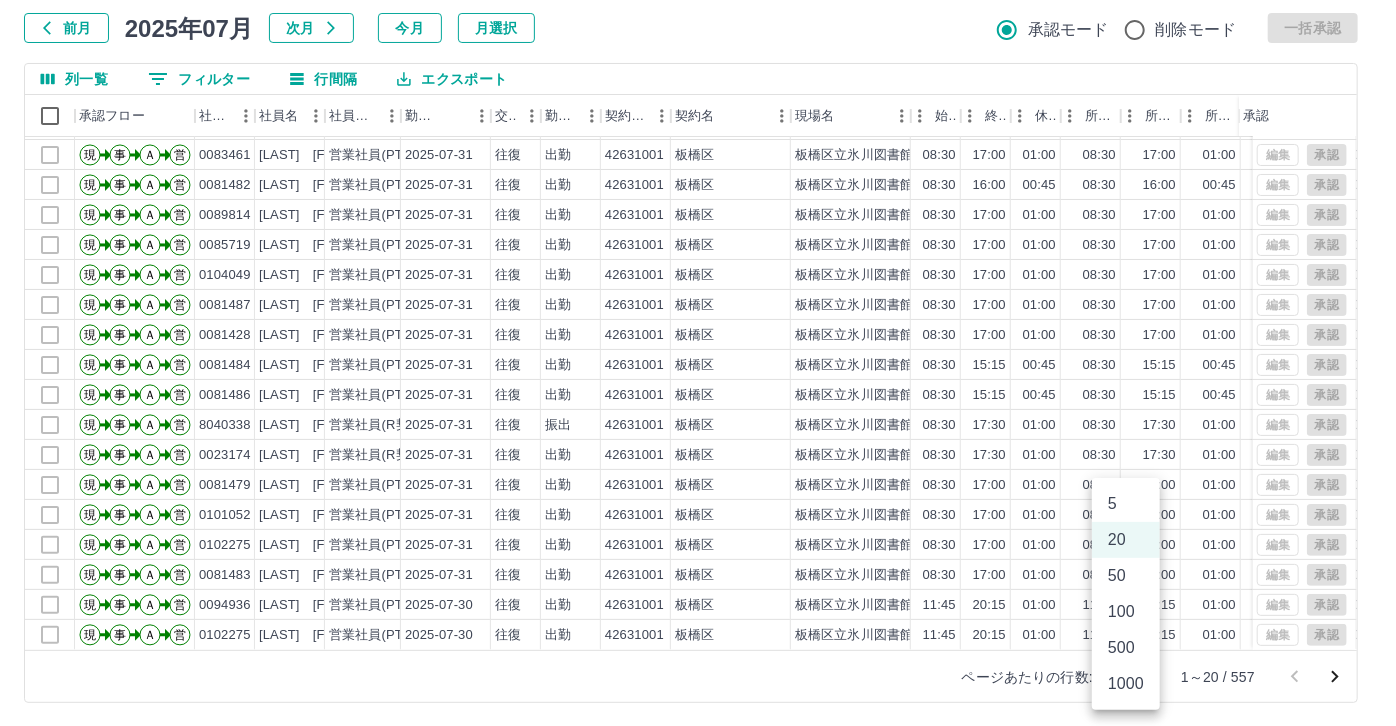 click on "500" at bounding box center [1126, 648] 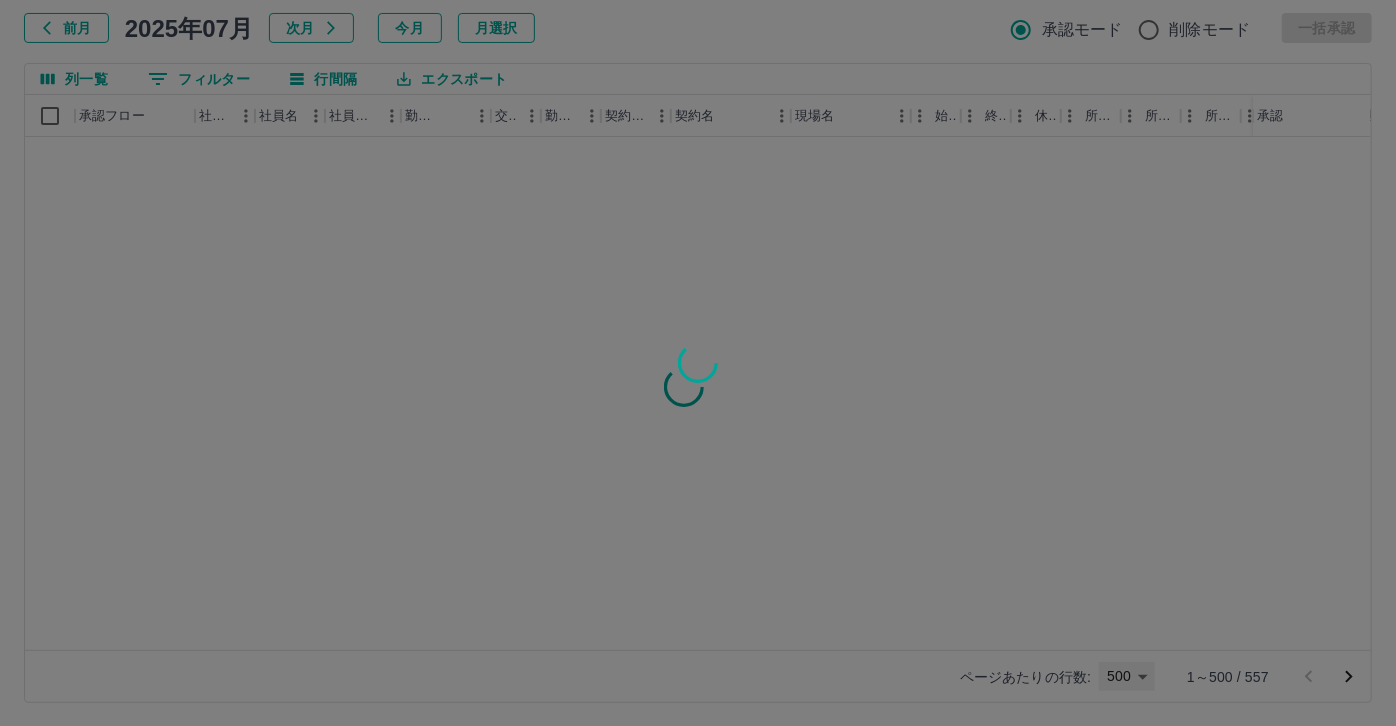type on "***" 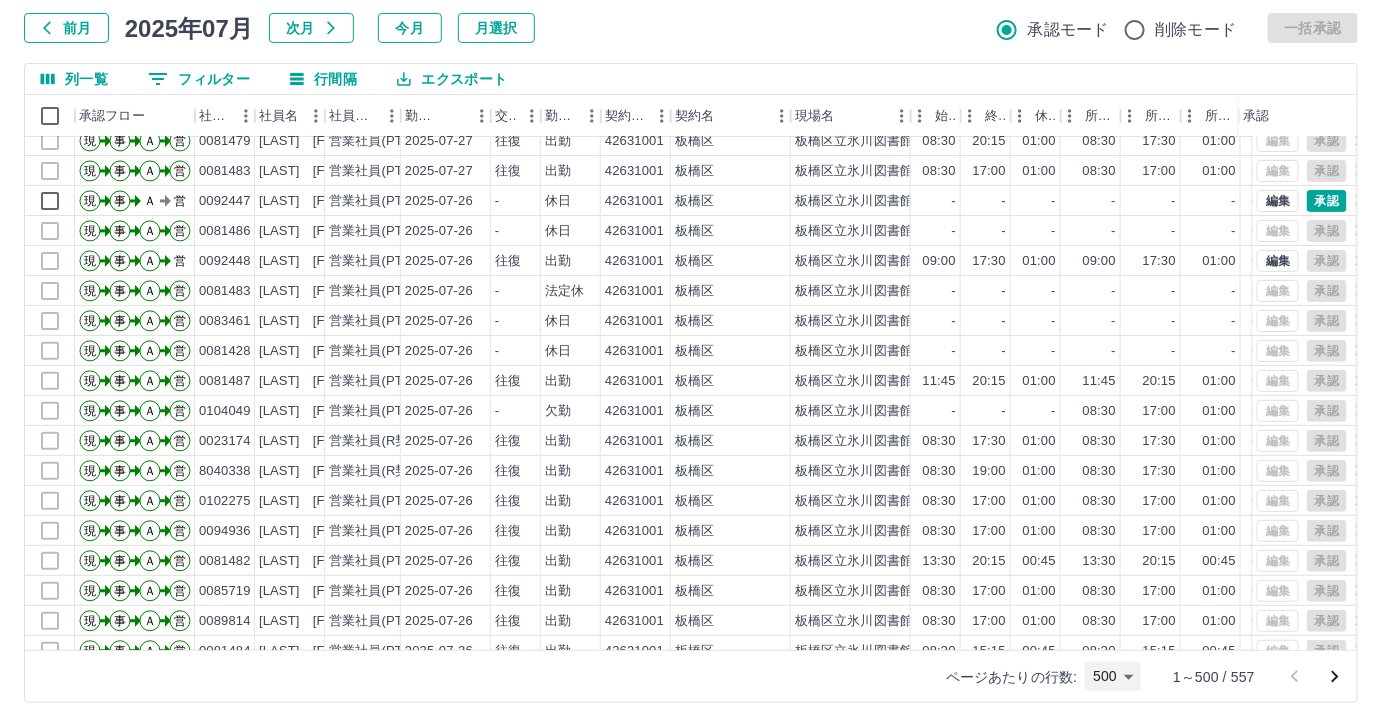 scroll, scrollTop: 2545, scrollLeft: 0, axis: vertical 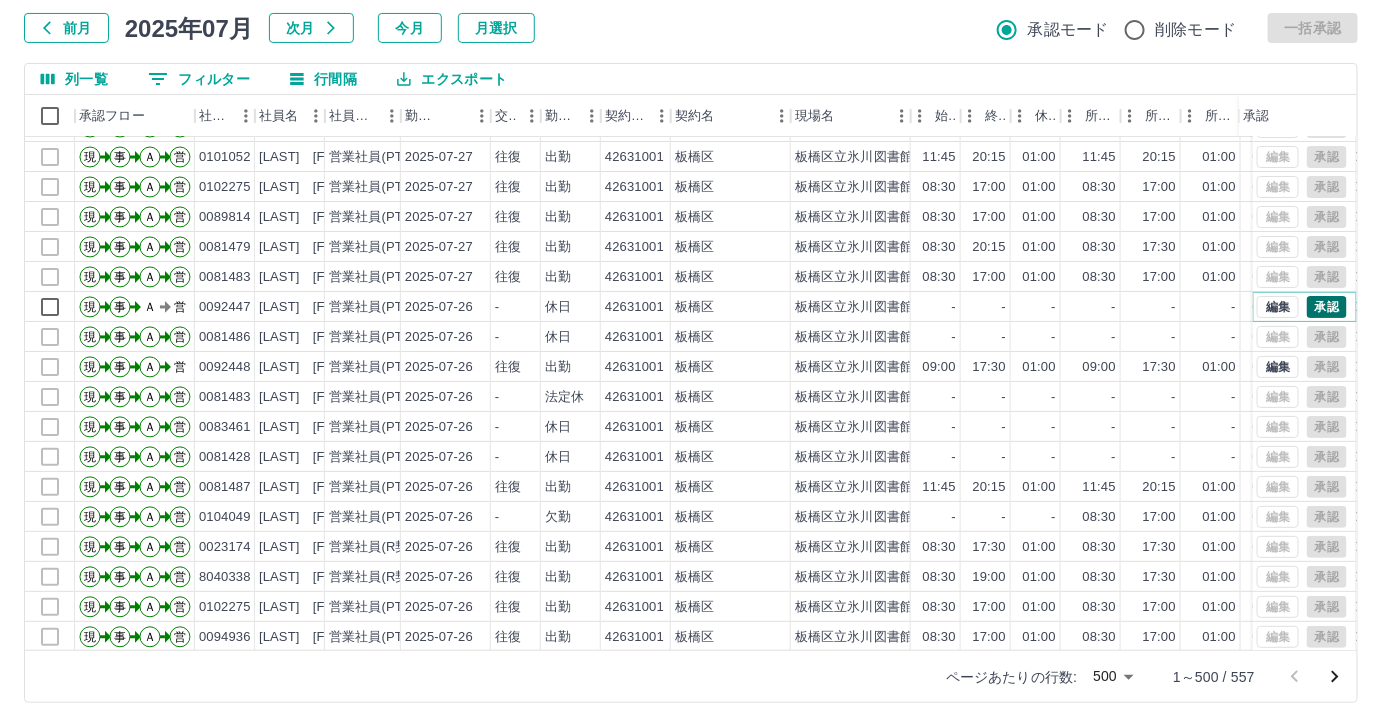 click on "承認" at bounding box center (1327, 307) 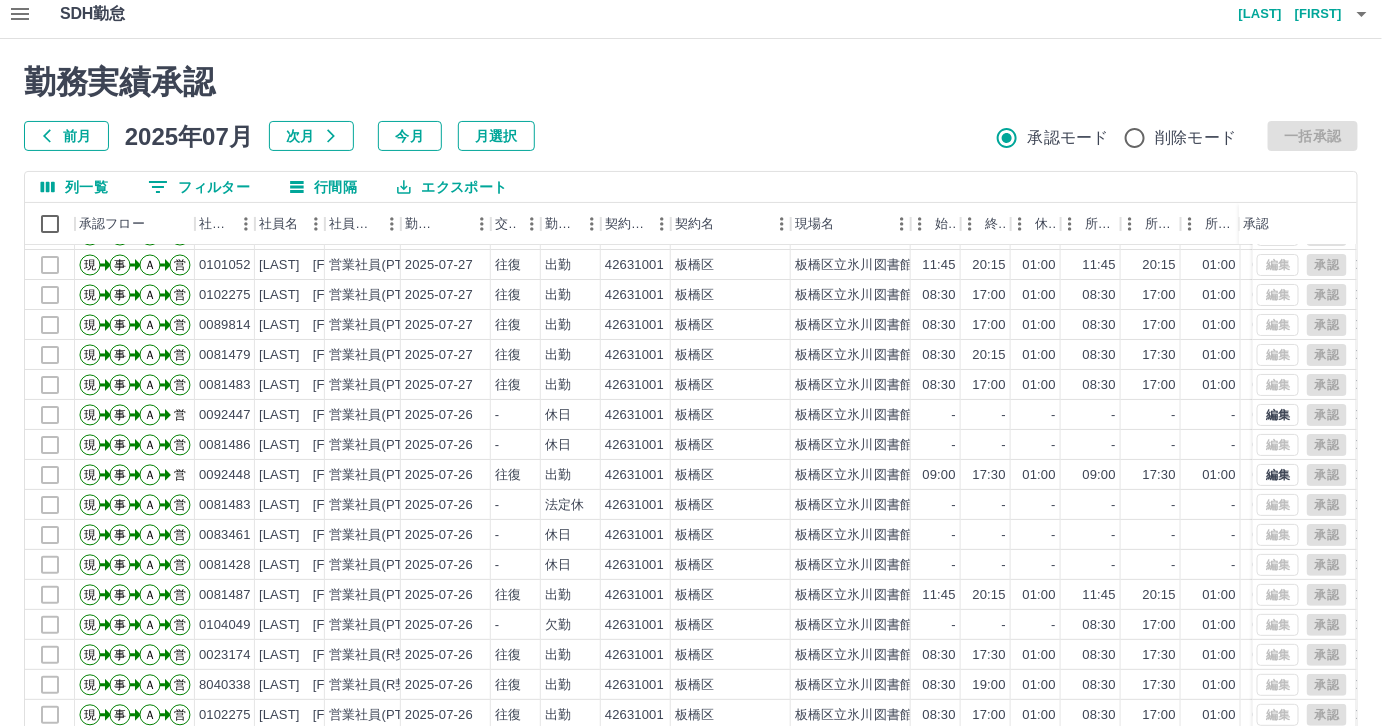 scroll, scrollTop: 0, scrollLeft: 0, axis: both 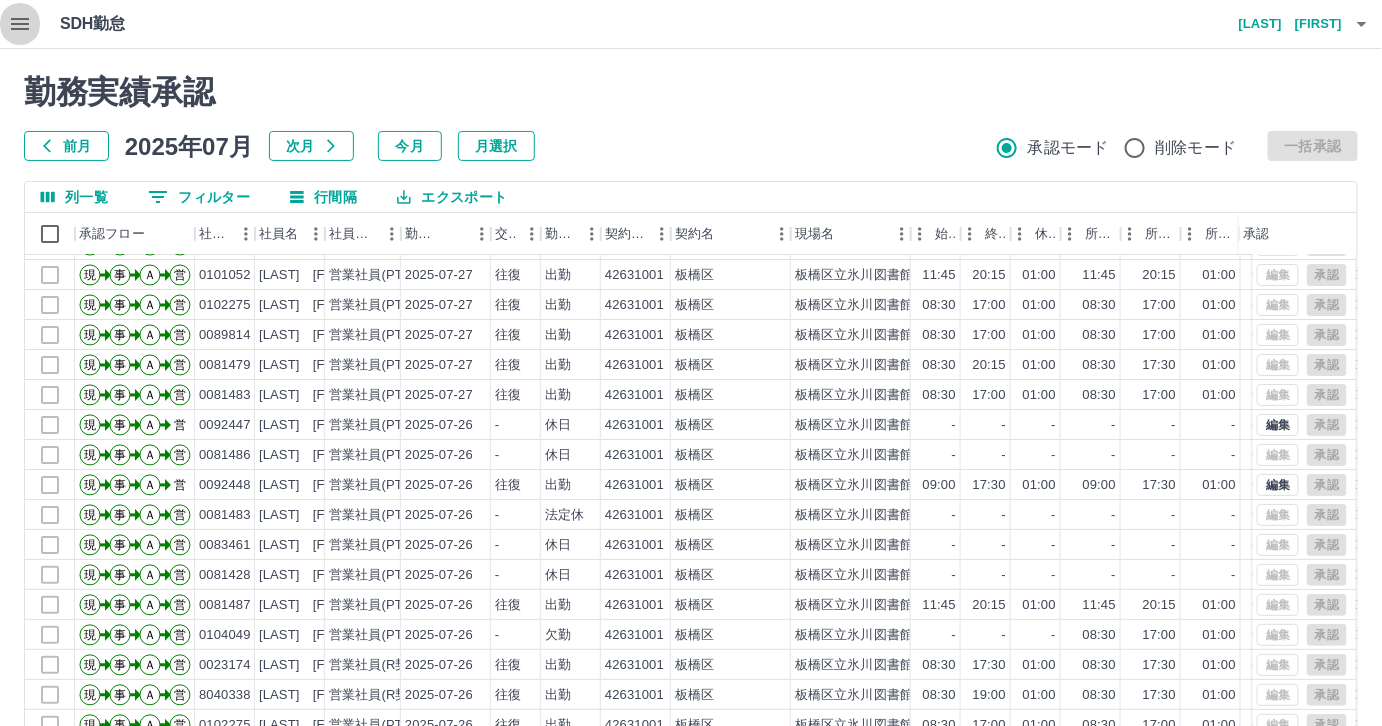 click 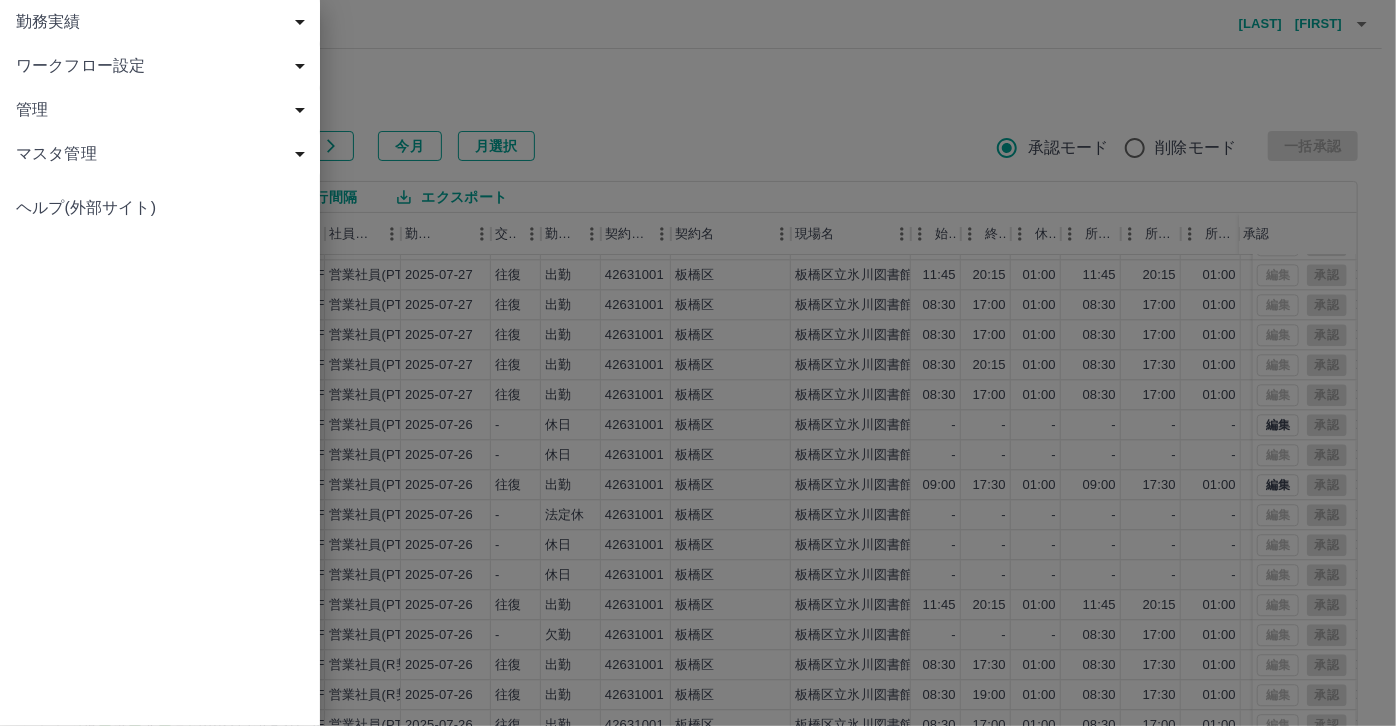 click on "勤務実績" at bounding box center [160, 22] 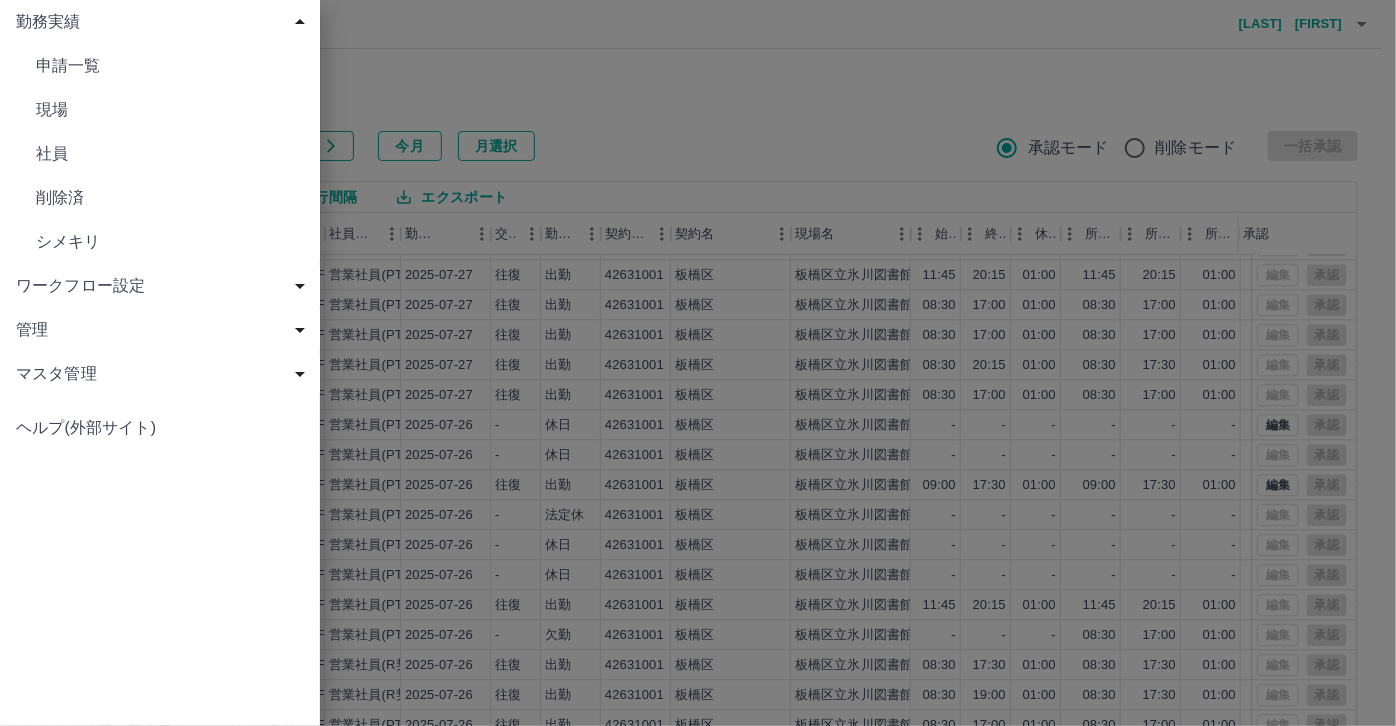 click on "現場" at bounding box center (170, 110) 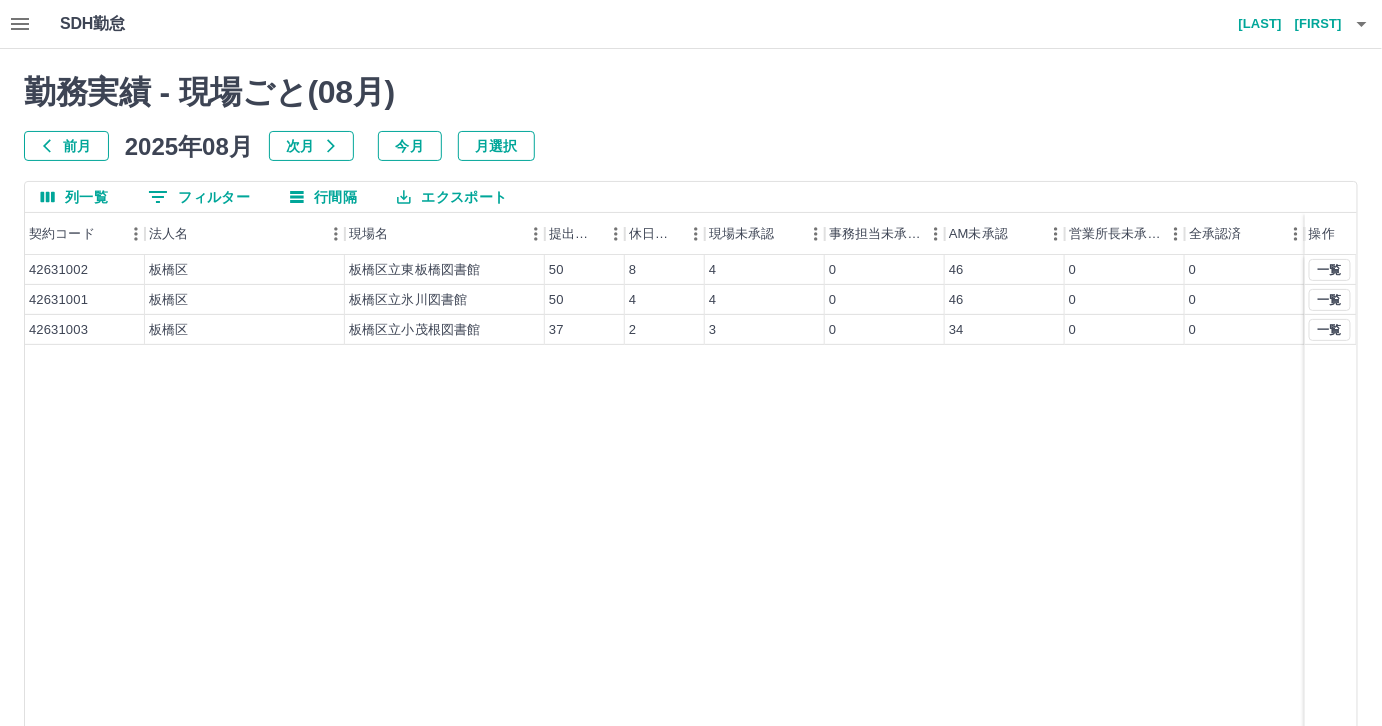 click on "前月" at bounding box center (66, 146) 